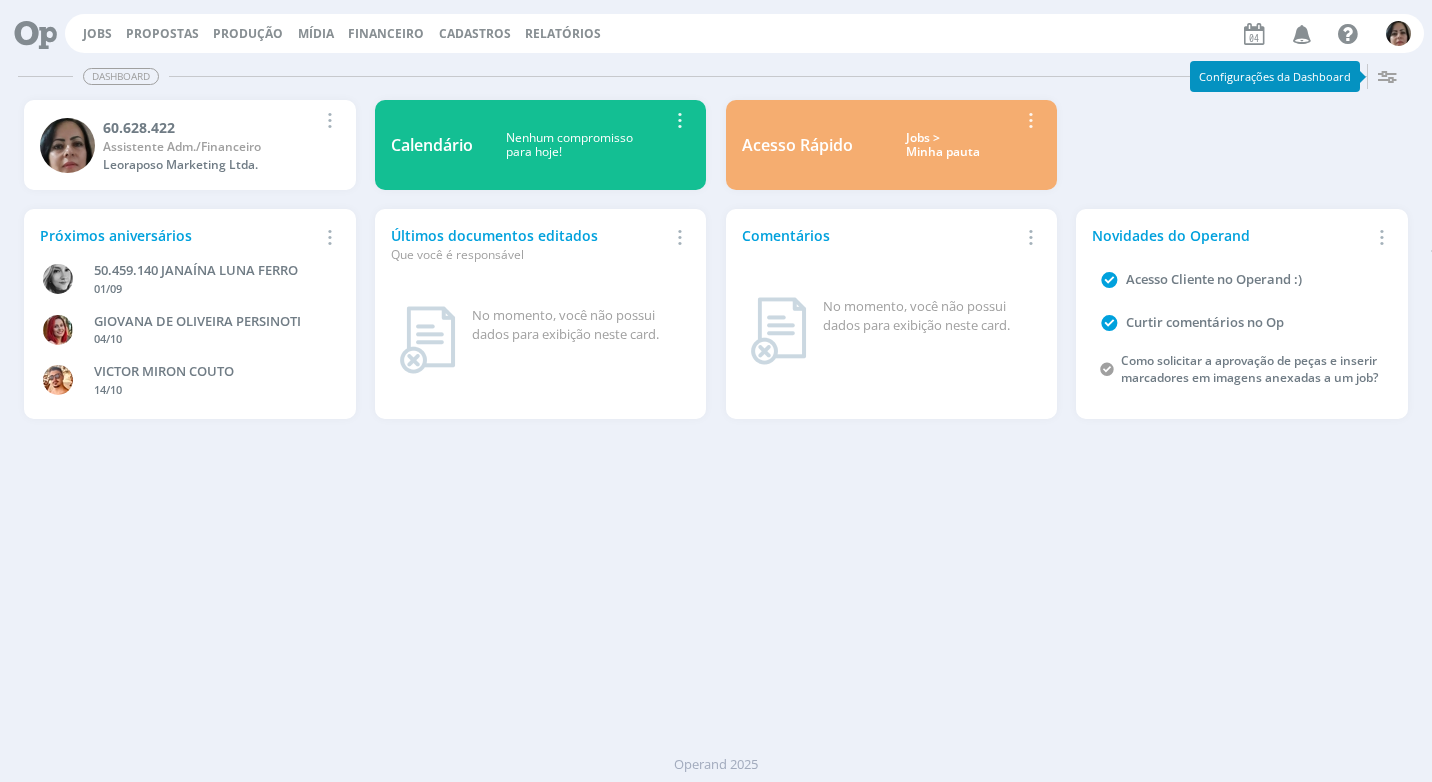 scroll, scrollTop: 0, scrollLeft: 0, axis: both 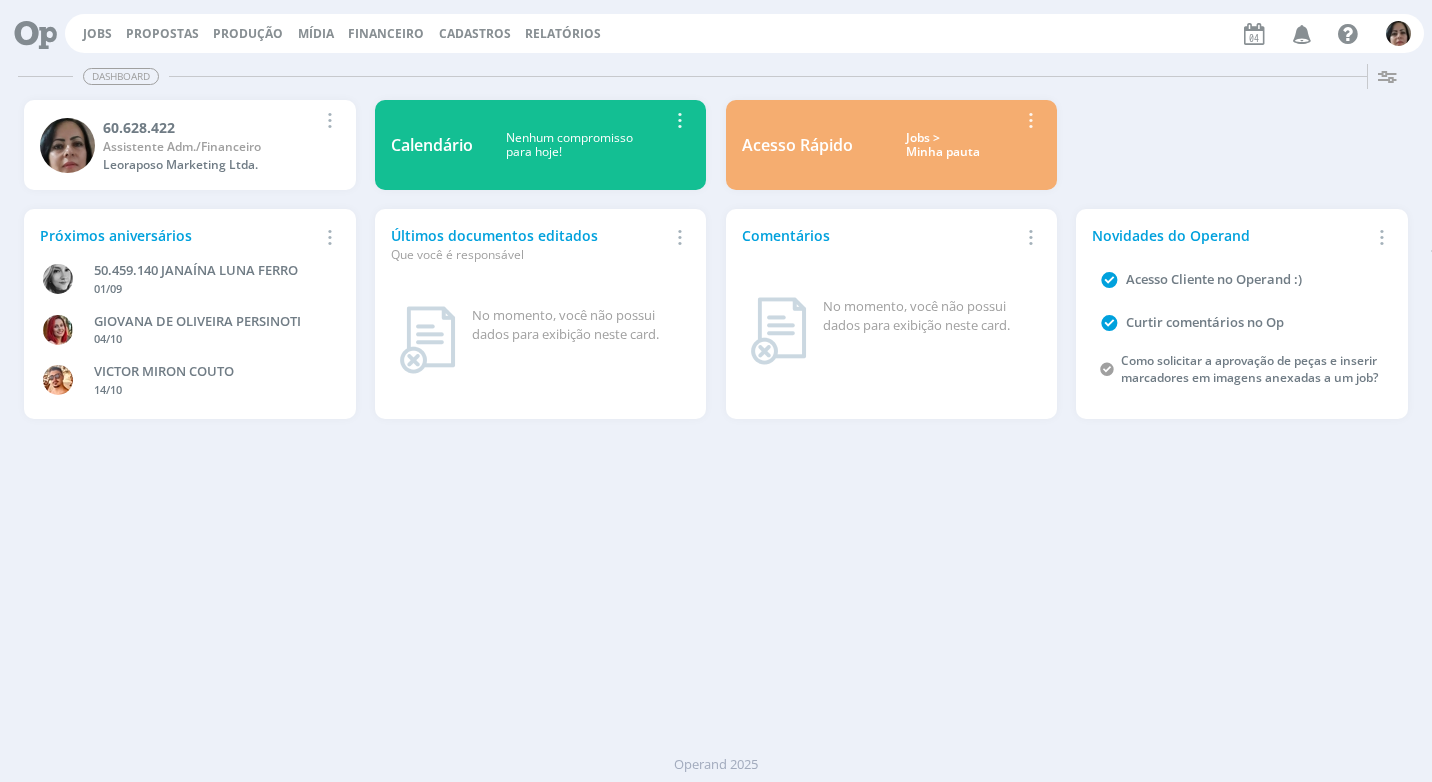 click on "Cadastros" at bounding box center (475, 33) 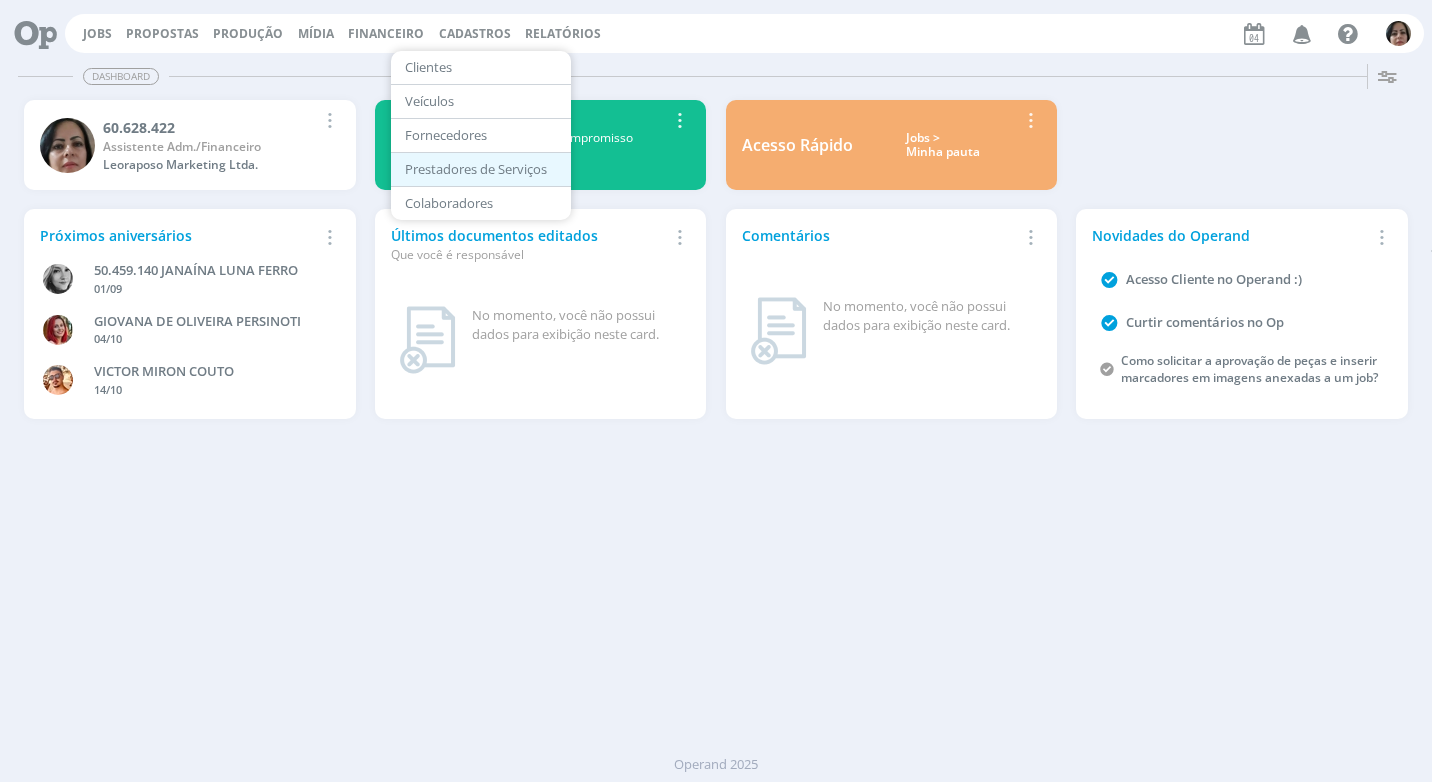 click on "Prestadores de Serviços" at bounding box center [481, 169] 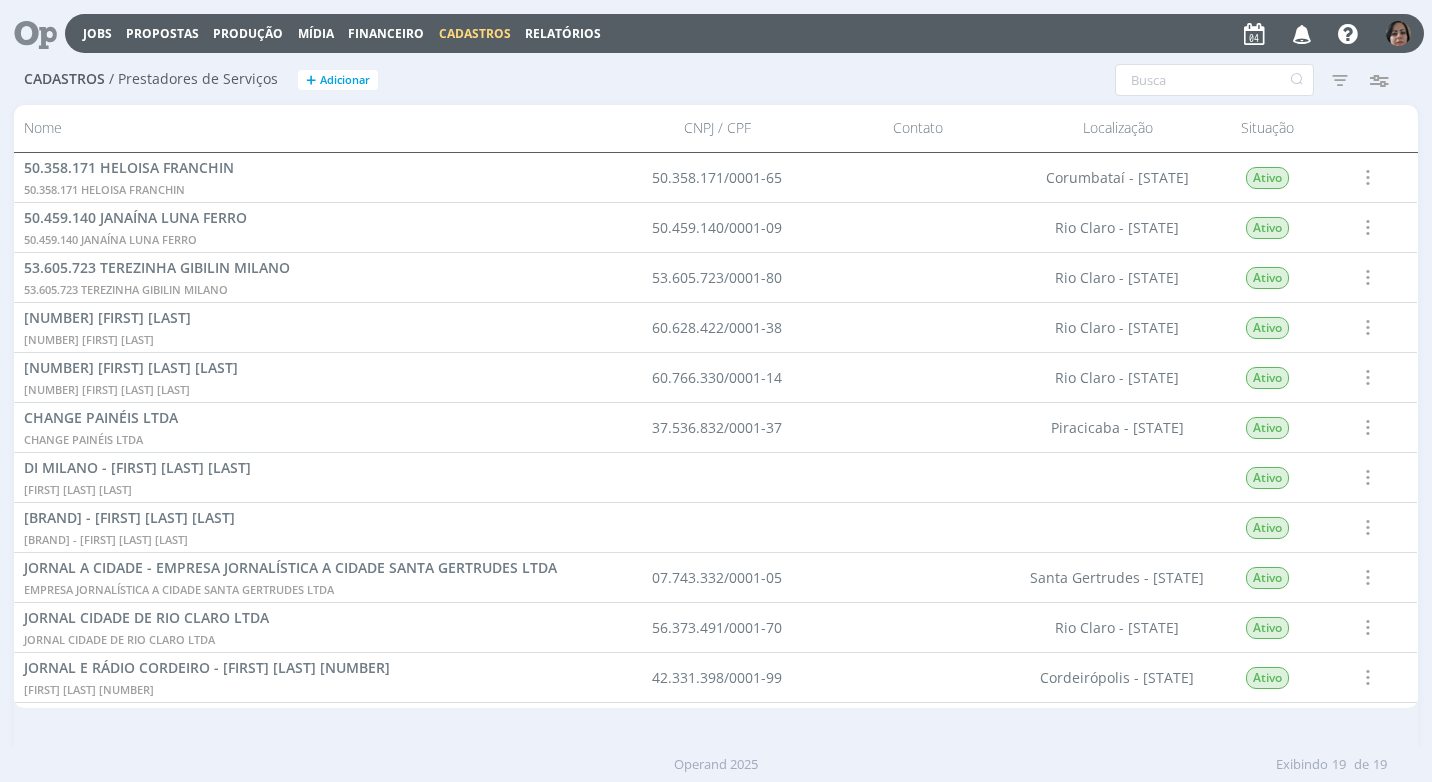 click on "Cadastros" at bounding box center (475, 33) 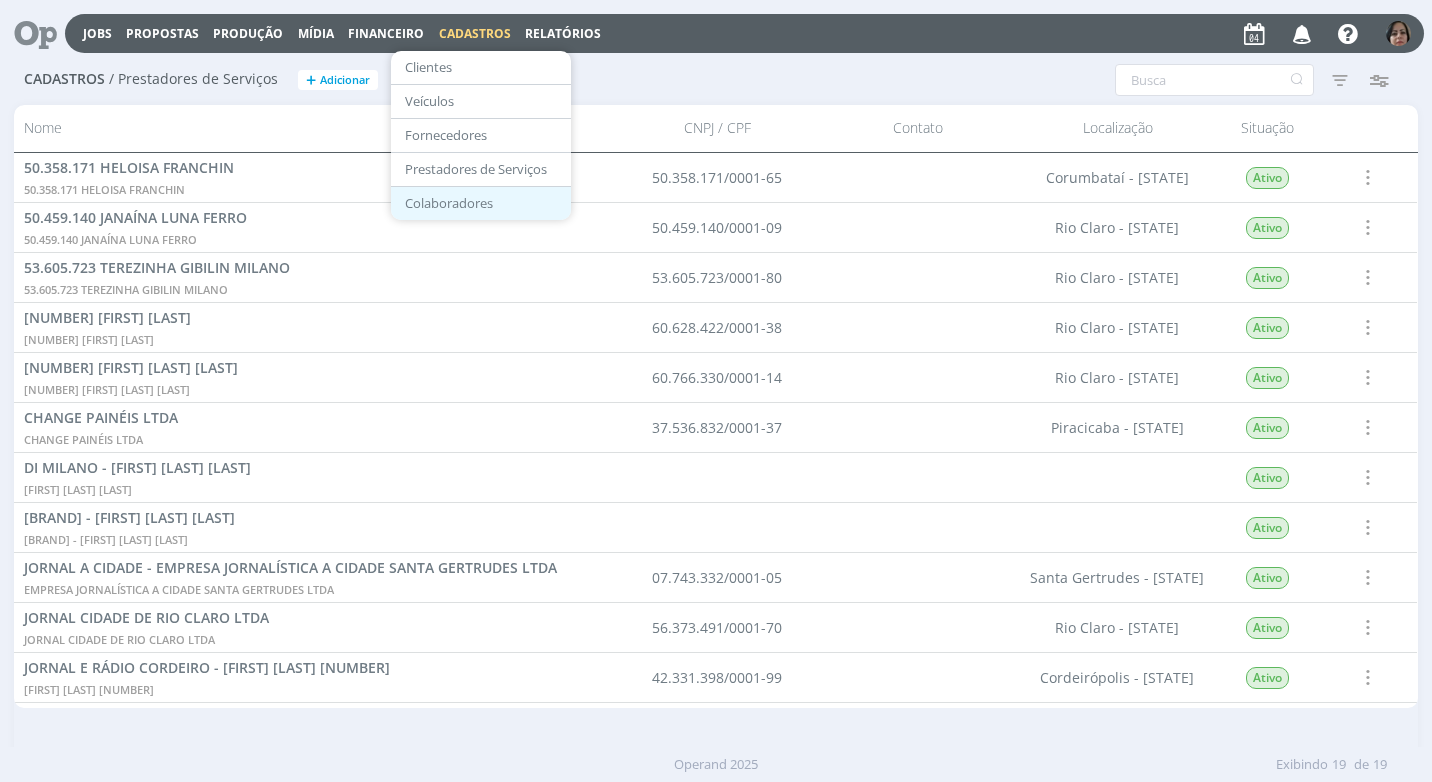 click on "Colaboradores" at bounding box center (481, 203) 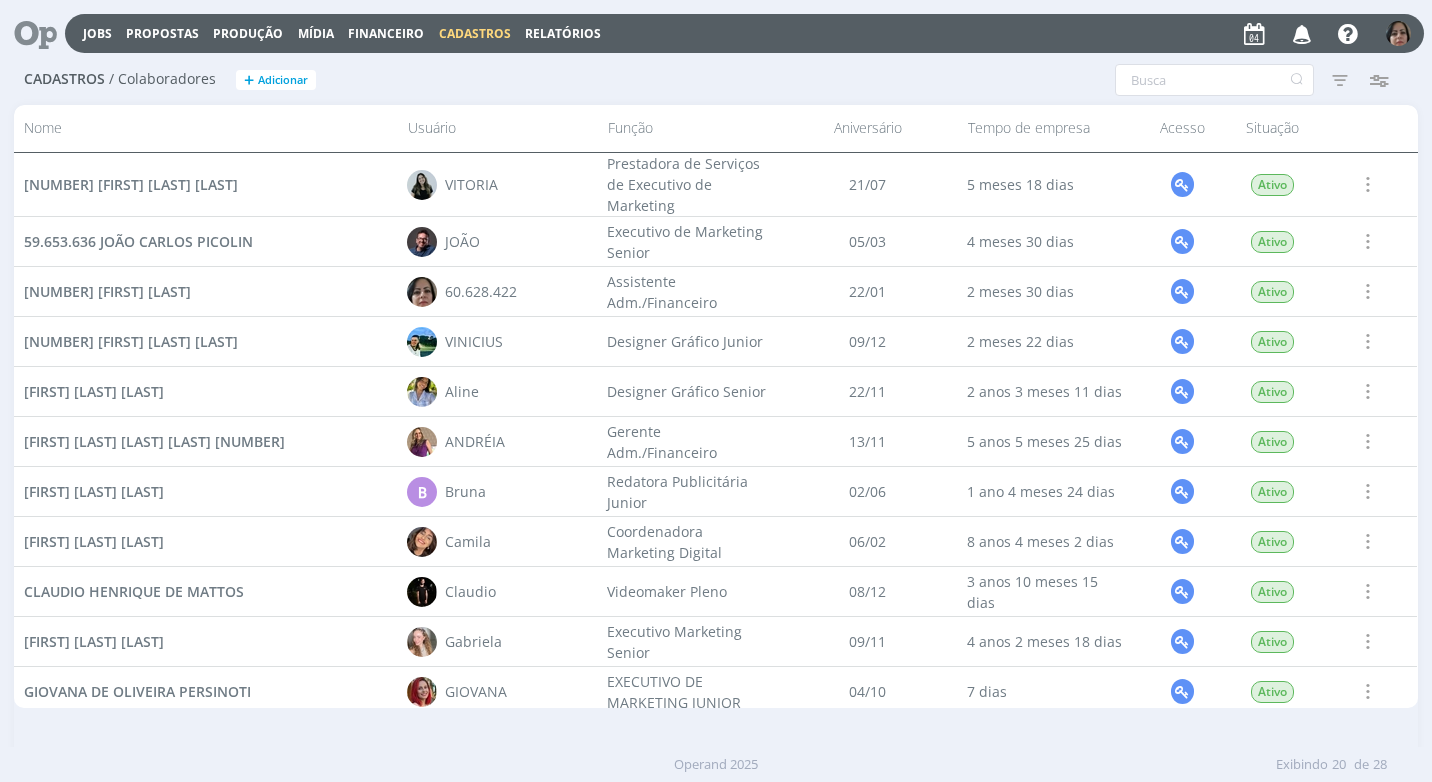 scroll, scrollTop: 459, scrollLeft: 0, axis: vertical 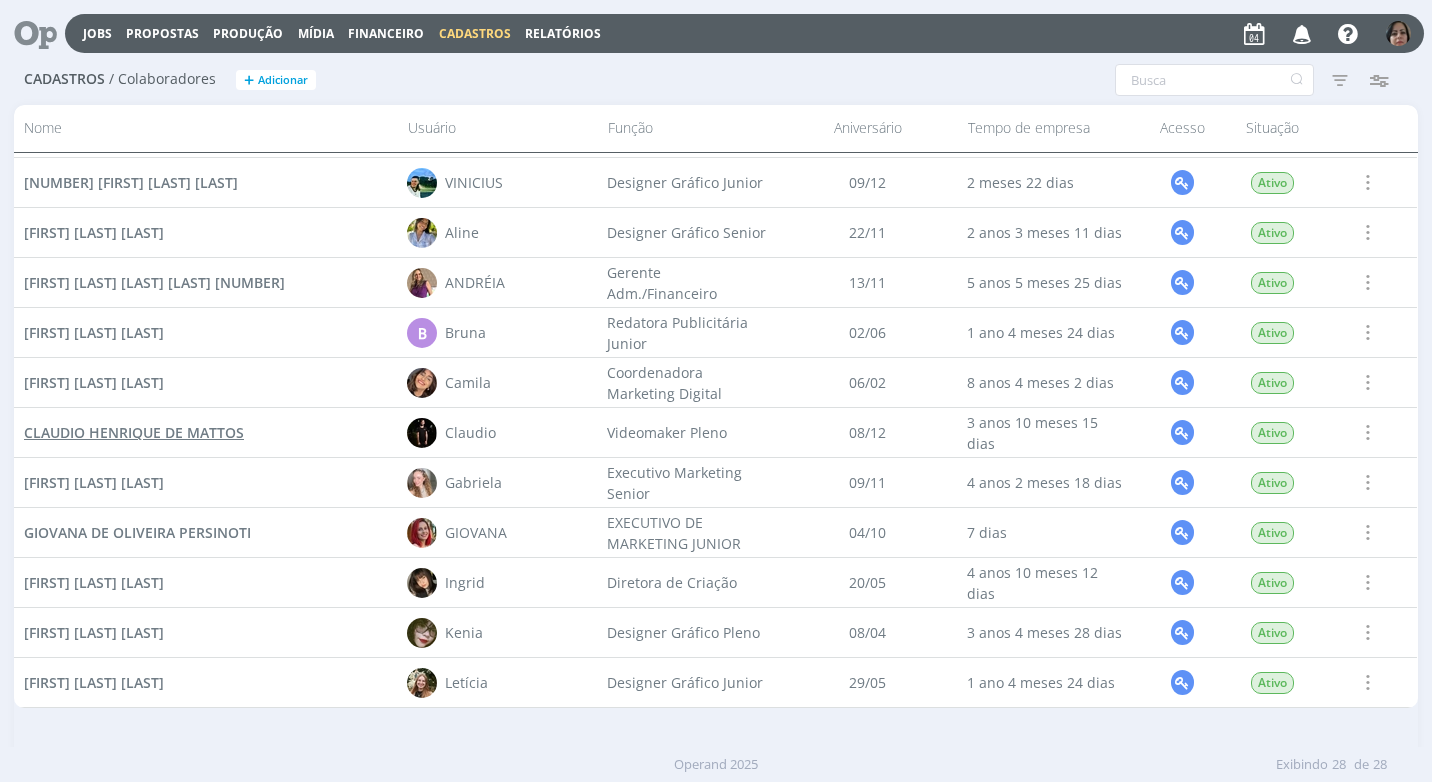 click on "CLAUDIO HENRIQUE DE MATTOS" at bounding box center [134, 432] 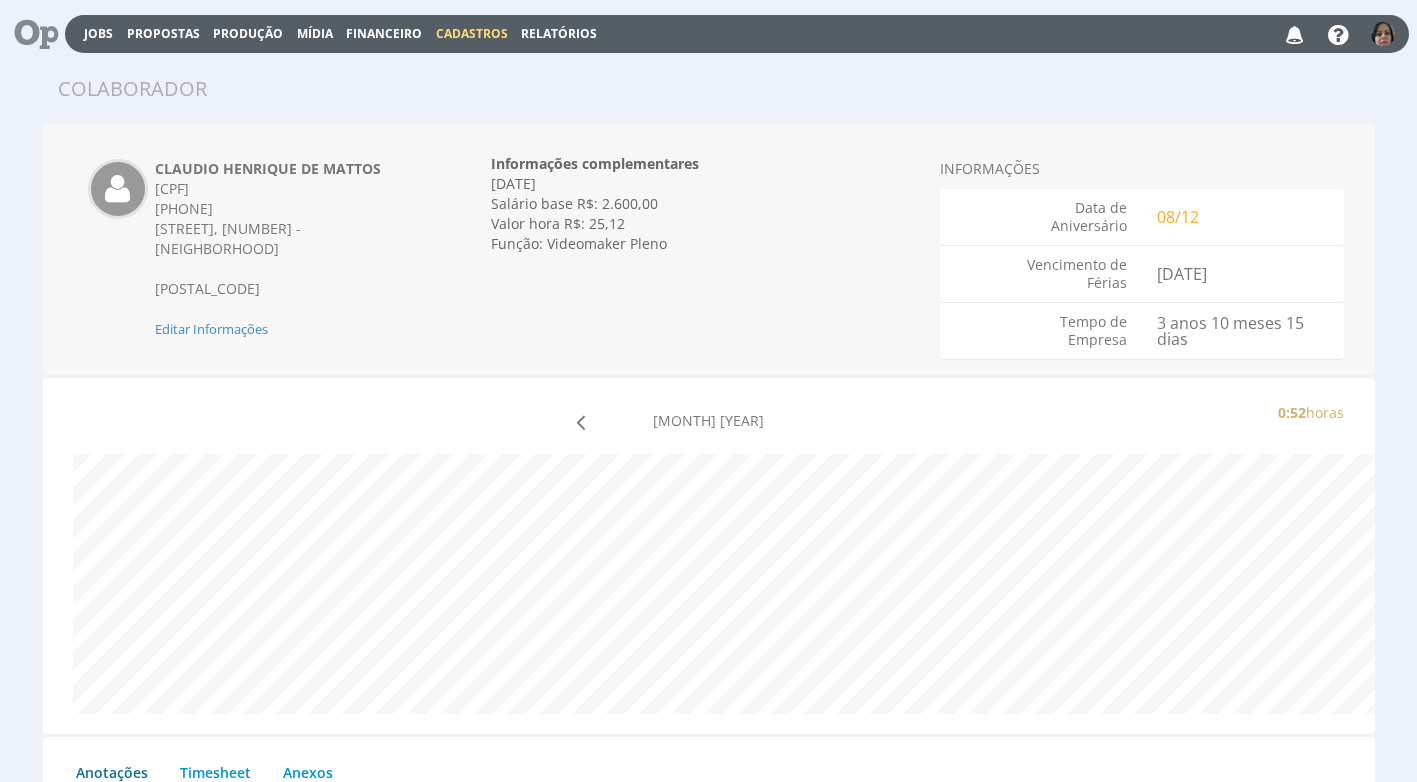 scroll, scrollTop: 0, scrollLeft: 0, axis: both 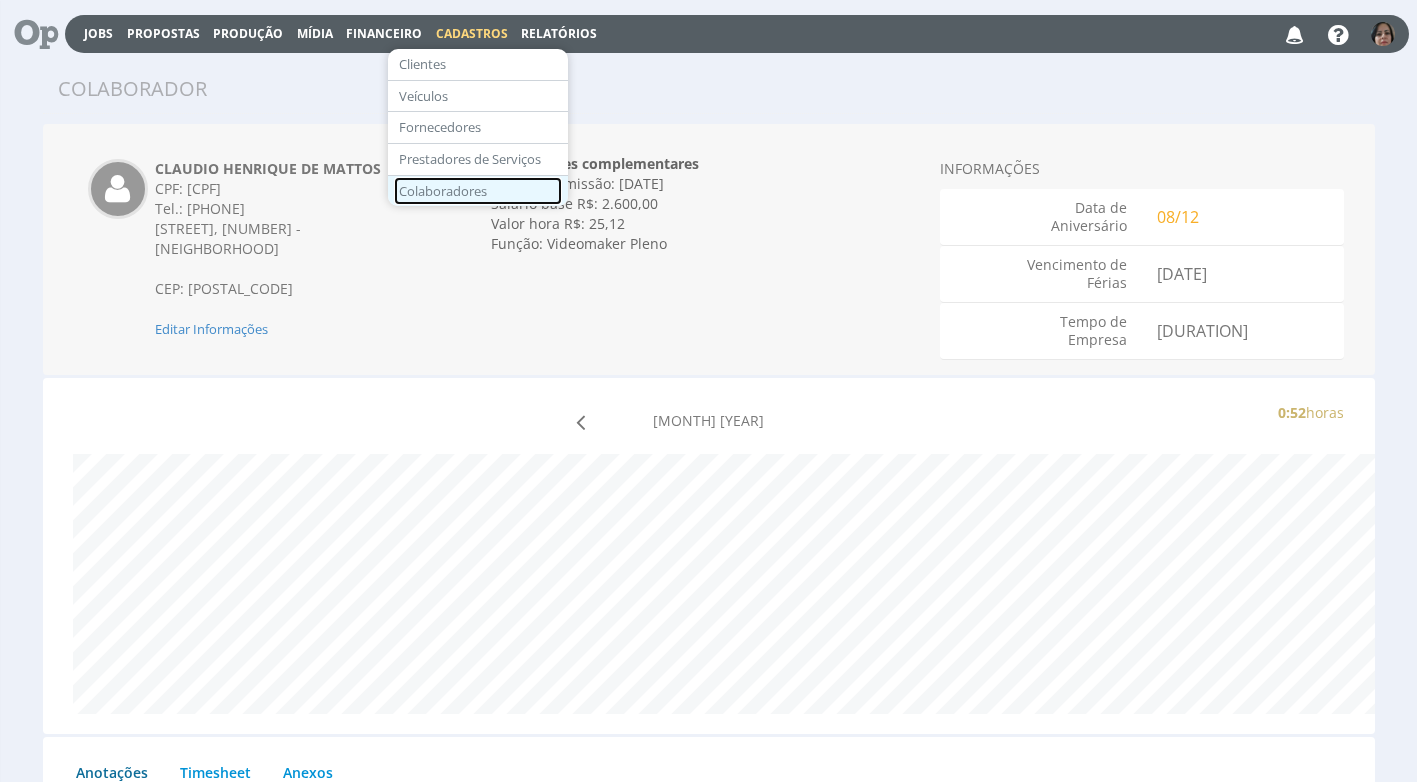 click on "Colaboradores" 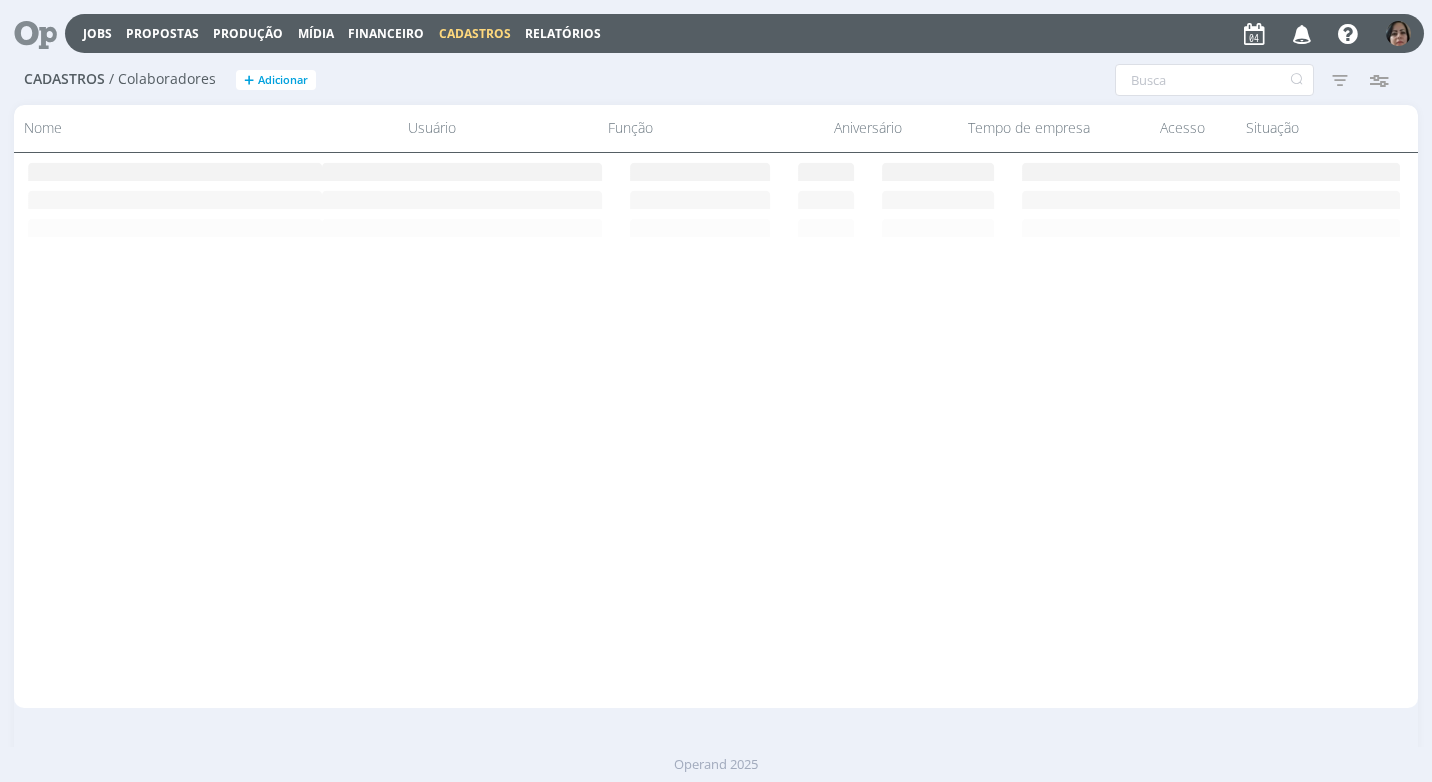 scroll, scrollTop: 0, scrollLeft: 0, axis: both 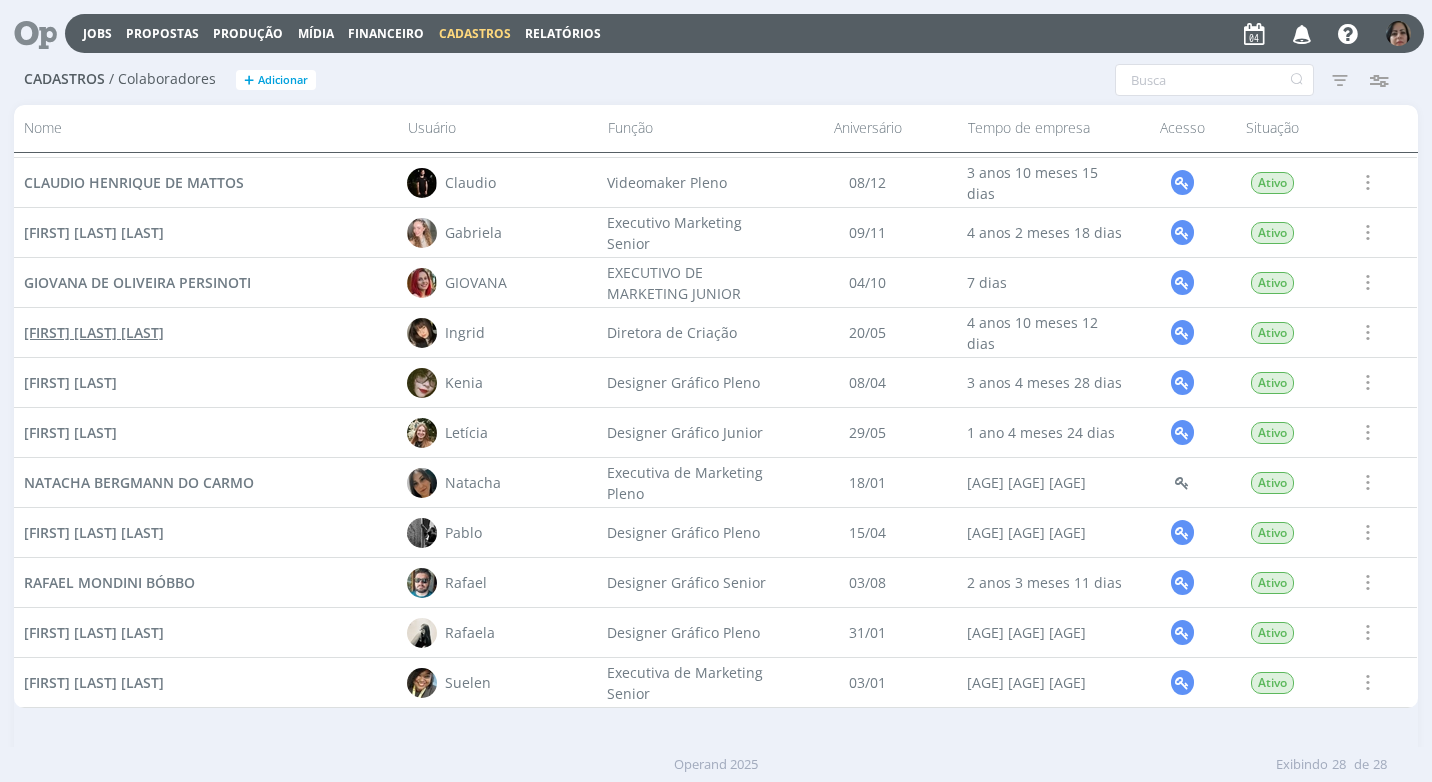 click on "INGRID GABRIELLE DO CARMO DIAS" at bounding box center (94, 332) 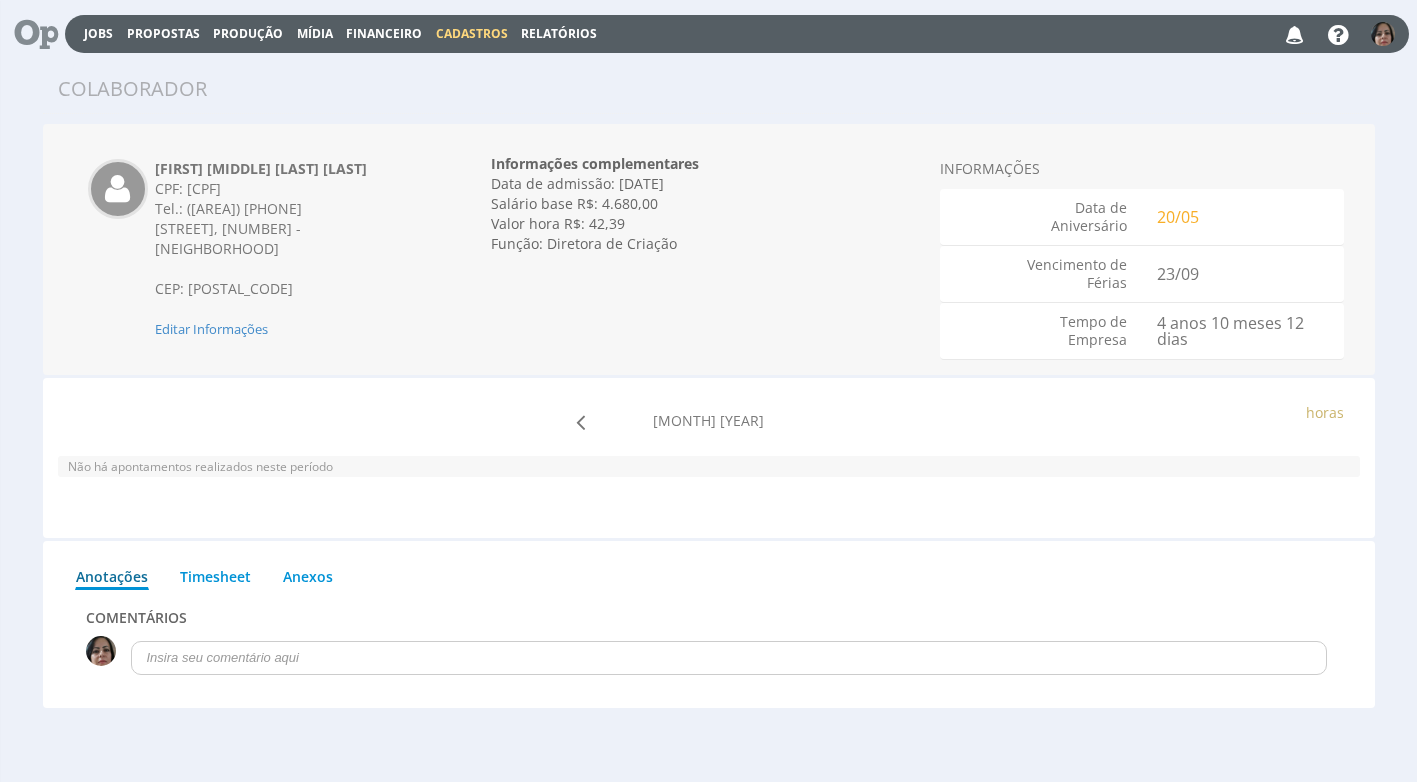 scroll, scrollTop: 0, scrollLeft: 0, axis: both 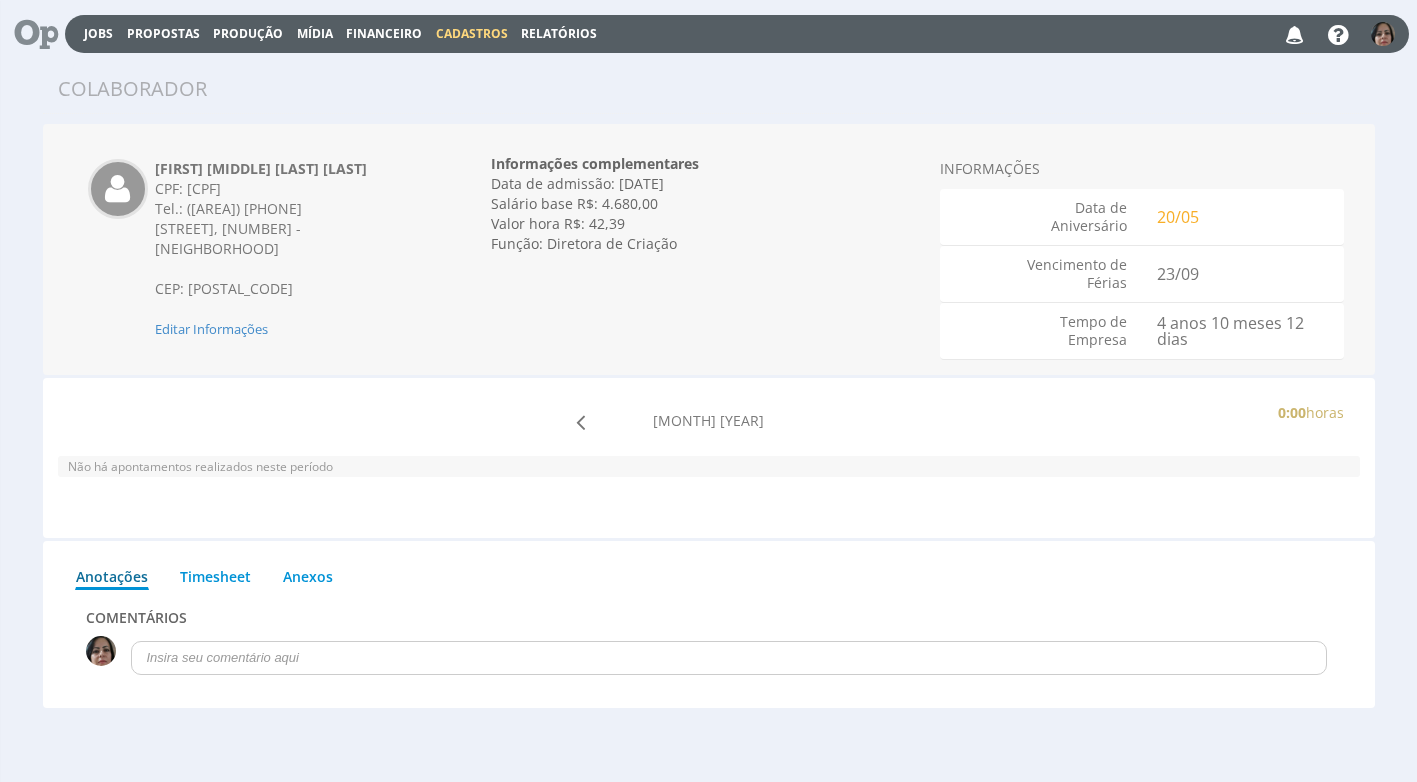 click on "Cadastros" at bounding box center (472, 33) 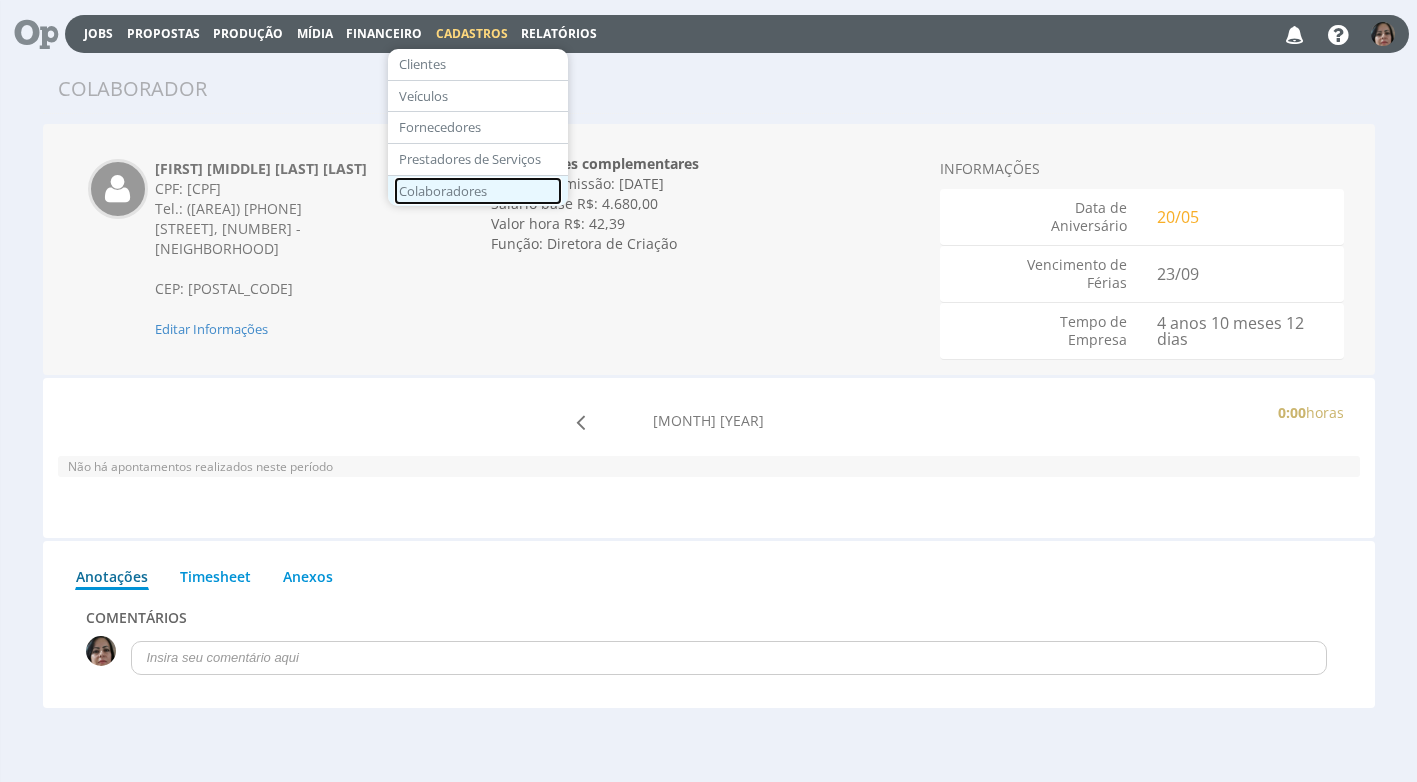 click on "Colaboradores" at bounding box center (478, 191) 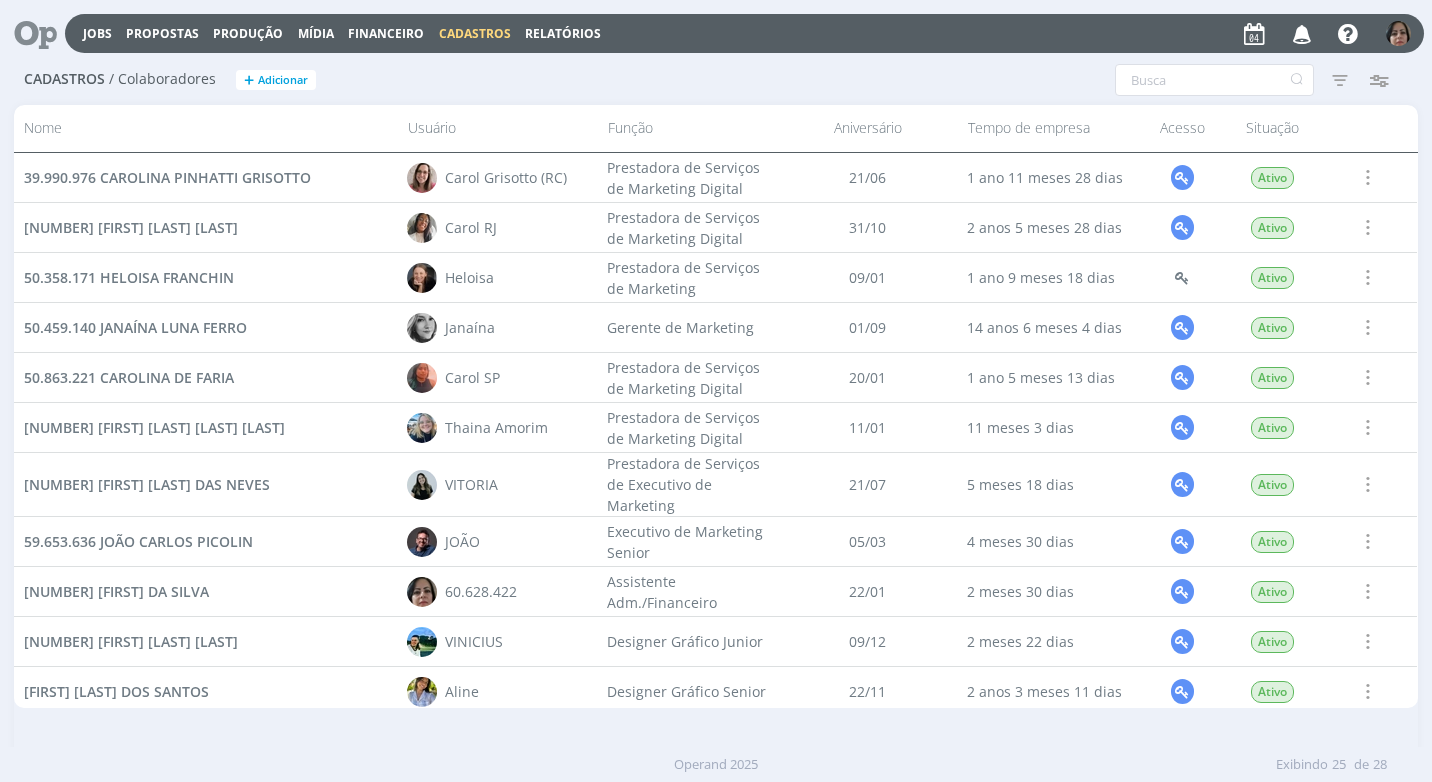 scroll, scrollTop: 0, scrollLeft: 0, axis: both 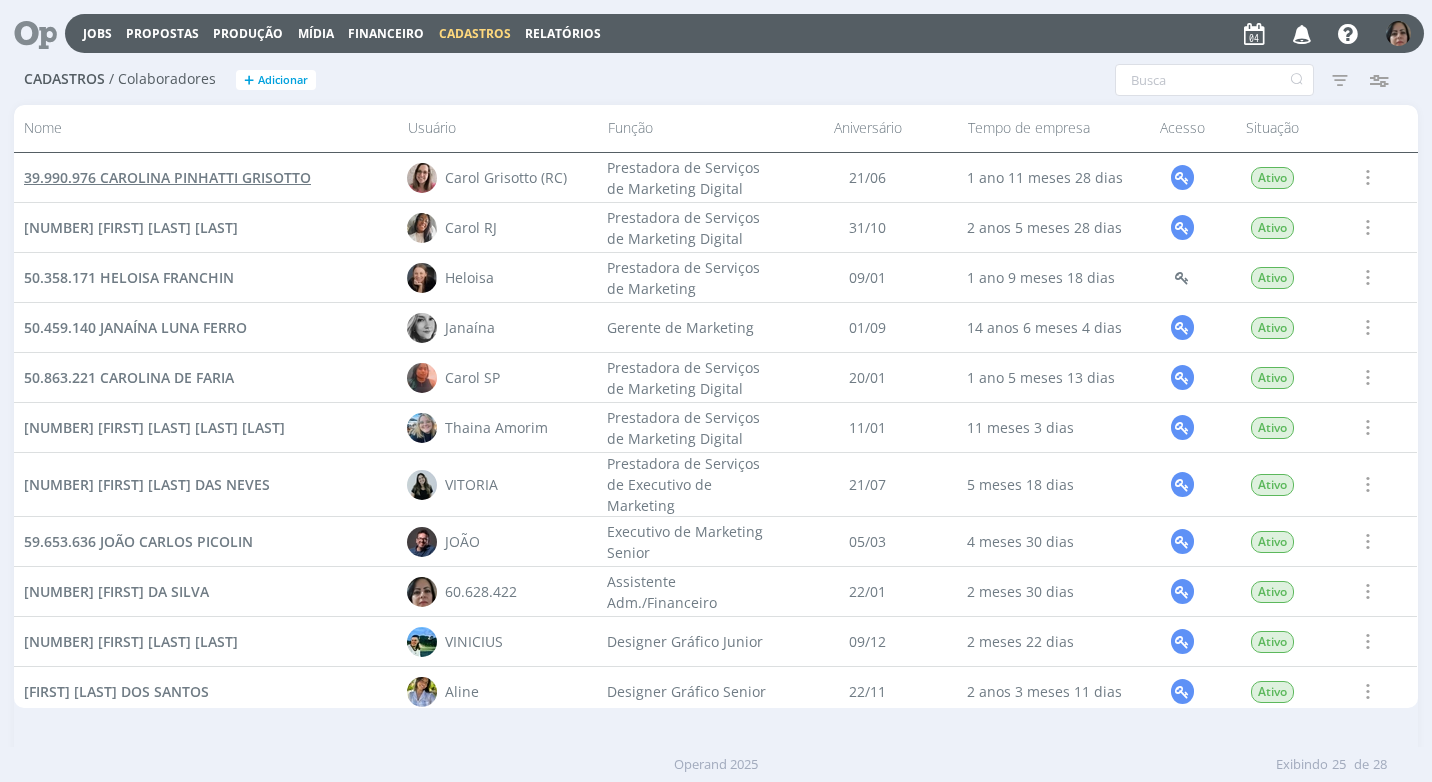 drag, startPoint x: 248, startPoint y: 176, endPoint x: 224, endPoint y: 157, distance: 30.610456 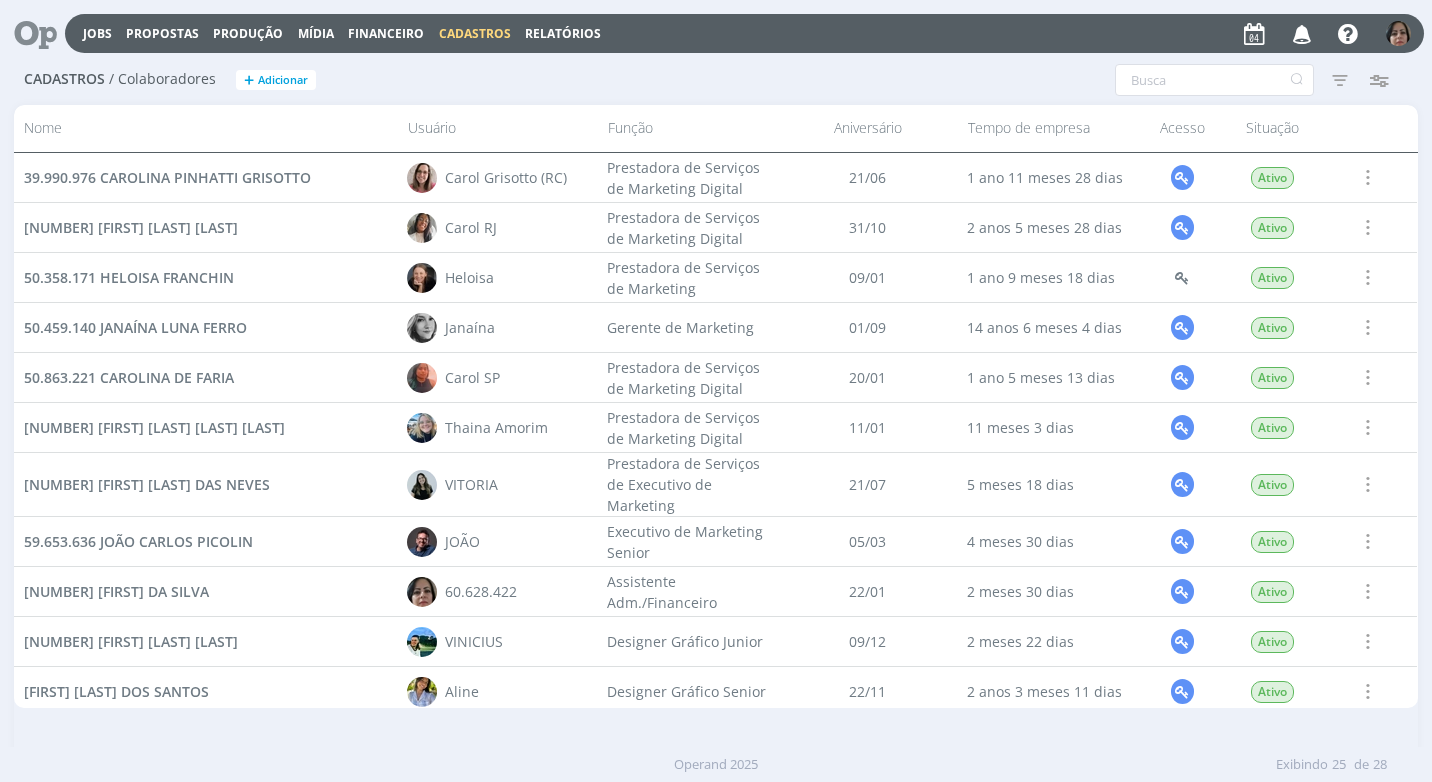 click on "39.990.976 CAROLINA PINHATTI GRISOTTO" at bounding box center (167, 177) 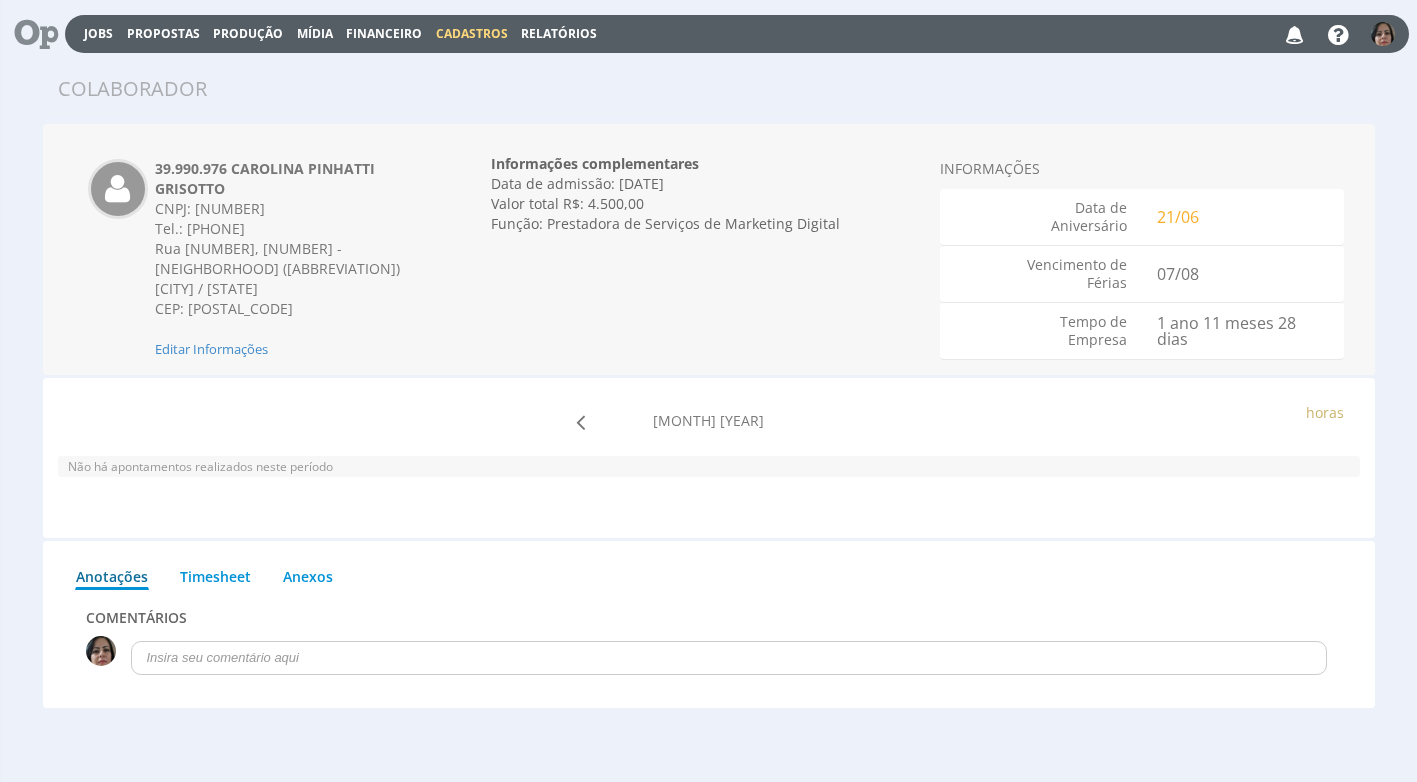 scroll, scrollTop: 0, scrollLeft: 0, axis: both 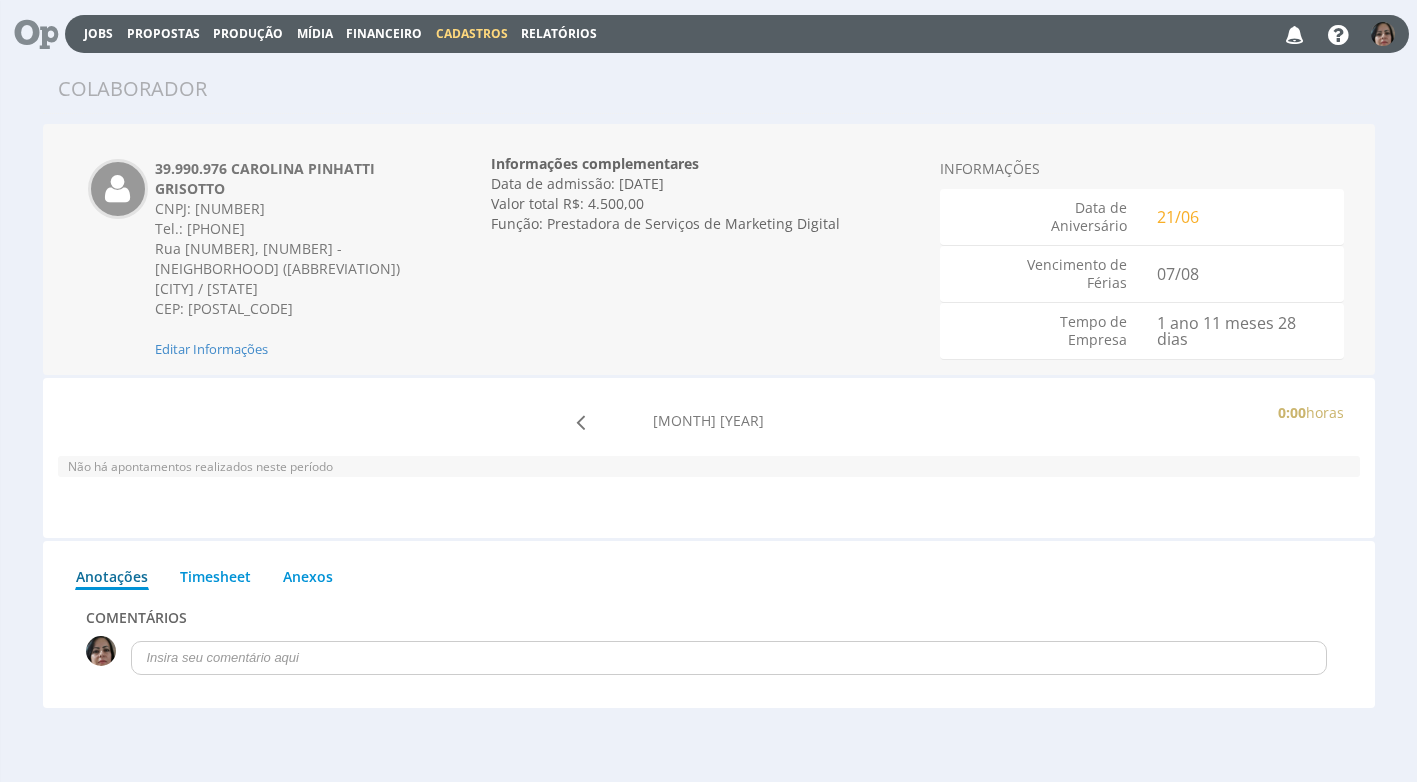 click on "Financeiro" at bounding box center [384, 33] 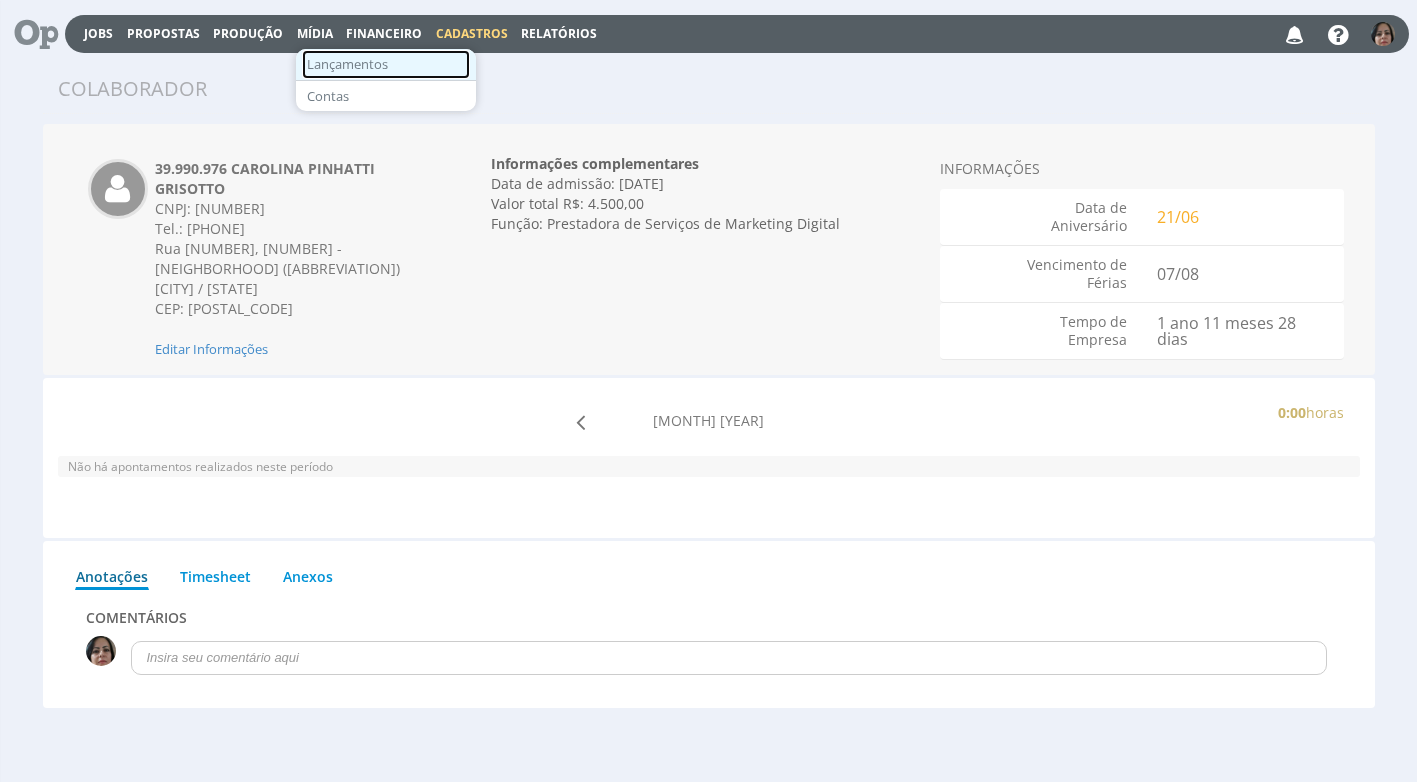 click on "Lançamentos" at bounding box center [386, 64] 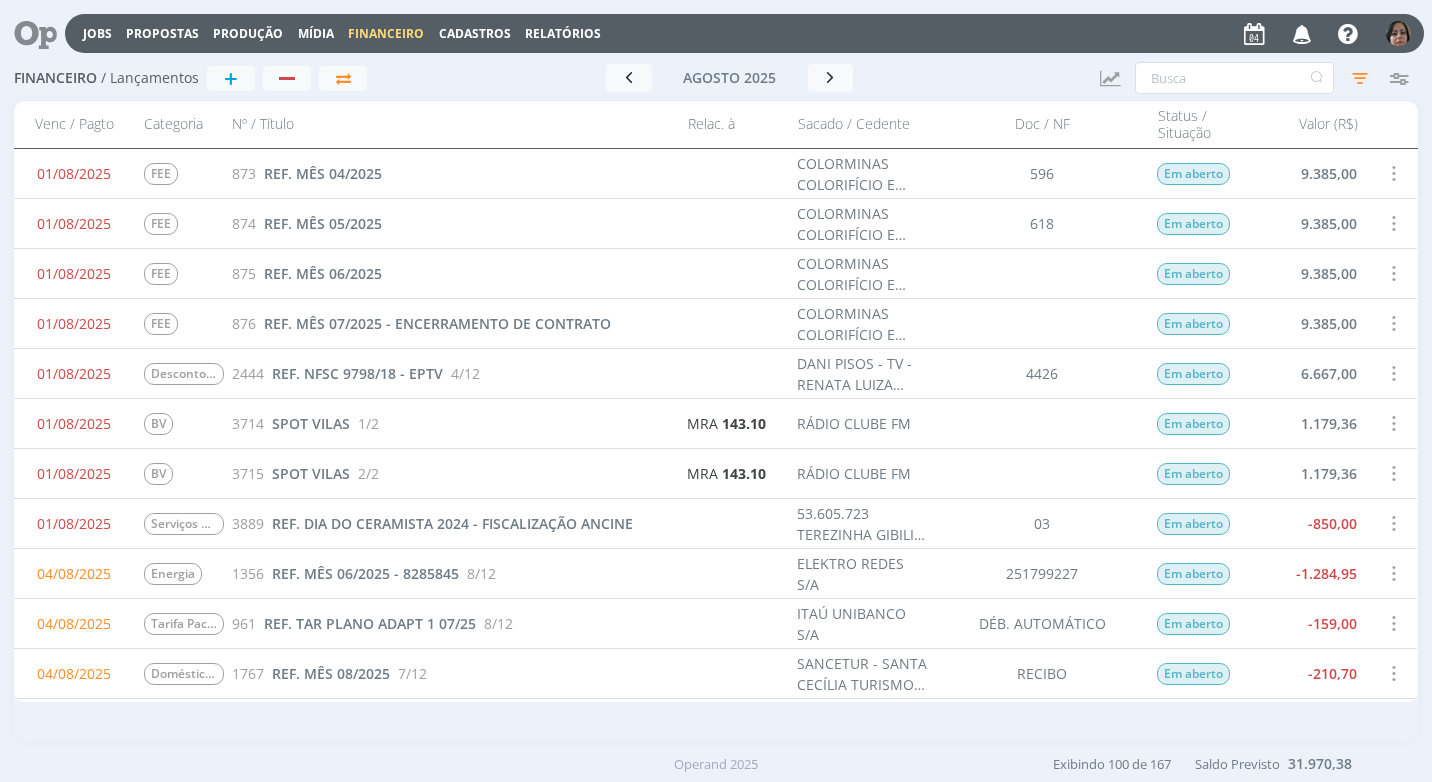 scroll, scrollTop: 0, scrollLeft: 0, axis: both 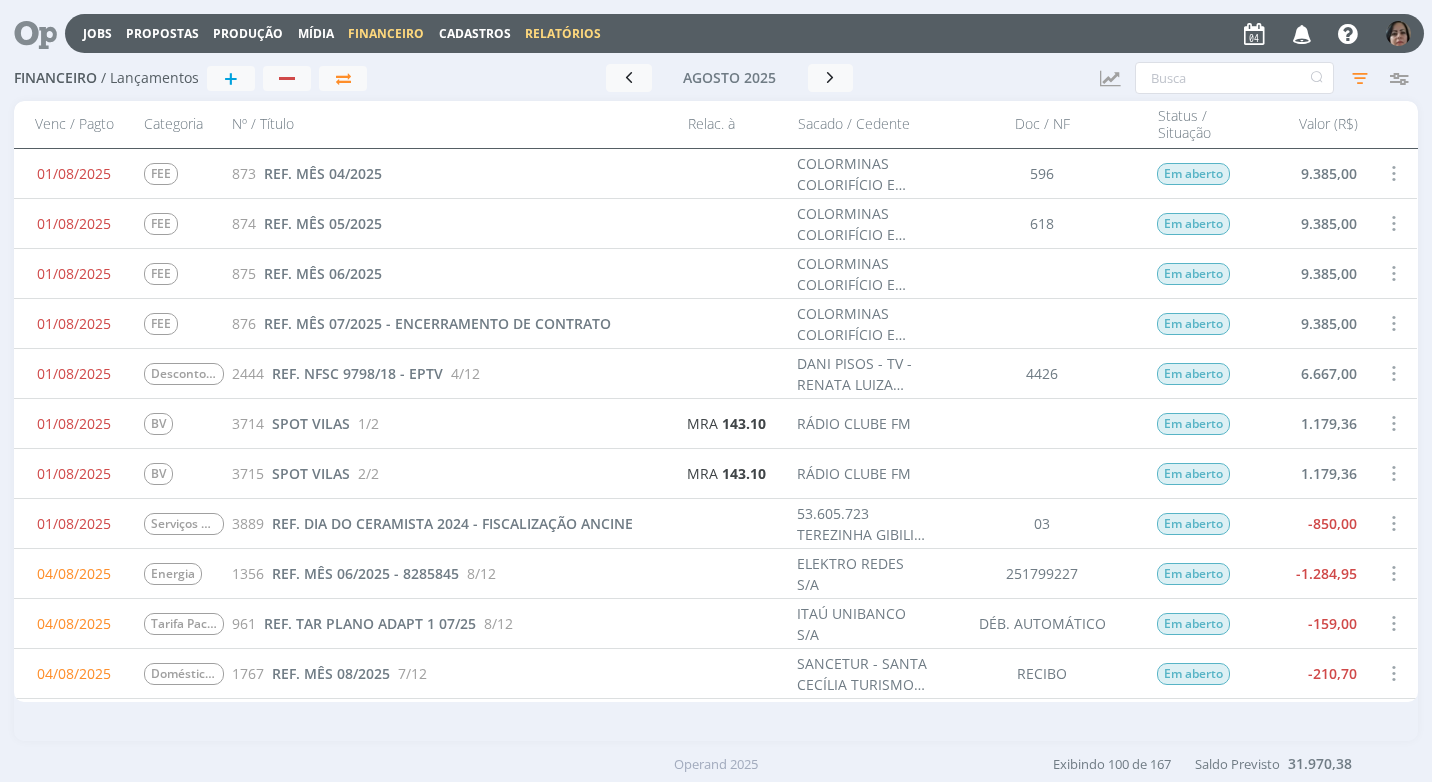 click on "Relatórios" at bounding box center [563, 33] 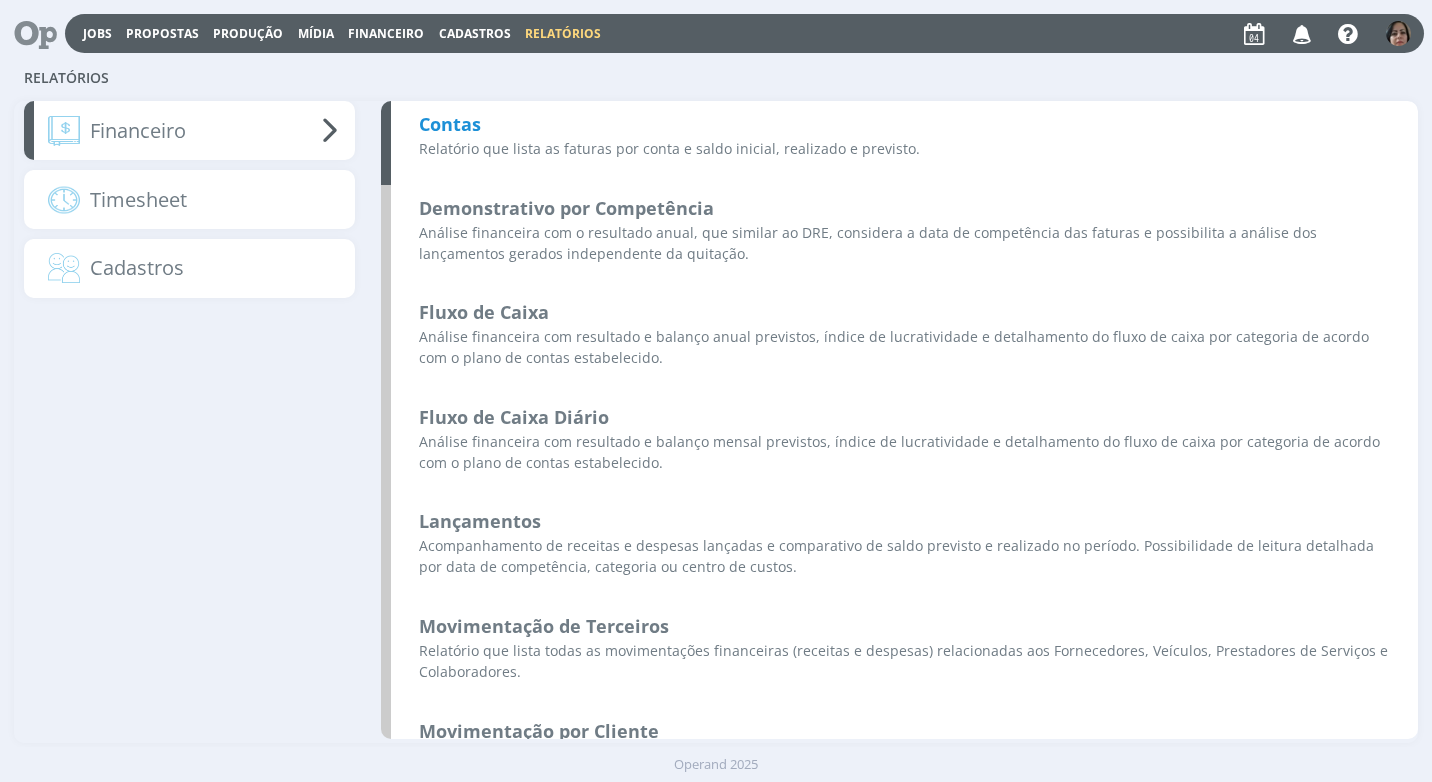 click on "Contas" at bounding box center [450, 124] 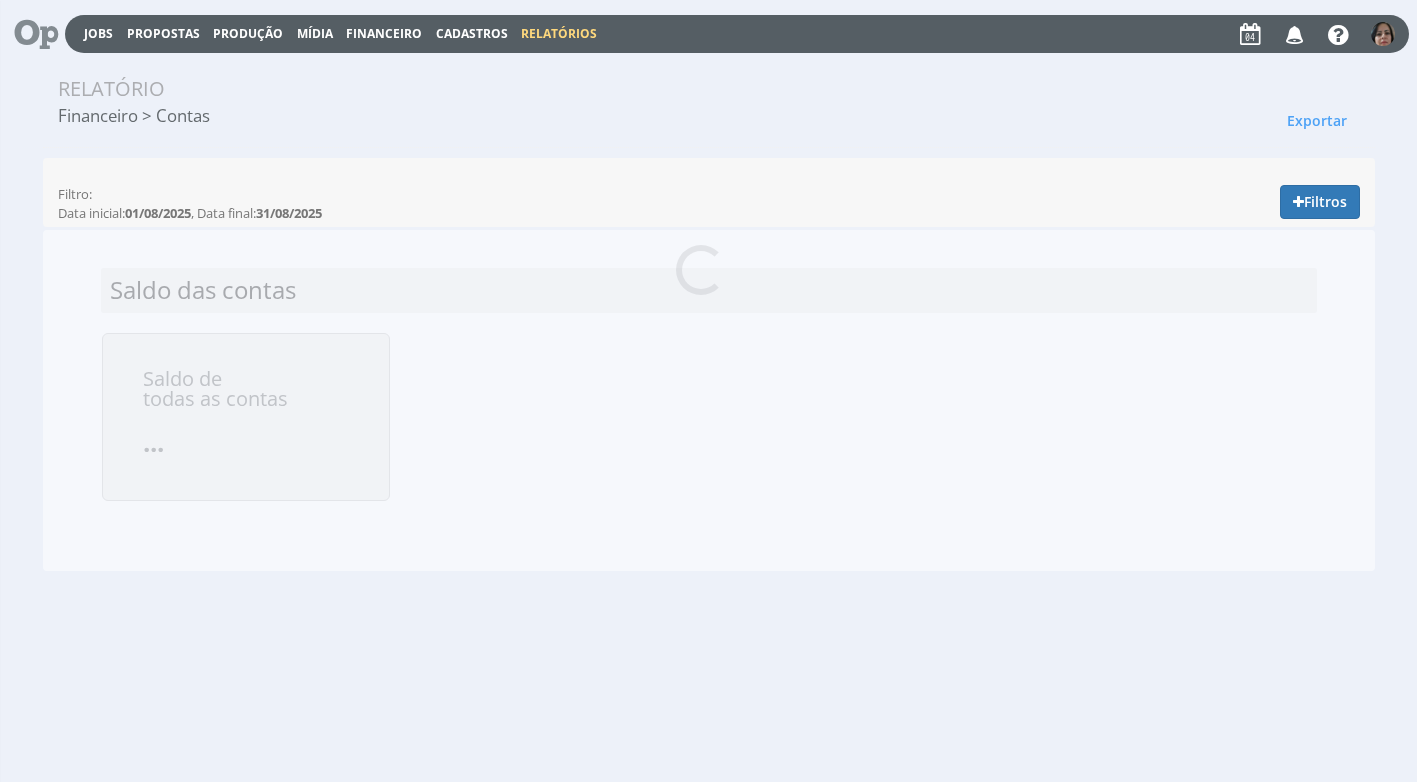 scroll, scrollTop: 0, scrollLeft: 0, axis: both 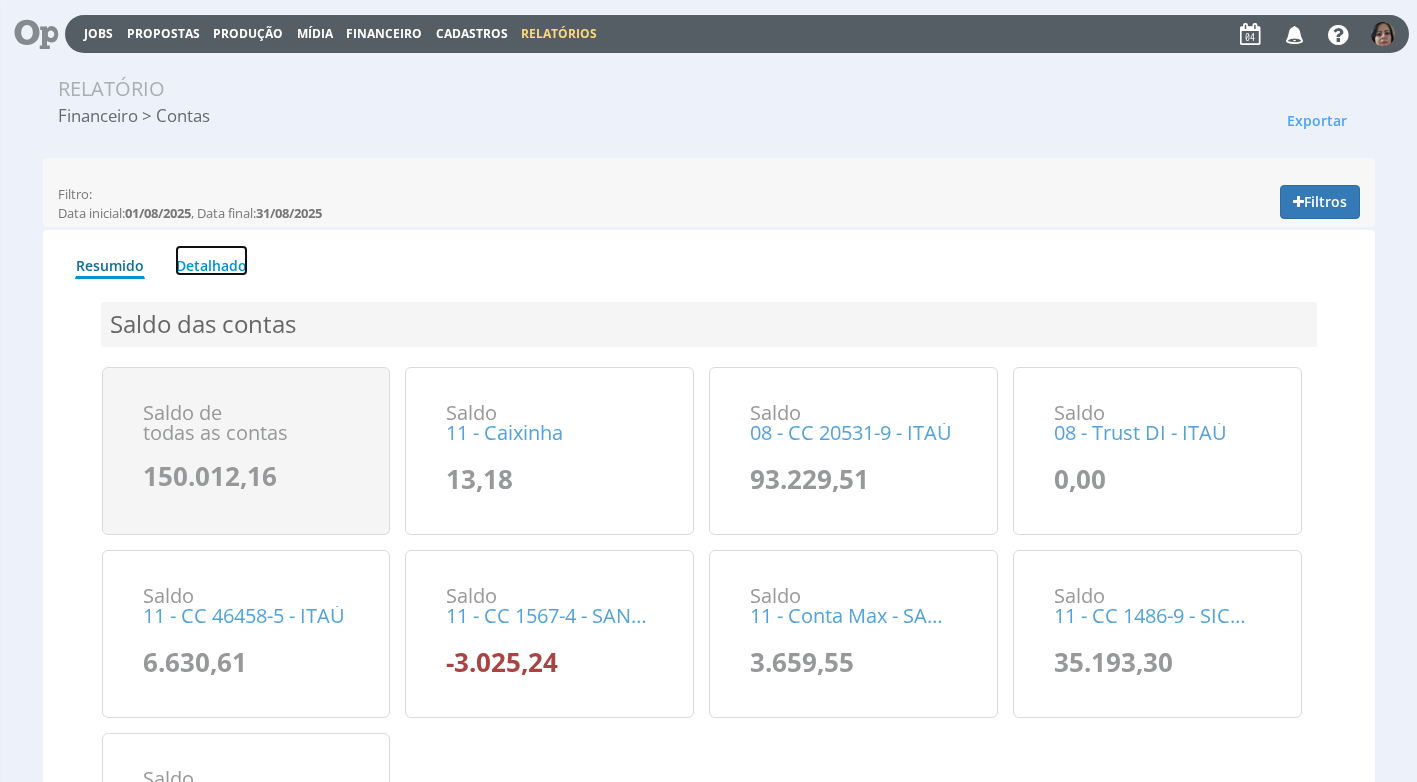 click on "Detalhado" at bounding box center (211, 260) 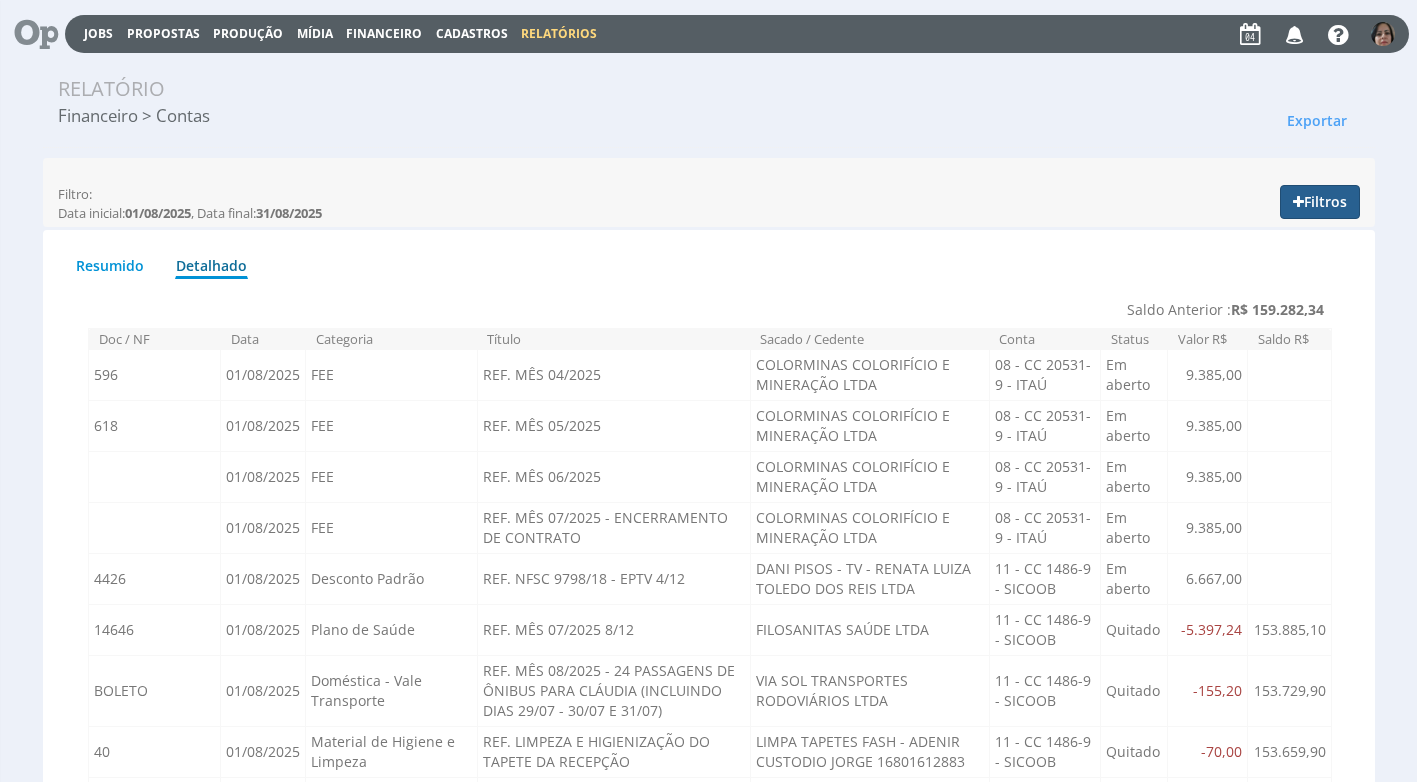 click on "Filtros" at bounding box center [1320, 202] 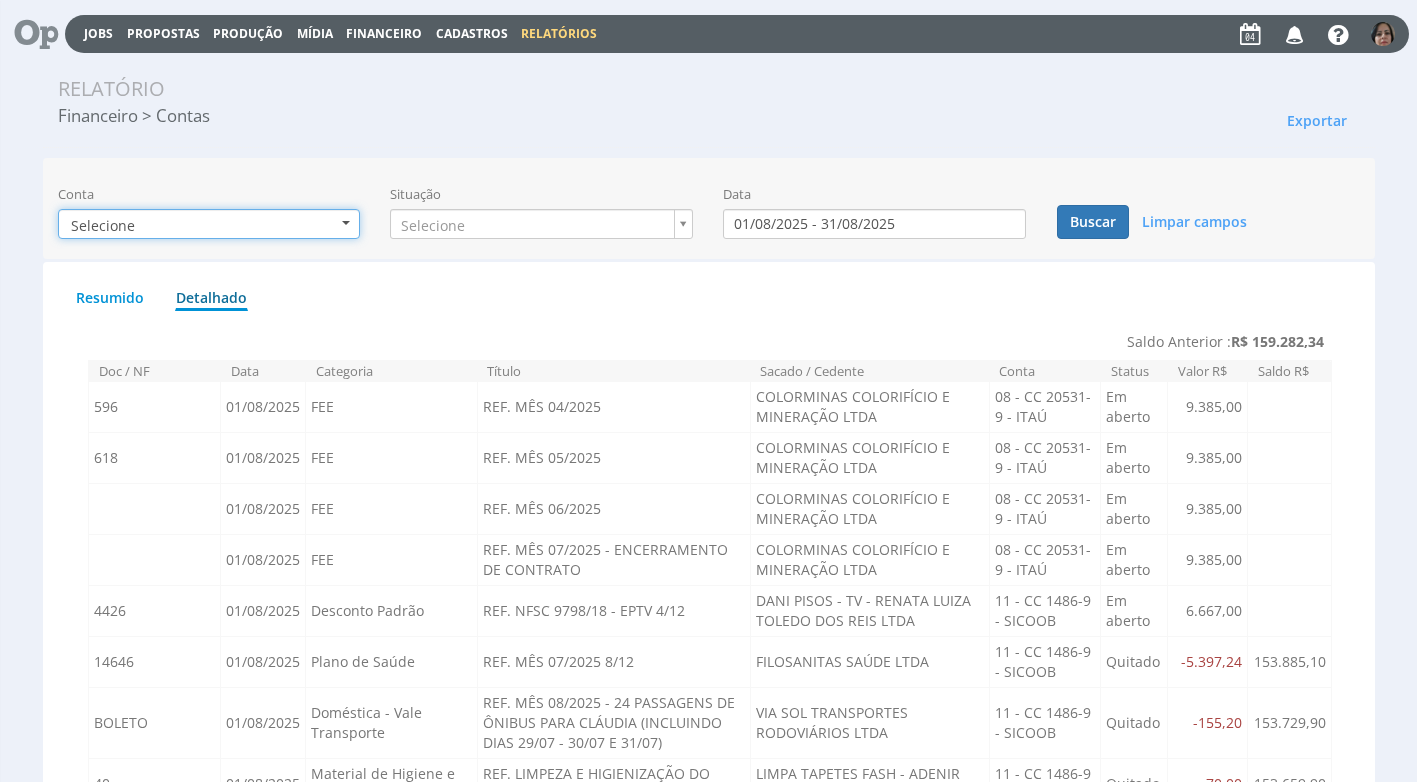 click at bounding box center (346, 223) 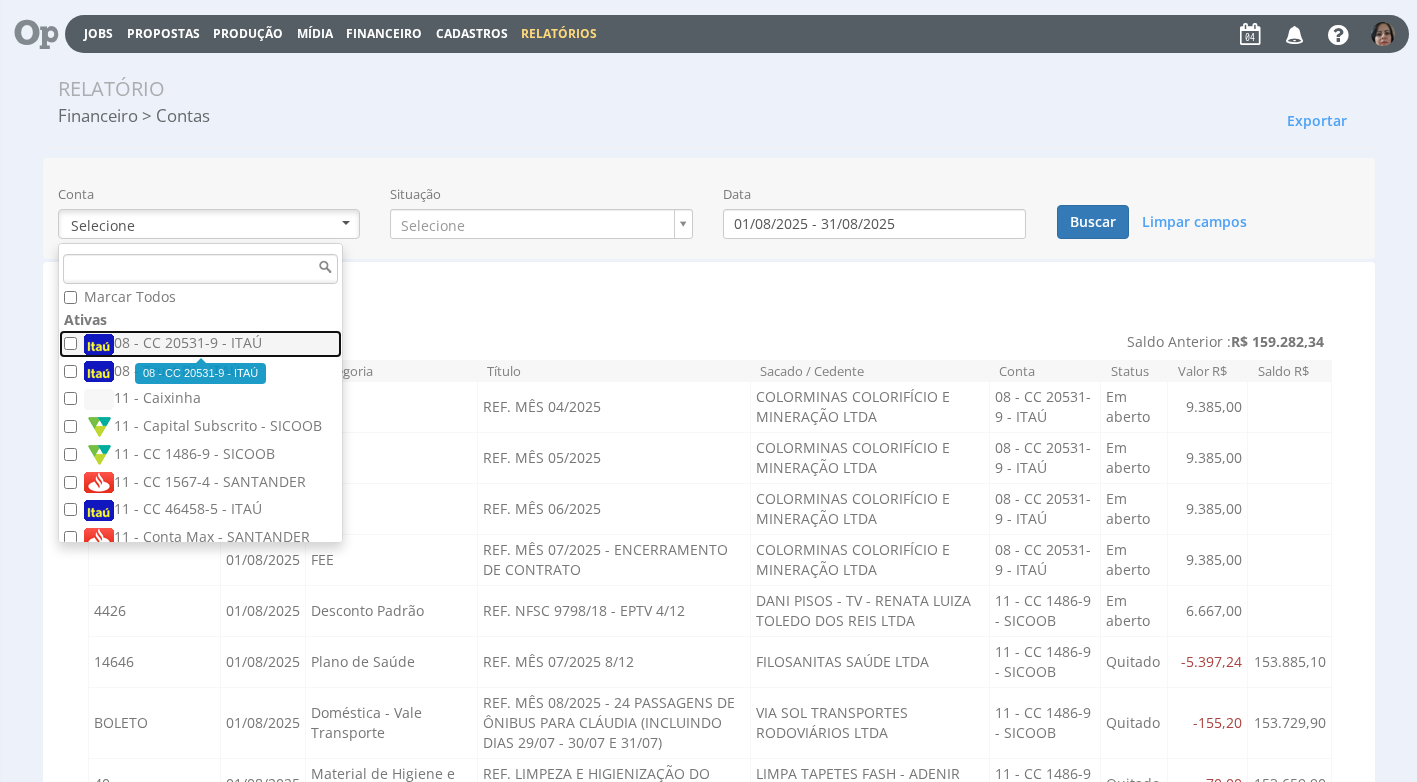 click on "08 - CC 20531-9 - ITAÚ" at bounding box center (203, 344) 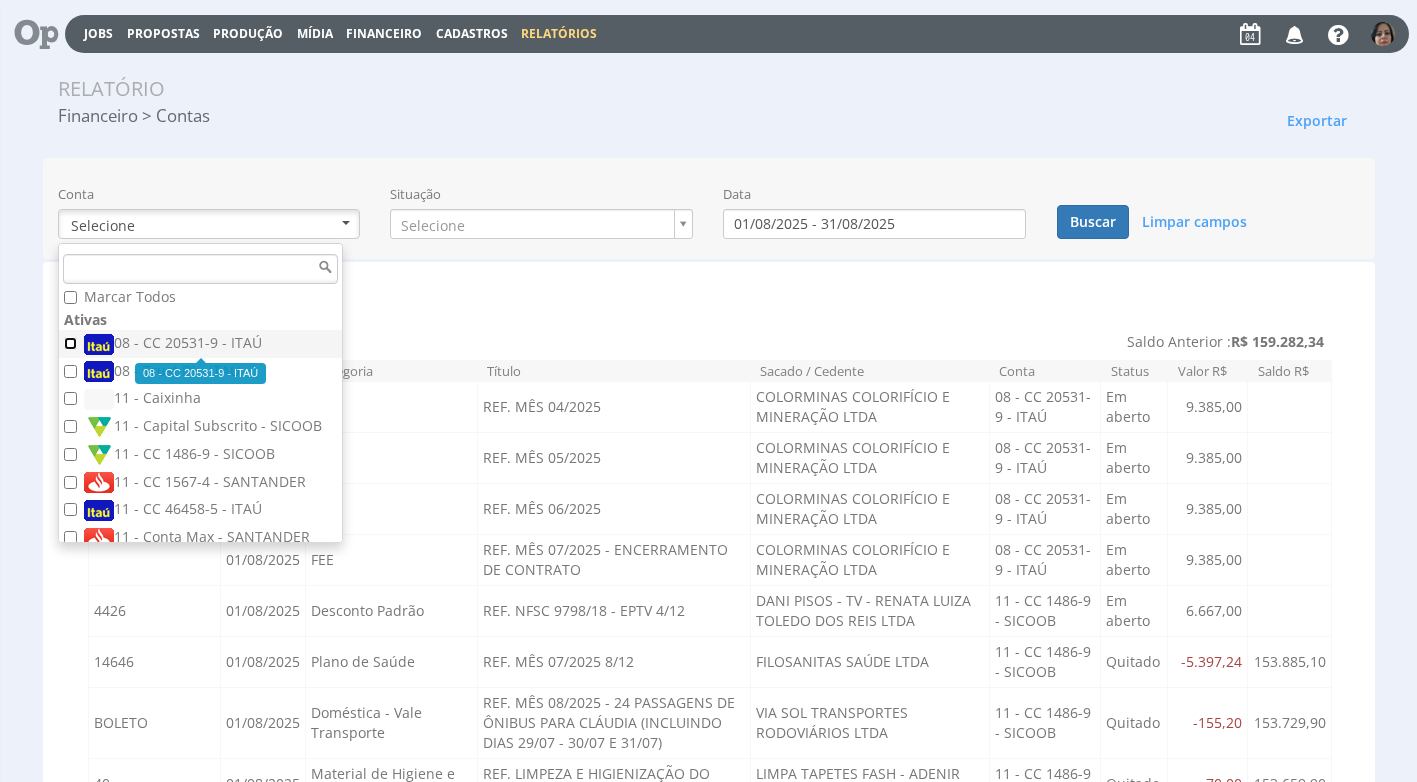 click on "08 - CC 20531-9 - ITAÚ" at bounding box center (70, 343) 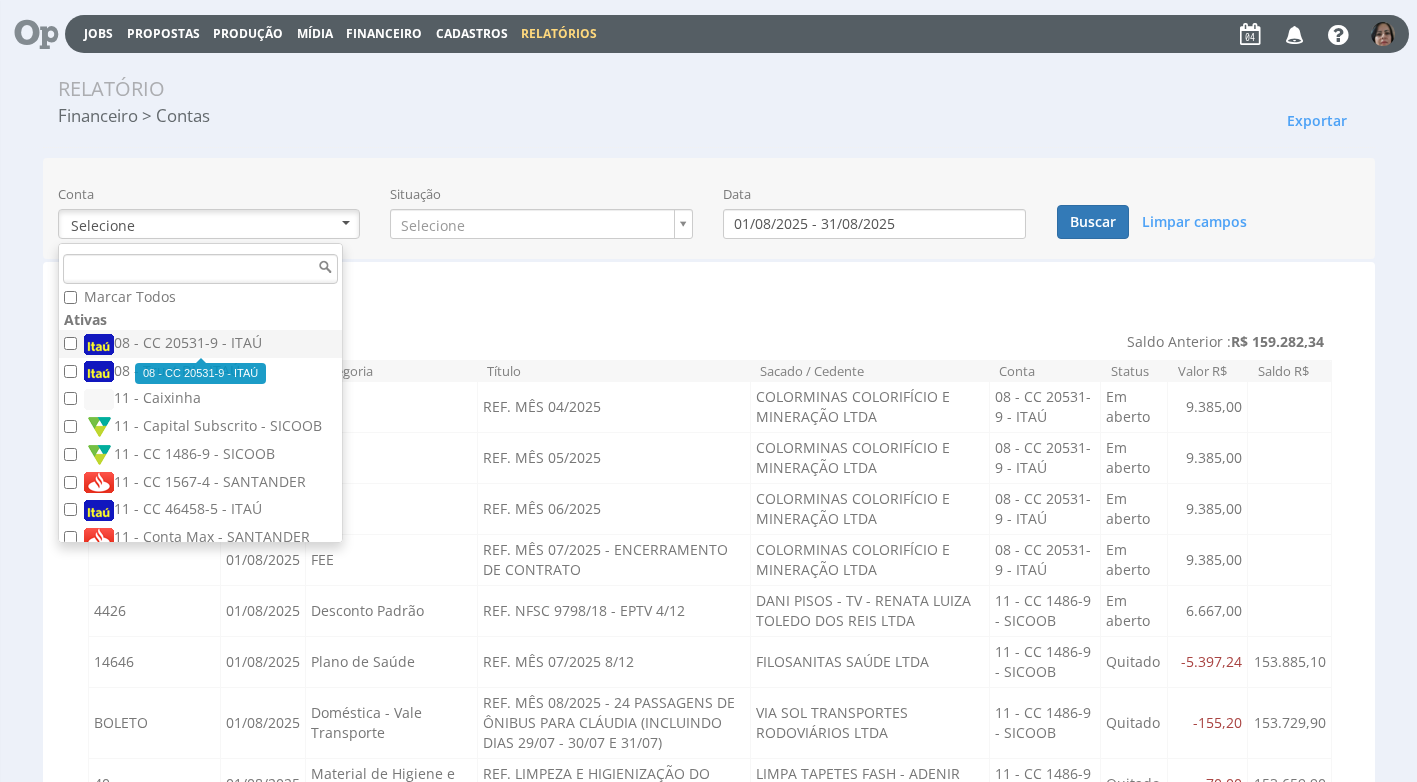 checkbox on "true" 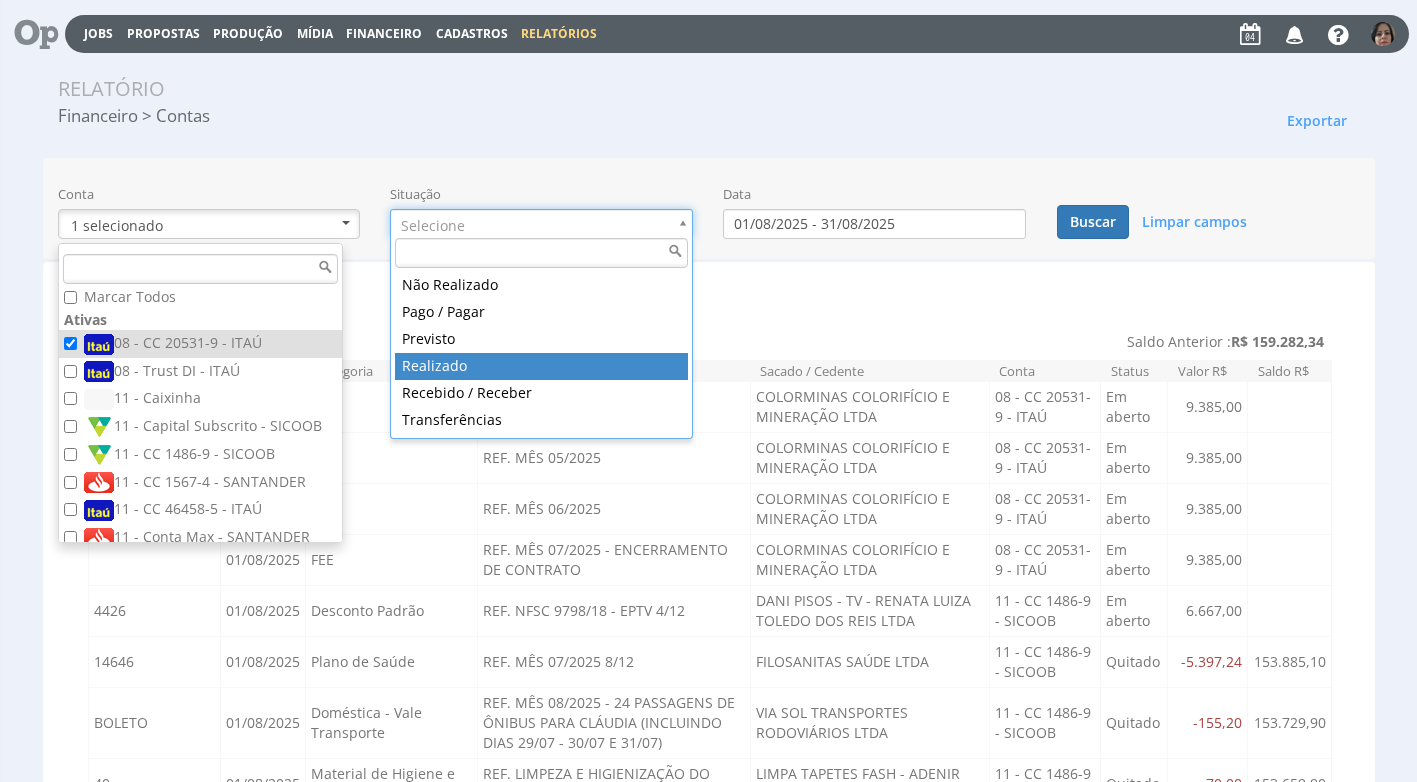 drag, startPoint x: 517, startPoint y: 364, endPoint x: 537, endPoint y: 360, distance: 20.396078 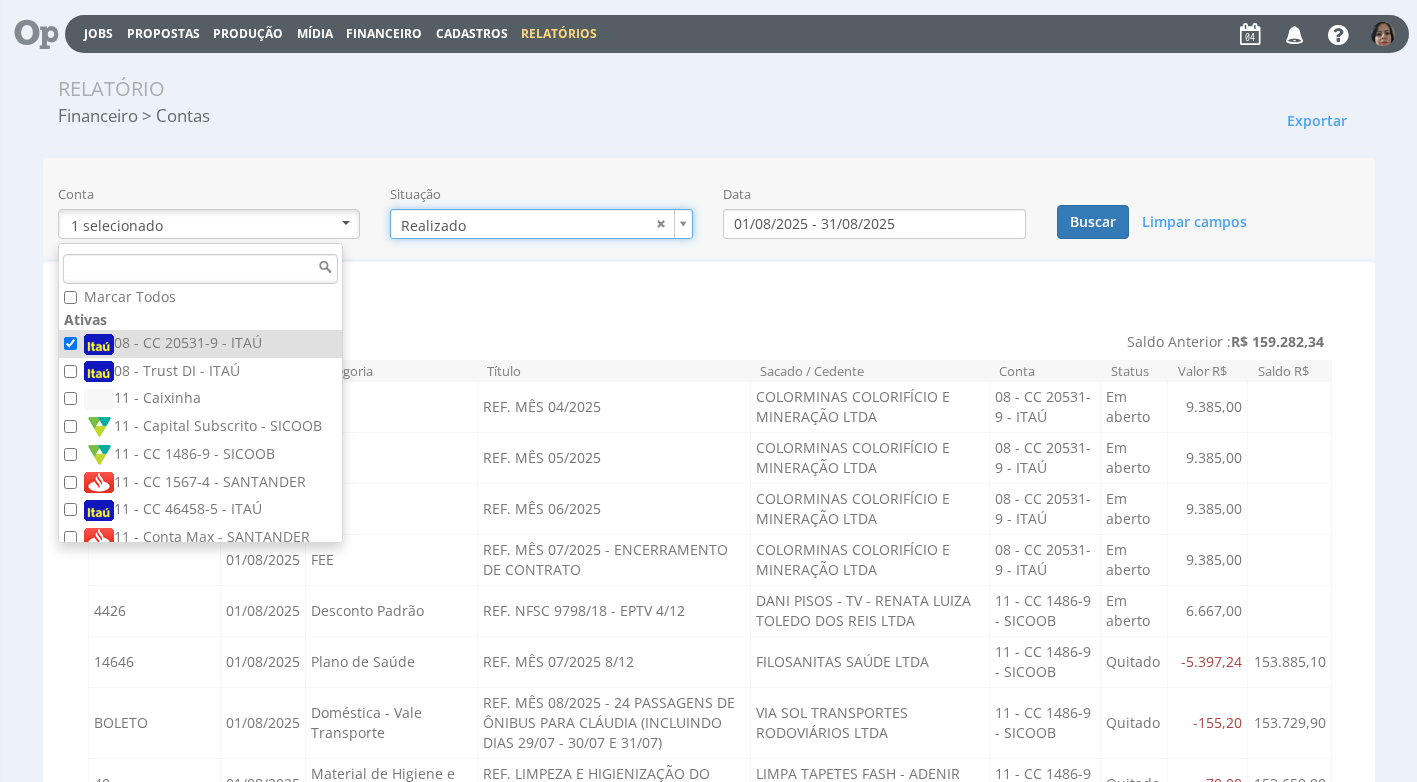 type on "realizado" 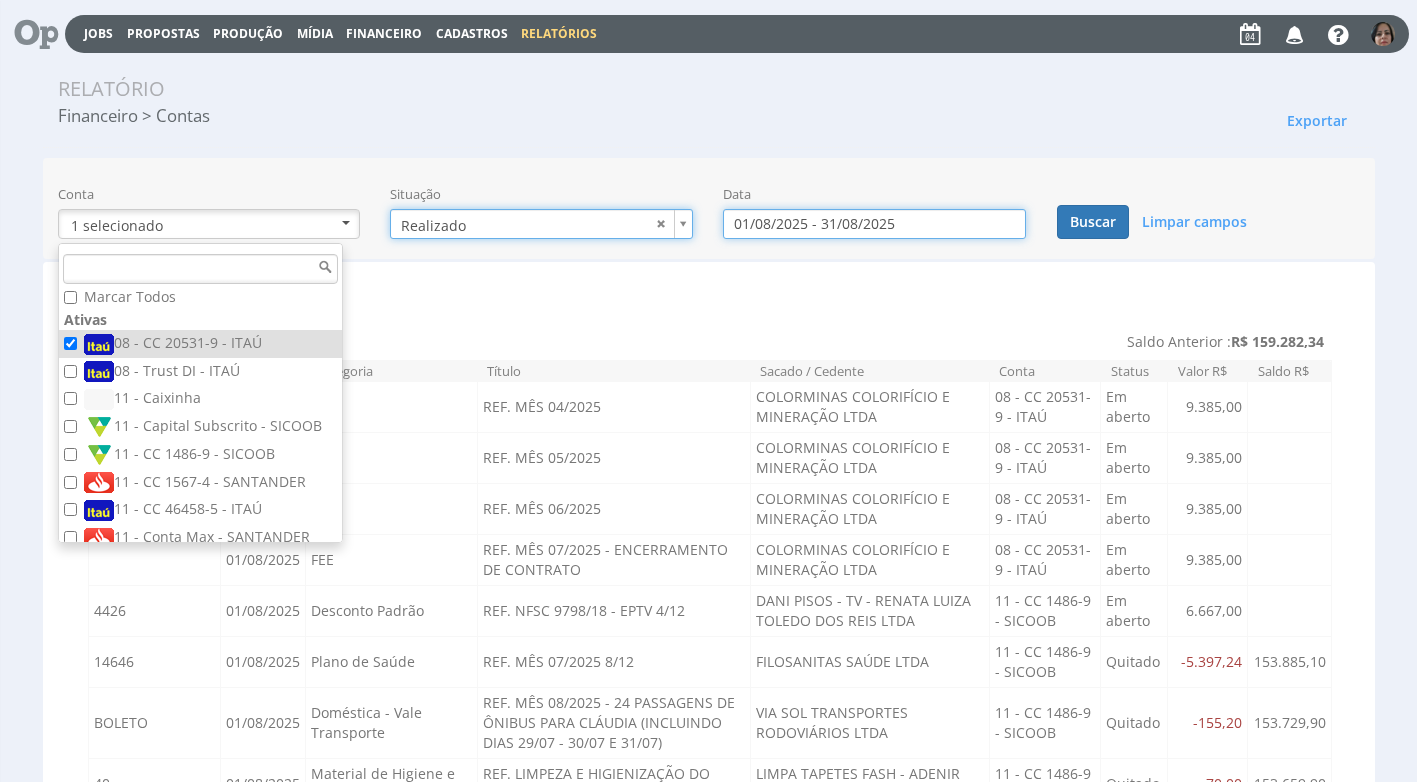 click on "01/08/2025 - 31/08/2025" at bounding box center [874, 224] 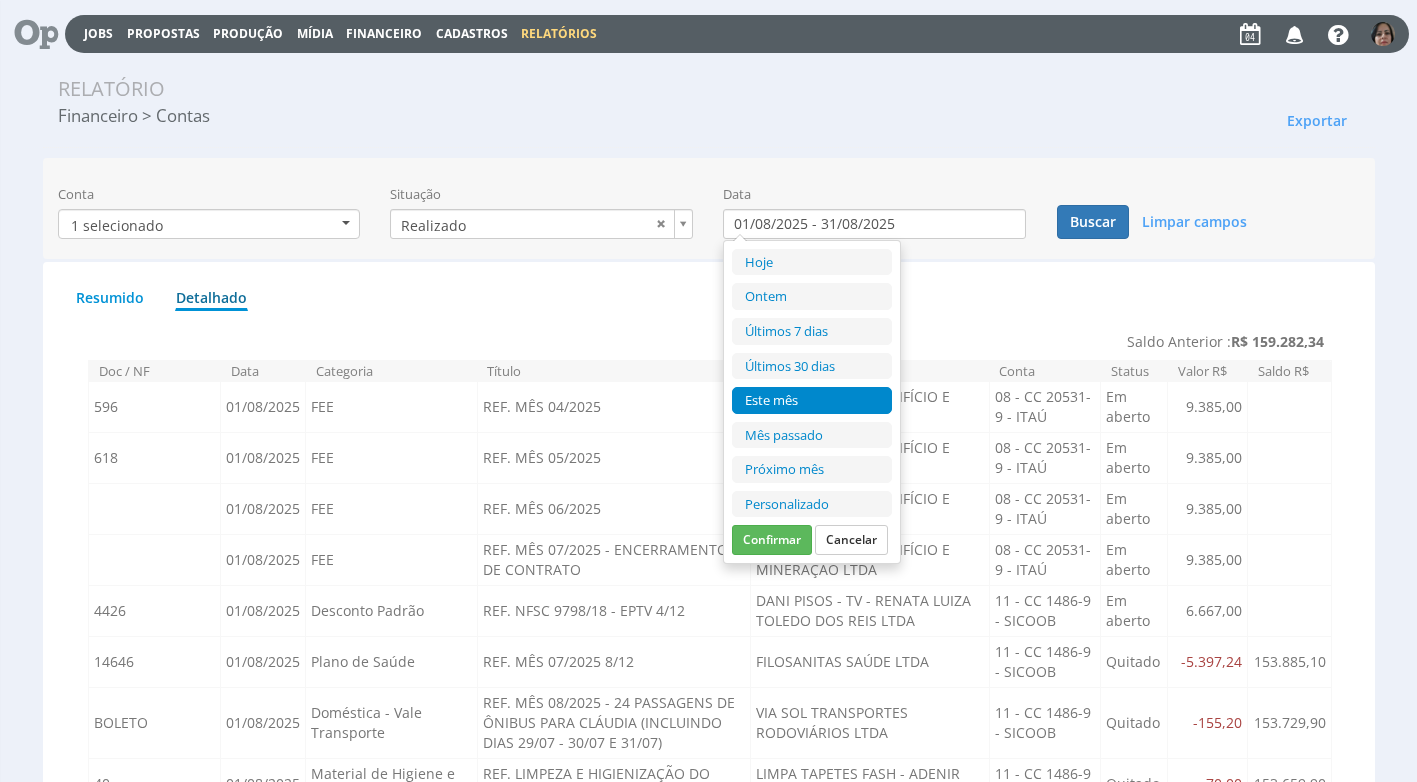 click on "Personalizado" at bounding box center [812, 504] 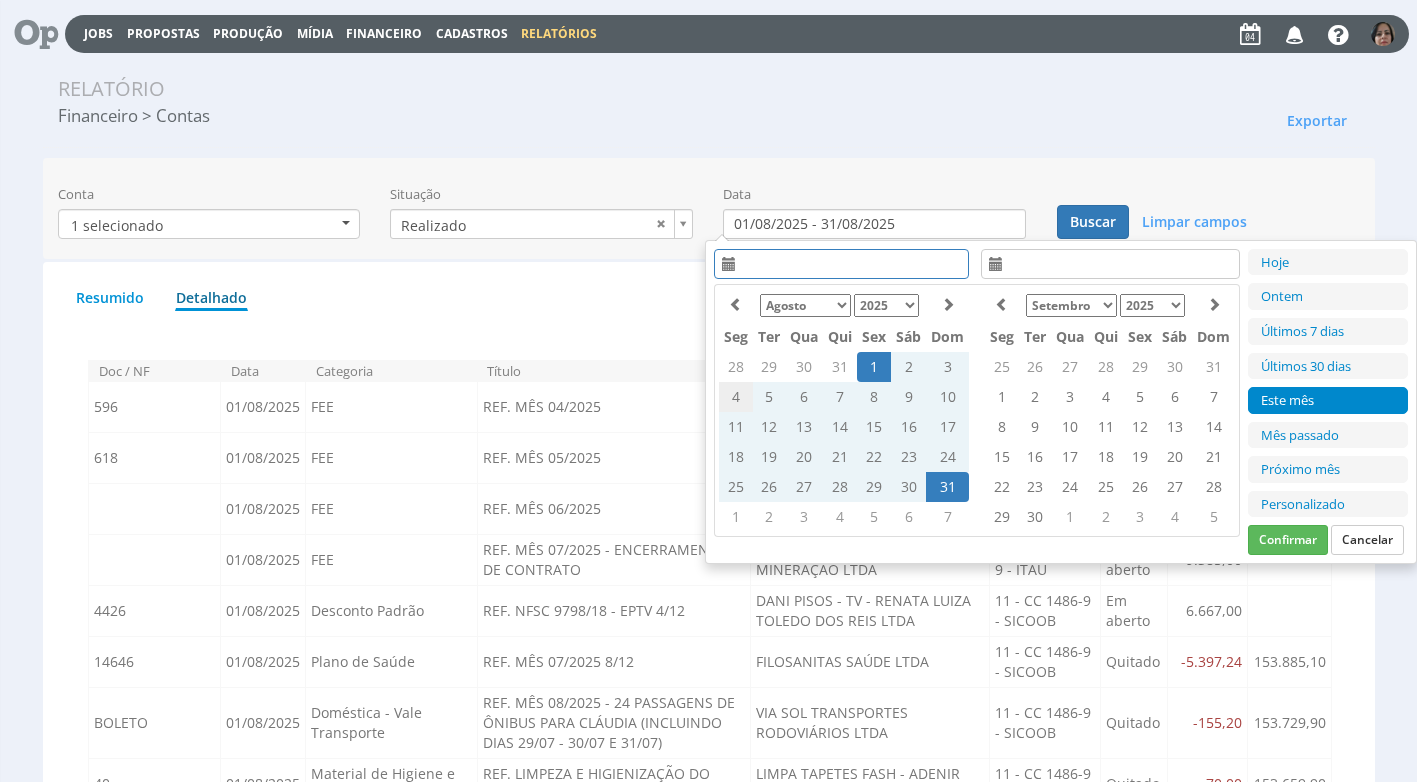 click on "4" at bounding box center (736, 397) 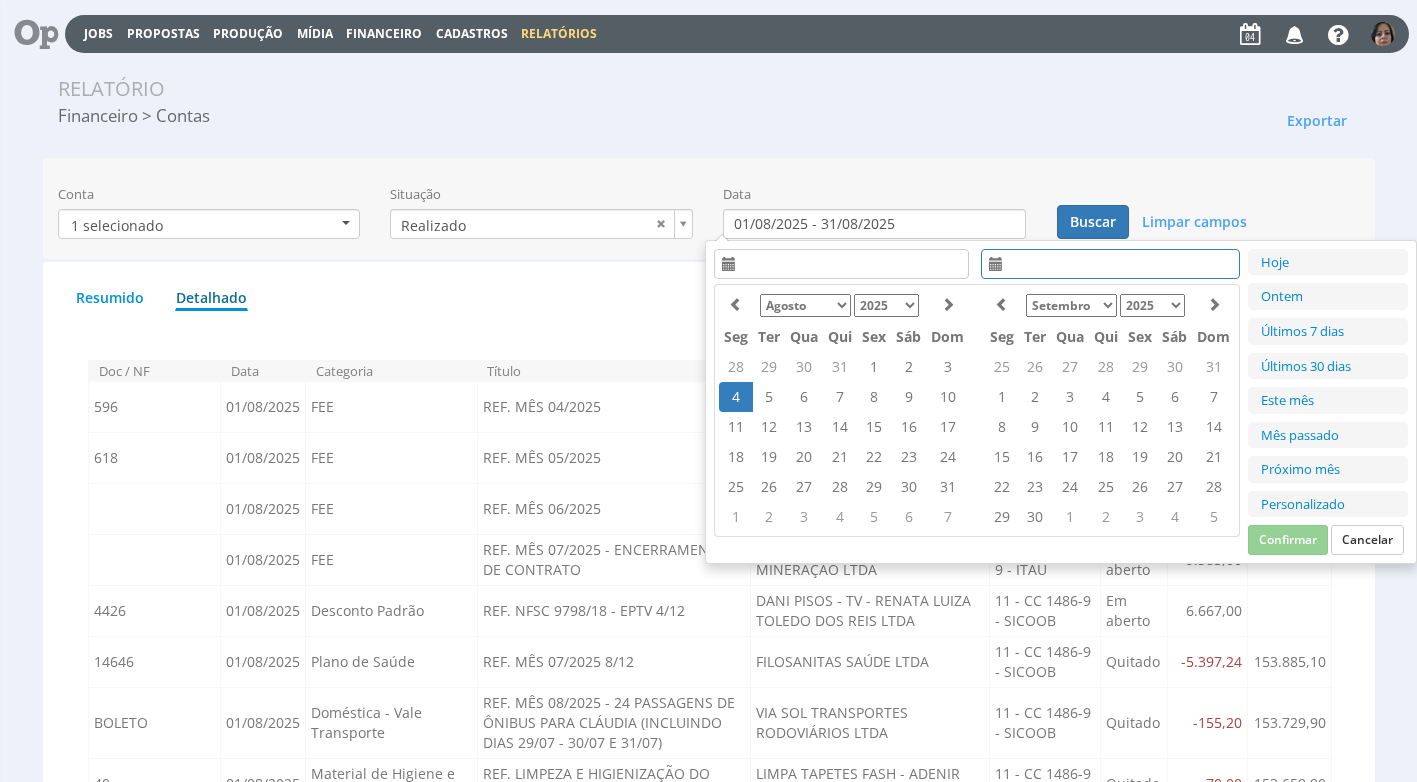 click on "4" at bounding box center (736, 397) 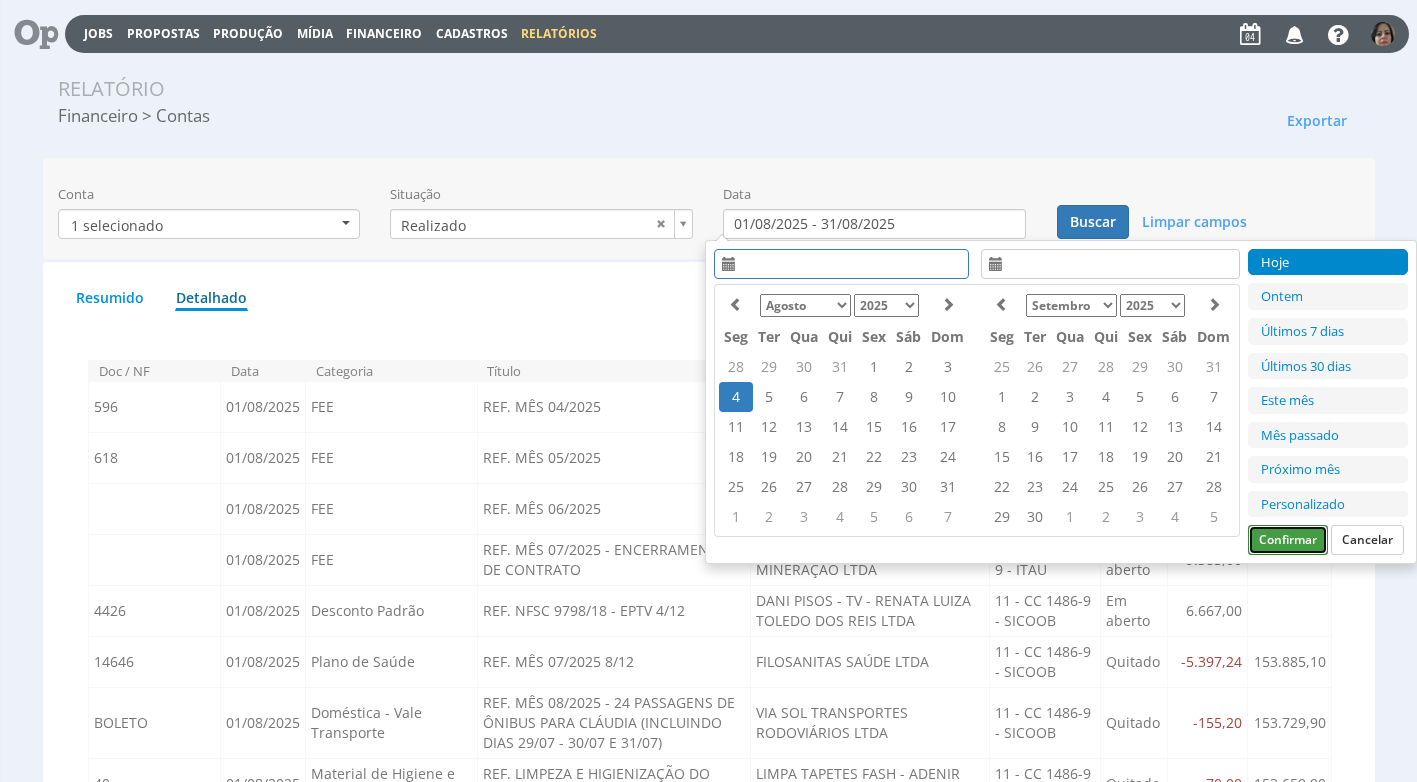 click on "Confirmar" at bounding box center (1288, 540) 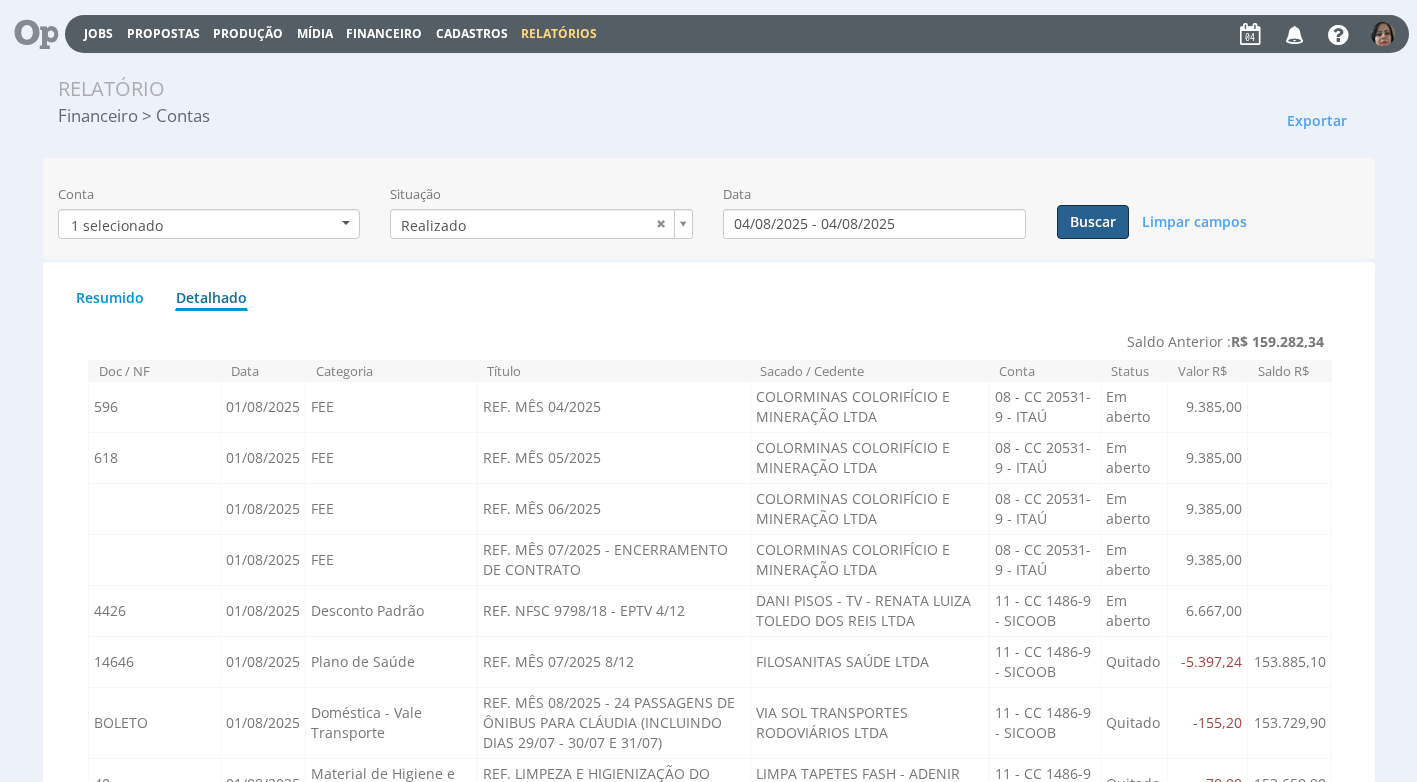 drag, startPoint x: 1091, startPoint y: 209, endPoint x: 1036, endPoint y: 253, distance: 70.434364 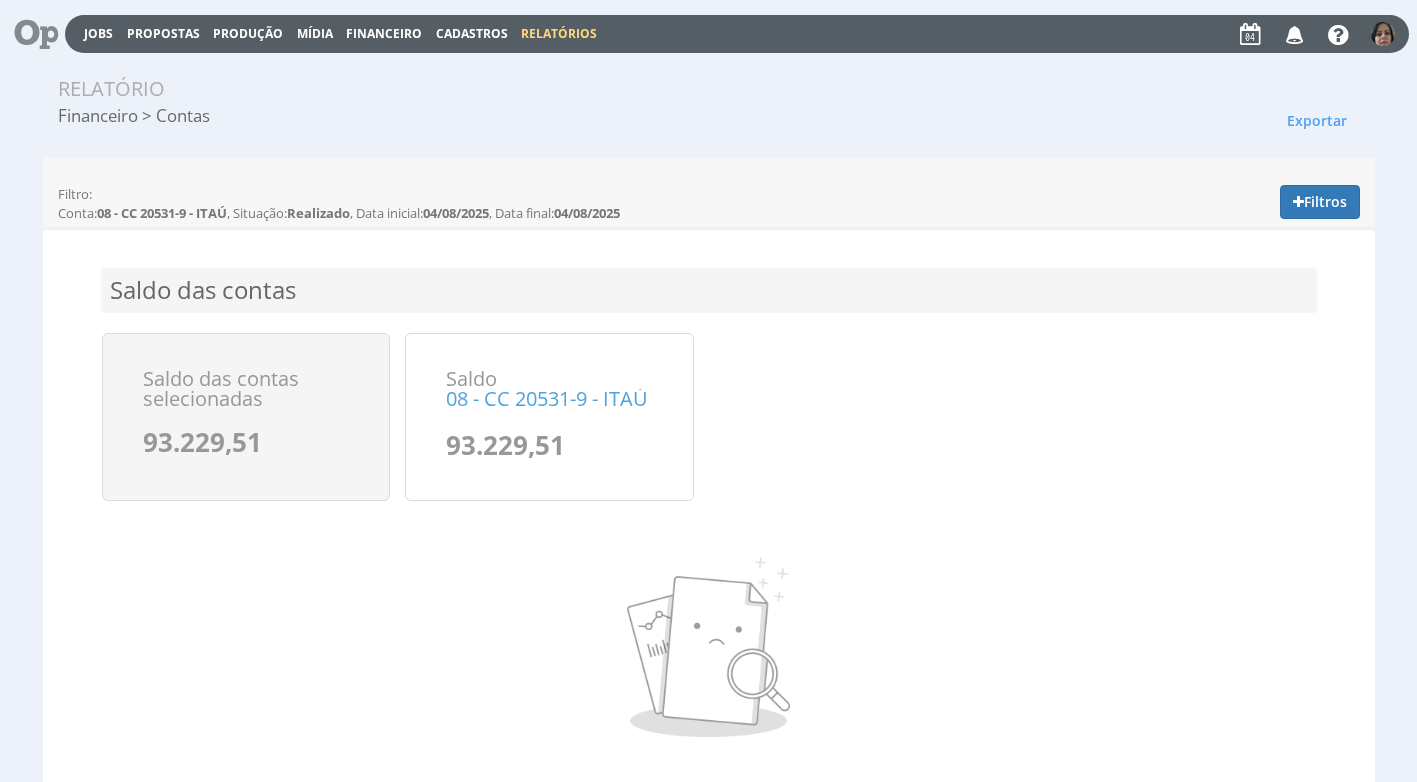 click on "Financeiro" at bounding box center [384, 33] 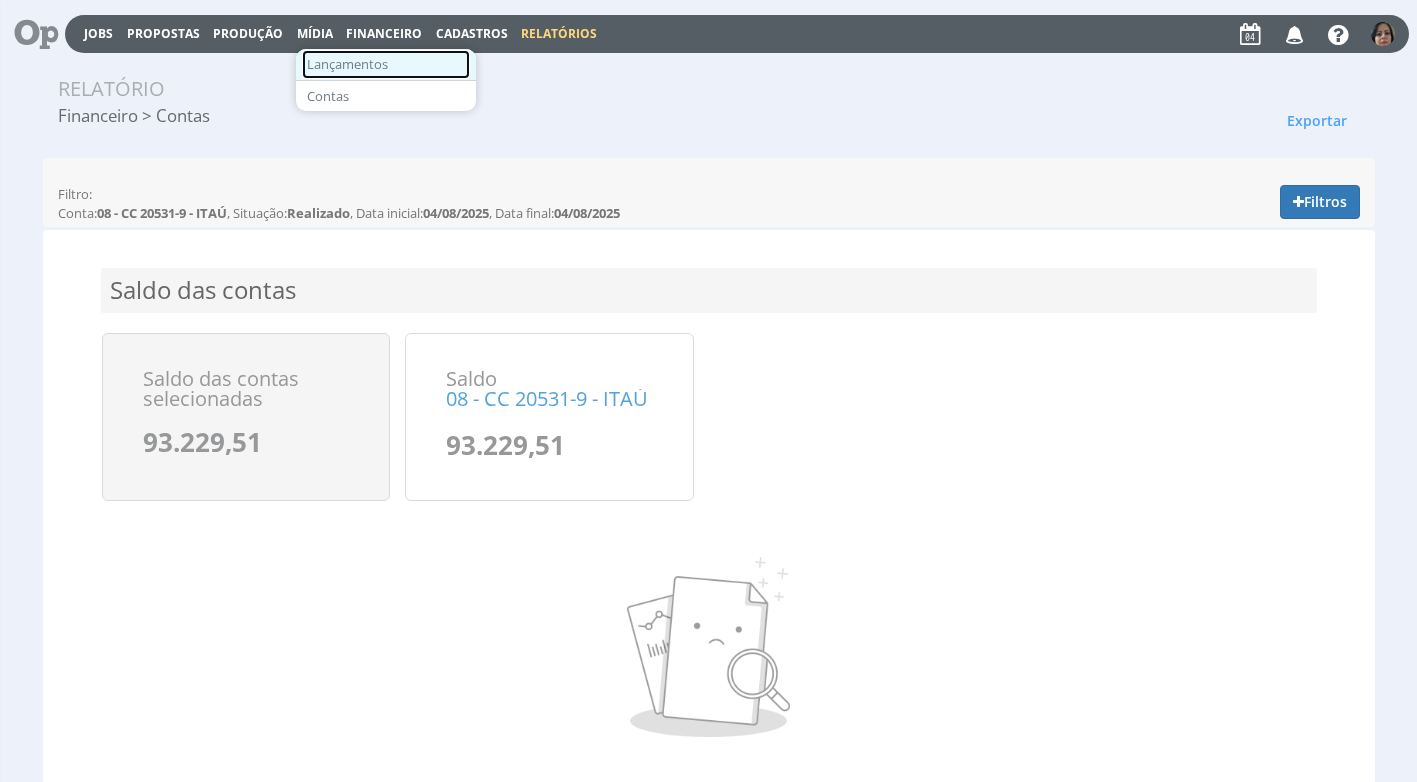 click on "Lançamentos" at bounding box center [386, 64] 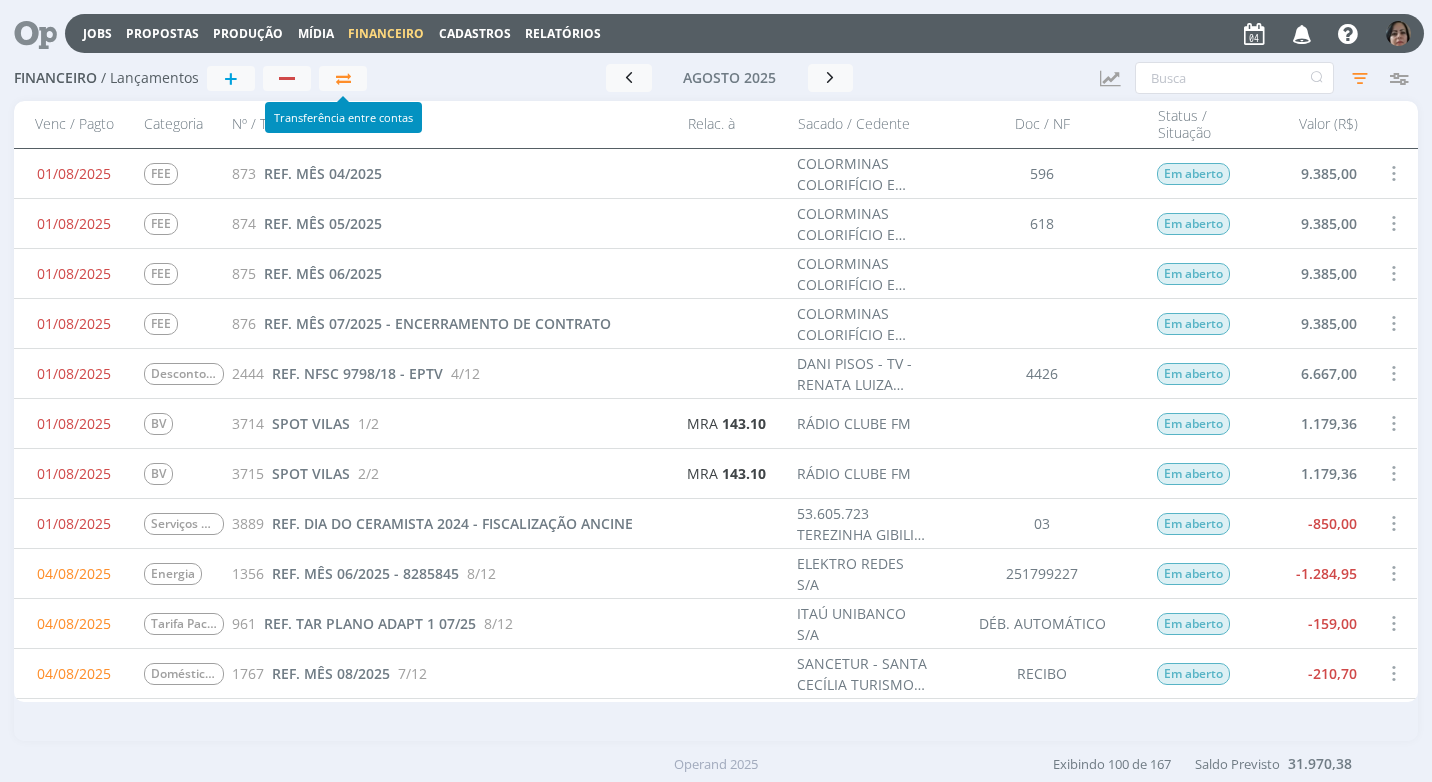 scroll, scrollTop: 0, scrollLeft: 0, axis: both 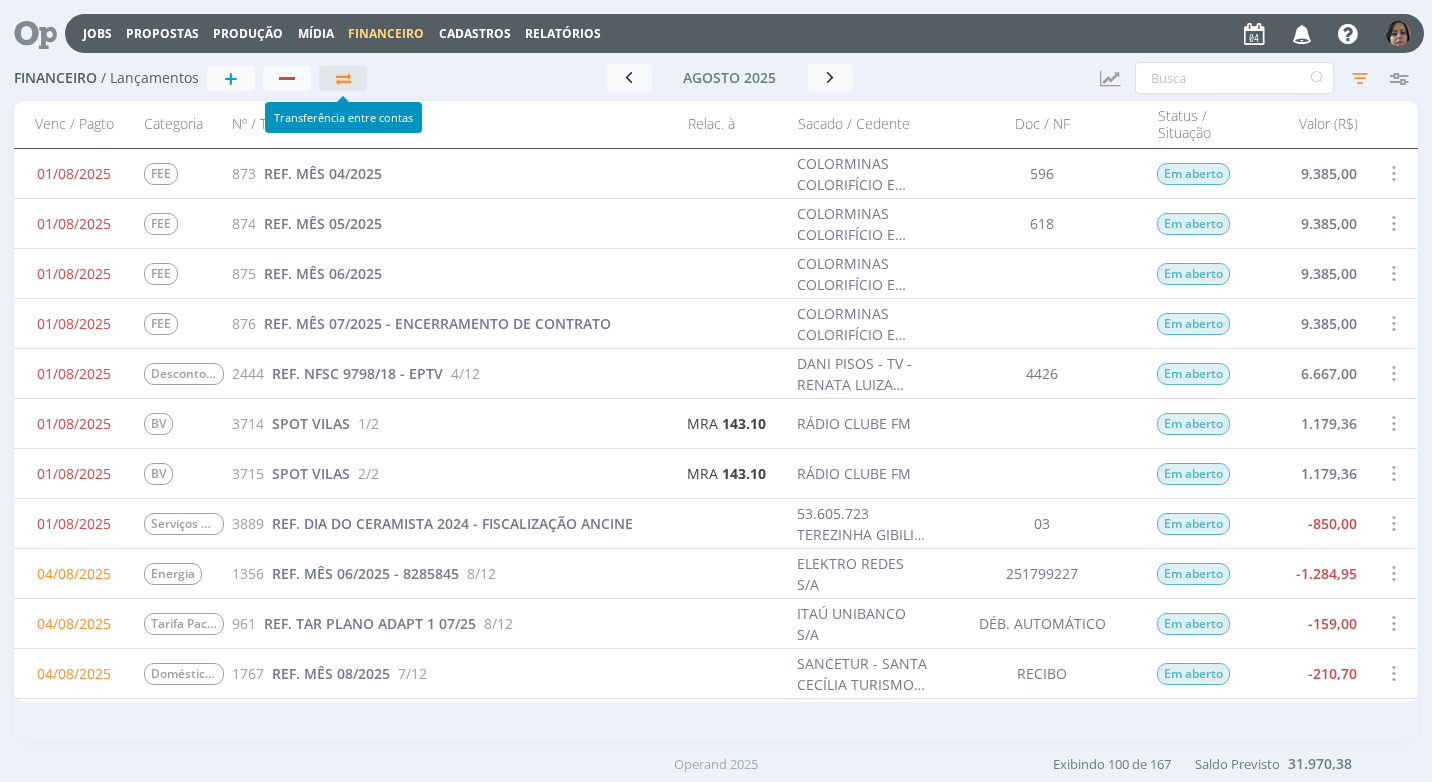 click at bounding box center (343, 78) 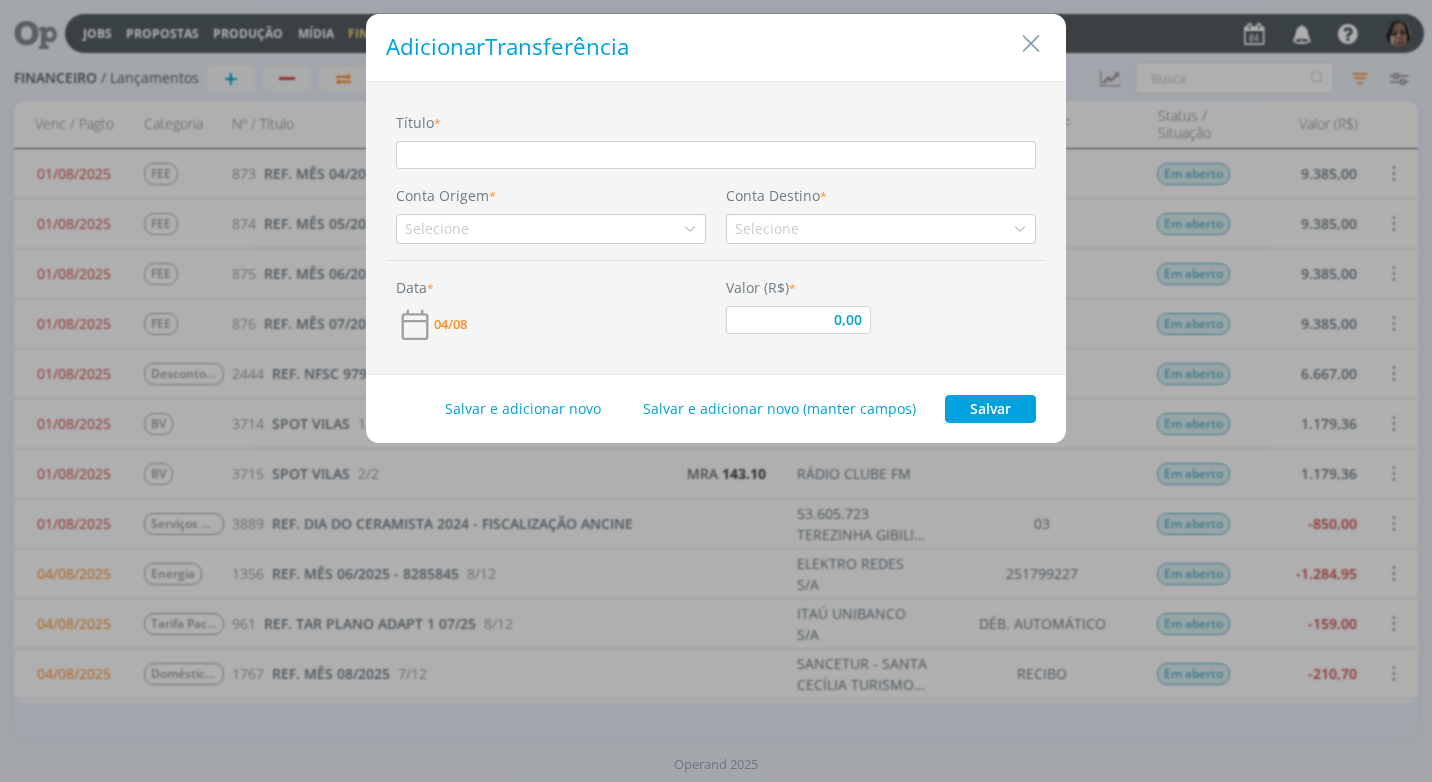 type on "t" 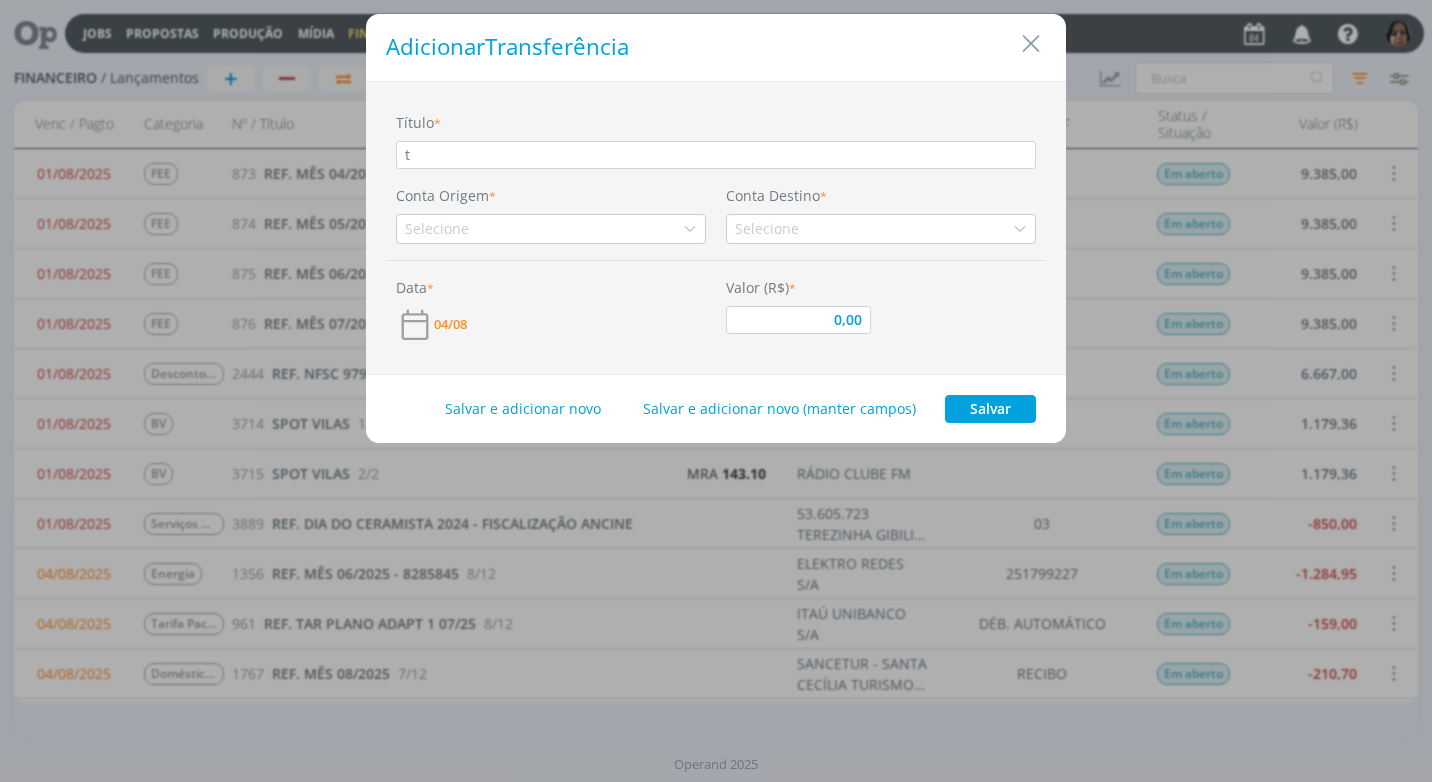 type 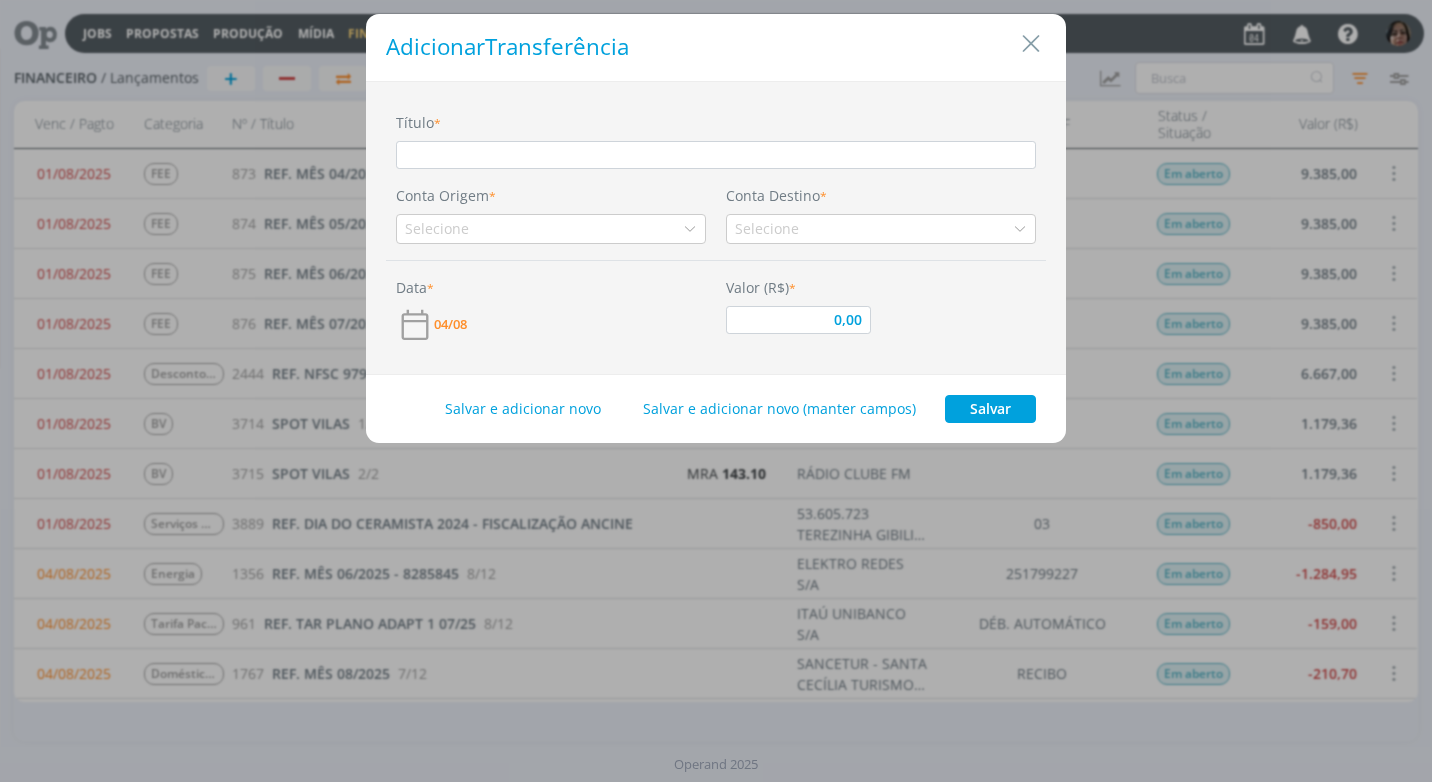 type on "T" 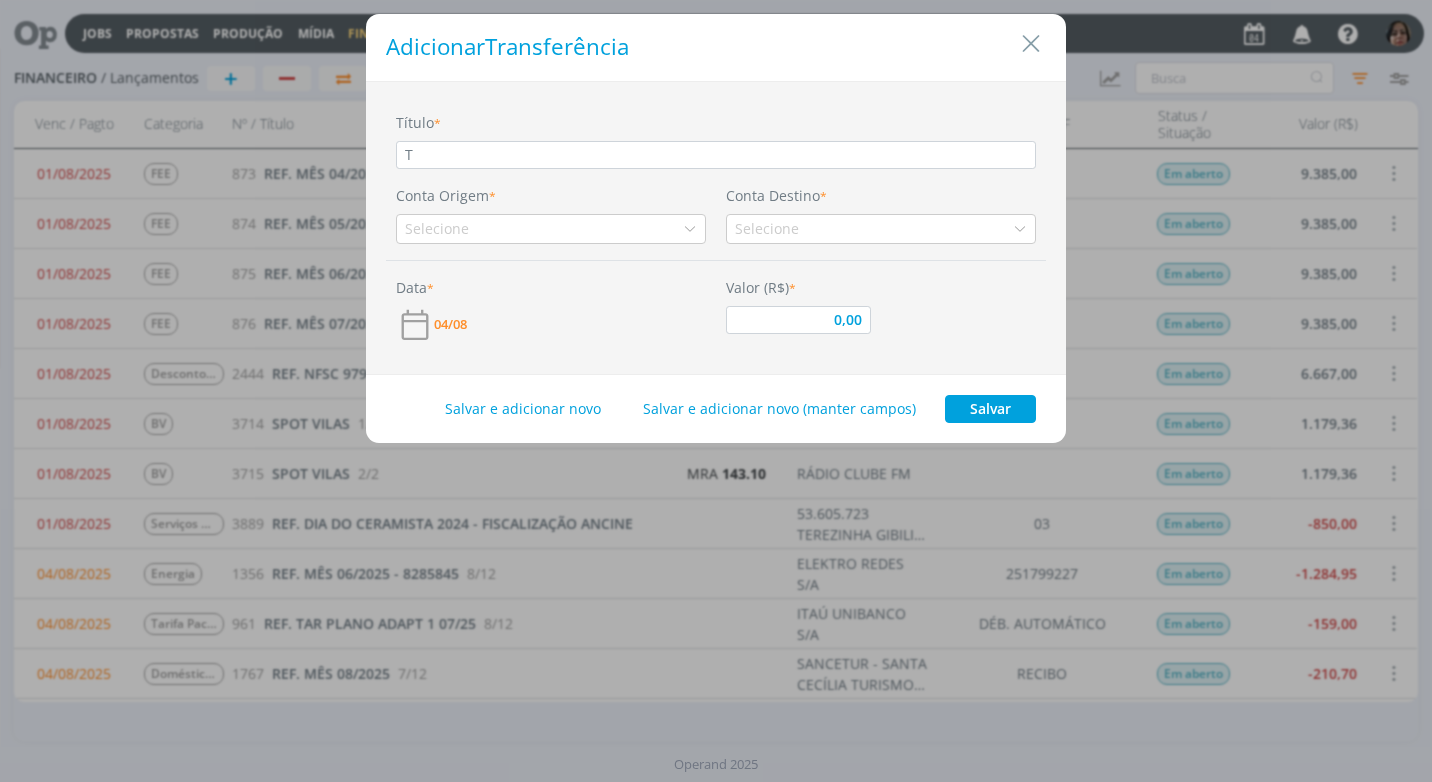 type on "TR" 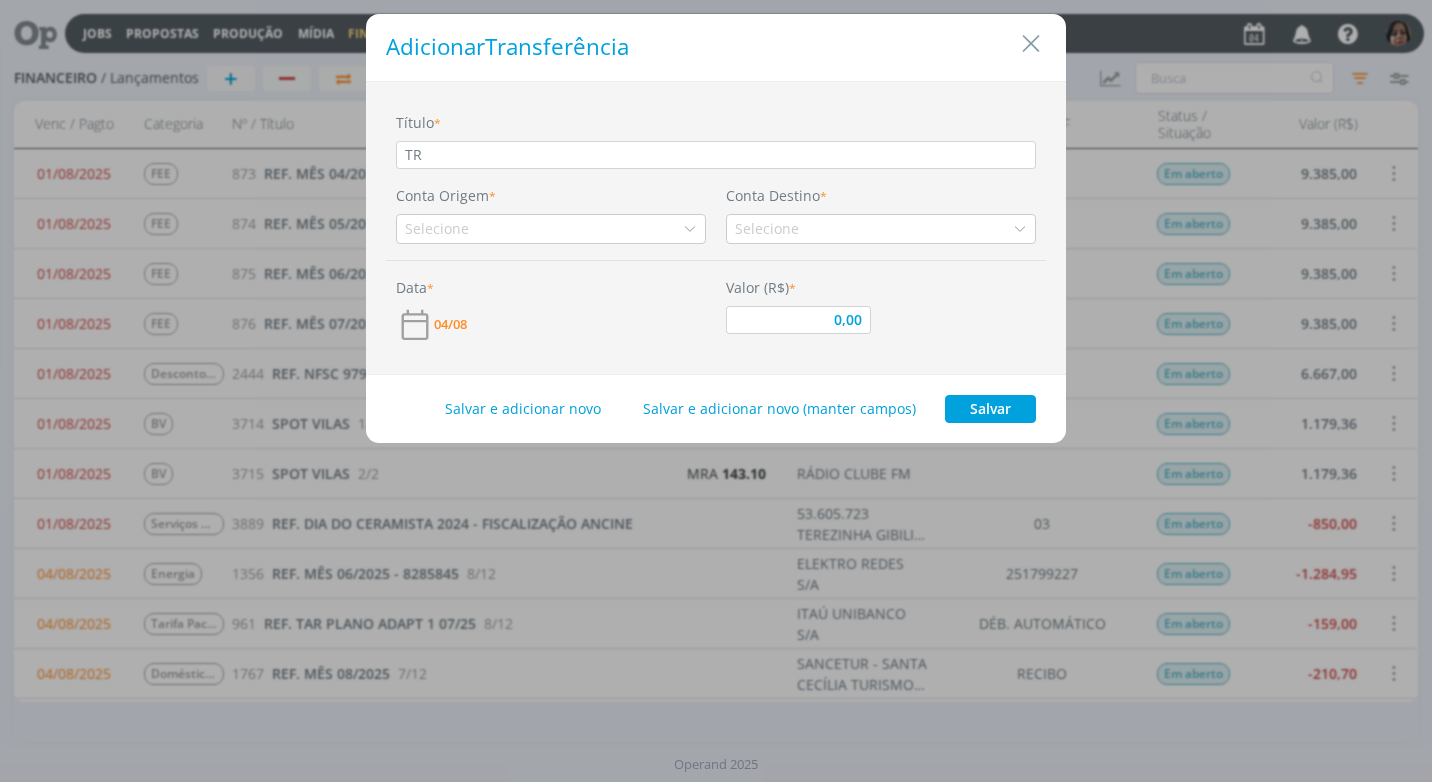 type on "TRN" 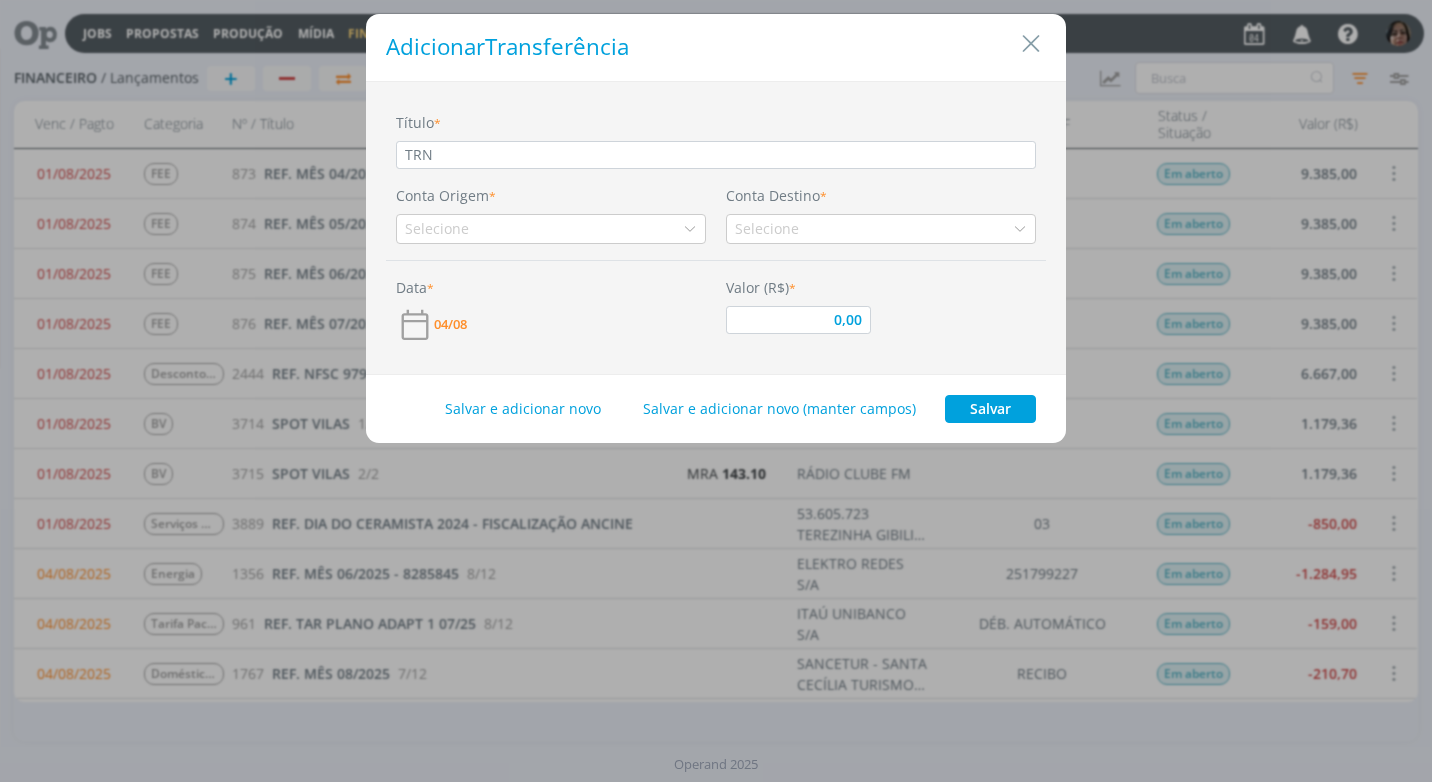 type on "TRNA" 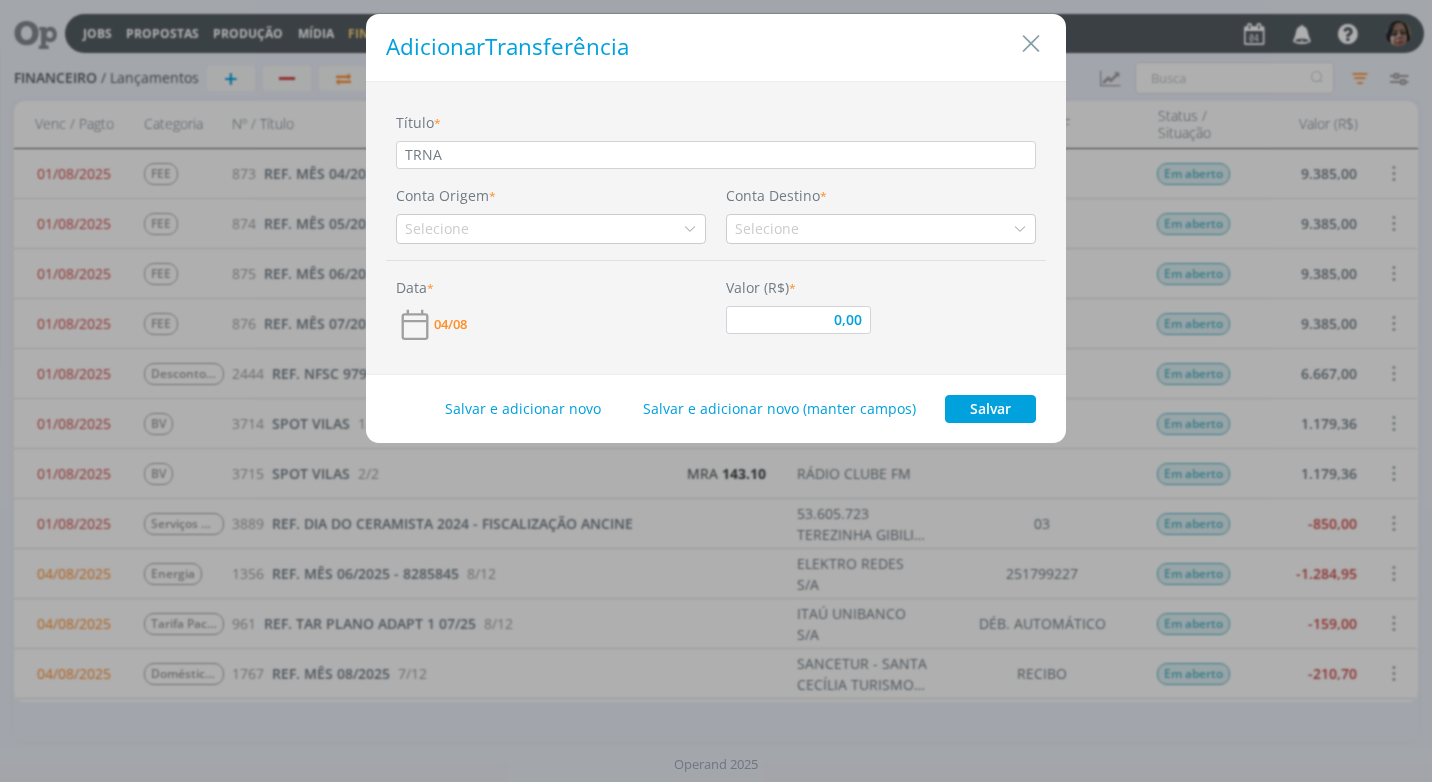 type on "TRNAS" 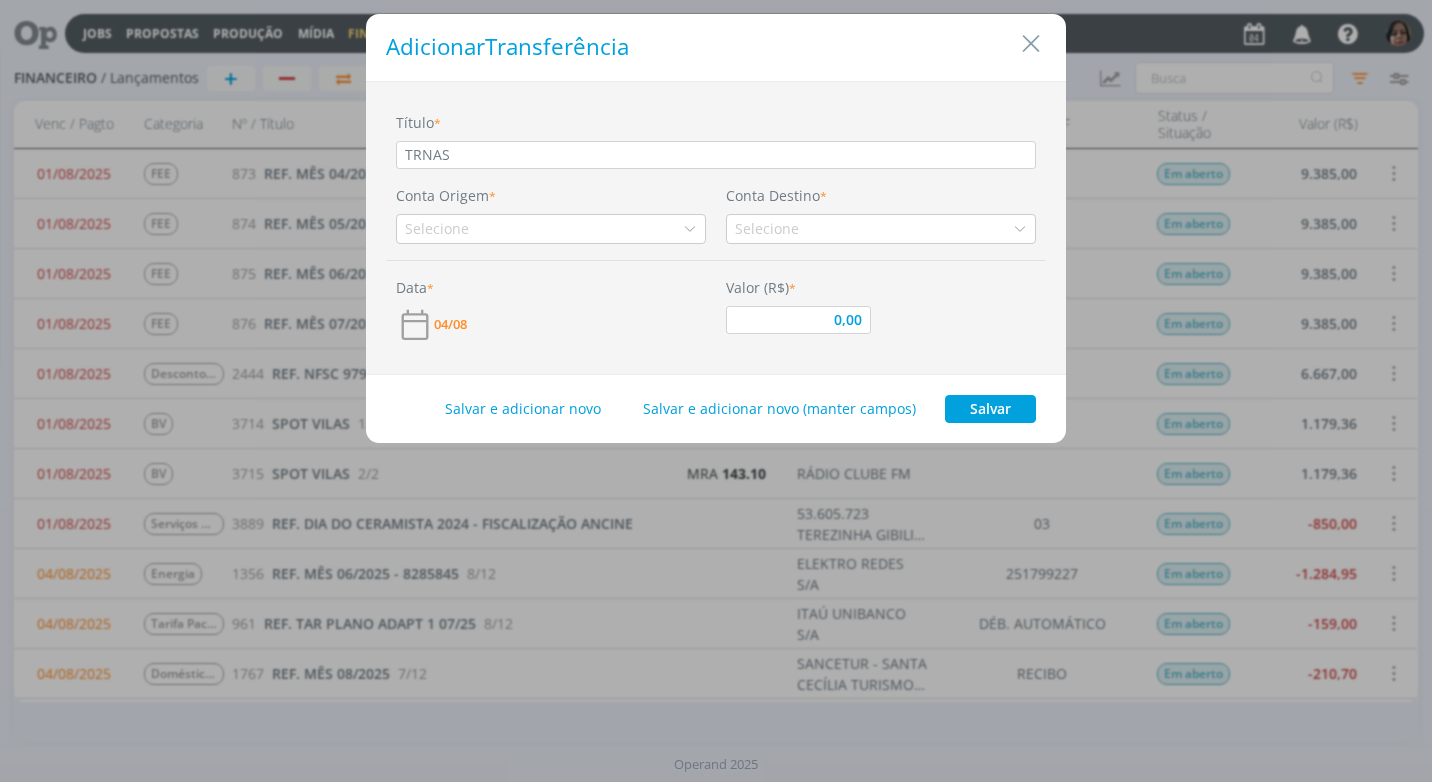 type on "TRNASF" 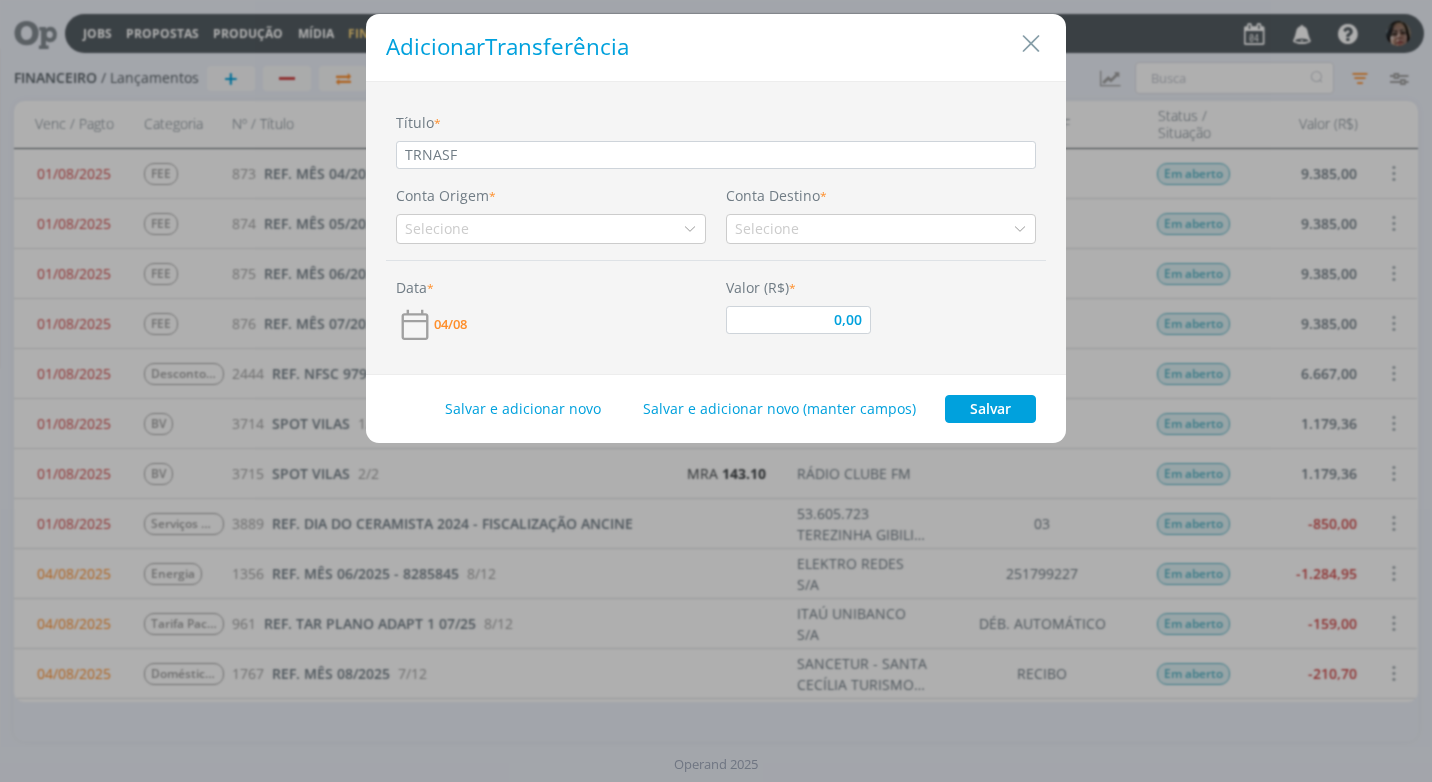 type on "TRNASFE" 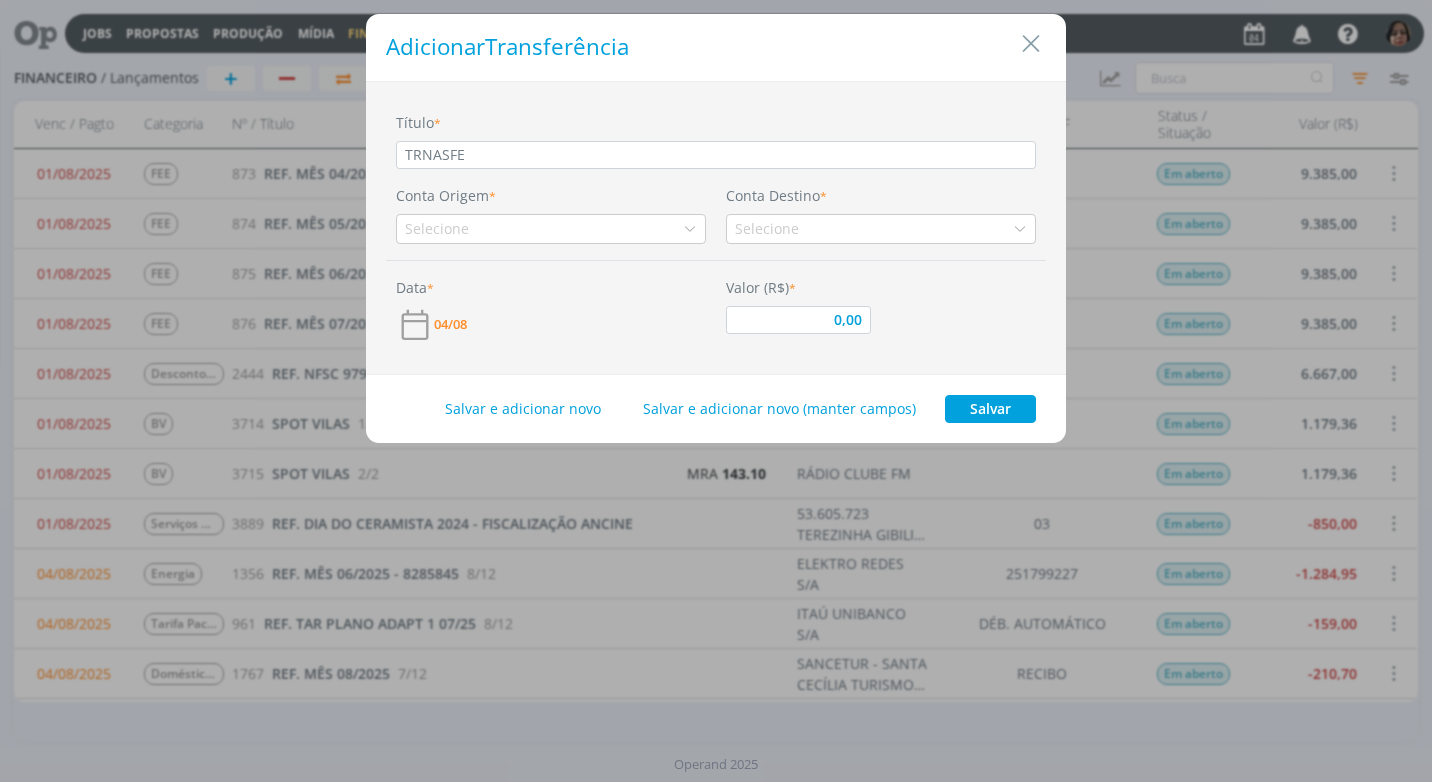 type on "TRNASFER" 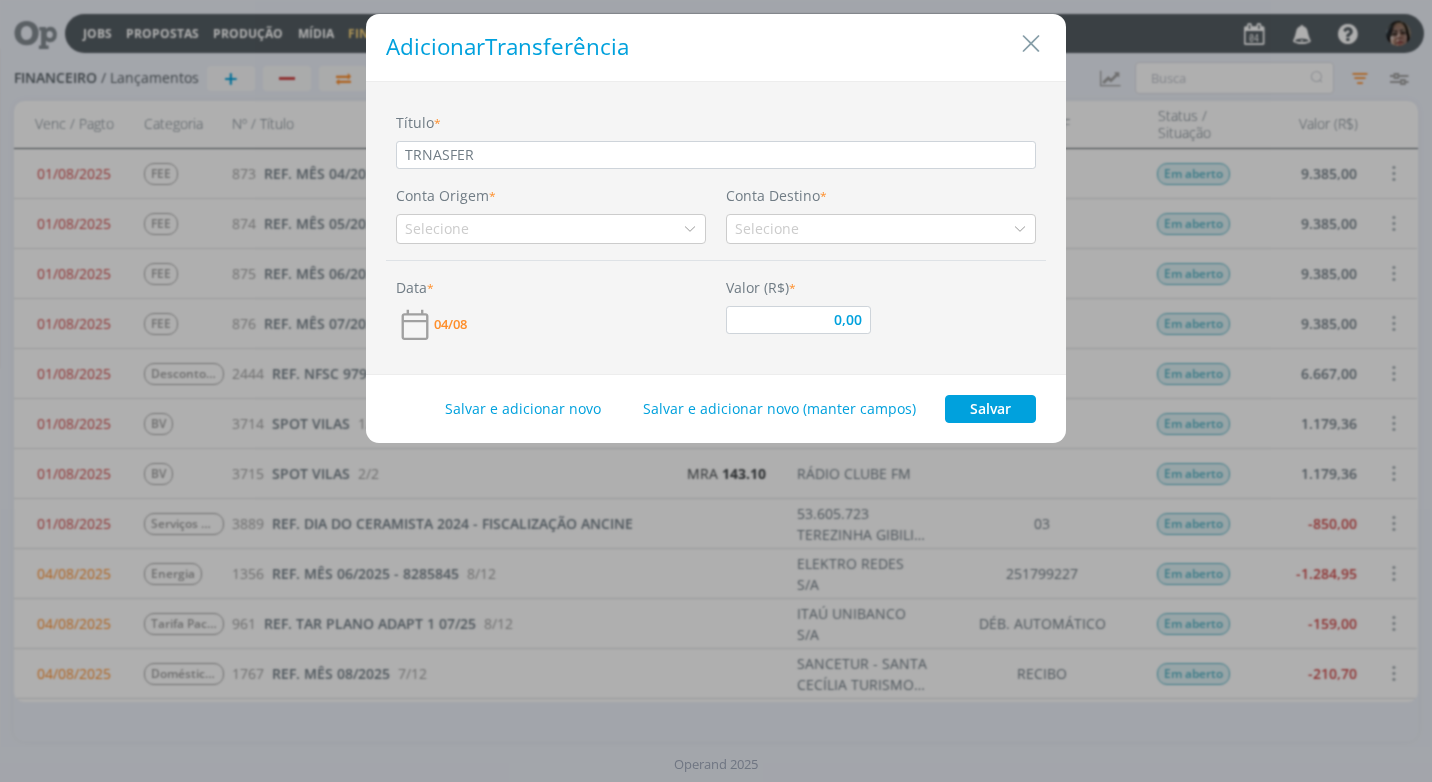 type on "TRNASFERÊ" 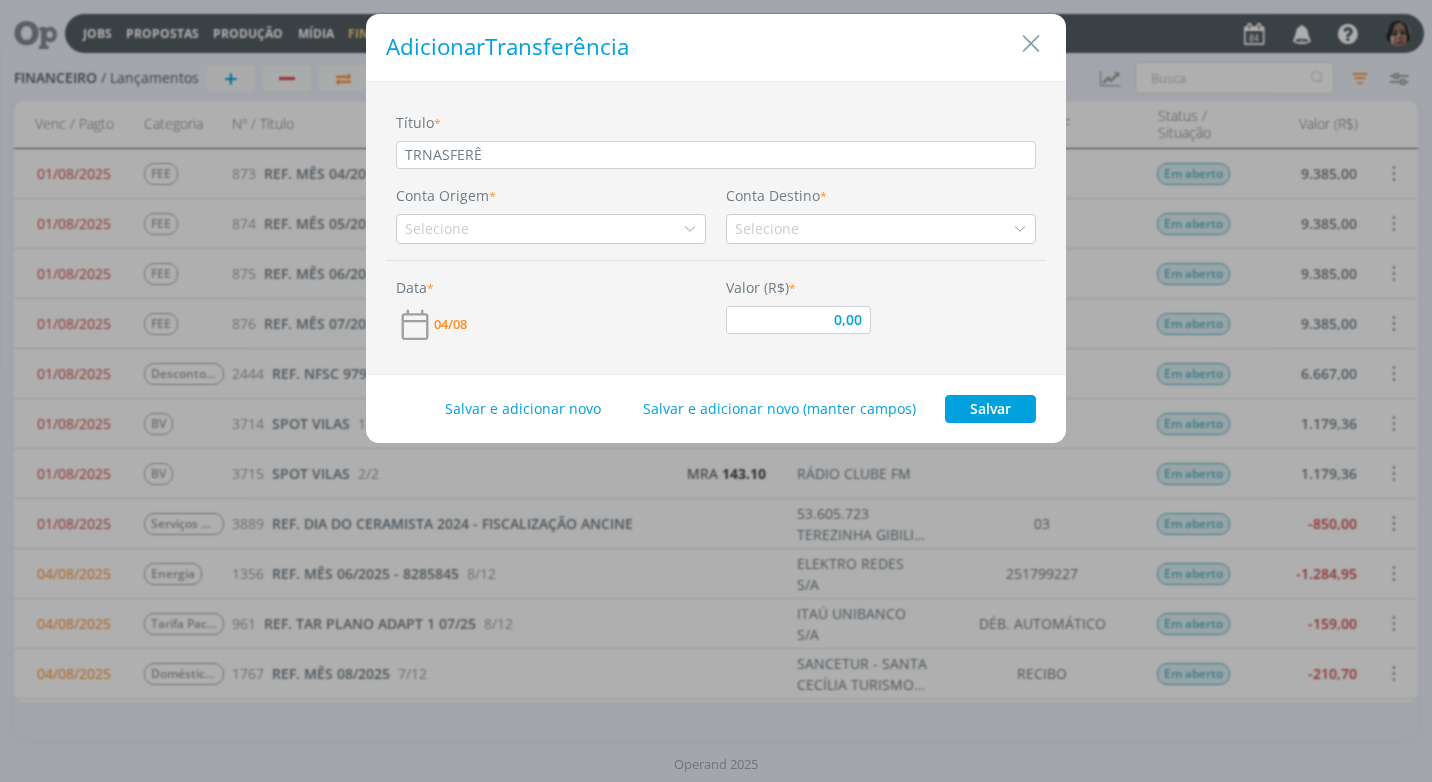 type on "TRNASFERÊN" 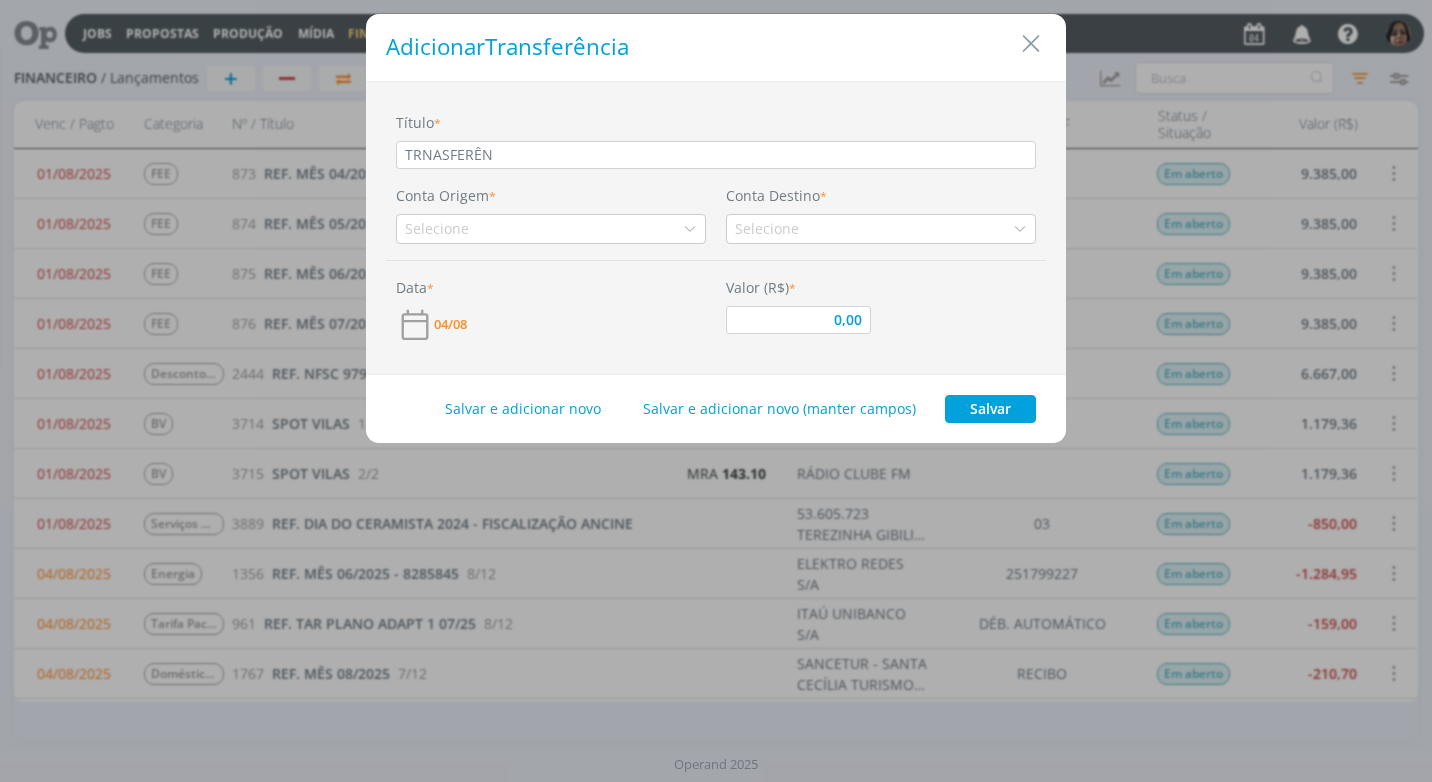 type on "0,00" 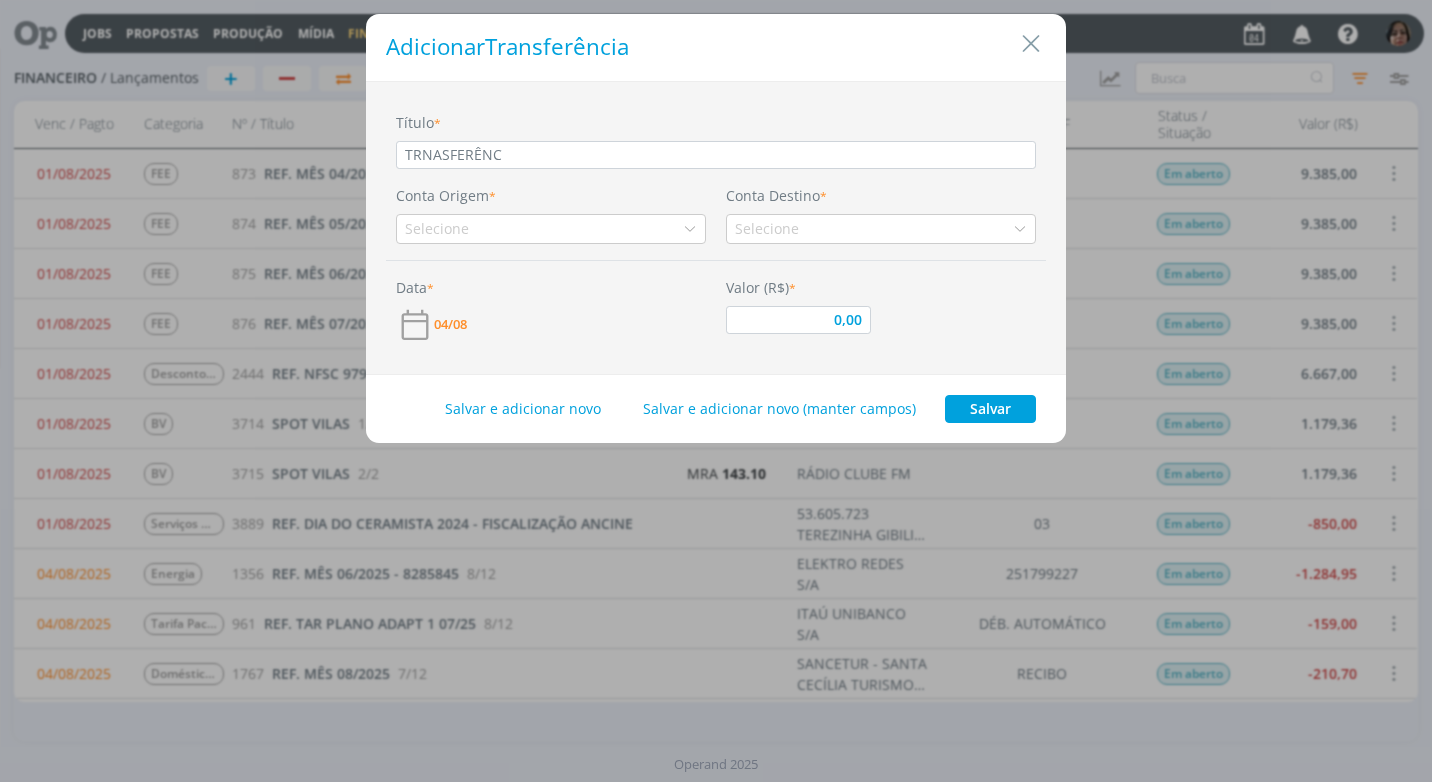 type on "TRNASFERÊNCI" 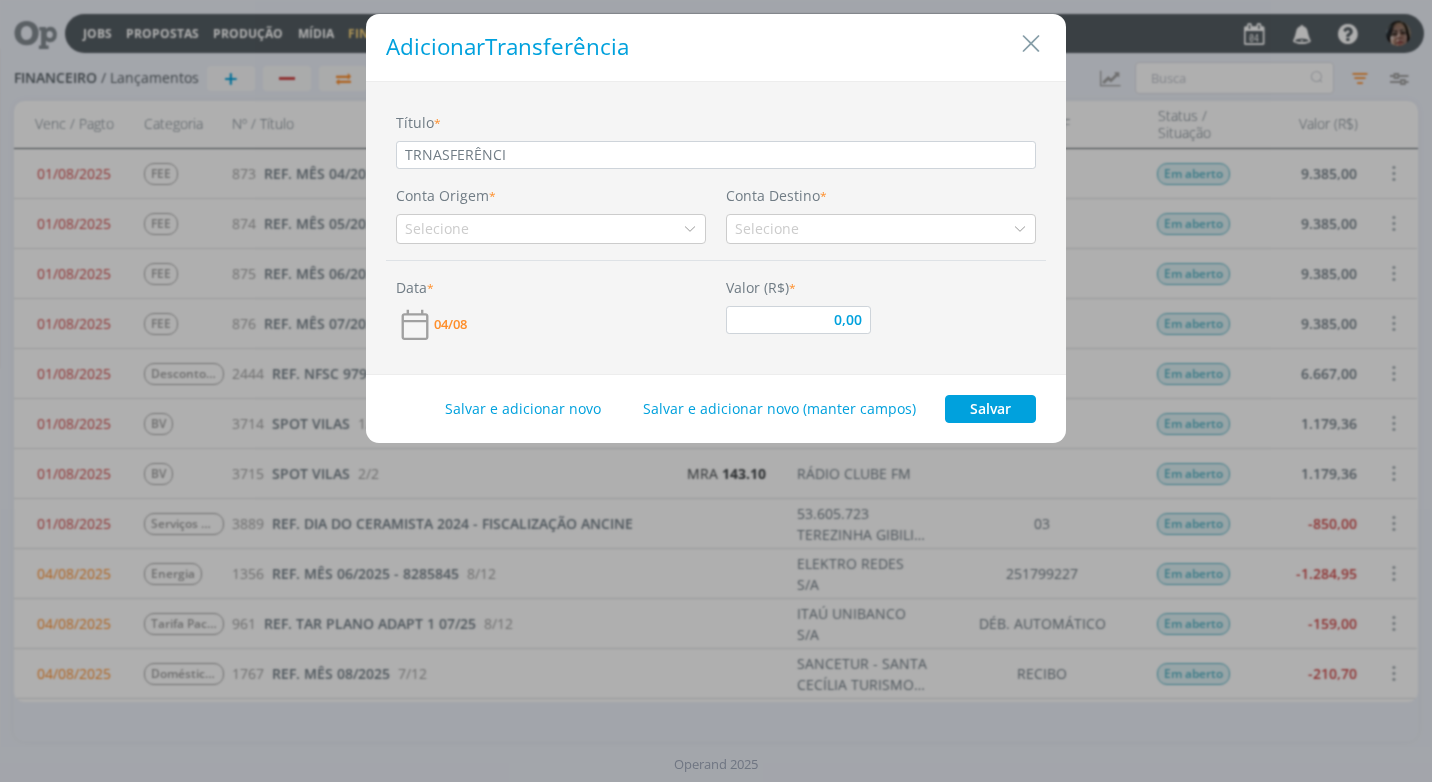 type on "TRNASFERÊNCIA" 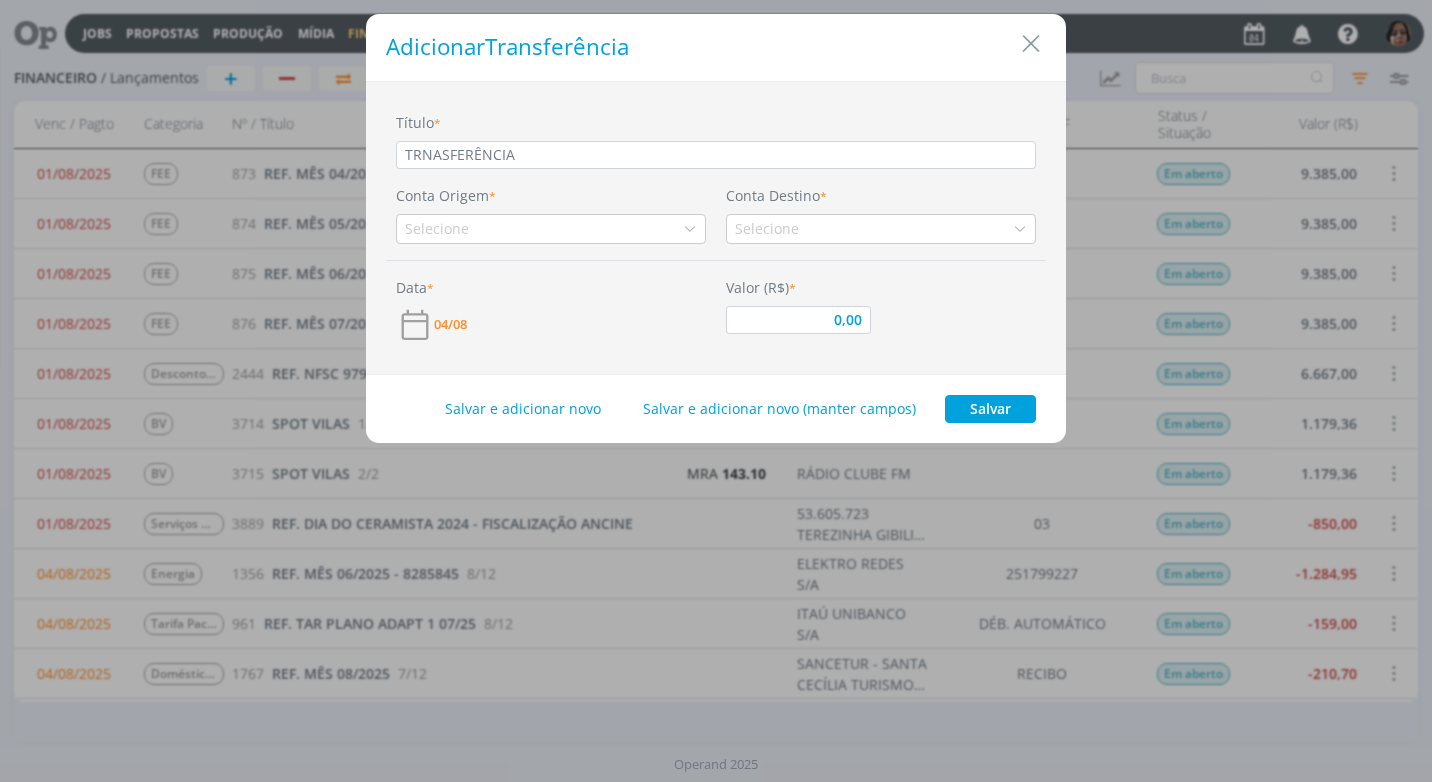 type on "TRNASFERÊNCIA" 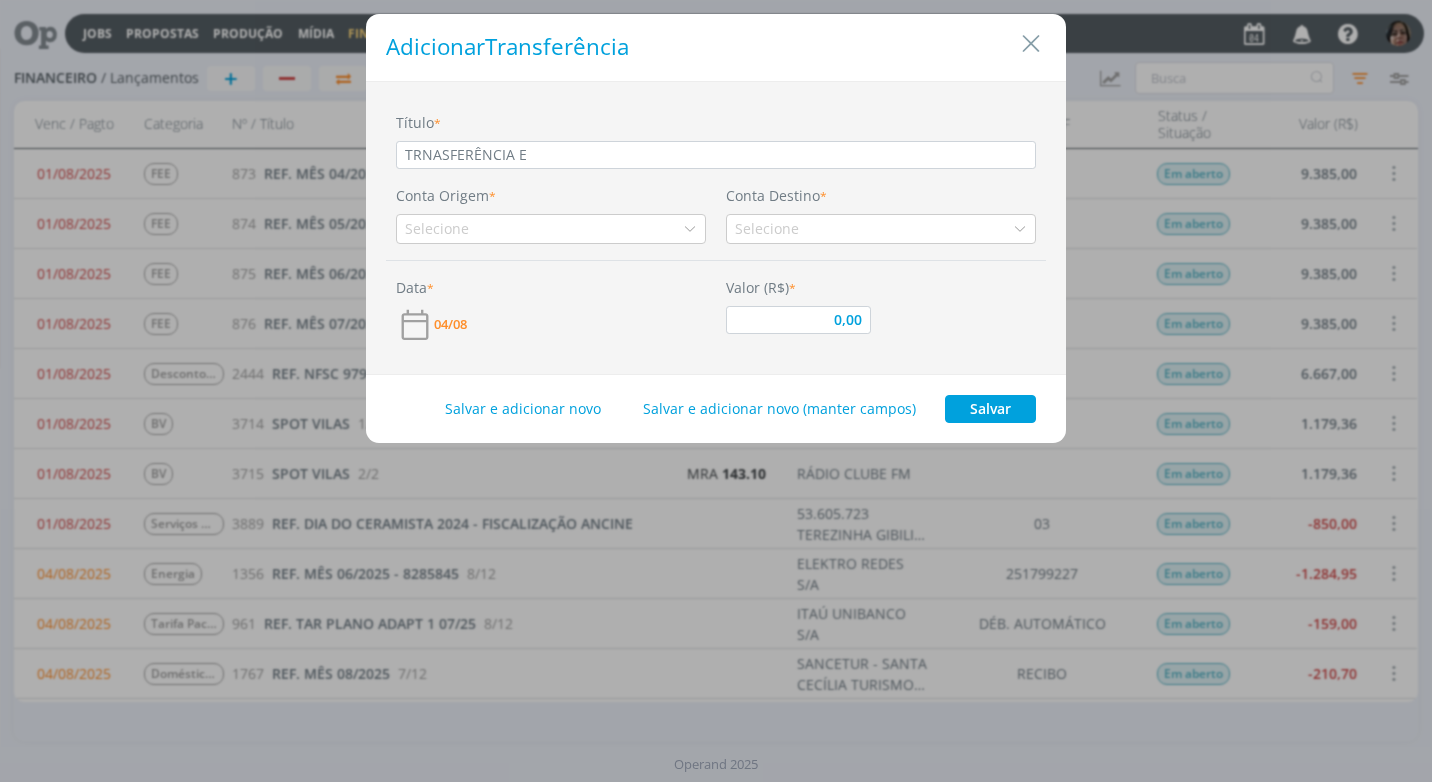 type on "TRNASFERÊNCIA EN" 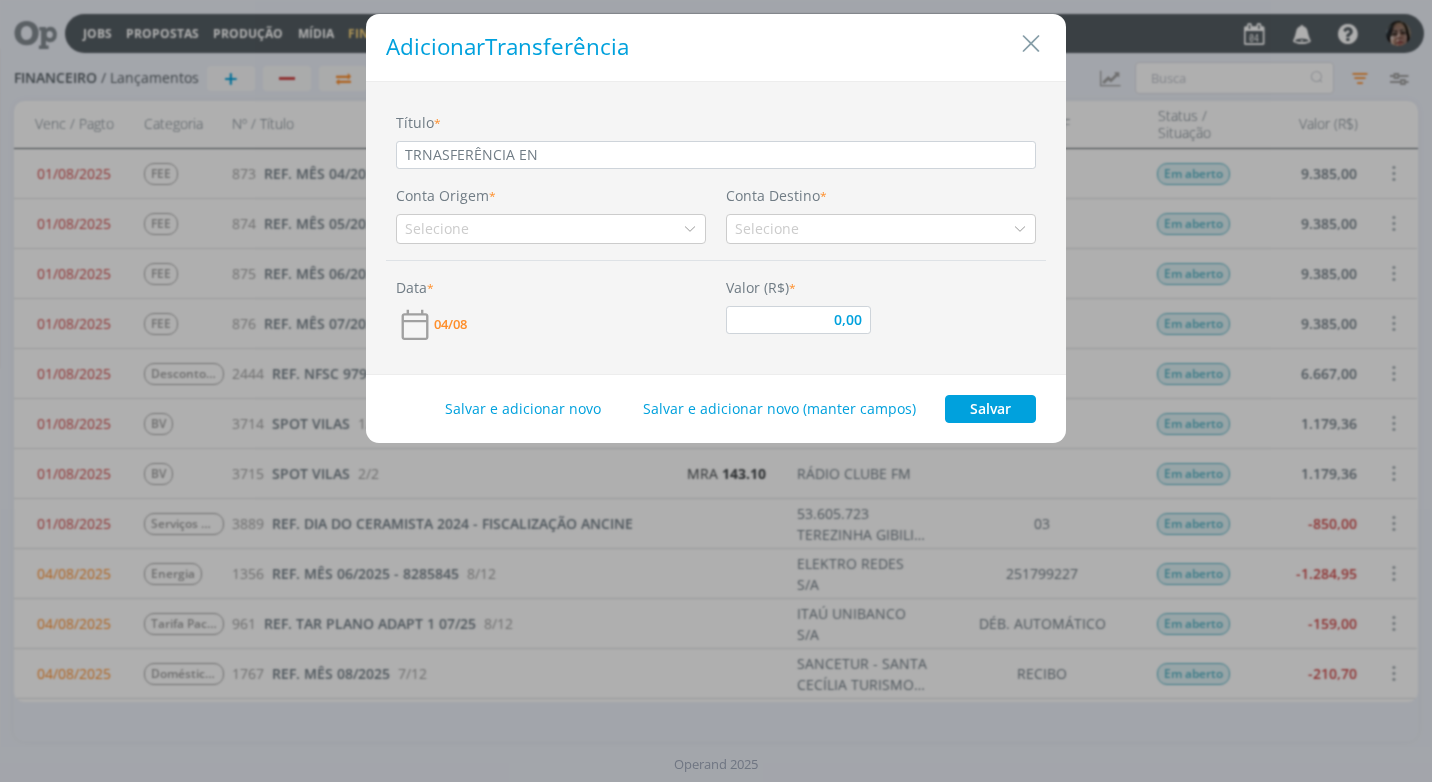 type on "TRNASFERÊNCIA ENT" 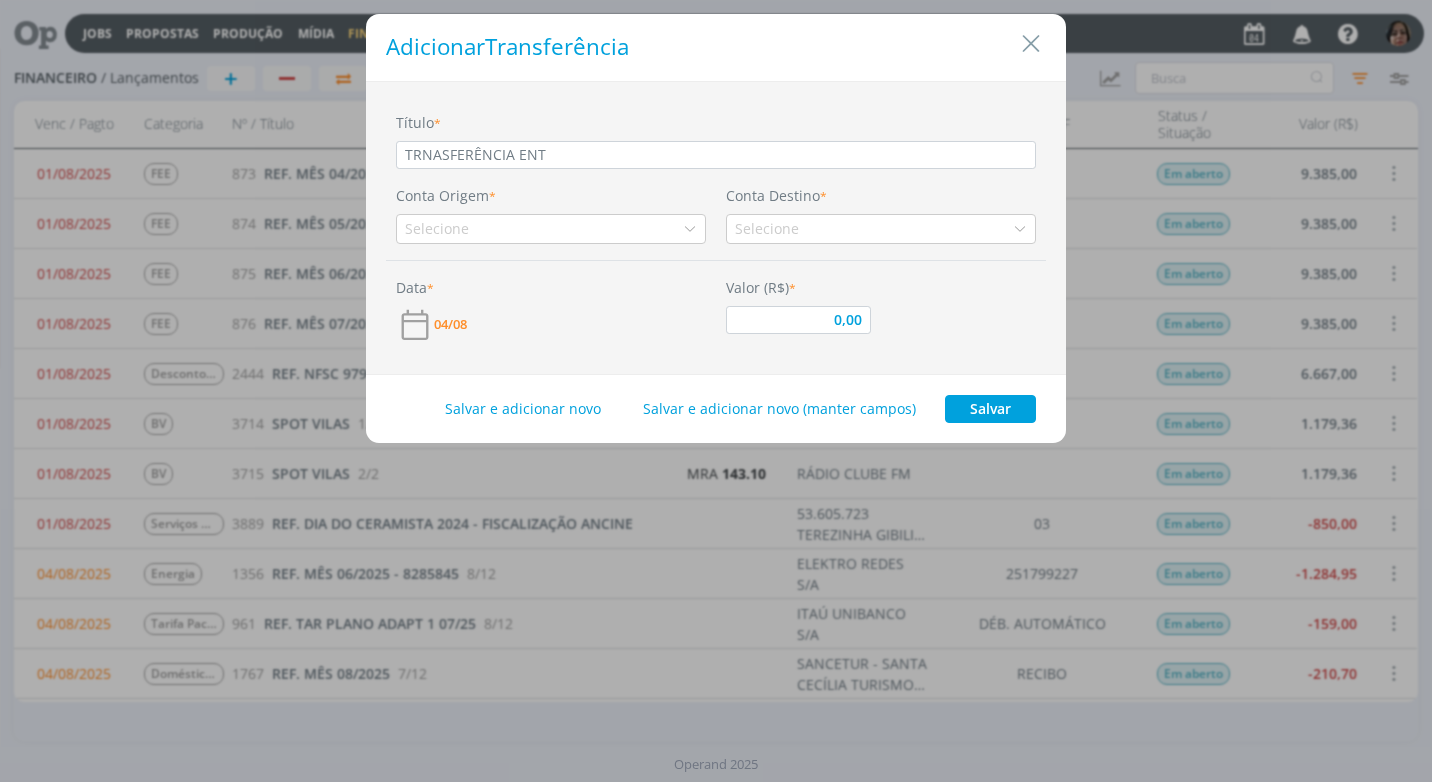 type on "TRNASFERÊNCIA ENTR" 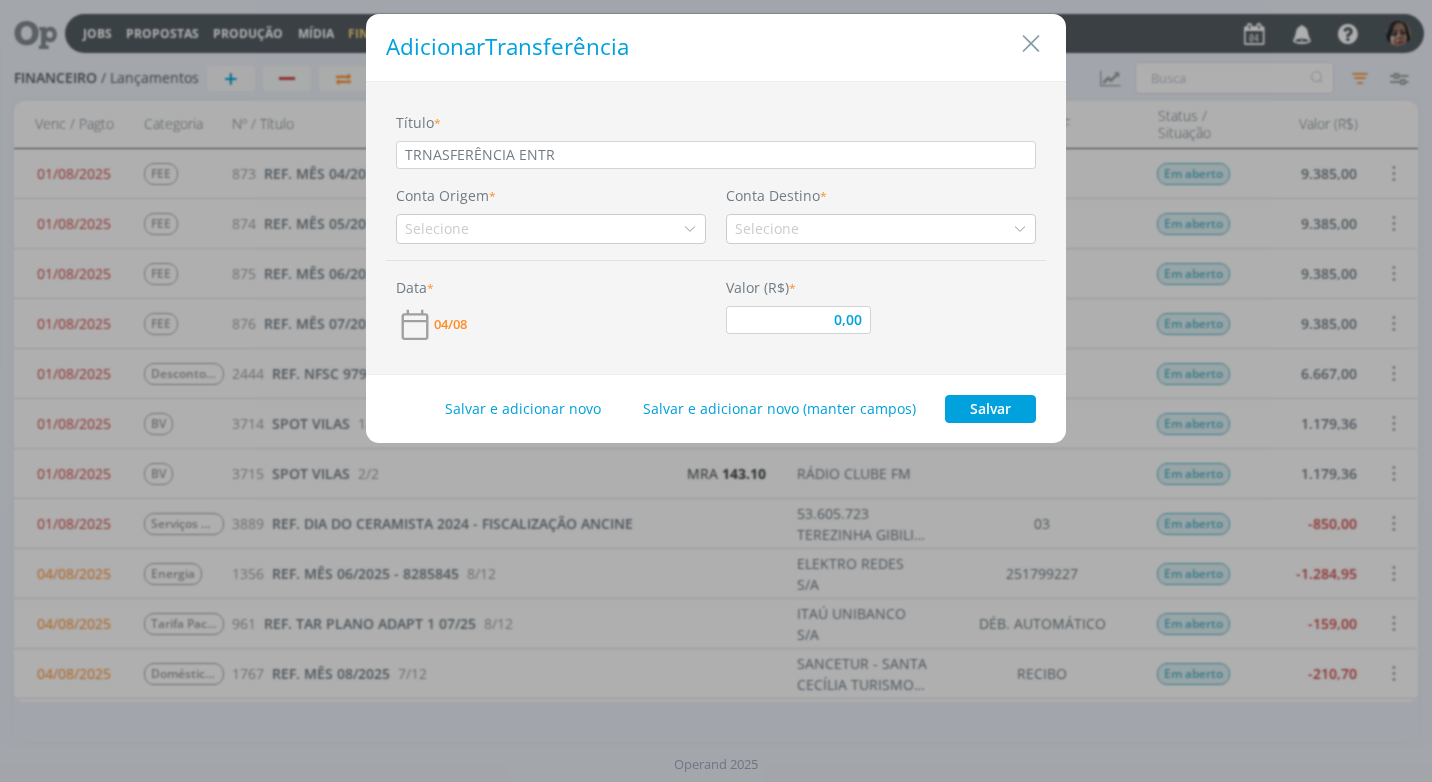 type on "TRNASFERÊNCIA ENTRE" 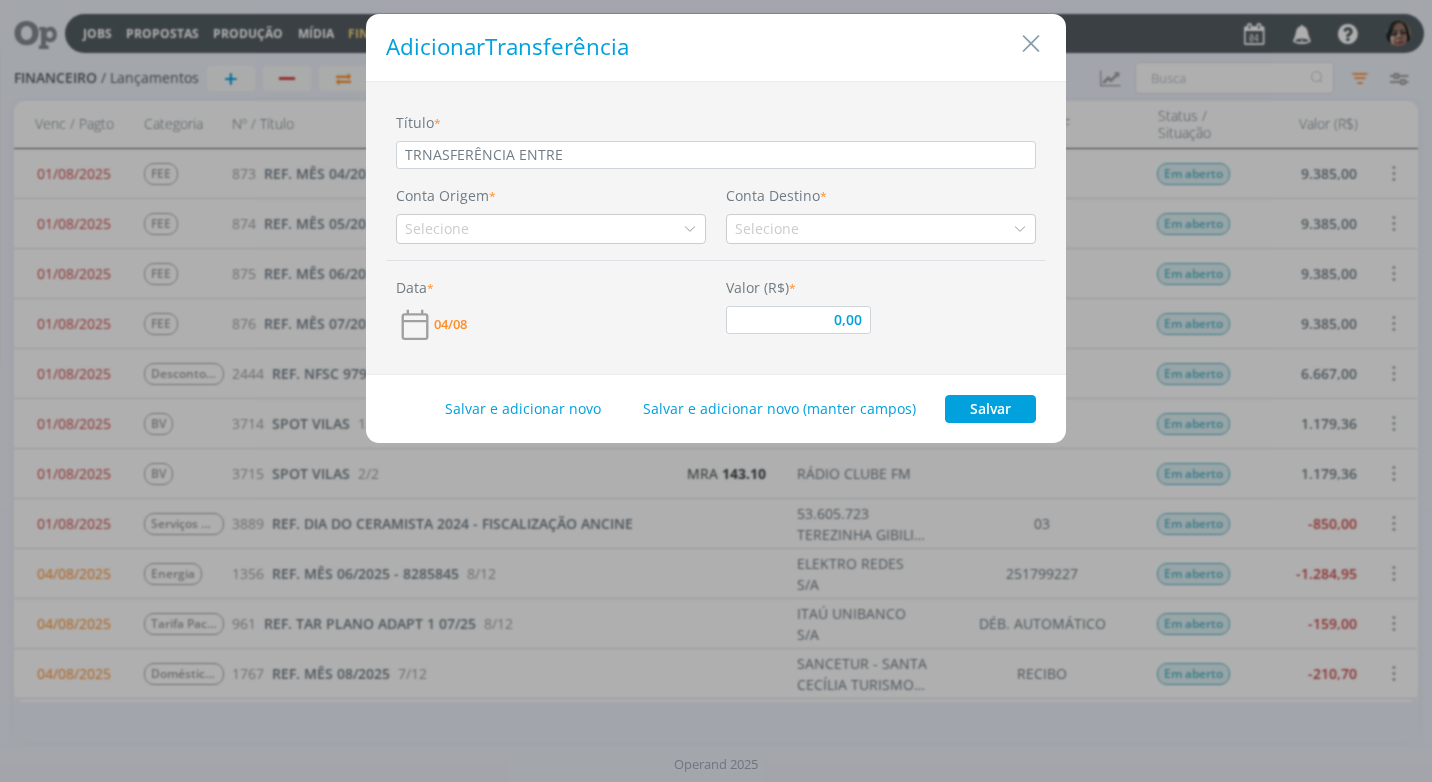 type on "TRNASFERÊNCIA ENTRE" 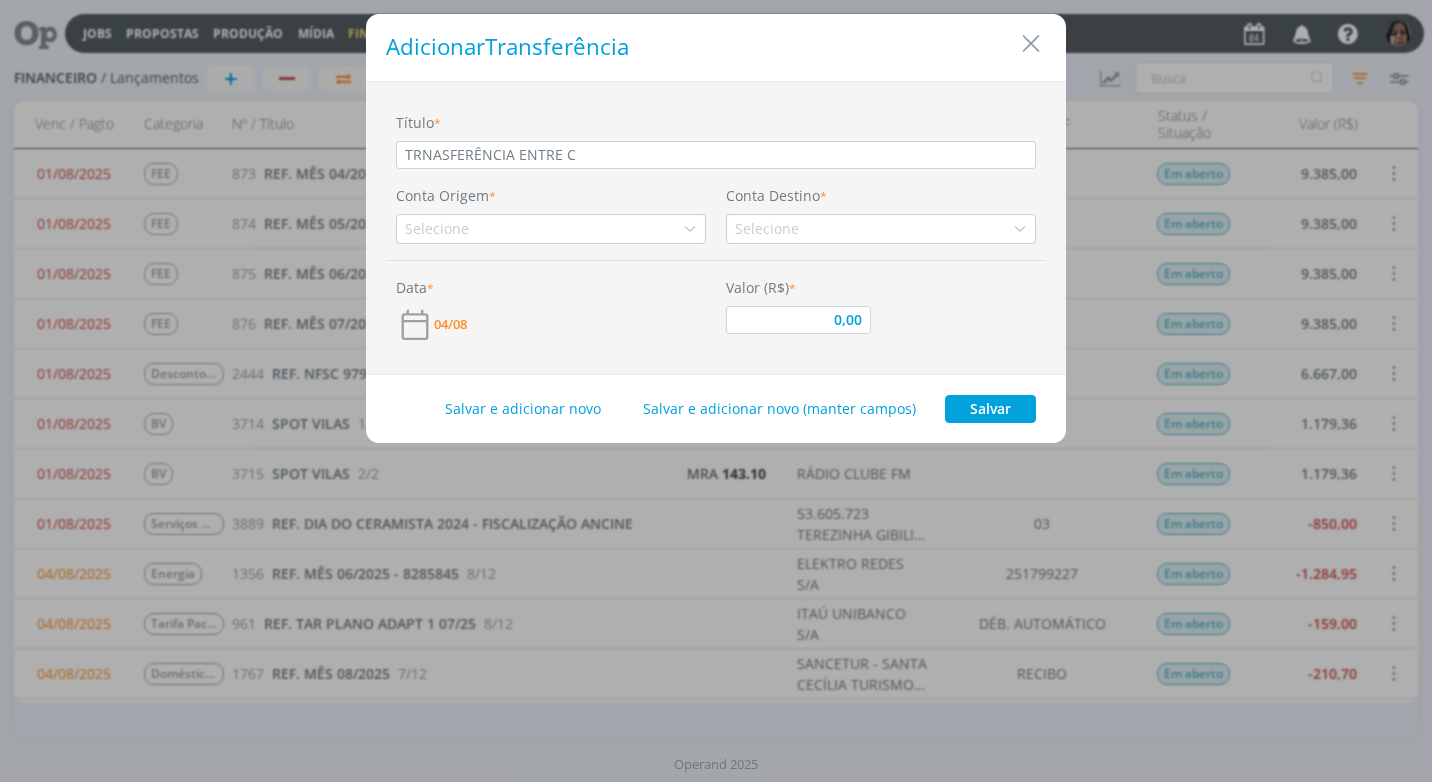 type on "TRNASFERÊNCIA ENTRE CO" 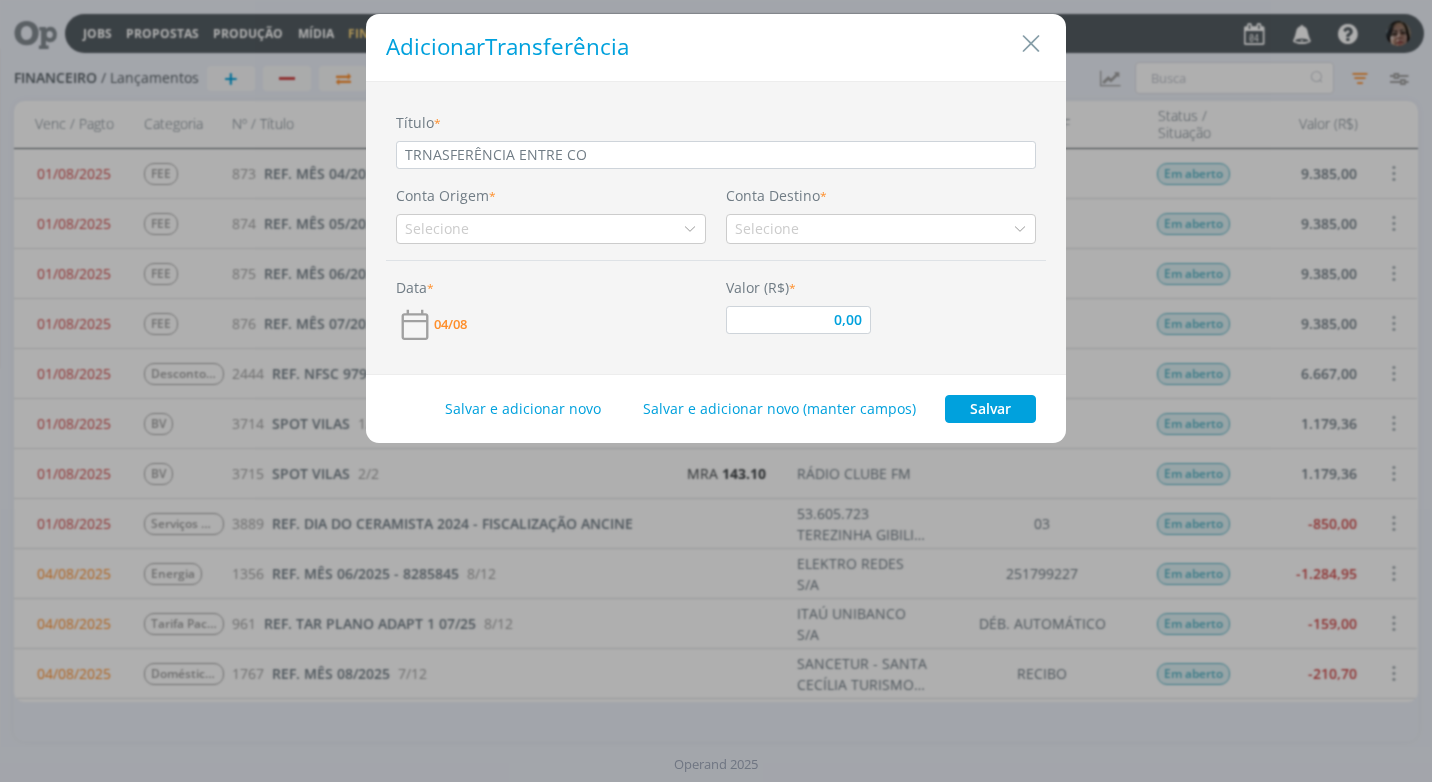 type on "TRNASFERÊNCIA ENTRE CON" 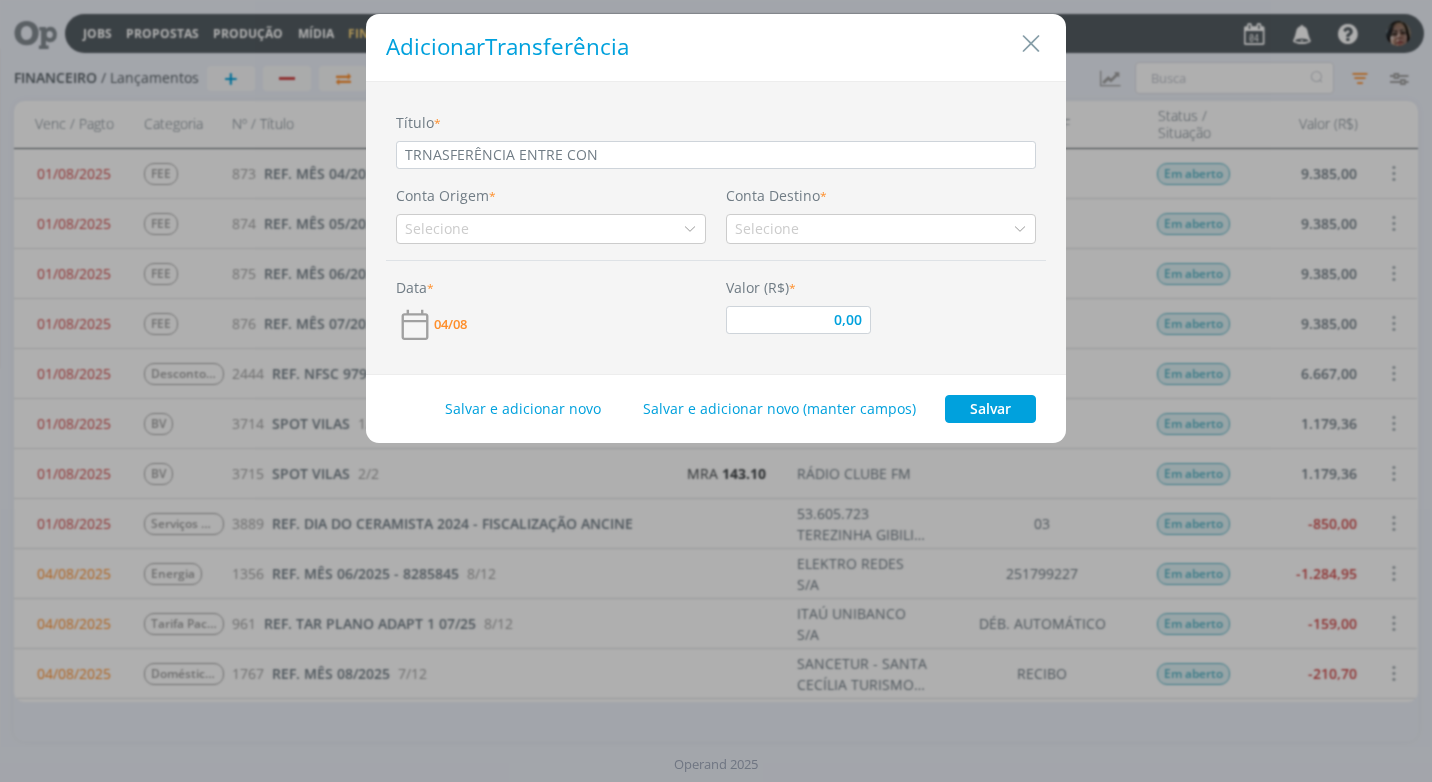 type on "TRNASFERÊNCIA ENTRE CONT" 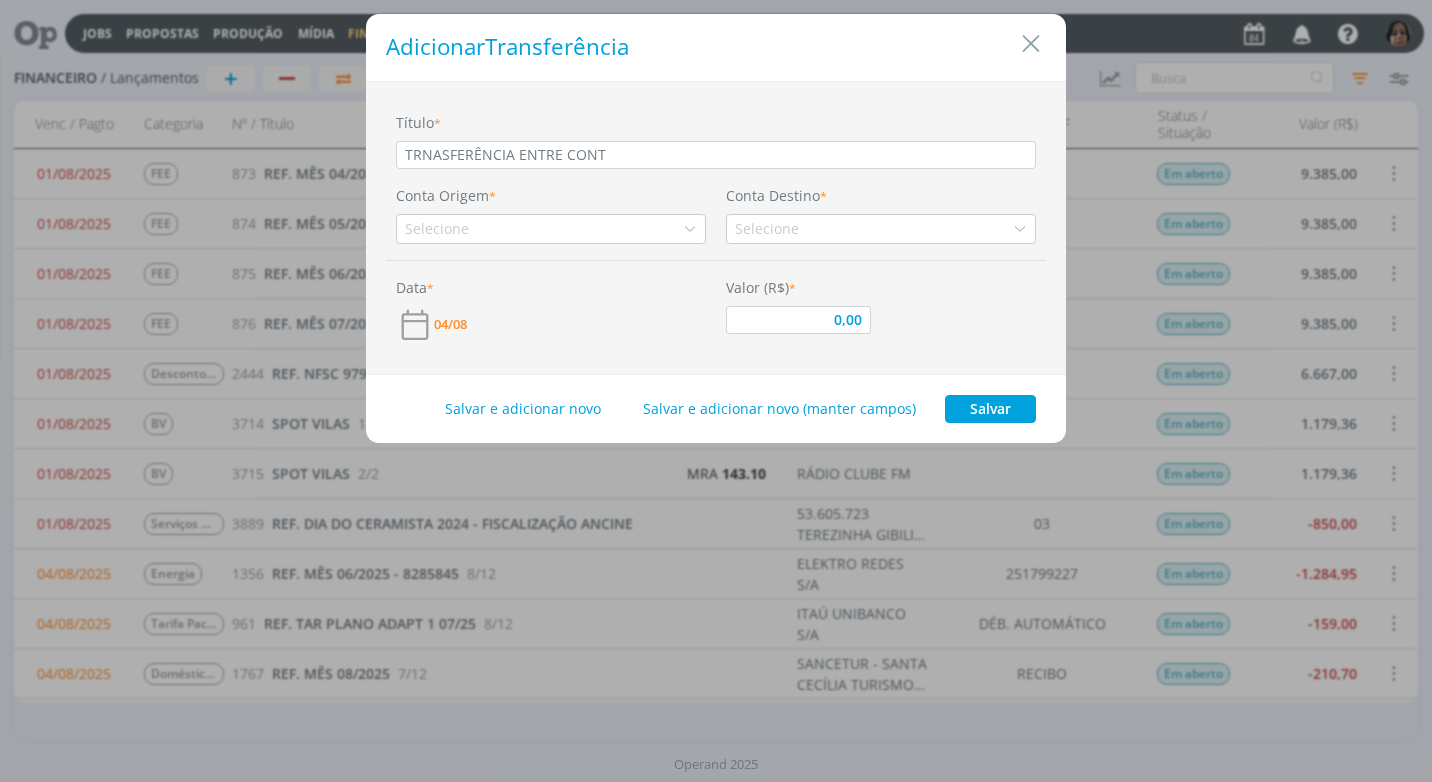 type on "TRNASFERÊNCIA ENTRE CONTA" 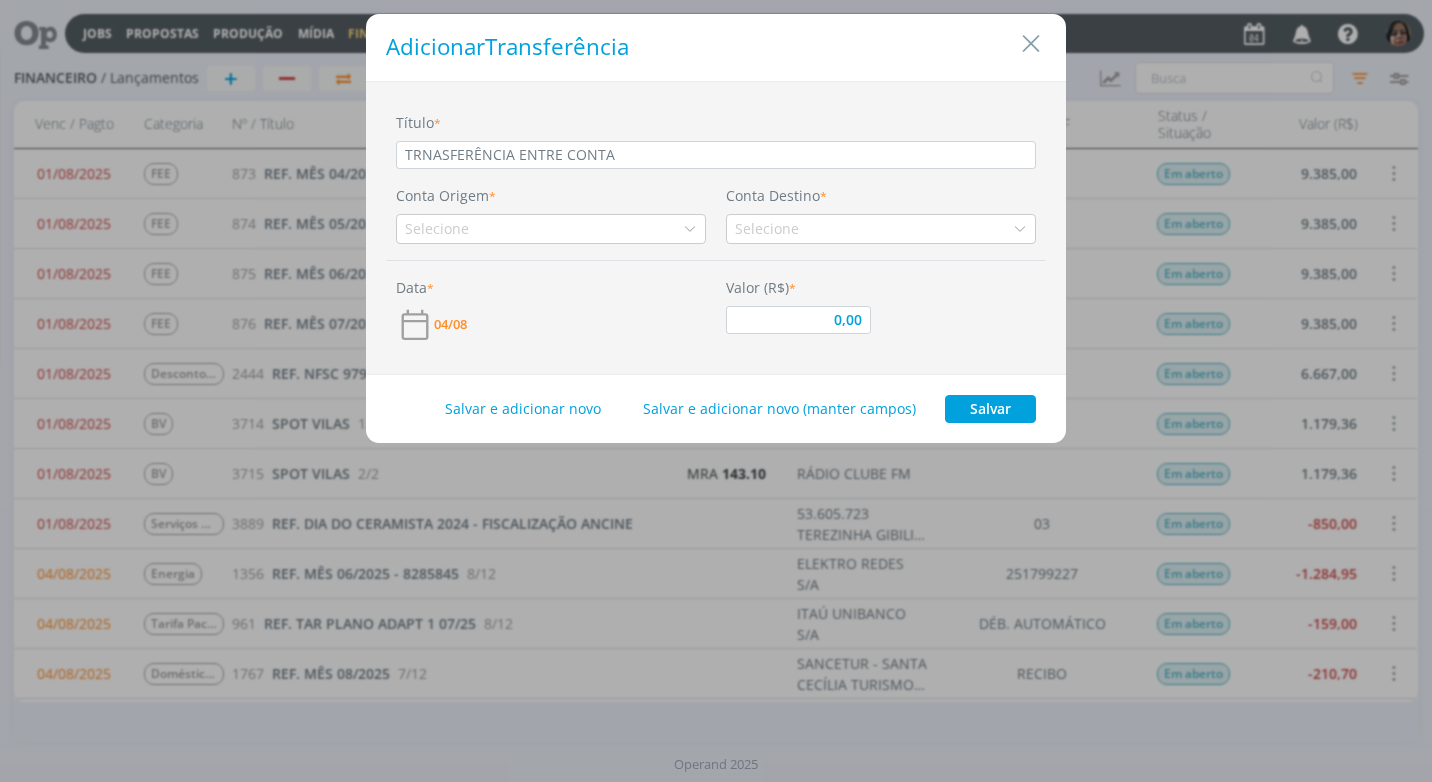 type on "TRNASFERÊNCIA ENTRE CONTAS" 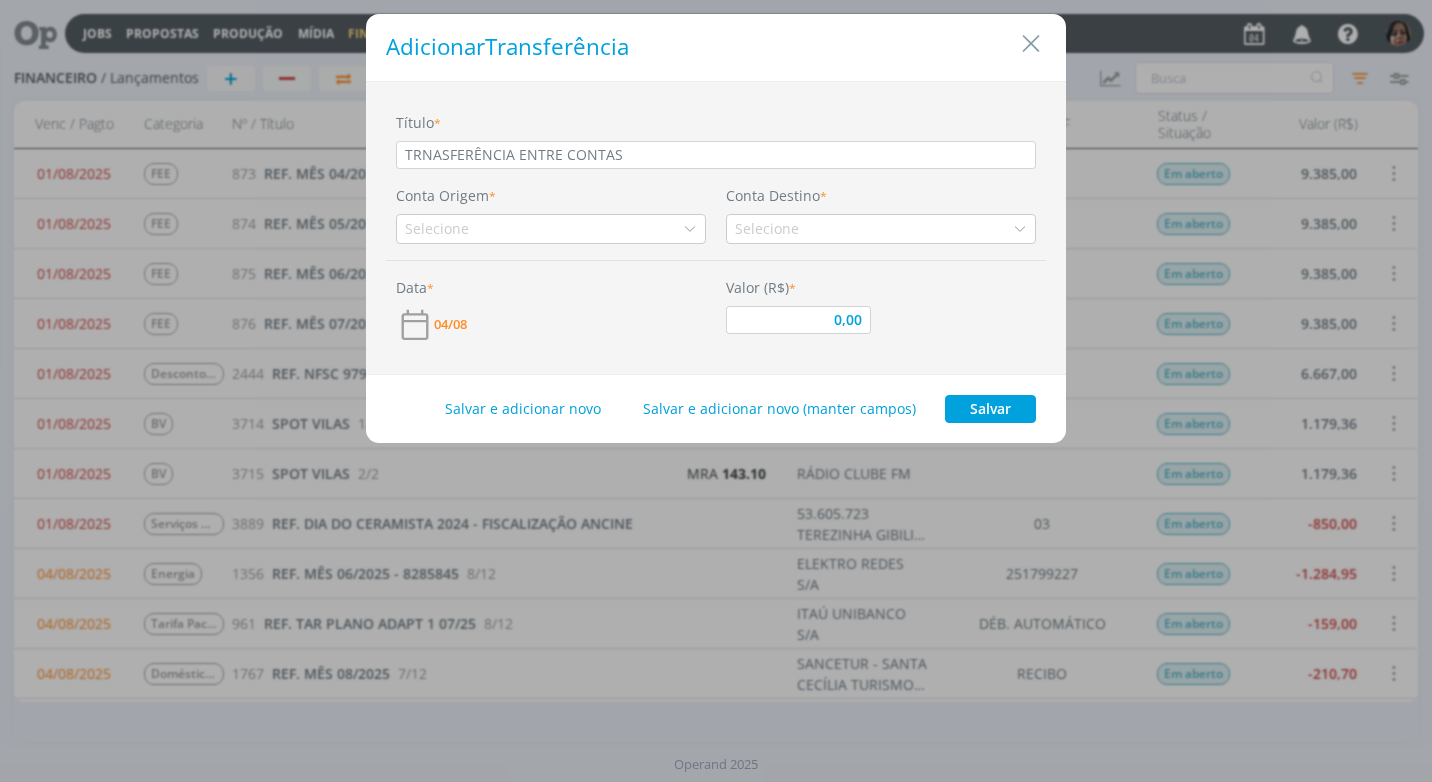 type on "TRNASFERÊNCIA ENTRE CONTAS" 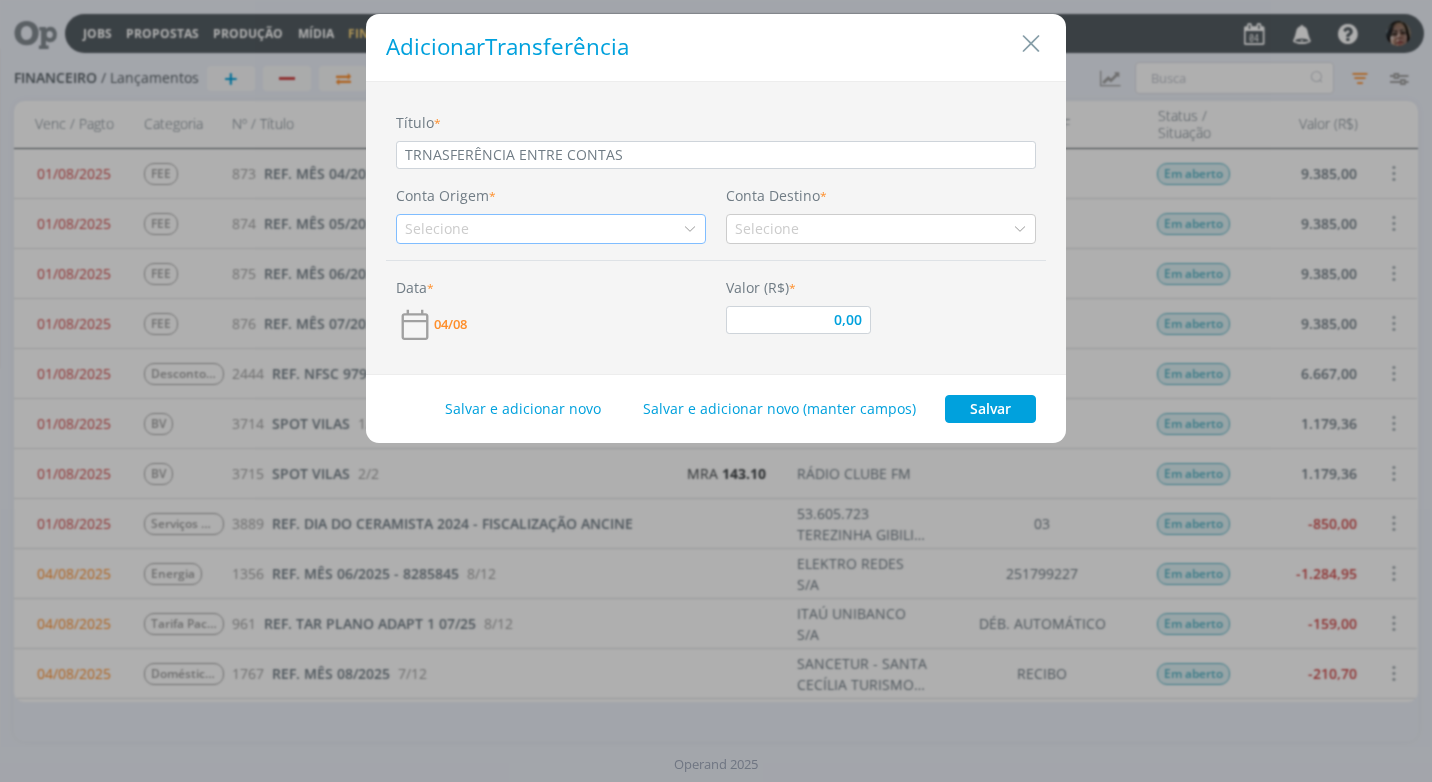 click at bounding box center (690, 229) 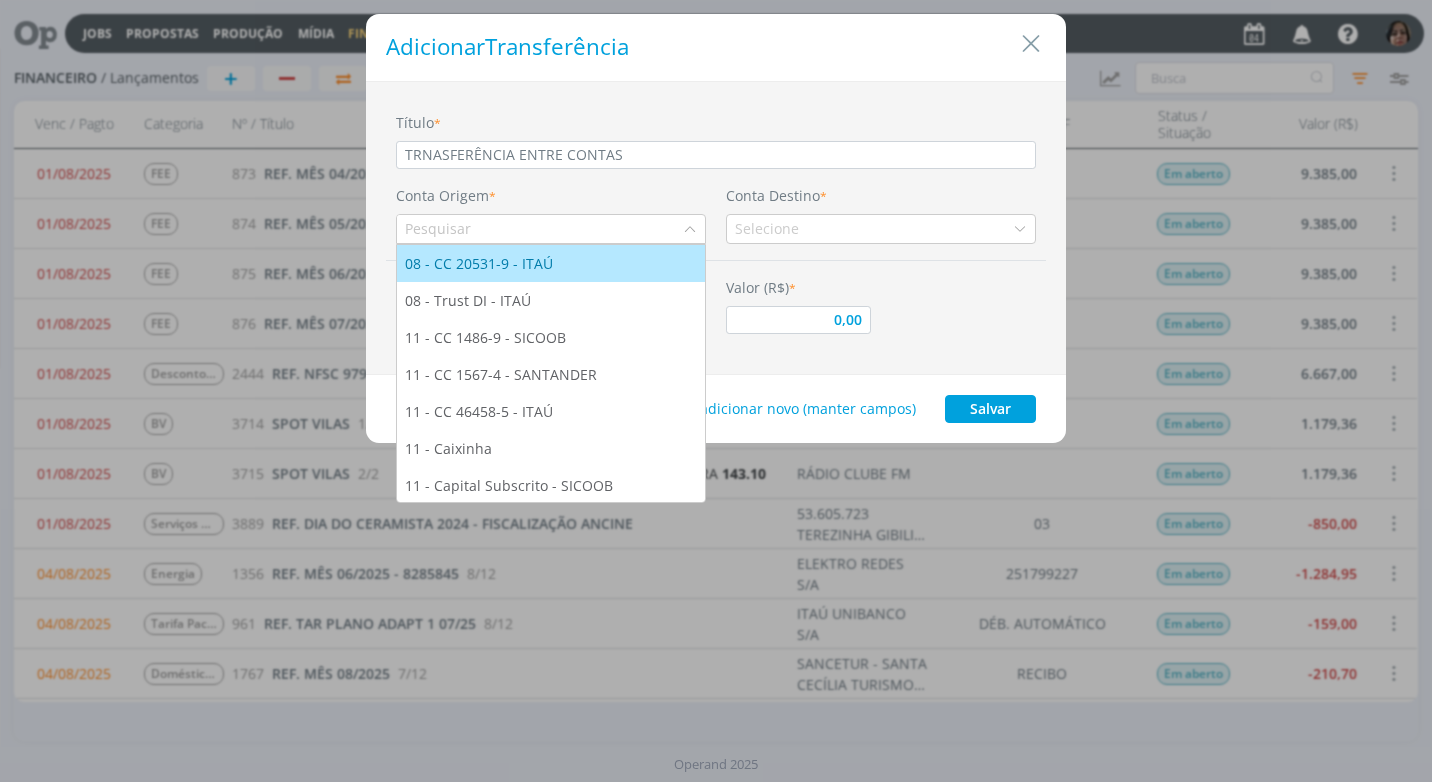 click on "08 - CC 20531-9 - ITAÚ" at bounding box center [551, 263] 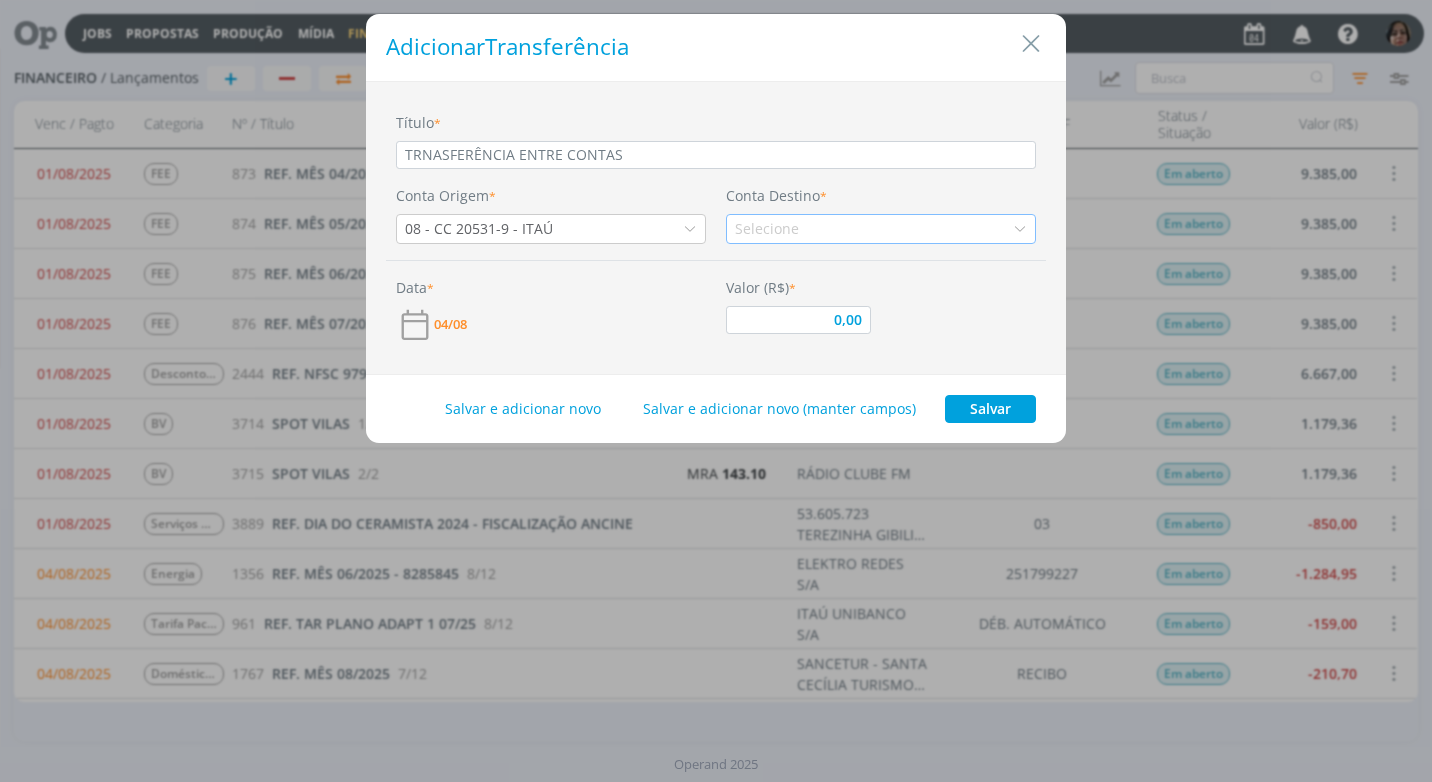 click at bounding box center (1020, 229) 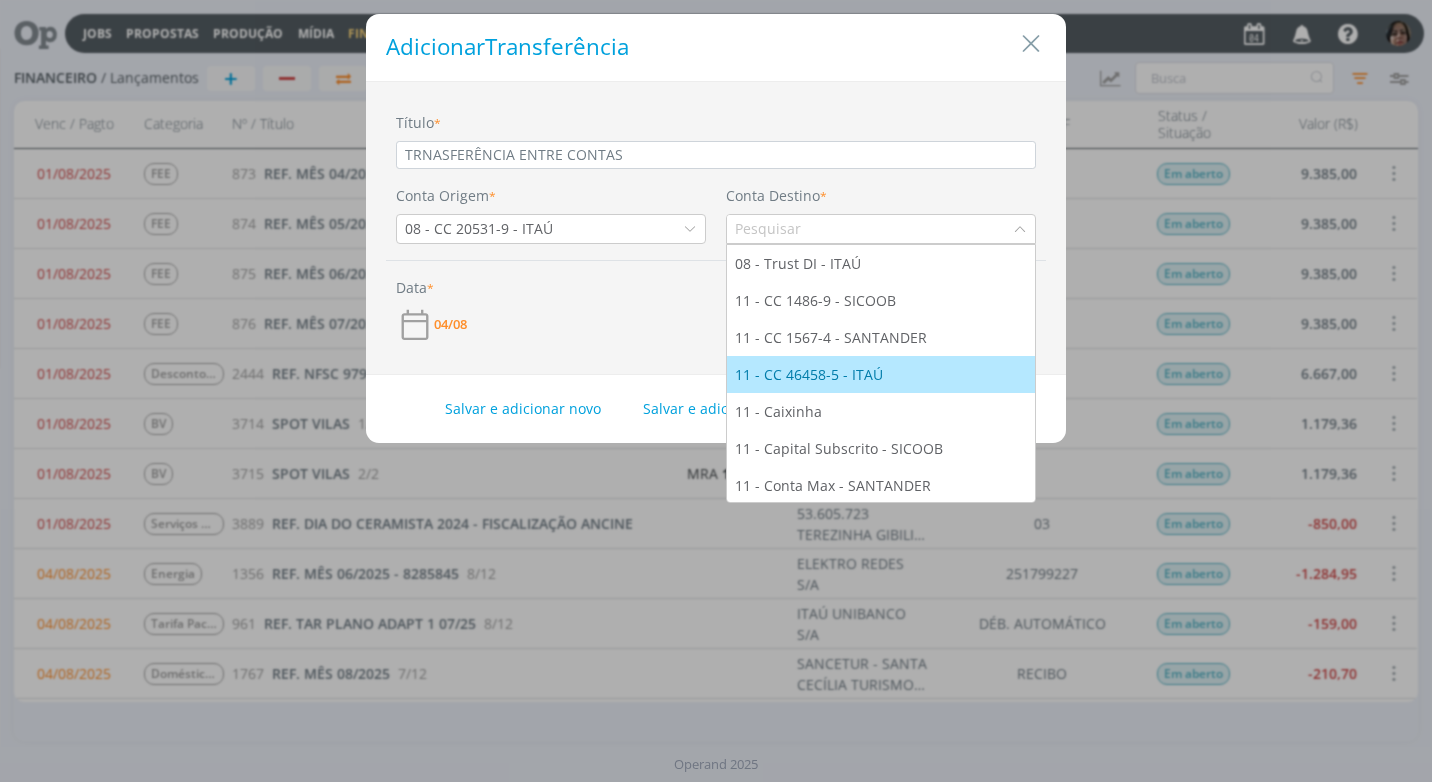 click on "11 - CC 46458-5 - ITAÚ" at bounding box center (881, 374) 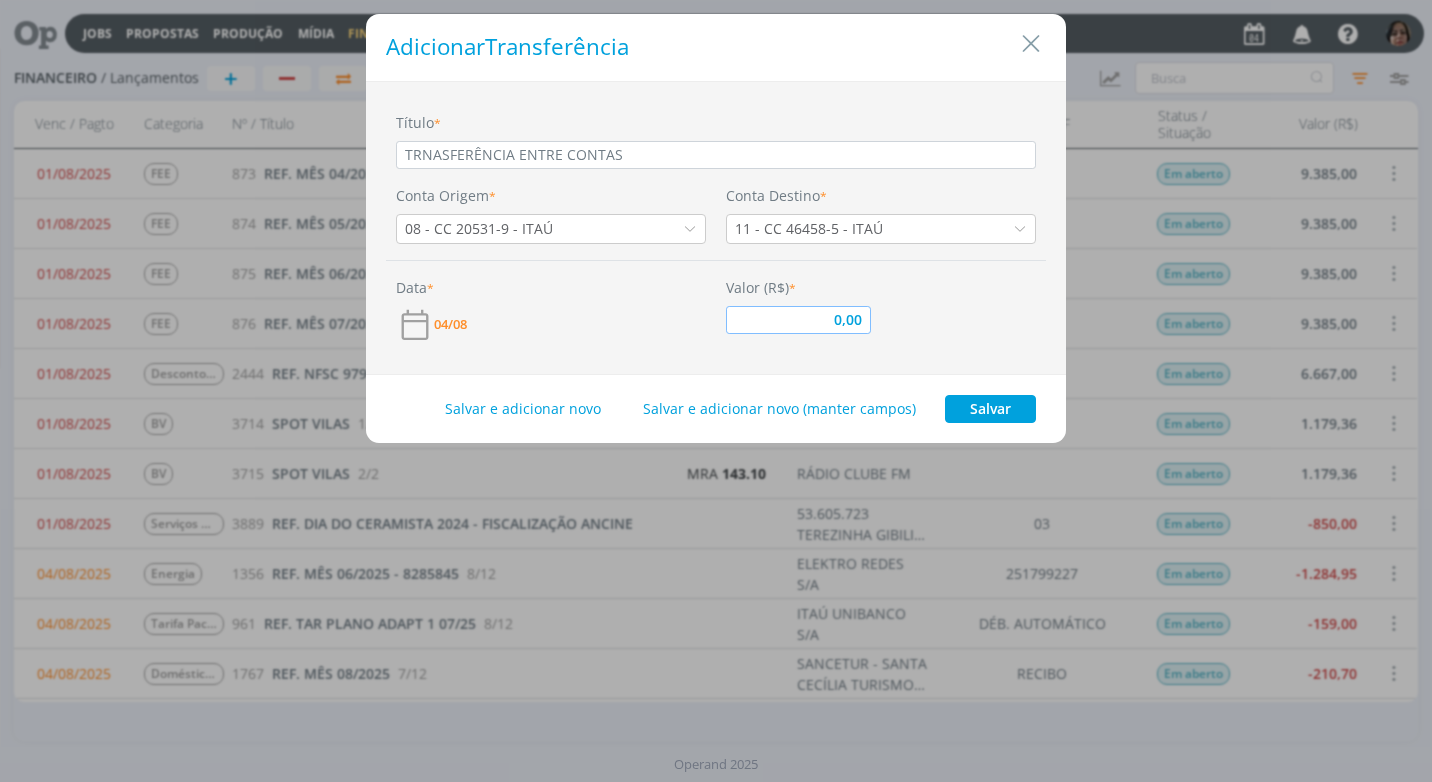 click on "0,00" at bounding box center (798, 320) 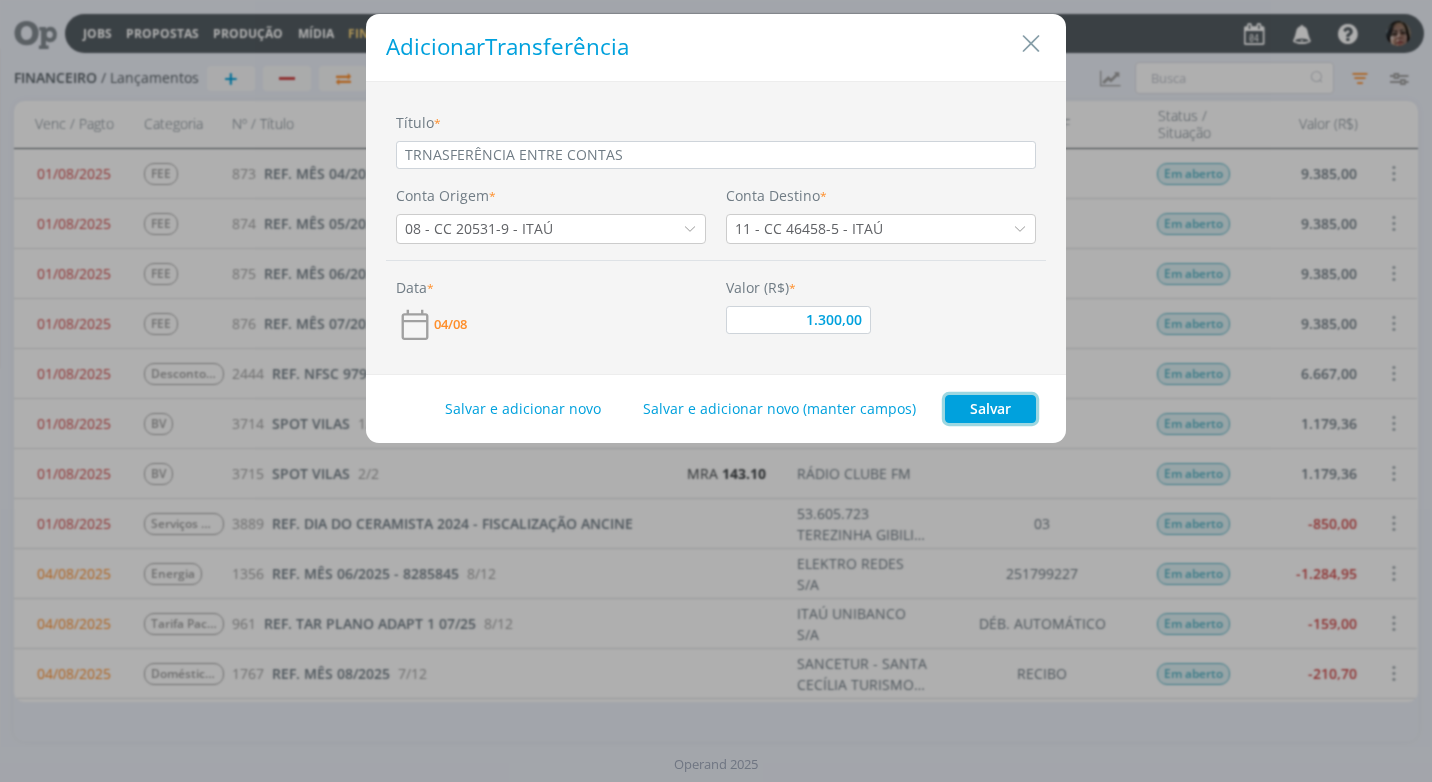 drag, startPoint x: 979, startPoint y: 402, endPoint x: 985, endPoint y: 413, distance: 12.529964 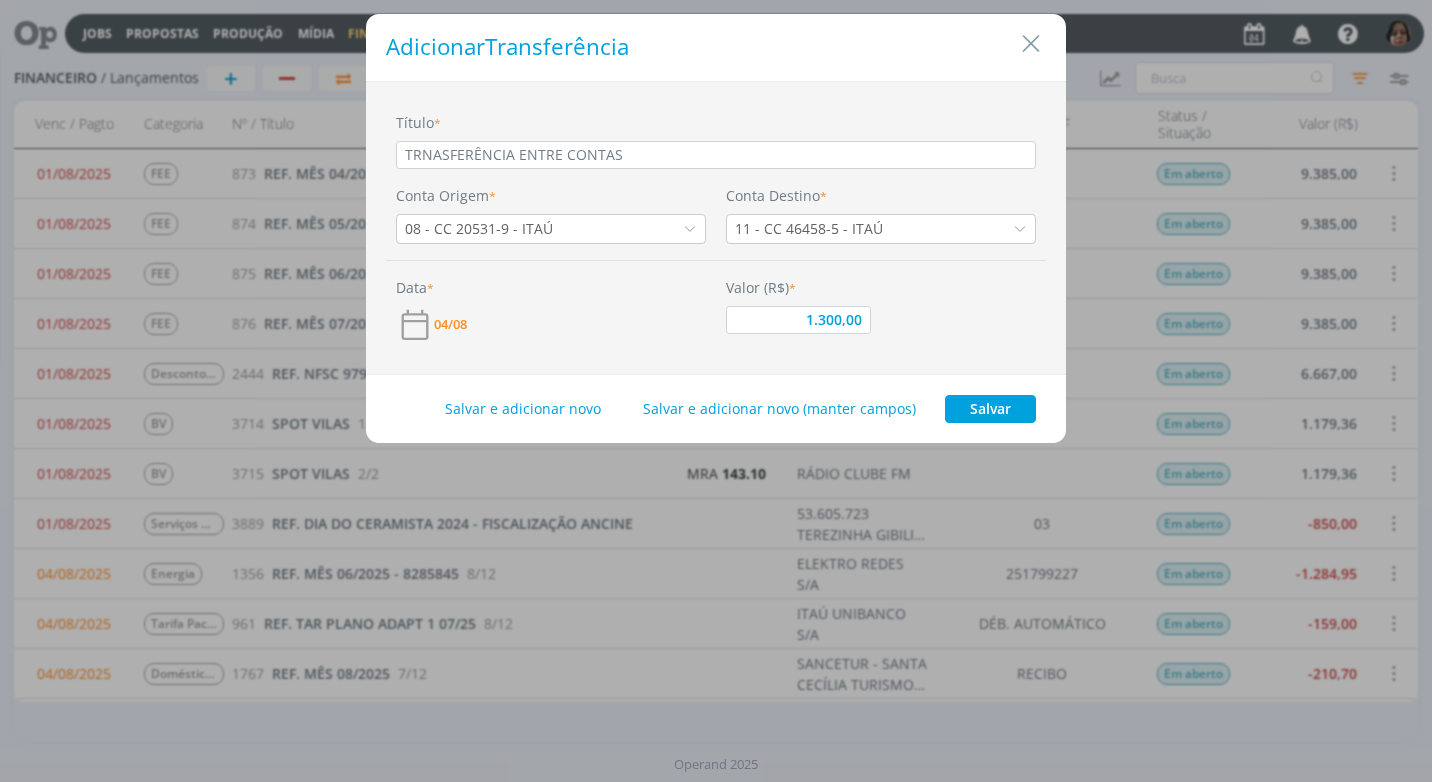 type on "1.300,00" 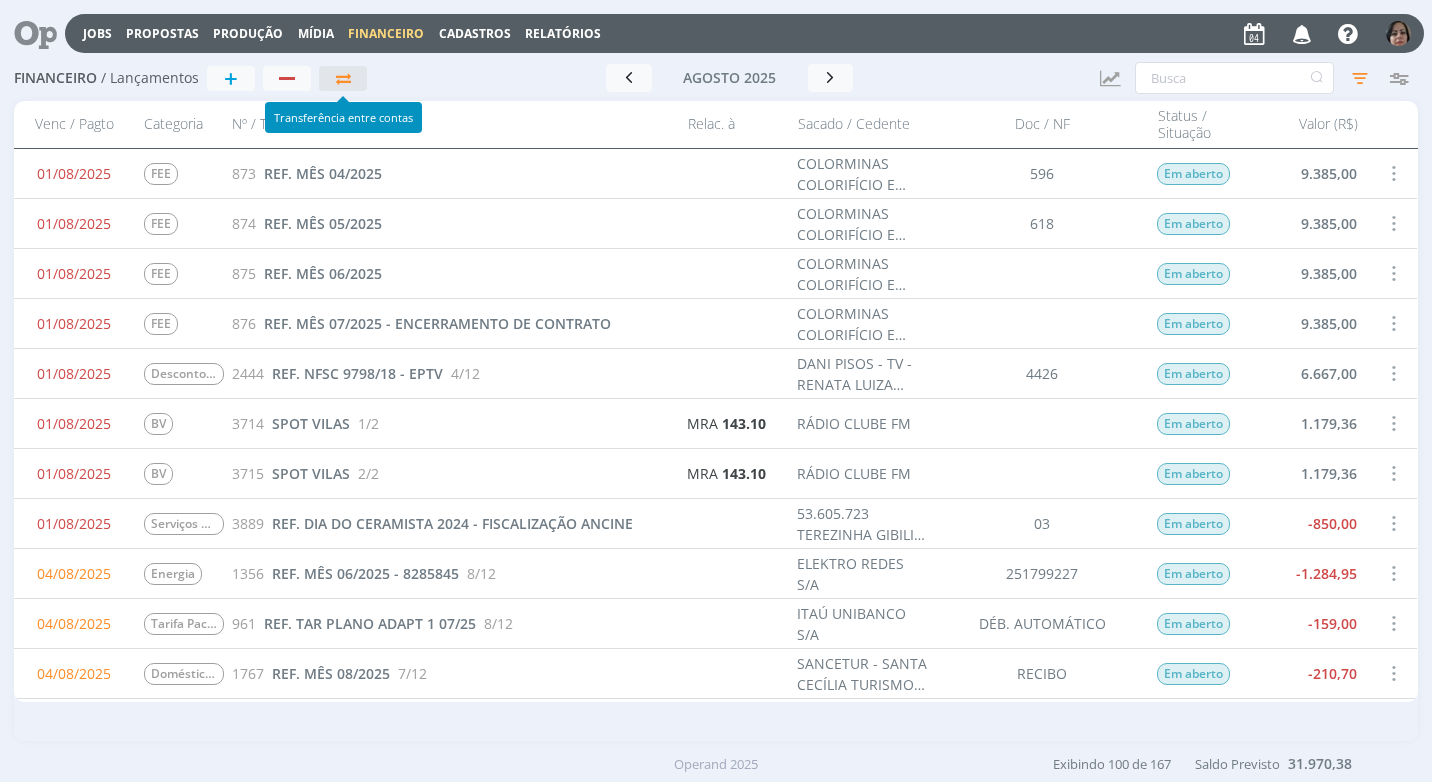 click at bounding box center (343, 78) 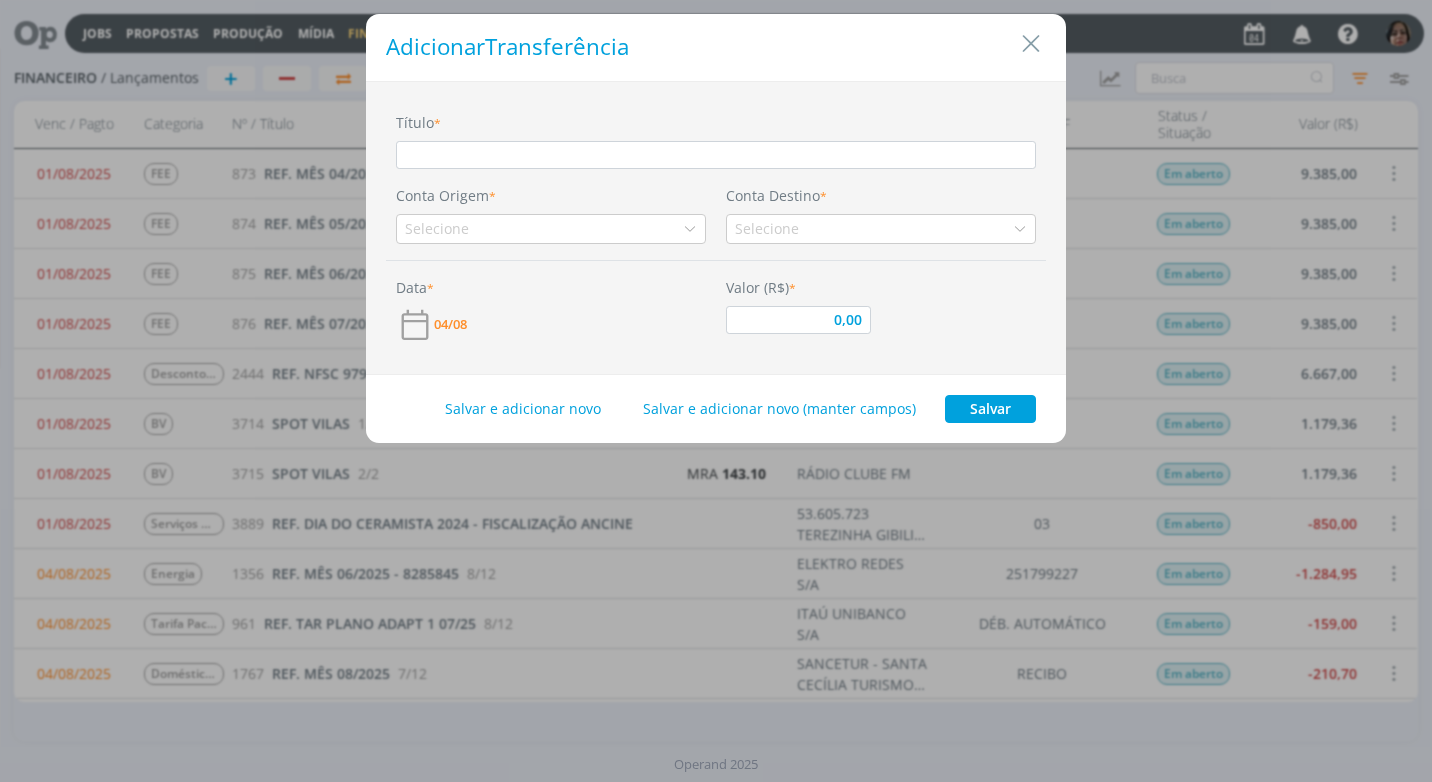 click at bounding box center [716, 155] 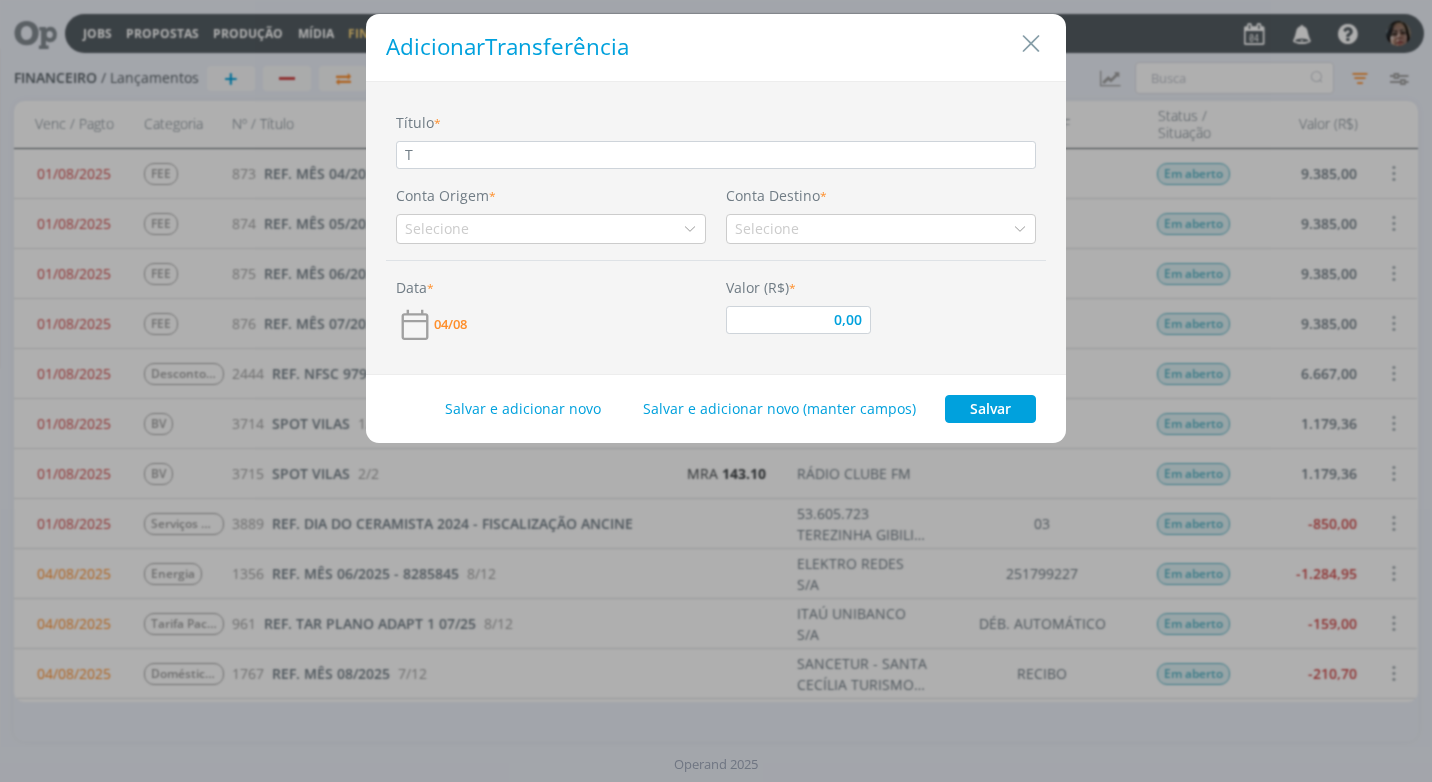 type on "TR" 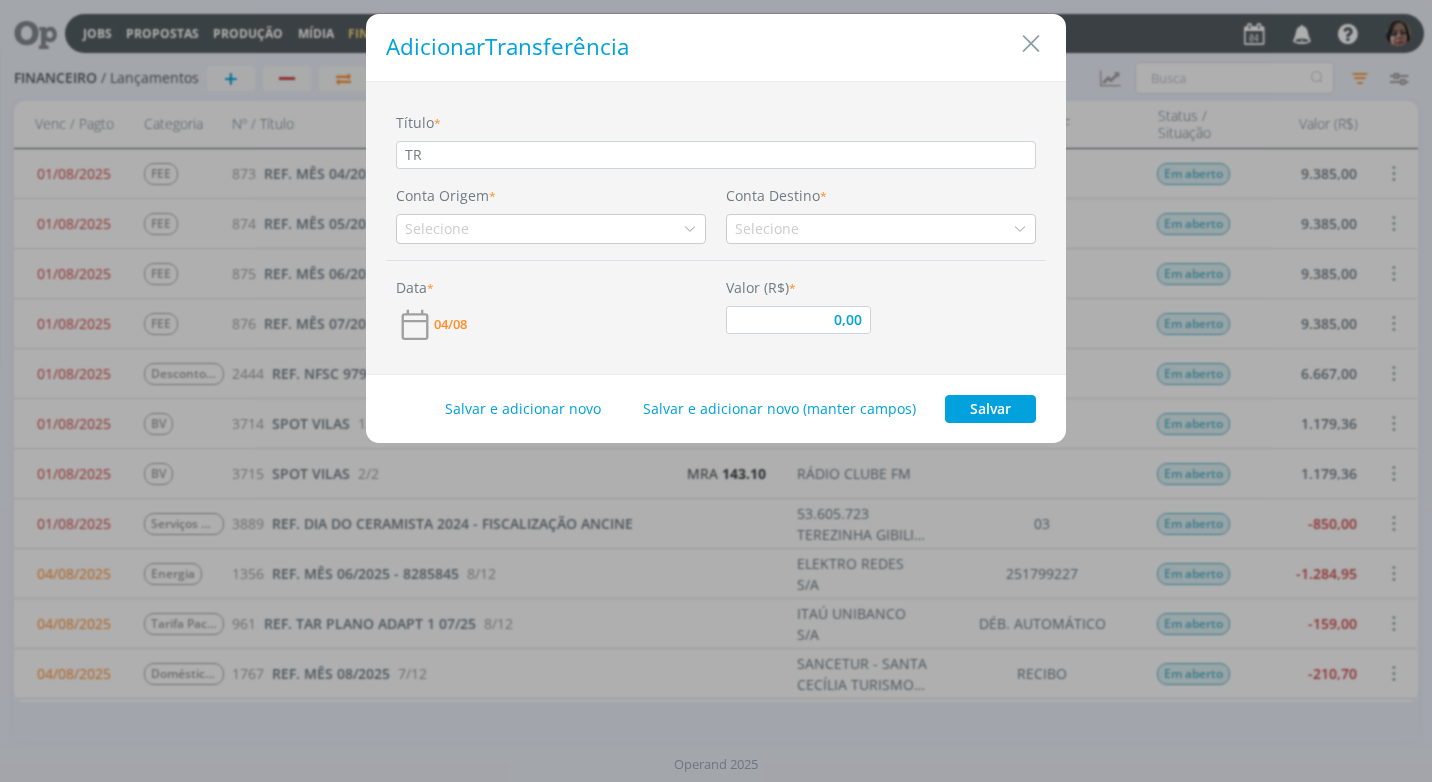type on "TRA" 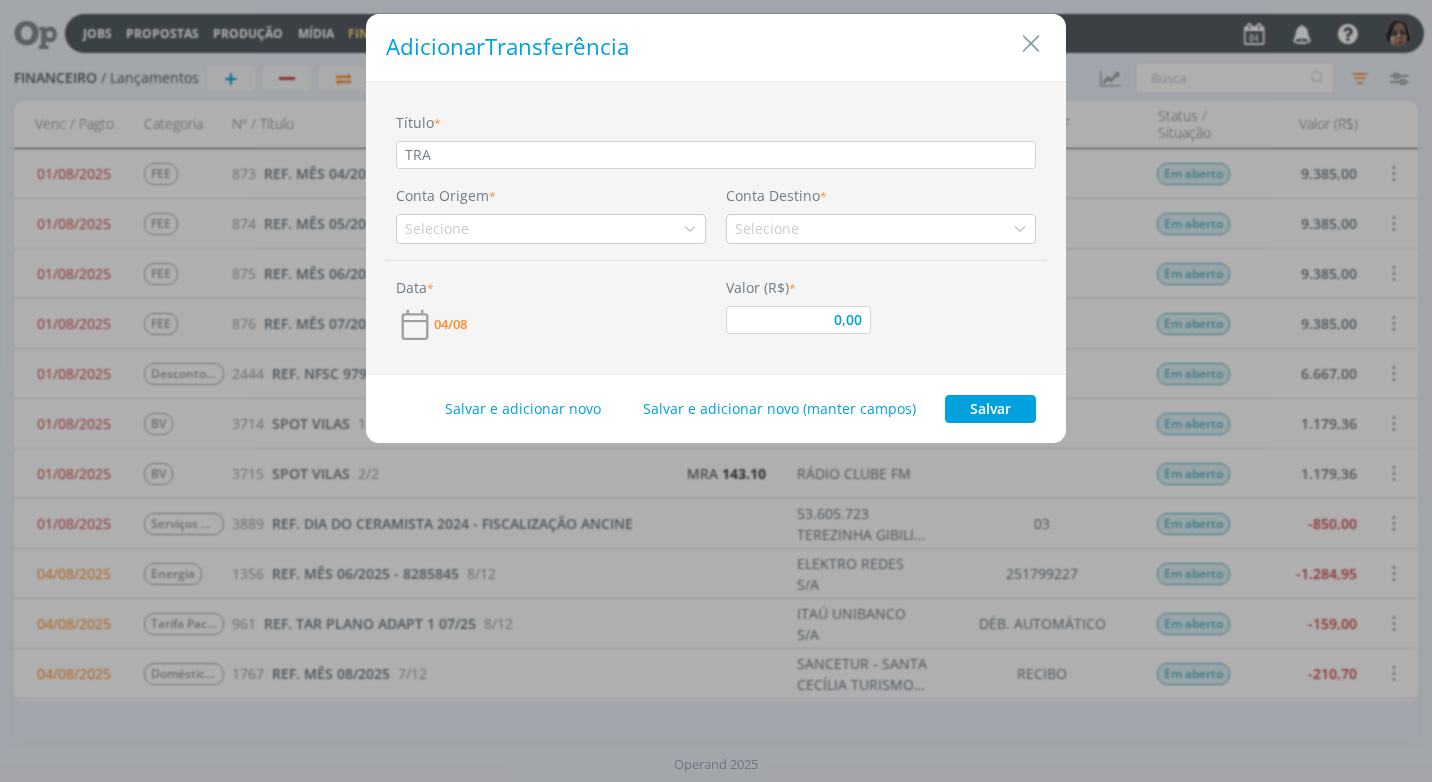 type on "TRAN" 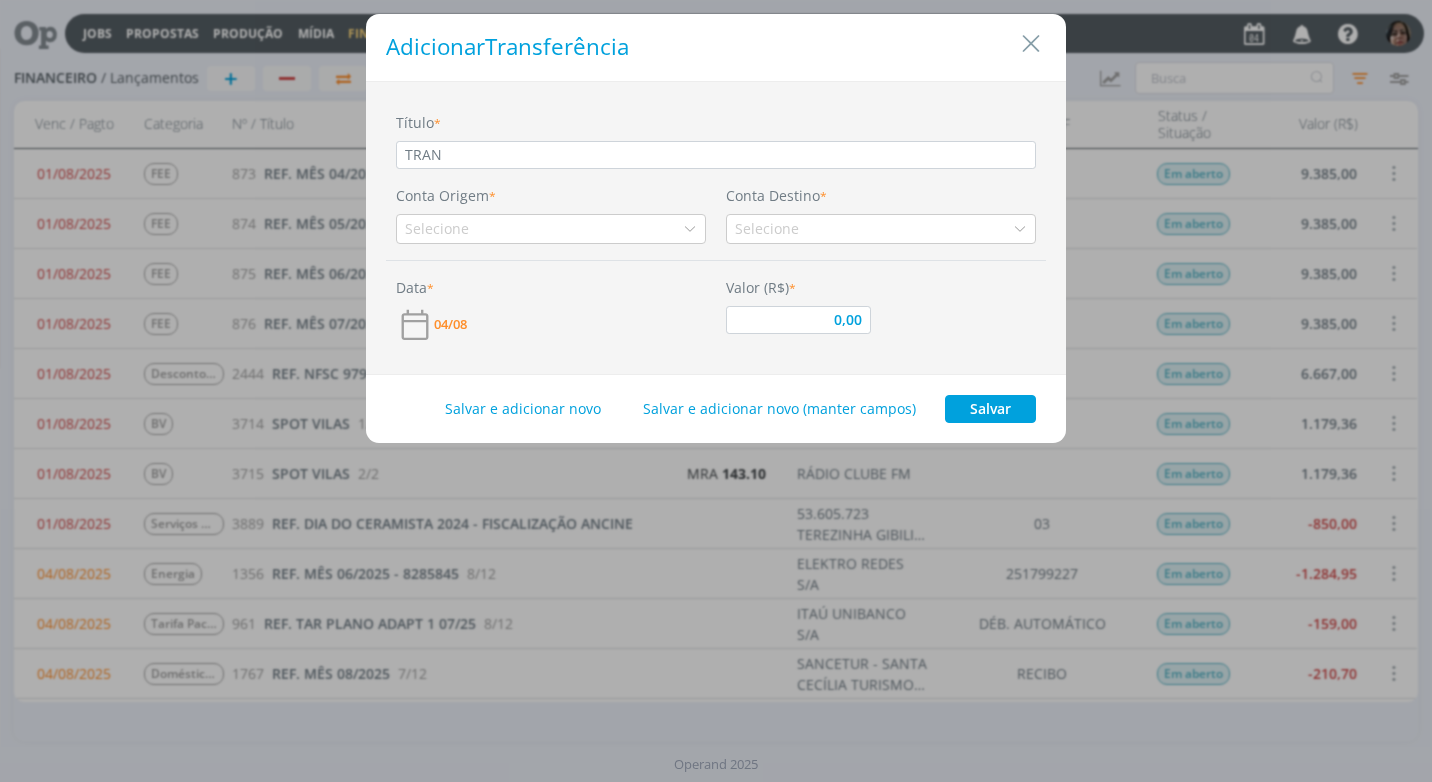 type on "TRANS" 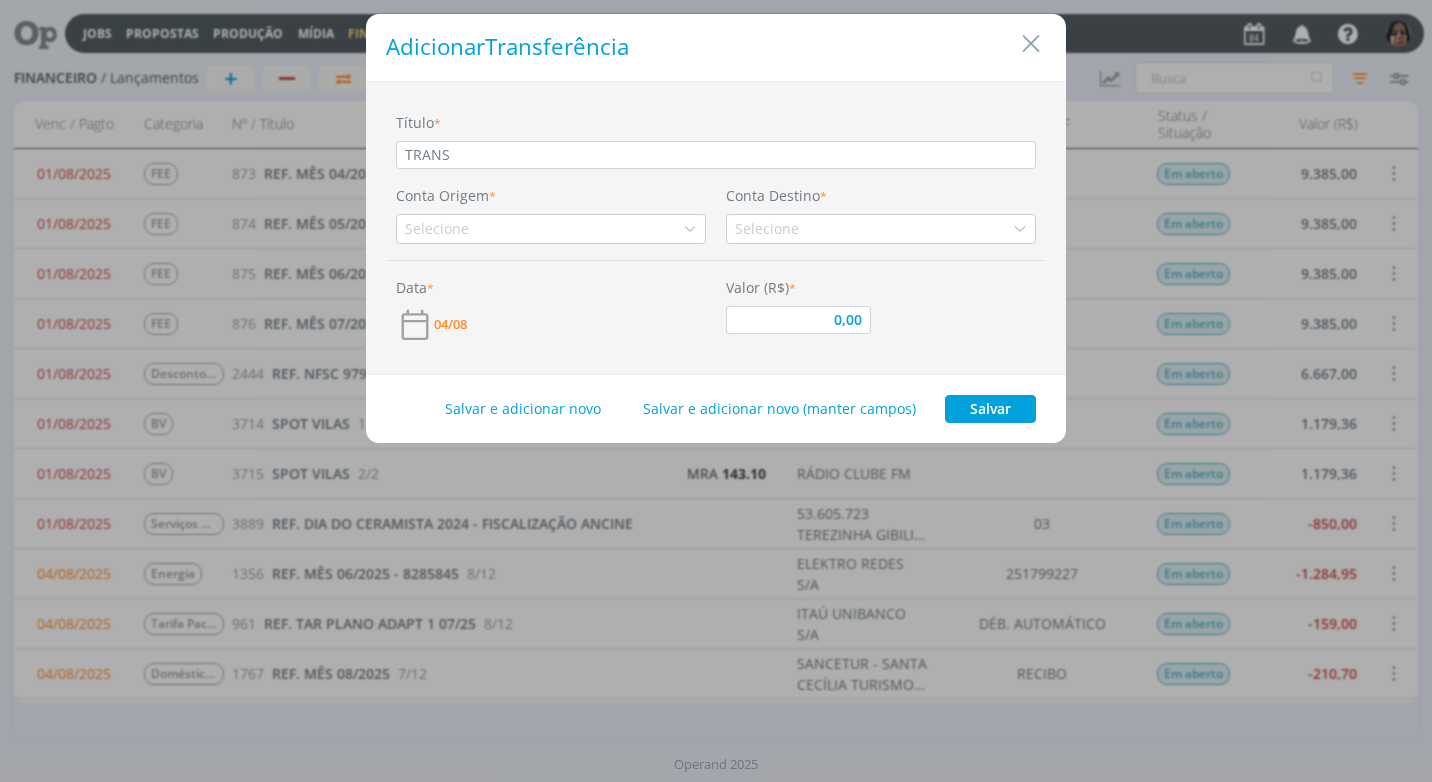 type on "TRANSF" 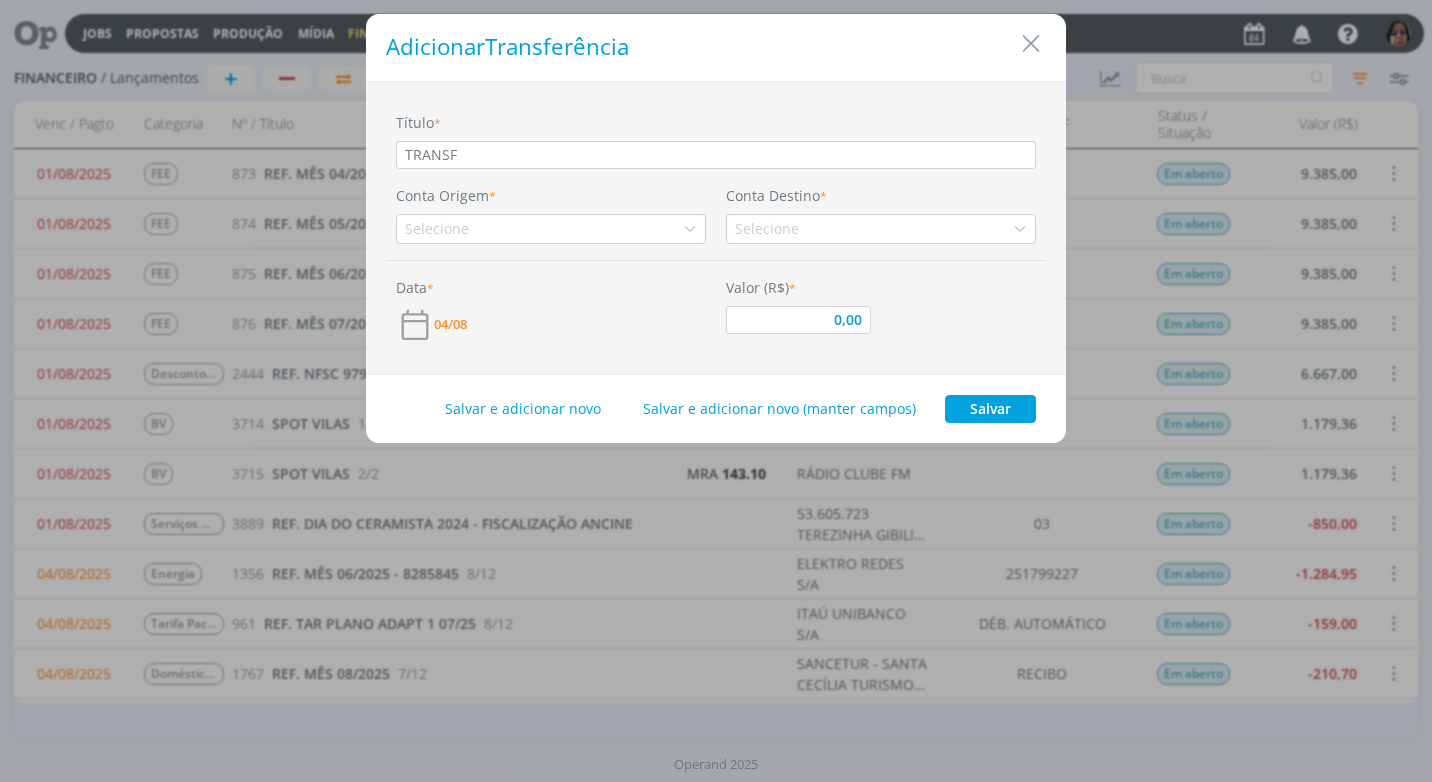 type on "TRANSFE" 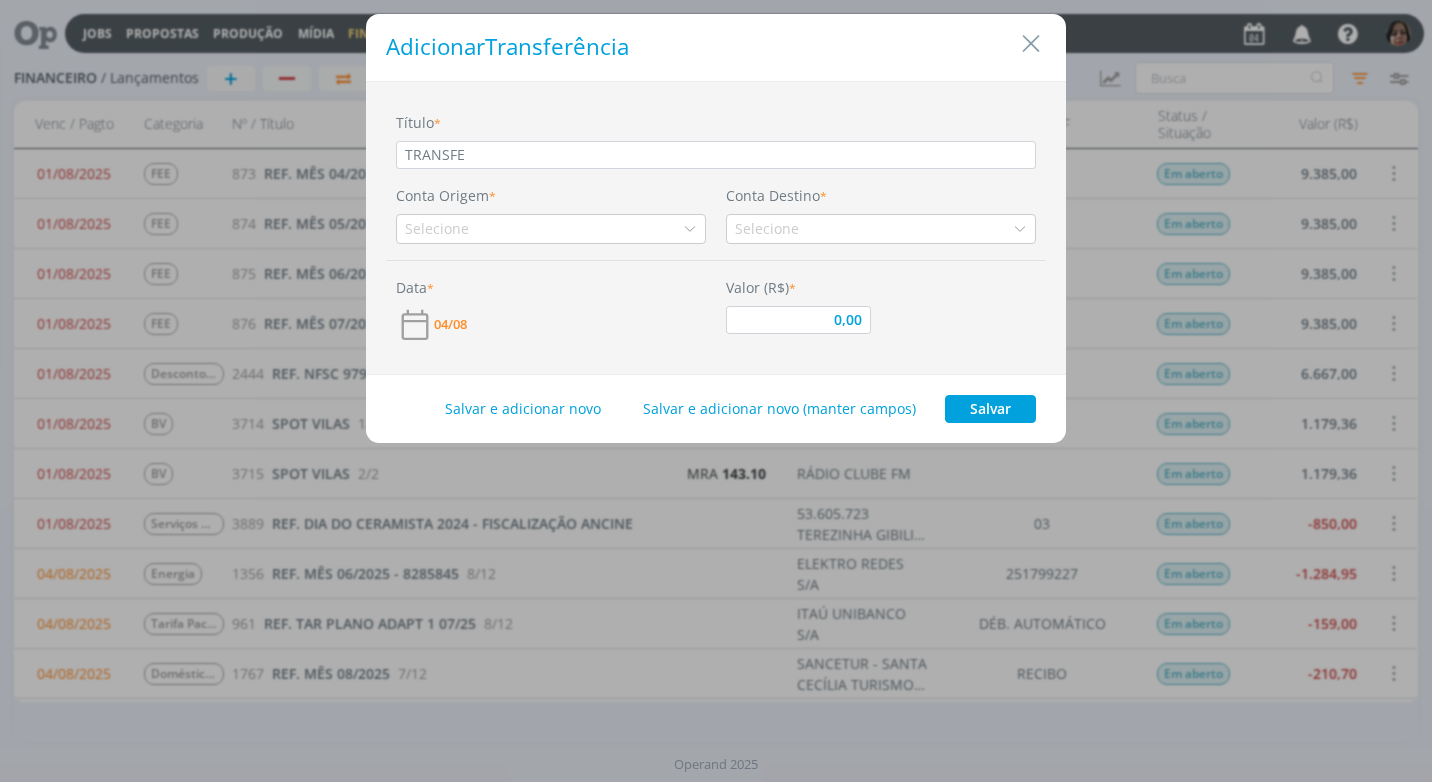 type on "TRANSFER" 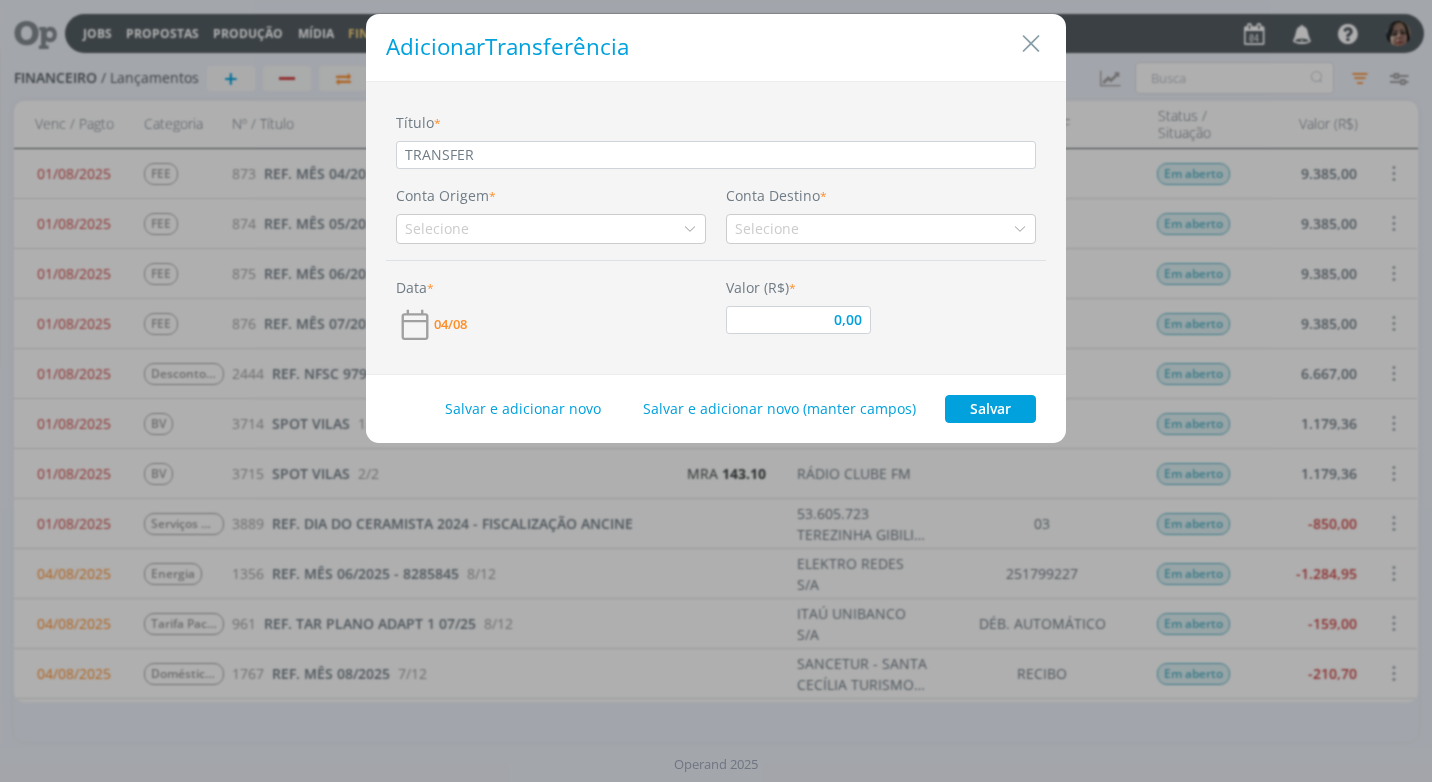type on "TRANSFERÊ" 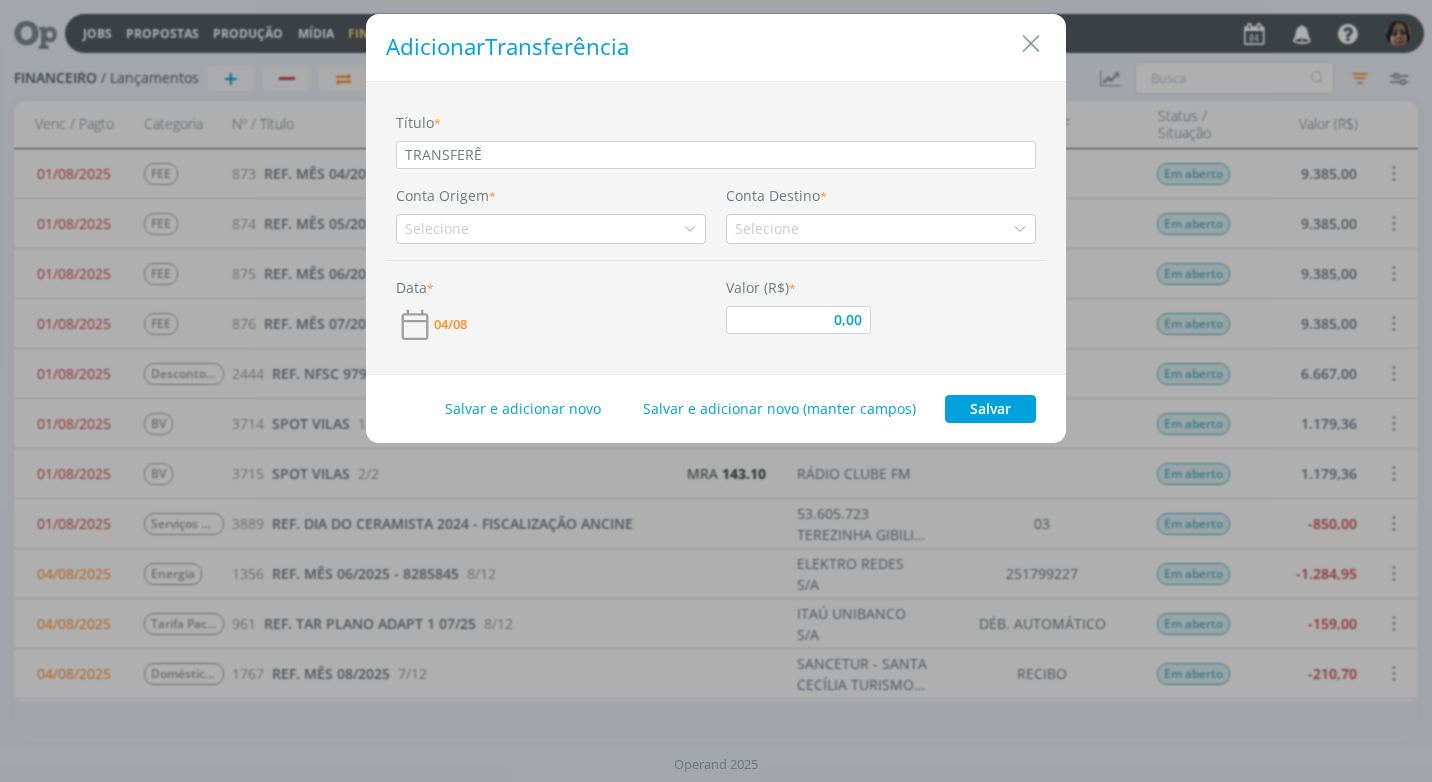 type on "TRANSFERÊN" 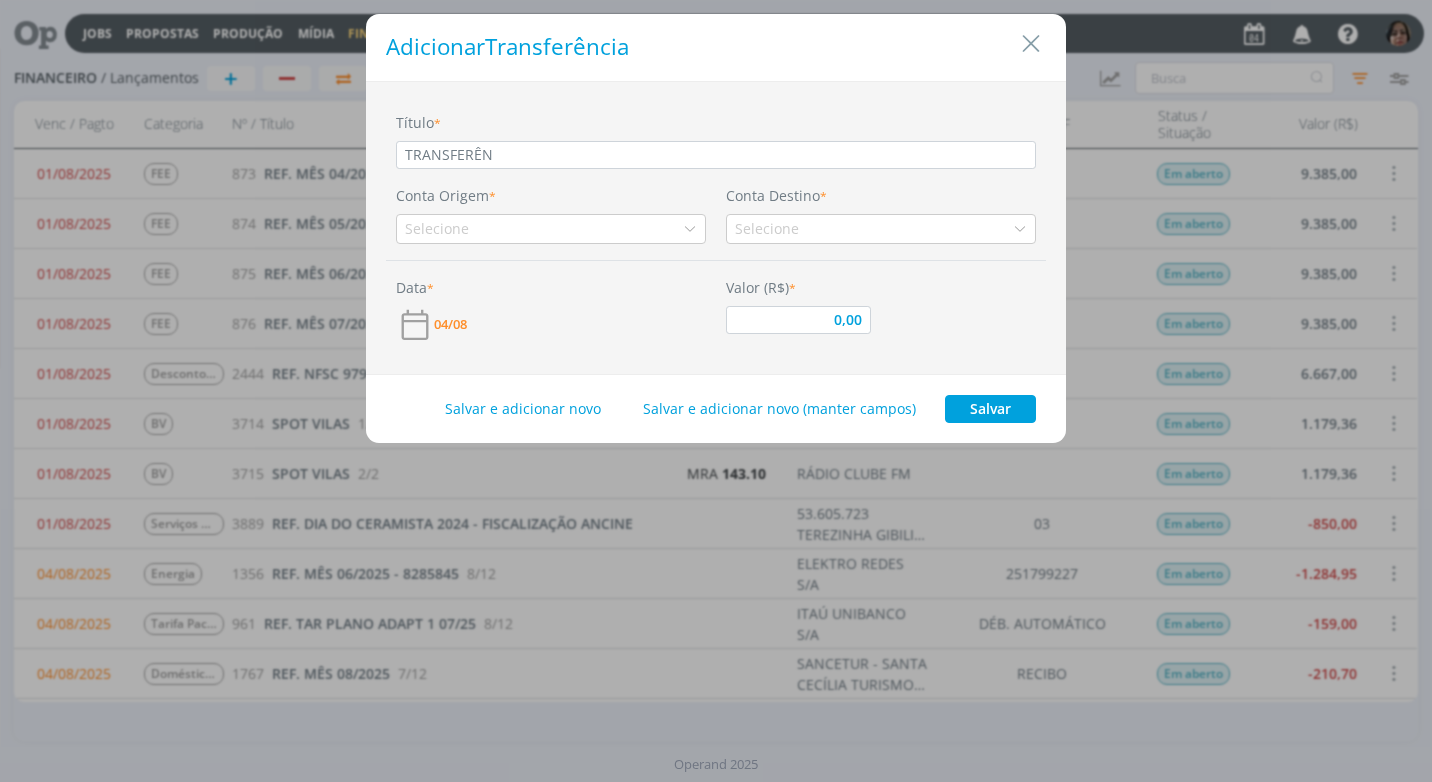 type on "TRANSFERÊNC" 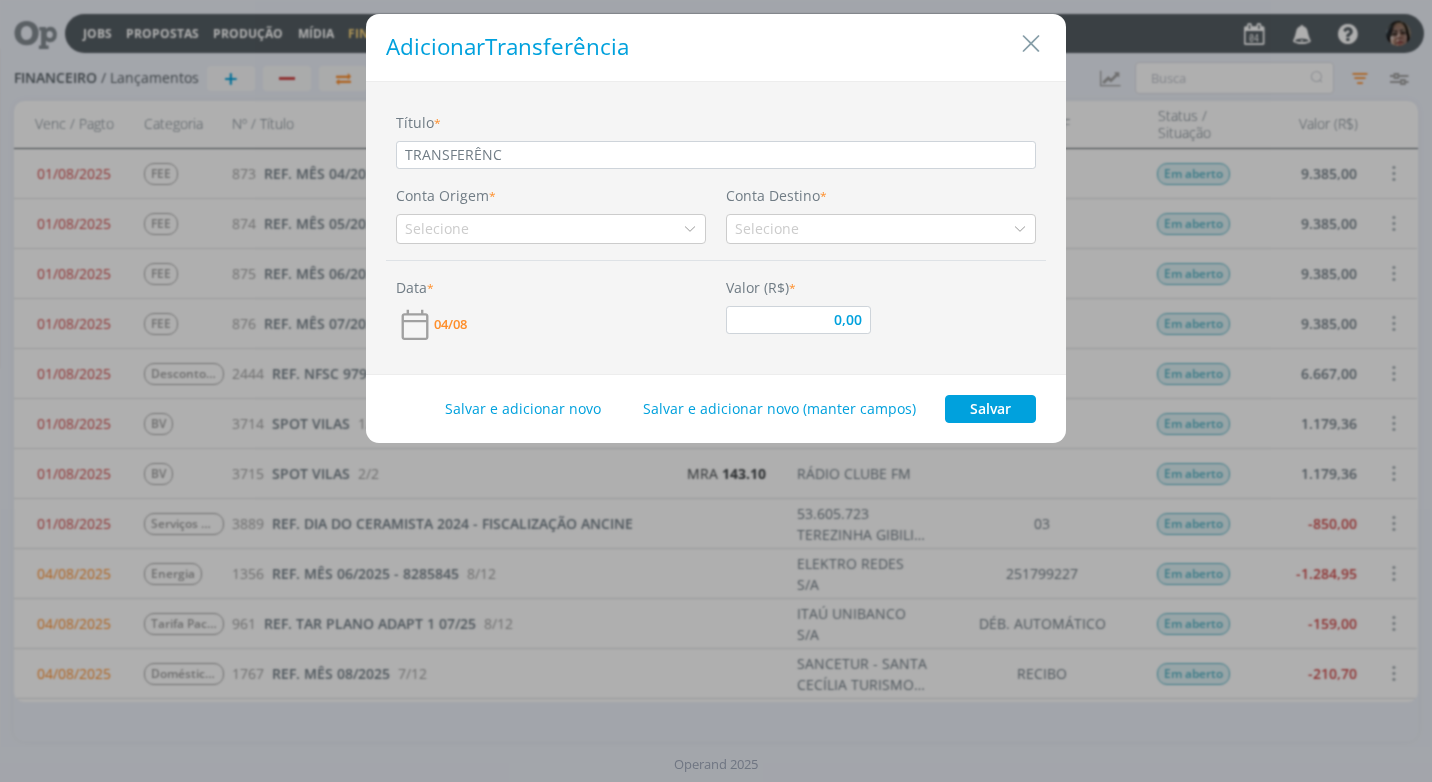 type on "TRANSFERÊNCI" 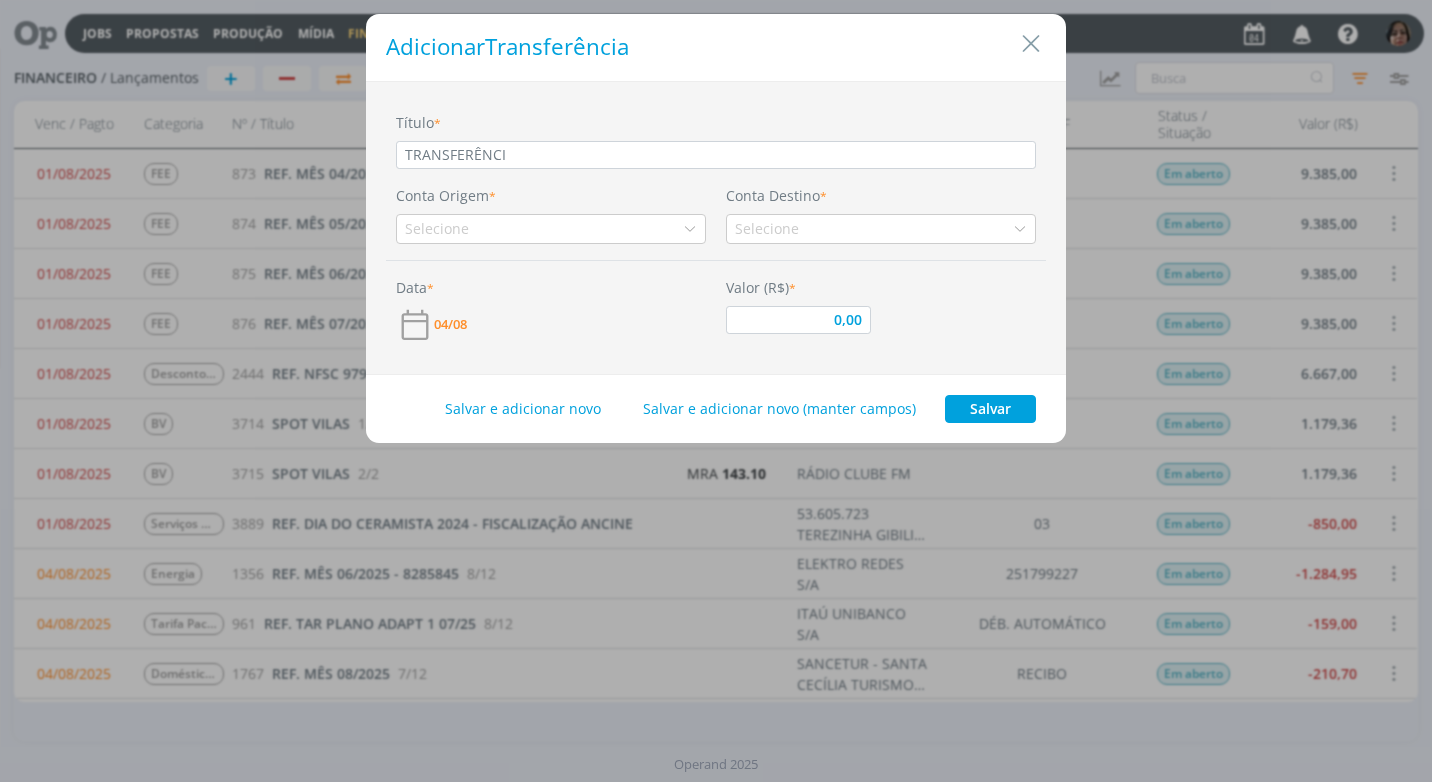 type on "TRANSFERÊNCIA" 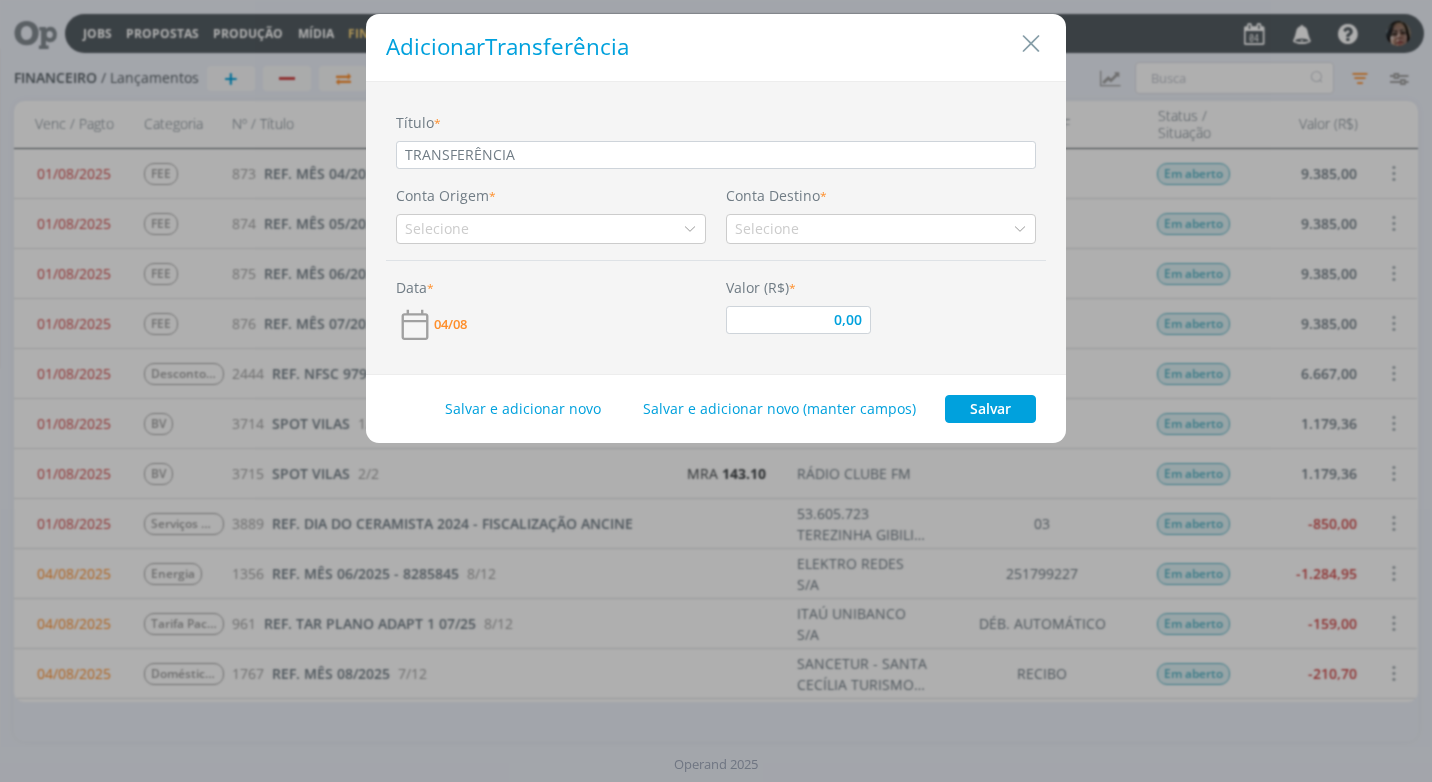type on "TRANSFERÊNCIA" 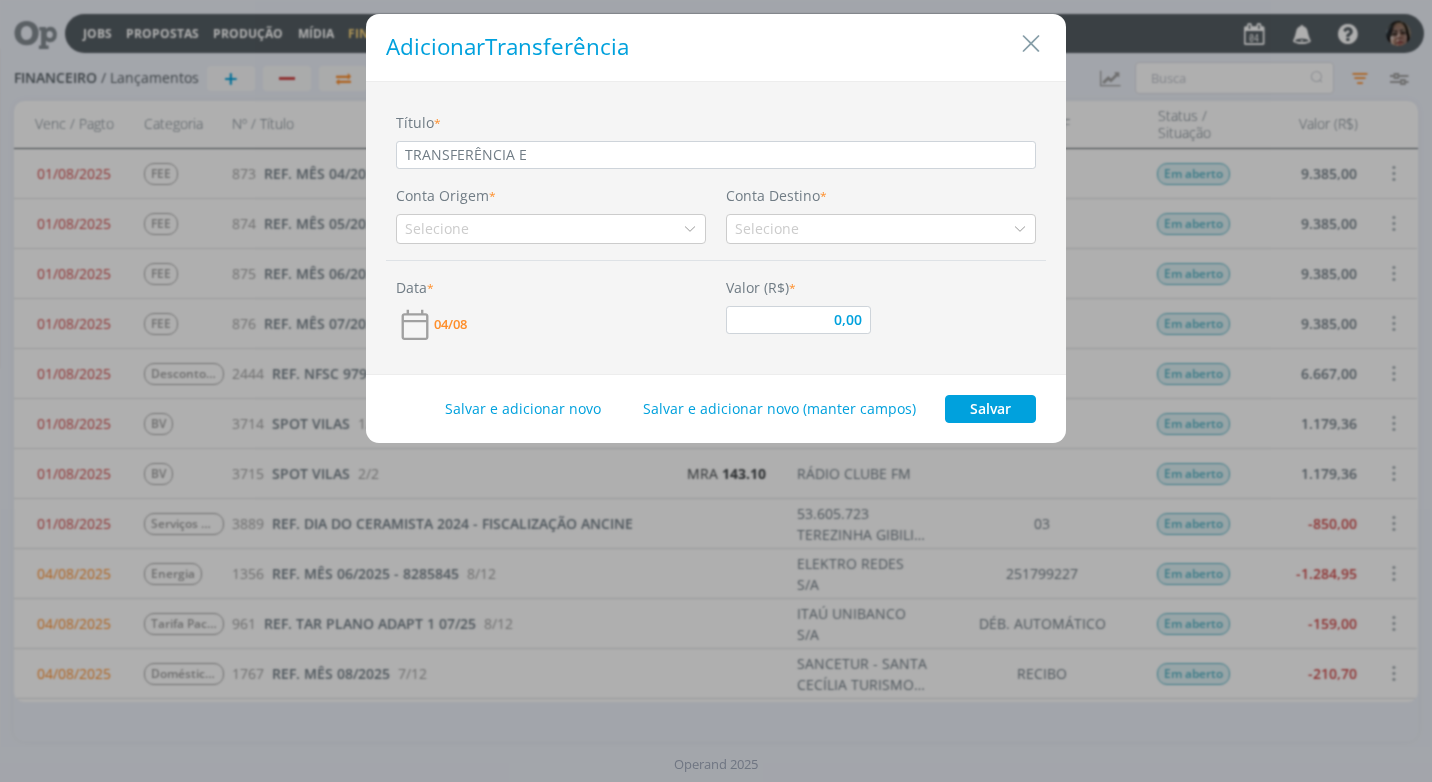 type on "TRANSFERÊNCIA EN" 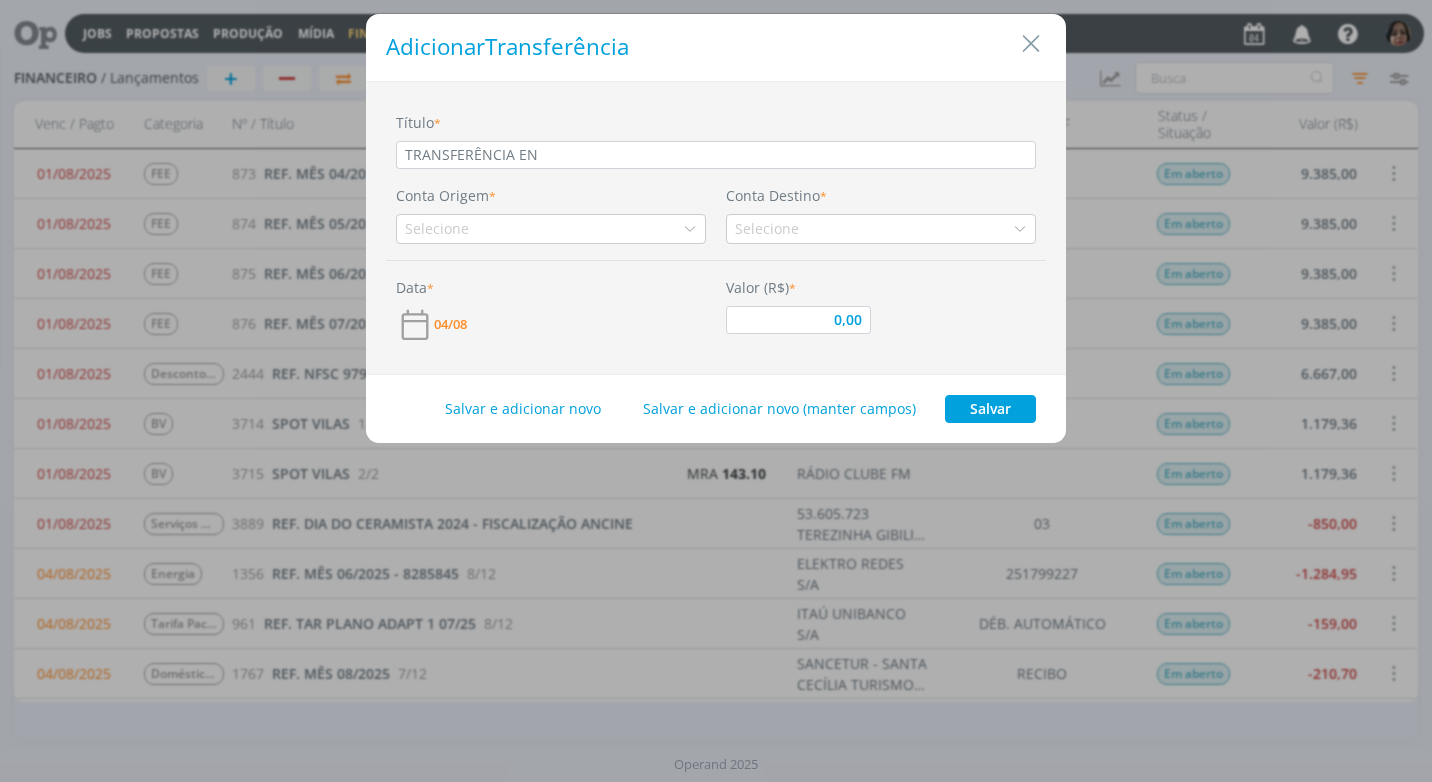 type on "0,00" 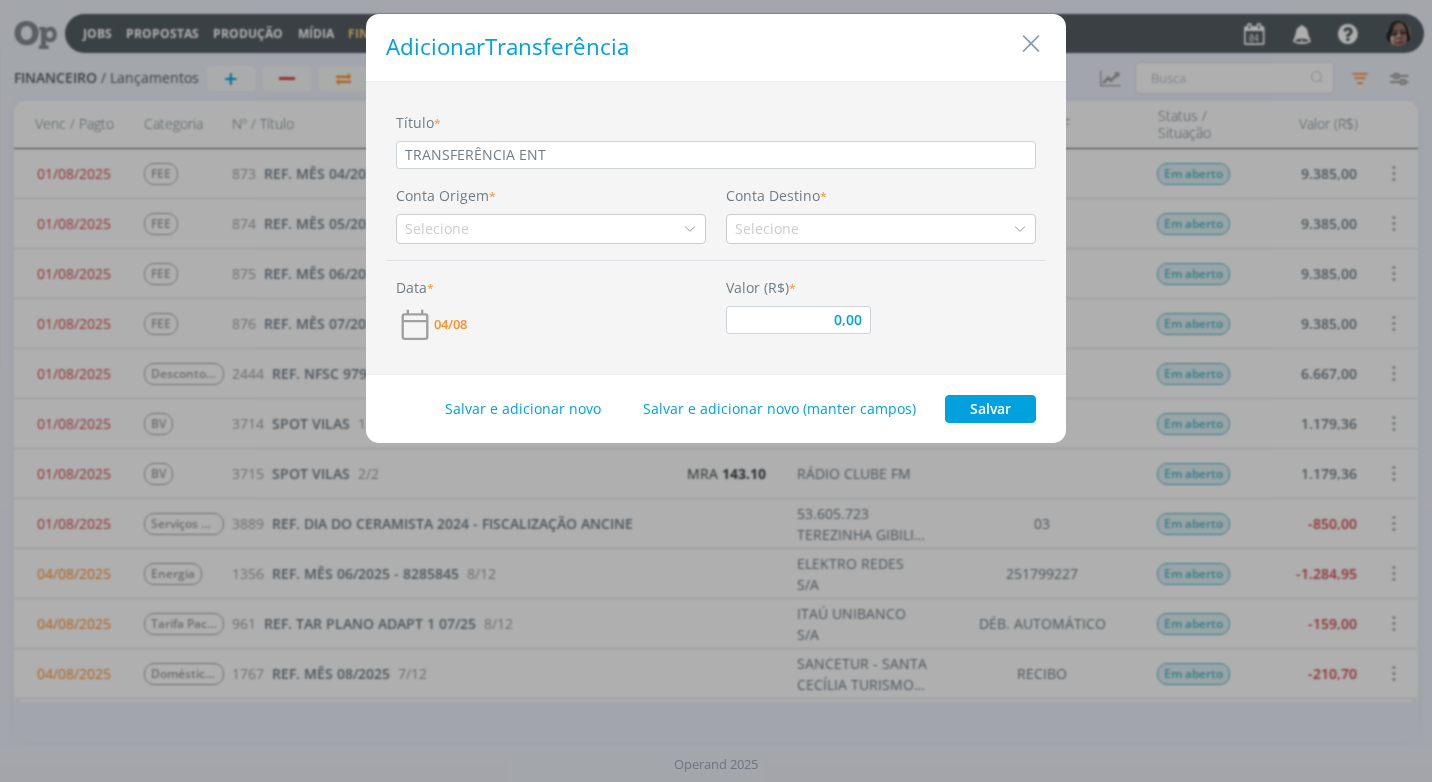 type on "TRANSFERÊNCIA ENTR" 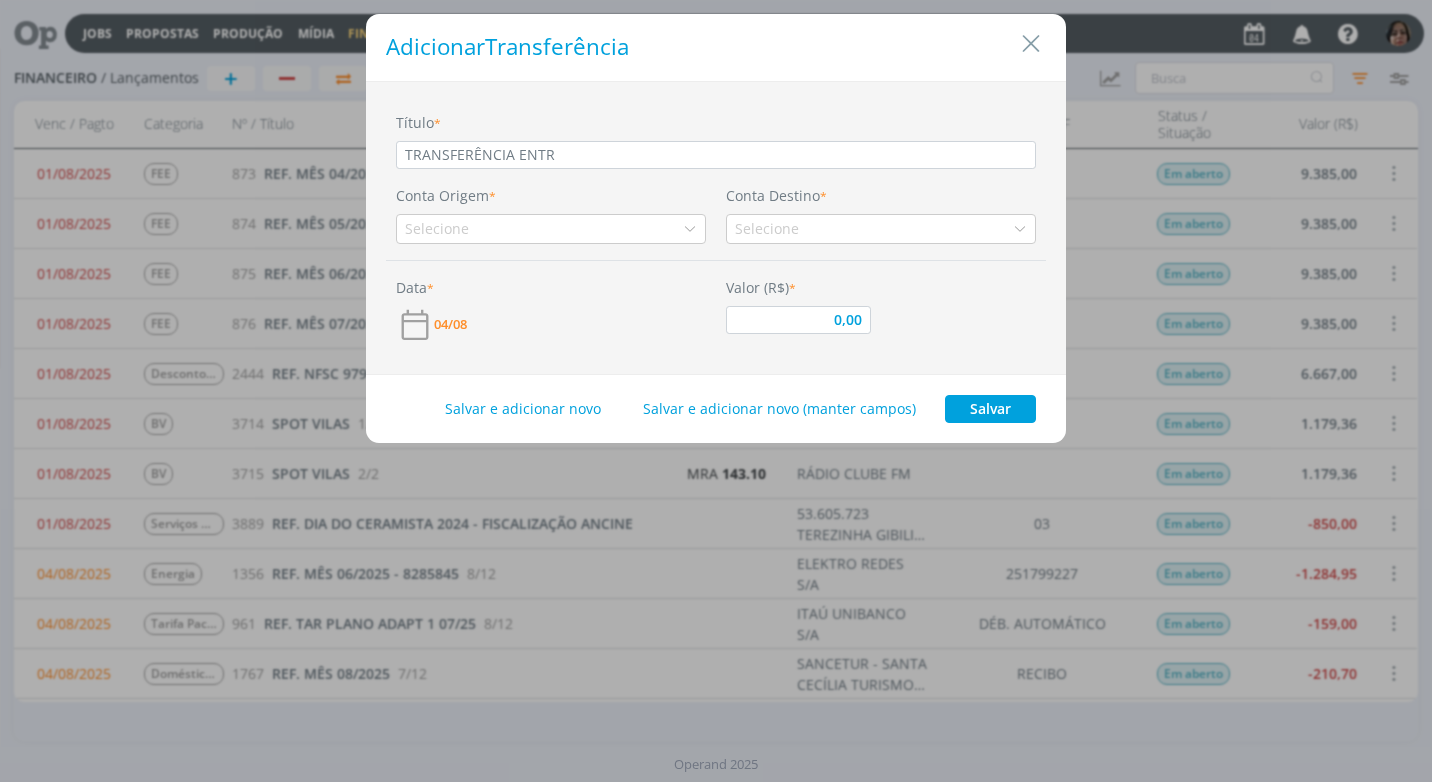 type on "TRANSFERÊNCIA ENTRE" 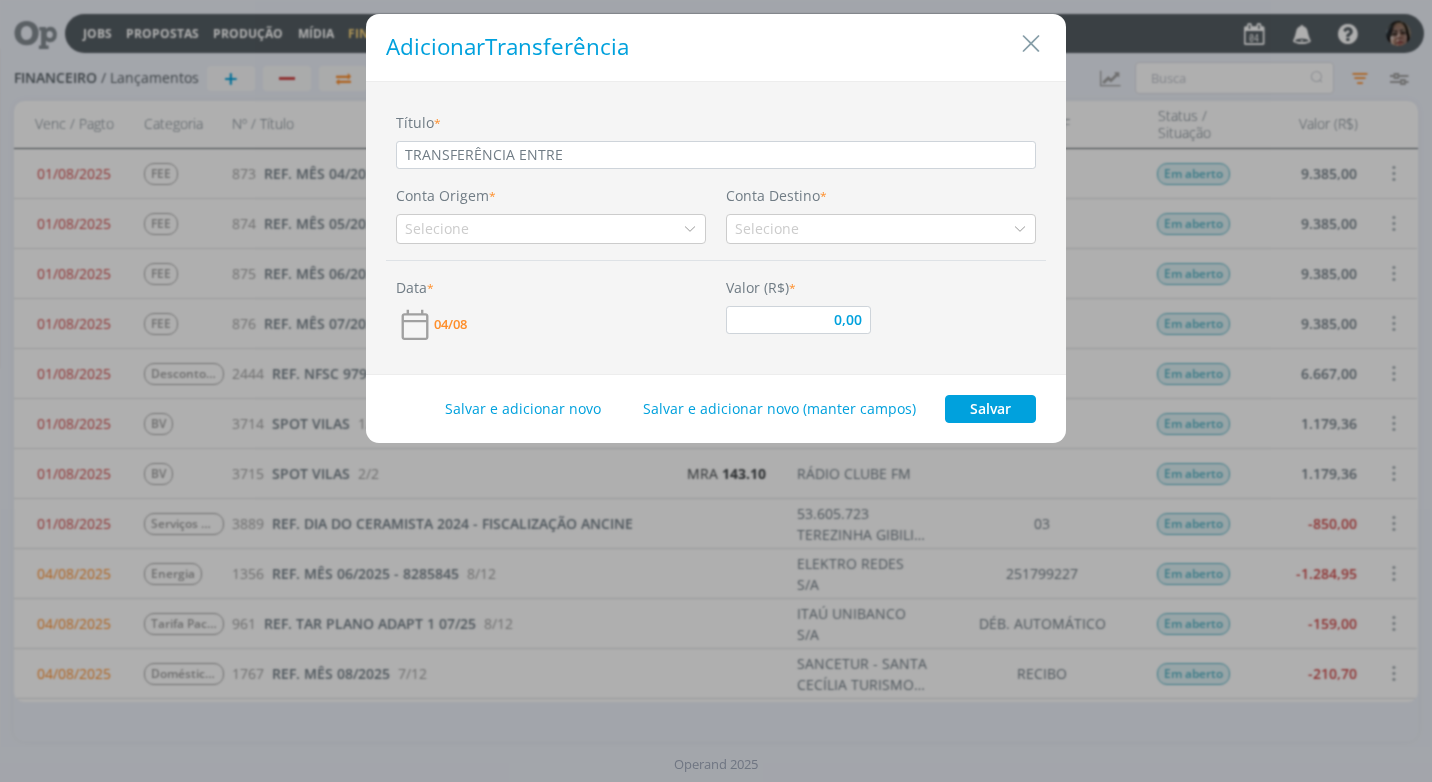 type on "TRANSFERÊNCIA ENTRE" 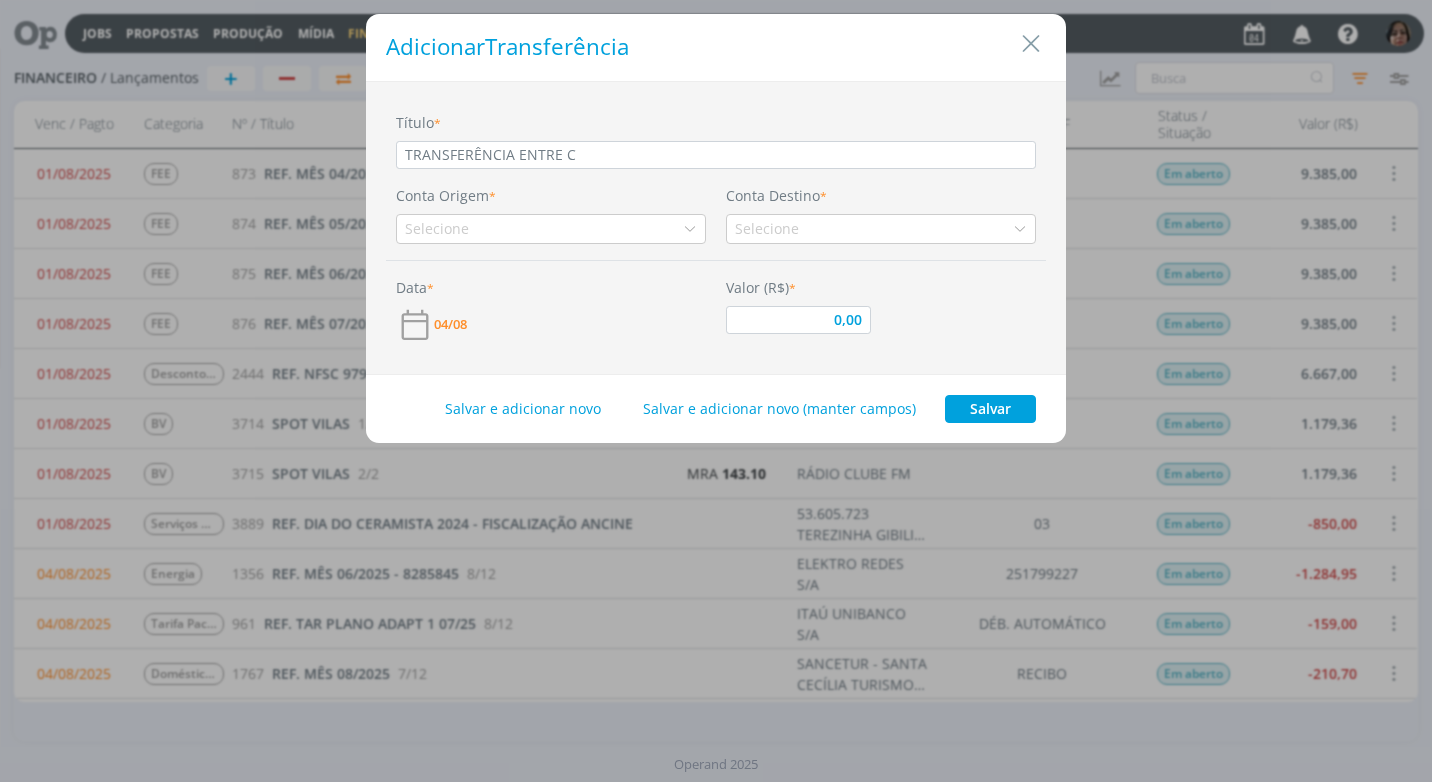 type on "TRANSFERÊNCIA ENTRE CO" 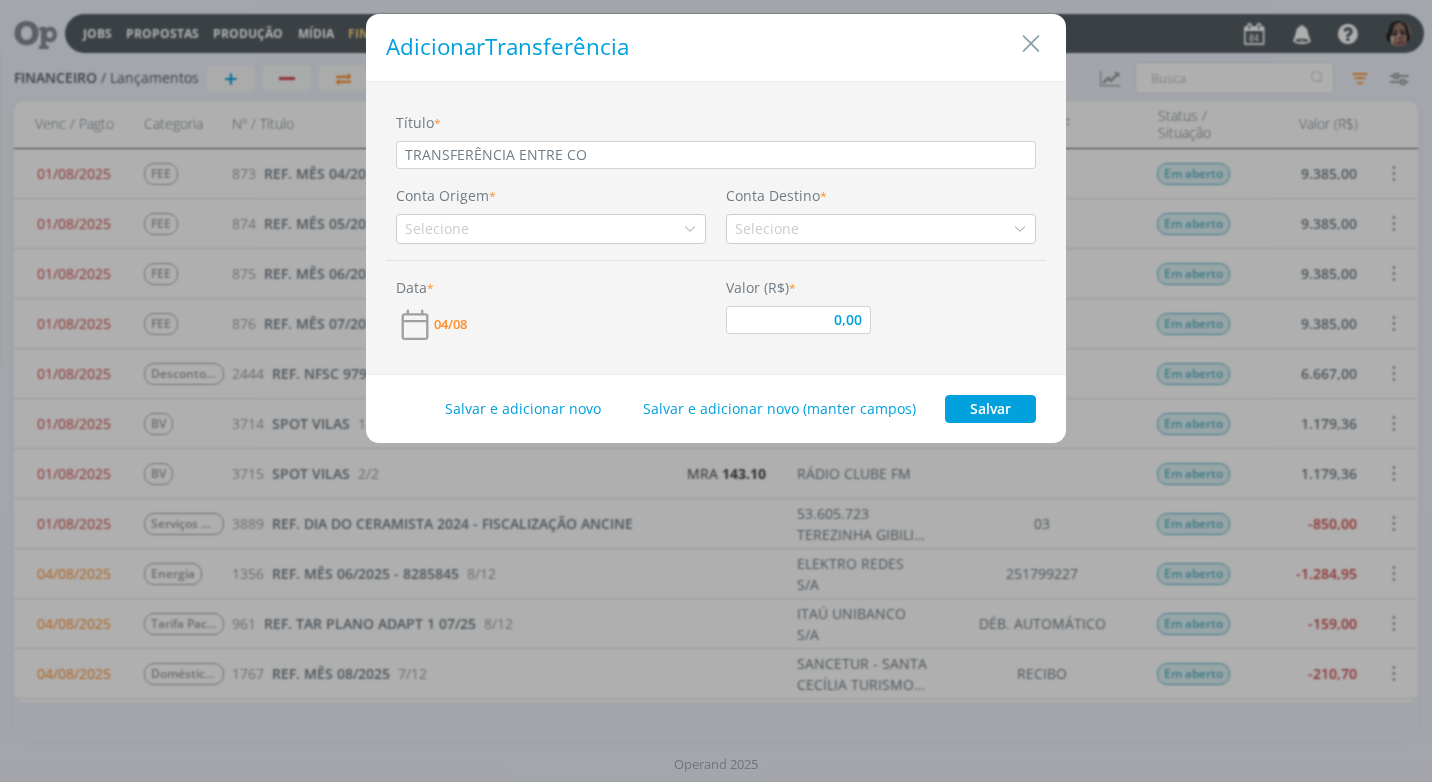 type on "TRANSFERÊNCIA ENTRE CON" 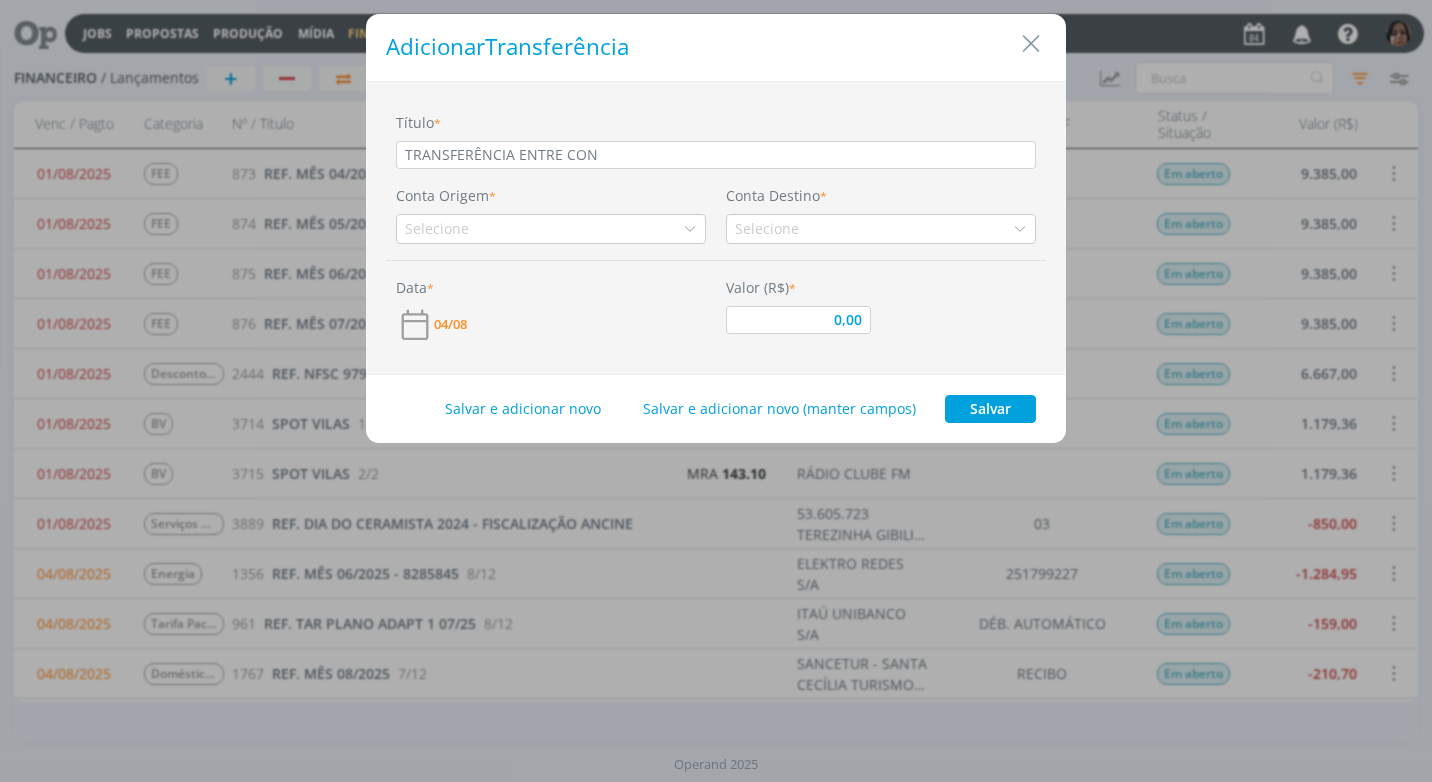 type on "0,00" 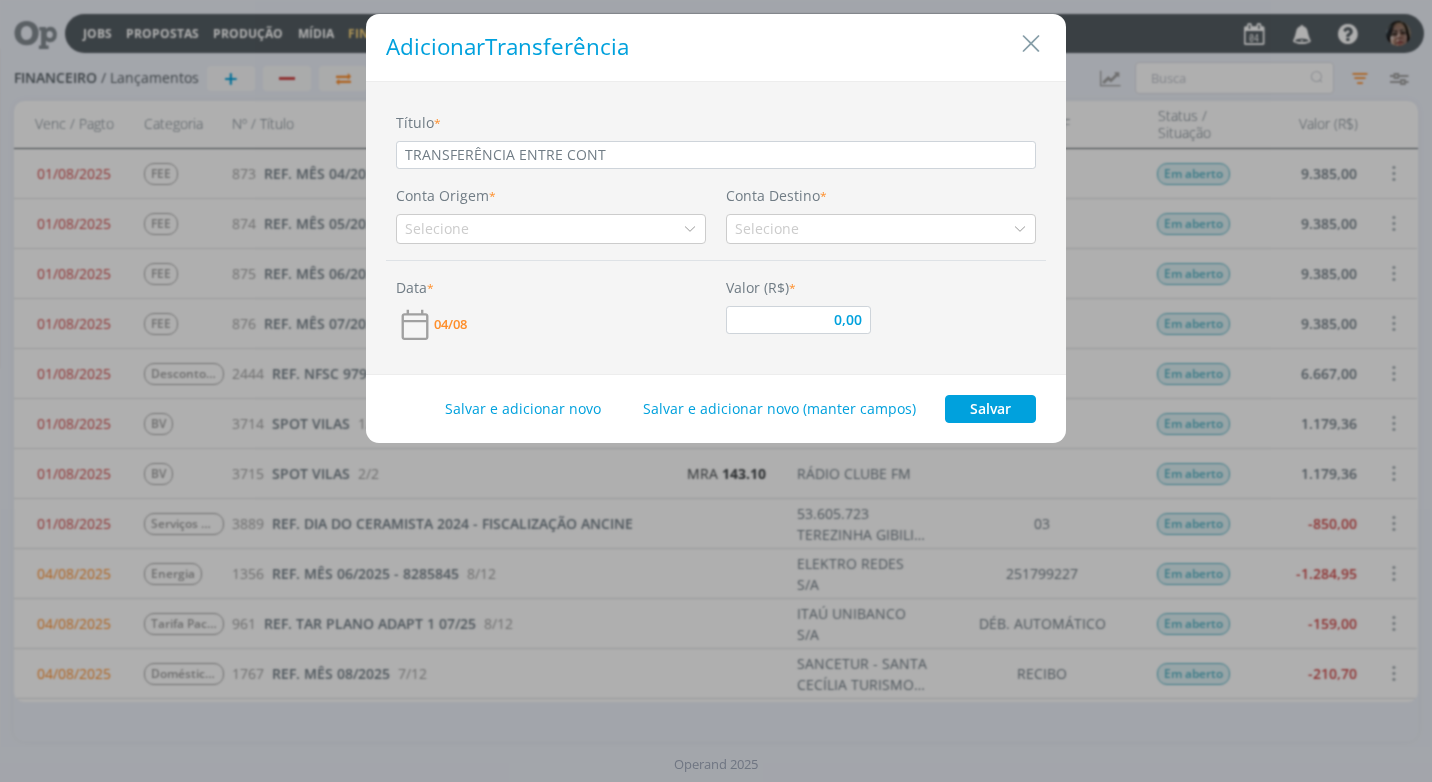 type on "TRANSFERÊNCIA ENTRE CONTA" 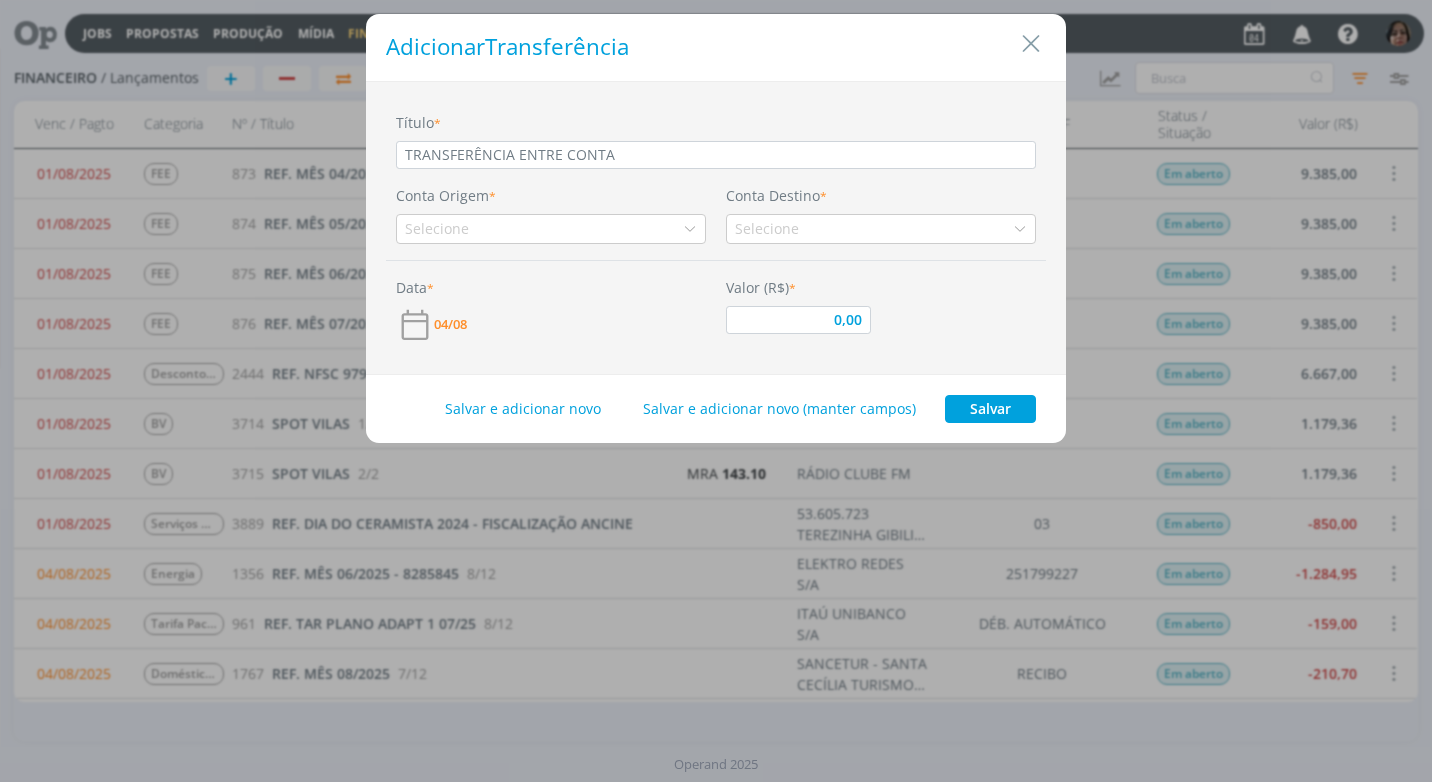 type on "TRANSFERÊNCIA ENTRE CONTAS" 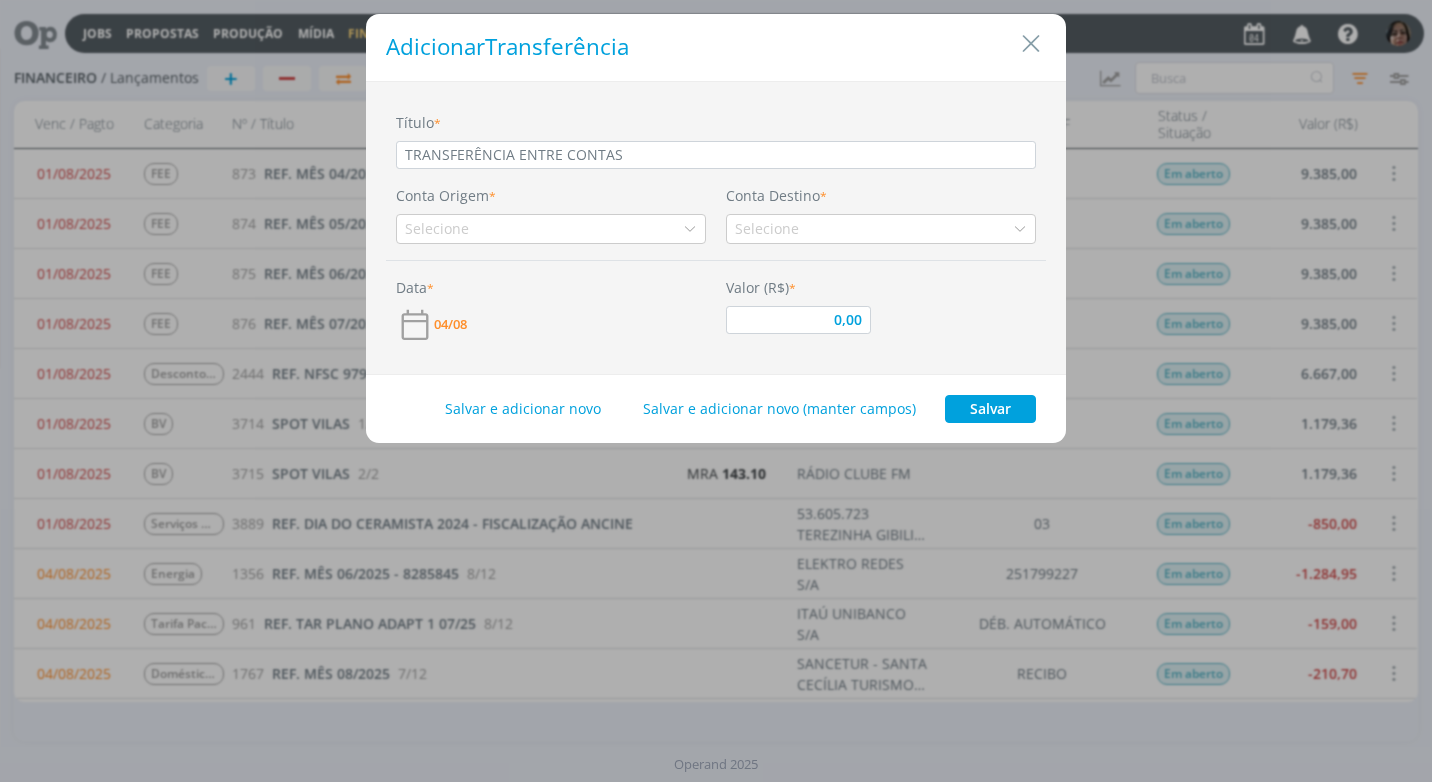 type on "TRANSFERÊNCIA ENTRE CONTAS" 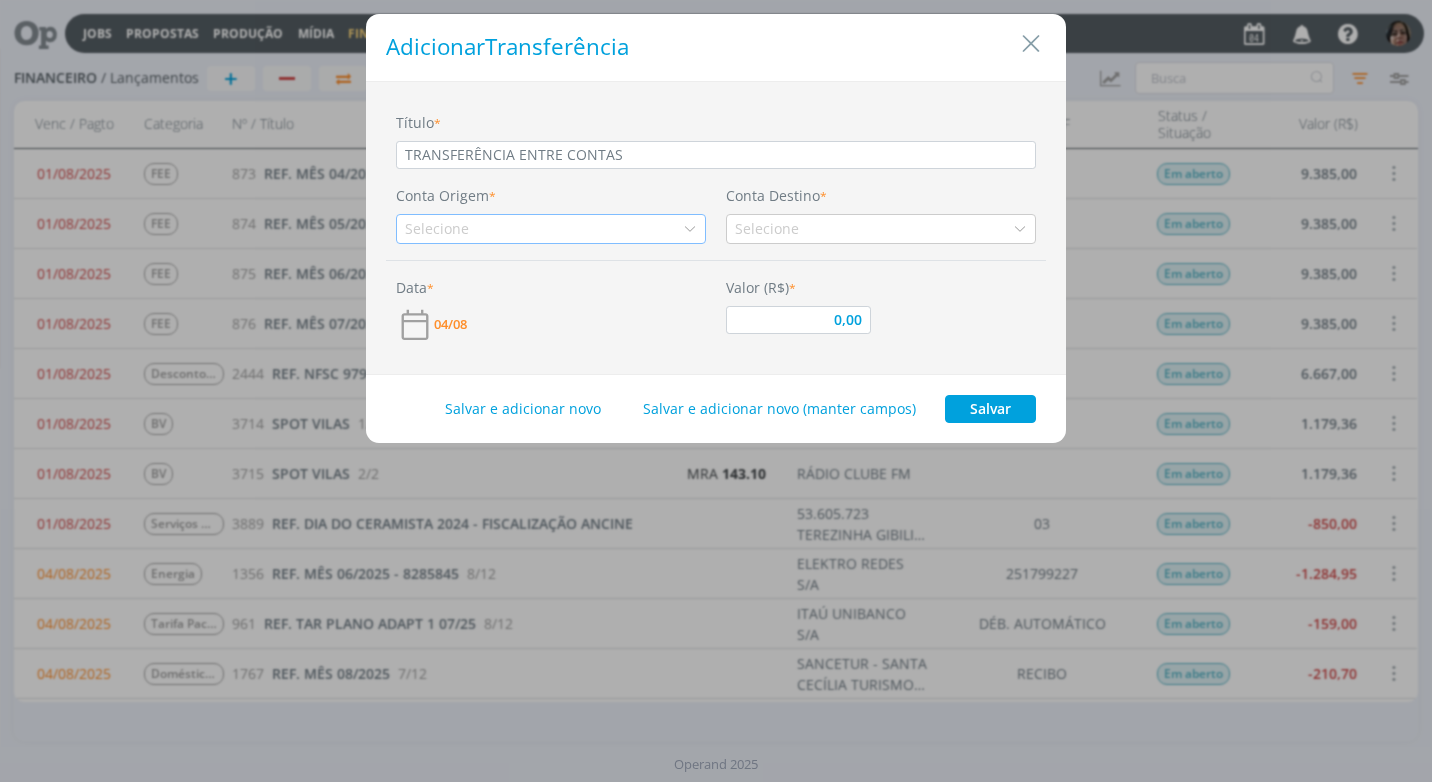 click at bounding box center [690, 229] 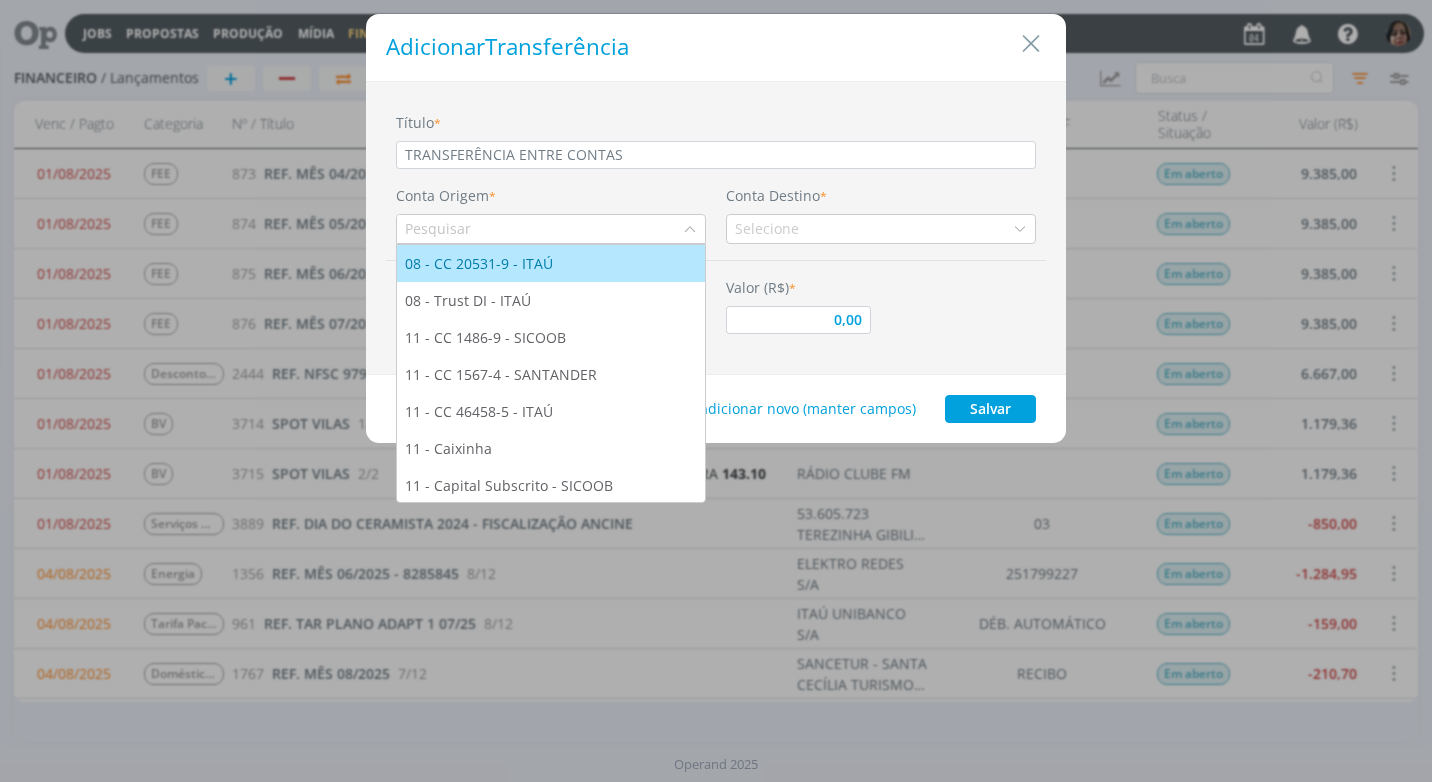 click on "08 - CC 20531-9 - ITAÚ" at bounding box center (551, 263) 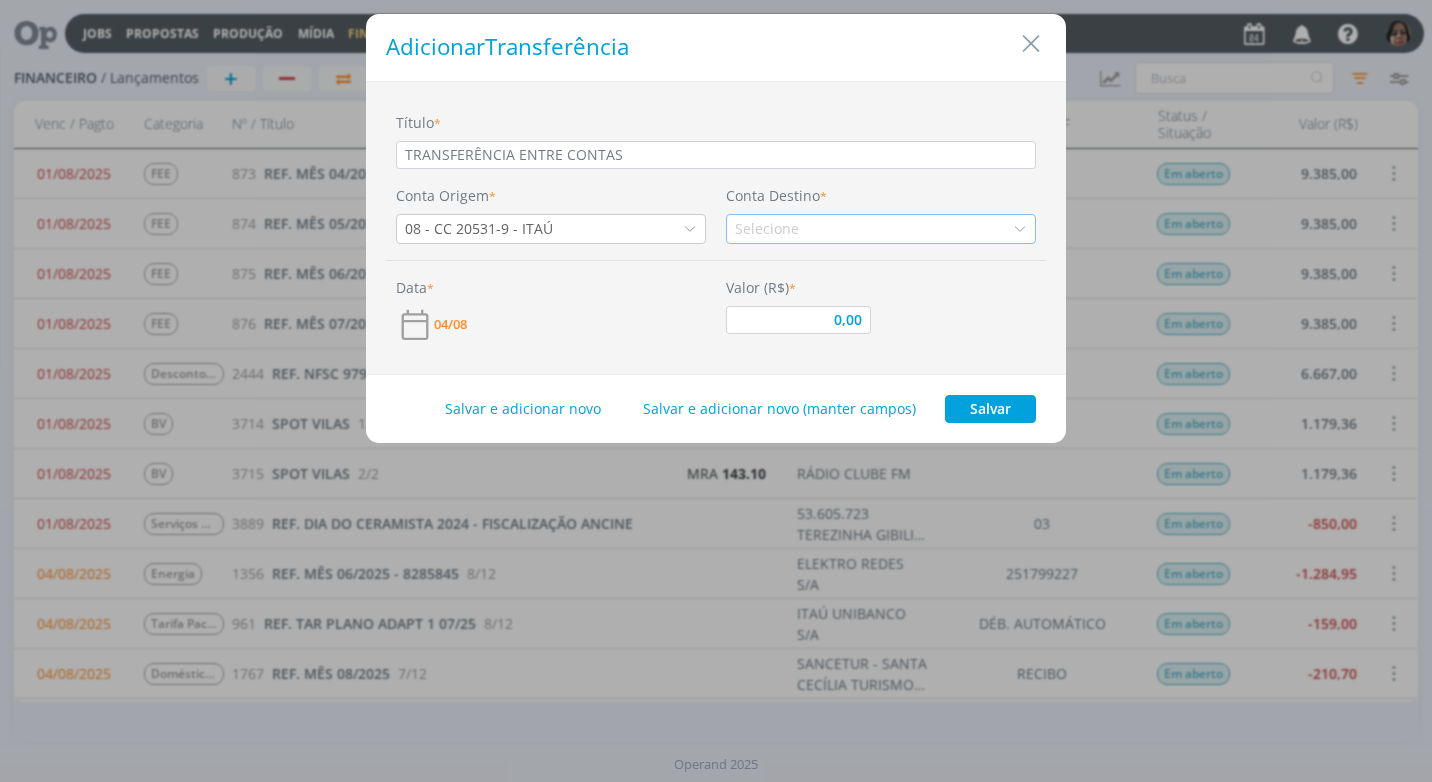 click at bounding box center [1020, 229] 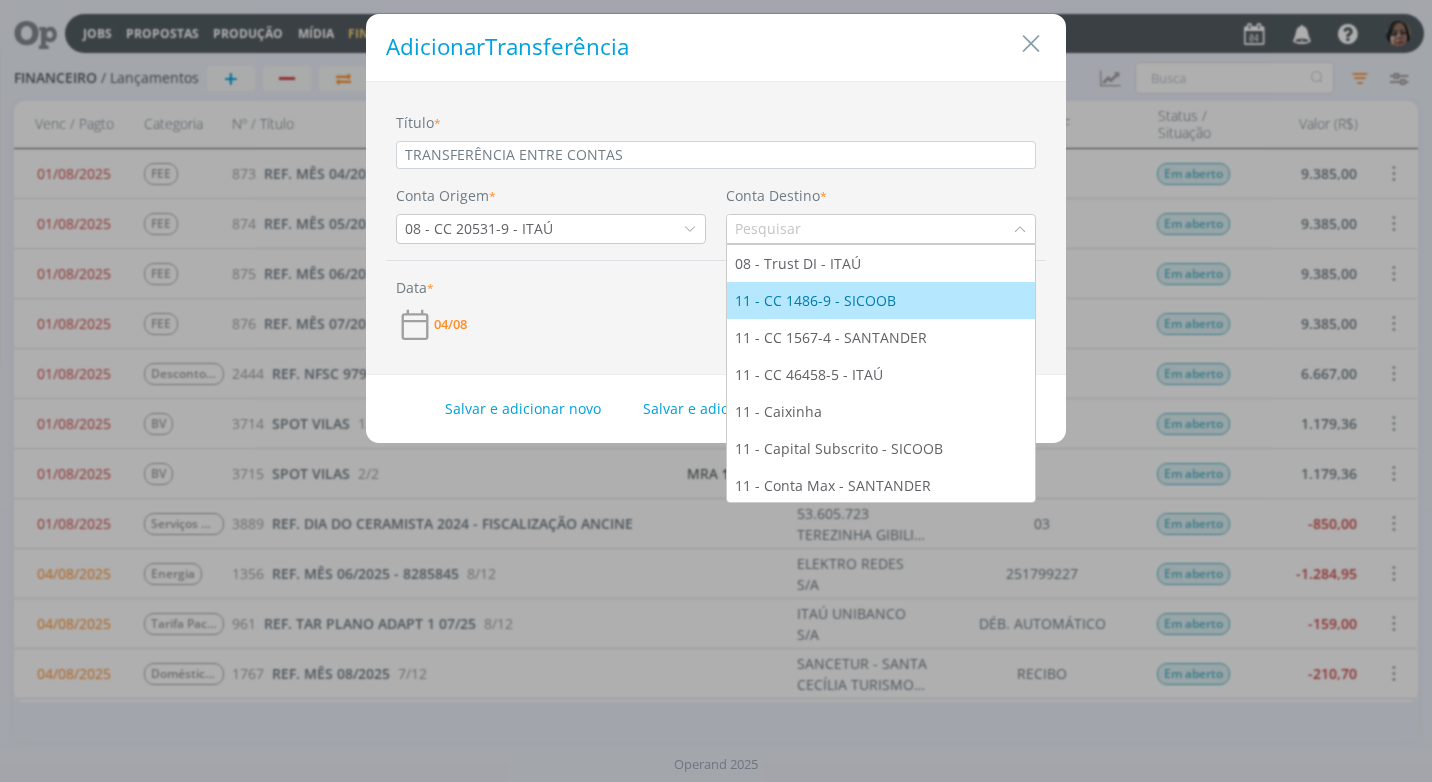click on "11 - CC 1486-9 - SICOOB" at bounding box center (881, 300) 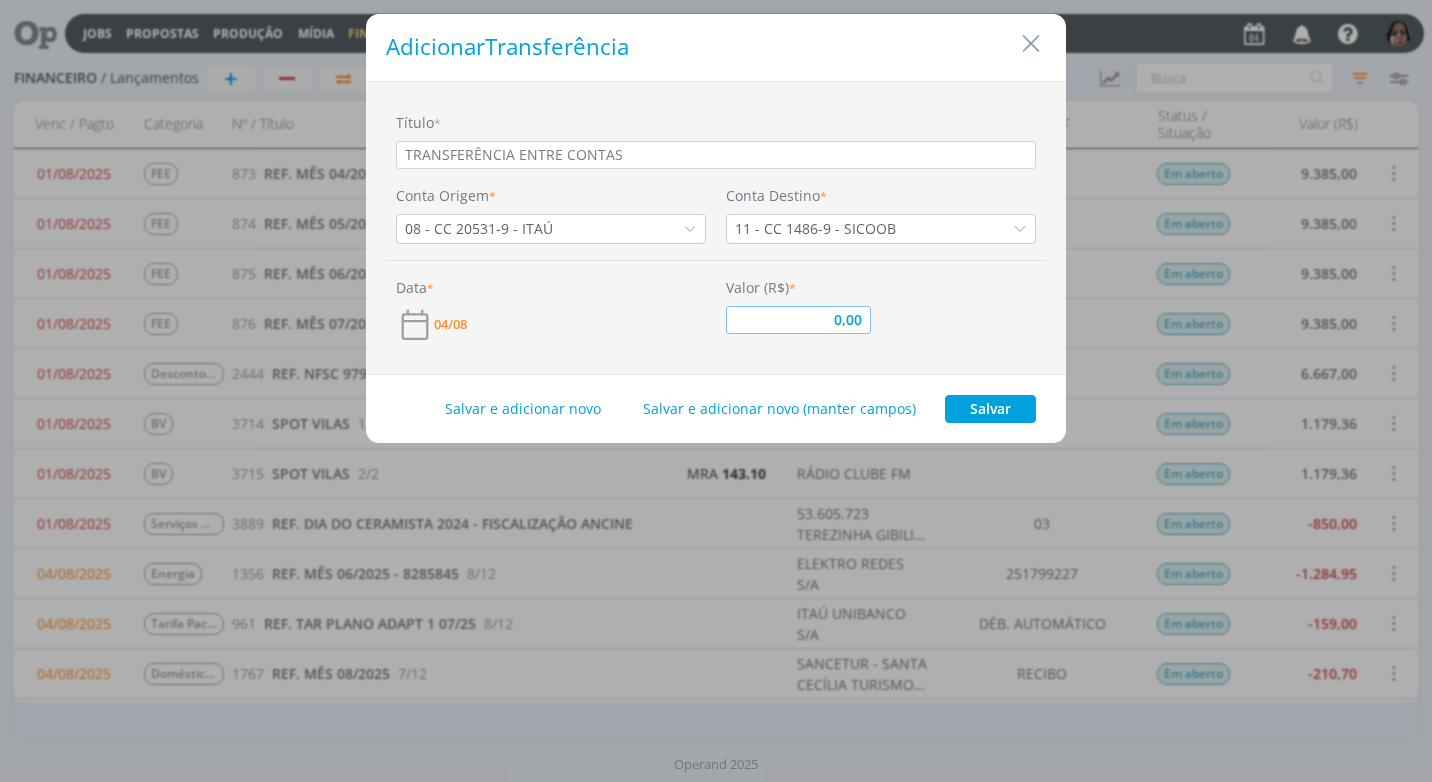 click on "0,00" at bounding box center [798, 320] 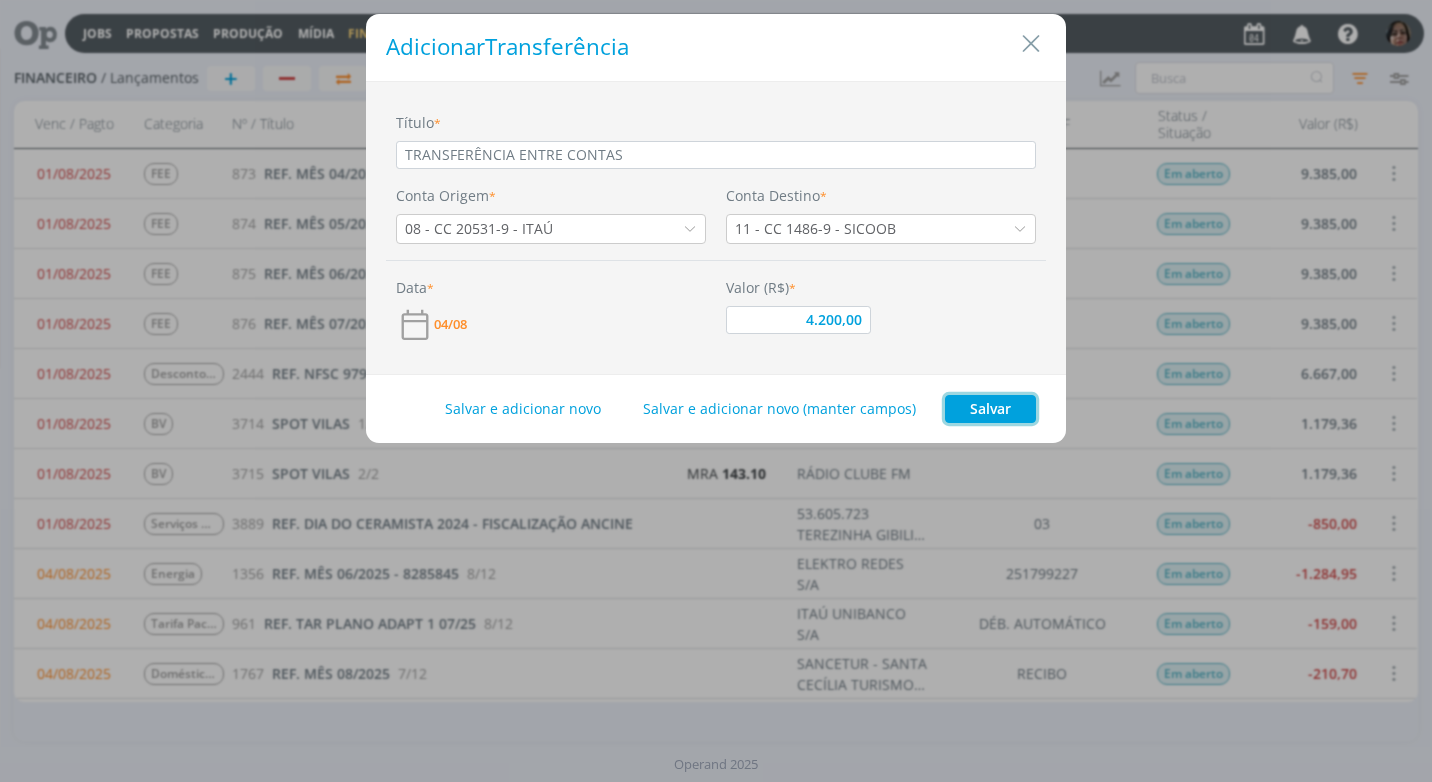 click on "Salvar" at bounding box center [990, 409] 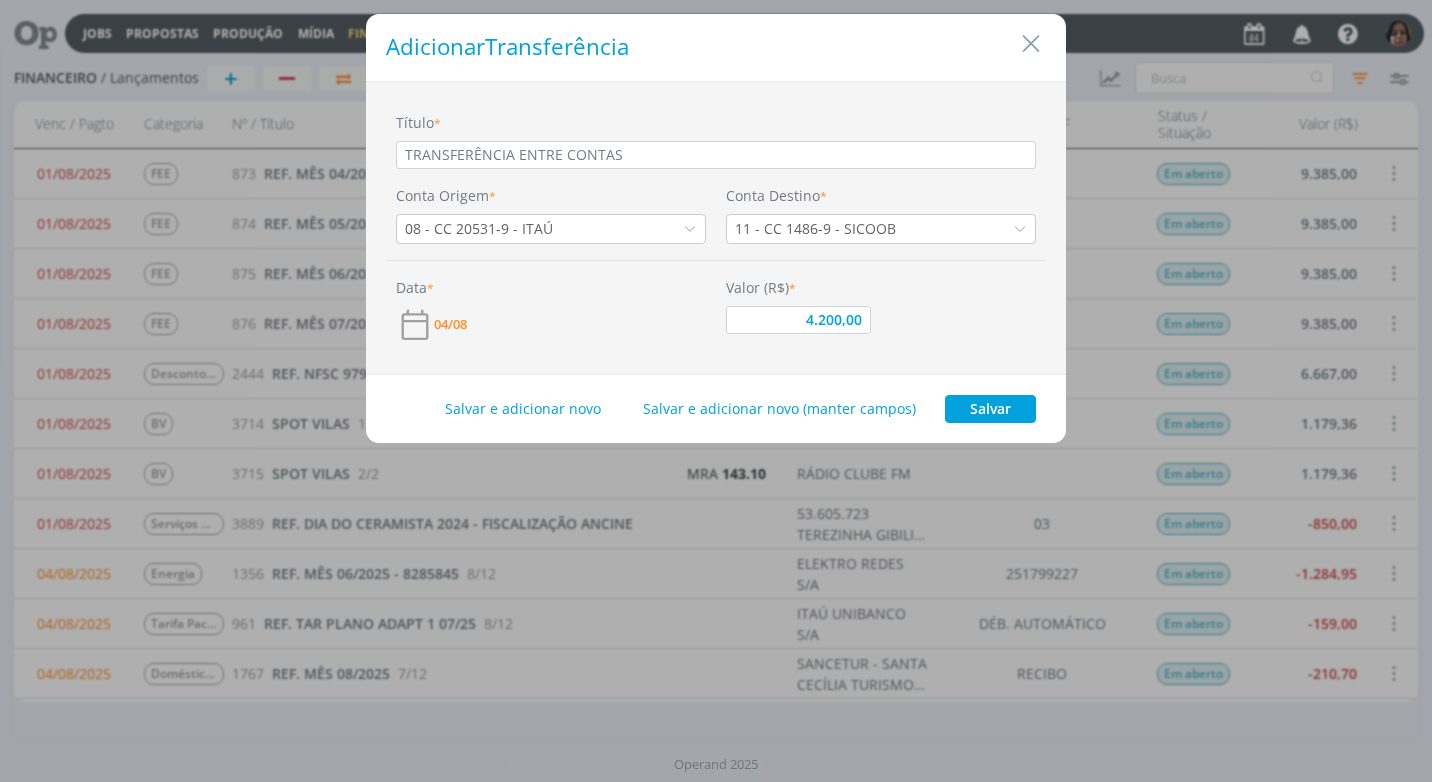 type on "4.200,00" 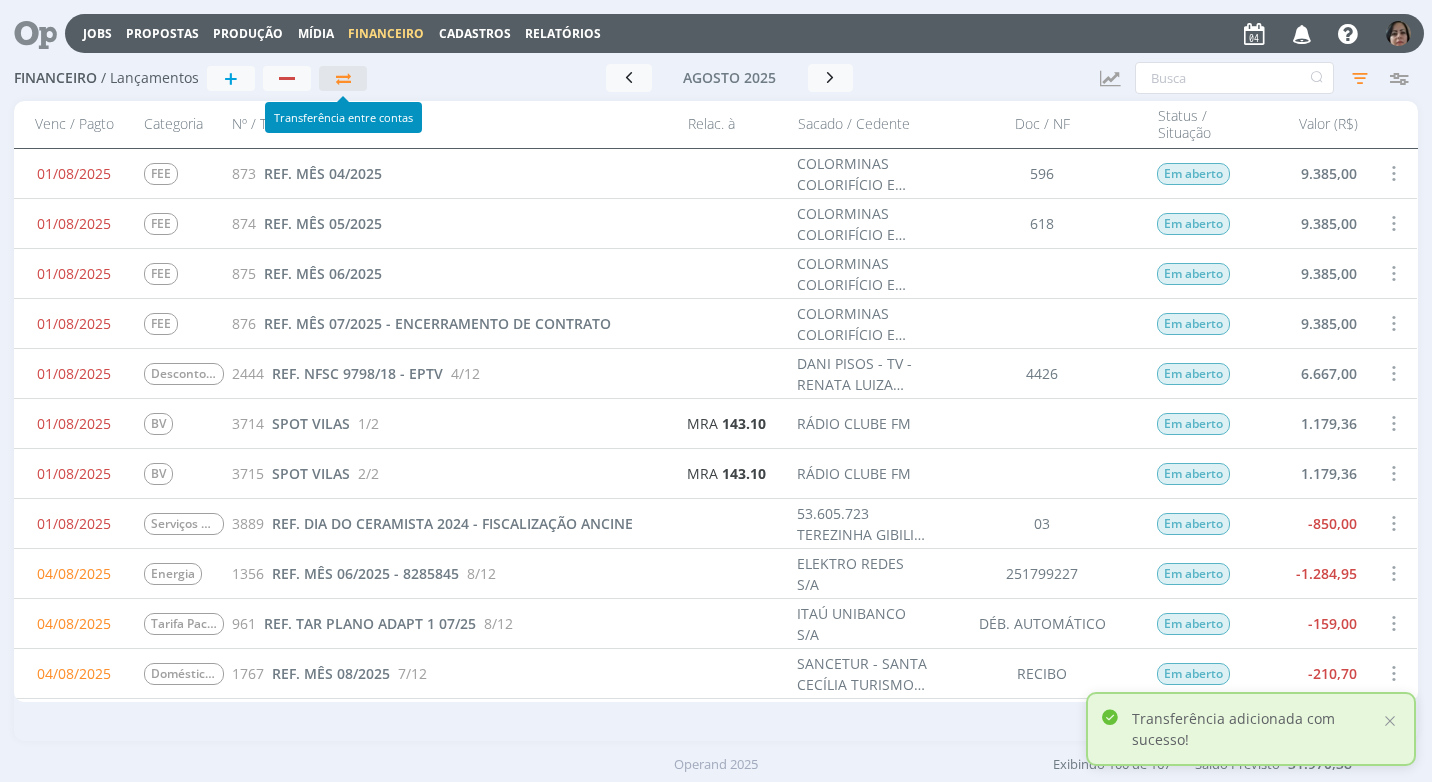 click at bounding box center (343, 78) 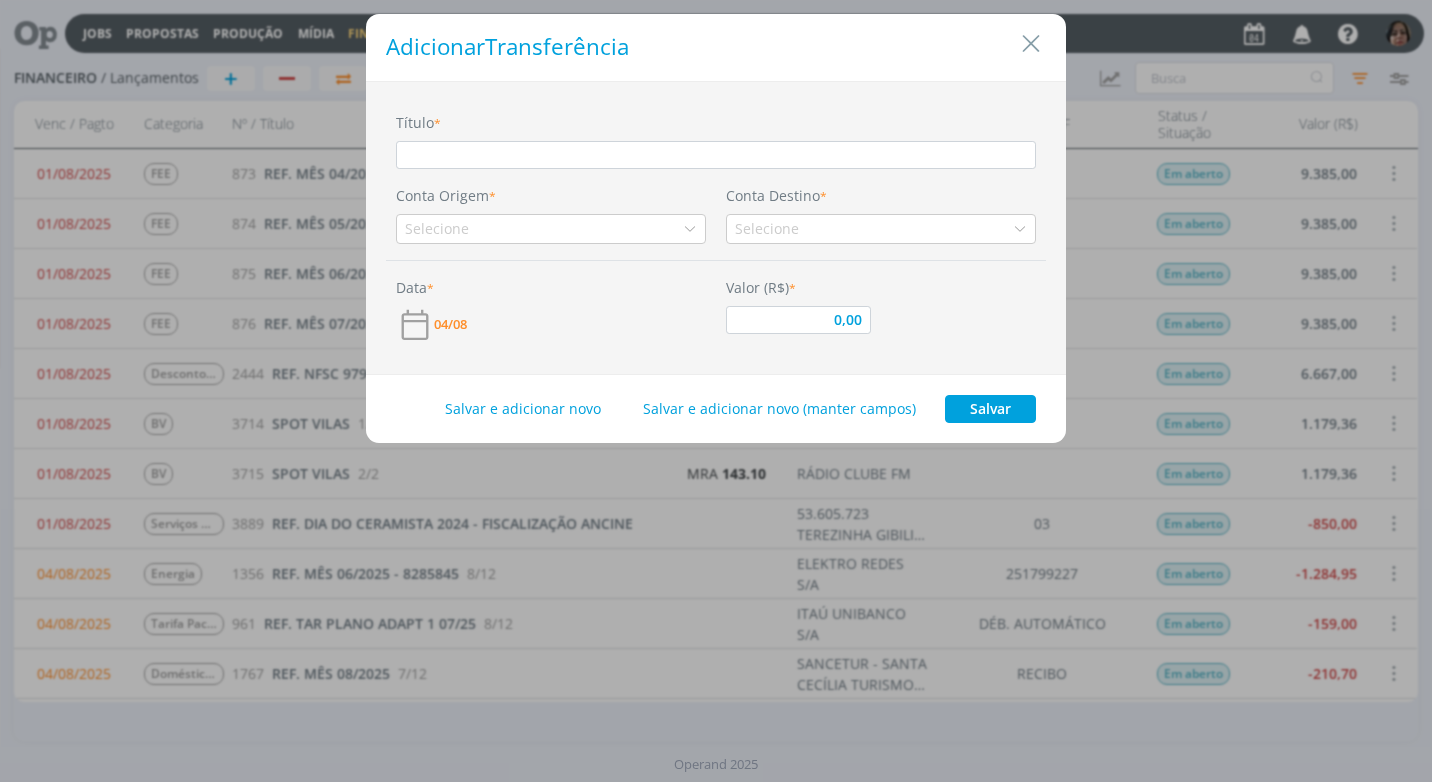 click at bounding box center (716, 155) 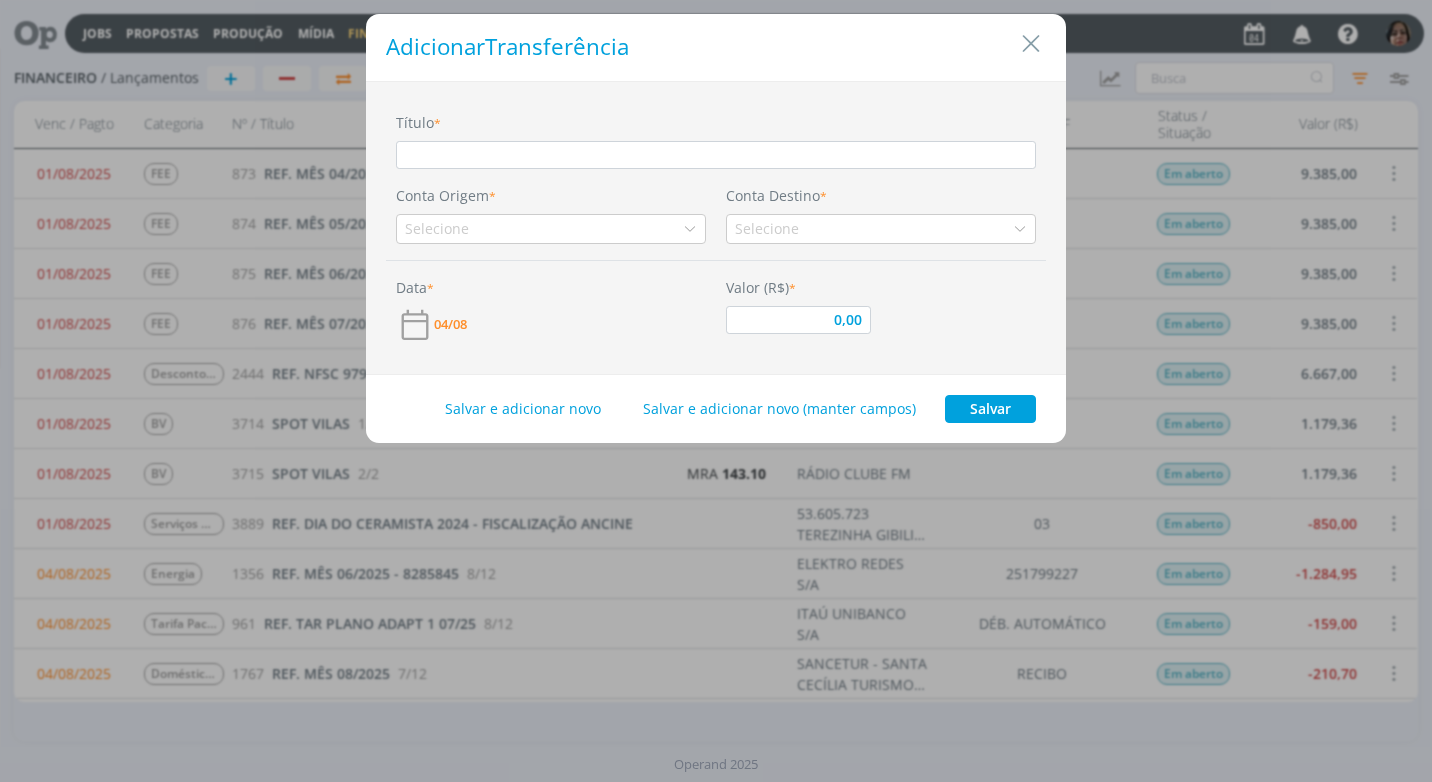 type on "T" 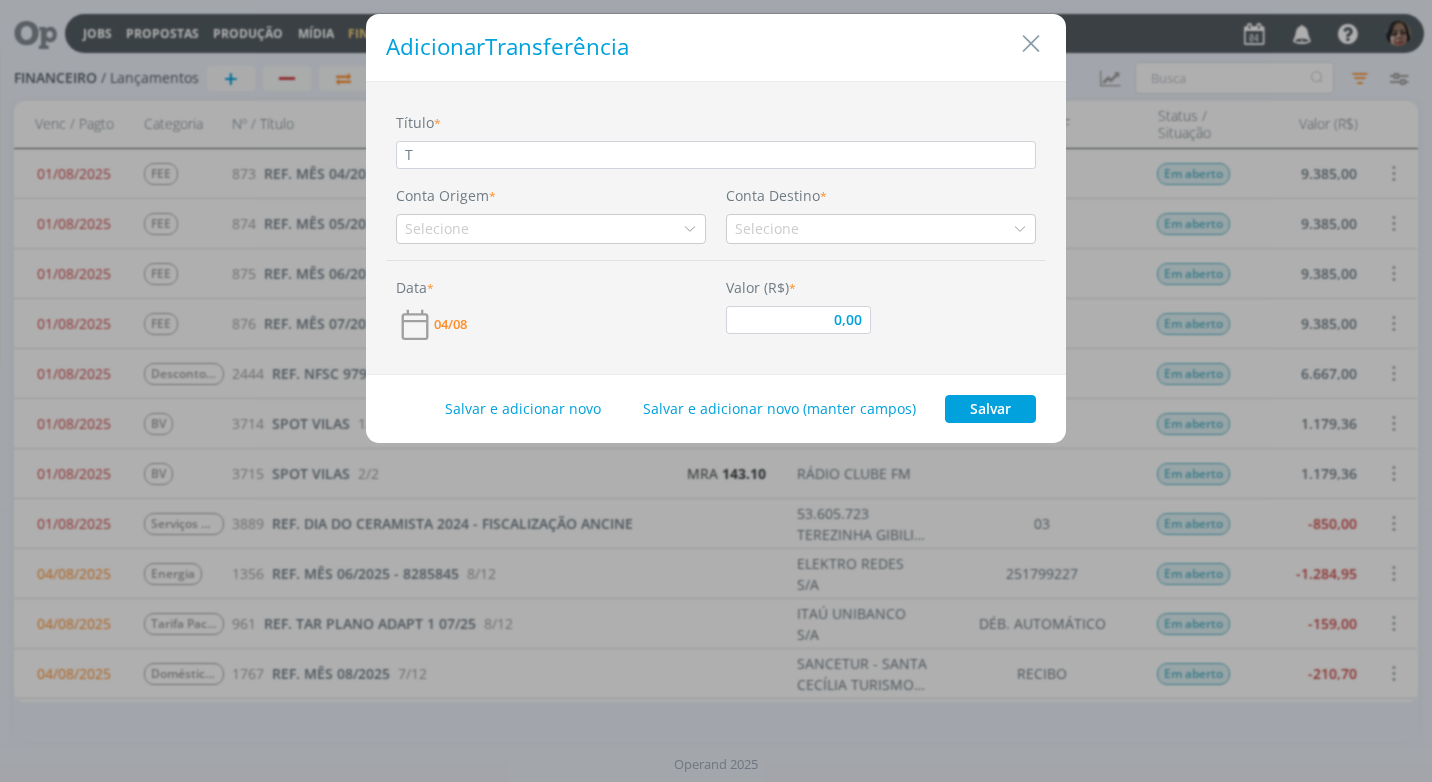 type on "TR" 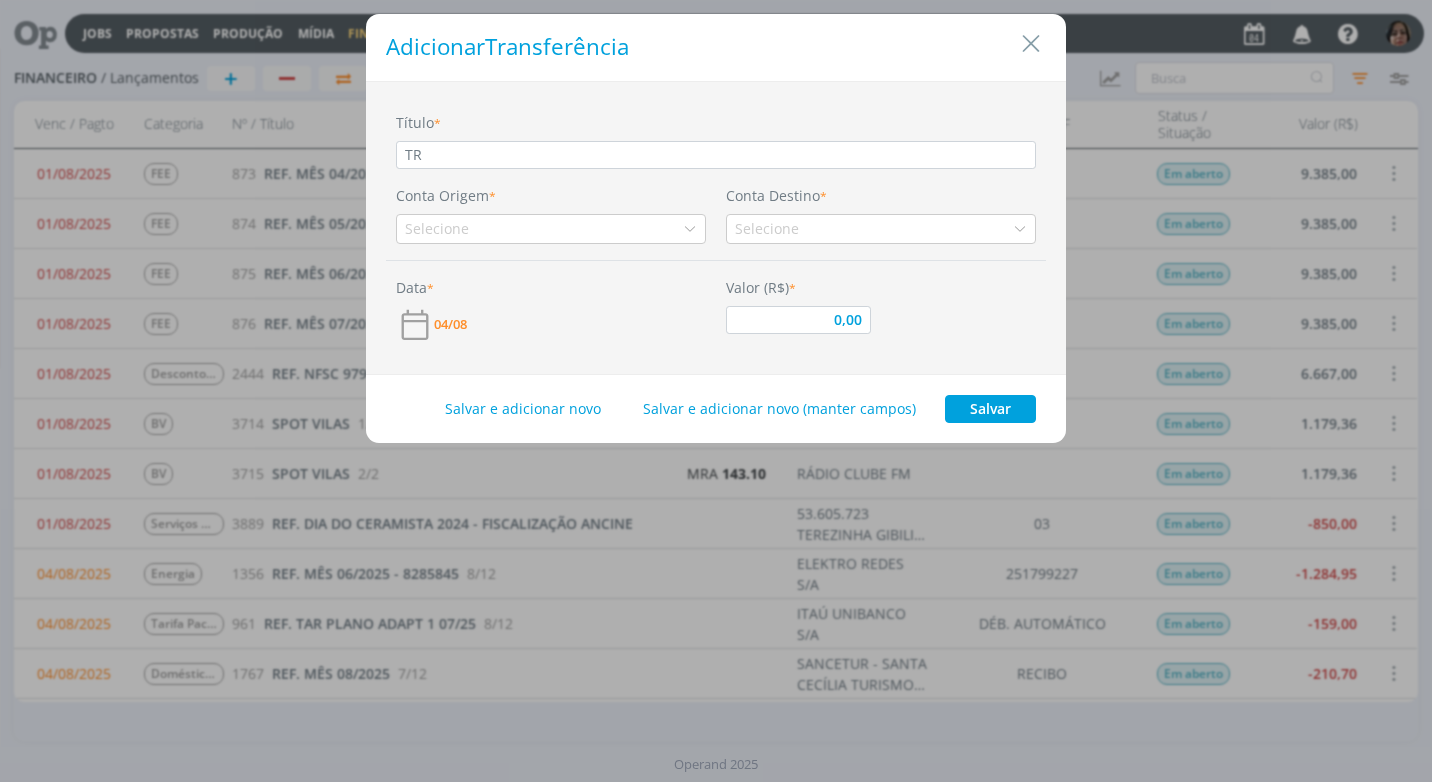 type on "TRA" 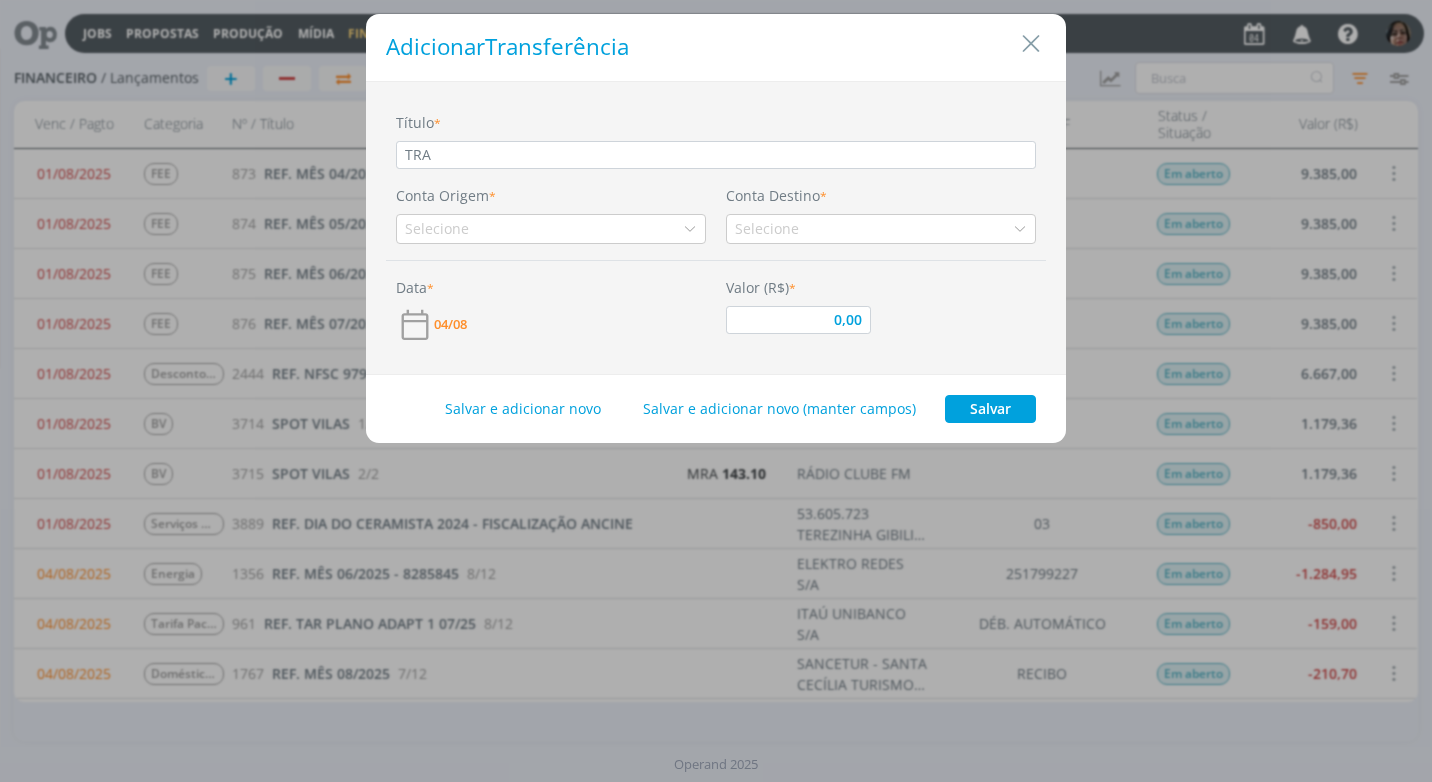 type on "TRAN" 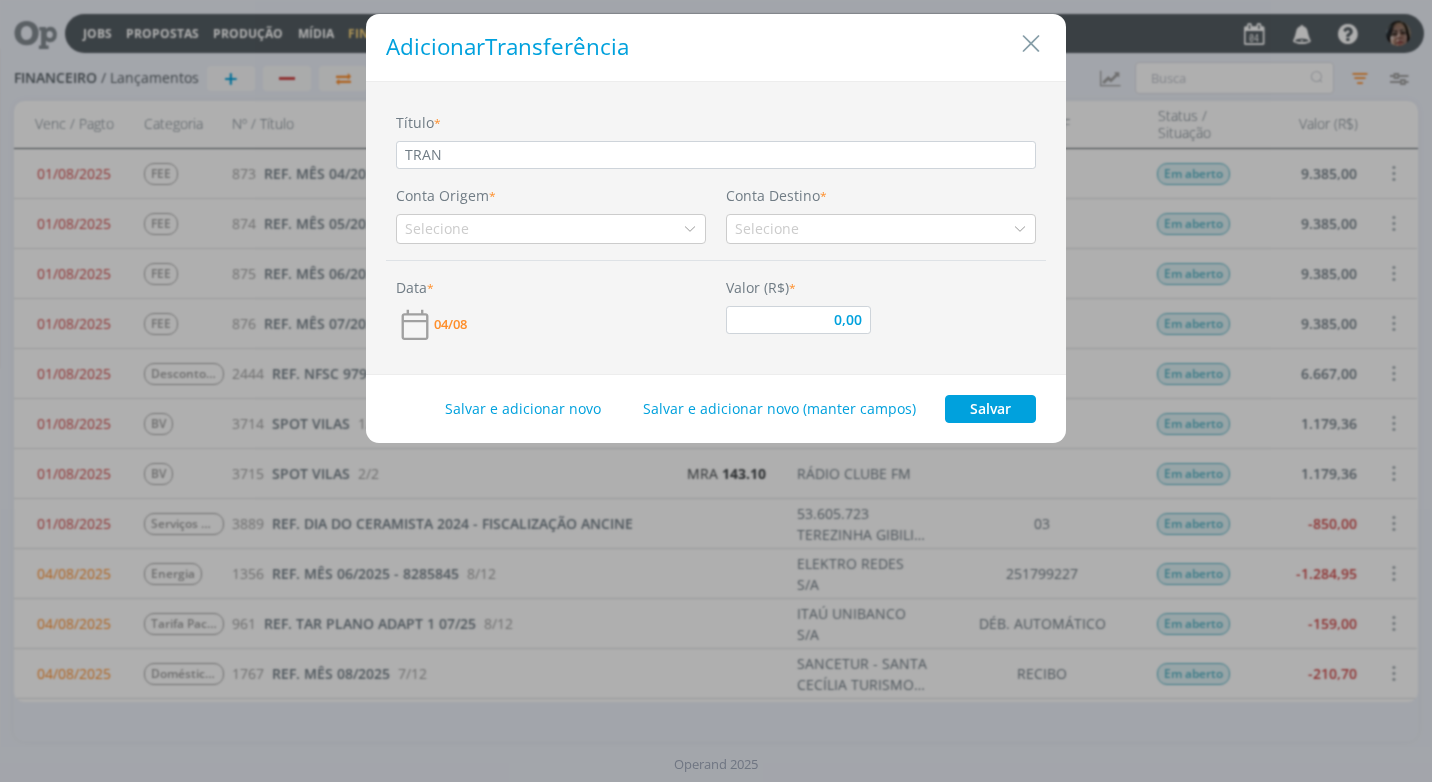 type on "TRANS" 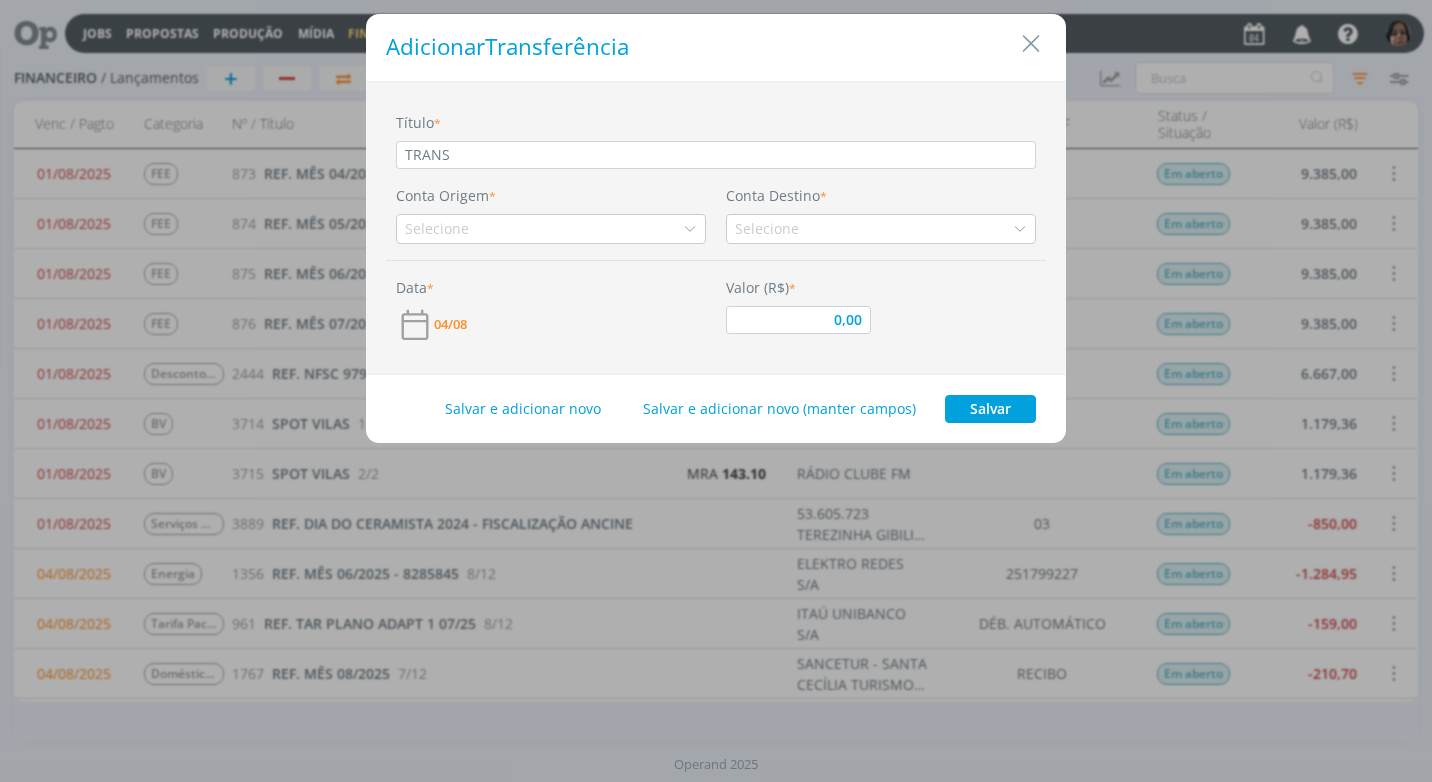 type on "TRANSF" 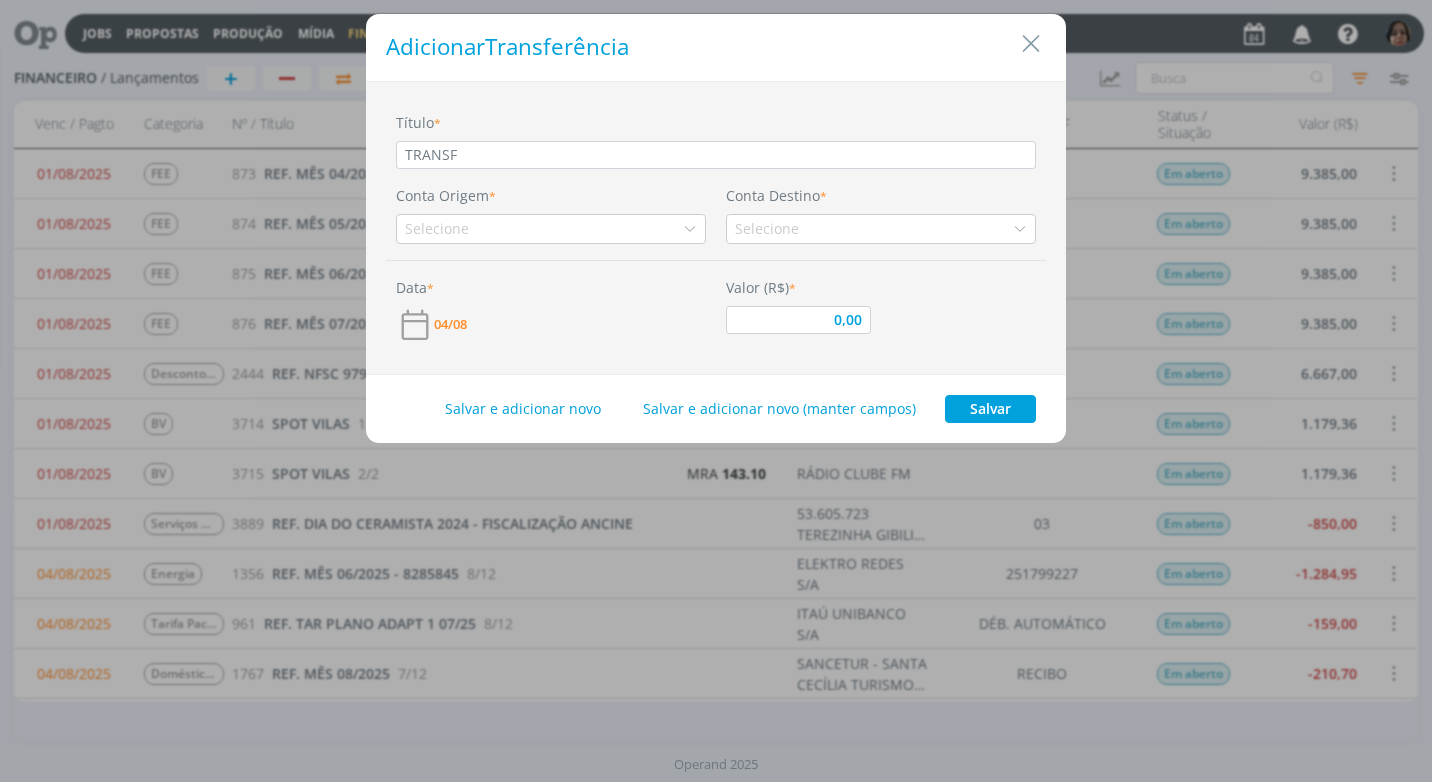 type on "0,00" 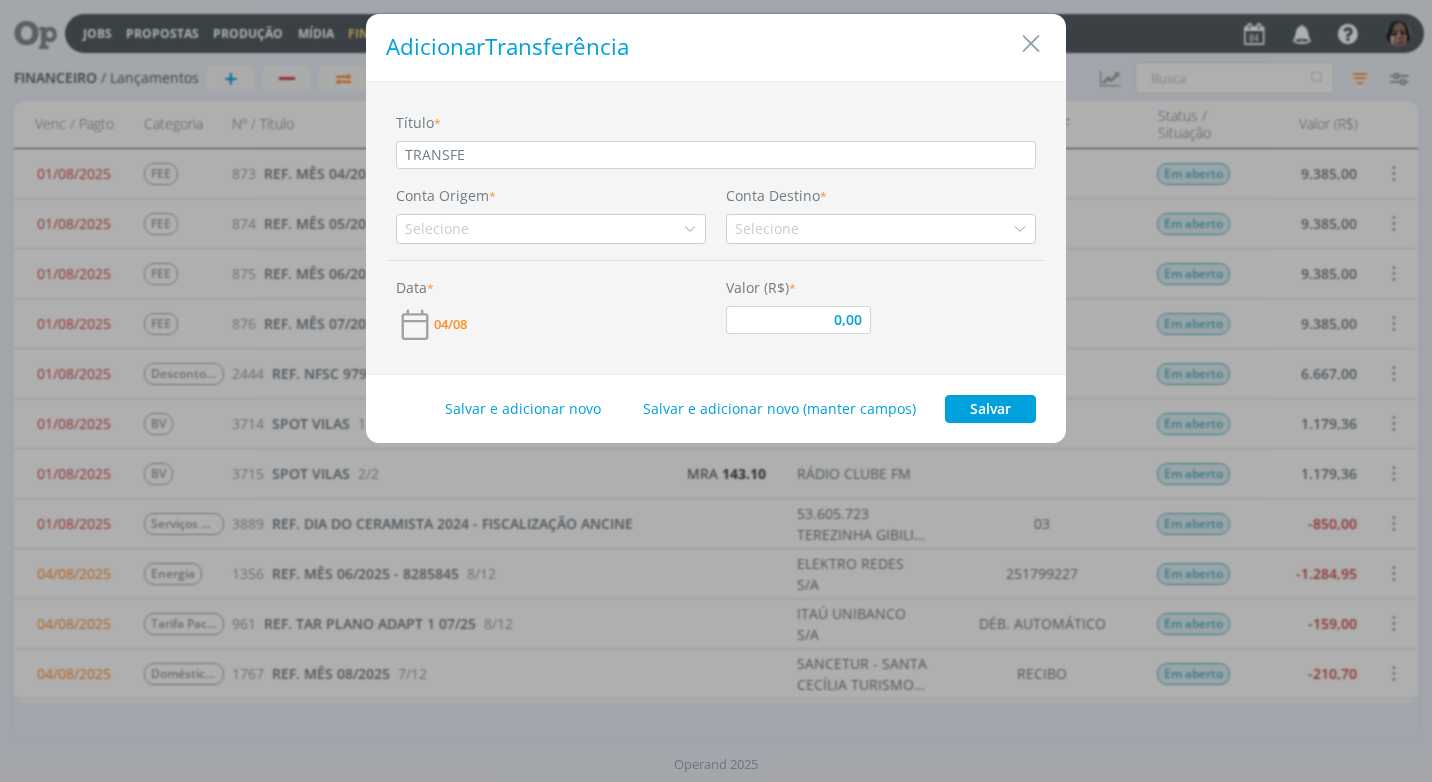 type on "TRANSFER" 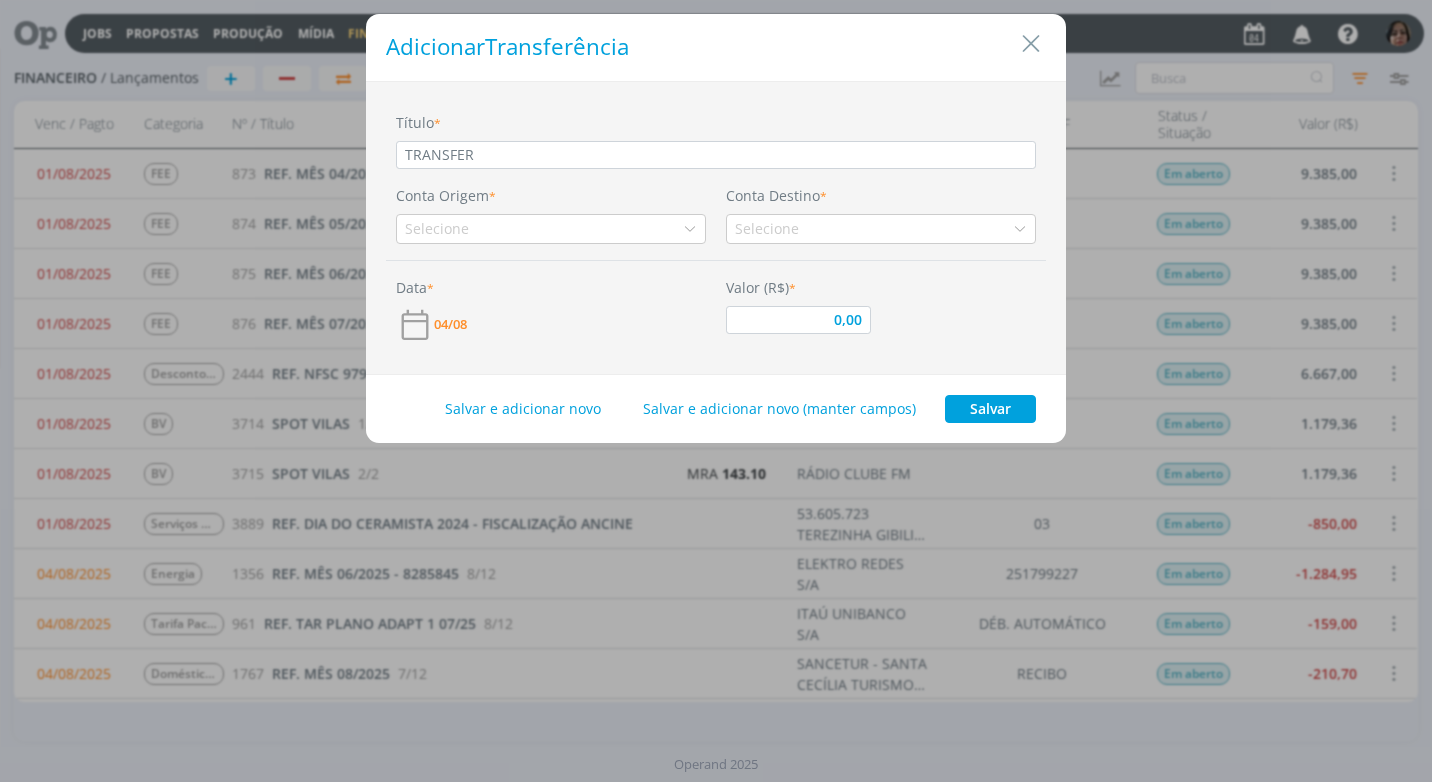 type on "TRANSFERÊ" 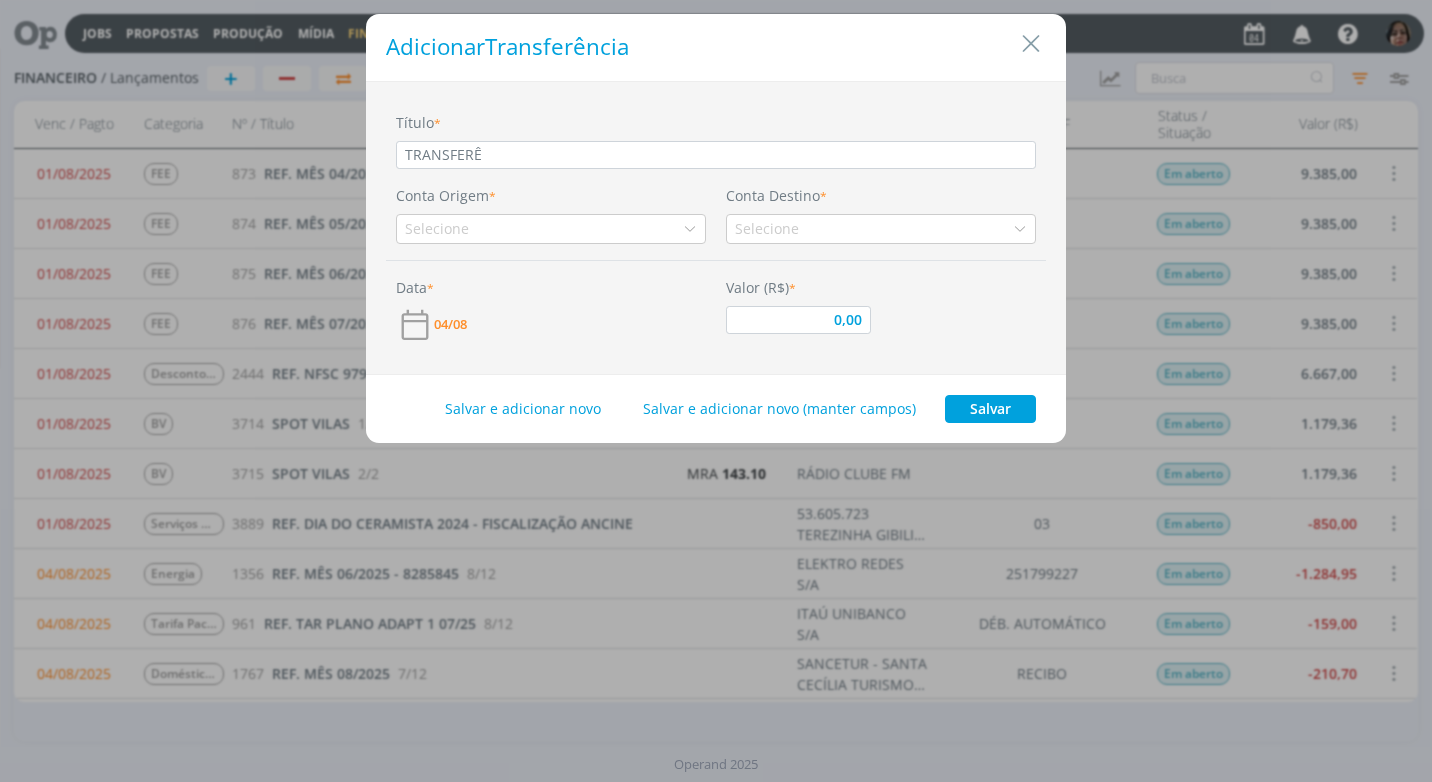 type on "0,00" 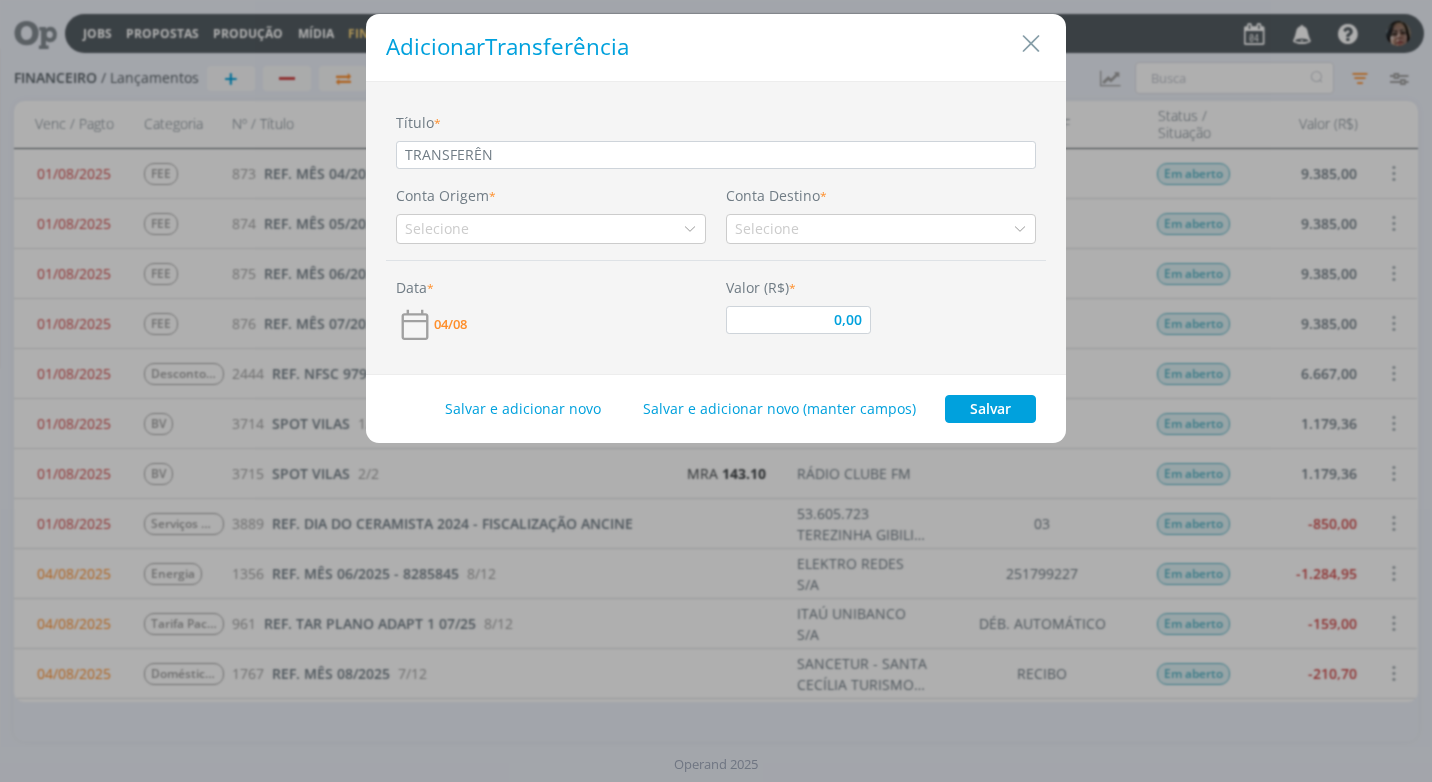 type on "TRANSFERÊNC" 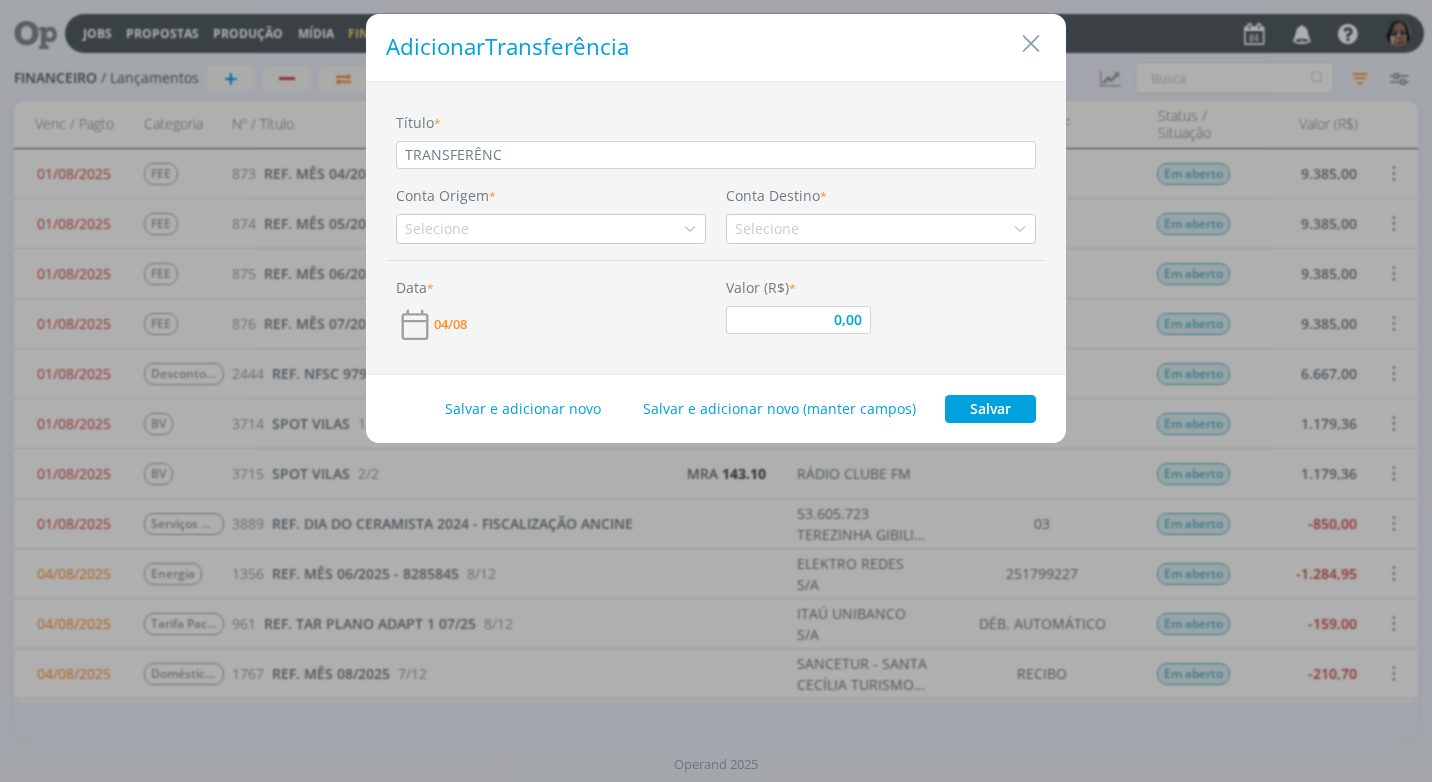 type on "TRANSFERÊNCI" 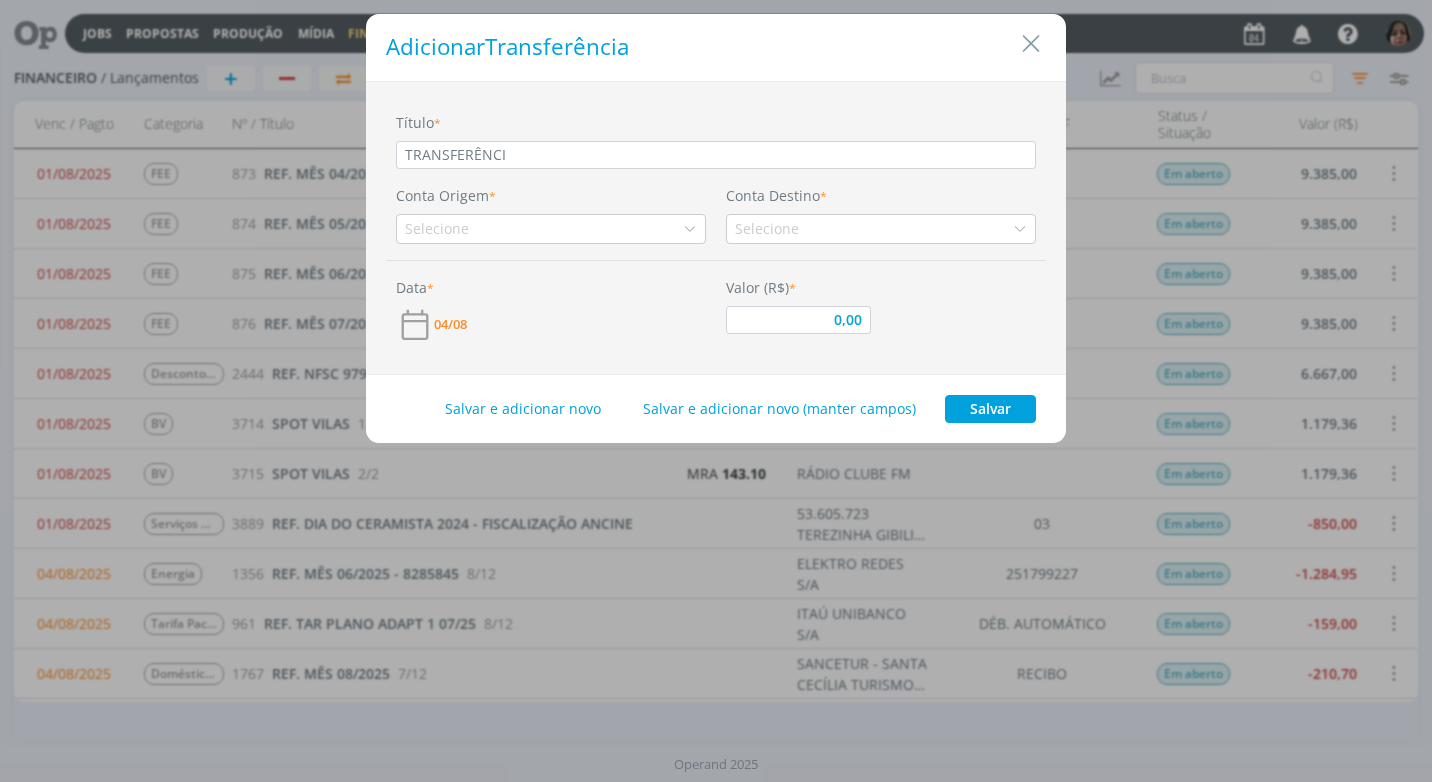 type on "TRANSFERÊNCIA" 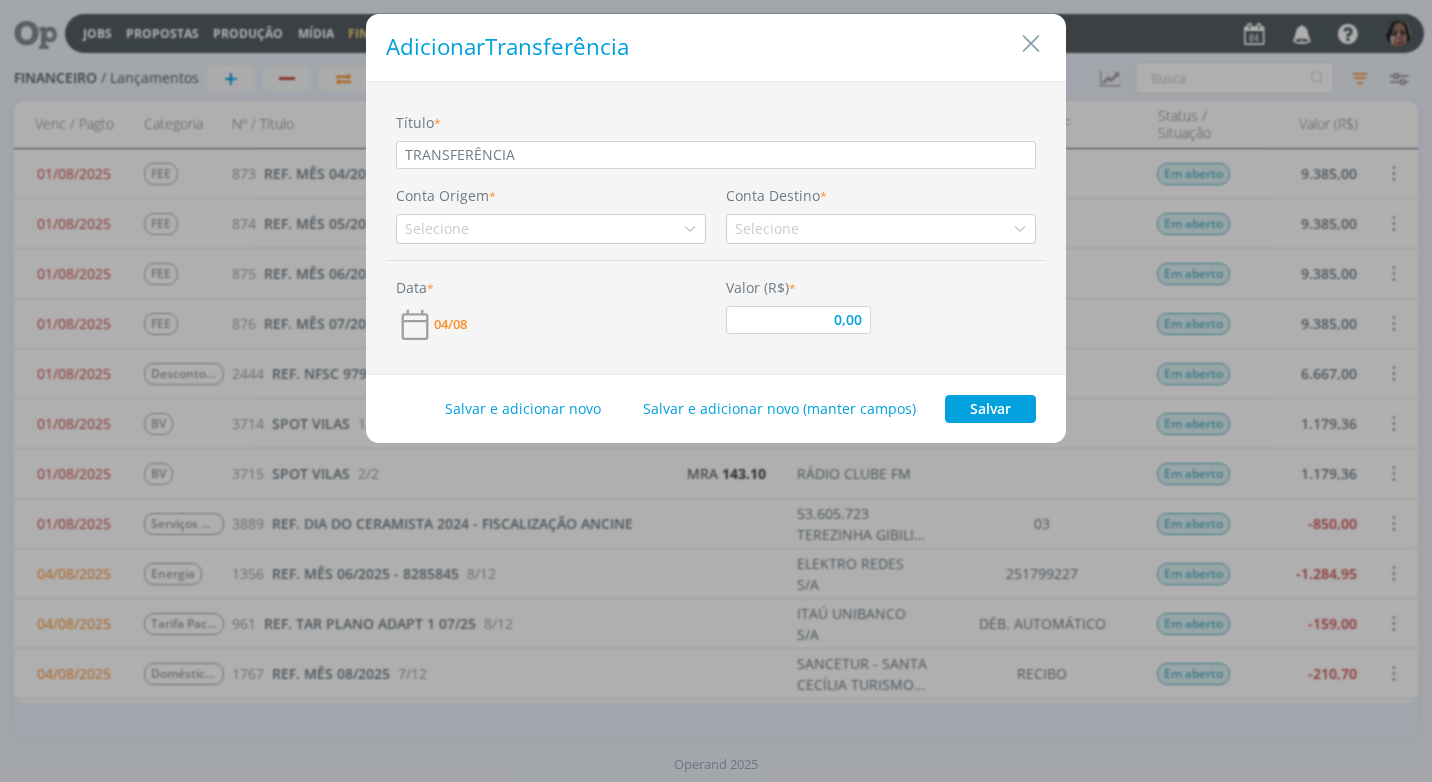 type on "TRANSFERÊNCIA" 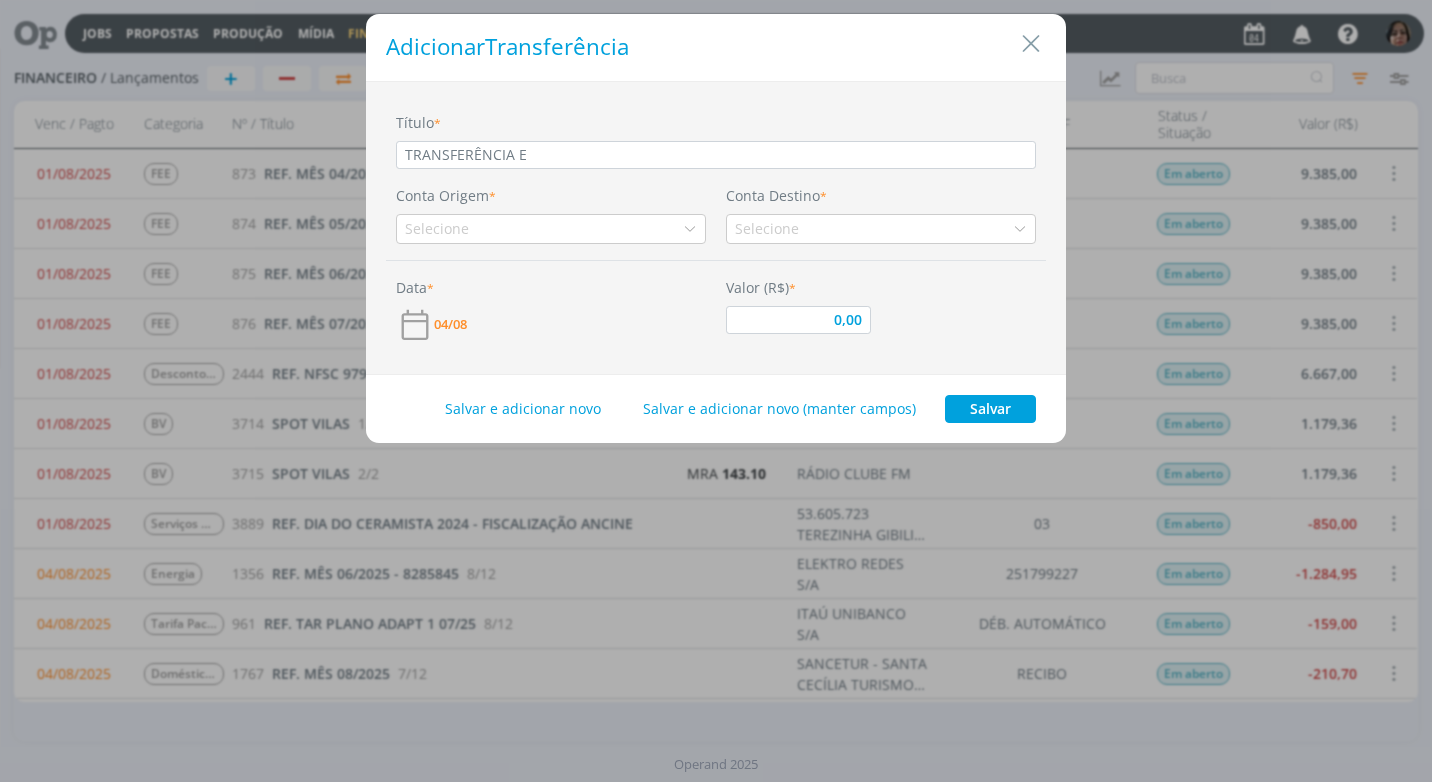 type on "TRANSFERÊNCIA EN" 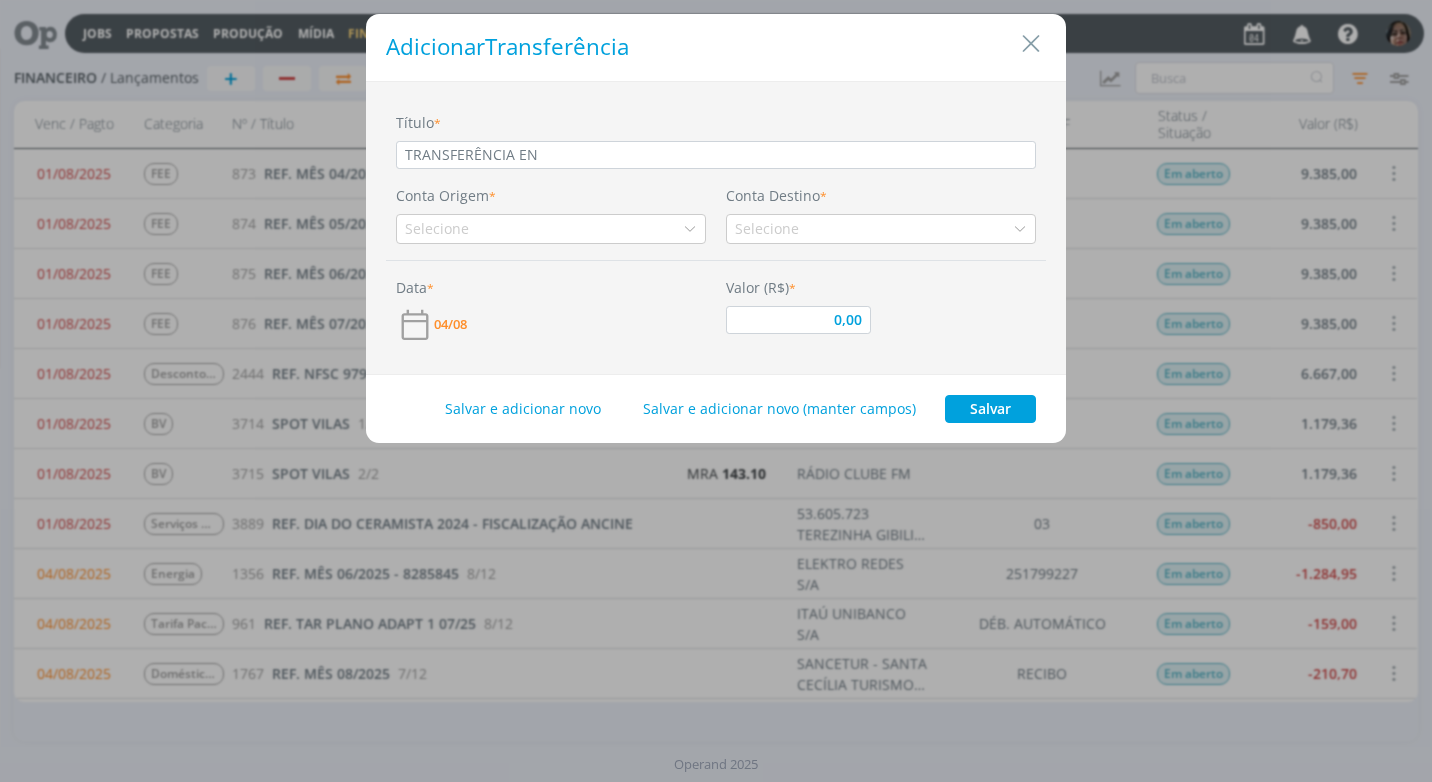 type on "TRANSFERÊNCIA ENT" 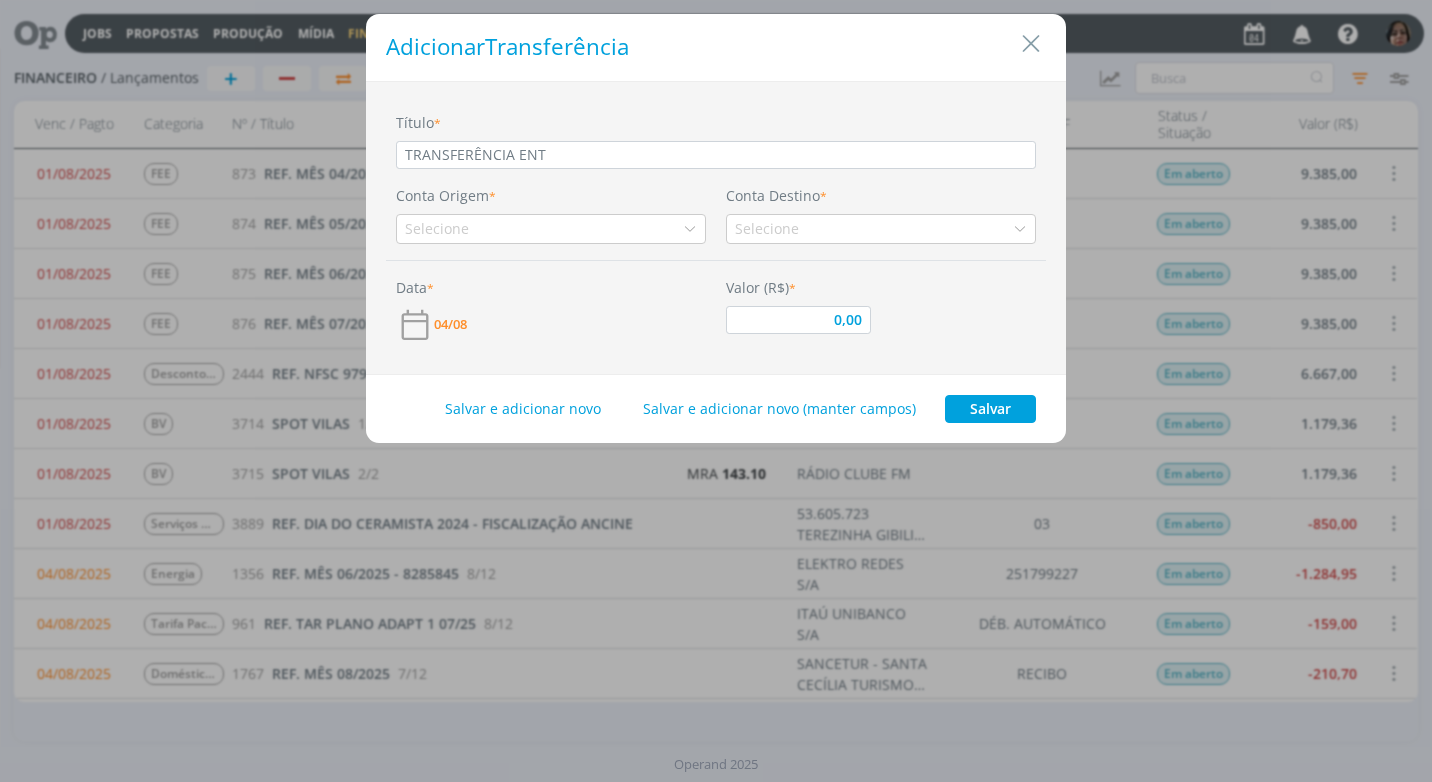type on "TRANSFERÊNCIA ENTR" 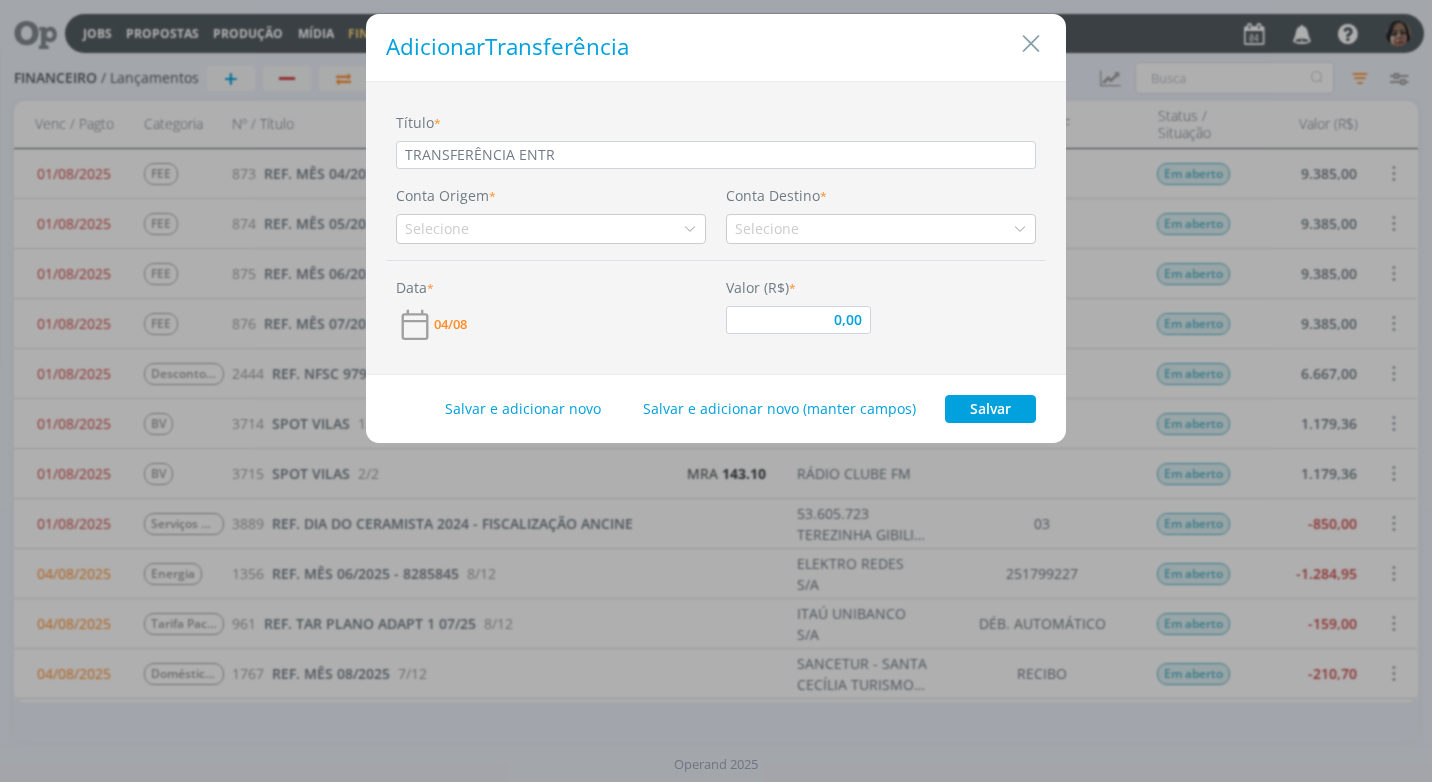type on "TRANSFERÊNCIA ENTRE" 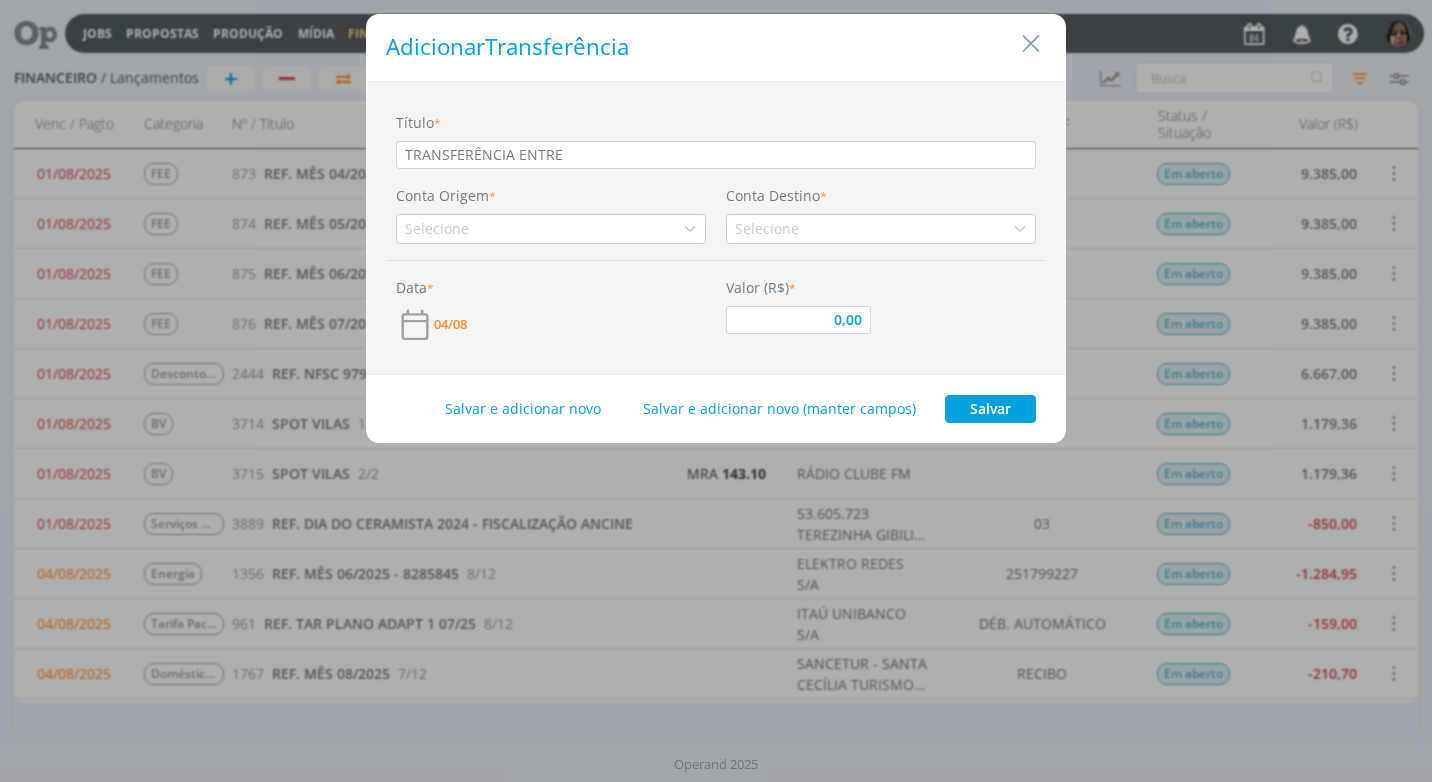 type on "TRANSFERÊNCIA ENTRE" 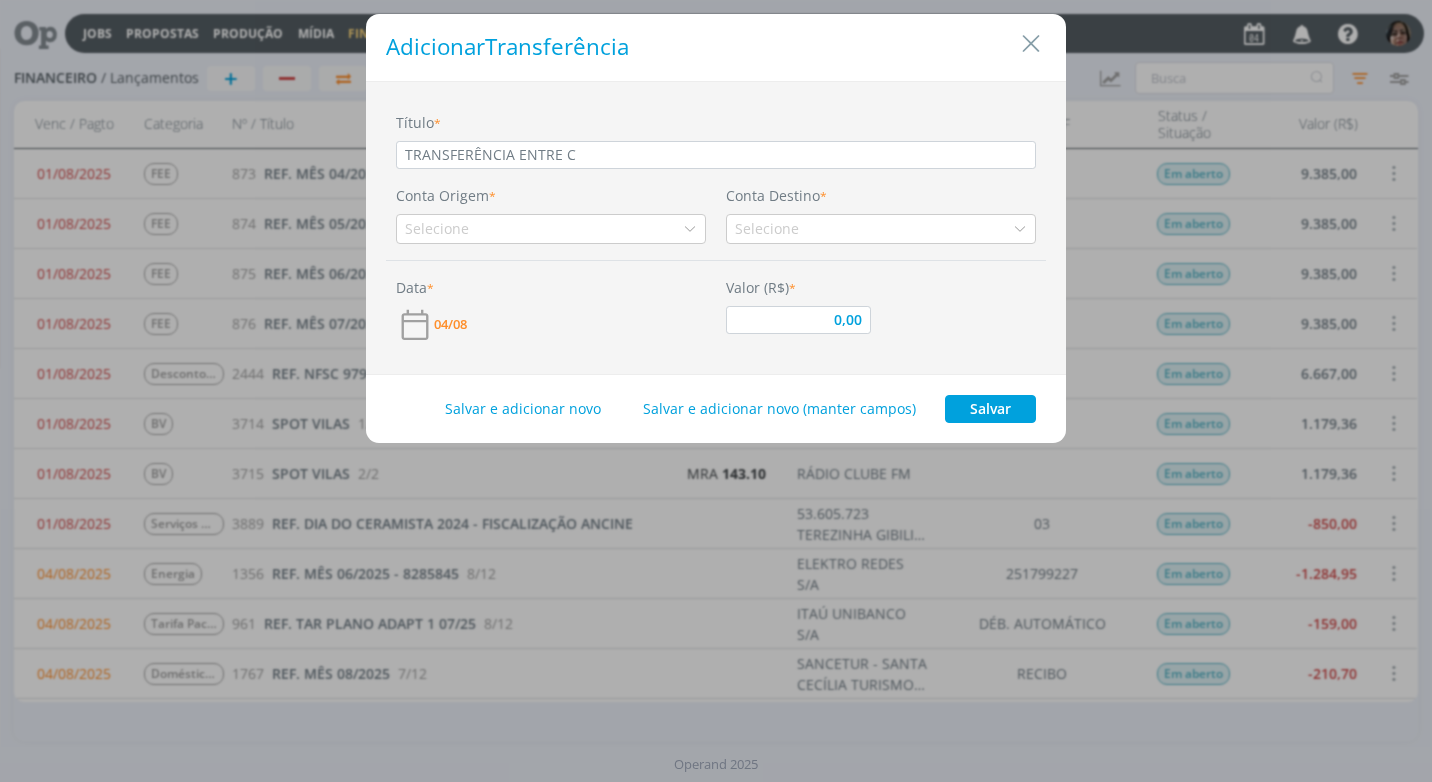 type on "TRANSFERÊNCIA ENTRE CO" 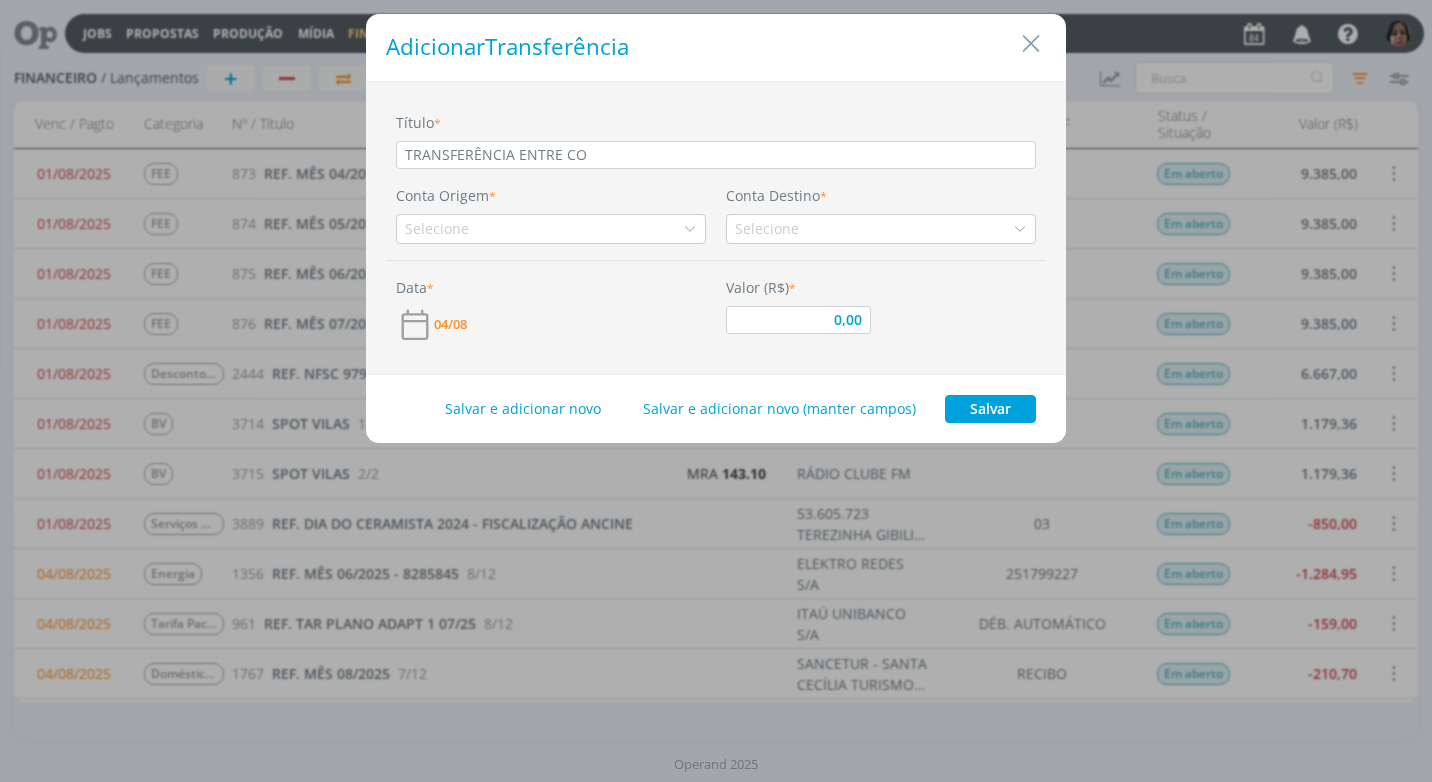 type on "TRANSFERÊNCIA ENTRE CON" 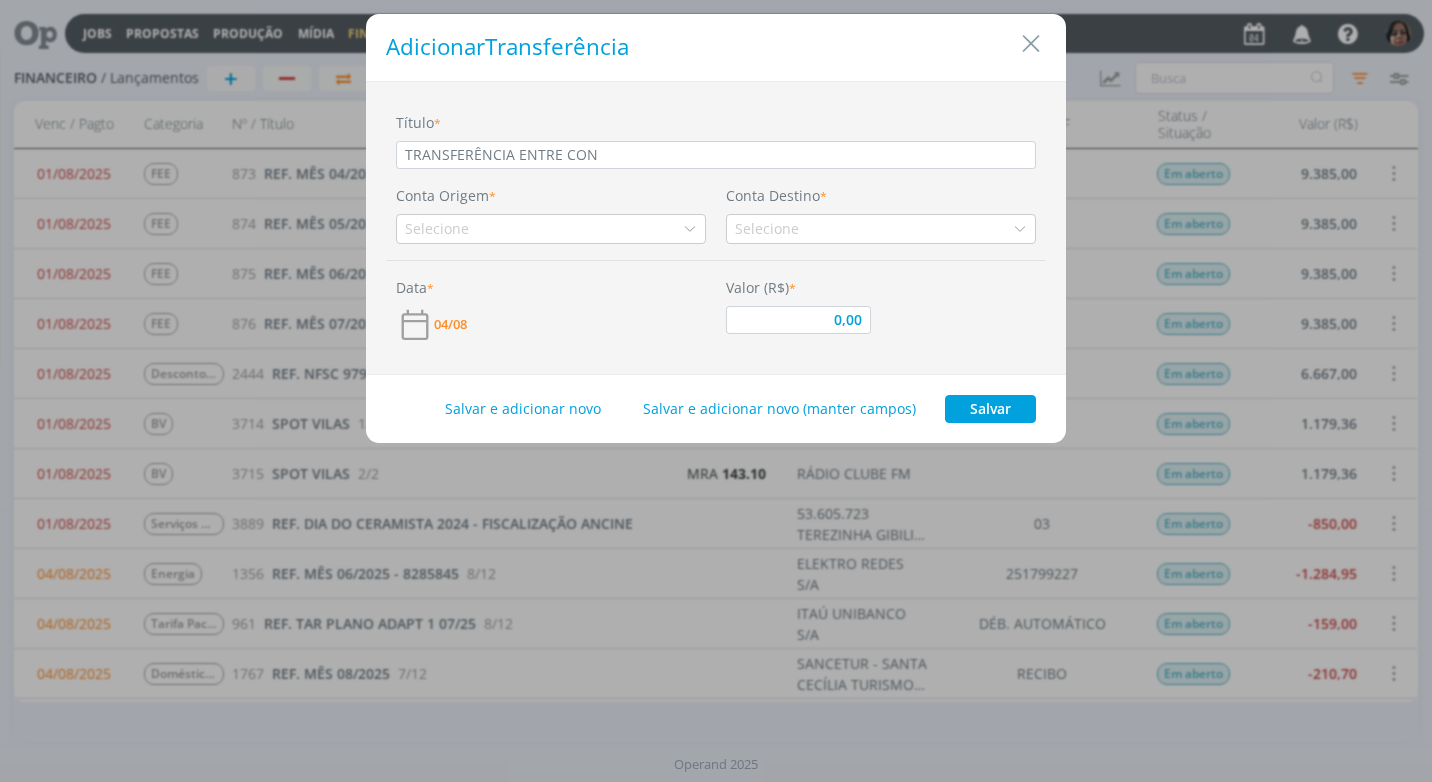 type on "TRANSFERÊNCIA ENTRE CONT" 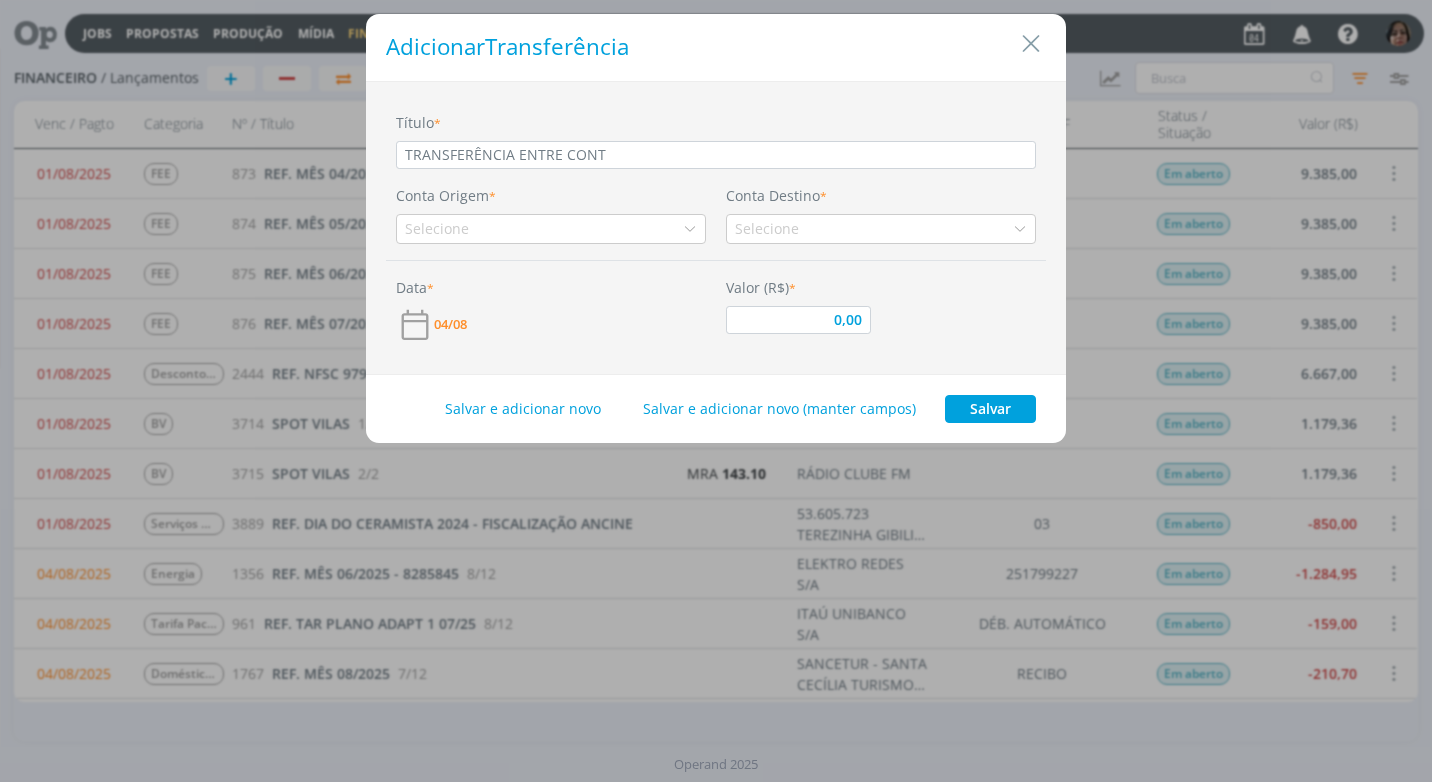 type on "TRANSFERÊNCIA ENTRE CONTA" 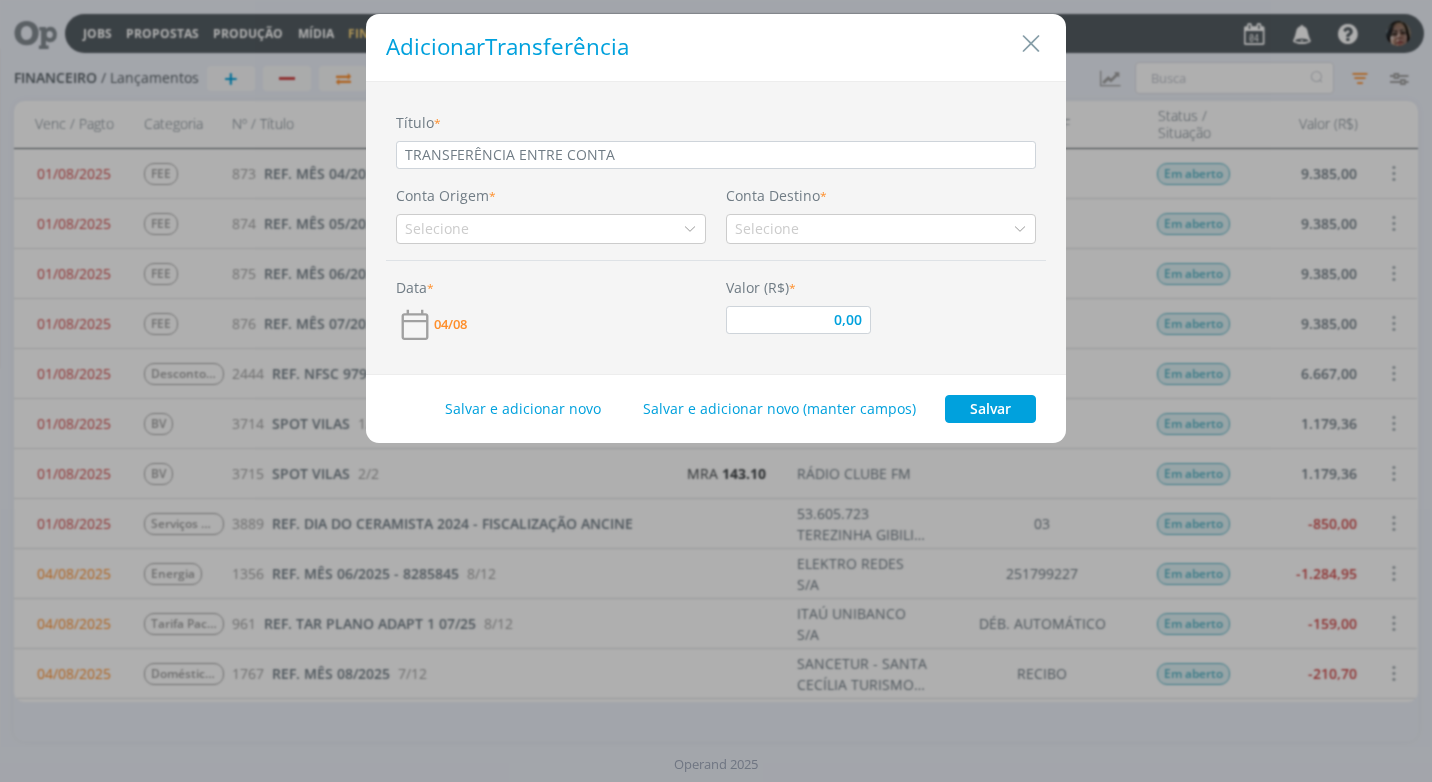 type on "TRANSFERÊNCIA ENTRE CONTAS" 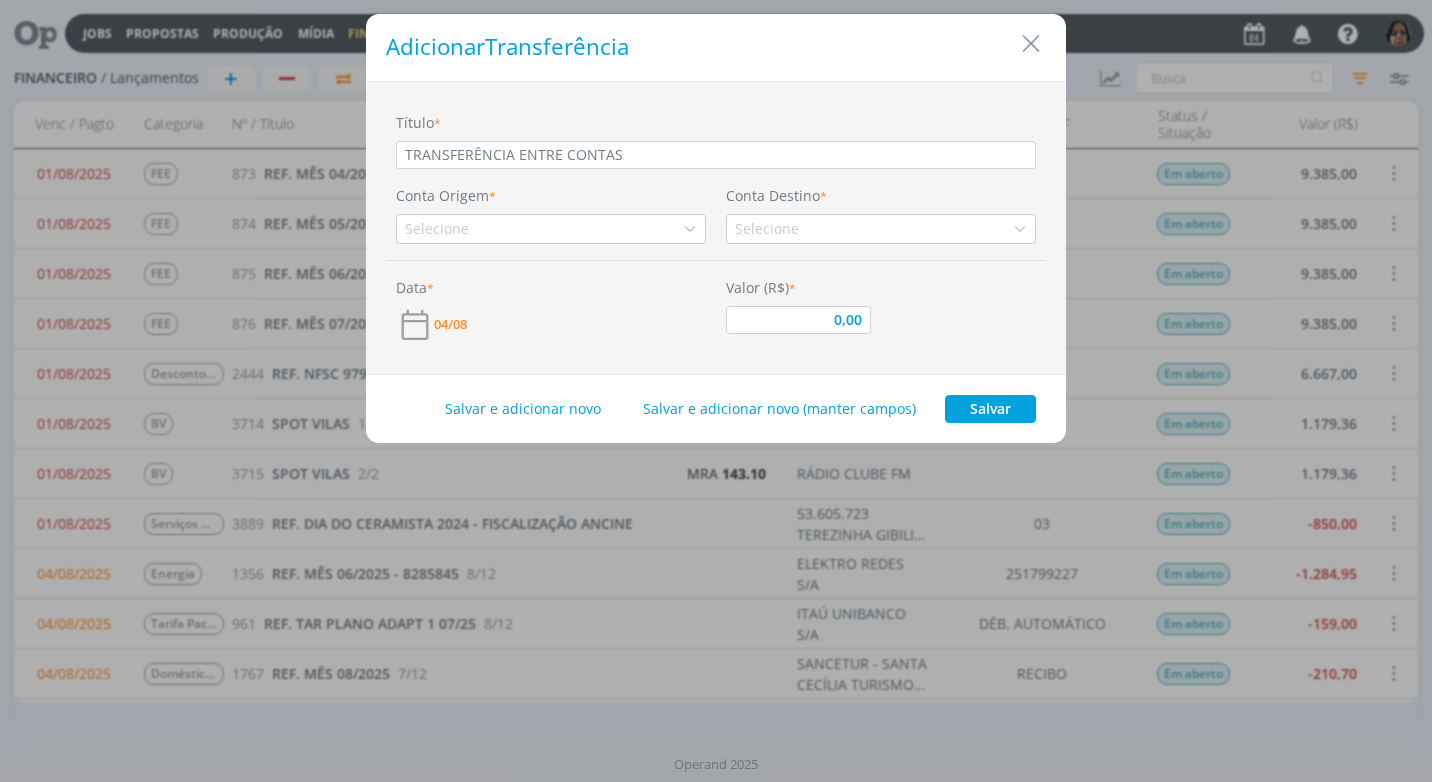 type on "TRANSFERÊNCIA ENTRE CONTAS" 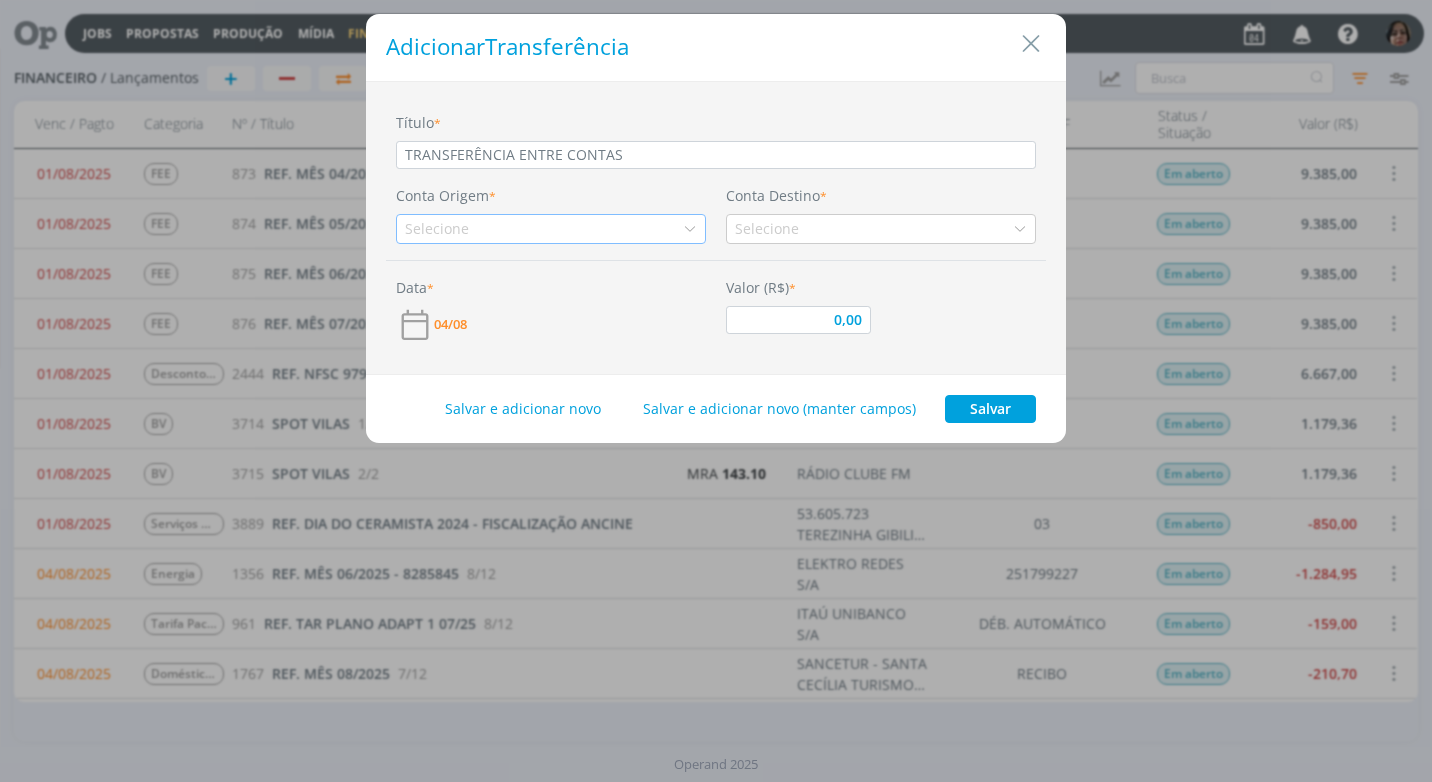 click at bounding box center [690, 229] 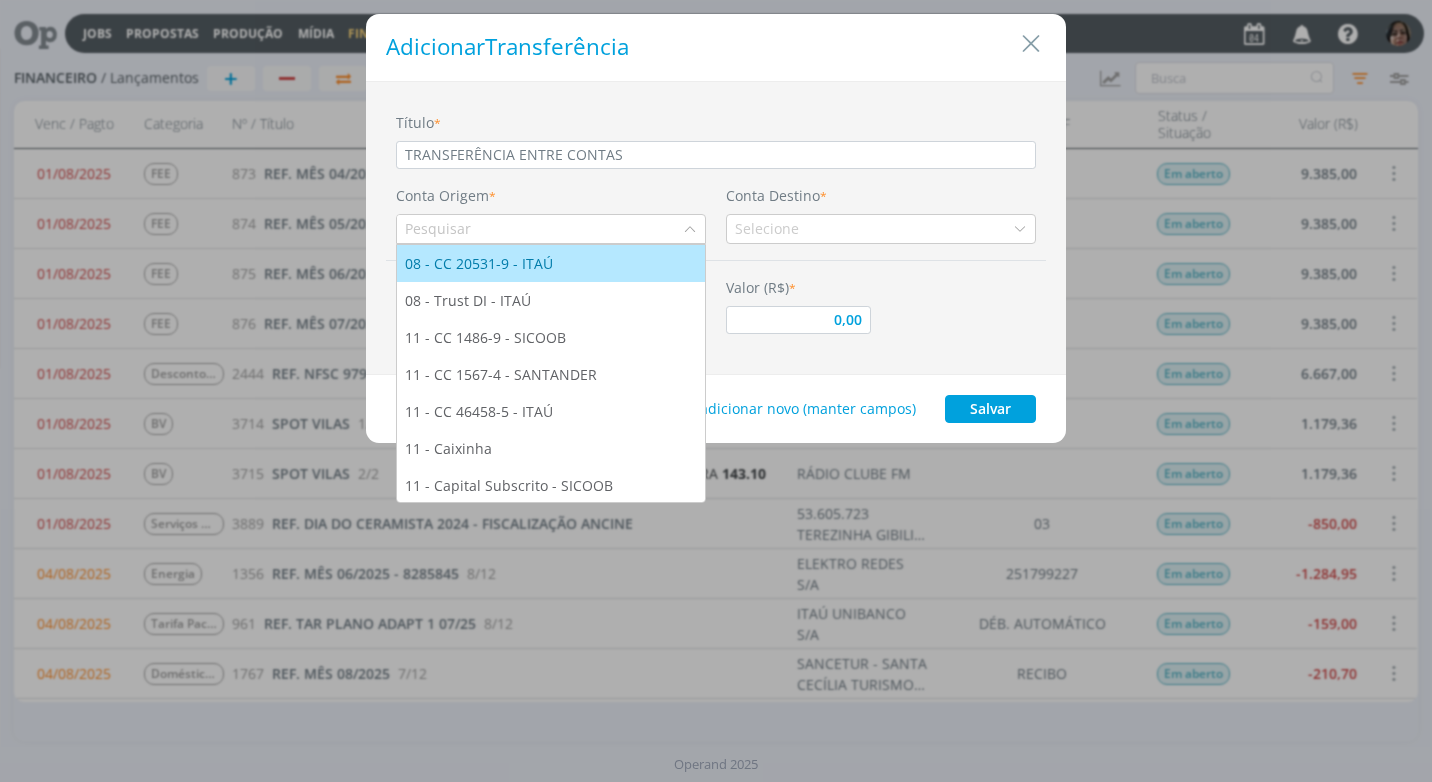 click on "08 - CC 20531-9 - ITAÚ" at bounding box center [551, 263] 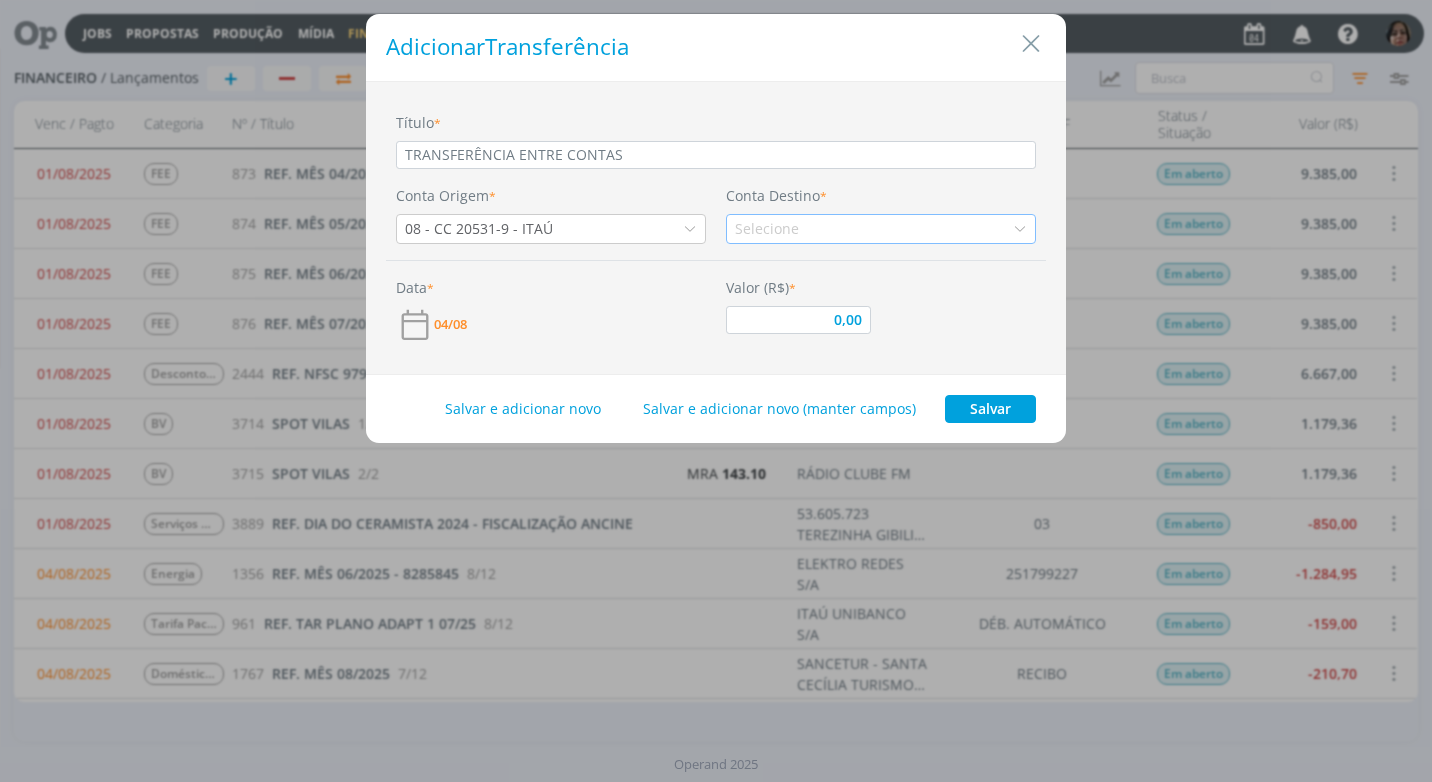 click on "Selecione" at bounding box center [881, 229] 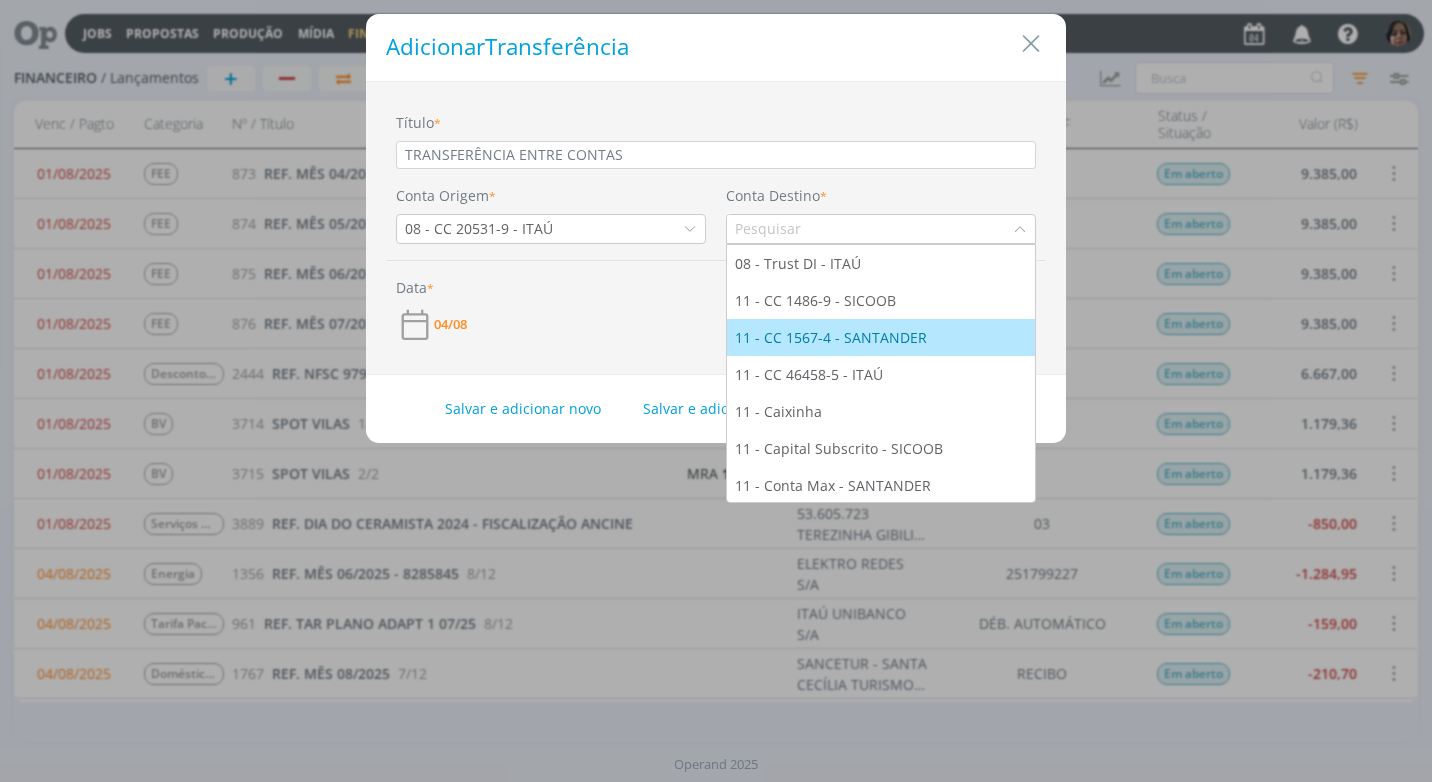 click on "11 - CC 1567-4 - SANTANDER" at bounding box center (833, 337) 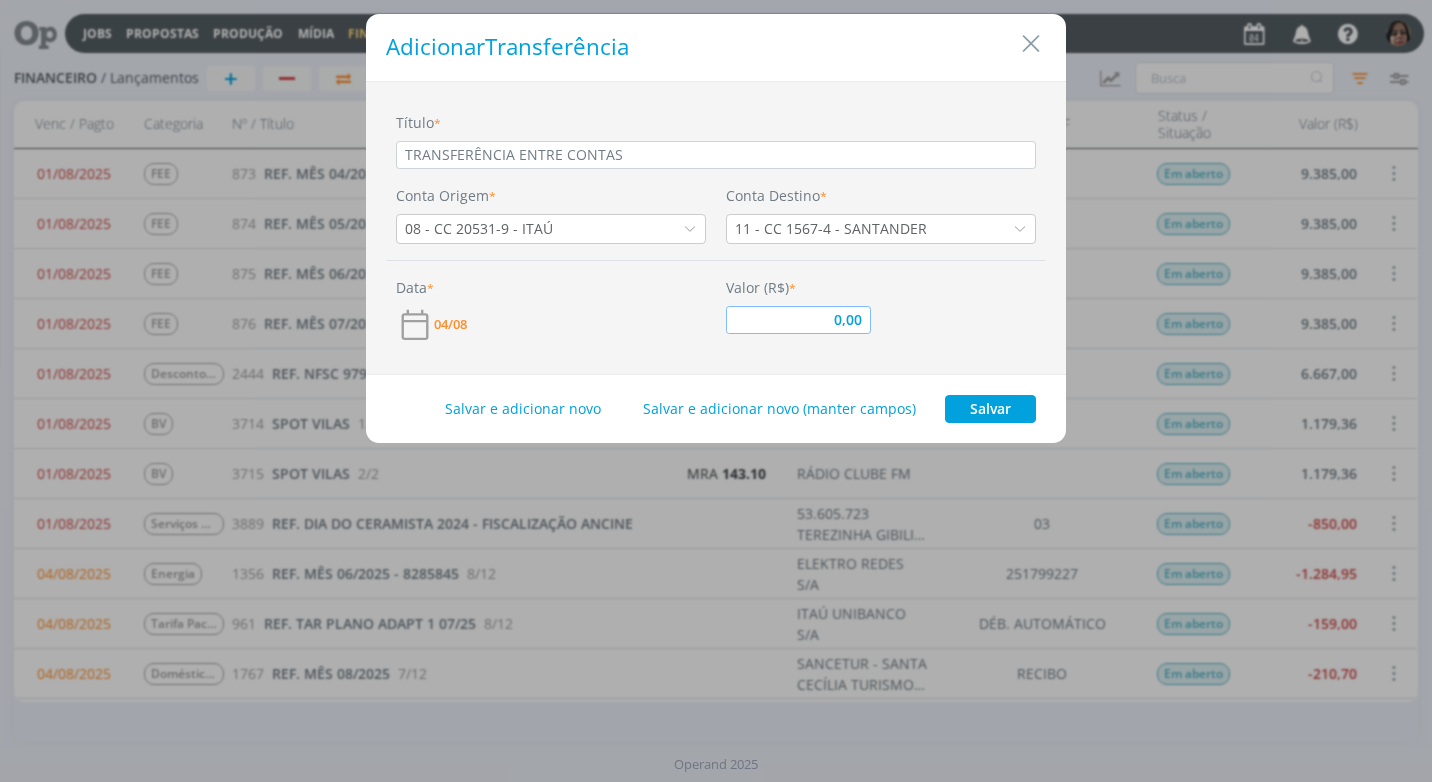 click on "0,00" at bounding box center [798, 320] 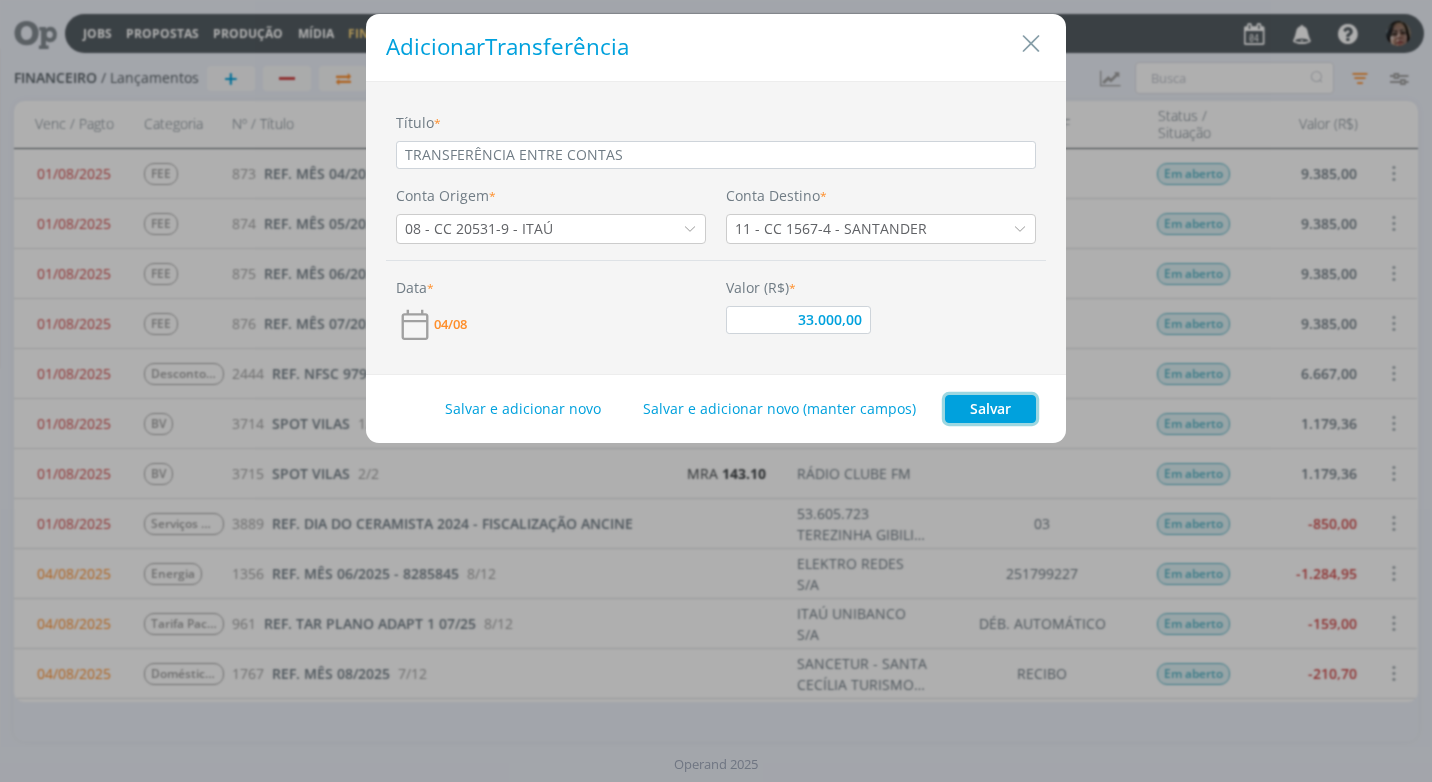 click on "Salvar" at bounding box center (990, 409) 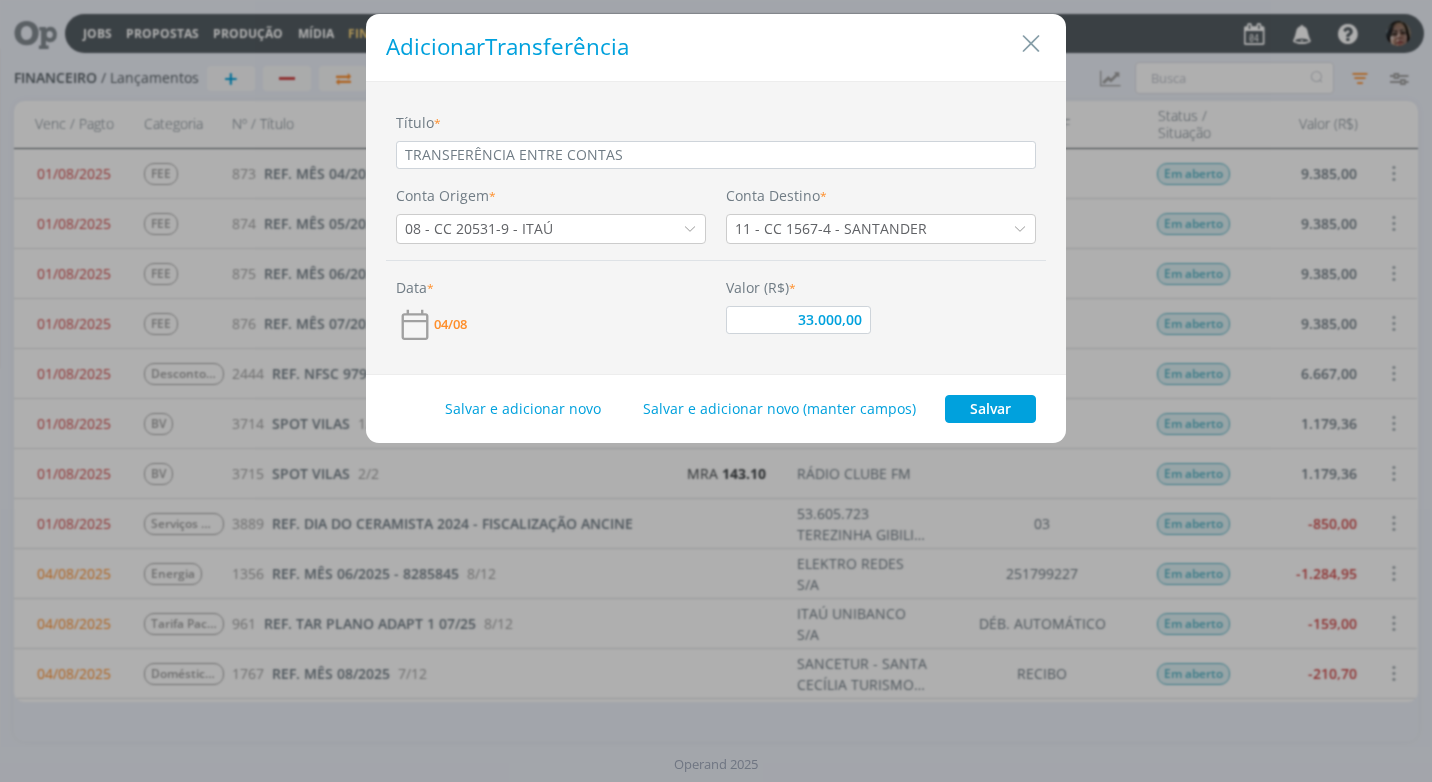 type on "33.000,00" 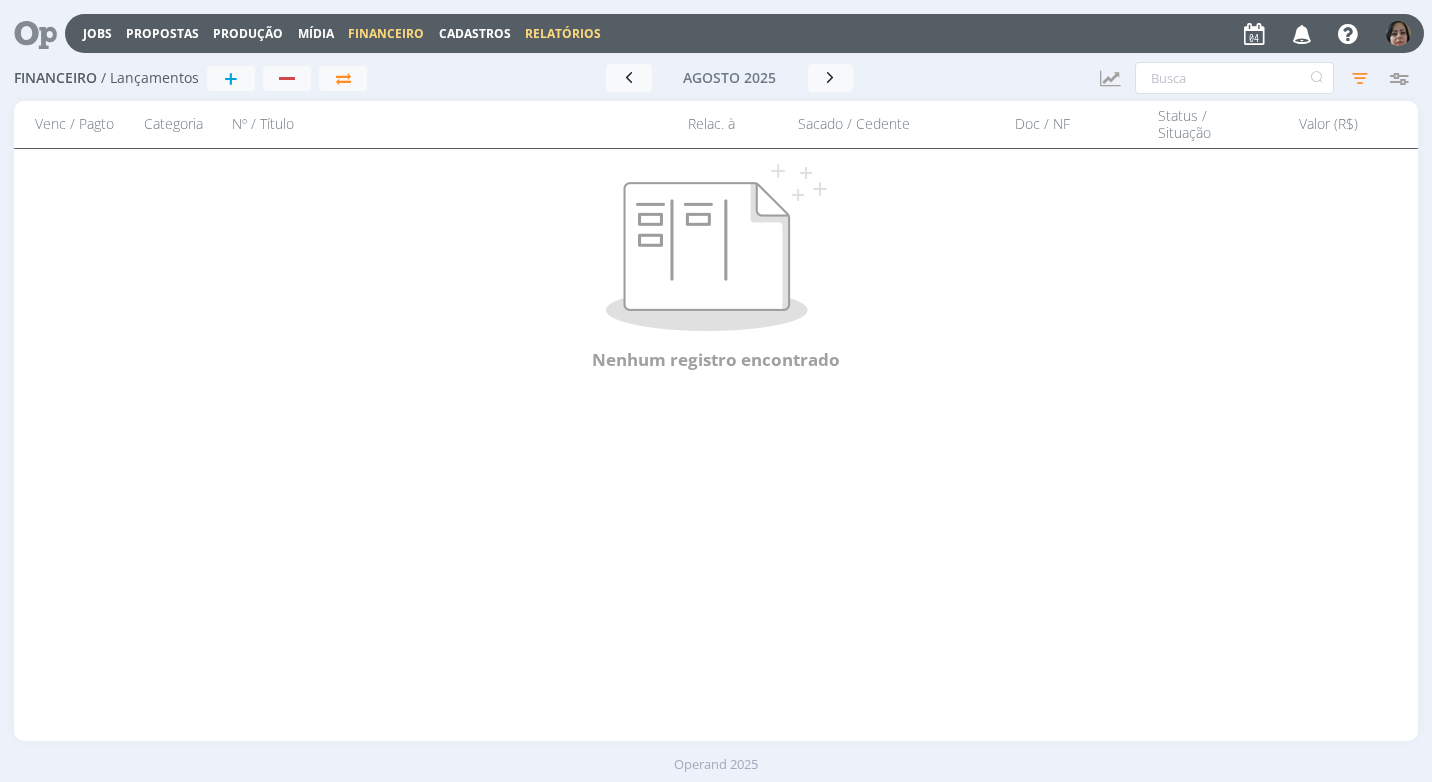click on "Relatórios" at bounding box center (563, 33) 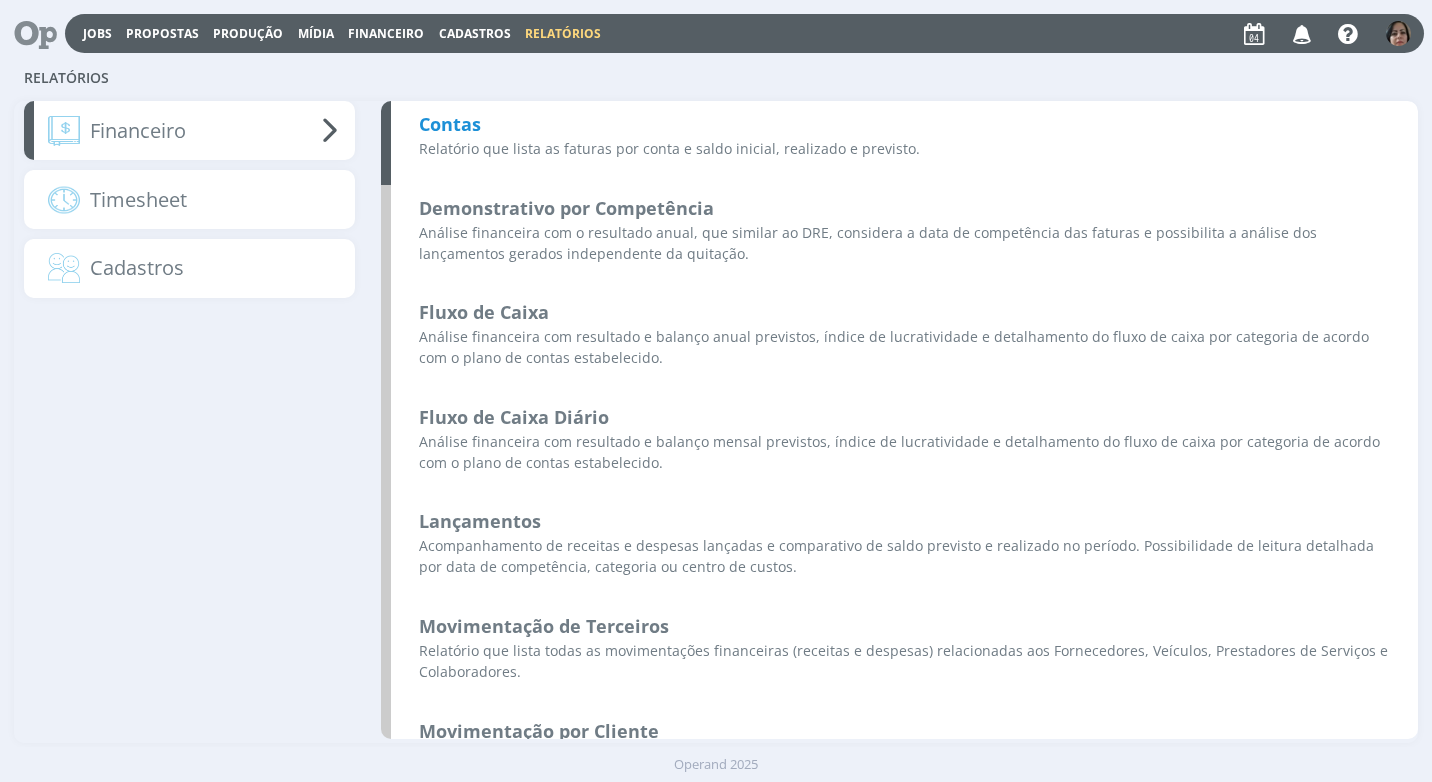 click on "Contas" at bounding box center (450, 124) 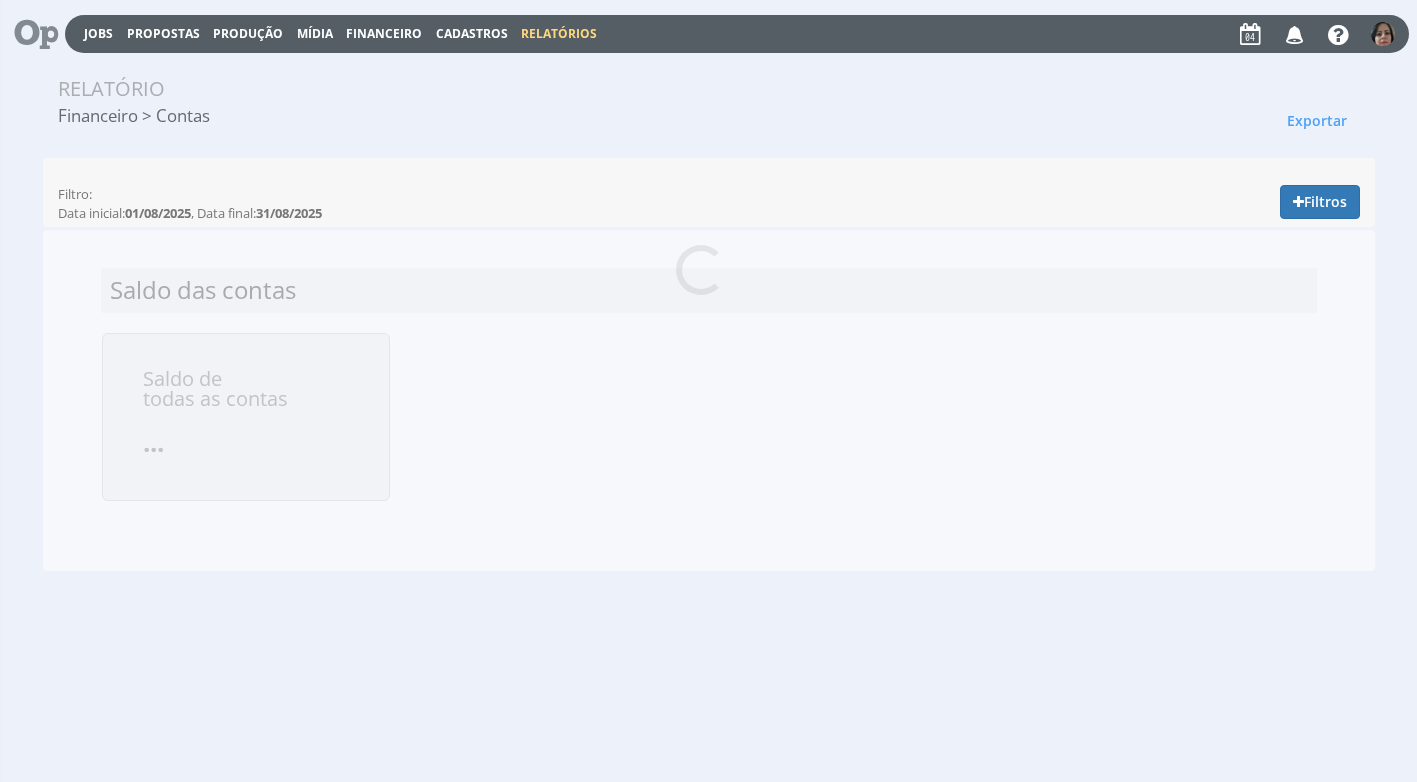 scroll, scrollTop: 0, scrollLeft: 0, axis: both 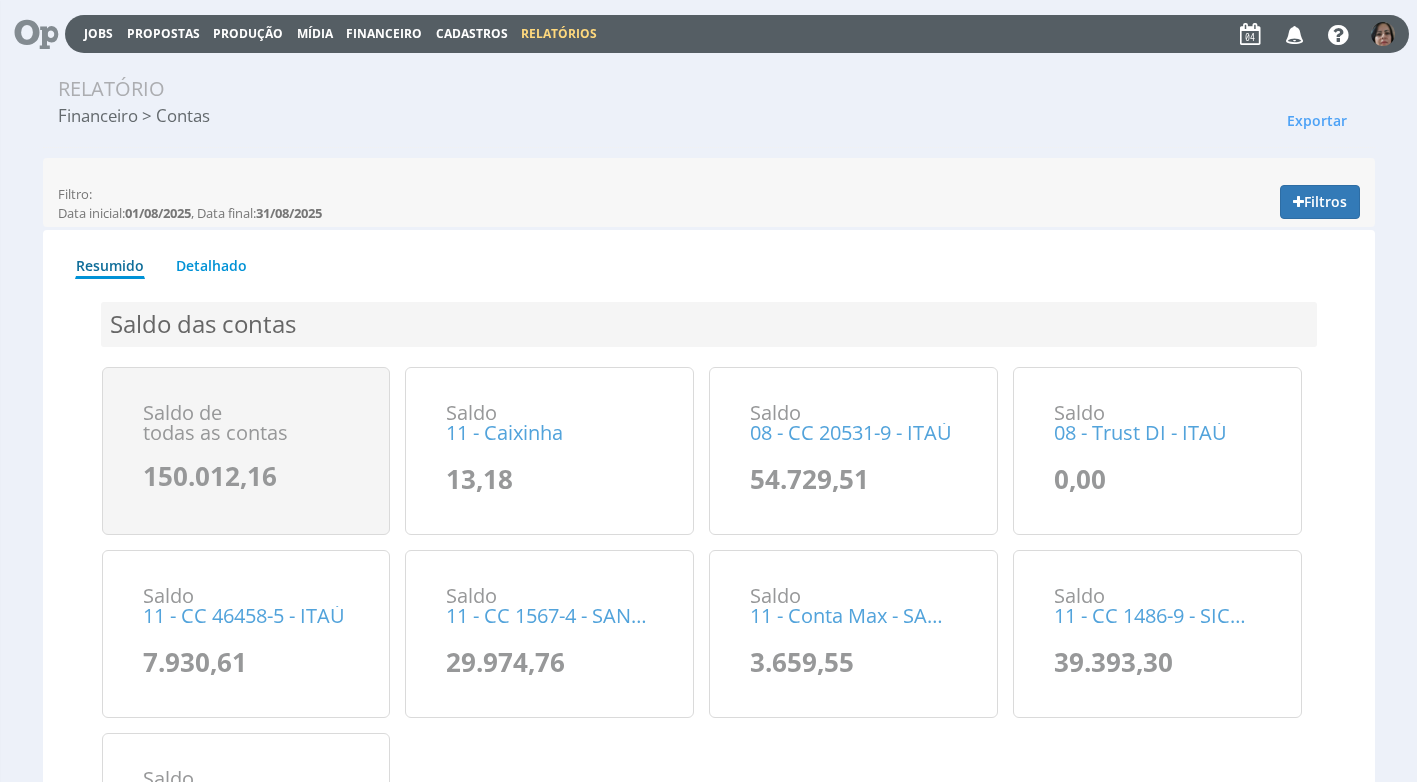 click on "Detalhado" at bounding box center (225, 260) 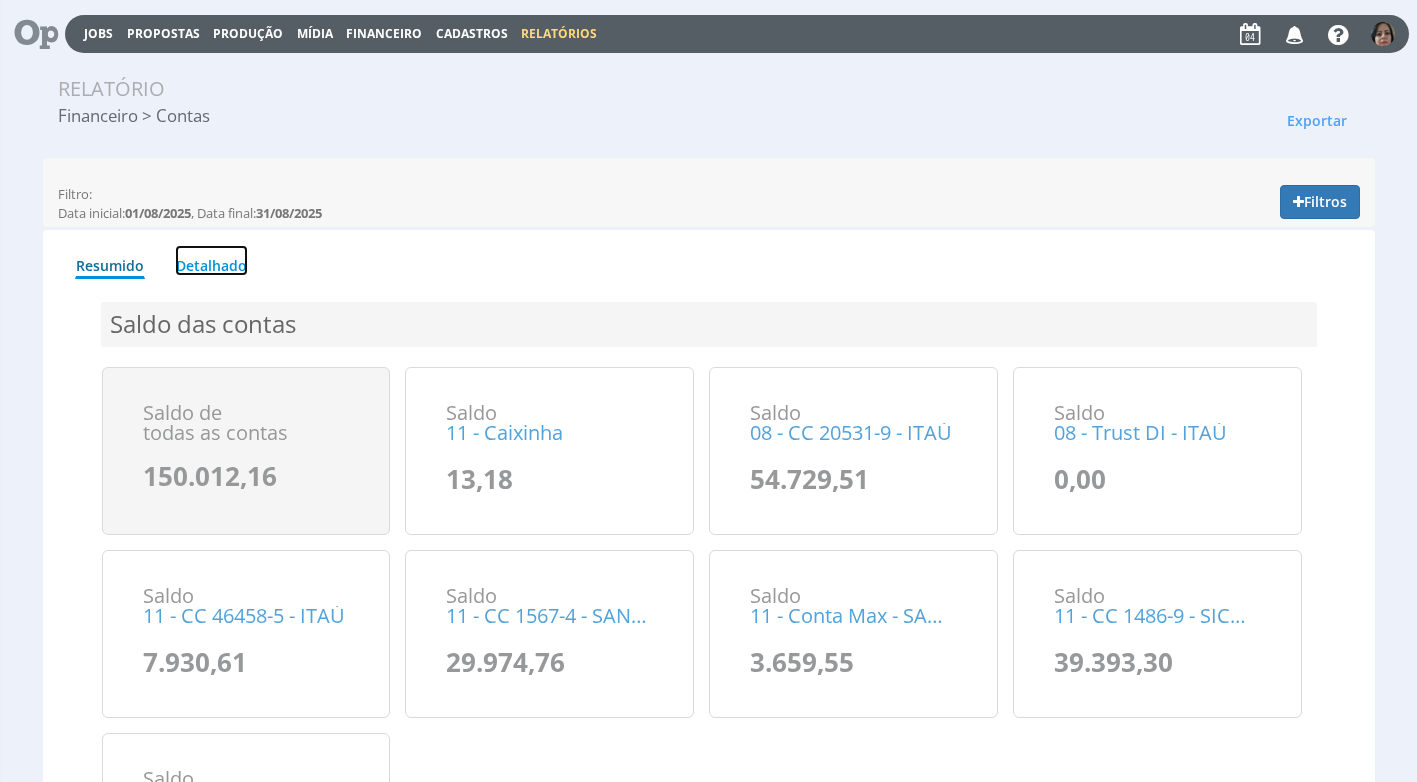 click on "Detalhado" at bounding box center (211, 260) 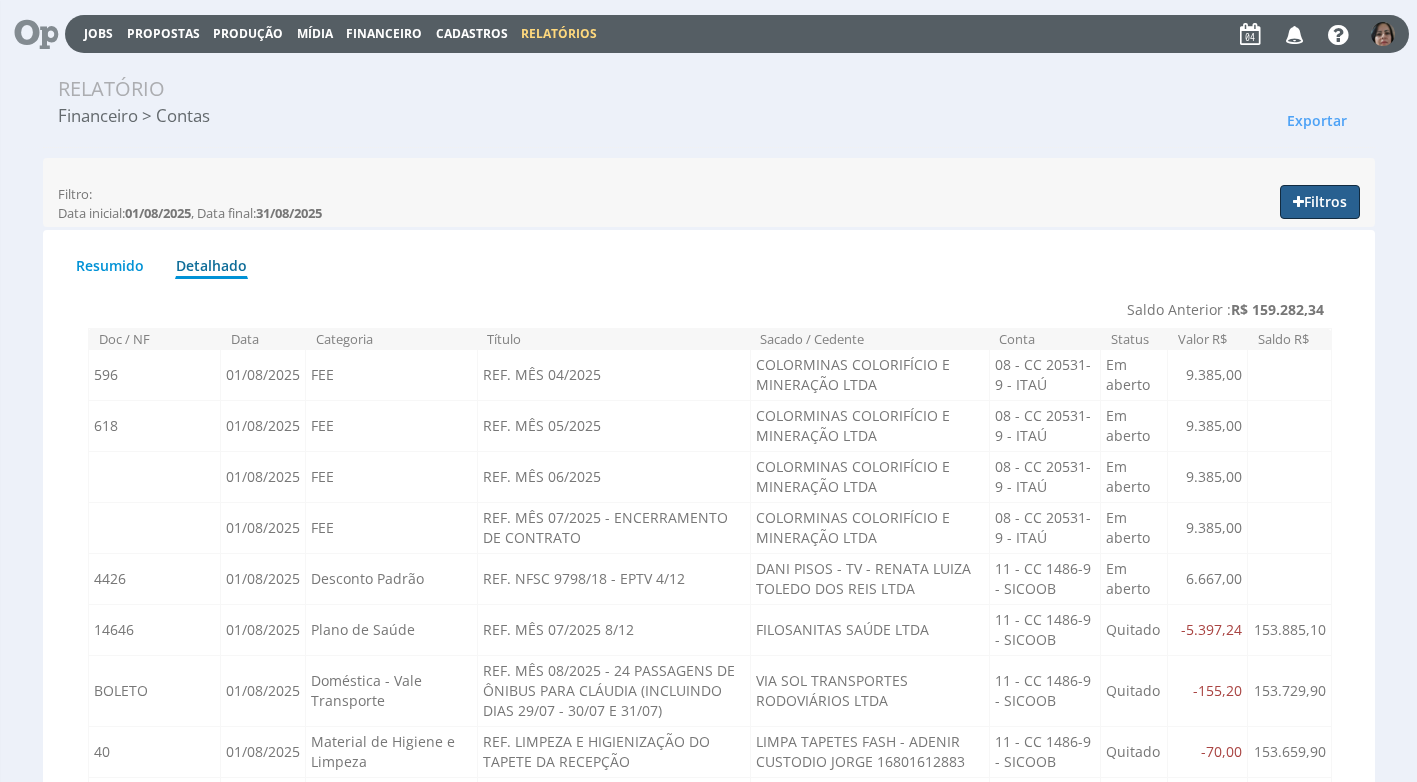 drag, startPoint x: 1320, startPoint y: 205, endPoint x: 1229, endPoint y: 214, distance: 91.44397 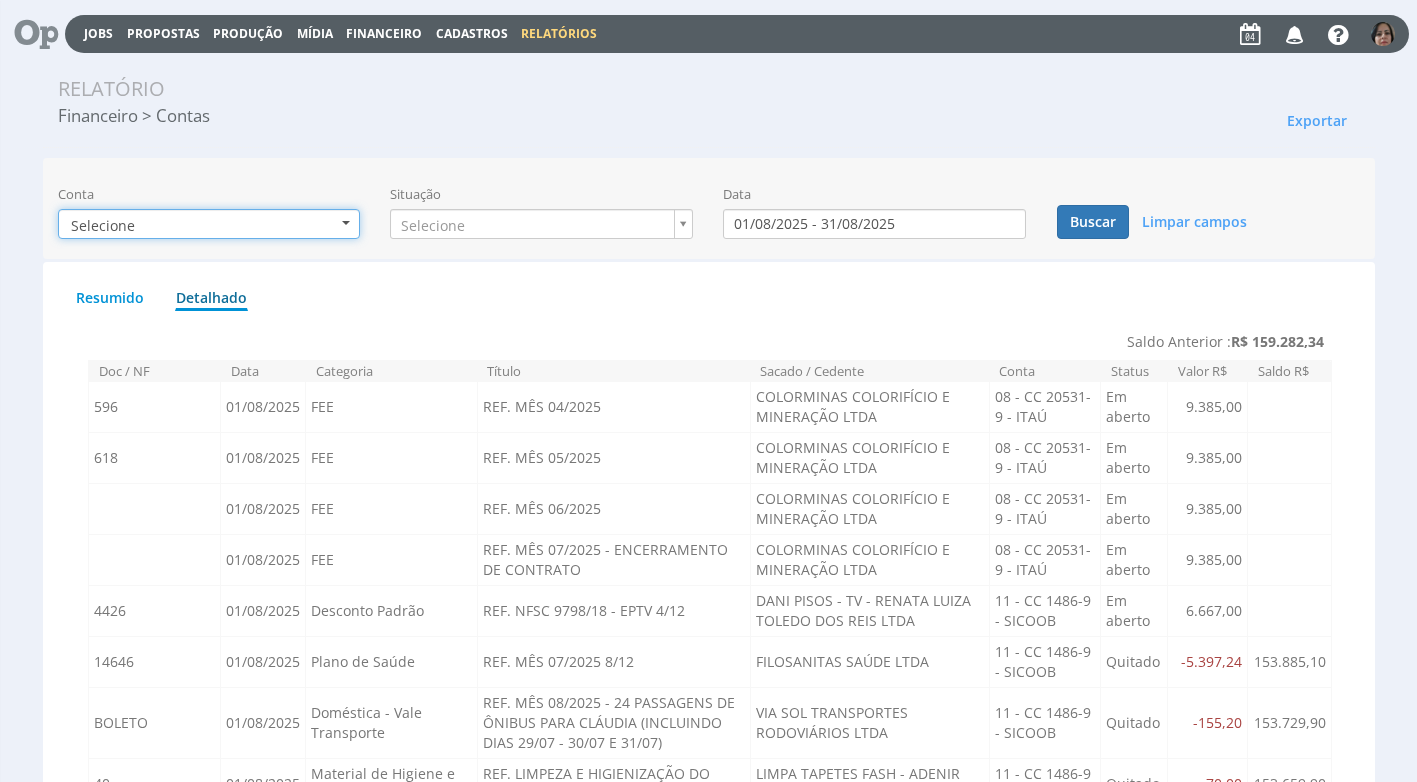 click at bounding box center [346, 223] 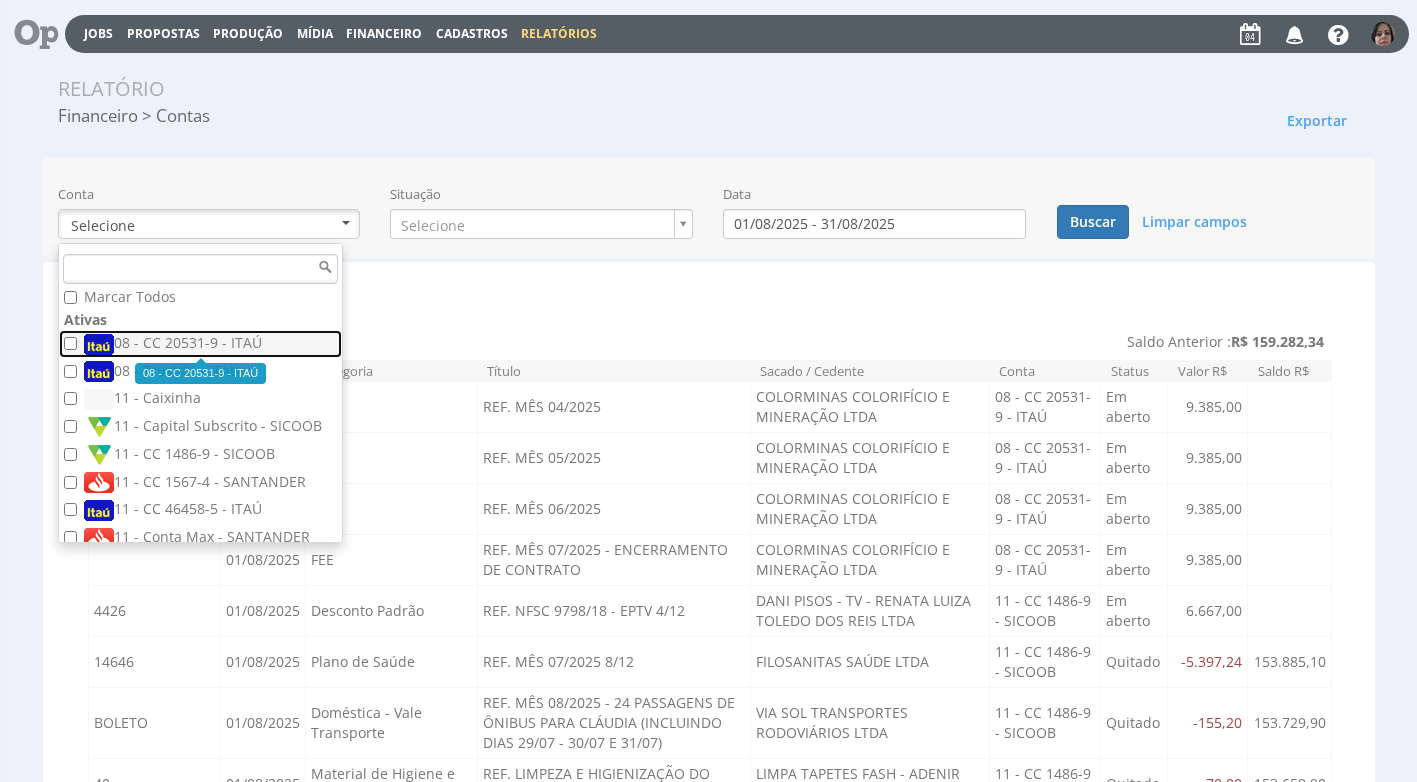 drag, startPoint x: 247, startPoint y: 334, endPoint x: 324, endPoint y: 336, distance: 77.02597 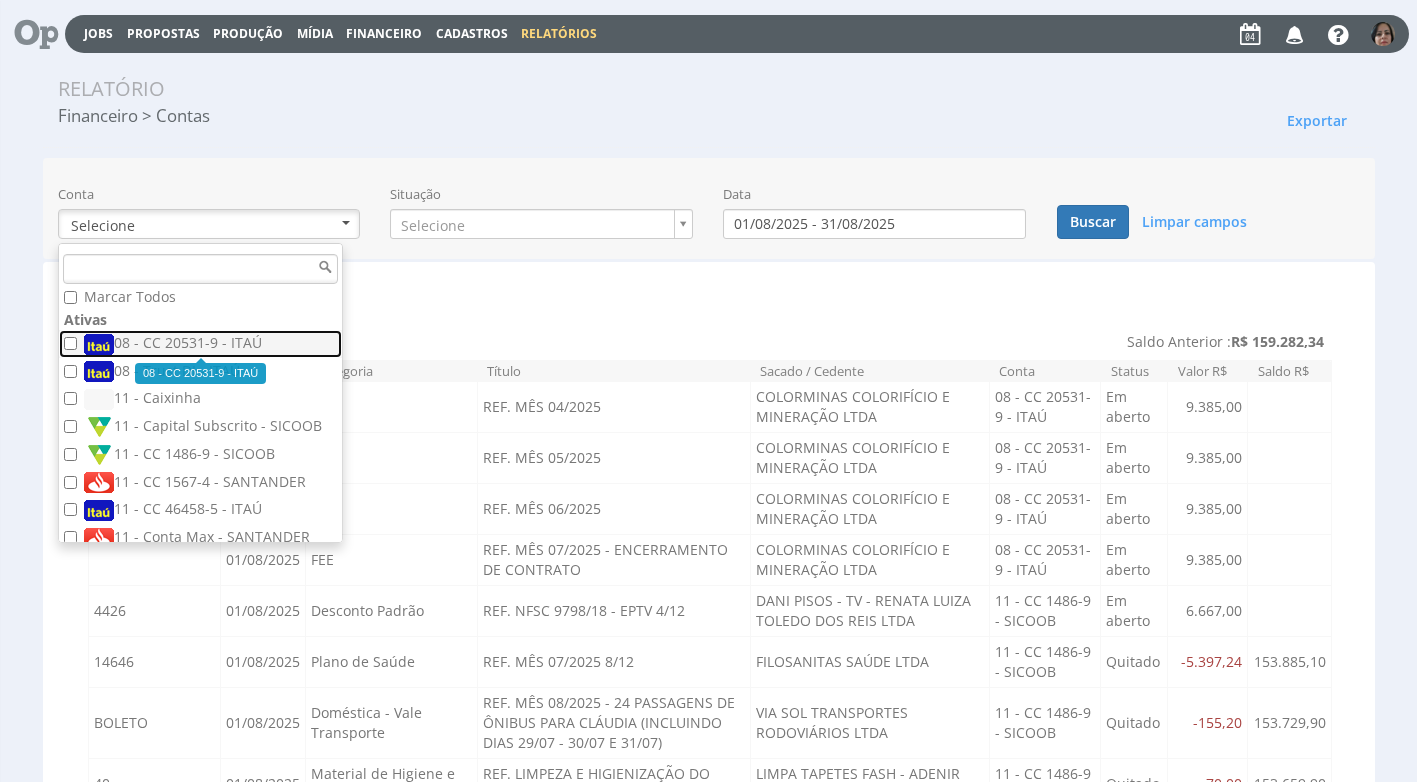 click on "08 - CC 20531-9 - ITAÚ" at bounding box center (203, 344) 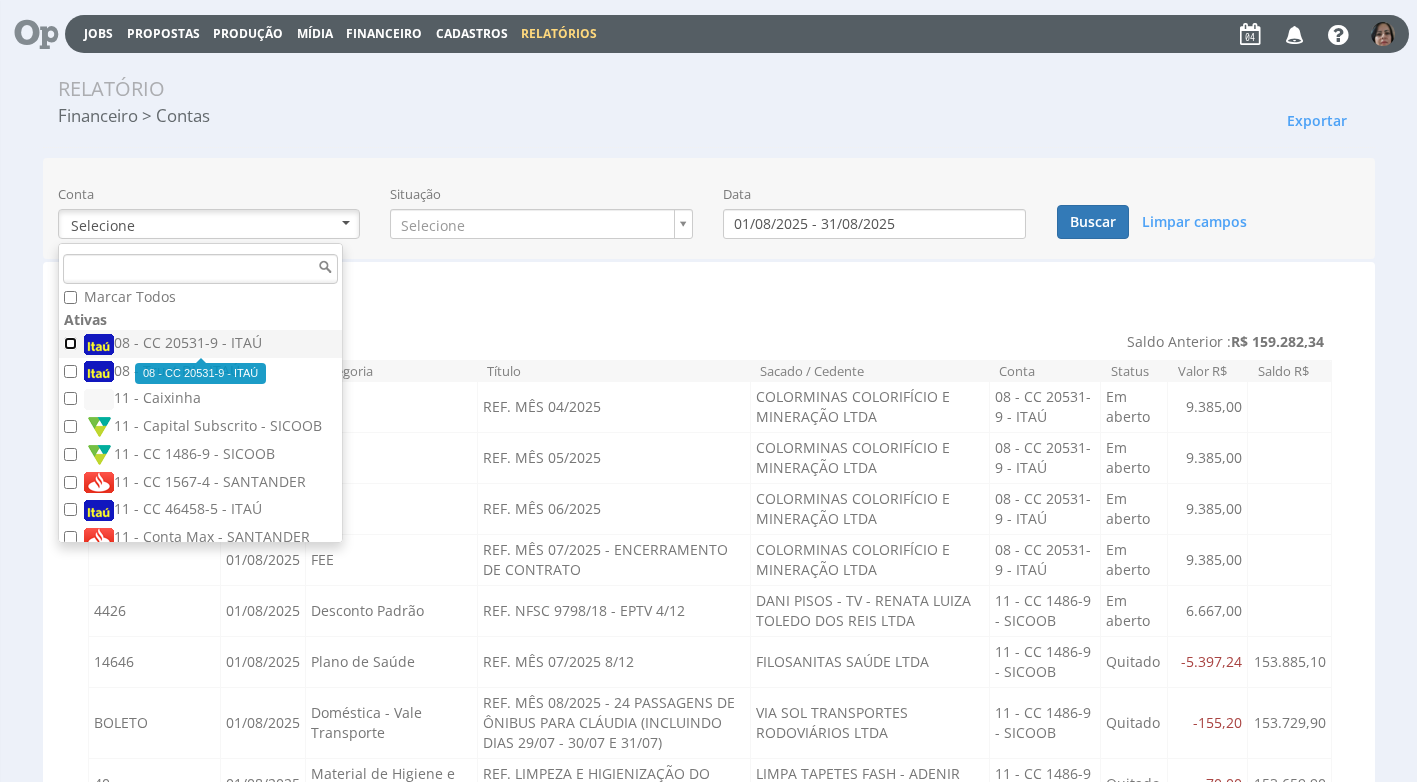 click on "08 - CC 20531-9 - ITAÚ" at bounding box center (70, 343) 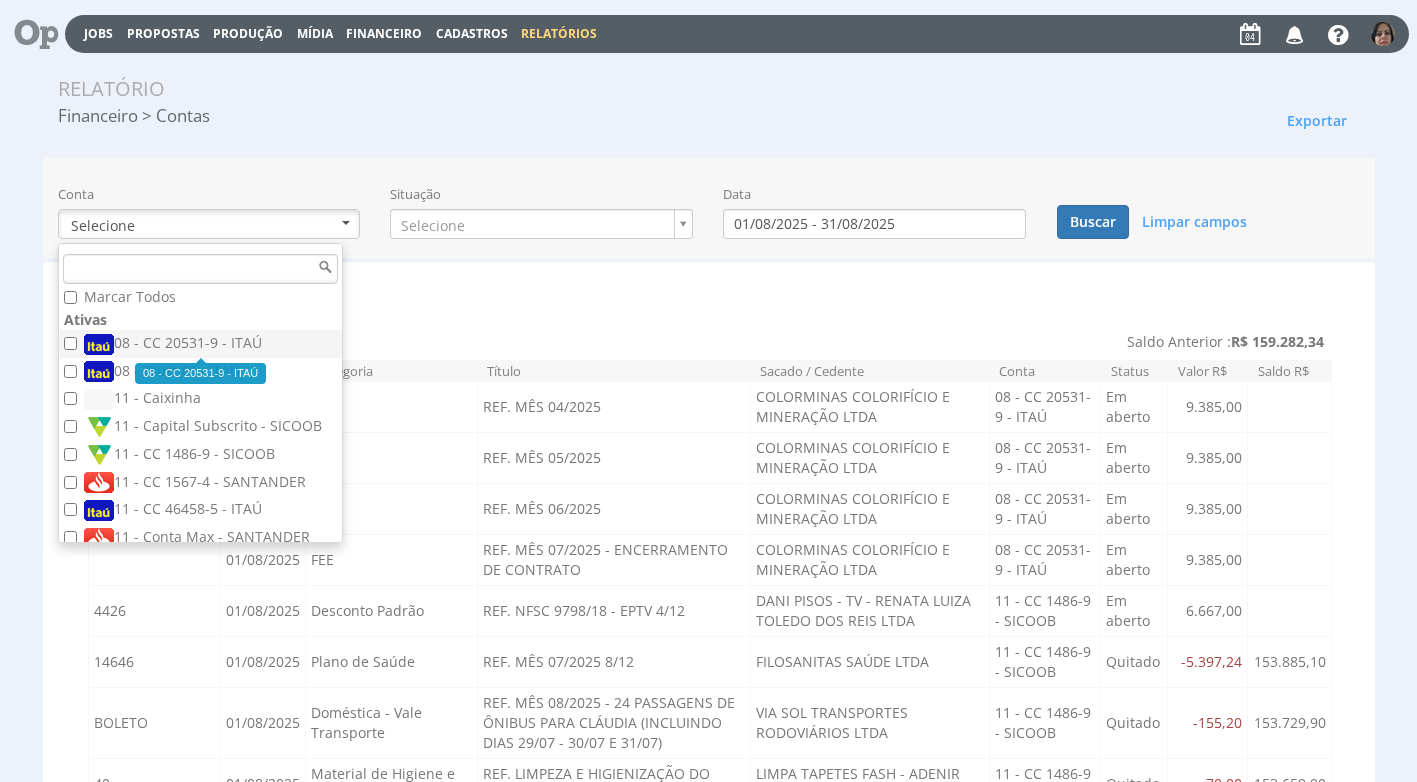 checkbox on "true" 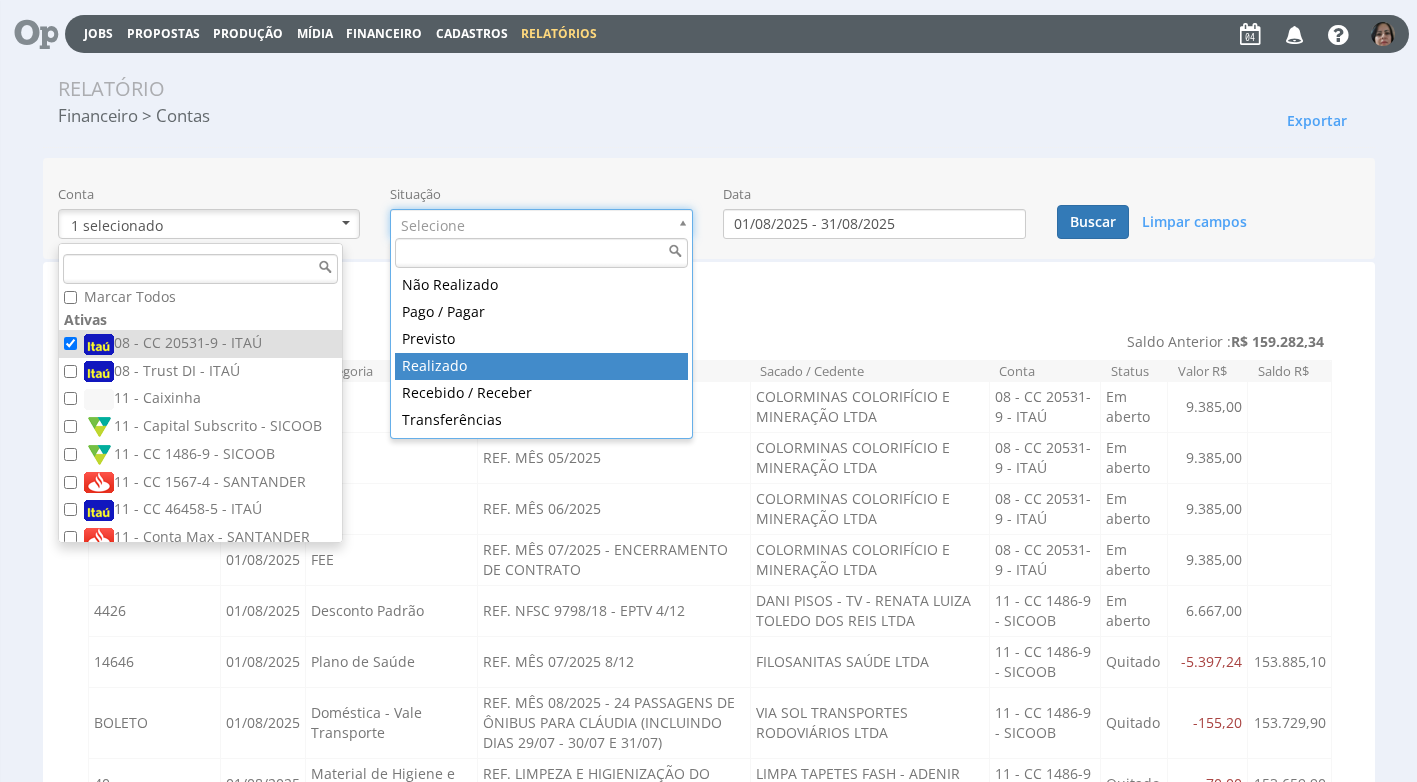 drag, startPoint x: 538, startPoint y: 360, endPoint x: 632, endPoint y: 330, distance: 98.67117 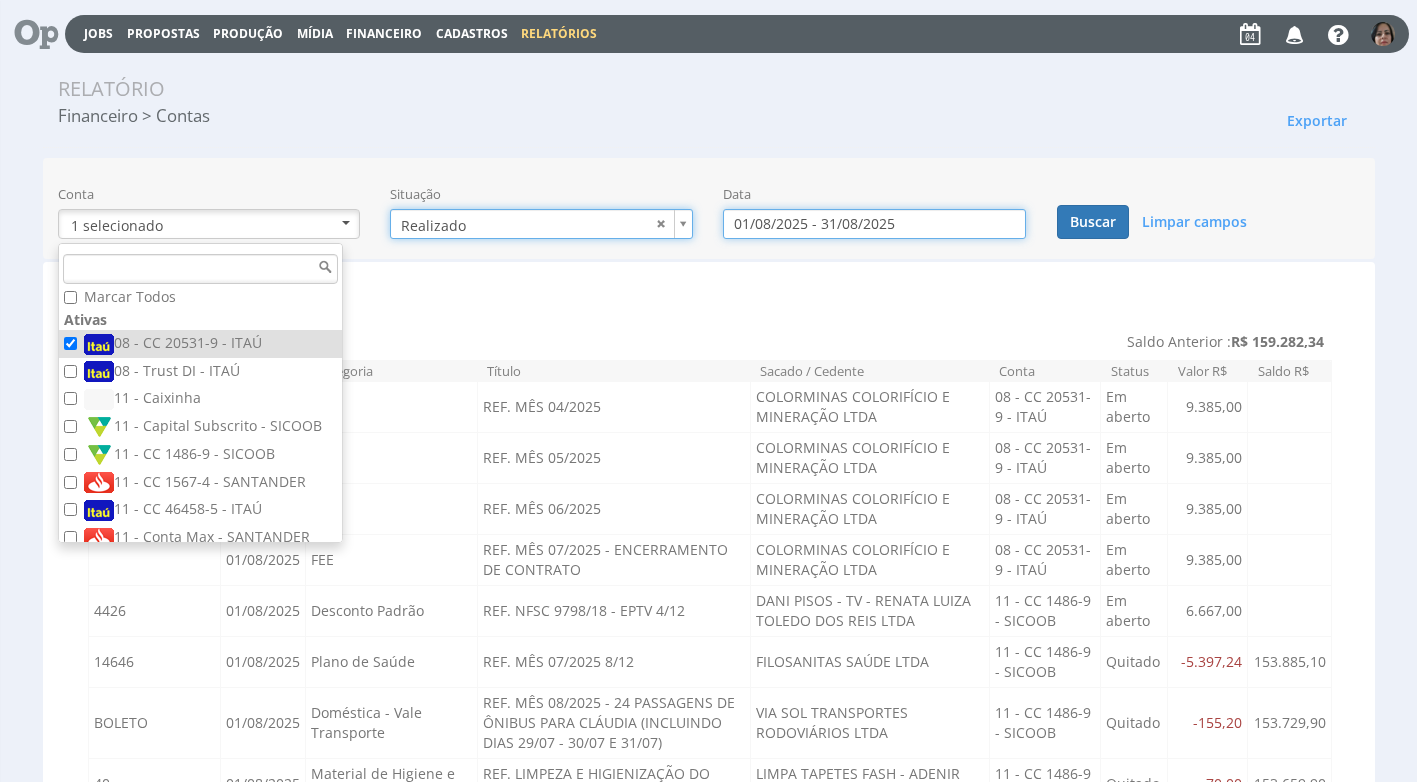 click on "01/08/2025 - 31/08/2025" at bounding box center (874, 224) 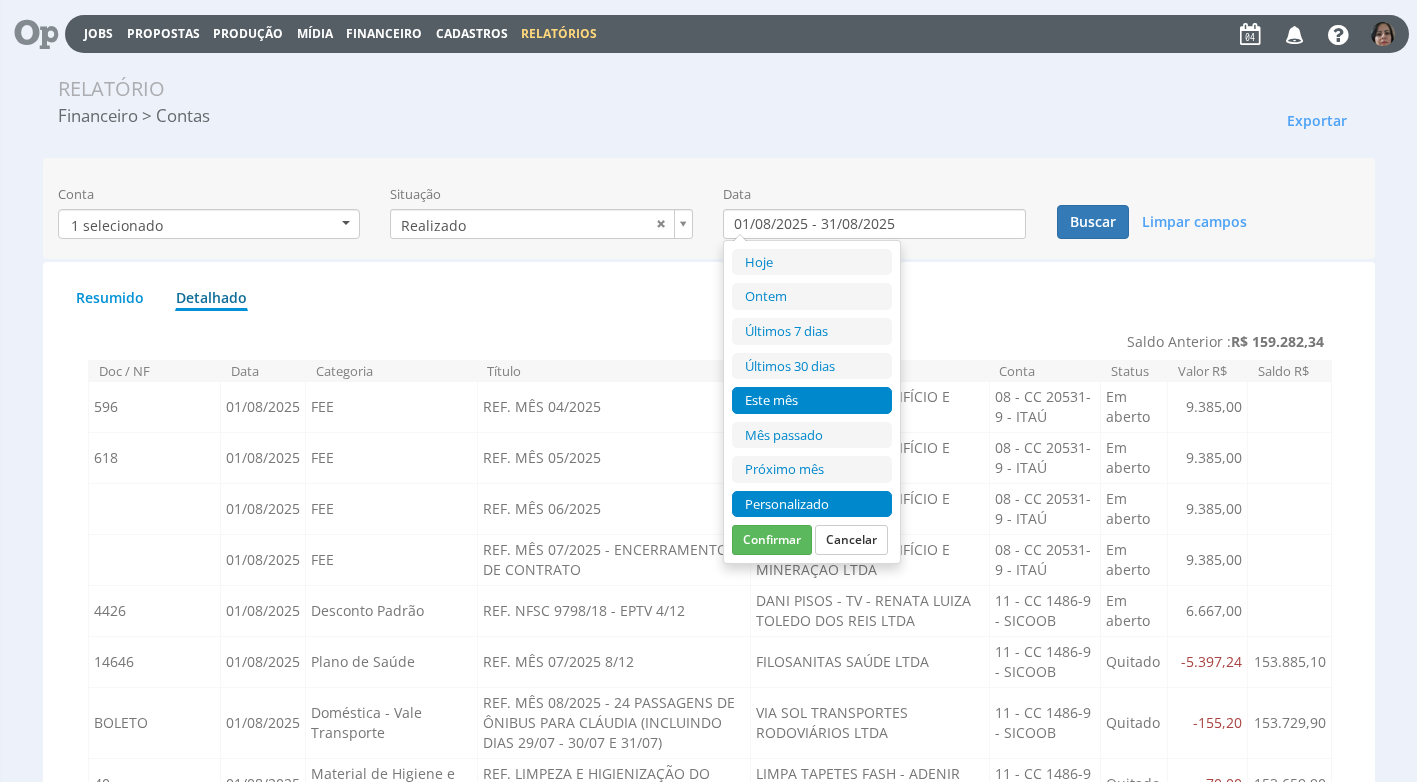 click on "Personalizado" at bounding box center (812, 504) 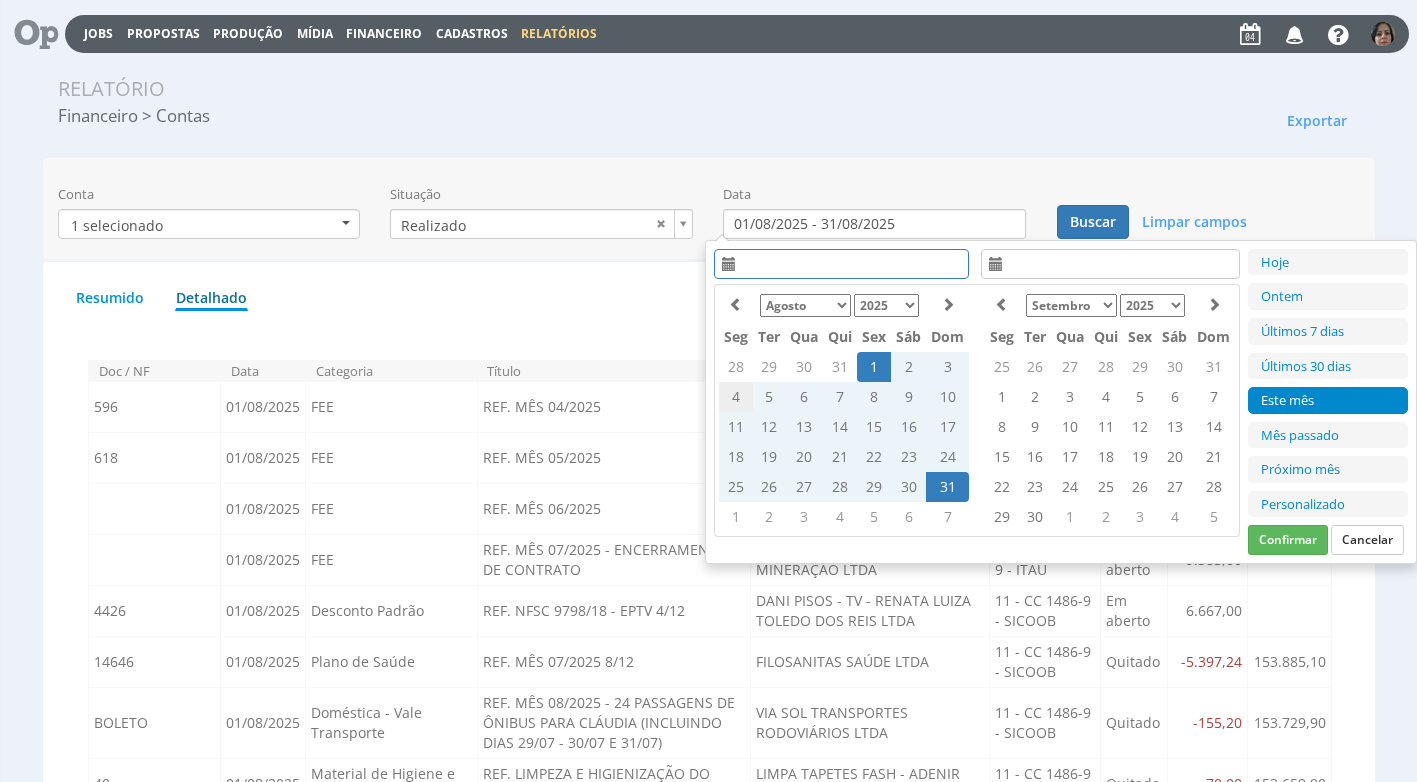 click on "4" at bounding box center (736, 397) 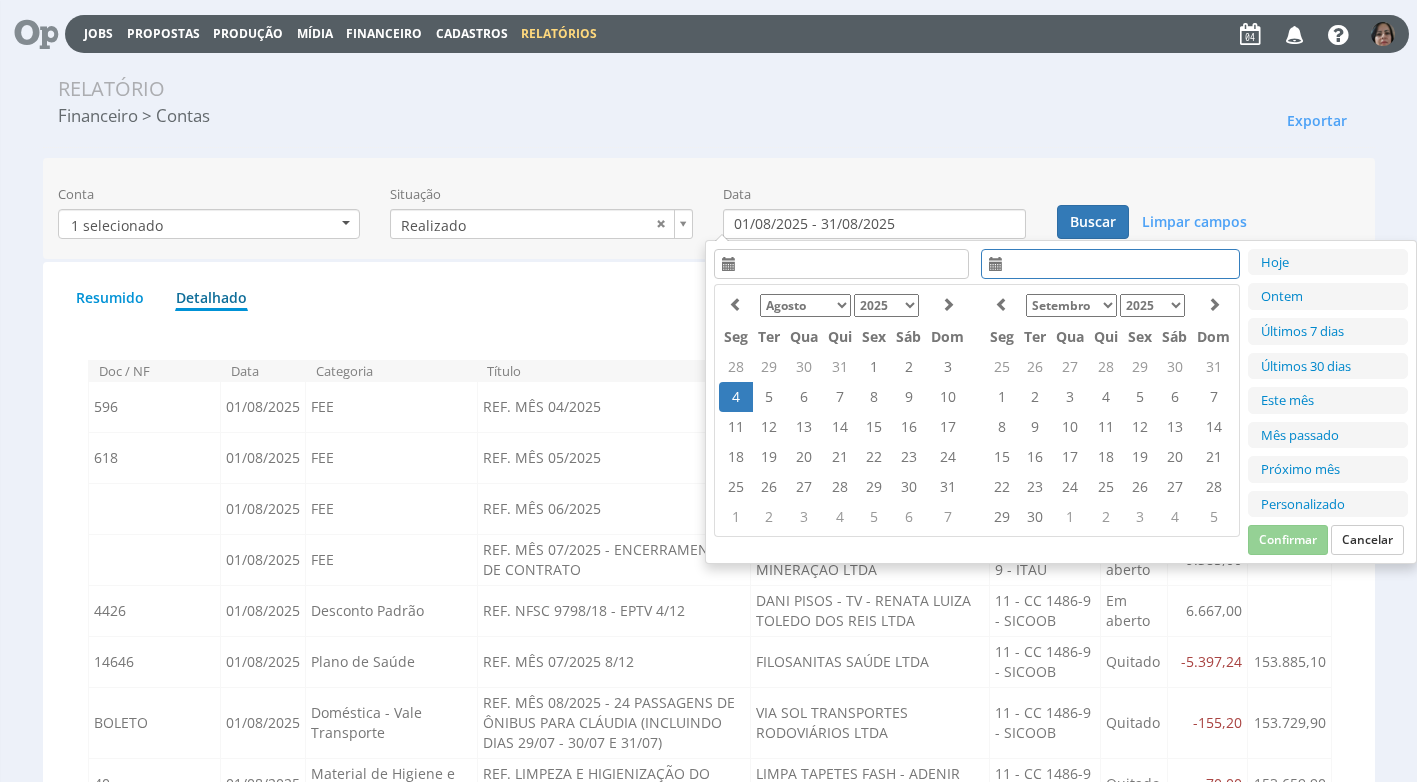 click on "4" at bounding box center (736, 397) 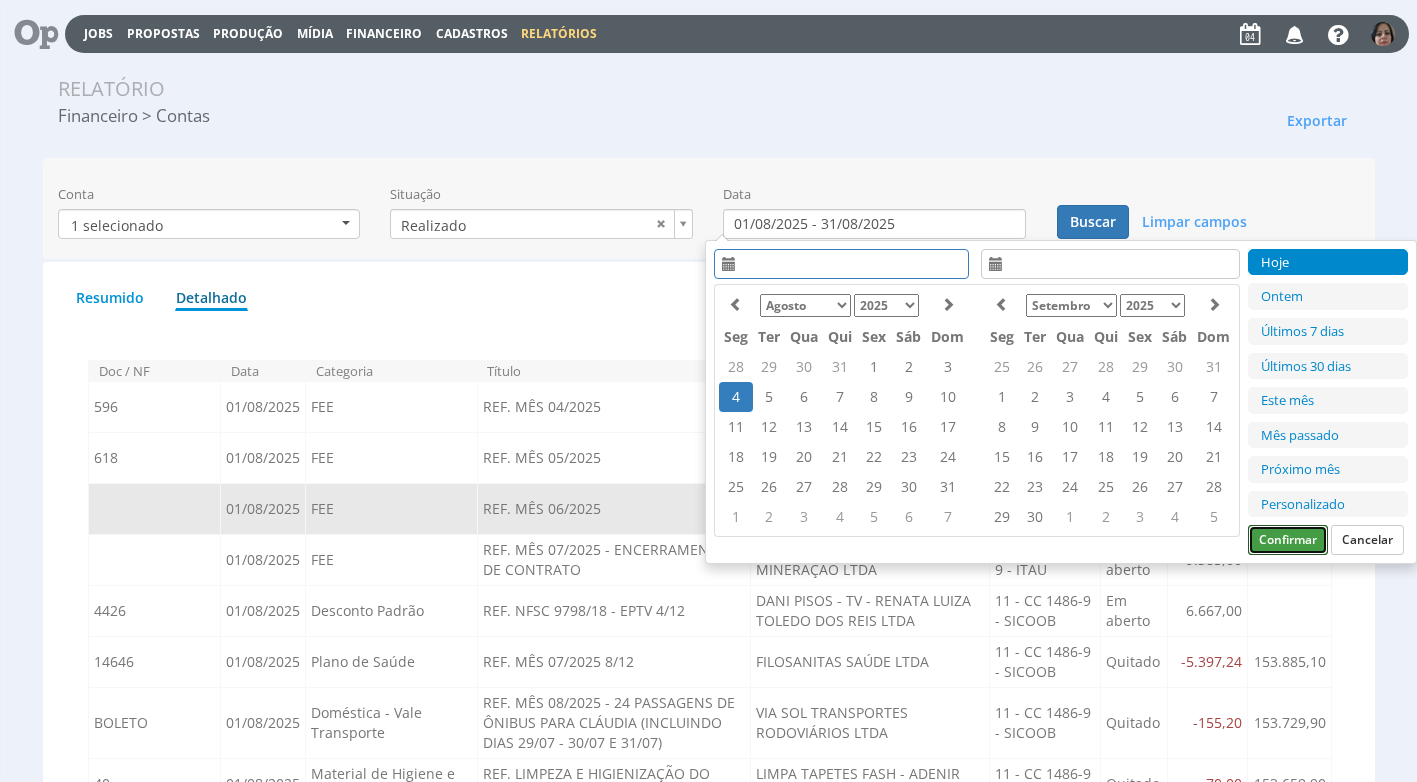 drag, startPoint x: 1268, startPoint y: 534, endPoint x: 1256, endPoint y: 524, distance: 15.6205 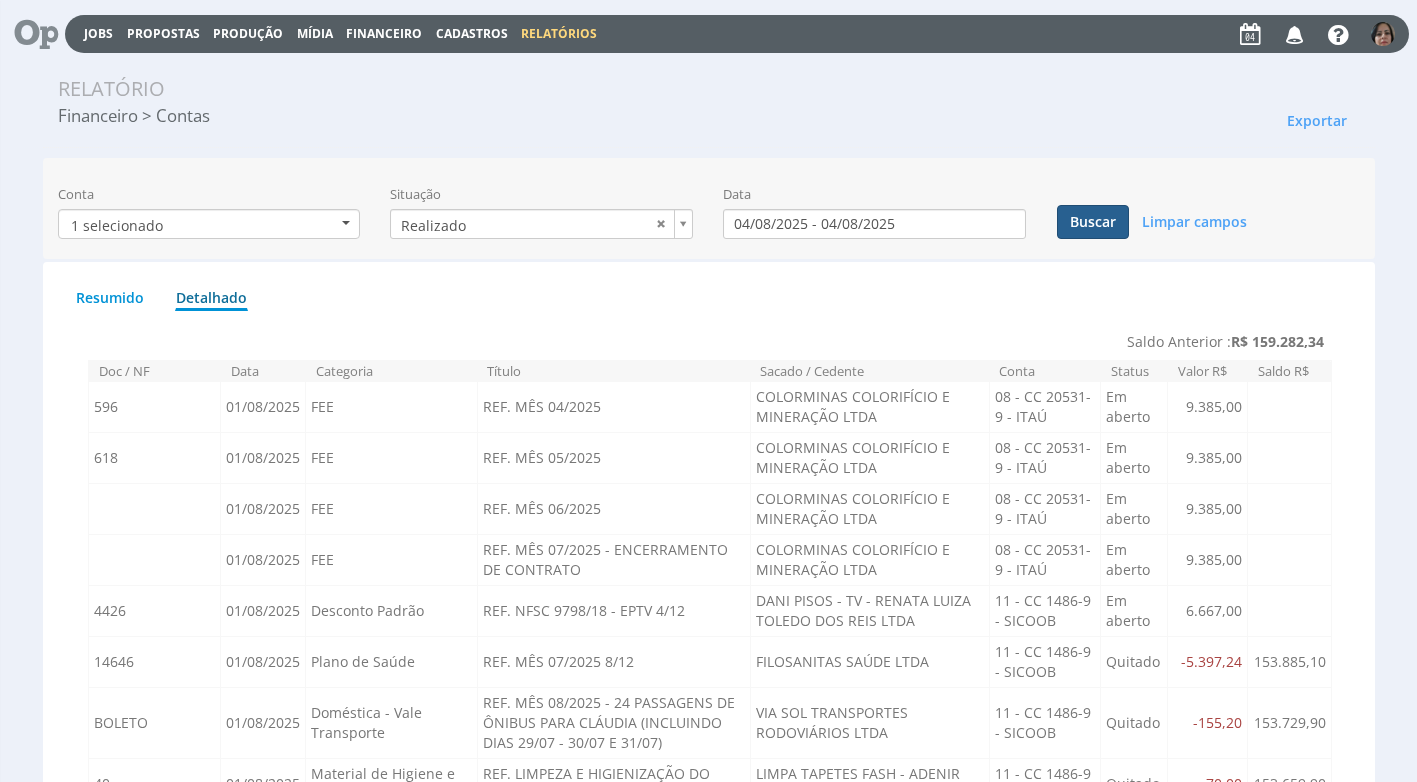 click on "Buscar" at bounding box center [1093, 222] 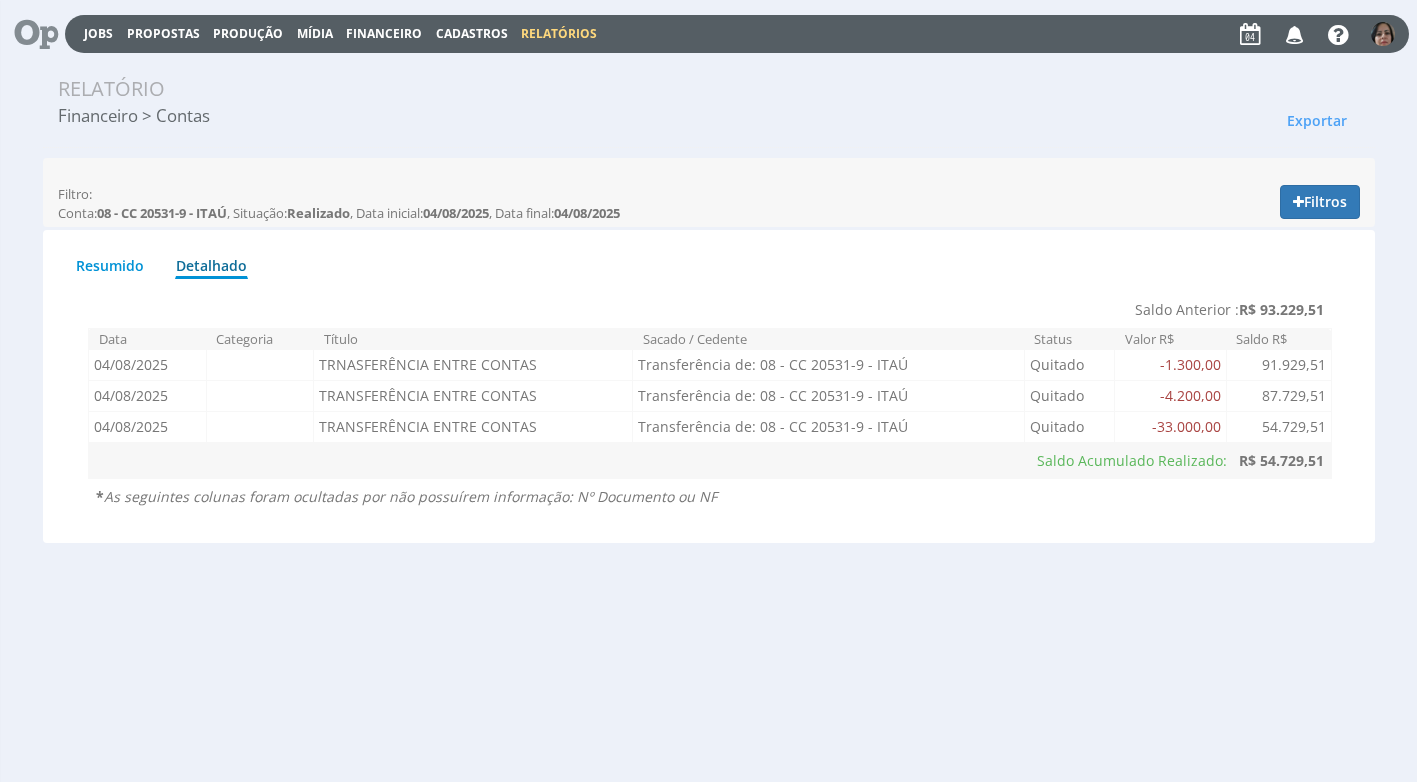 click on "Financeiro" at bounding box center (384, 33) 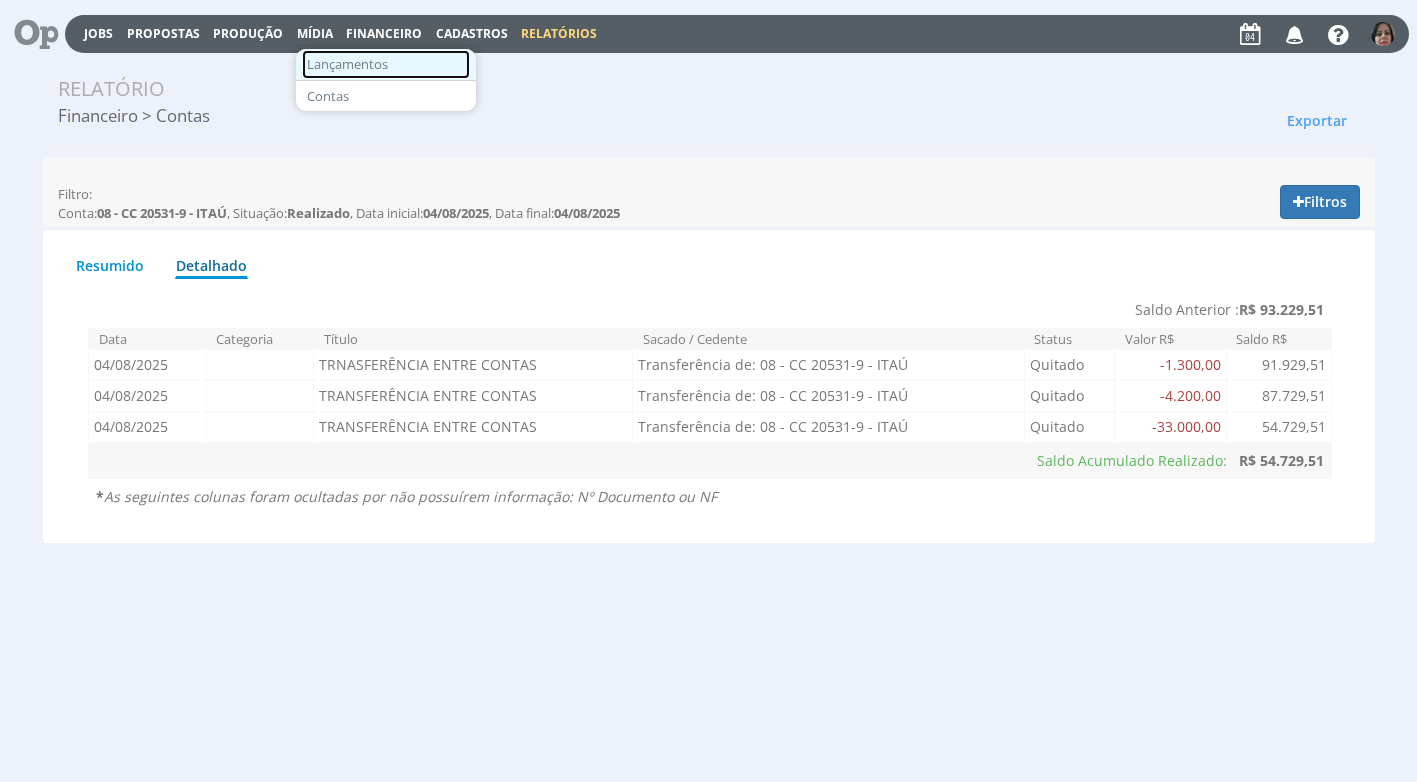 click on "Lançamentos" at bounding box center (386, 64) 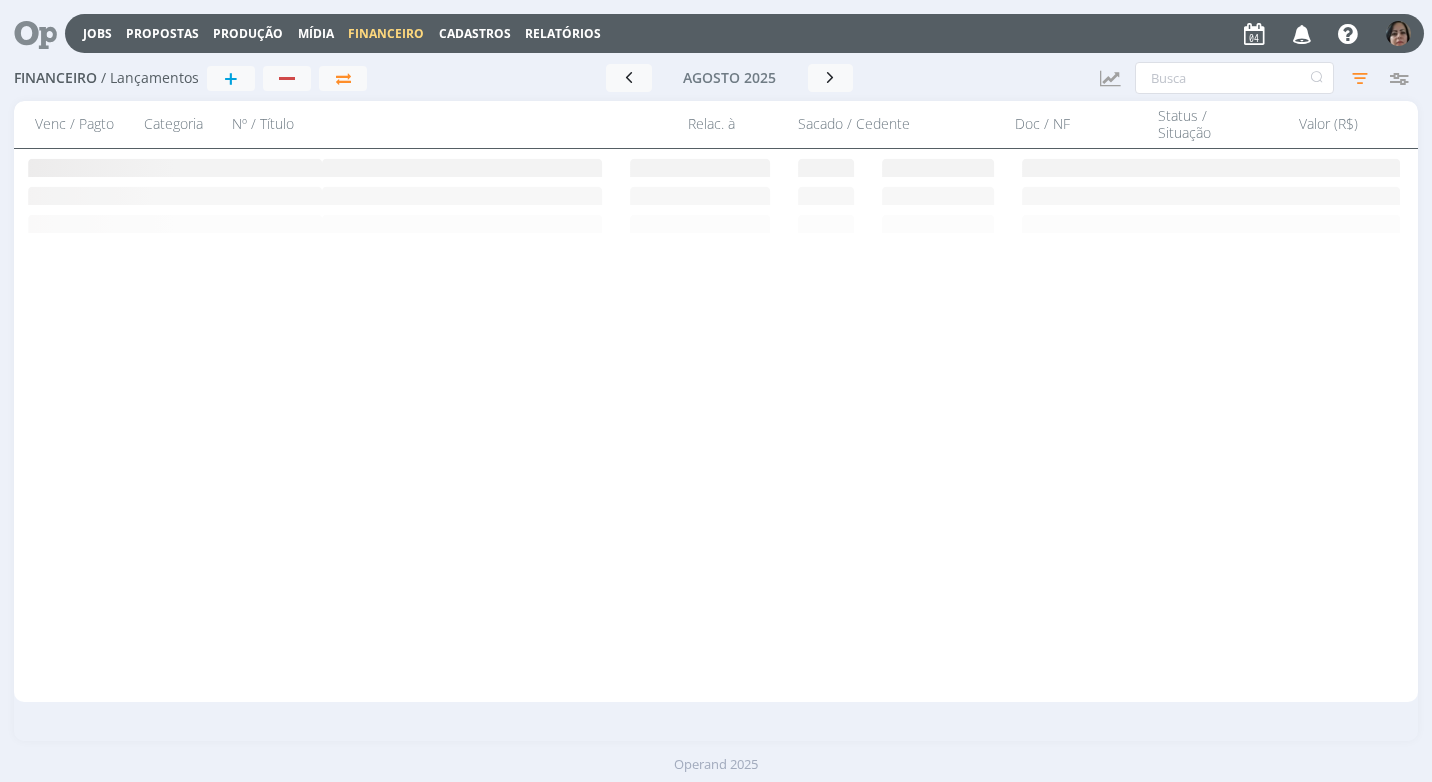 scroll, scrollTop: 0, scrollLeft: 0, axis: both 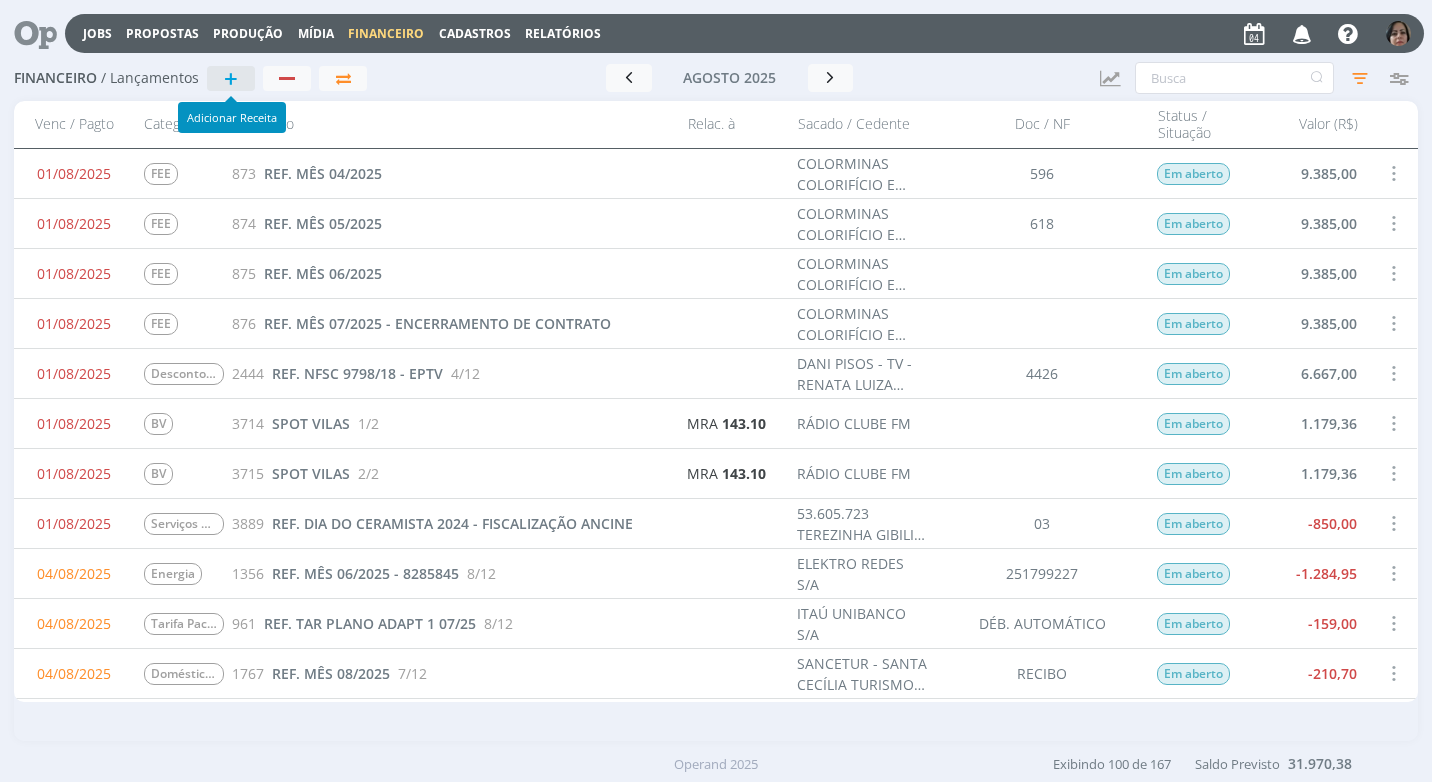 click on "+" at bounding box center (231, 78) 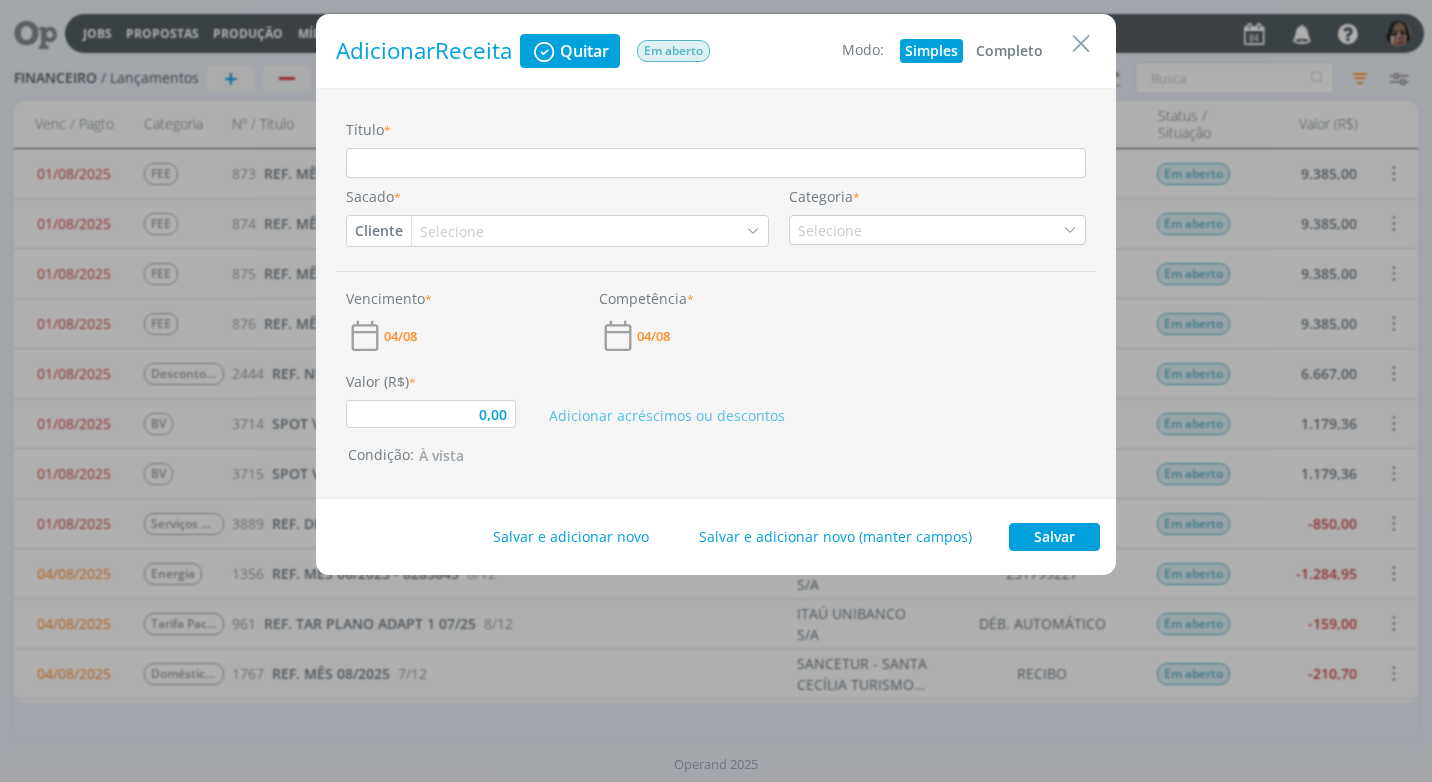 drag, startPoint x: 1018, startPoint y: 42, endPoint x: 1013, endPoint y: 75, distance: 33.37664 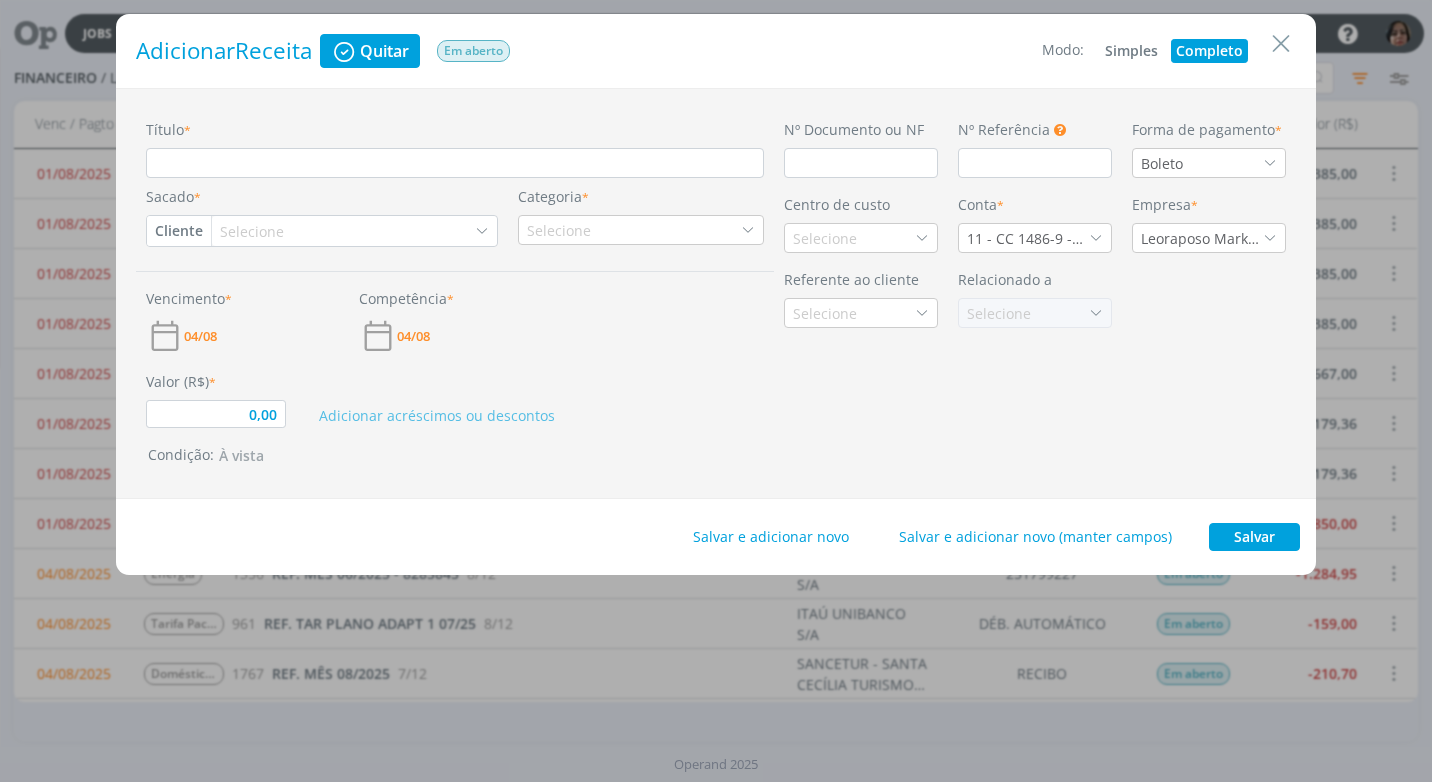 type on "0,00" 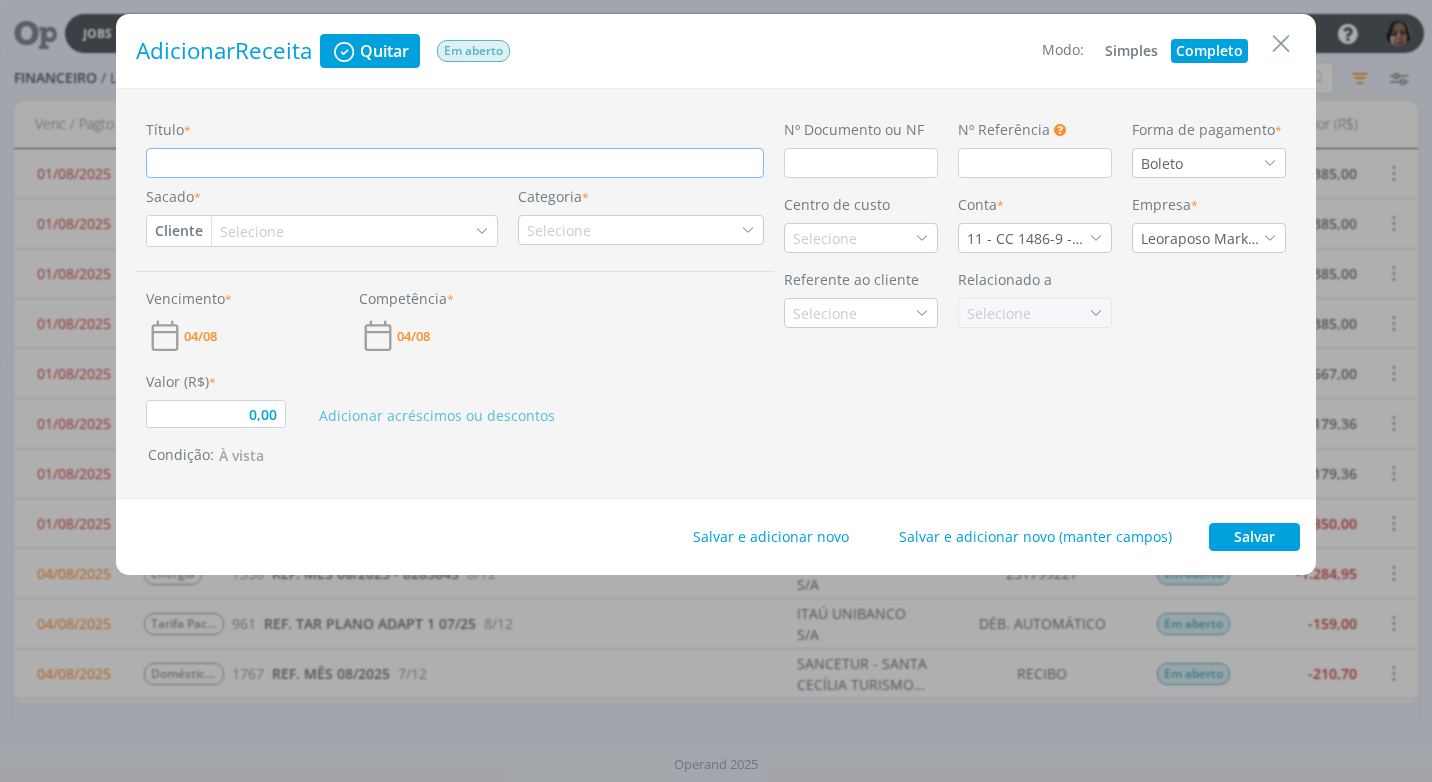 click on "Título  *" at bounding box center (455, 163) 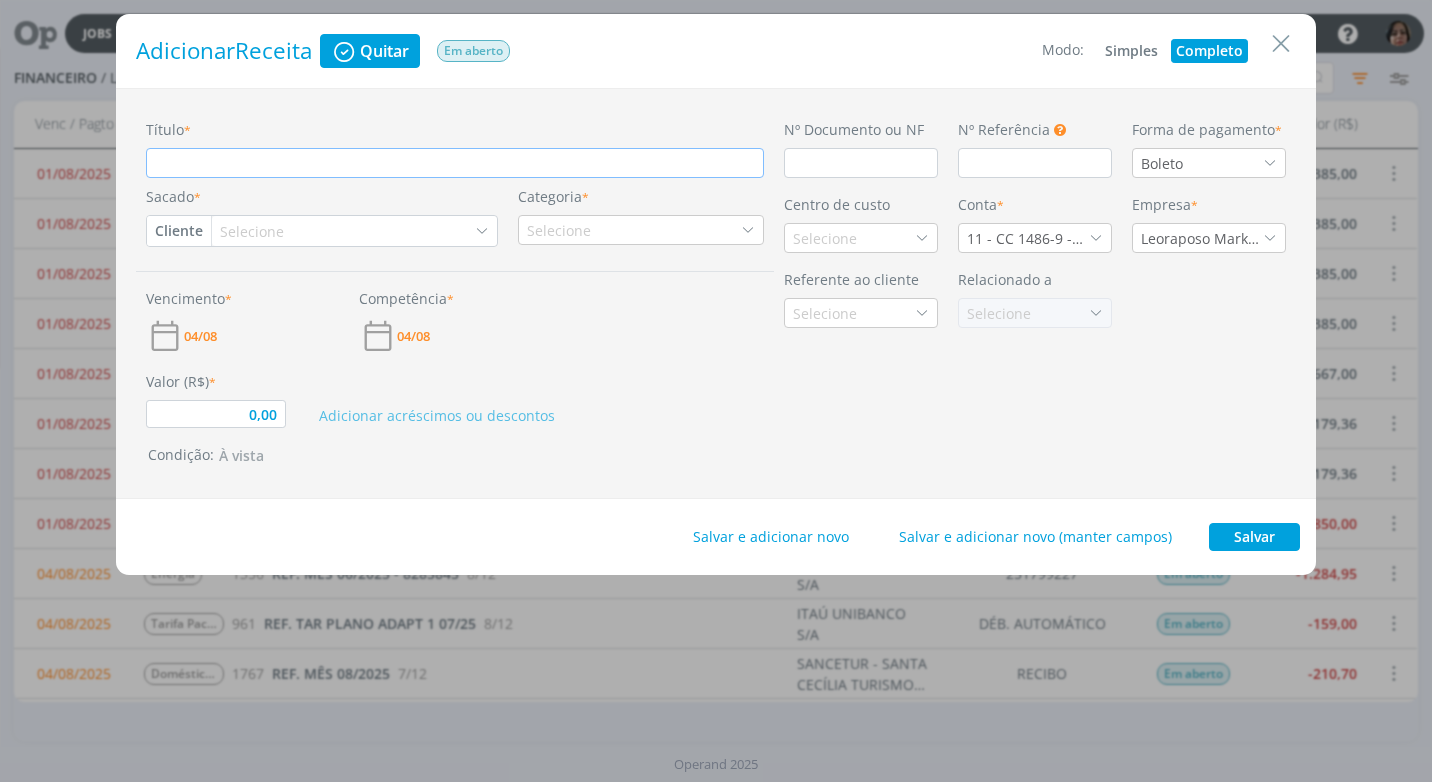 type on "R" 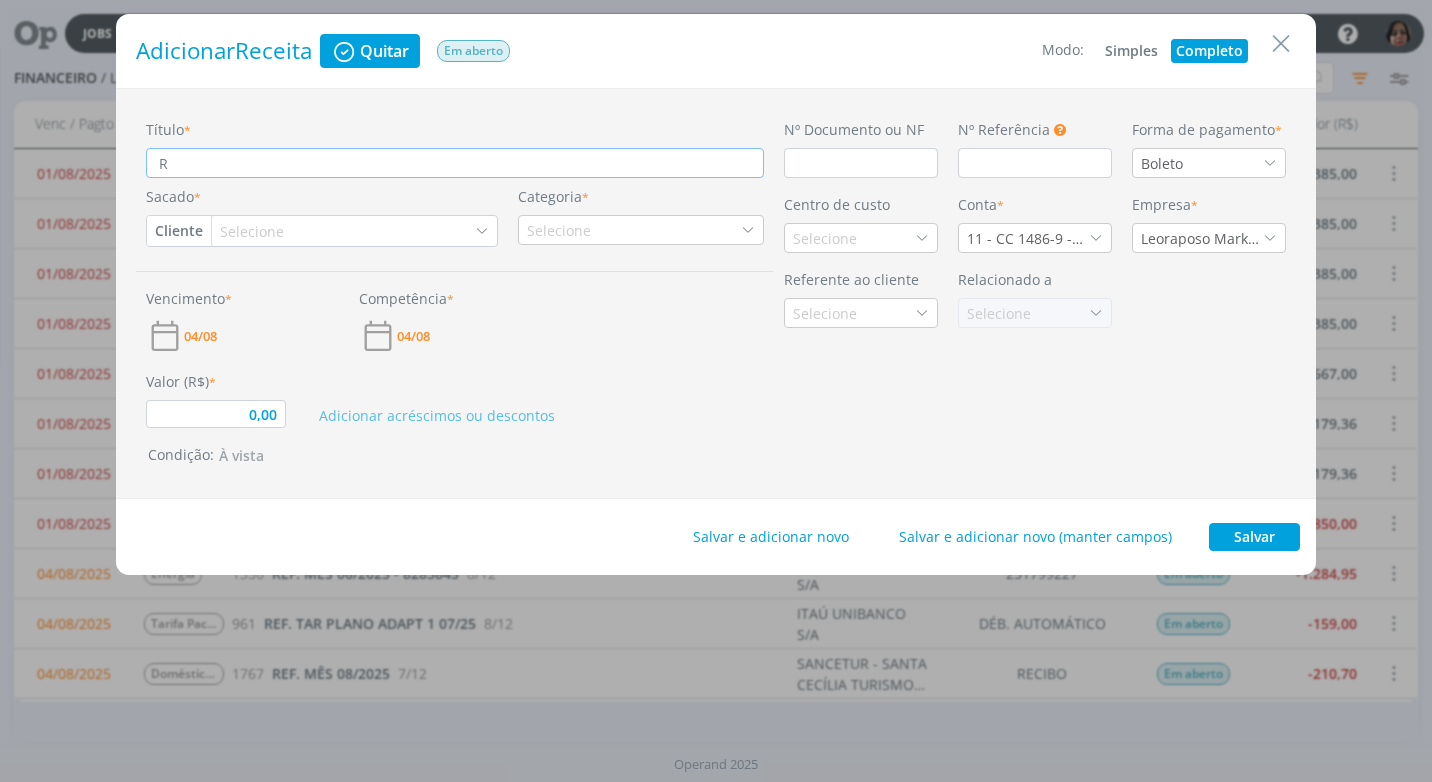 type on "0,00" 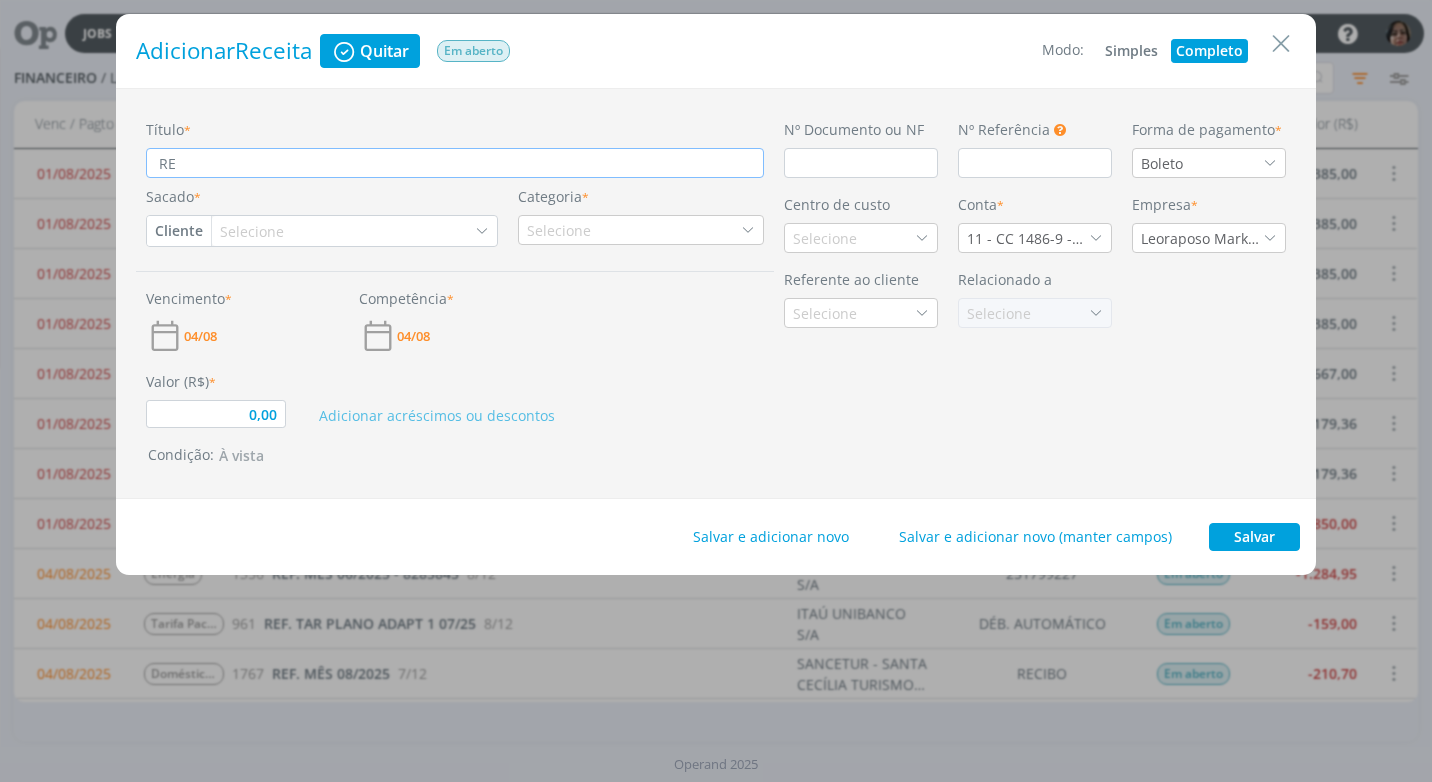 type on "REN" 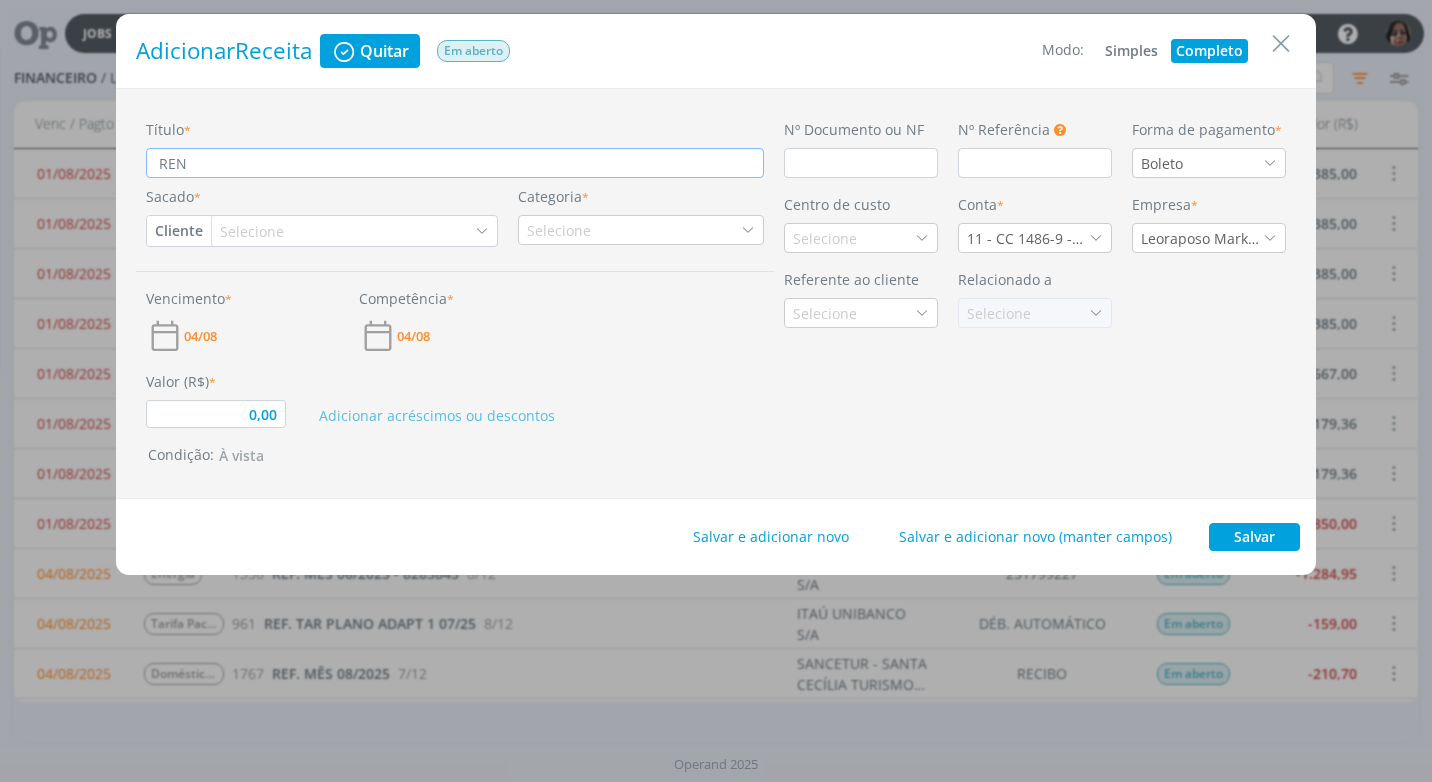 type on "REND" 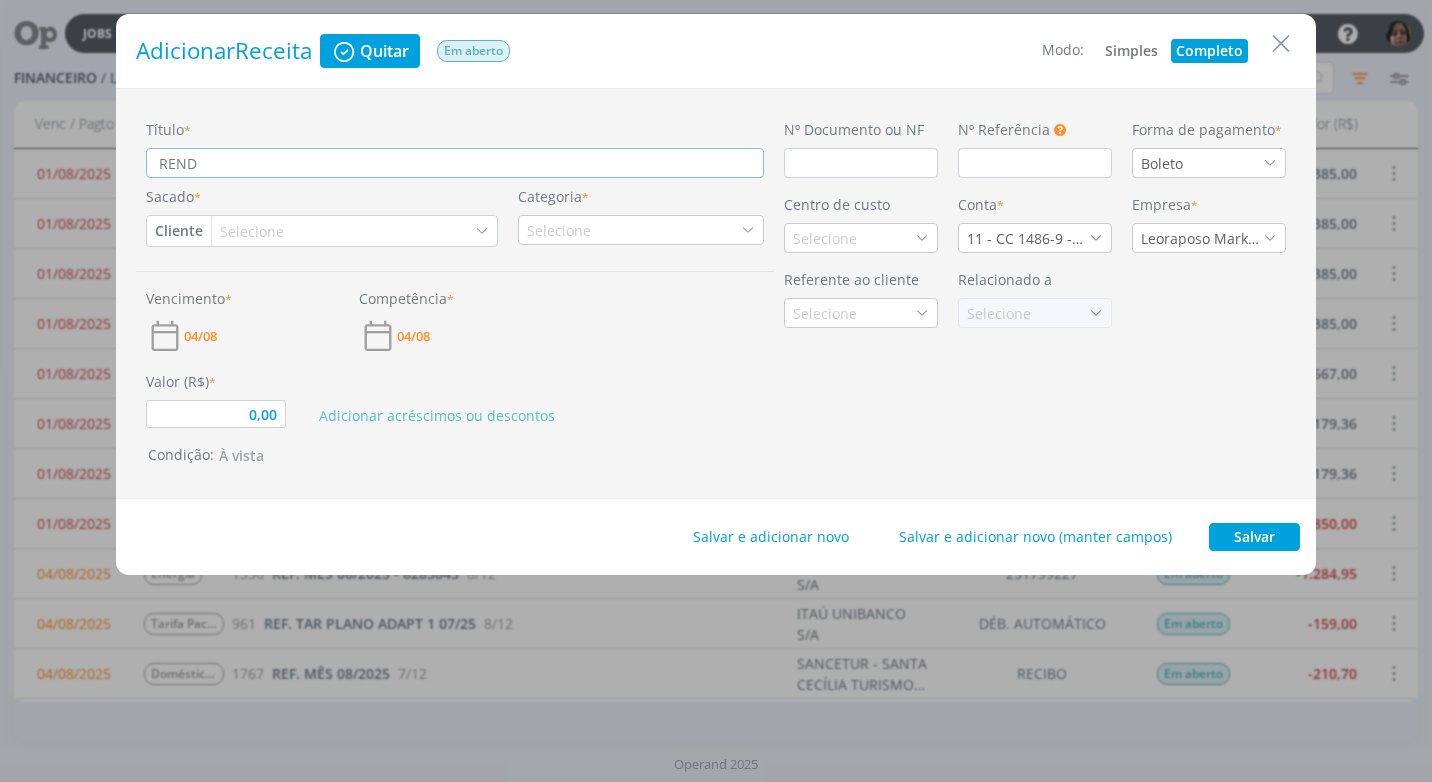 type on "REND" 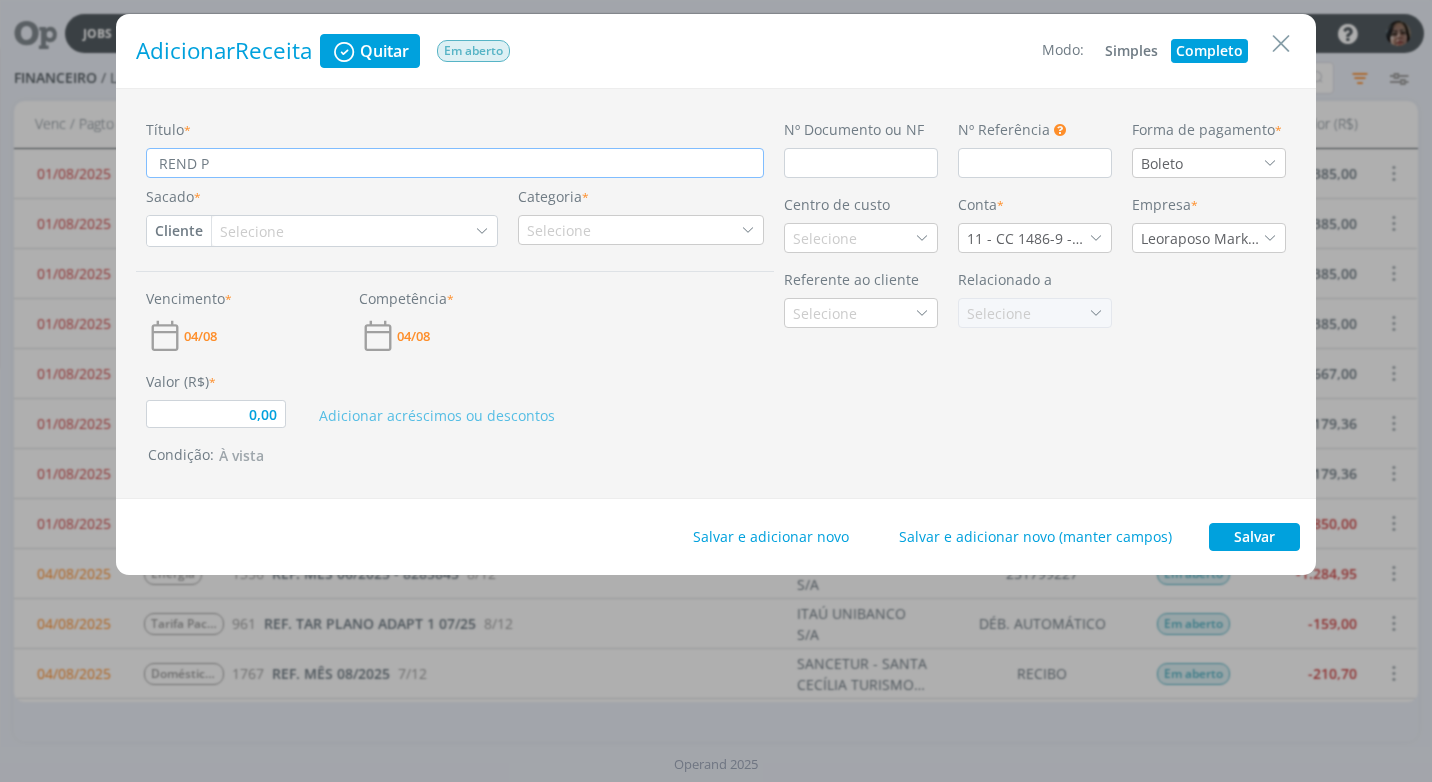 type on "REND PA" 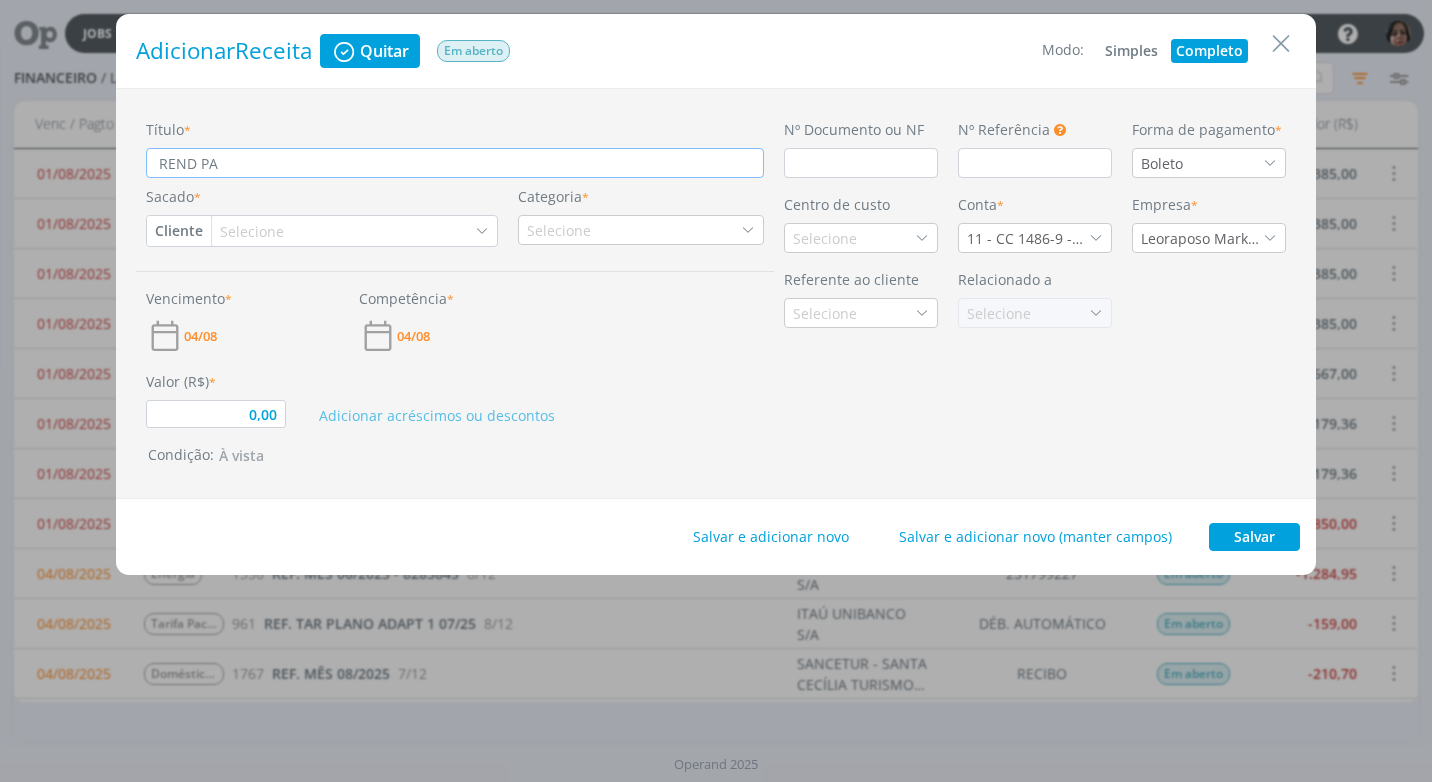 type on "0,00" 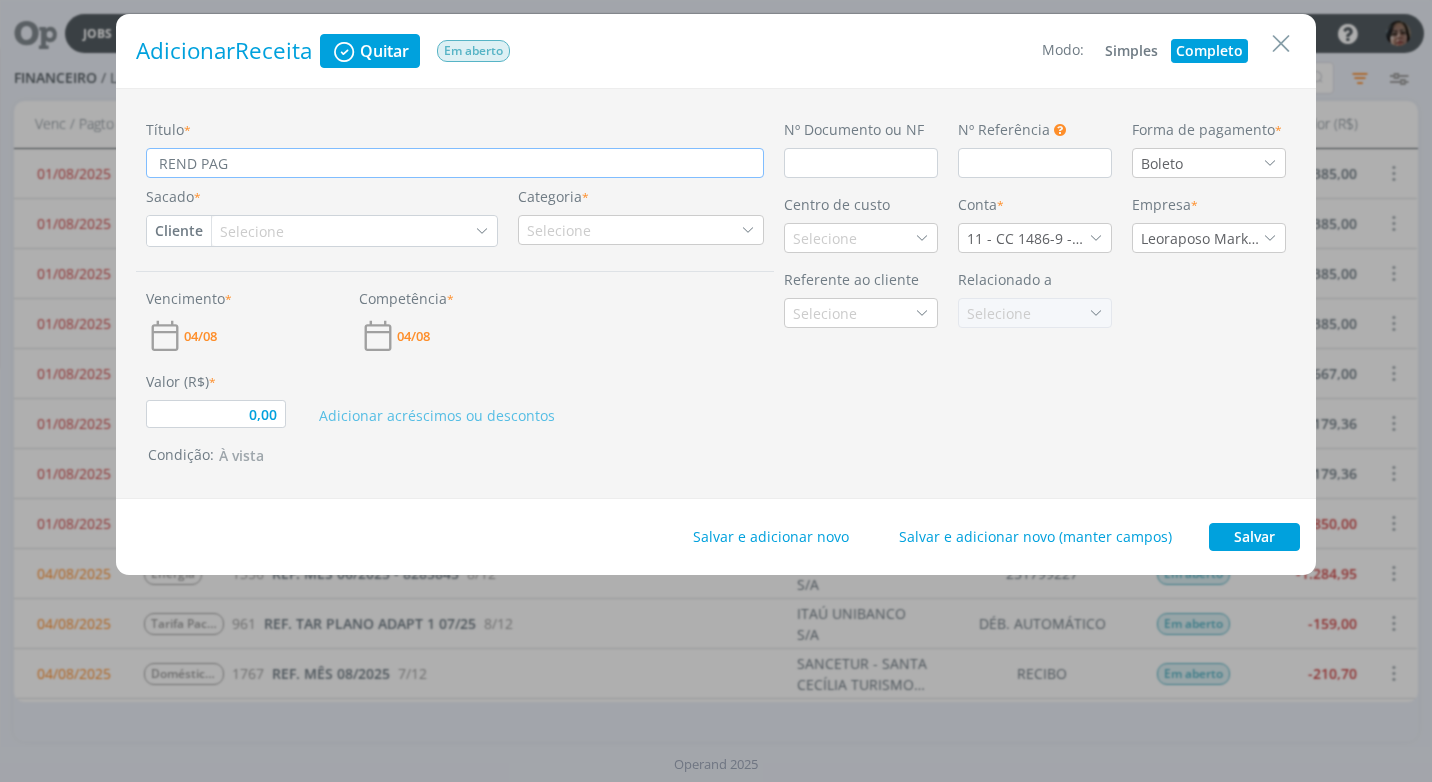 type on "REND PAGO" 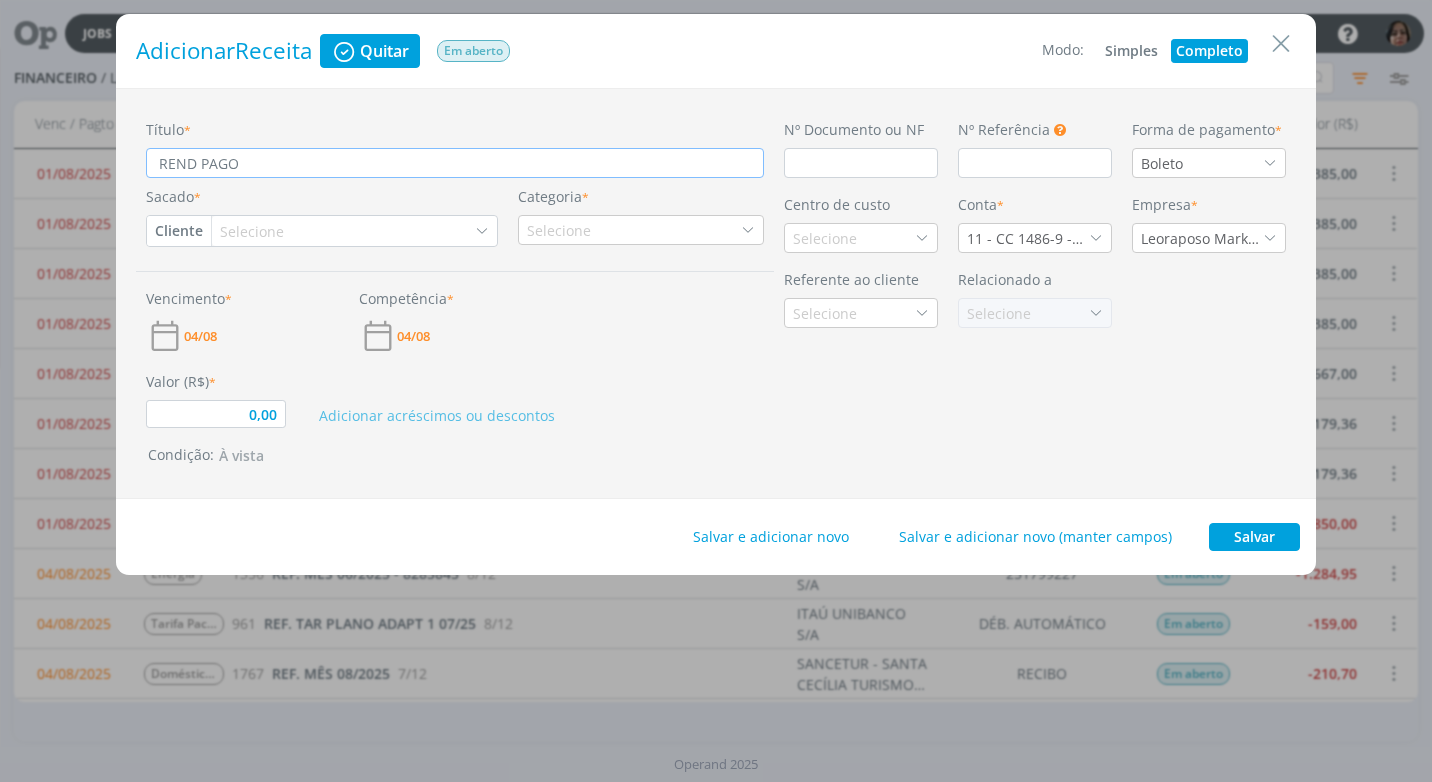 type on "0,00" 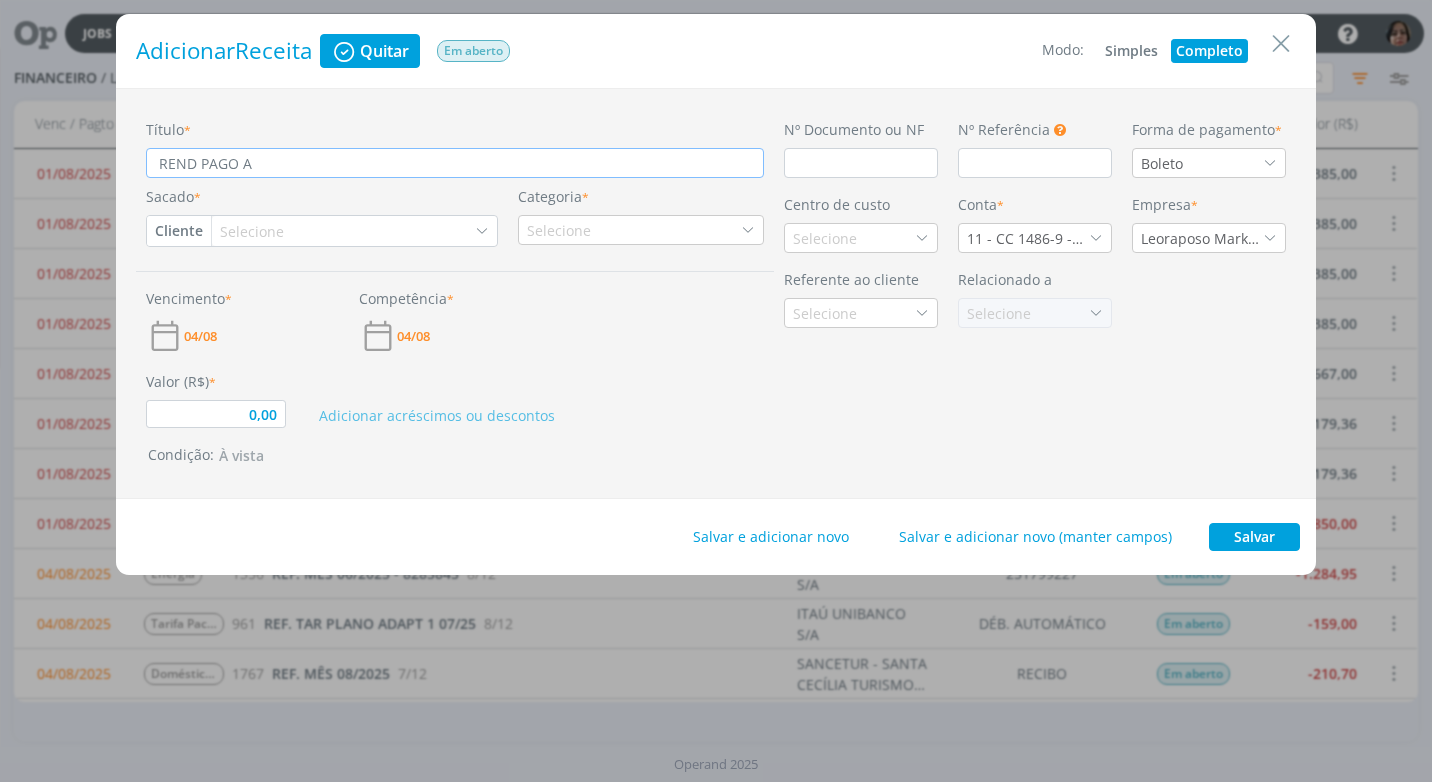 type on "REND PAGO AP" 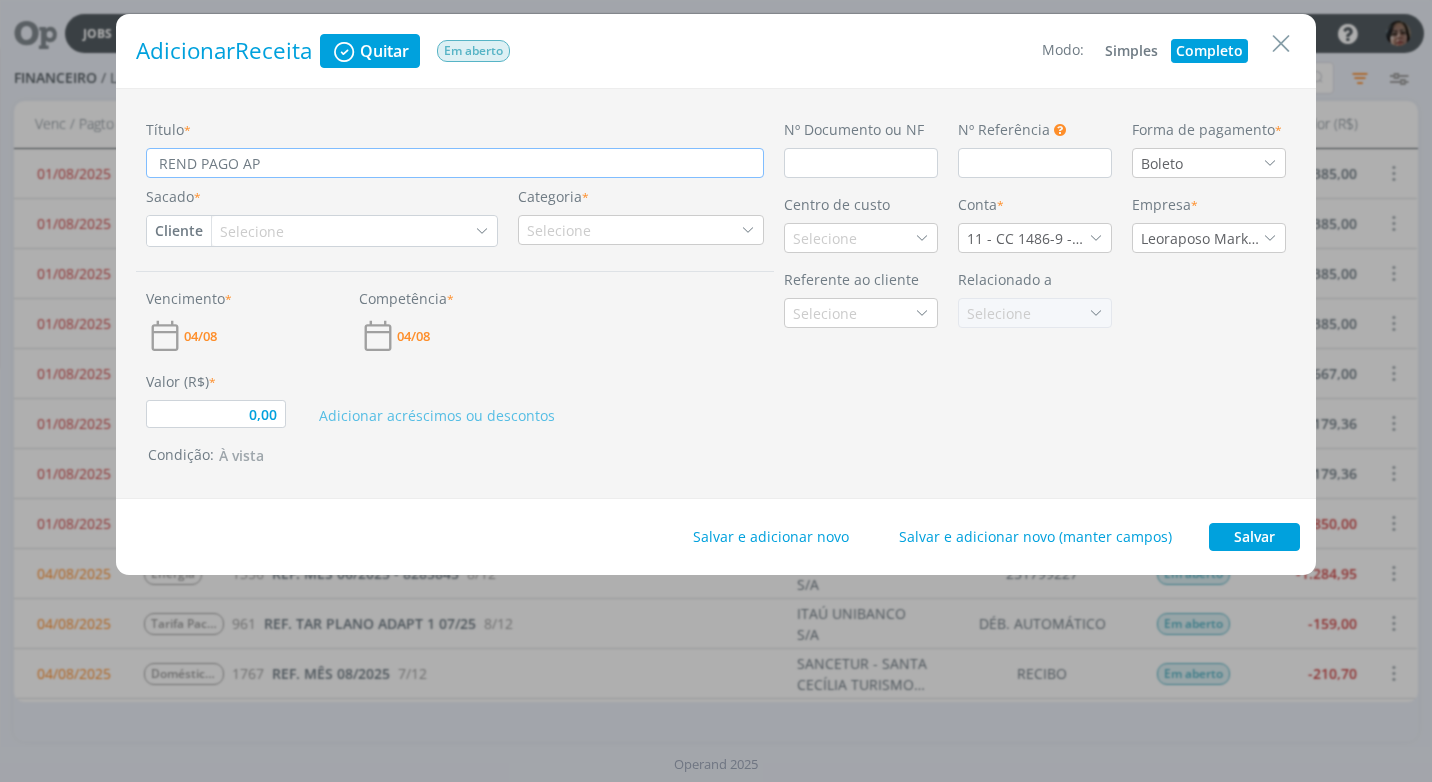 type on "REND PAGO APL" 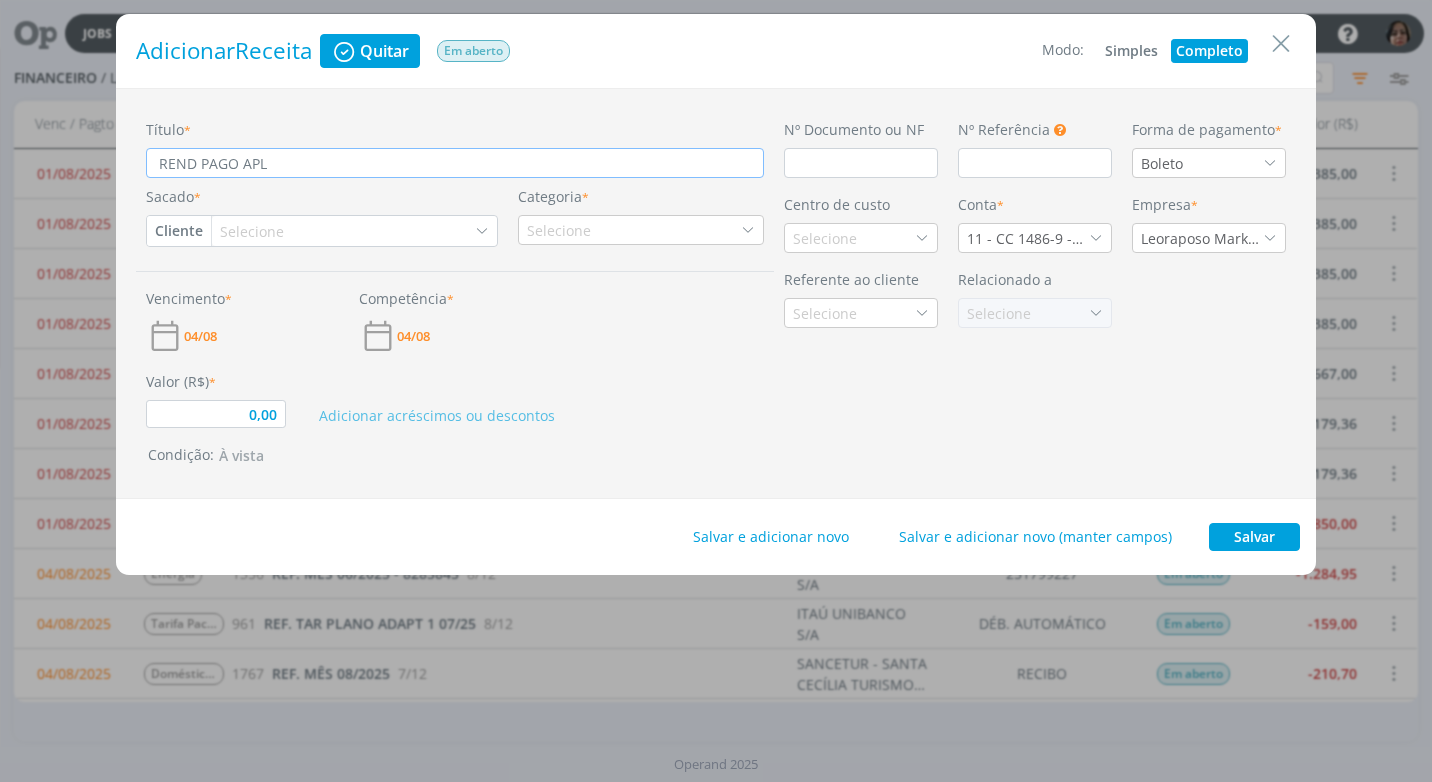 type on "REND PAGO APLI" 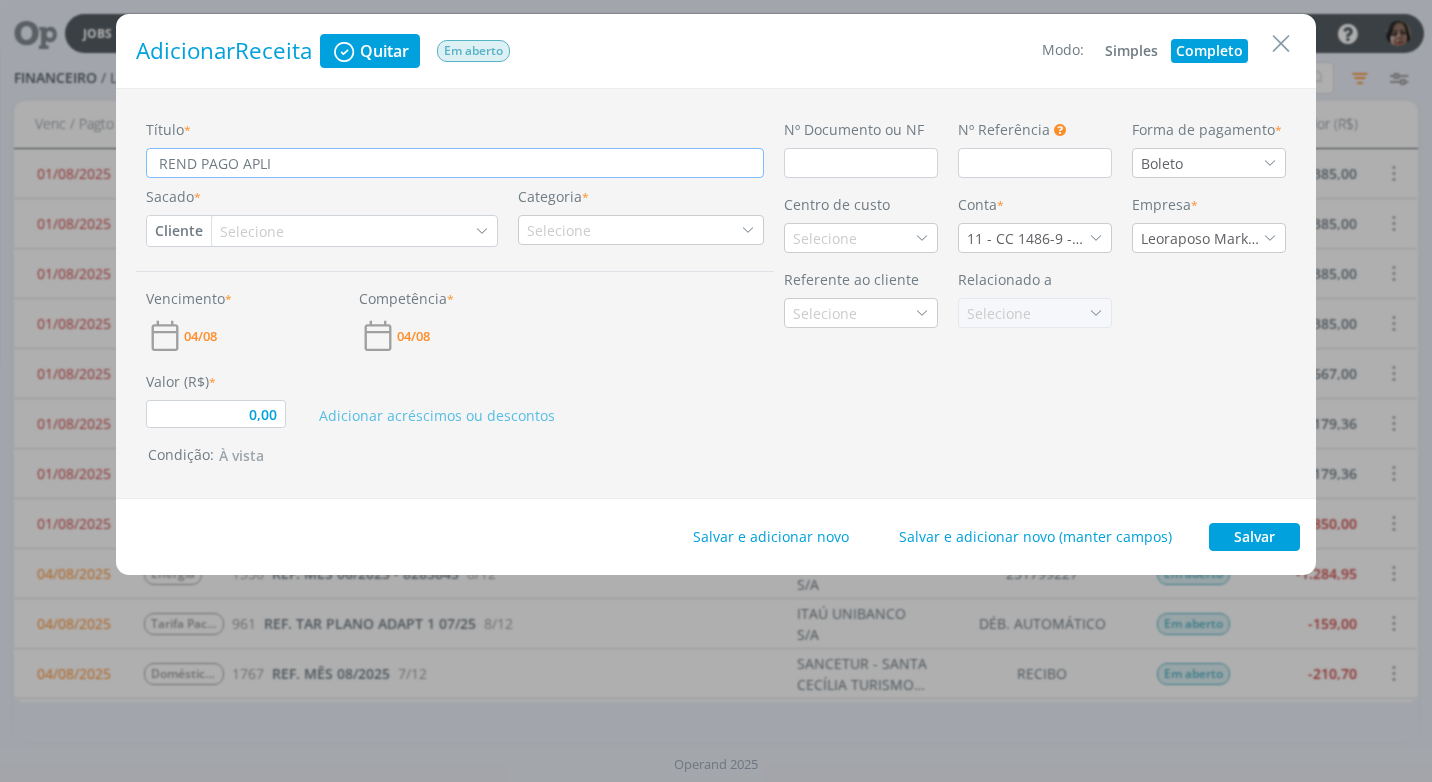 type on "0,00" 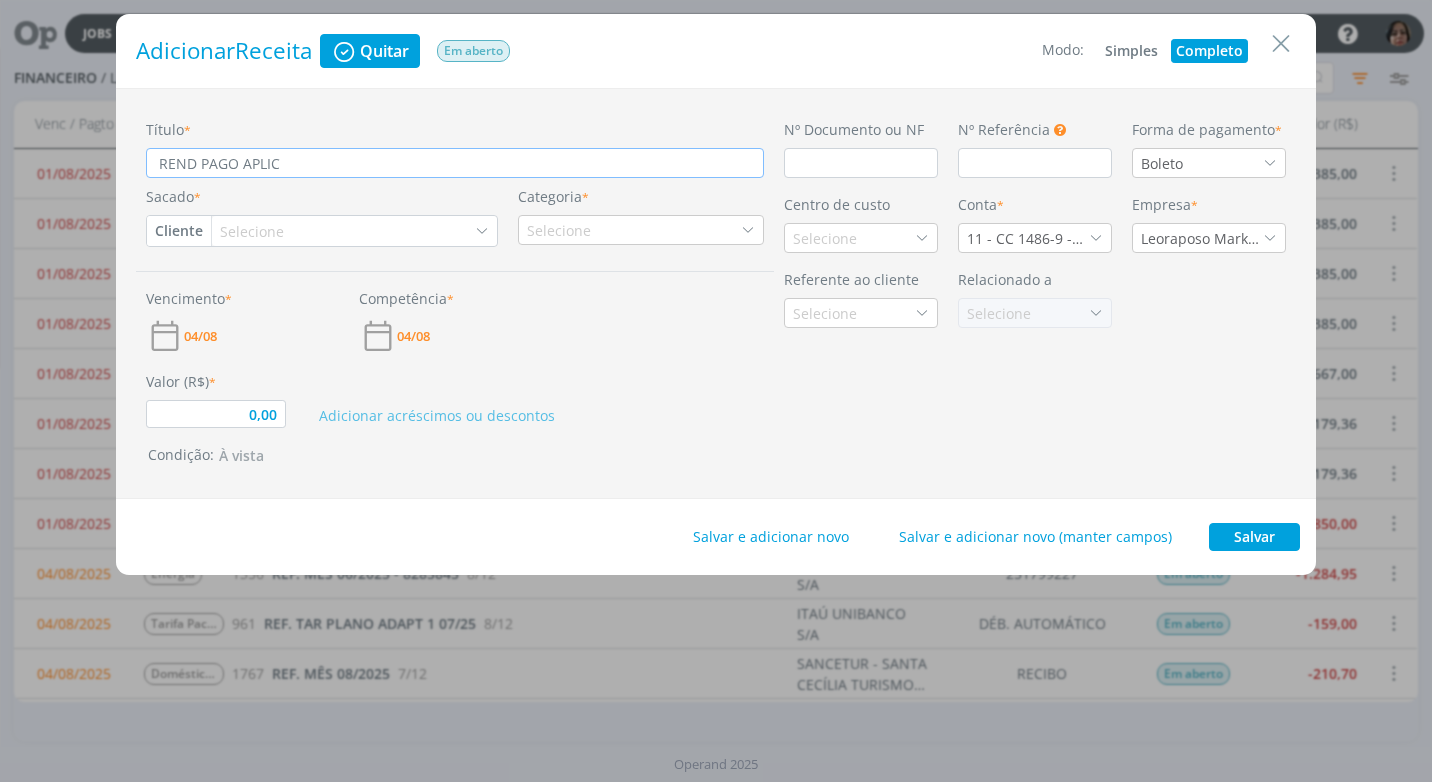 type on "REND PAGO APLIC" 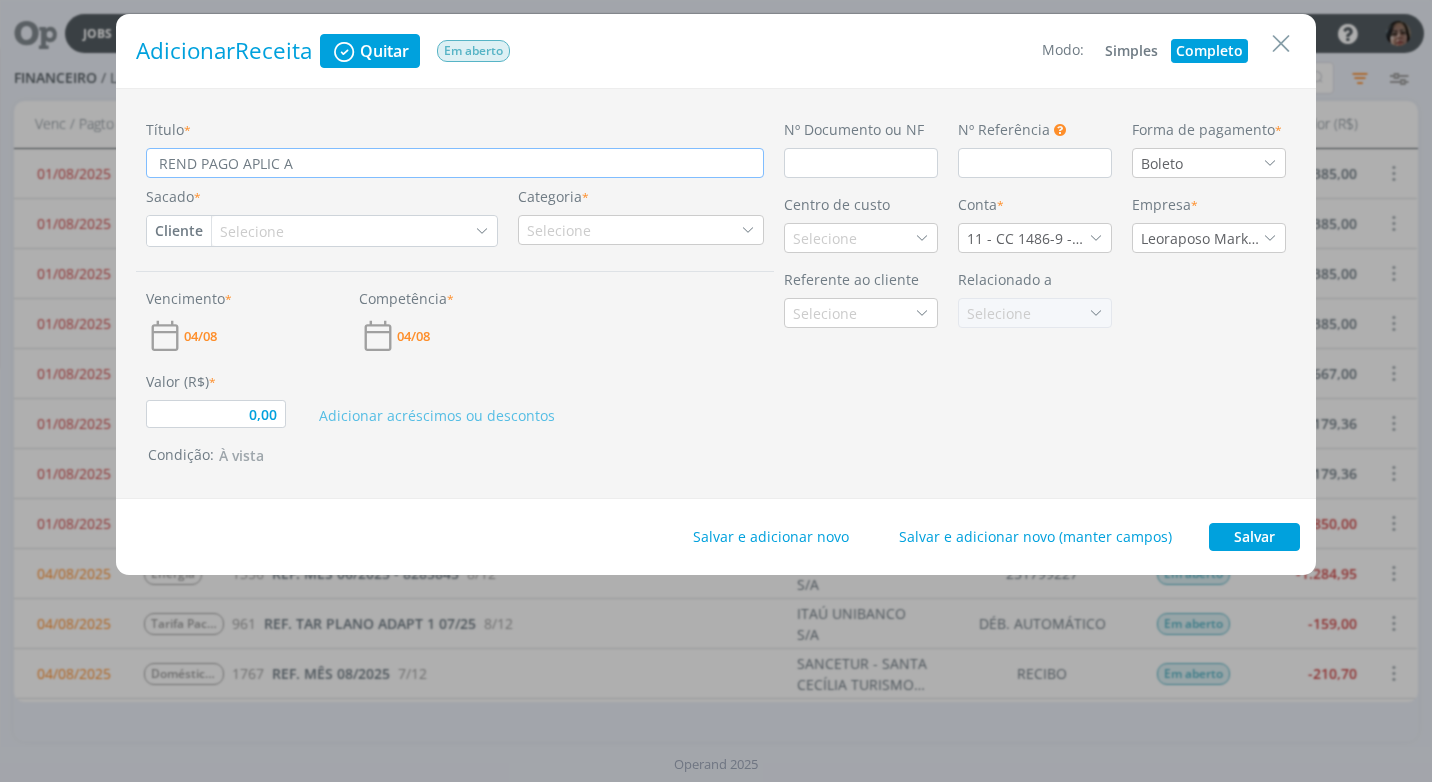 type on "REND PAGO APLIC AU" 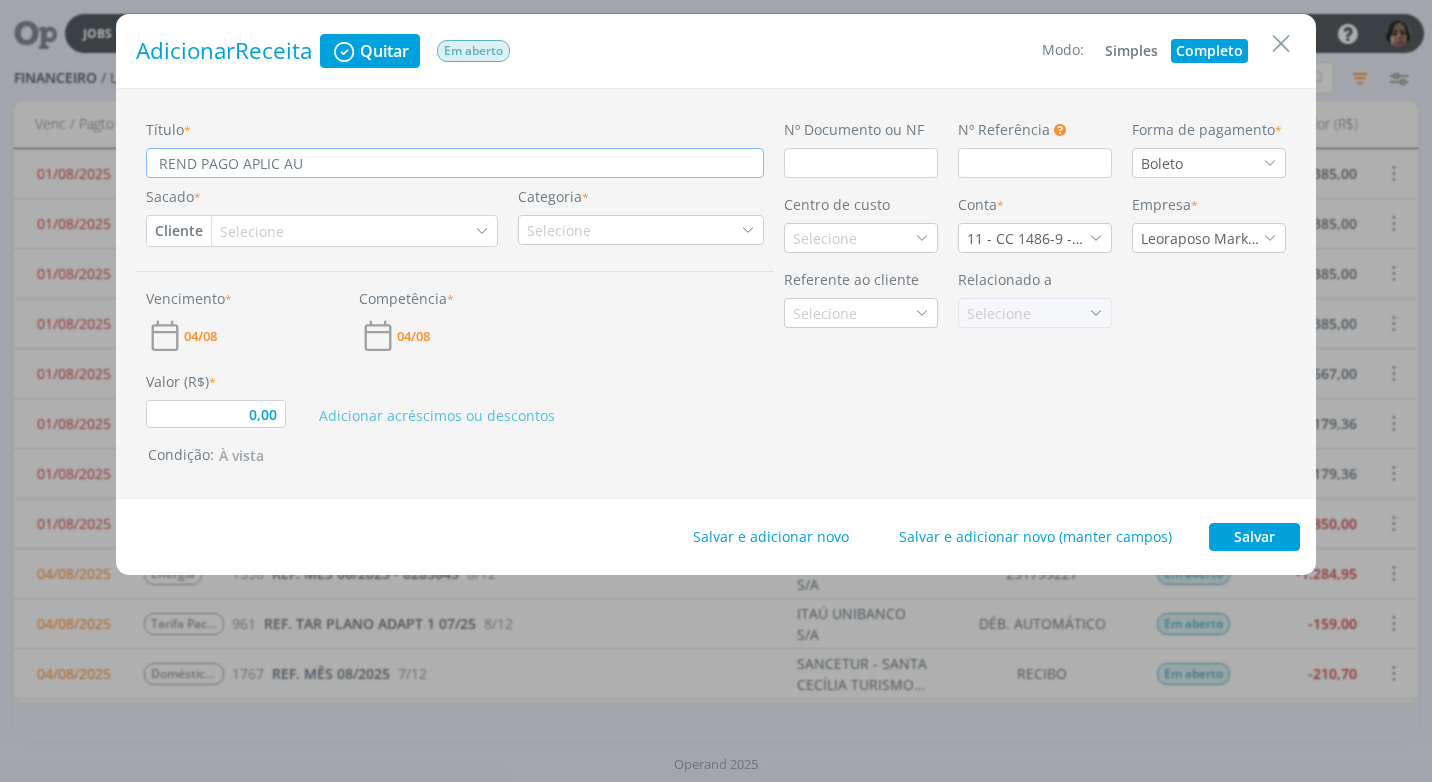 type on "REND PAGO APLIC AUT" 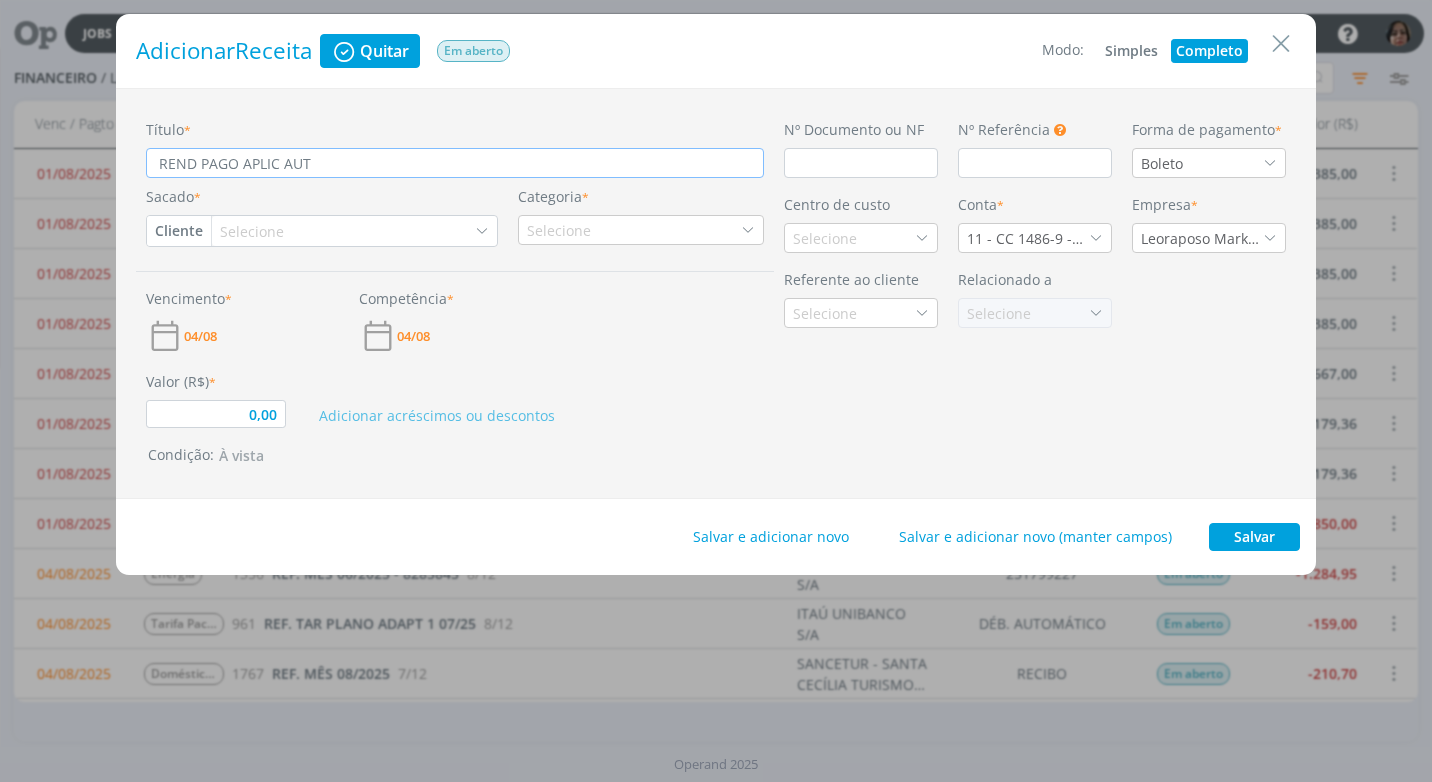 type on "0,00" 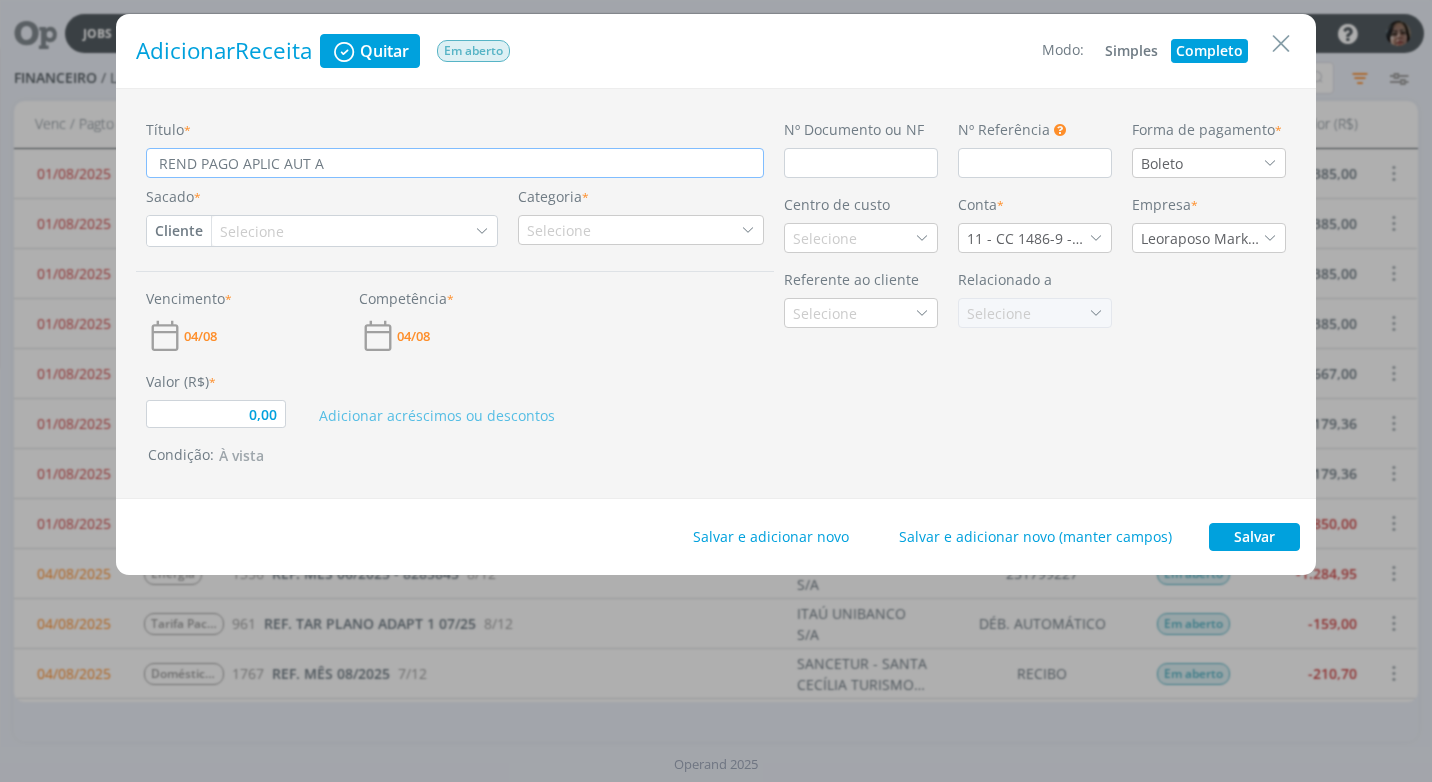 type on "REND PAGO APLIC AUT AP" 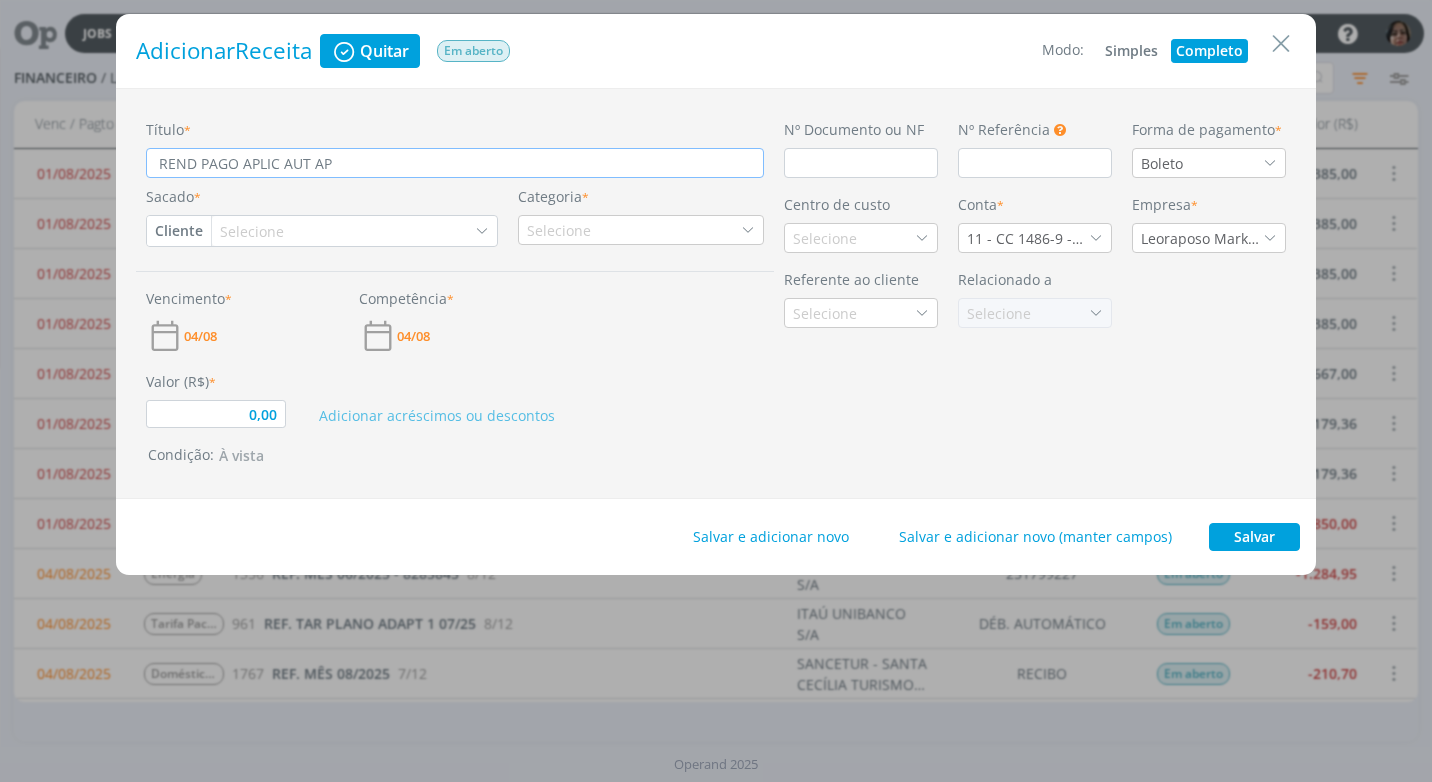 type on "REND PAGO APLIC AUT APR" 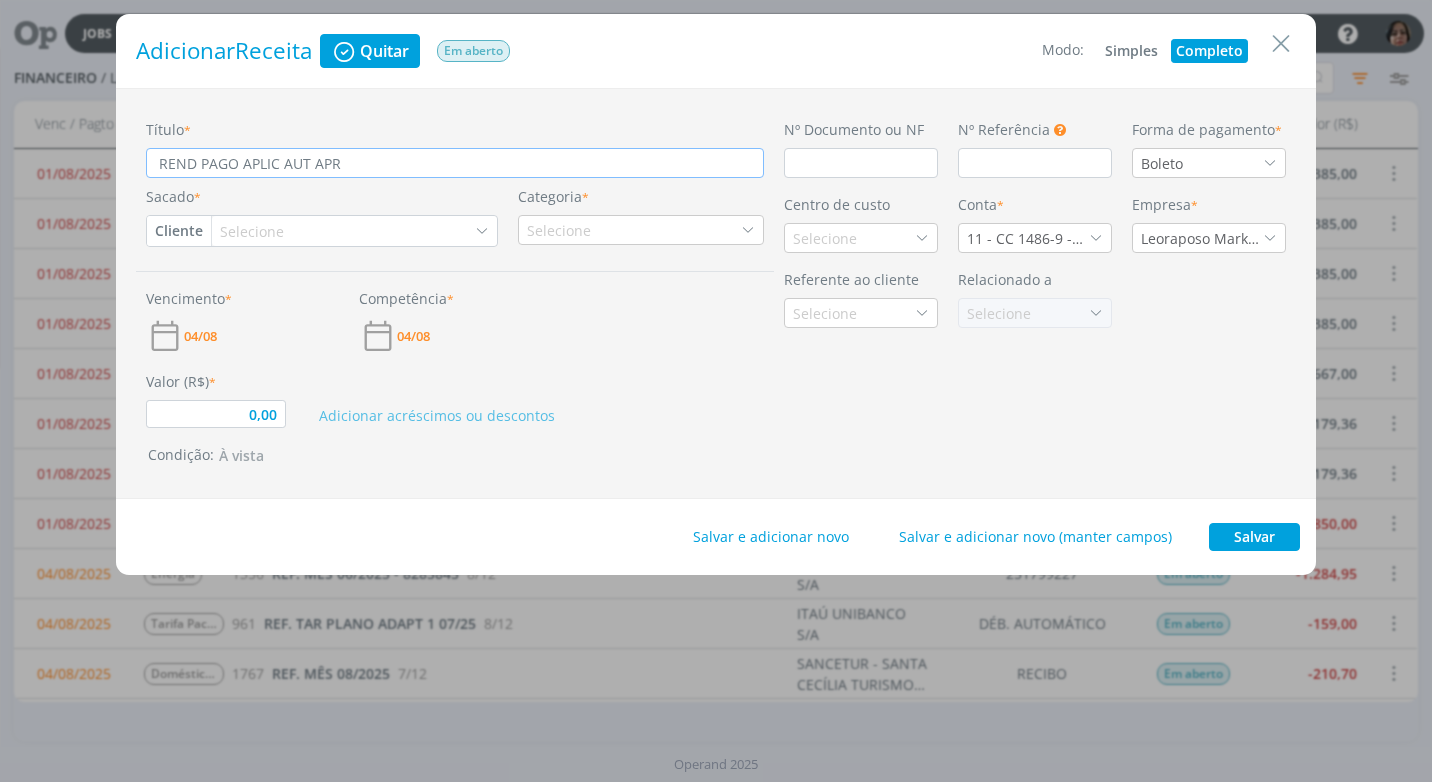 type on "REND PAGO APLIC AUT APR" 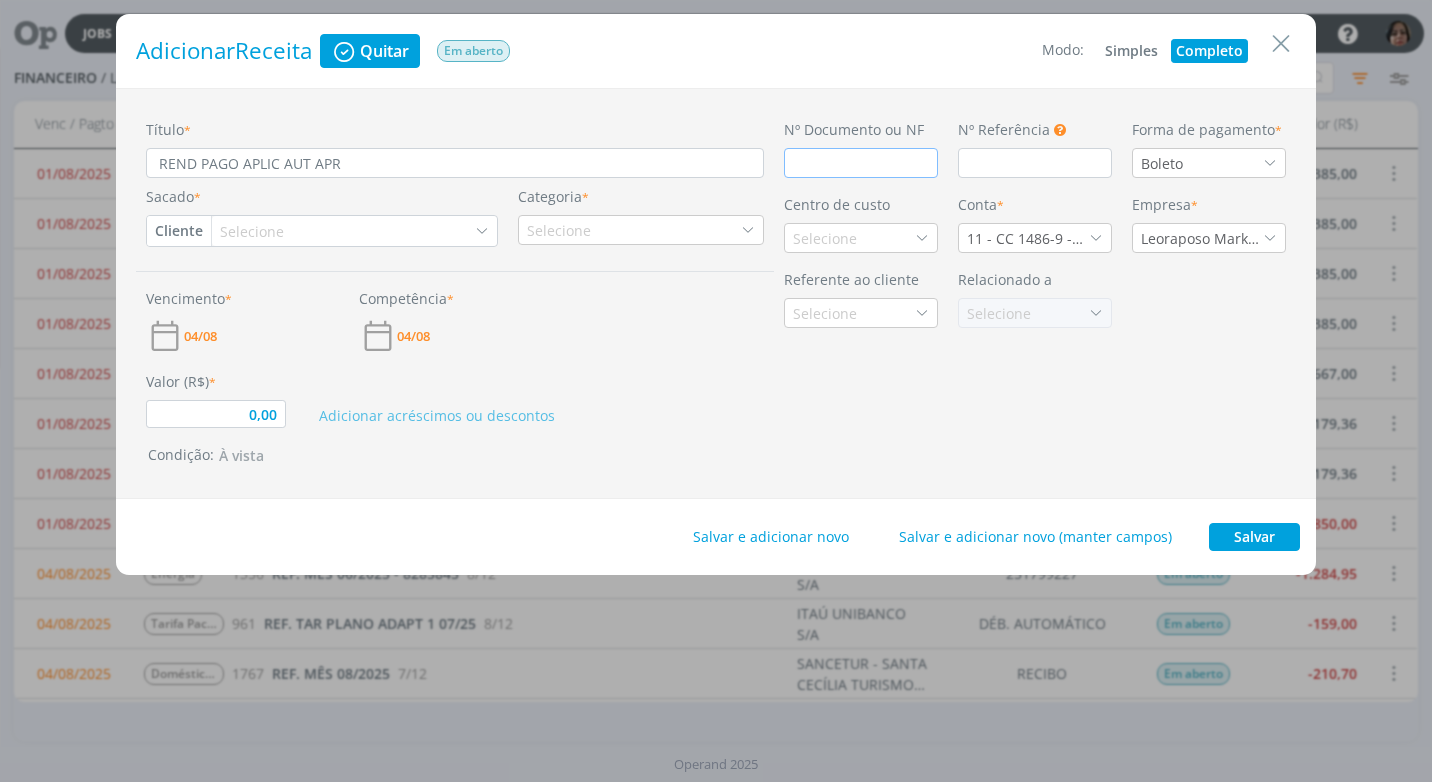 click at bounding box center (861, 163) 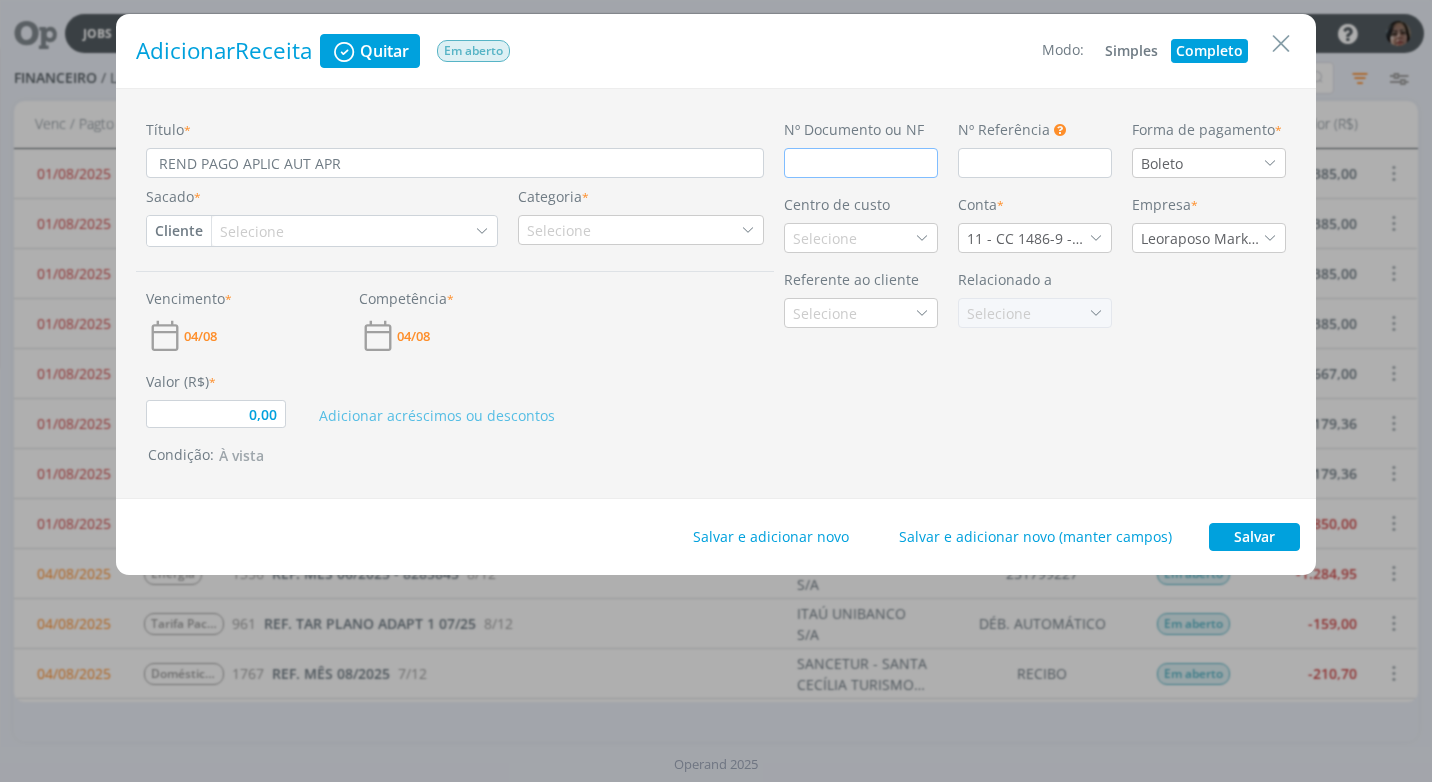 type on "0,00" 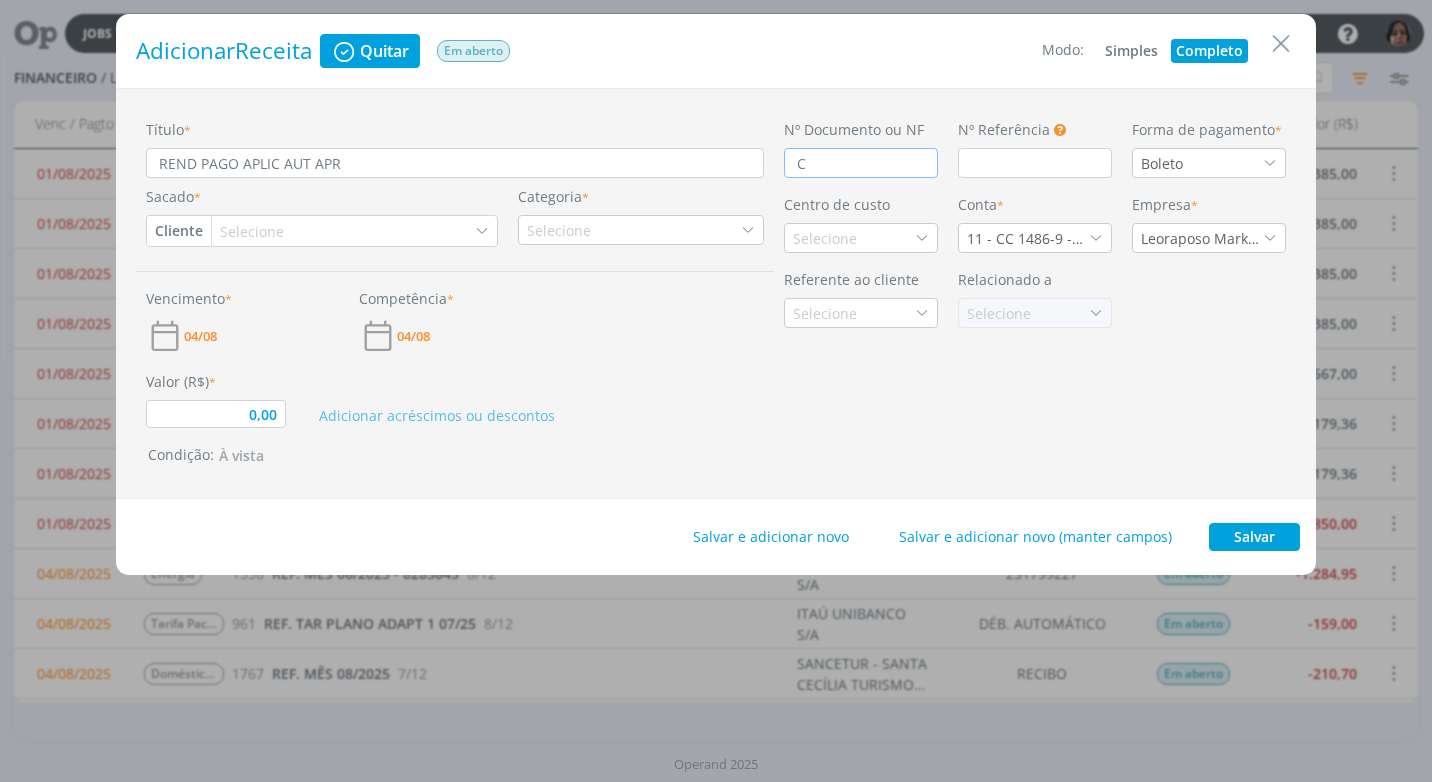 type on "0,00" 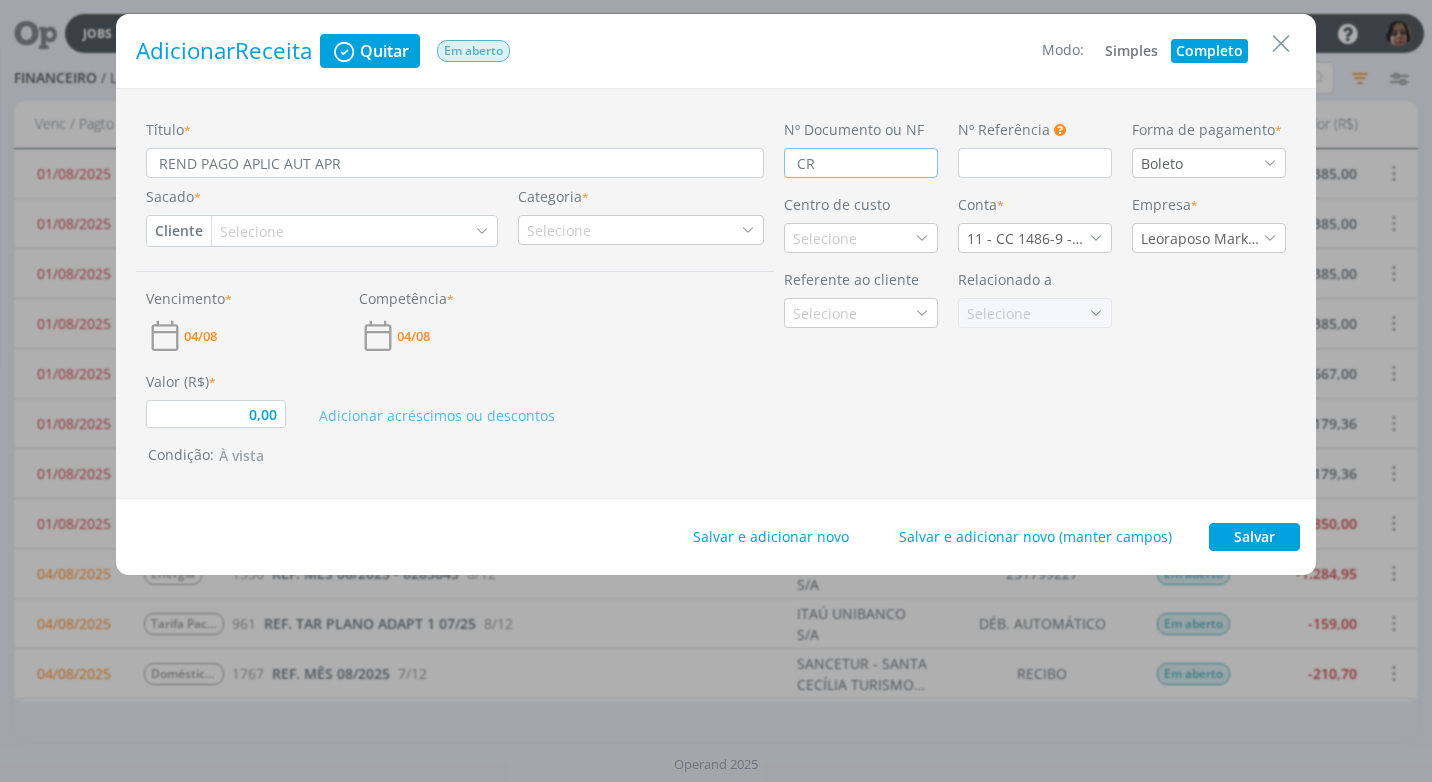 type on "0,00" 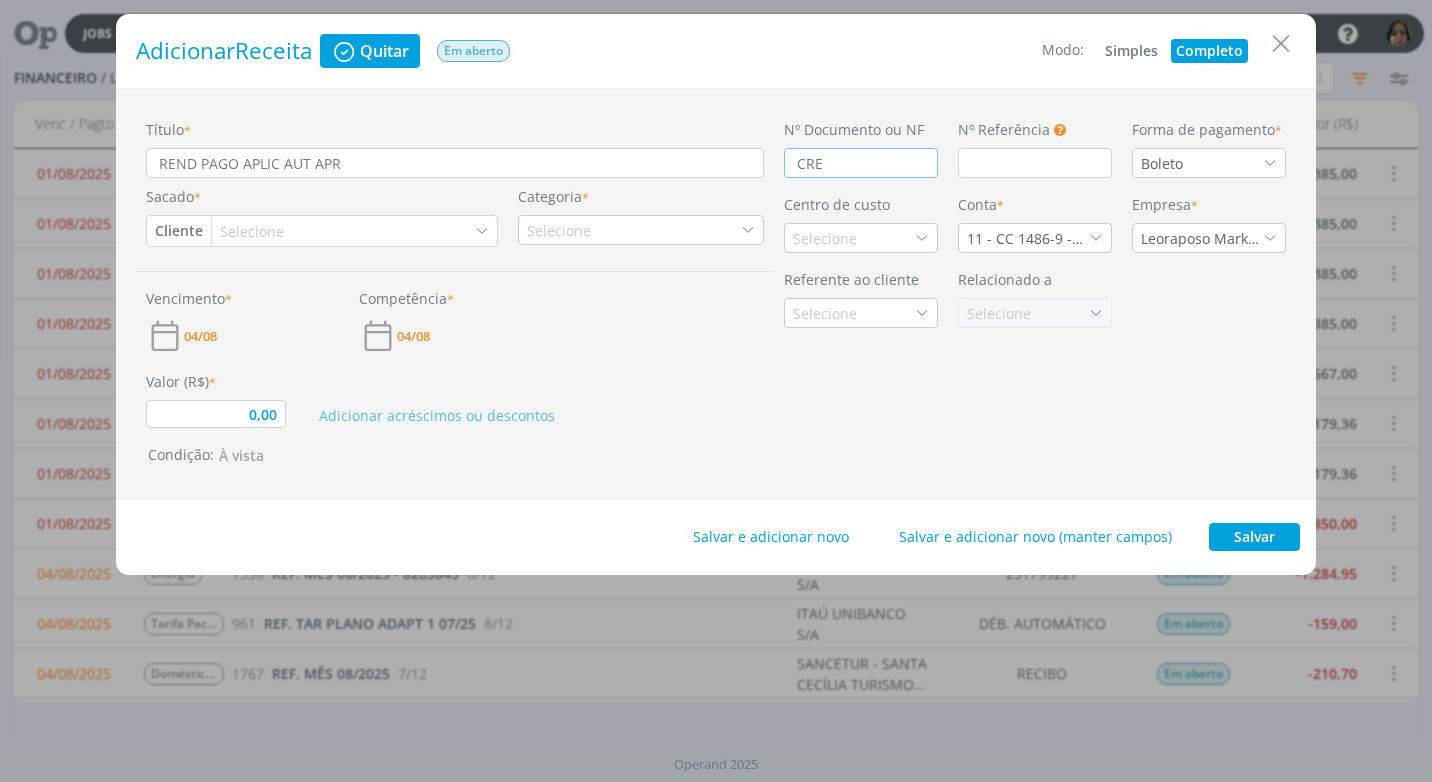 type on "0,00" 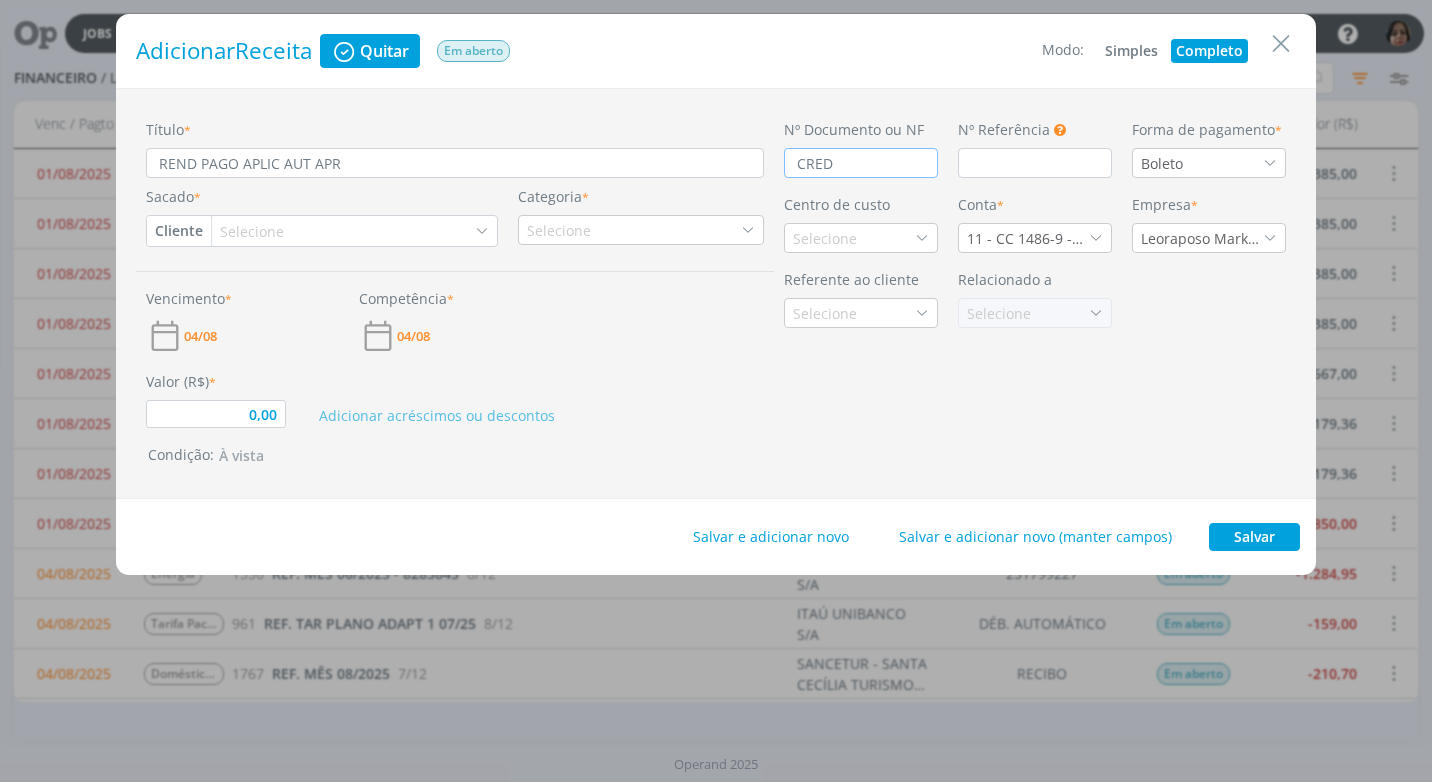 type on "0,00" 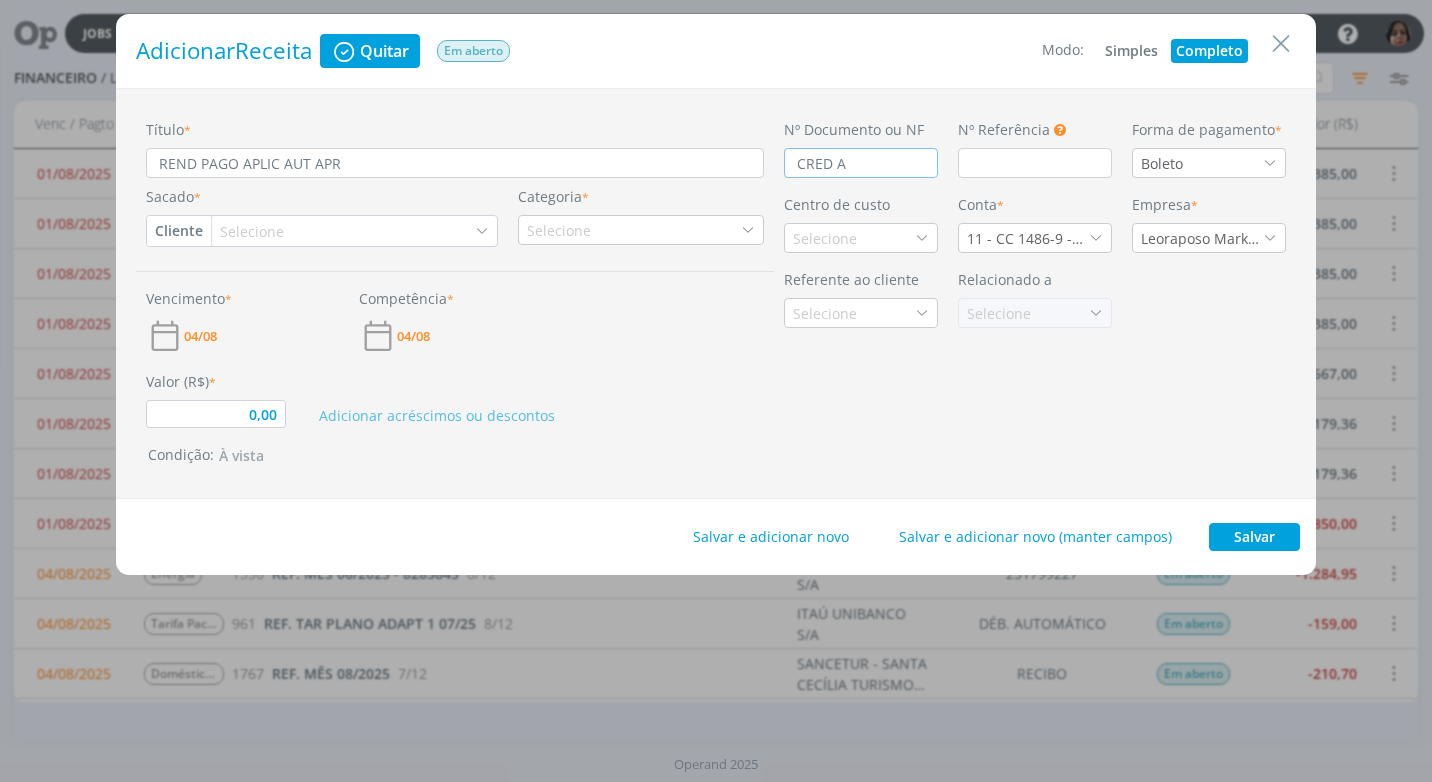 type on "CRED AU" 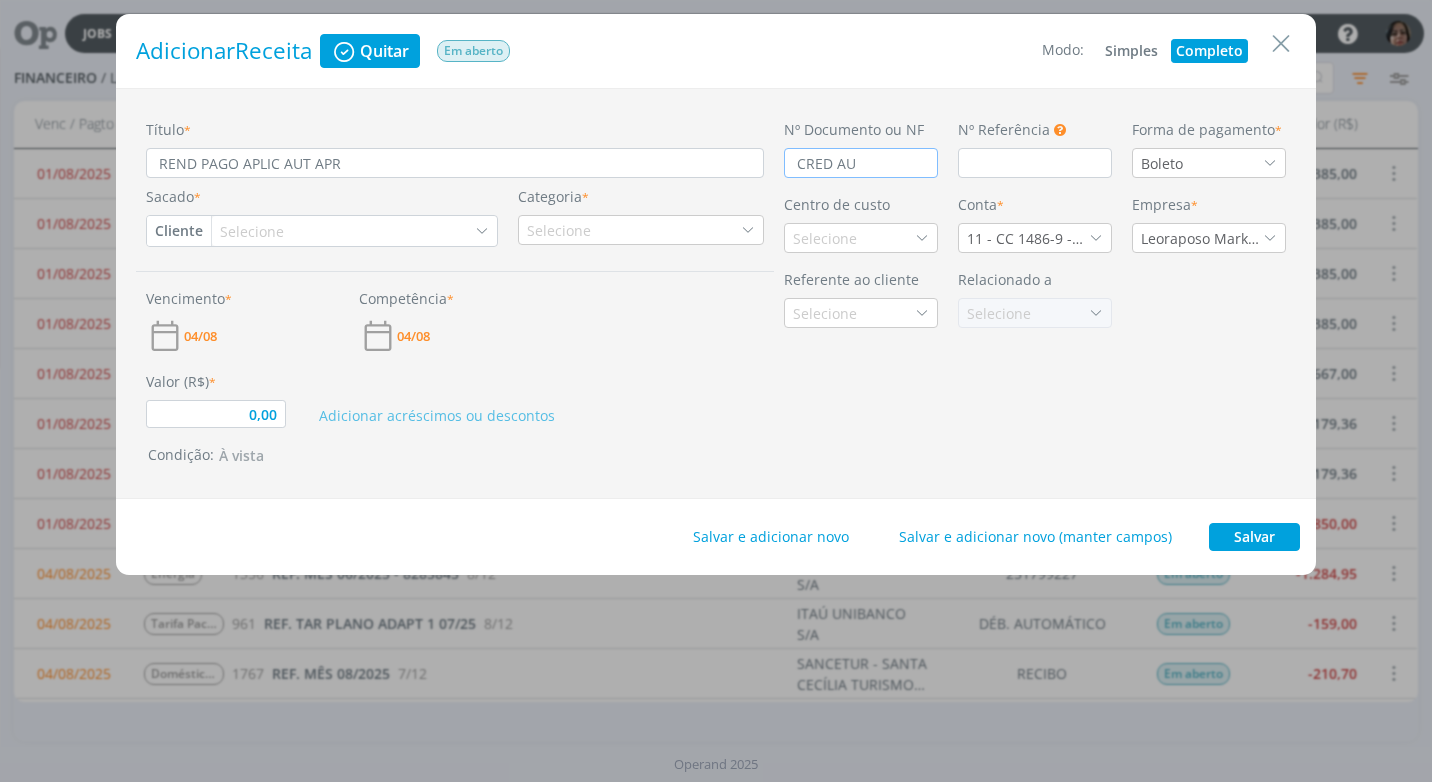 type on "0,00" 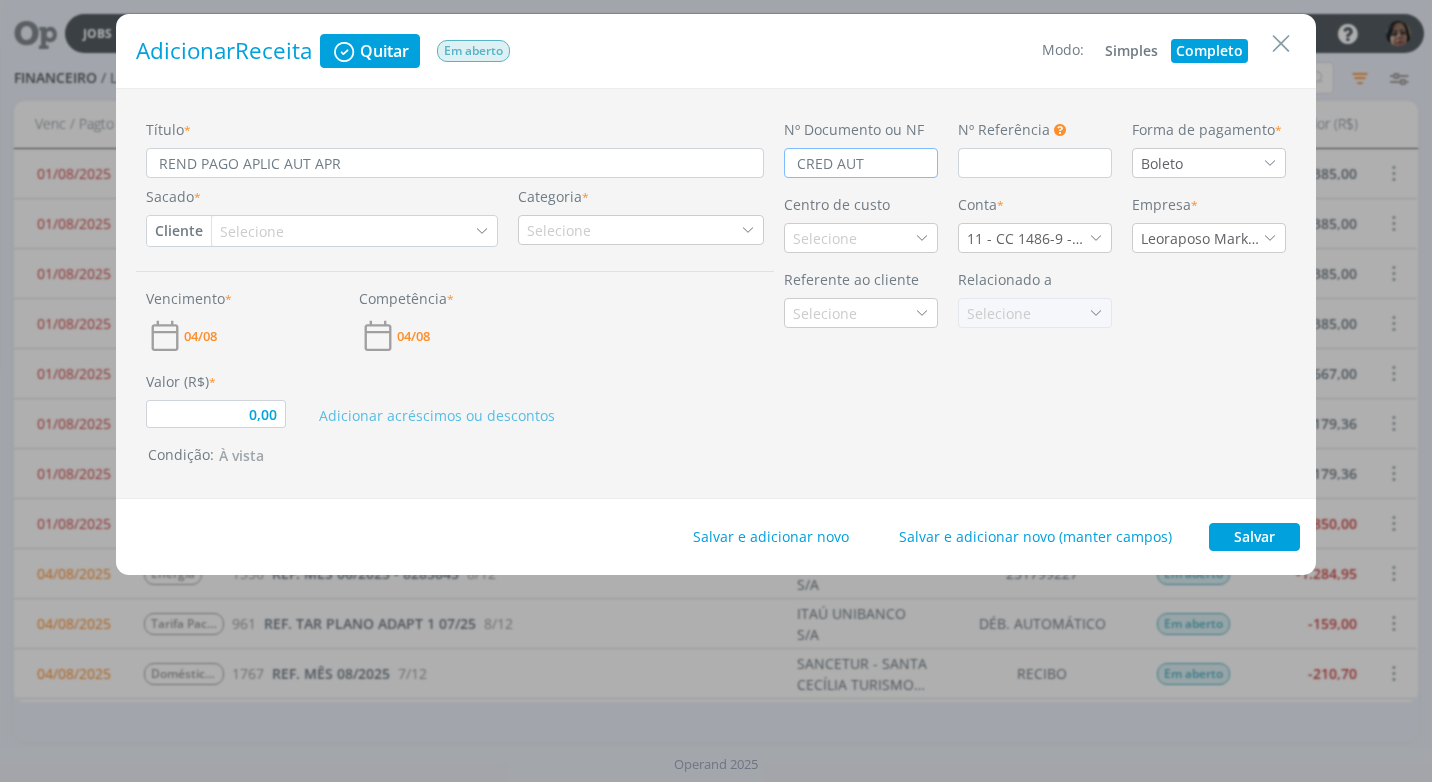 type on "0,00" 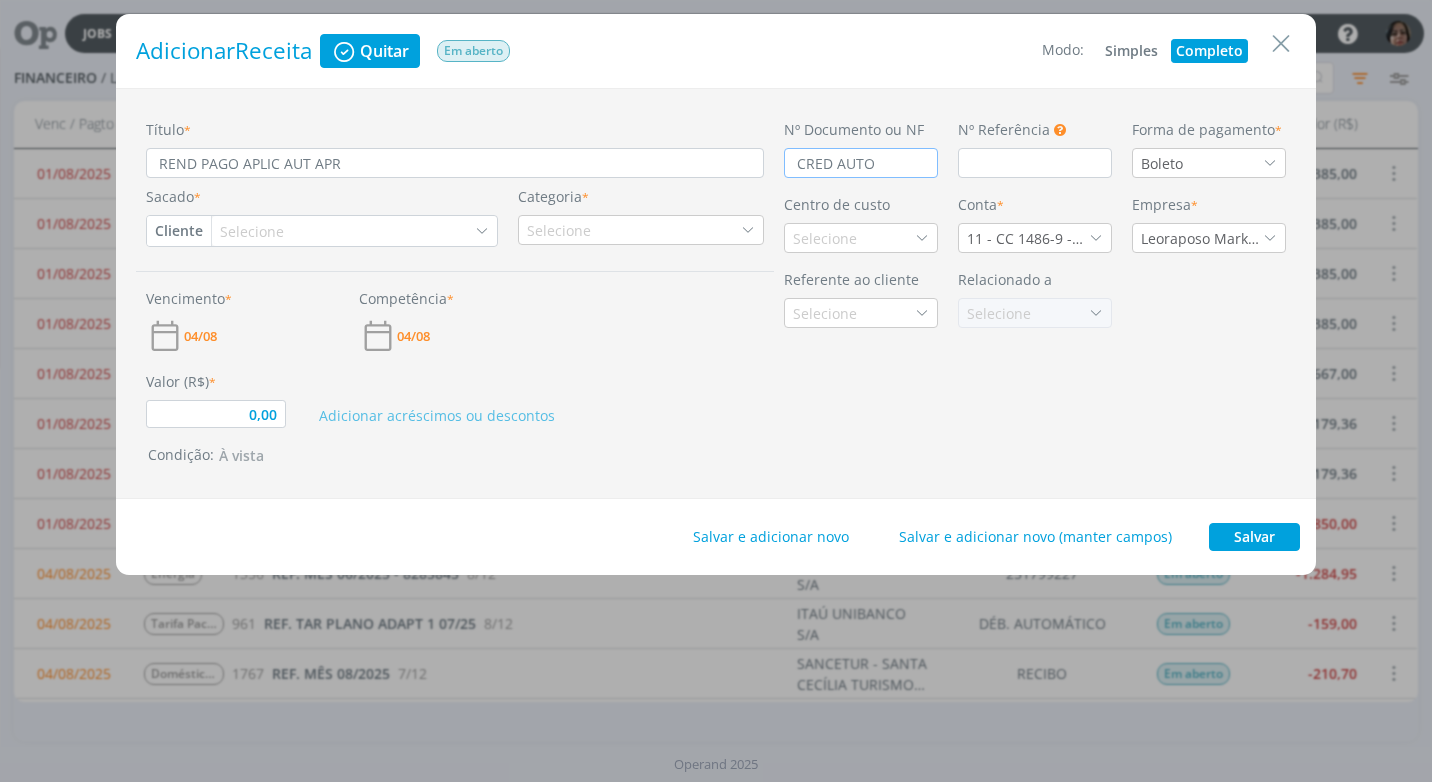 type on "0,00" 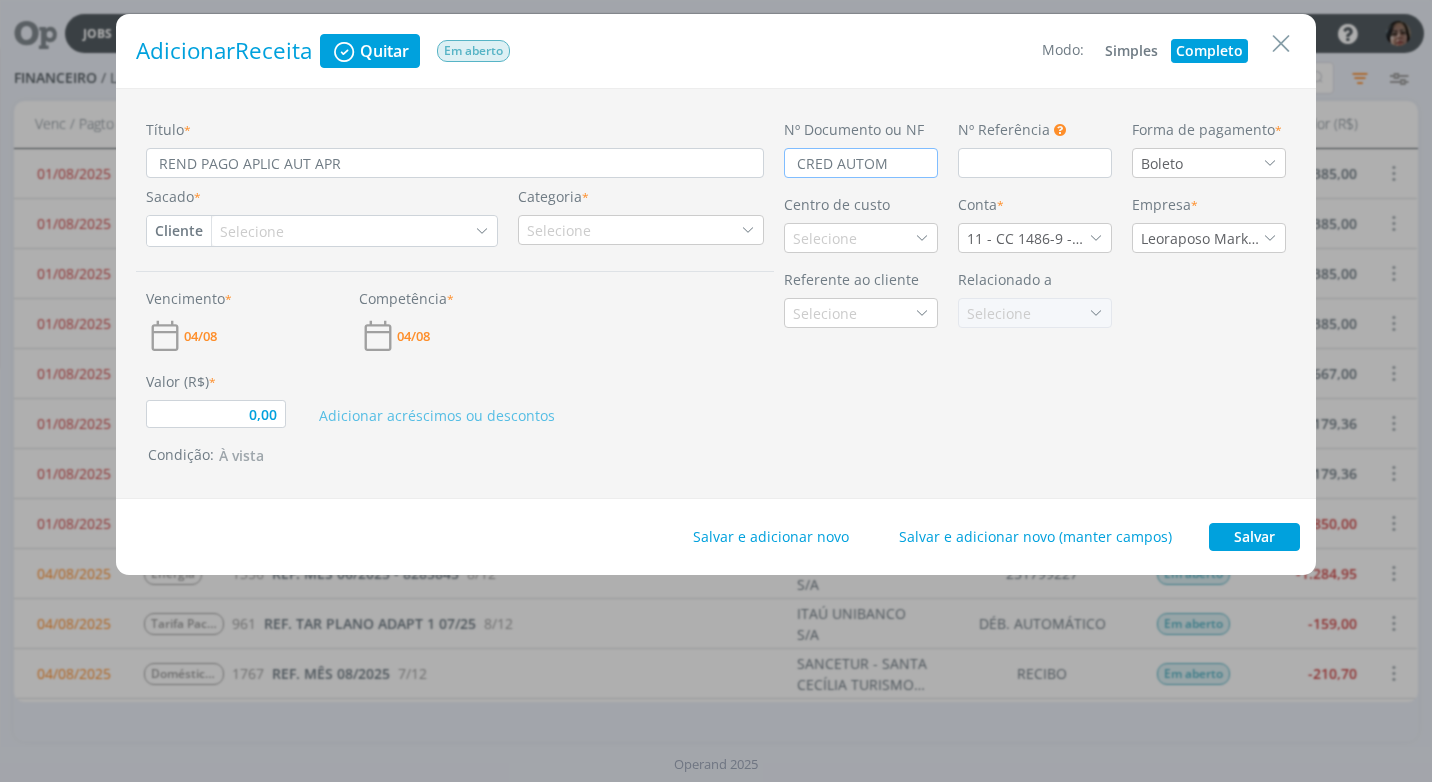 type on "0,00" 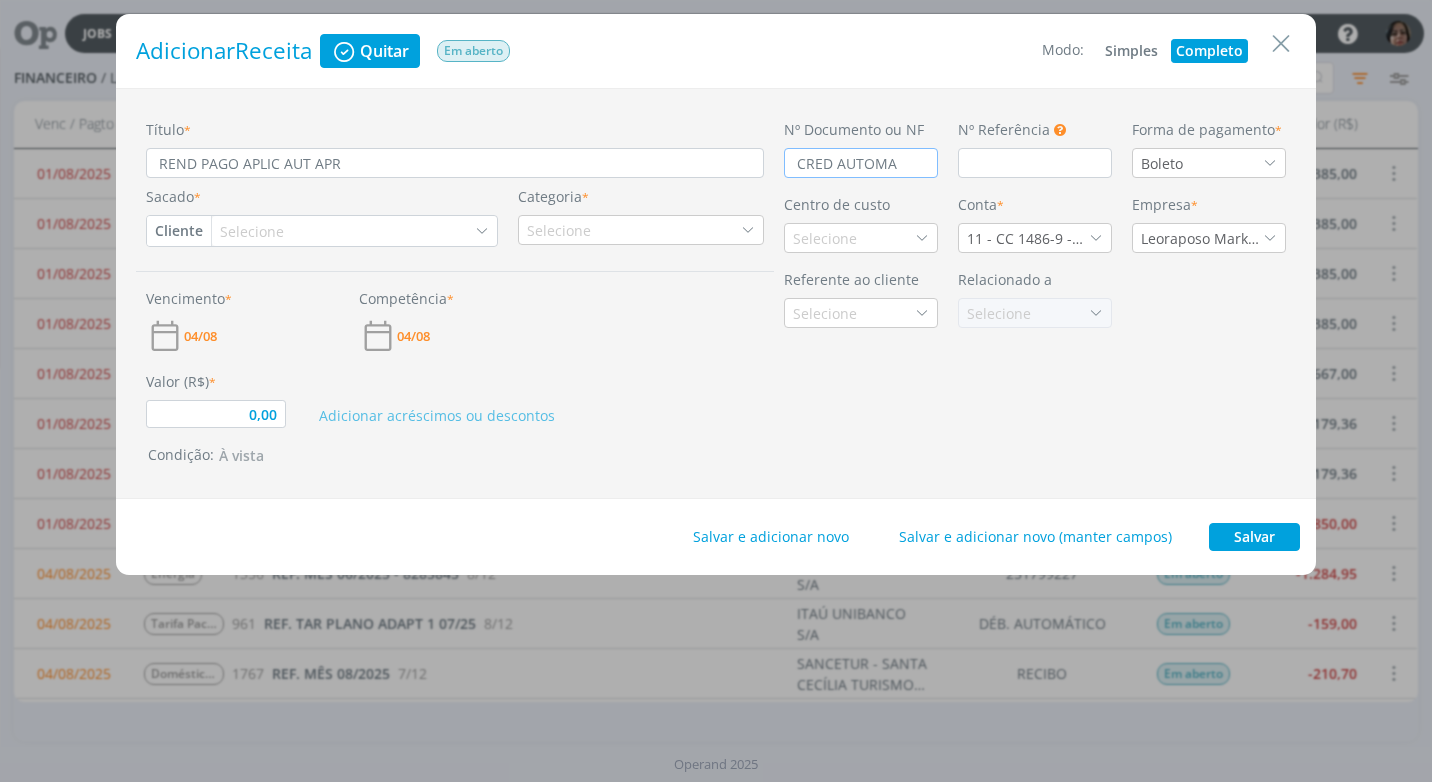 type on "0,00" 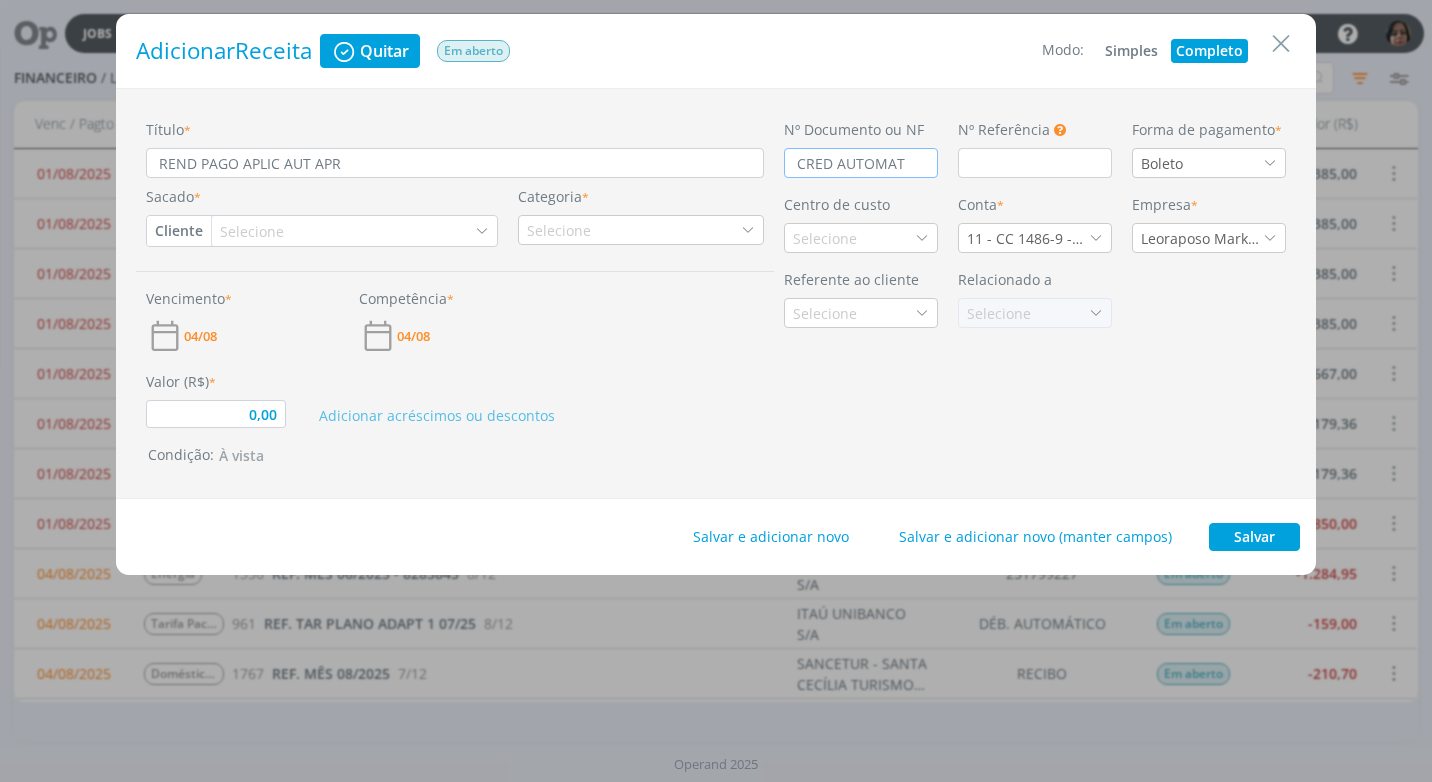 type on "0,00" 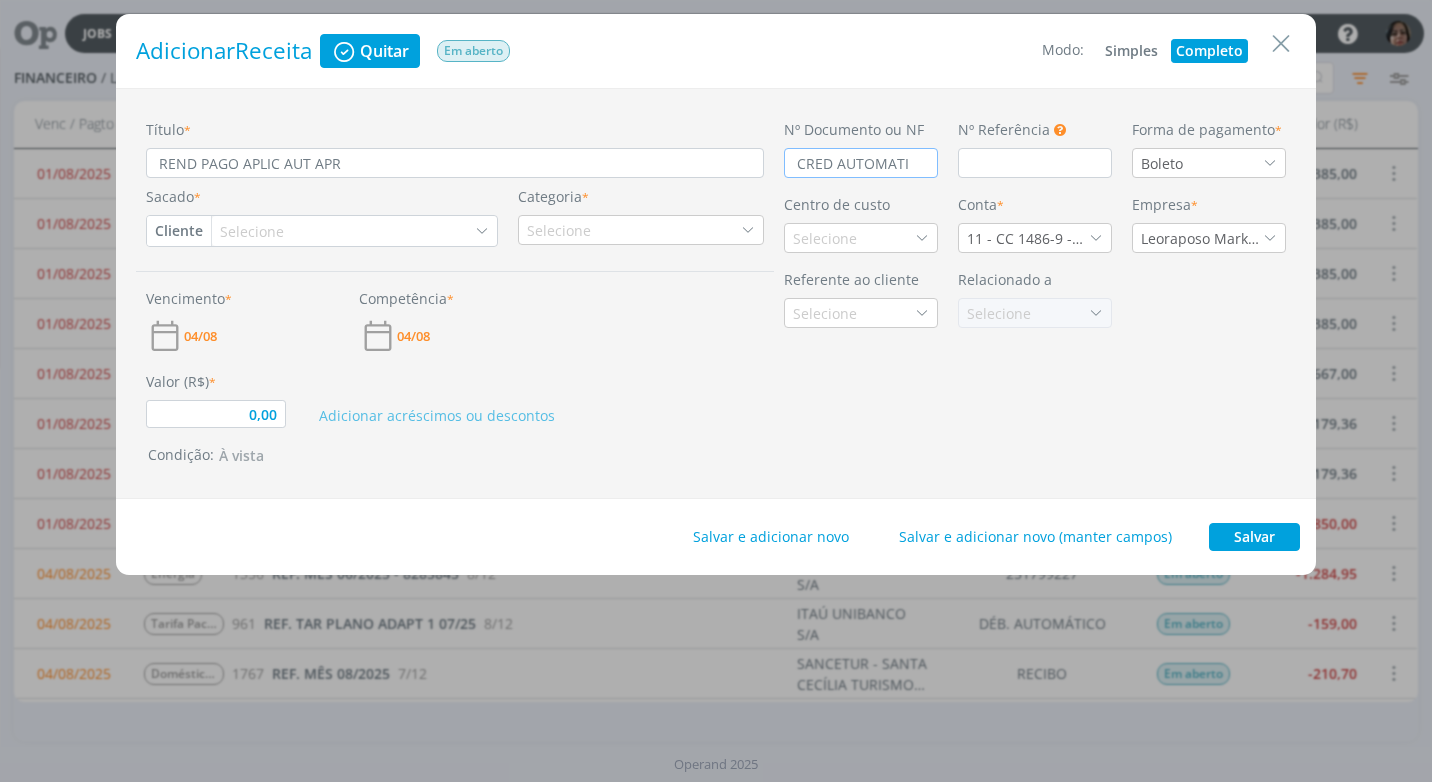type on "CRED AUTOMATIC" 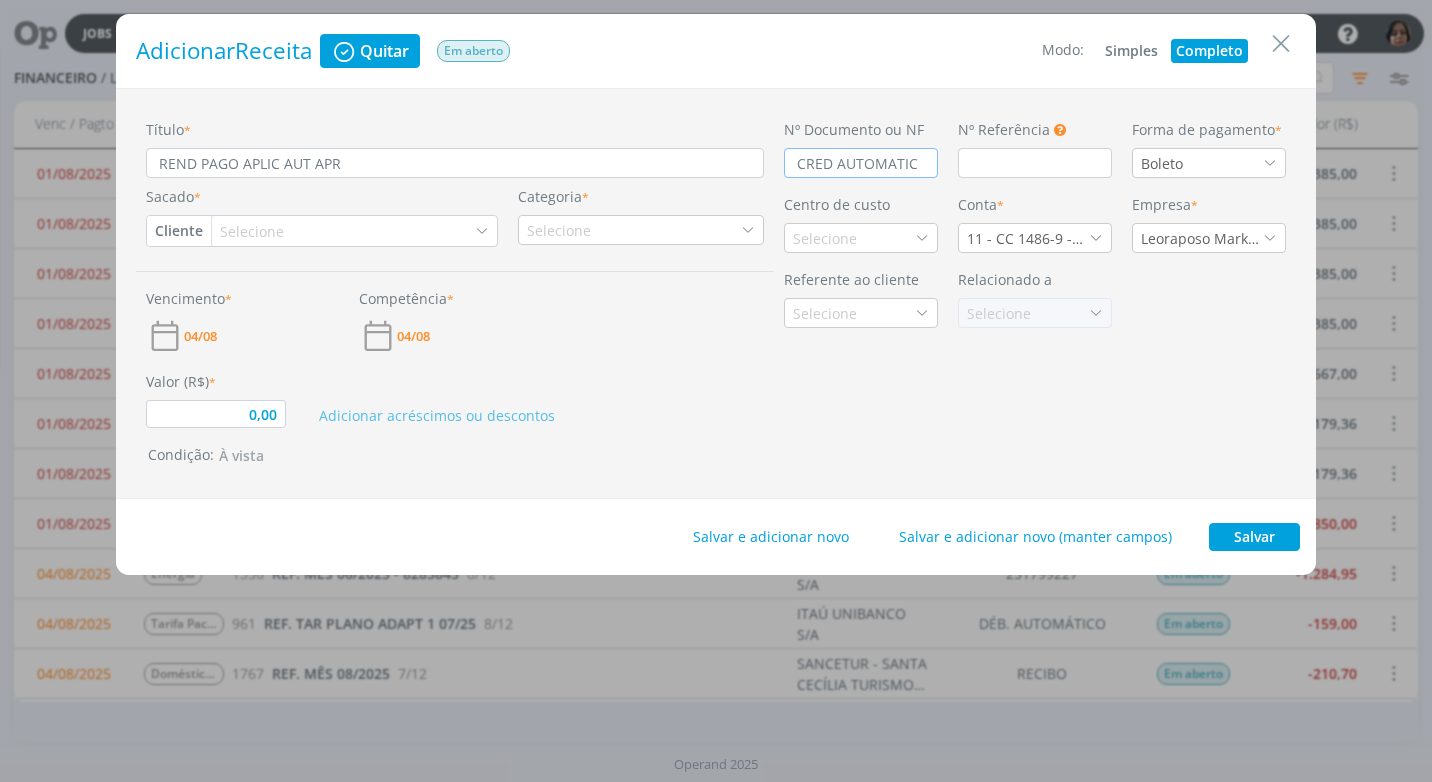 type on "0,00" 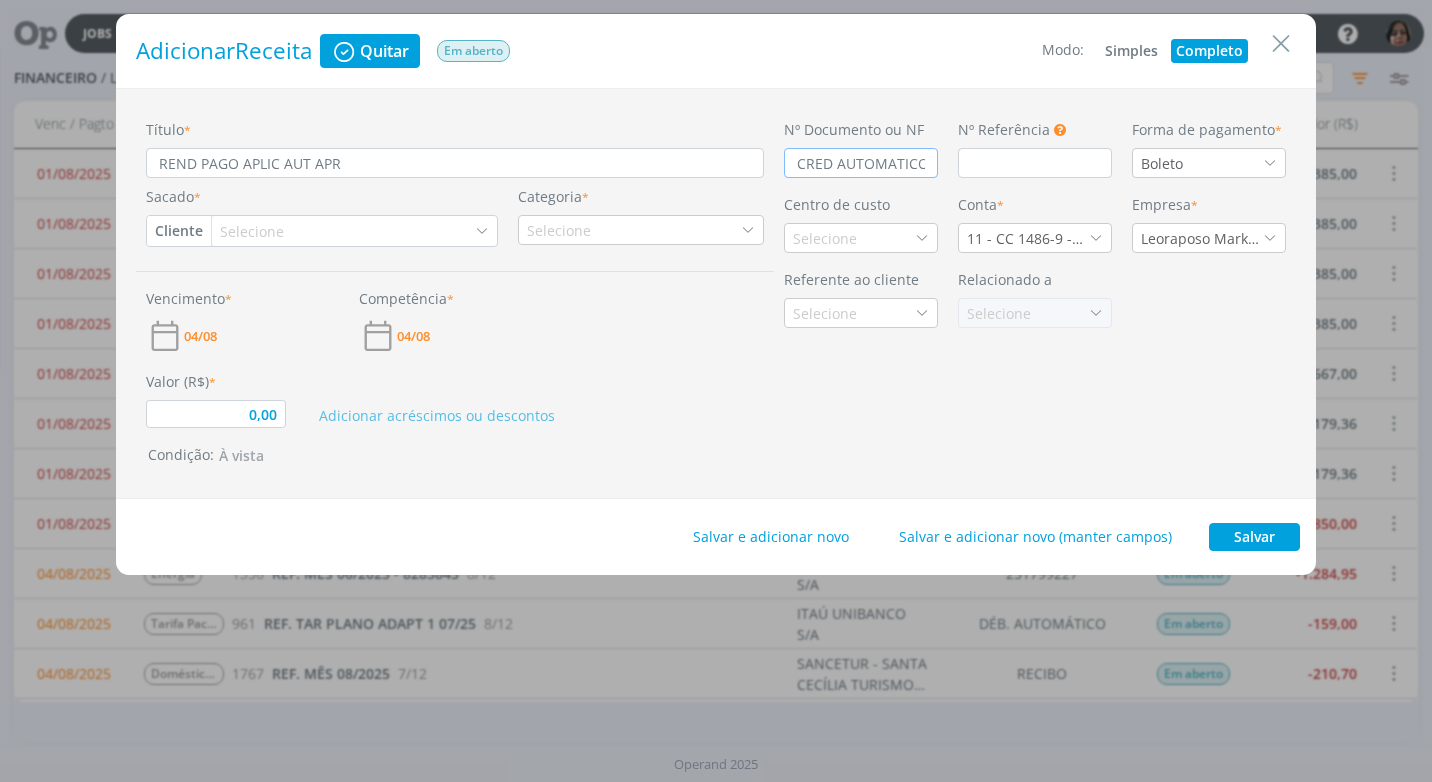 scroll, scrollTop: 0, scrollLeft: 1, axis: horizontal 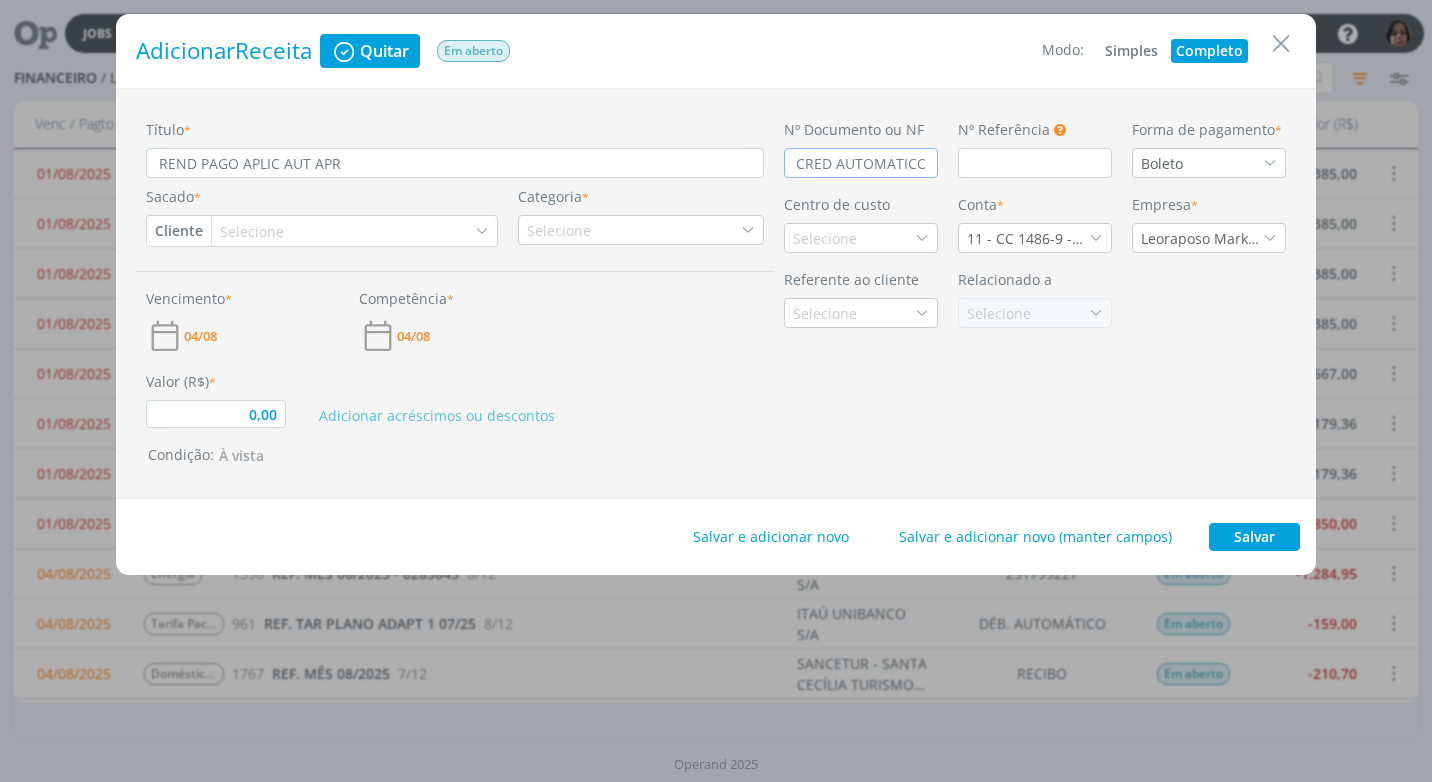 type on "CRED AUTOMATICO" 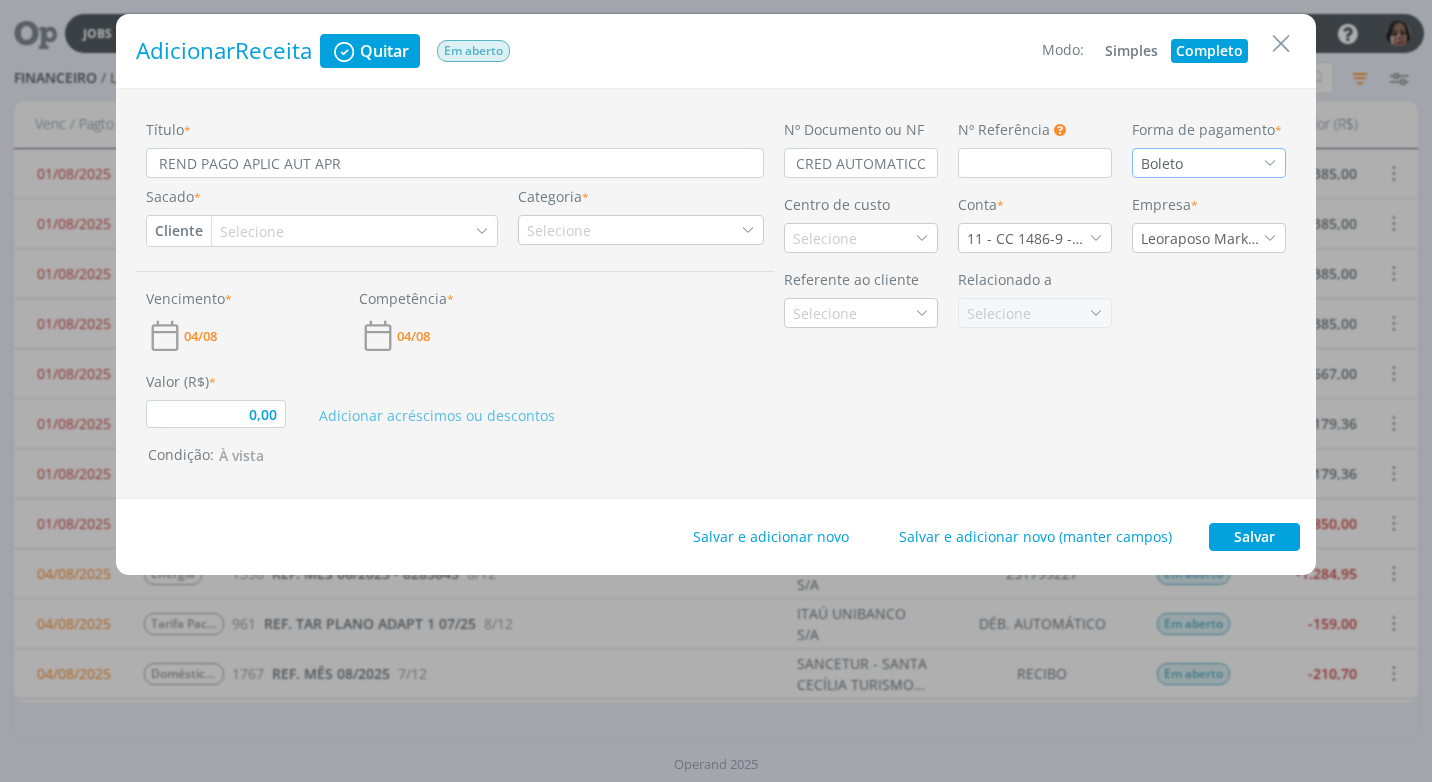 scroll, scrollTop: 0, scrollLeft: 0, axis: both 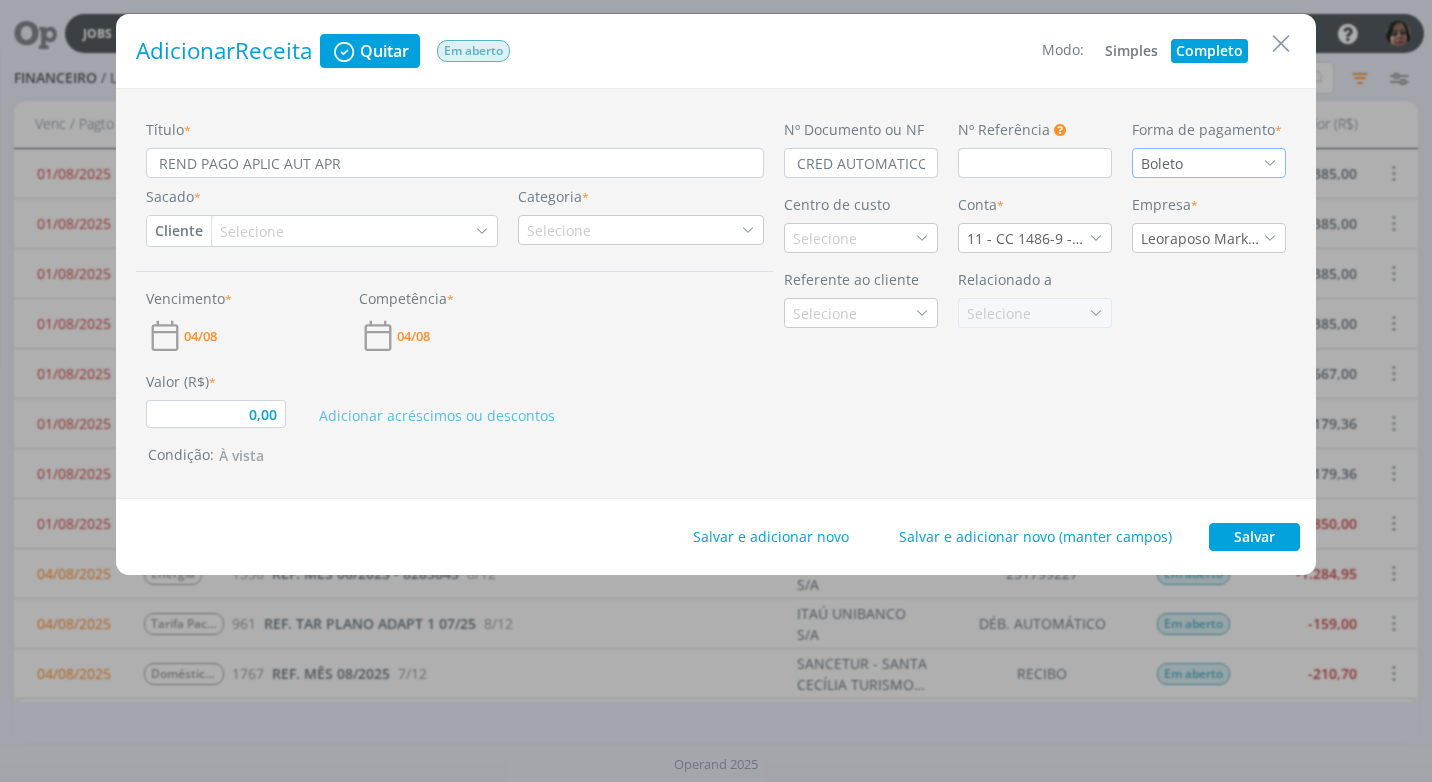 click at bounding box center [1270, 163] 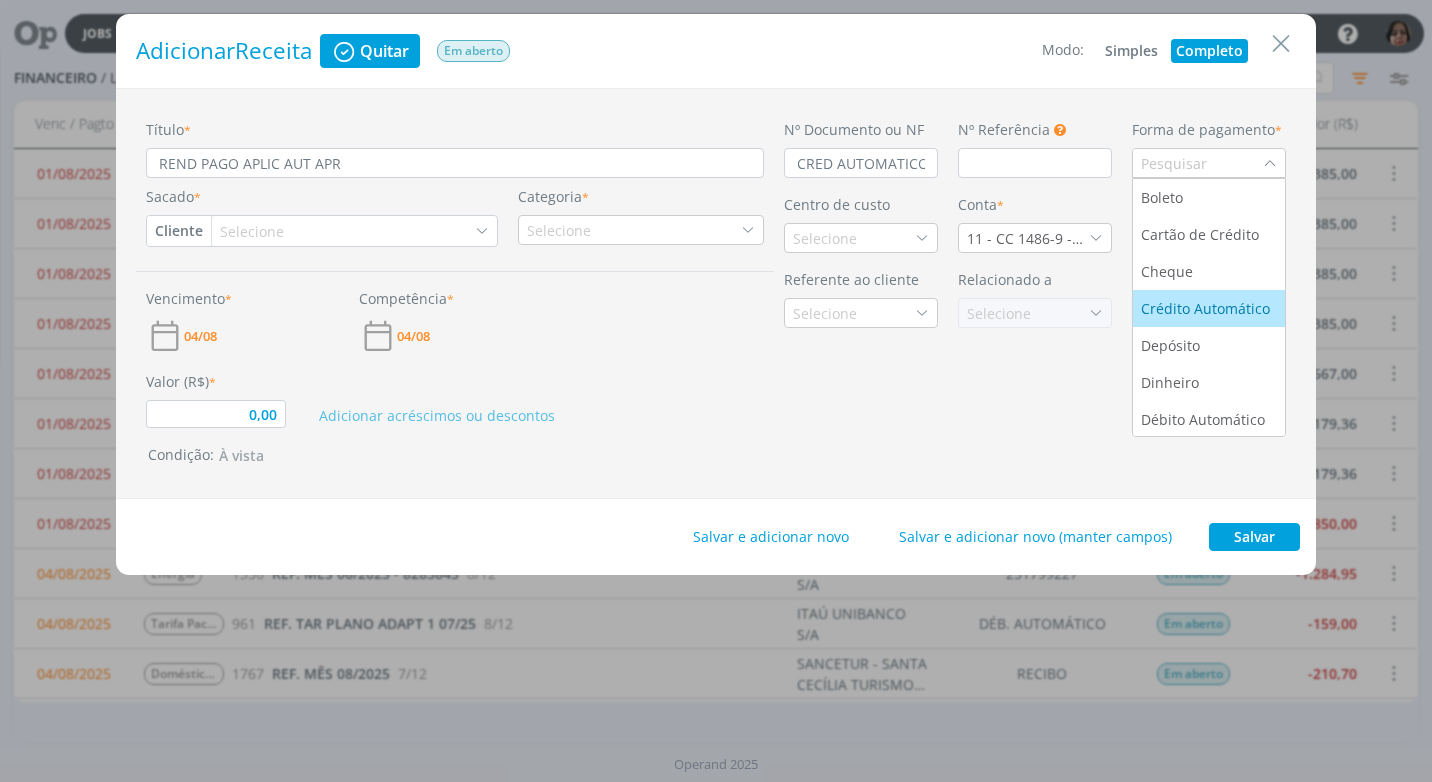 click on "Crédito Automático" at bounding box center (1207, 308) 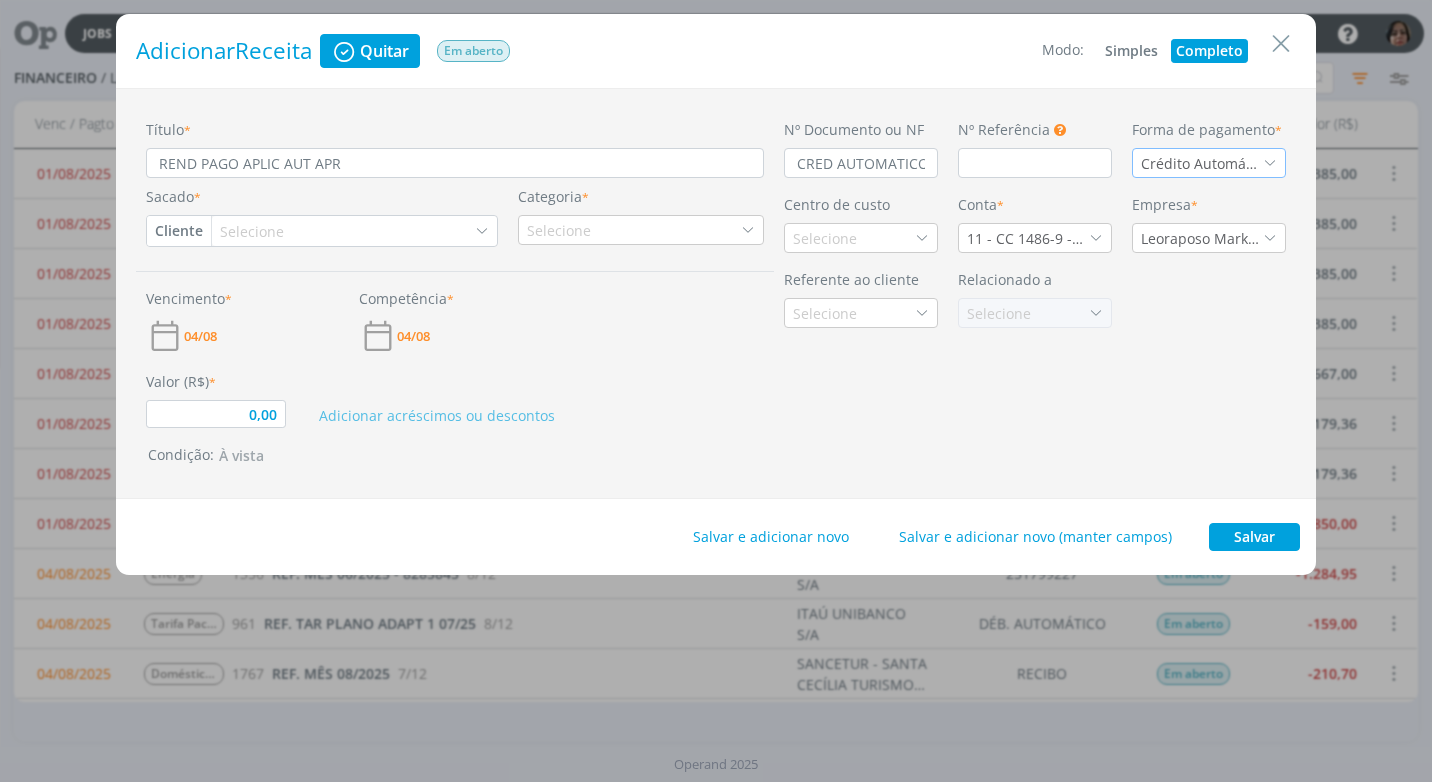 click on "Cliente" at bounding box center (179, 231) 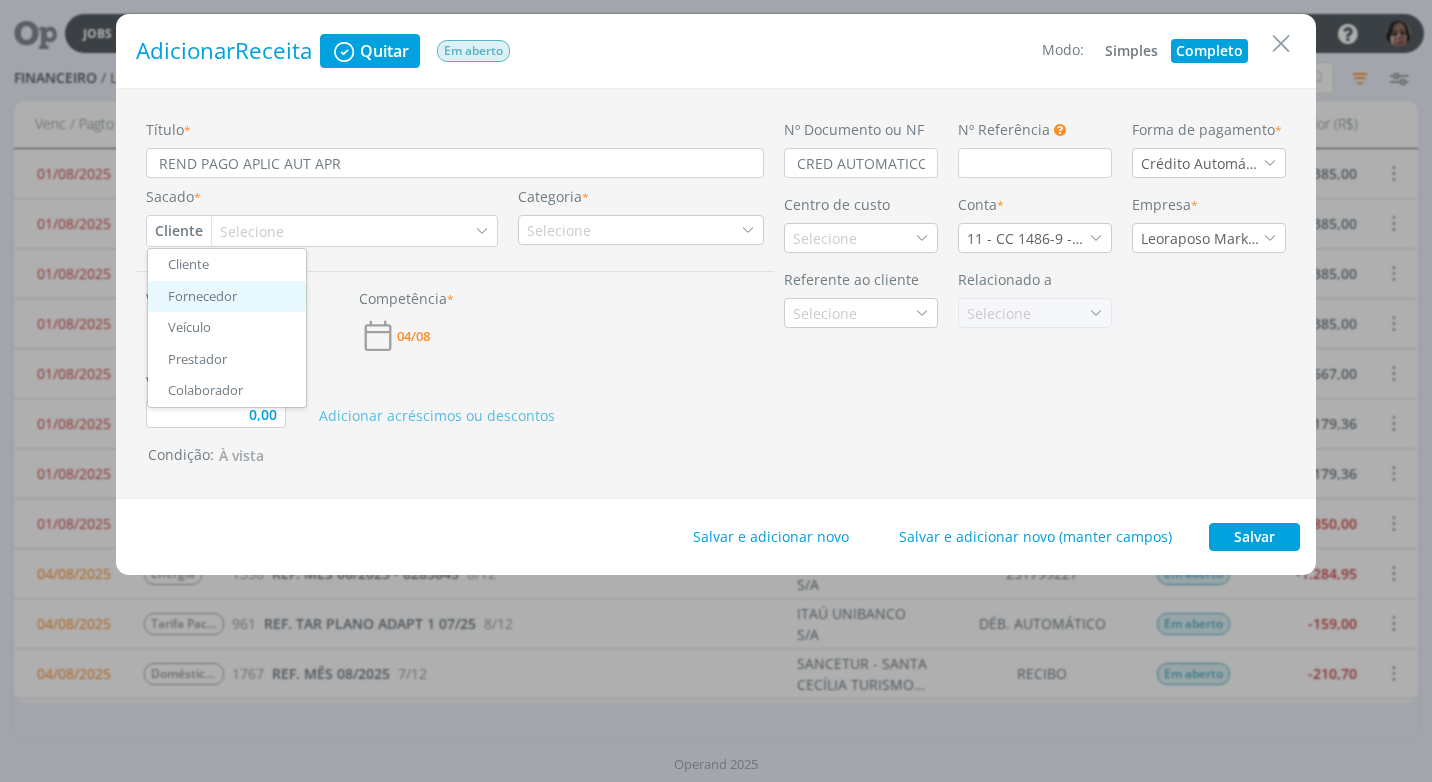 click on "Fornecedor" at bounding box center (227, 297) 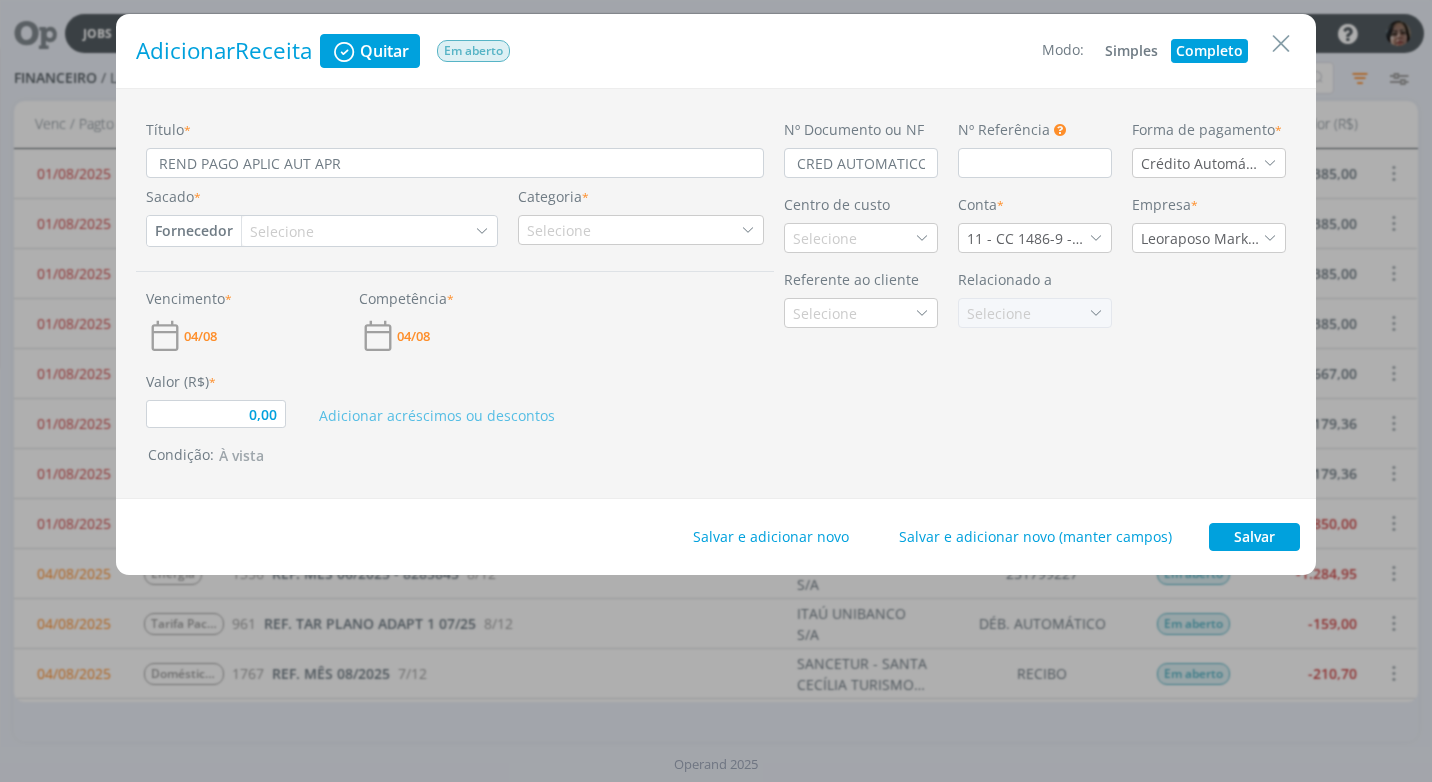 type on "0,00" 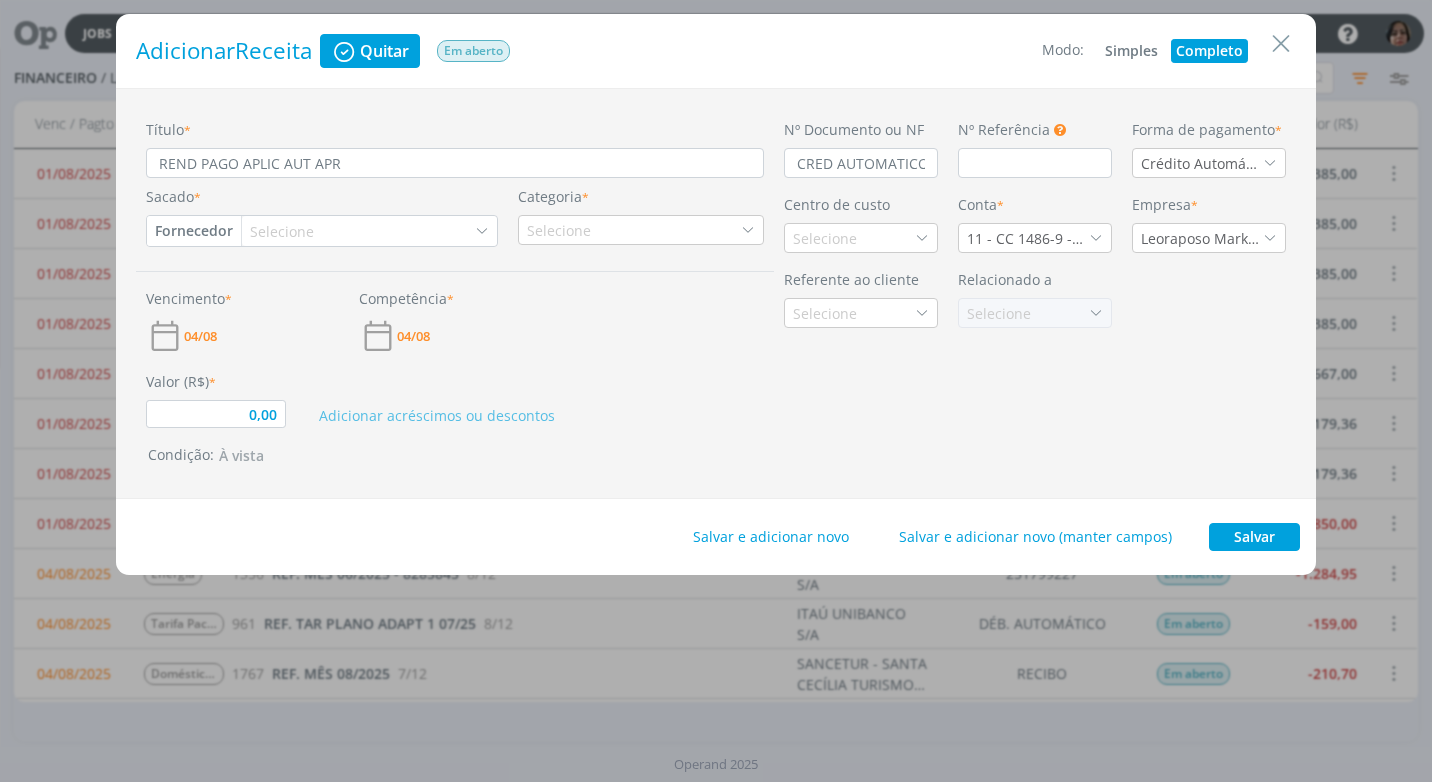 click on "Selecione" at bounding box center (284, 231) 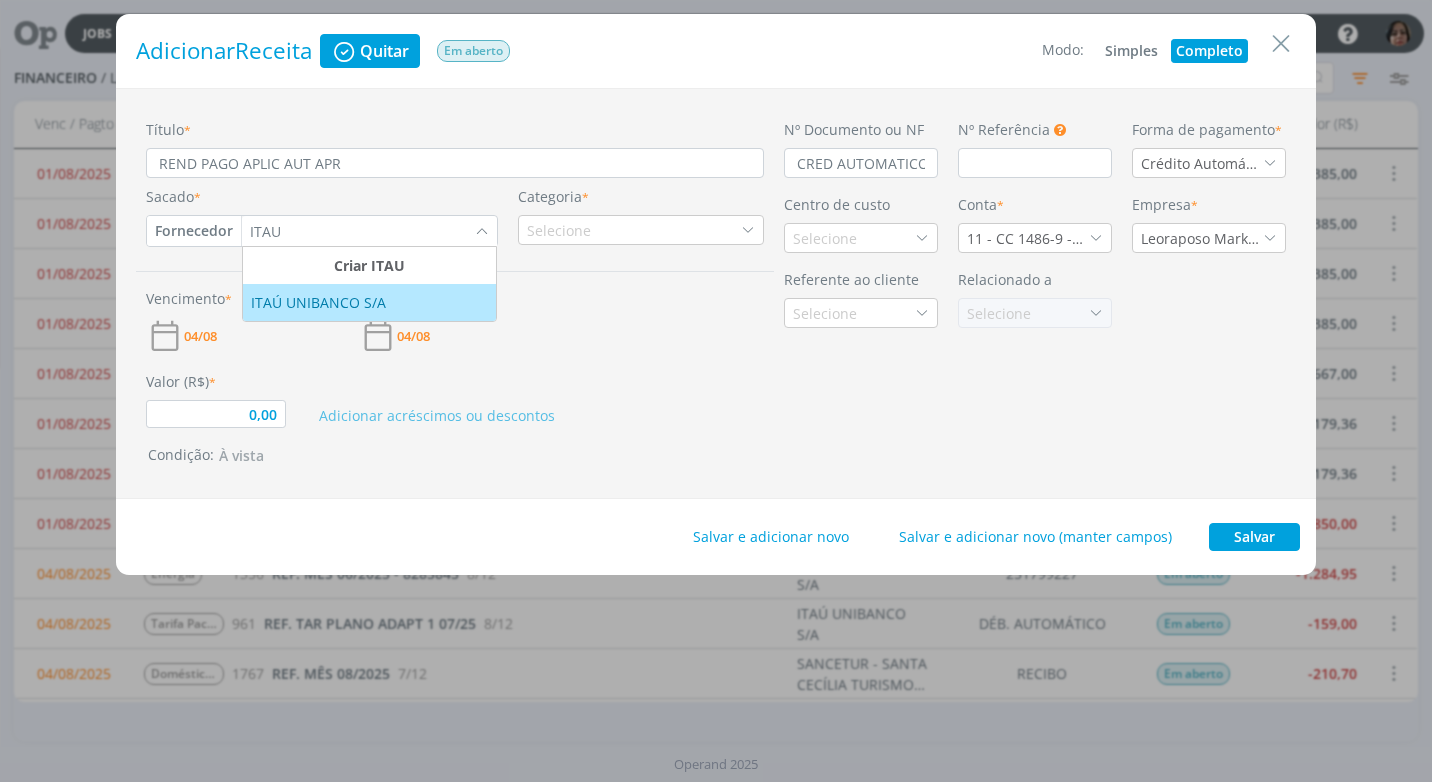 type on "ITAU" 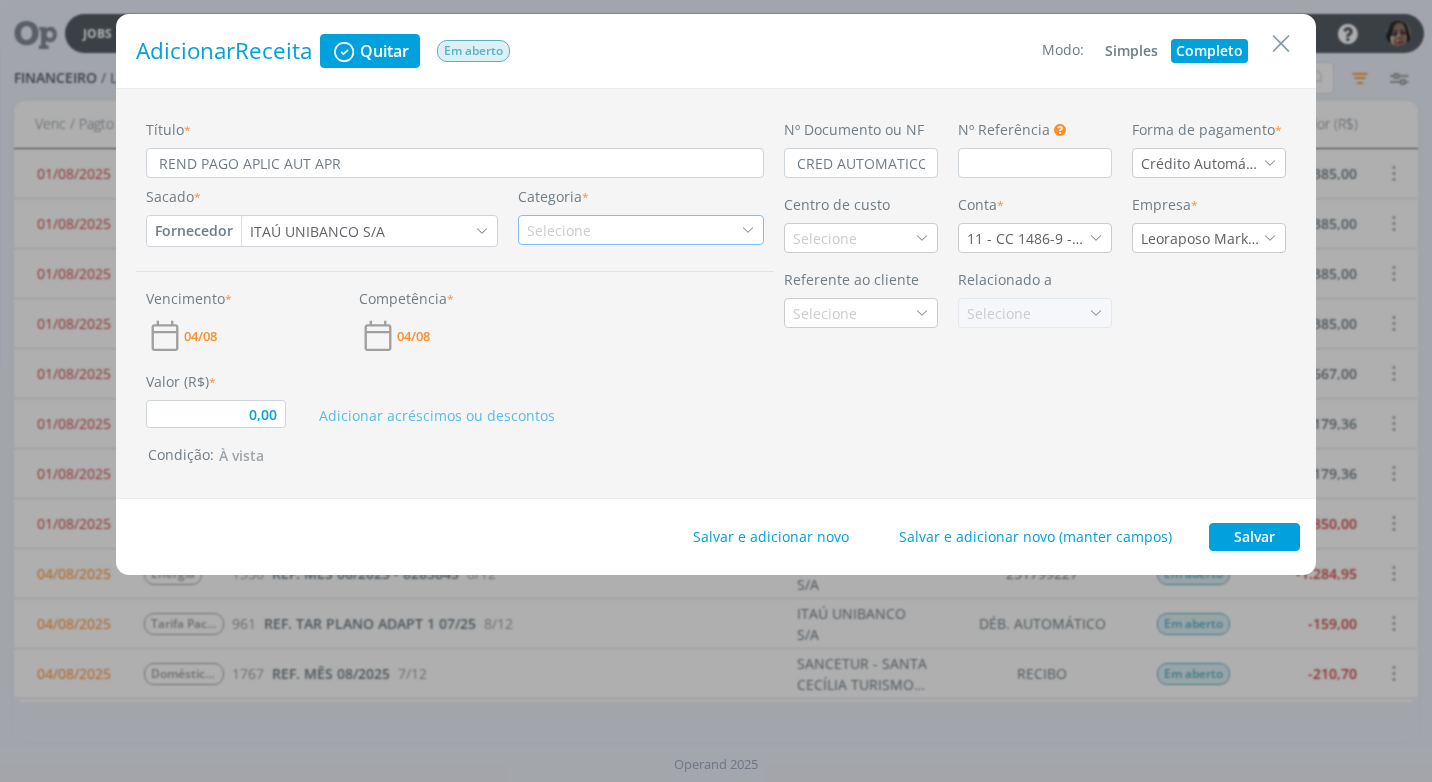 click on "Selecione" at bounding box center [641, 230] 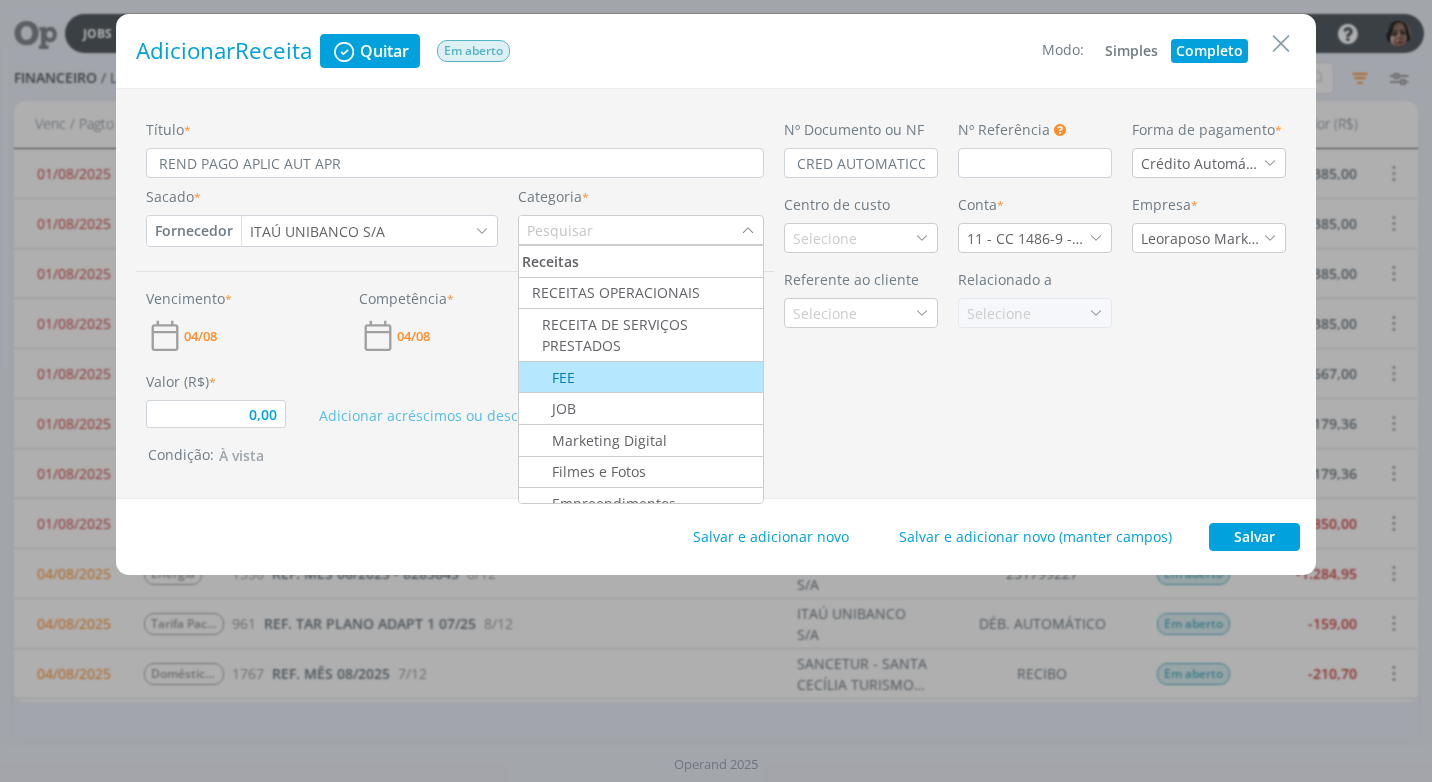 scroll, scrollTop: 100, scrollLeft: 0, axis: vertical 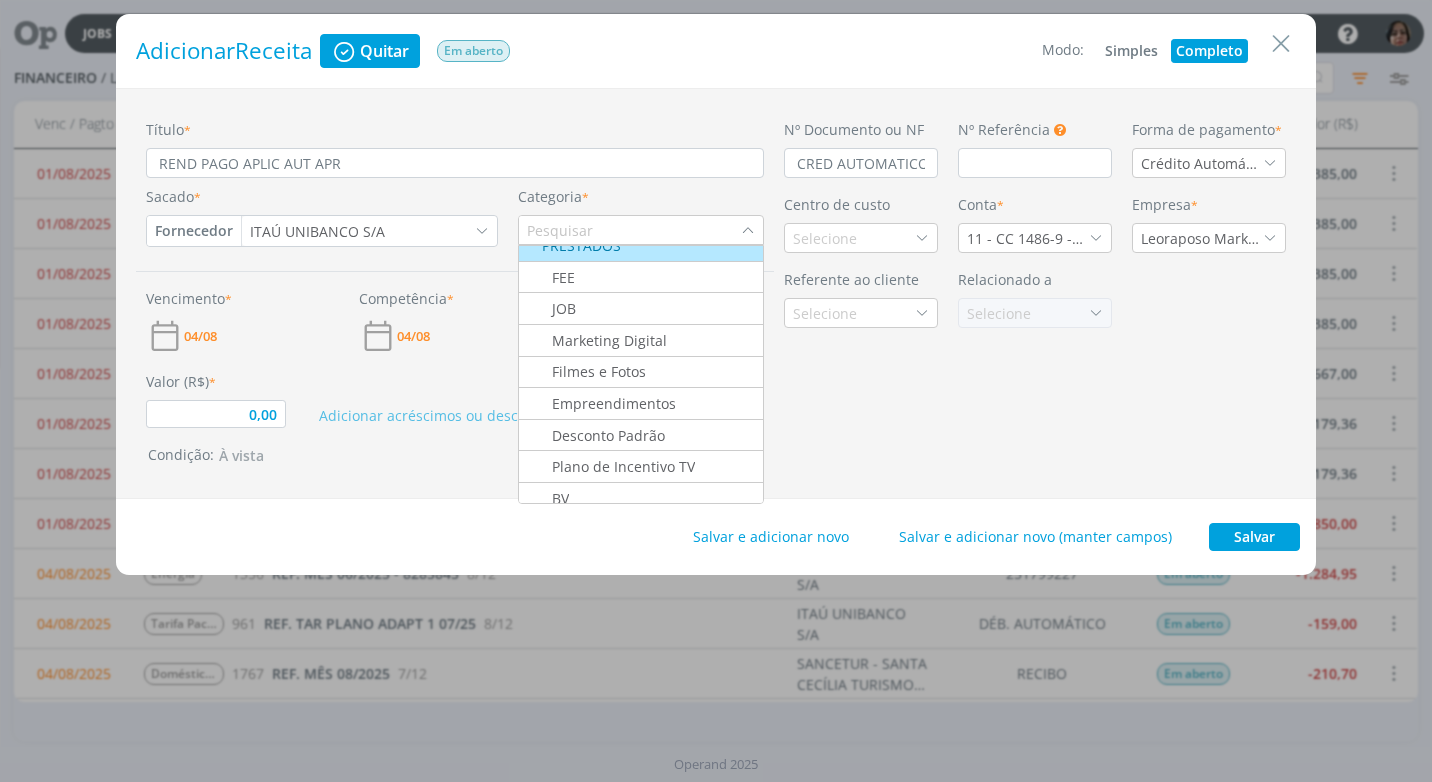 click at bounding box center (630, 230) 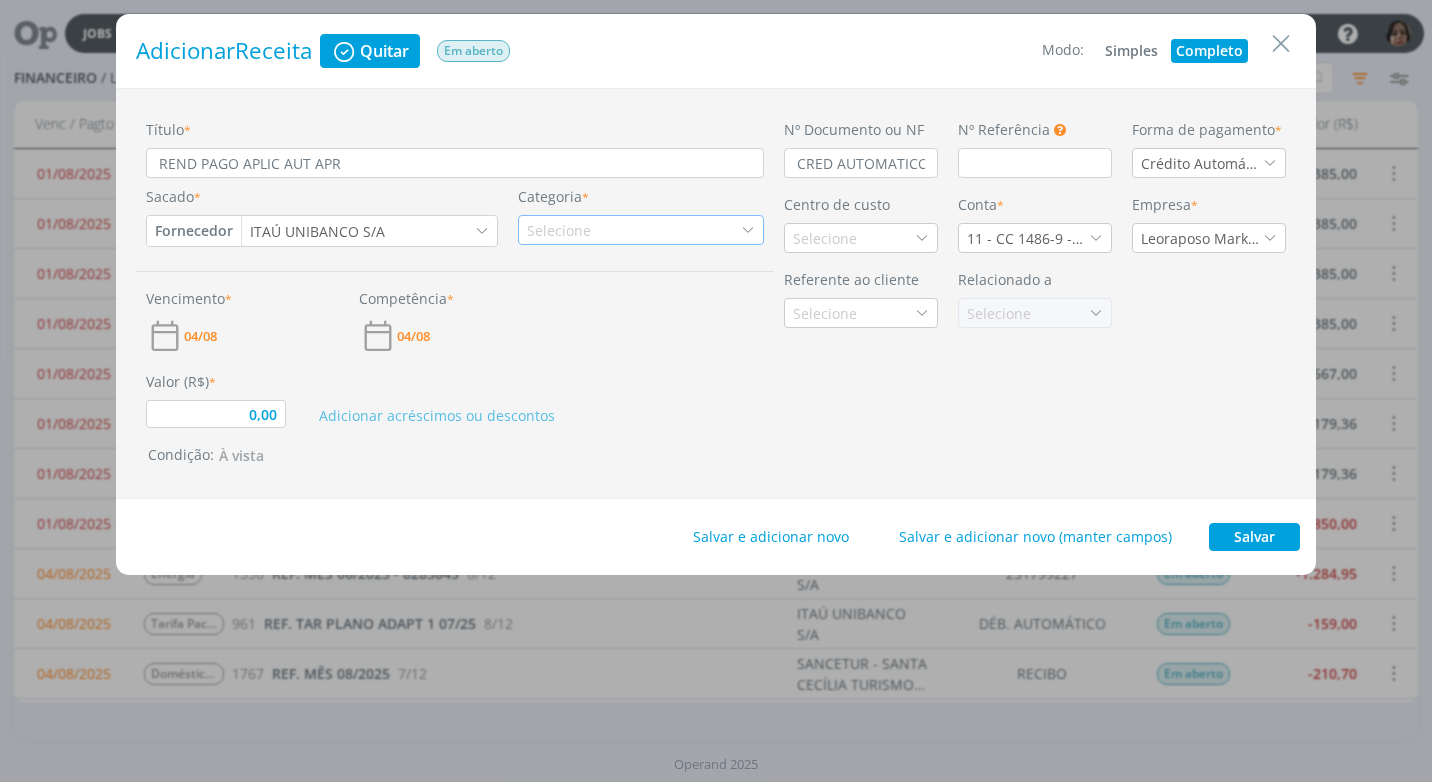 click on "Selecione" at bounding box center (561, 230) 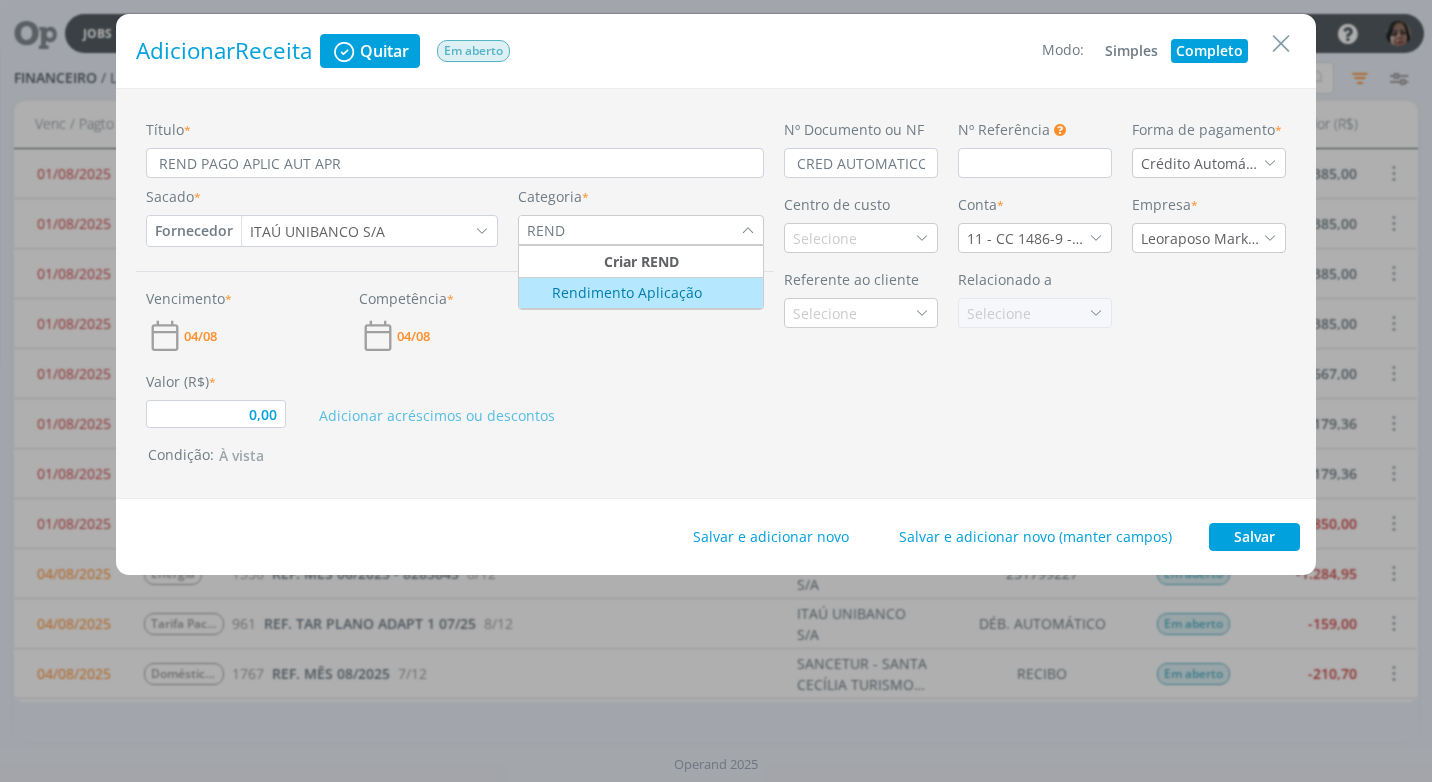 type on "REND" 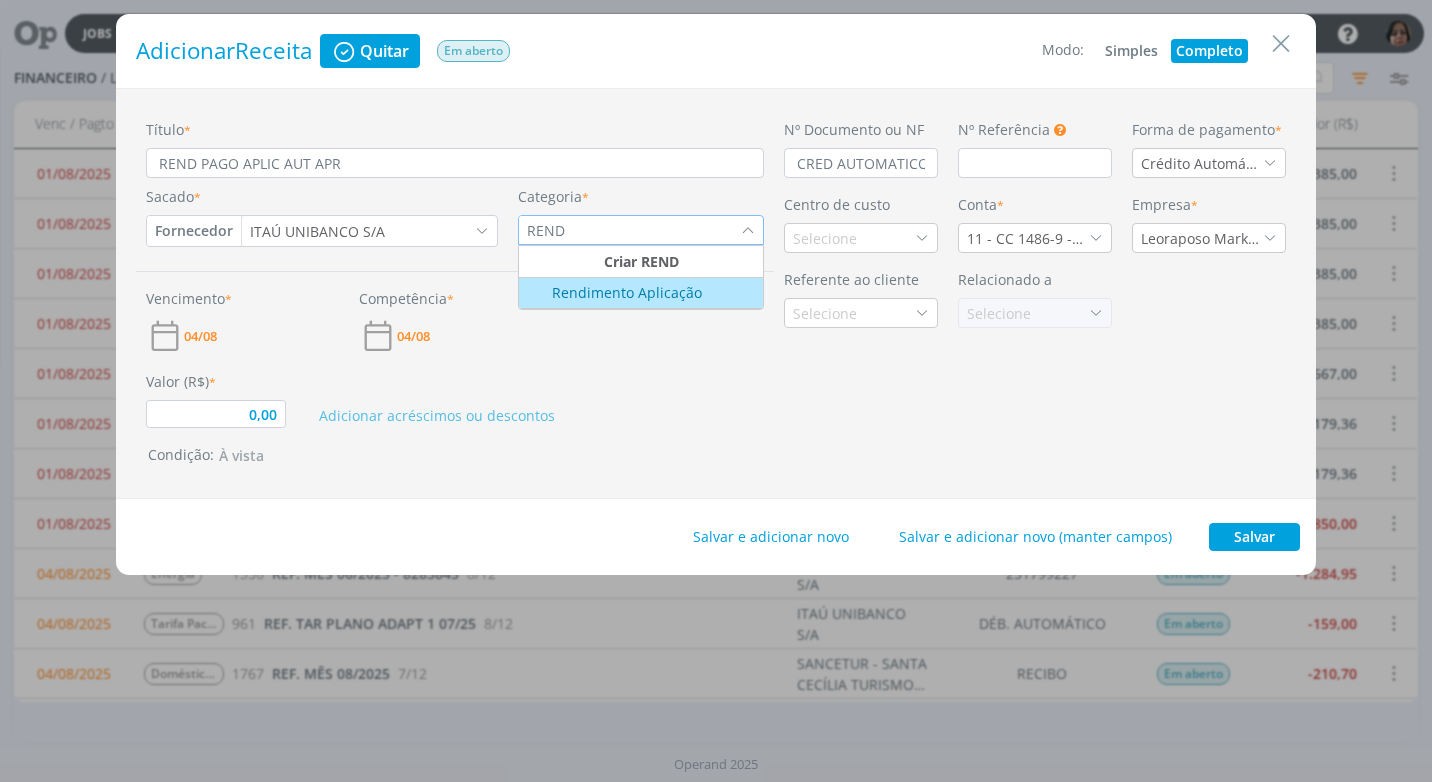 type on "0,00" 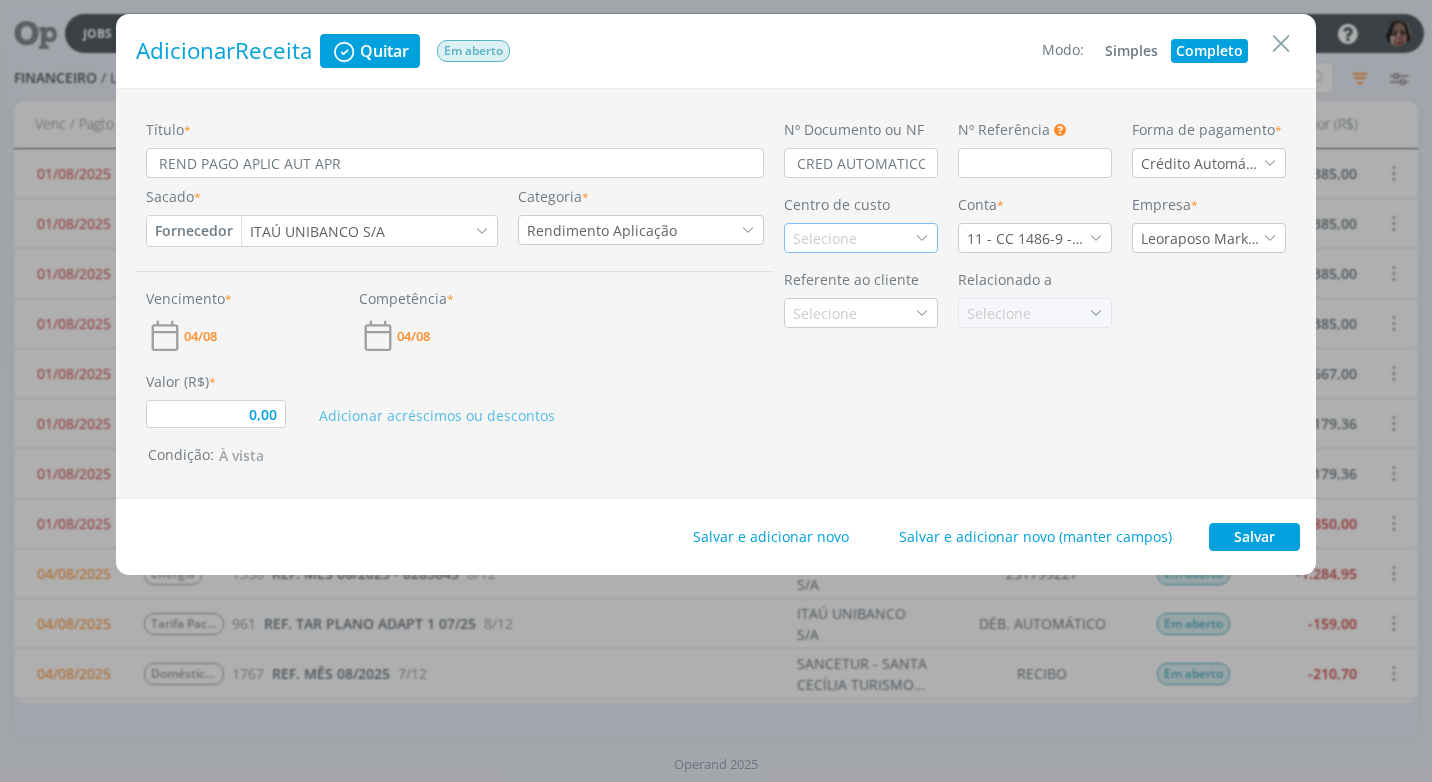 click at bounding box center [922, 238] 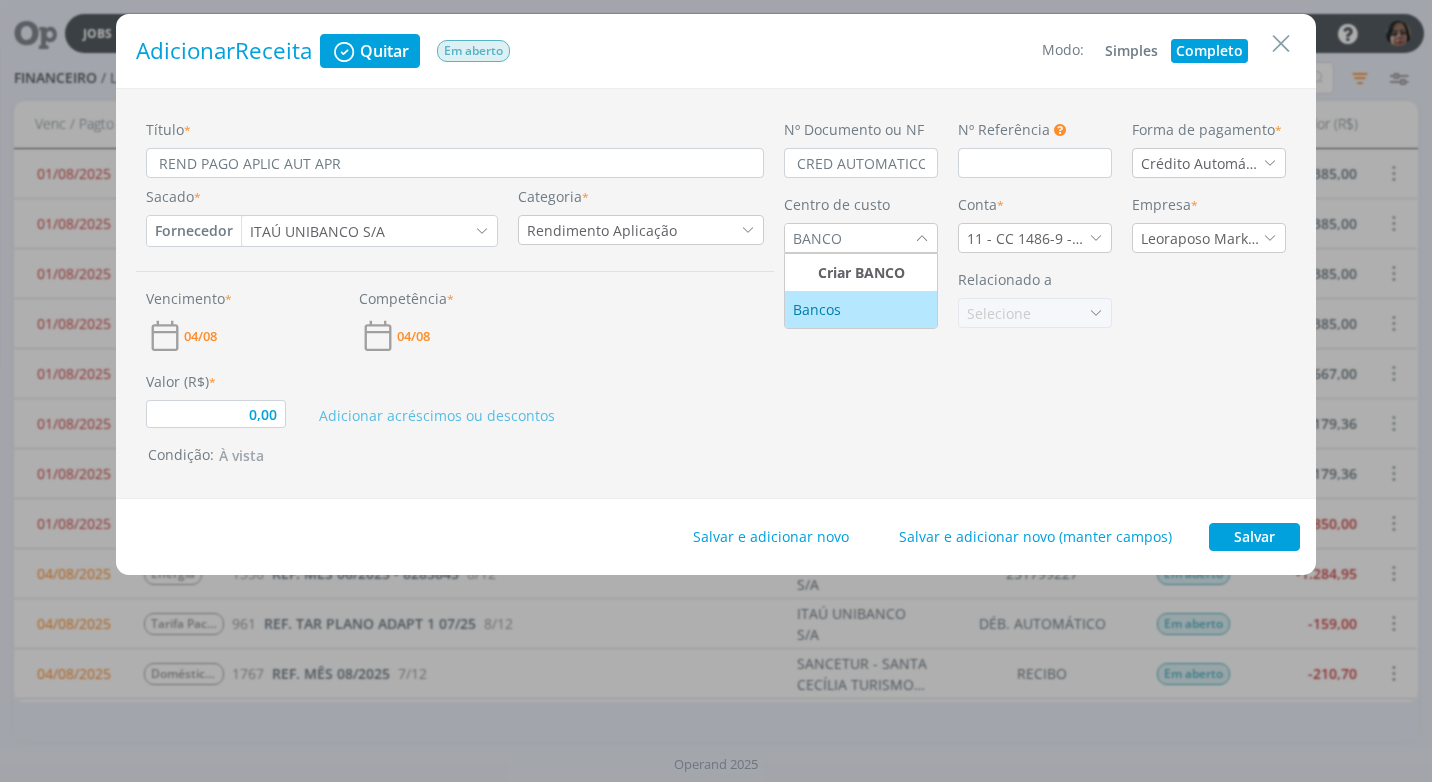 type on "BANCO" 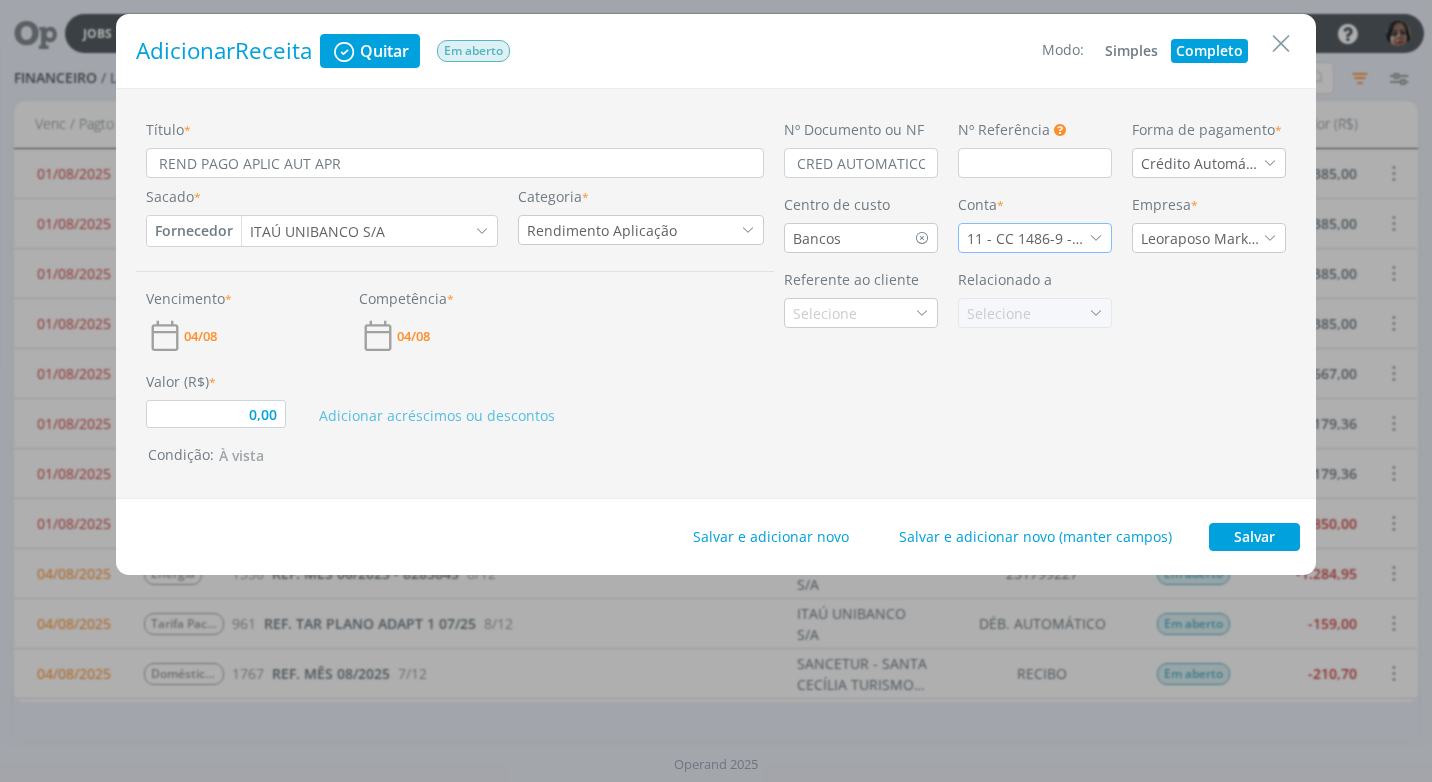 click at bounding box center [1096, 238] 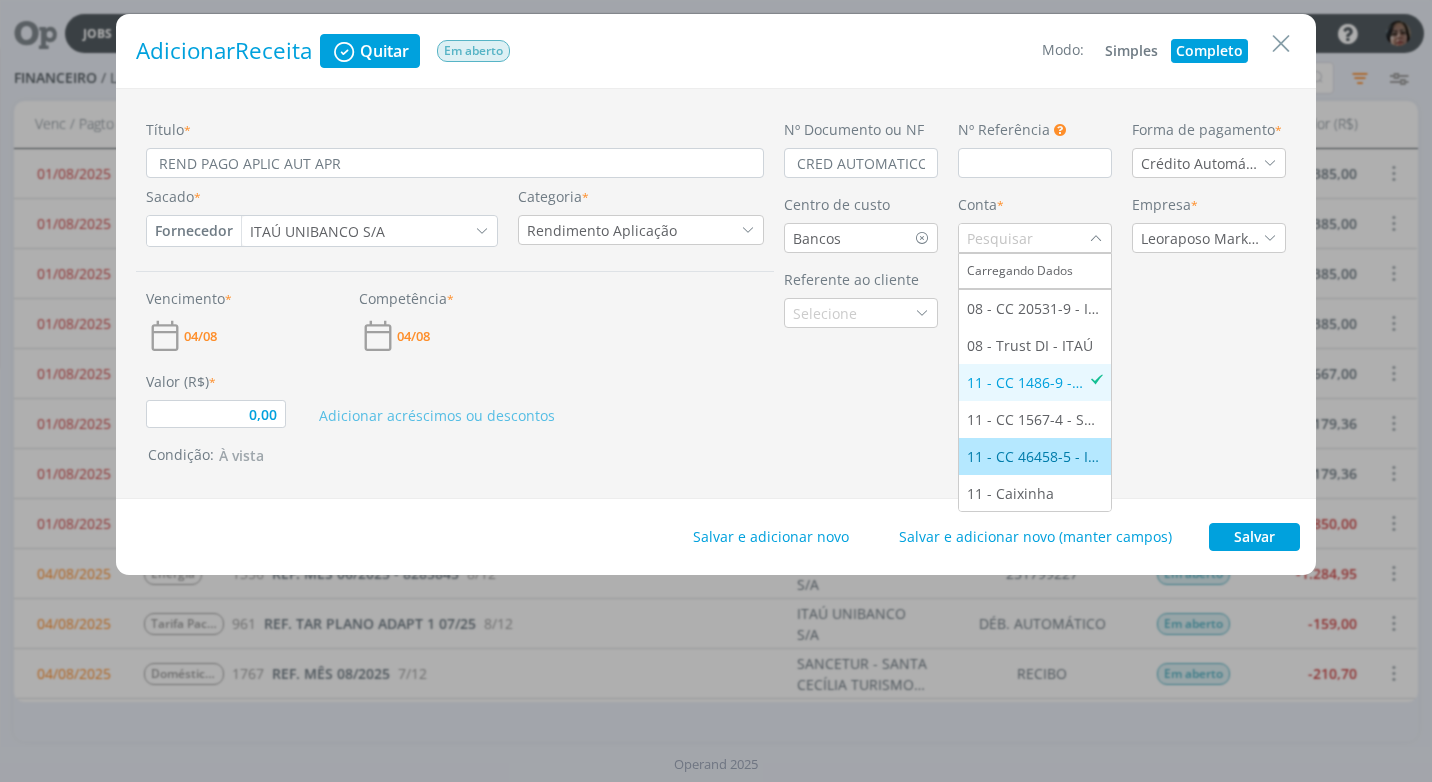click on "11 - CC 46458-5 - ITAÚ" 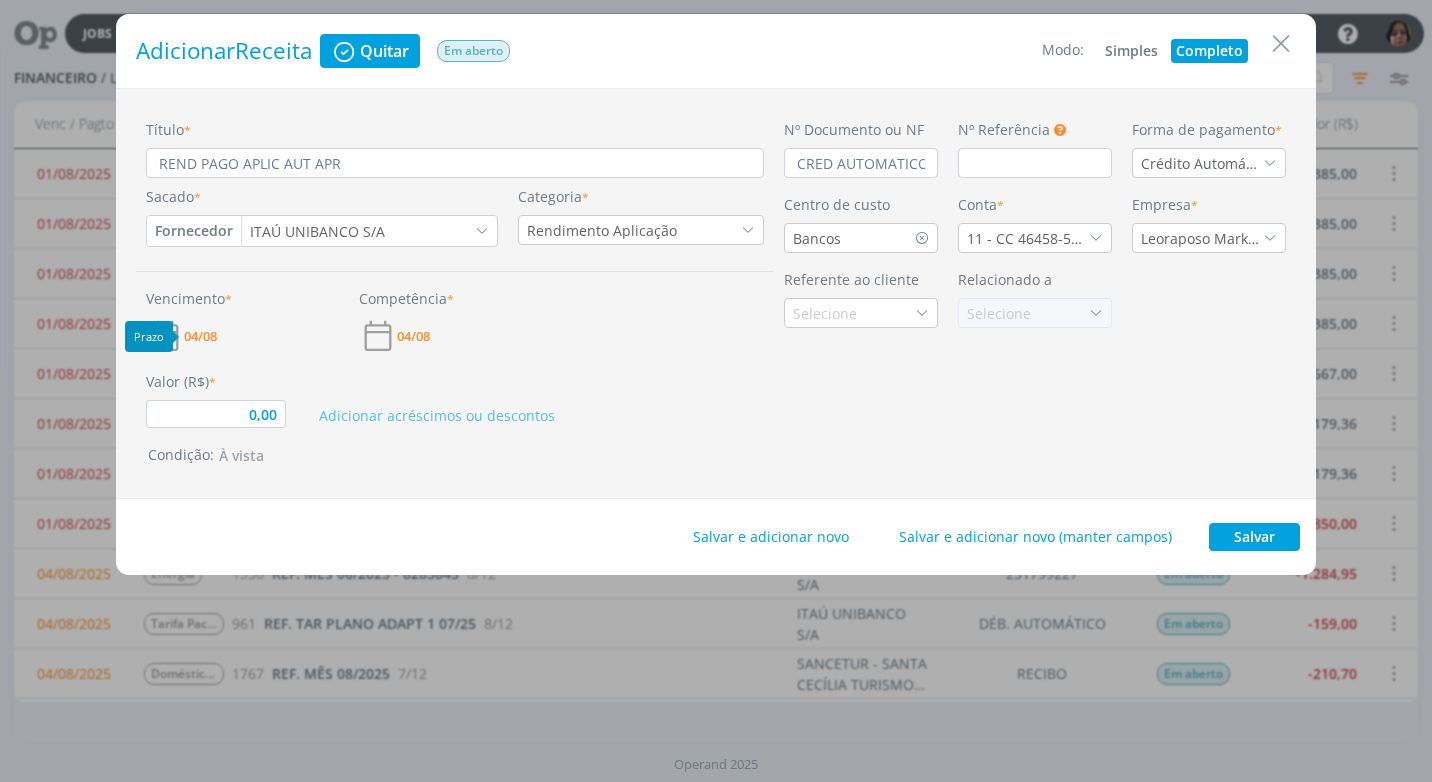 click on "04/08" at bounding box center (200, 336) 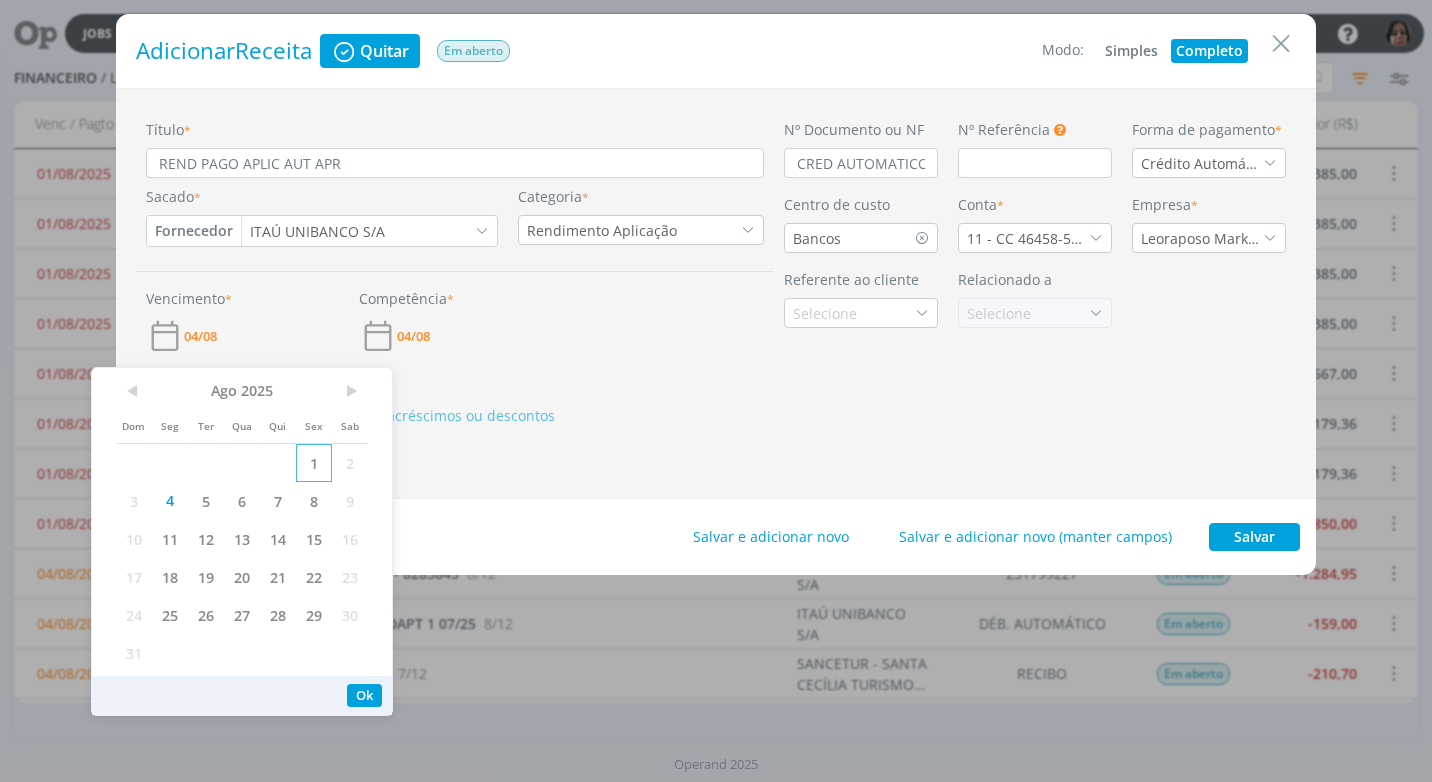 click on "1" at bounding box center (314, 463) 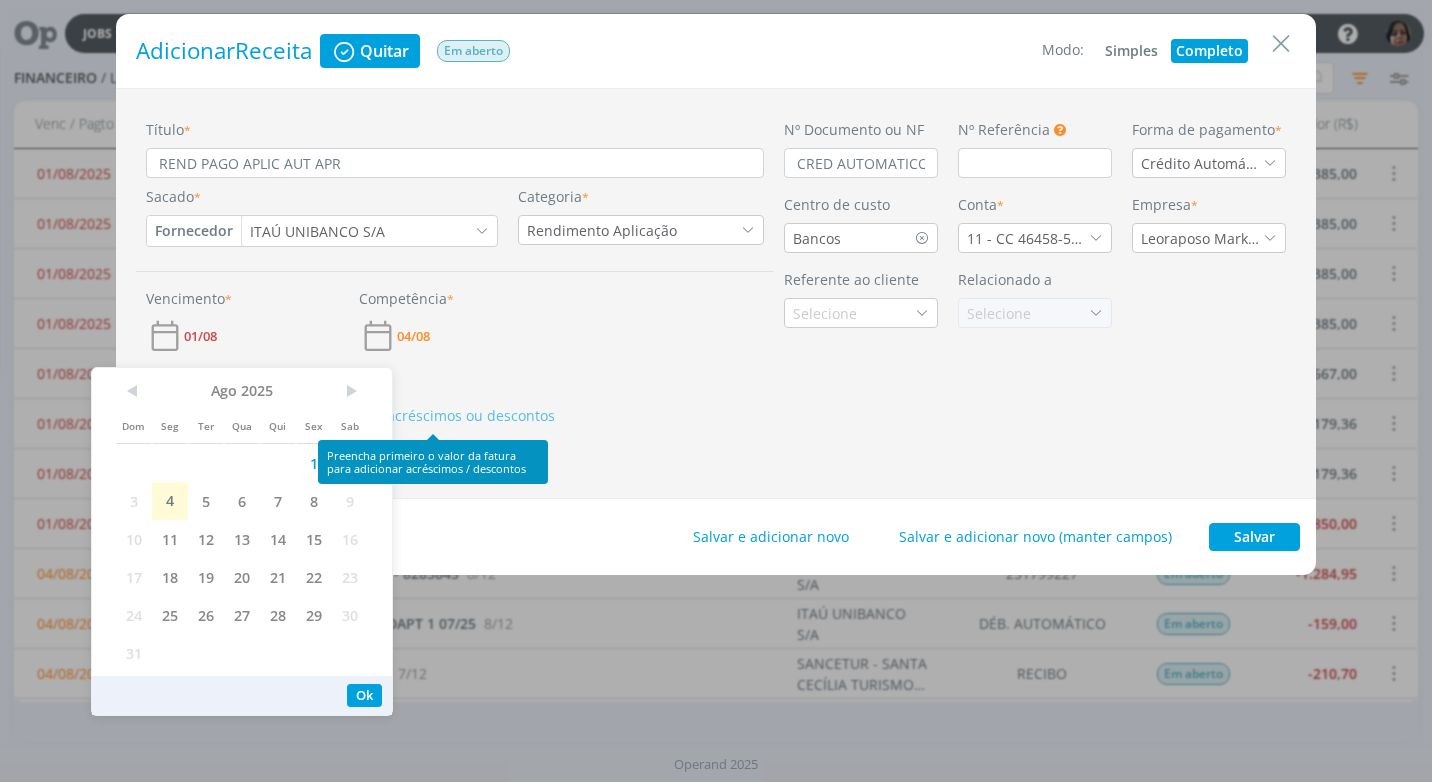 click on "Adicionar acréscimos ou descontos" at bounding box center (535, 399) 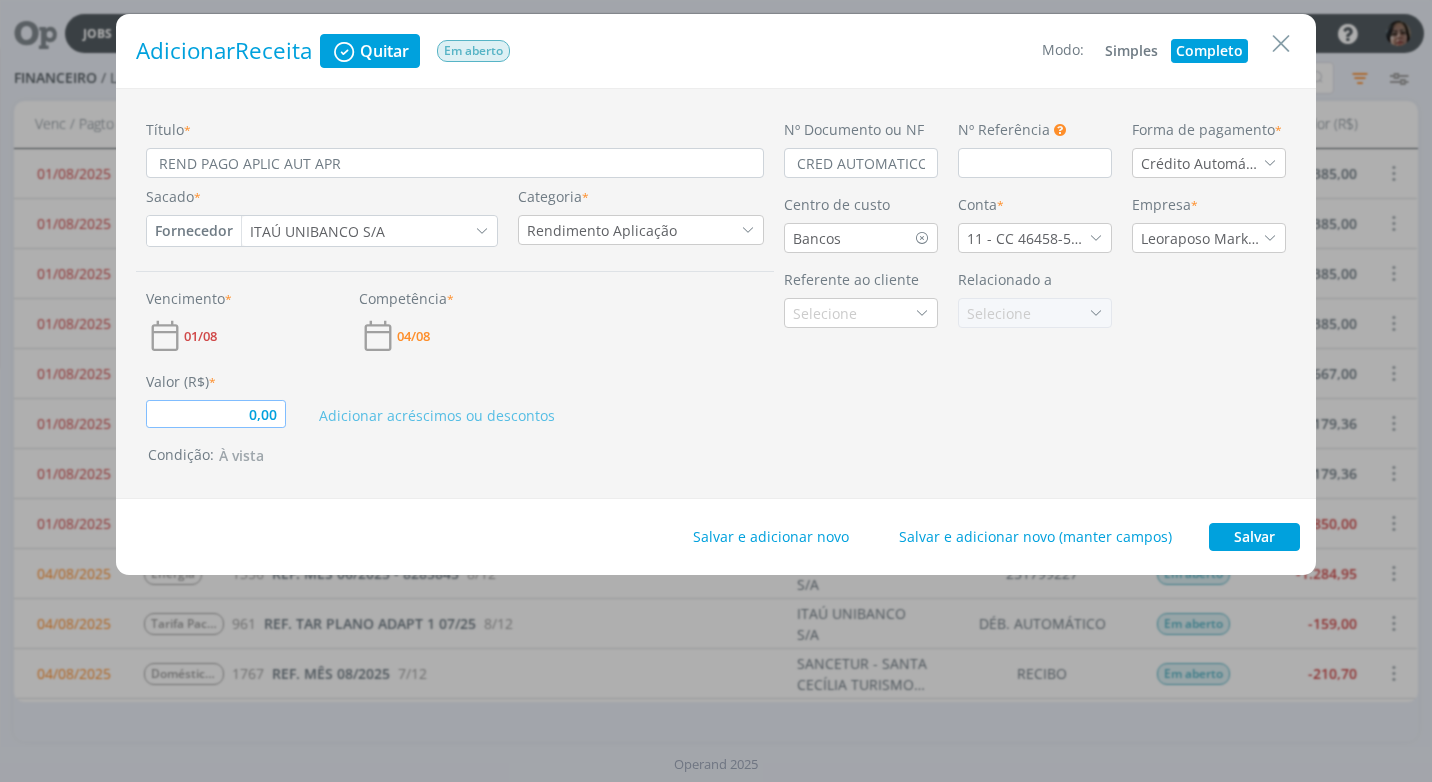click on "0,00" at bounding box center (216, 414) 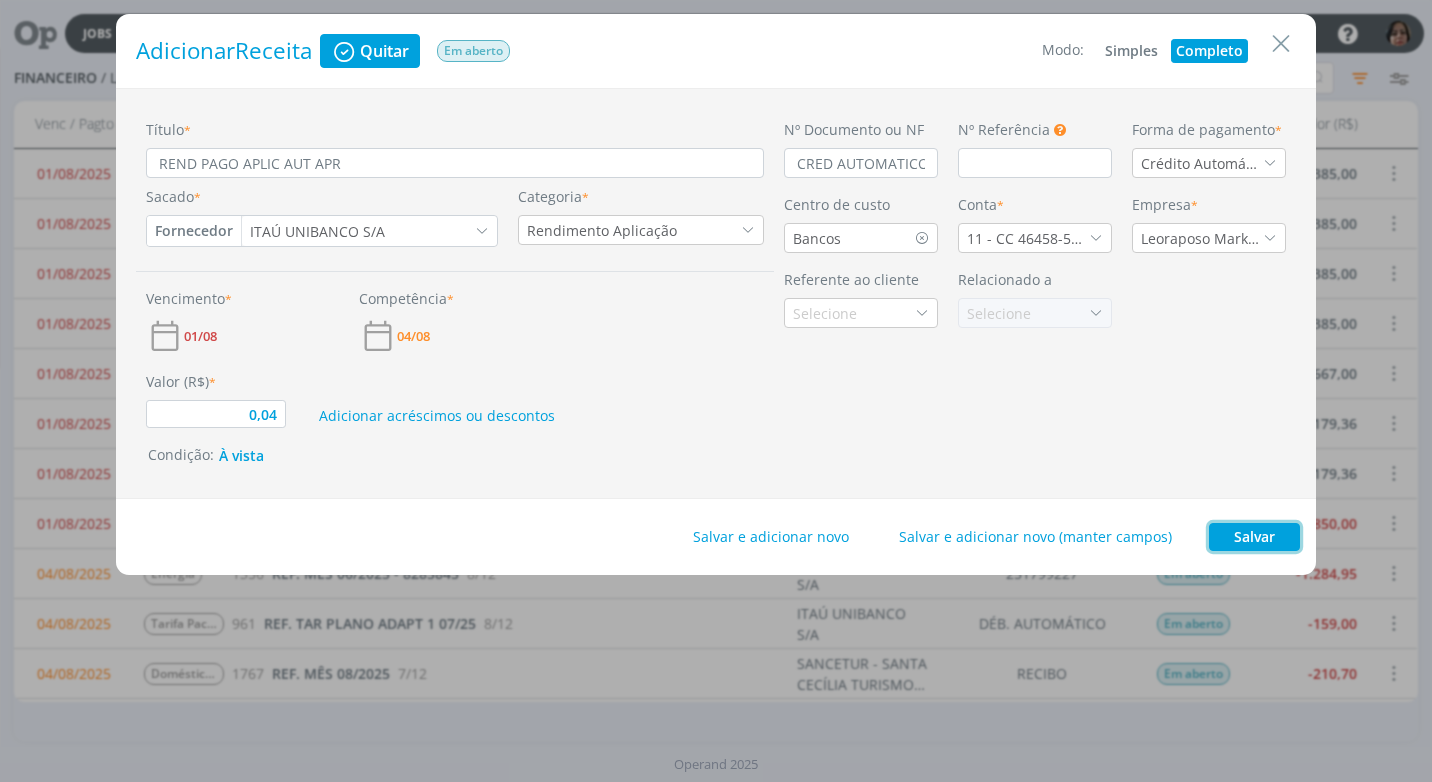 click on "Salvar" at bounding box center (1254, 537) 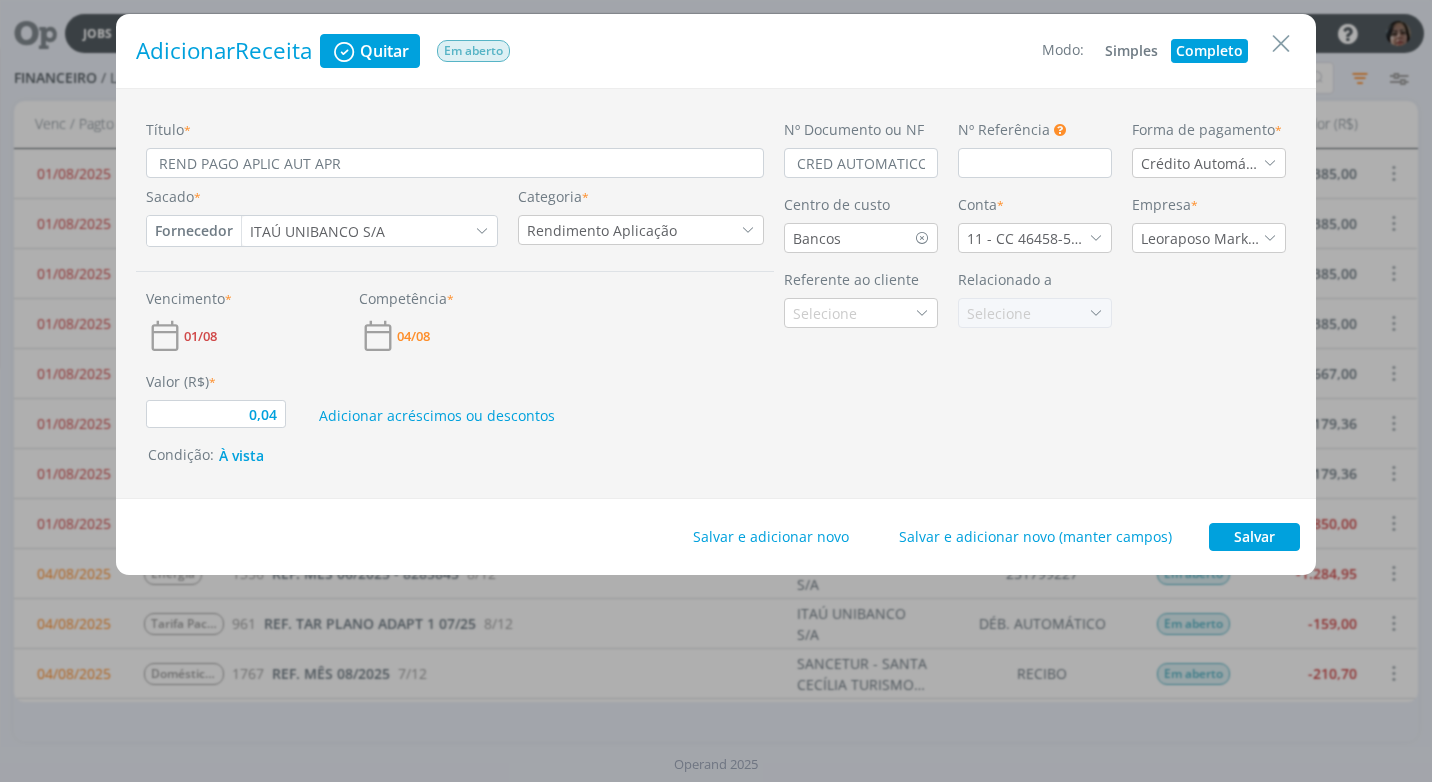 type on "0,04" 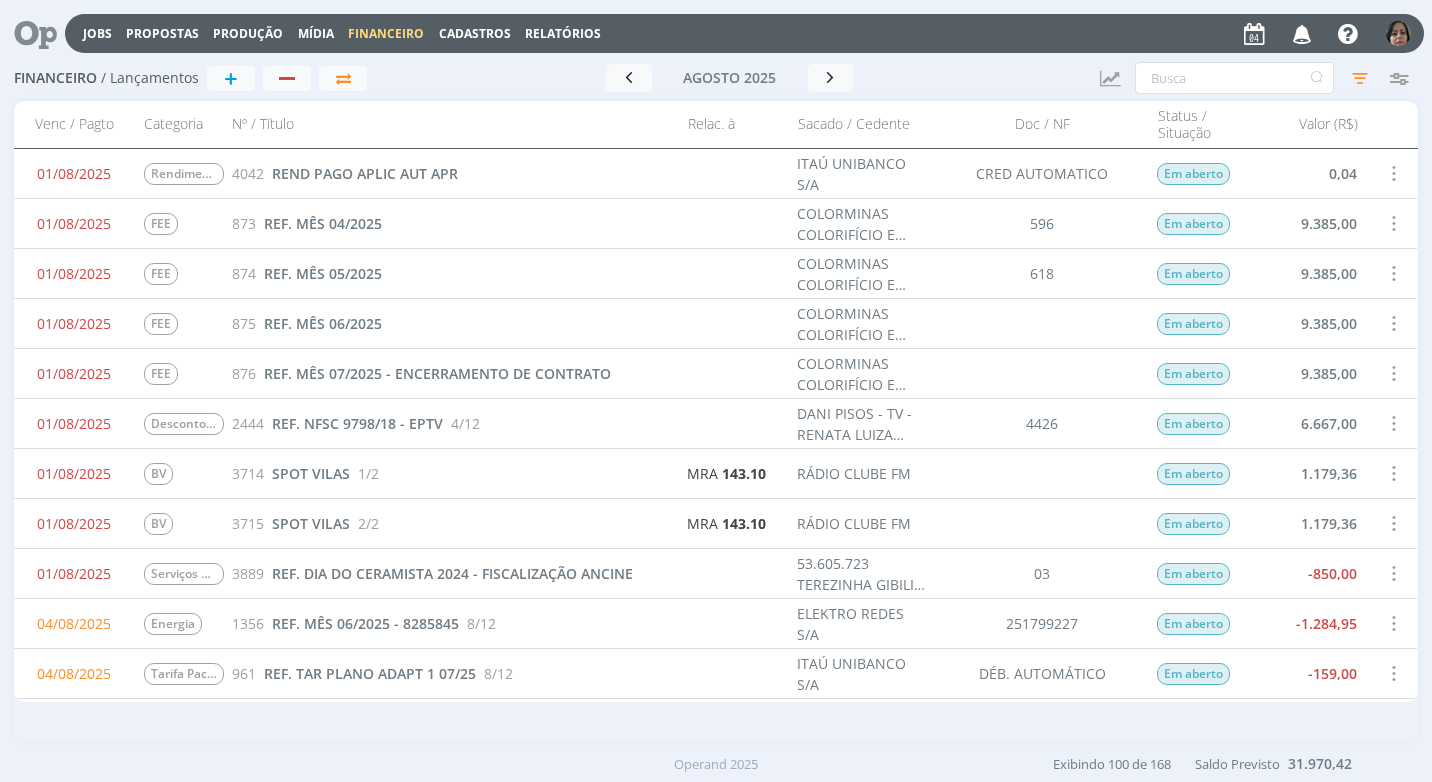 click at bounding box center [1393, 173] 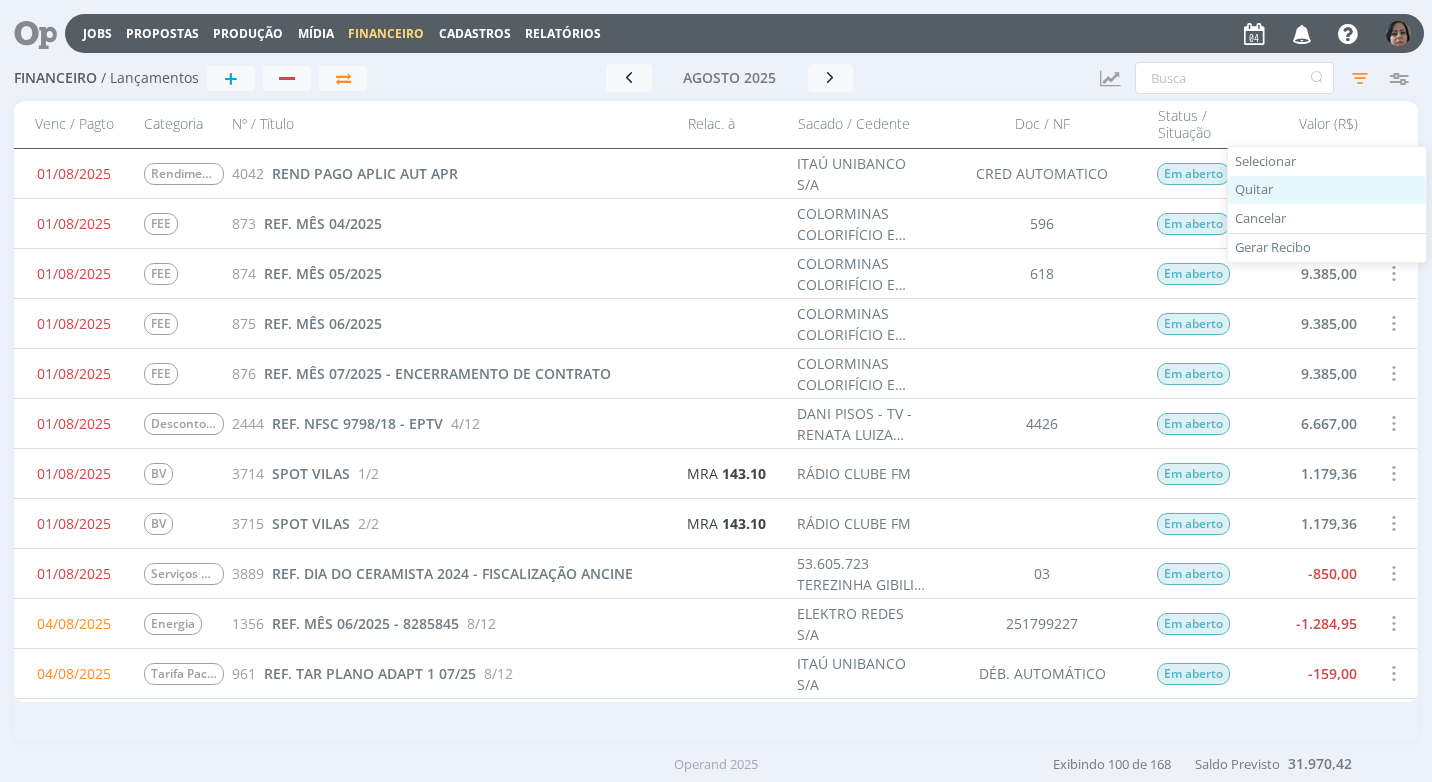 click on "Quitar" at bounding box center (1327, 190) 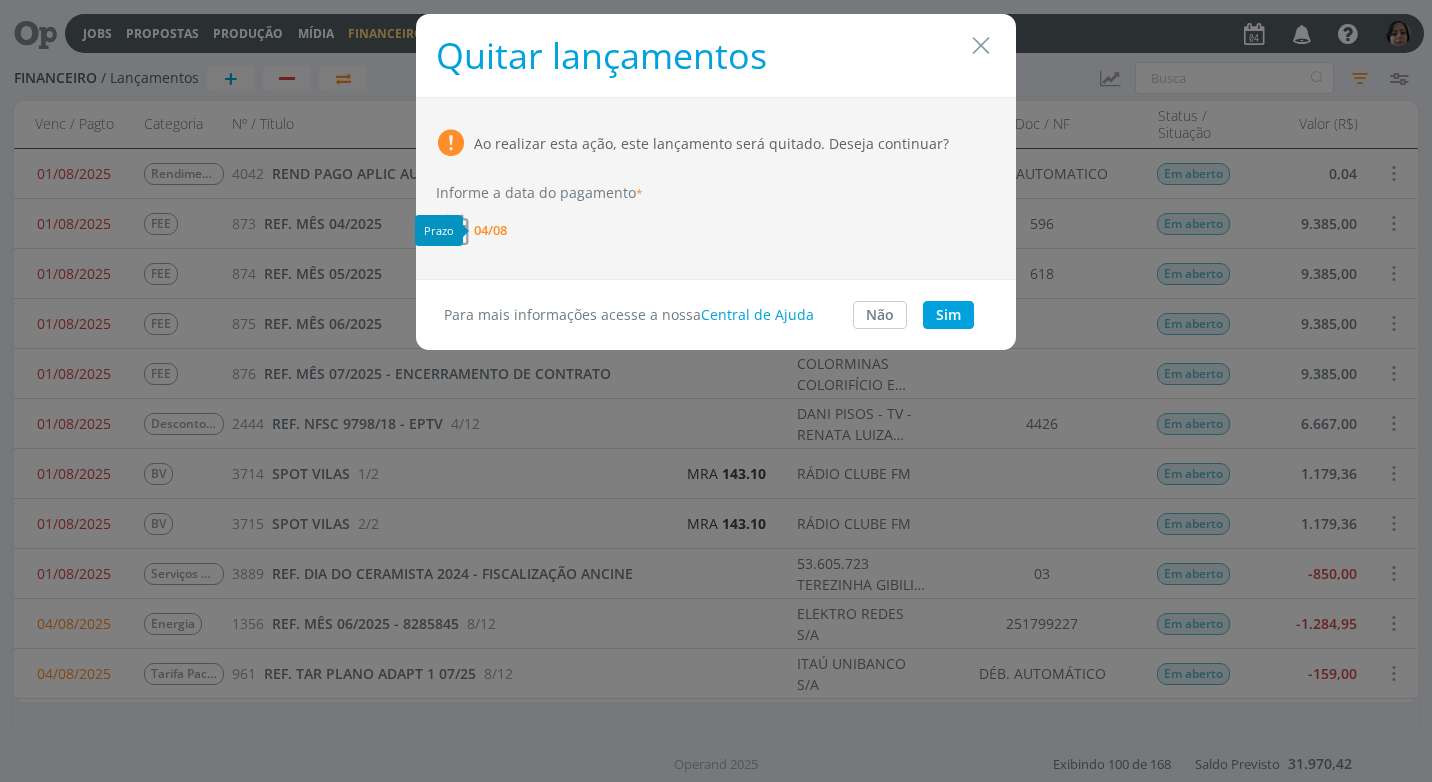 click on "04/08" at bounding box center [490, 230] 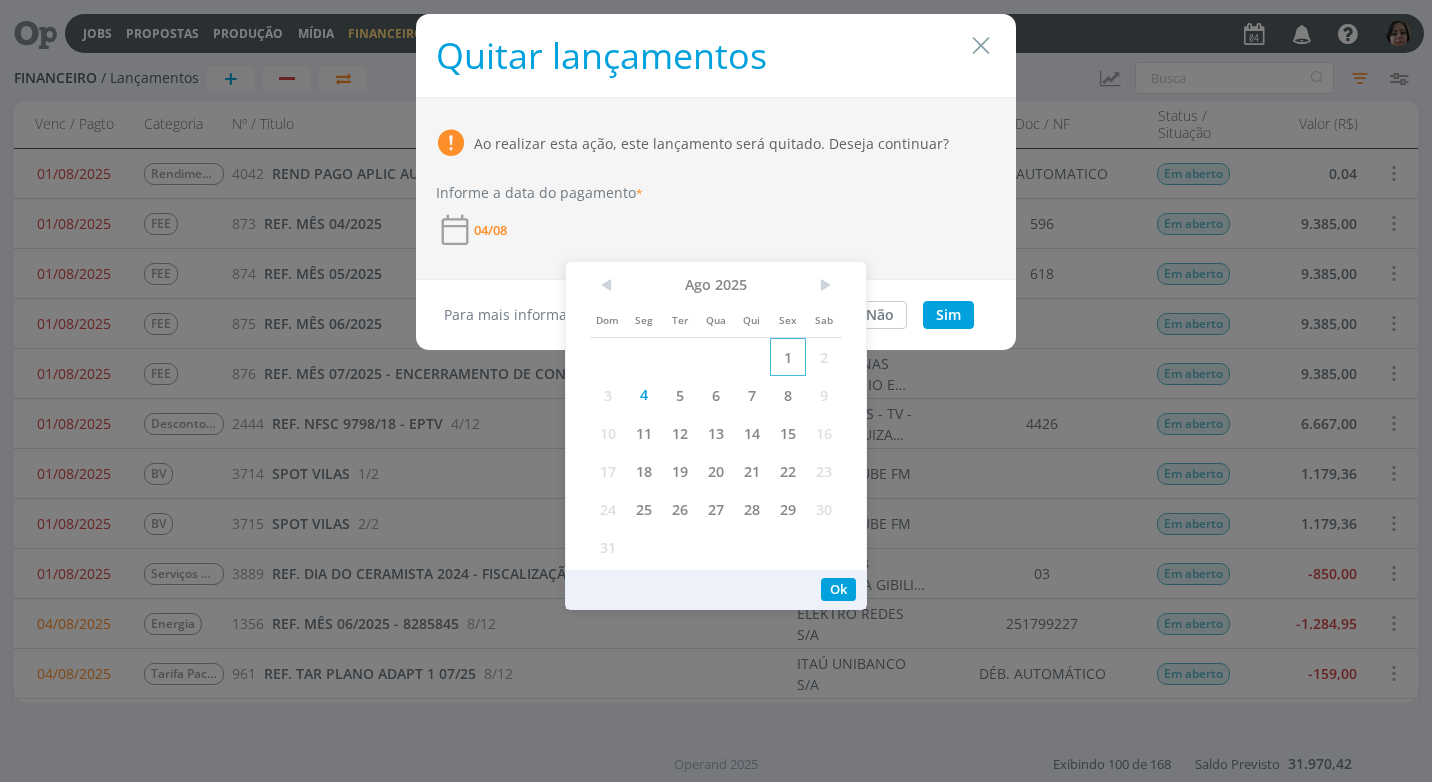 click on "1" at bounding box center (788, 357) 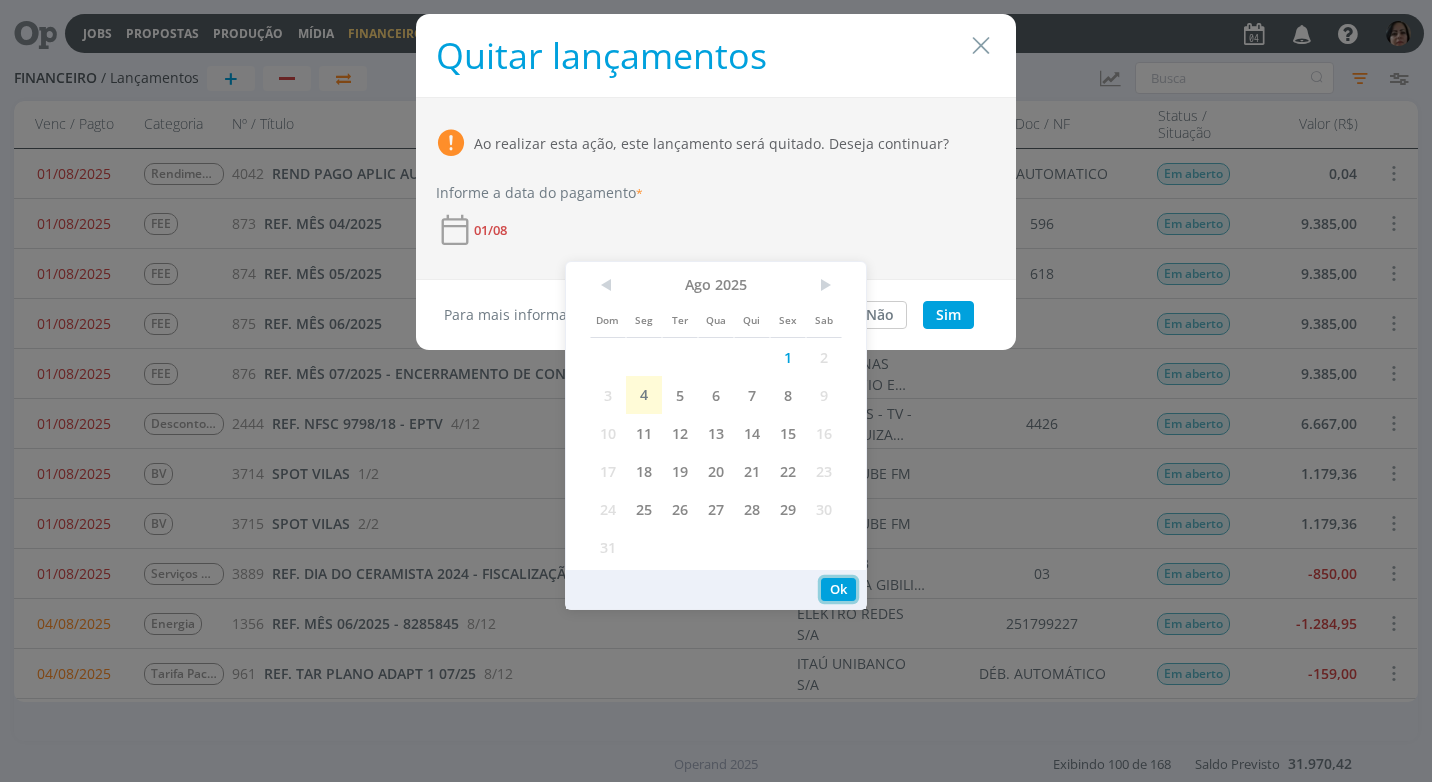 drag, startPoint x: 837, startPoint y: 587, endPoint x: 858, endPoint y: 550, distance: 42.544094 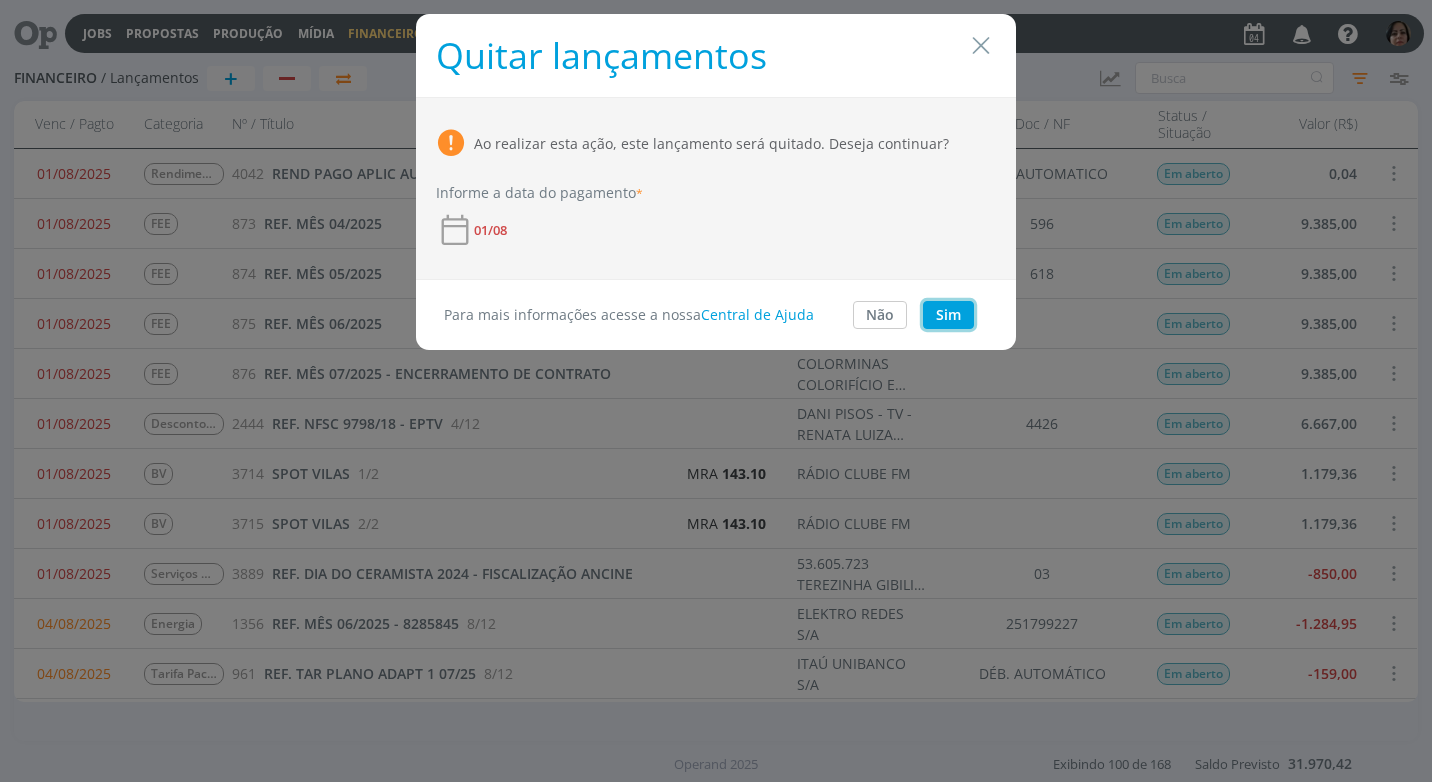 click on "Sim" at bounding box center [948, 315] 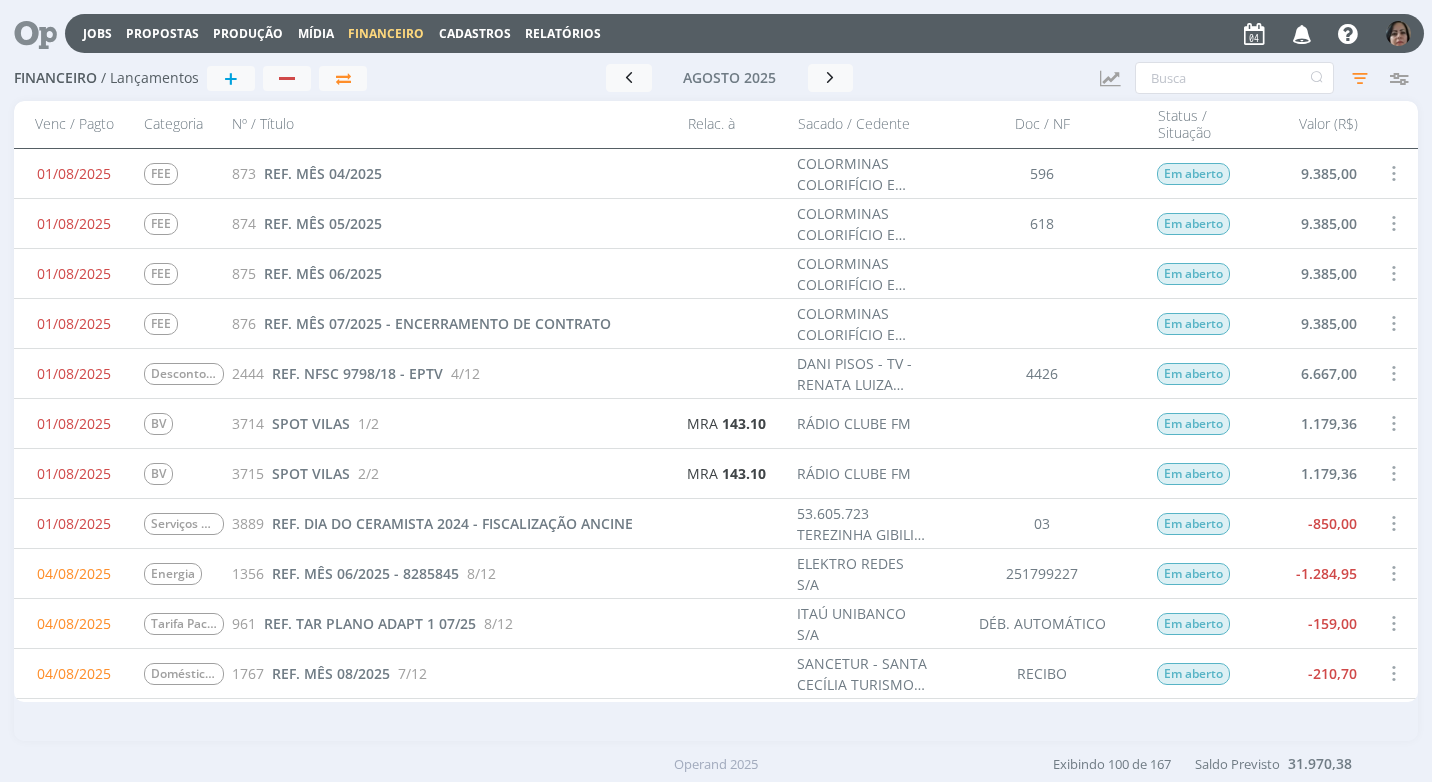 scroll, scrollTop: 100, scrollLeft: 0, axis: vertical 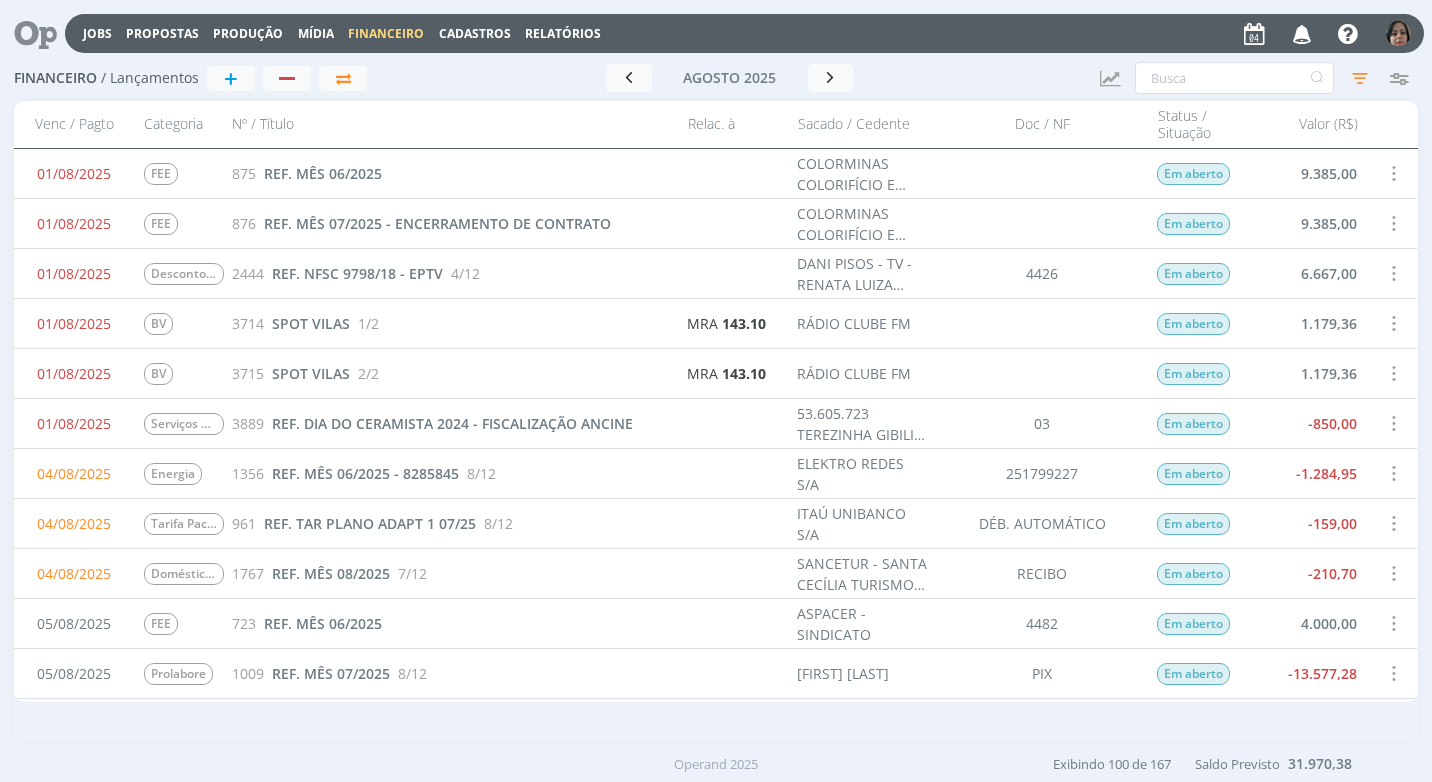 click on "Jobs
Propostas
Produção
Mídia
Financeiro
Cadastros
Relatórios
Notificações
Central de Ajuda
Área de Membros
Implantação orientada Consultoria 60.628.422 Meu Perfil
Anexos
Timesheets
Configurações
Sair" at bounding box center (744, 33) 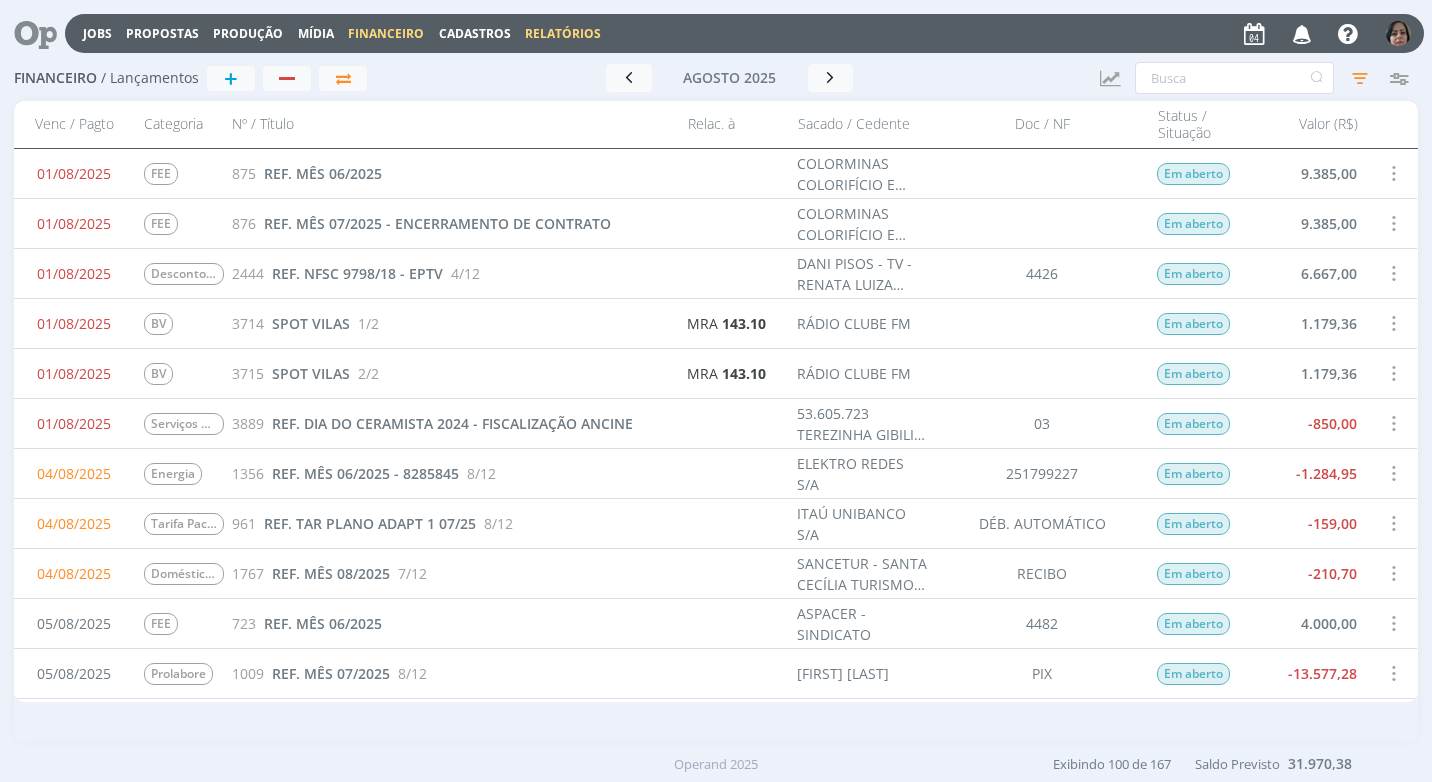 click on "Relatórios" at bounding box center (563, 33) 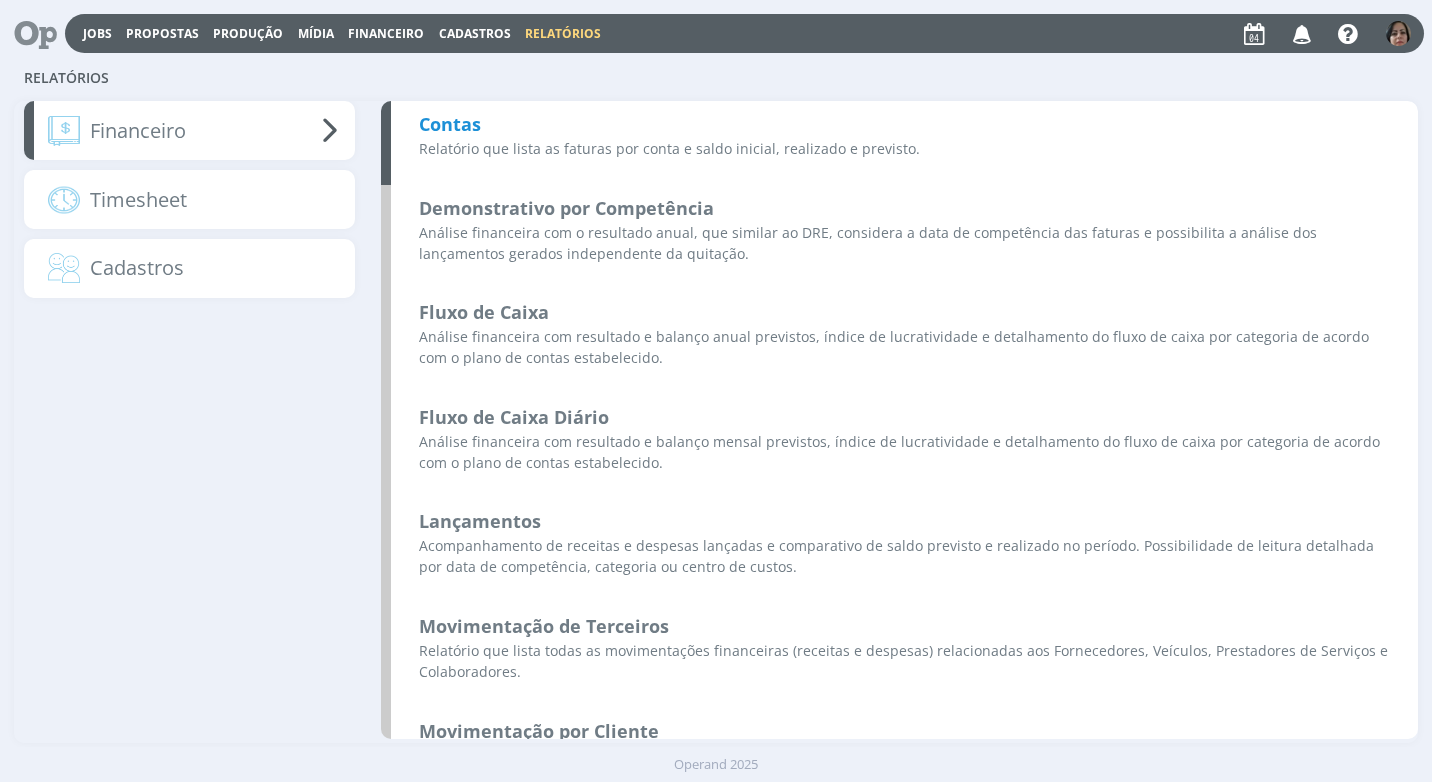 click on "Contas" at bounding box center [450, 124] 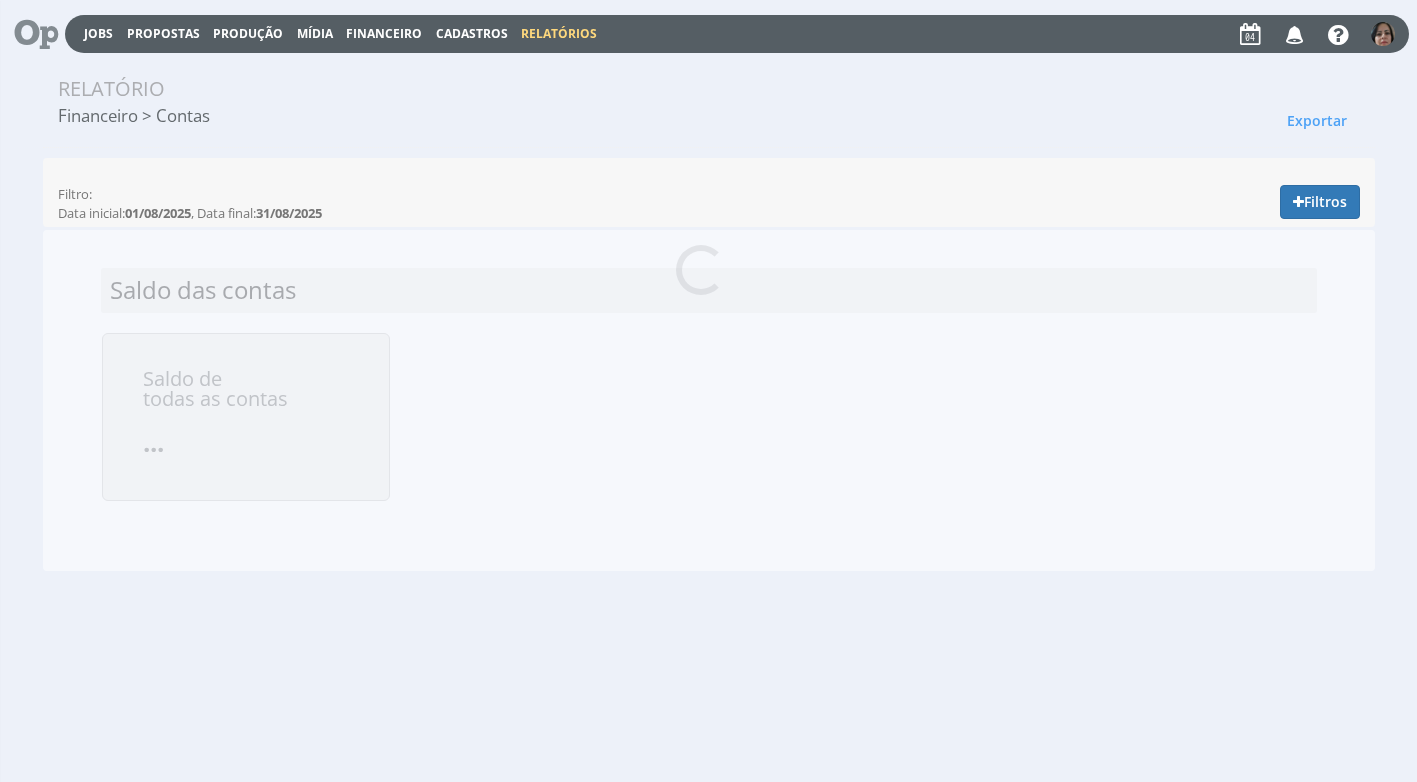 scroll, scrollTop: 0, scrollLeft: 0, axis: both 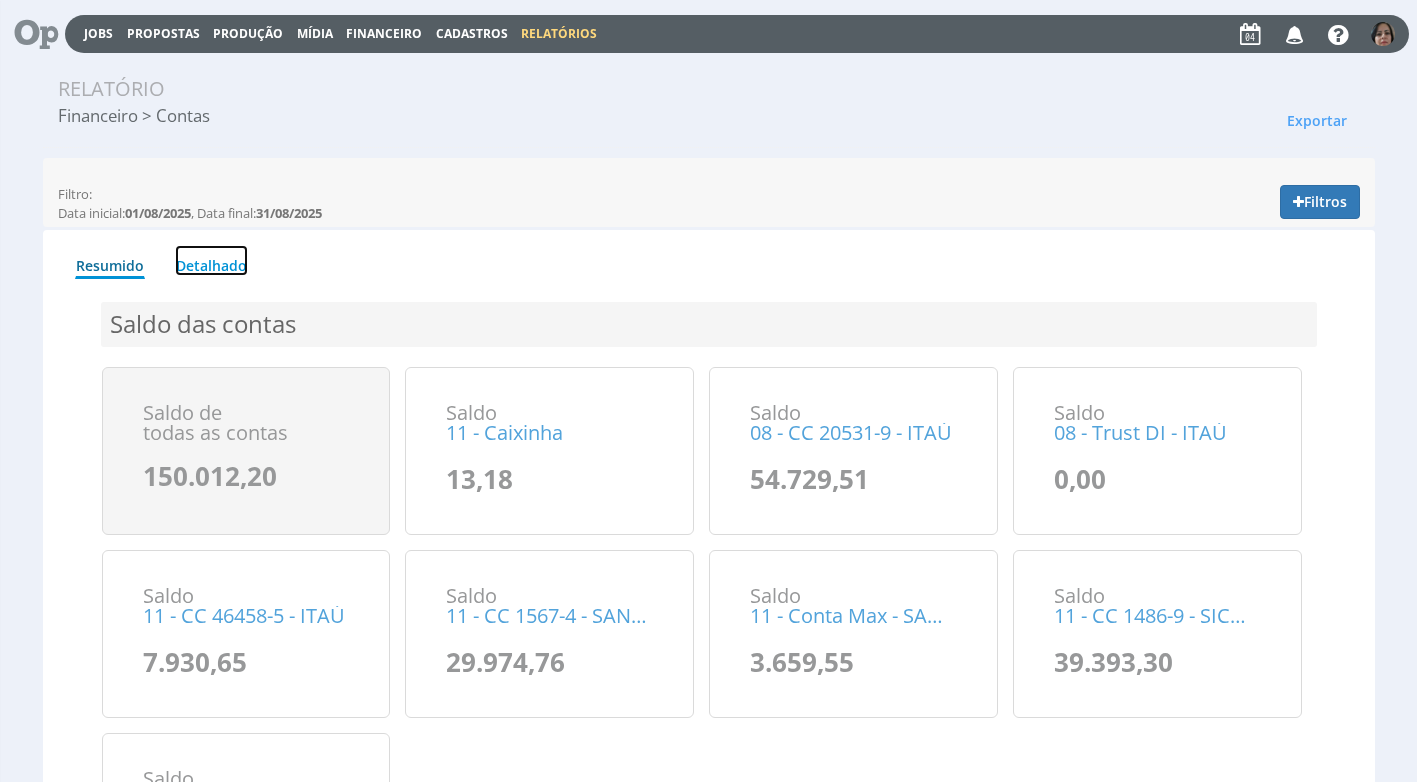 click on "Detalhado" at bounding box center [211, 260] 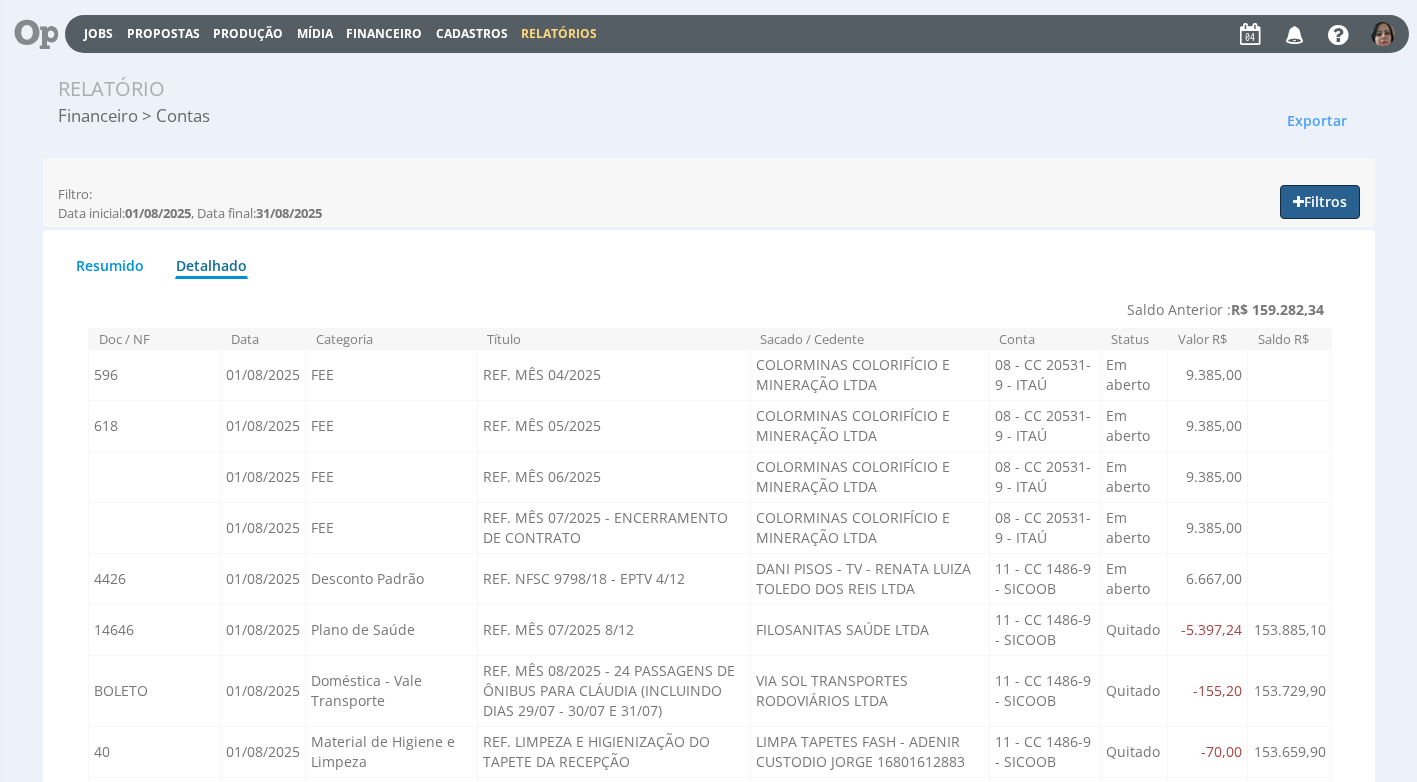 click on "Filtros" at bounding box center [1320, 202] 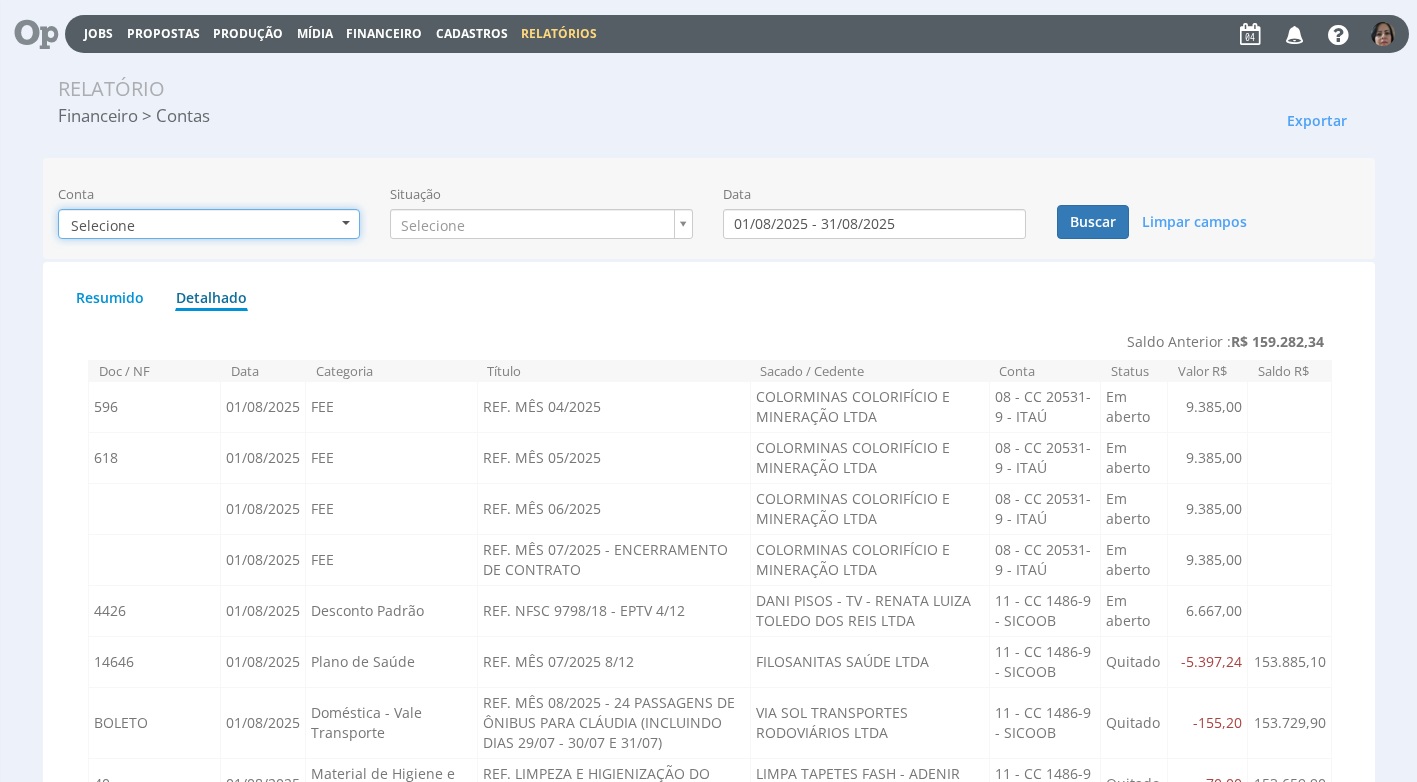 click on "Selecione" at bounding box center [209, 224] 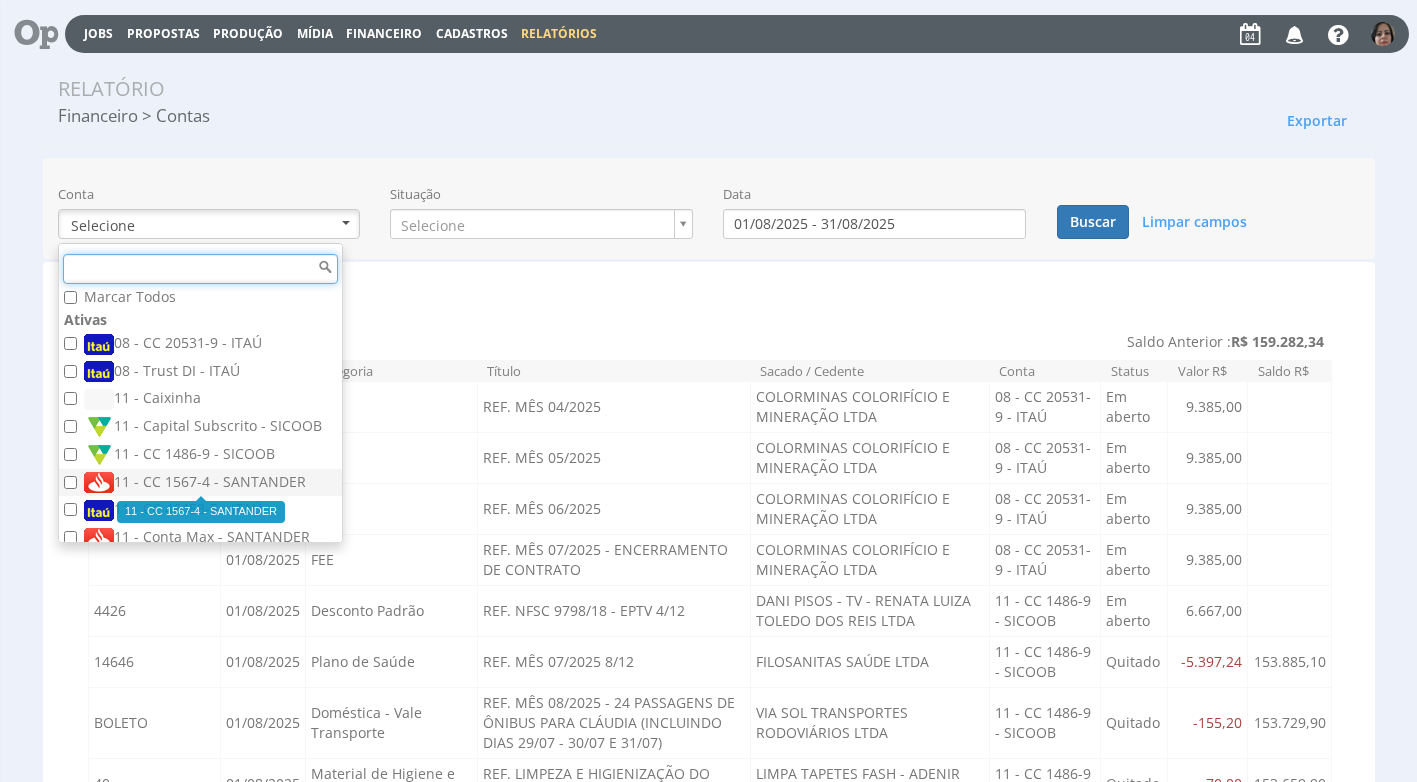 scroll, scrollTop: 20, scrollLeft: 0, axis: vertical 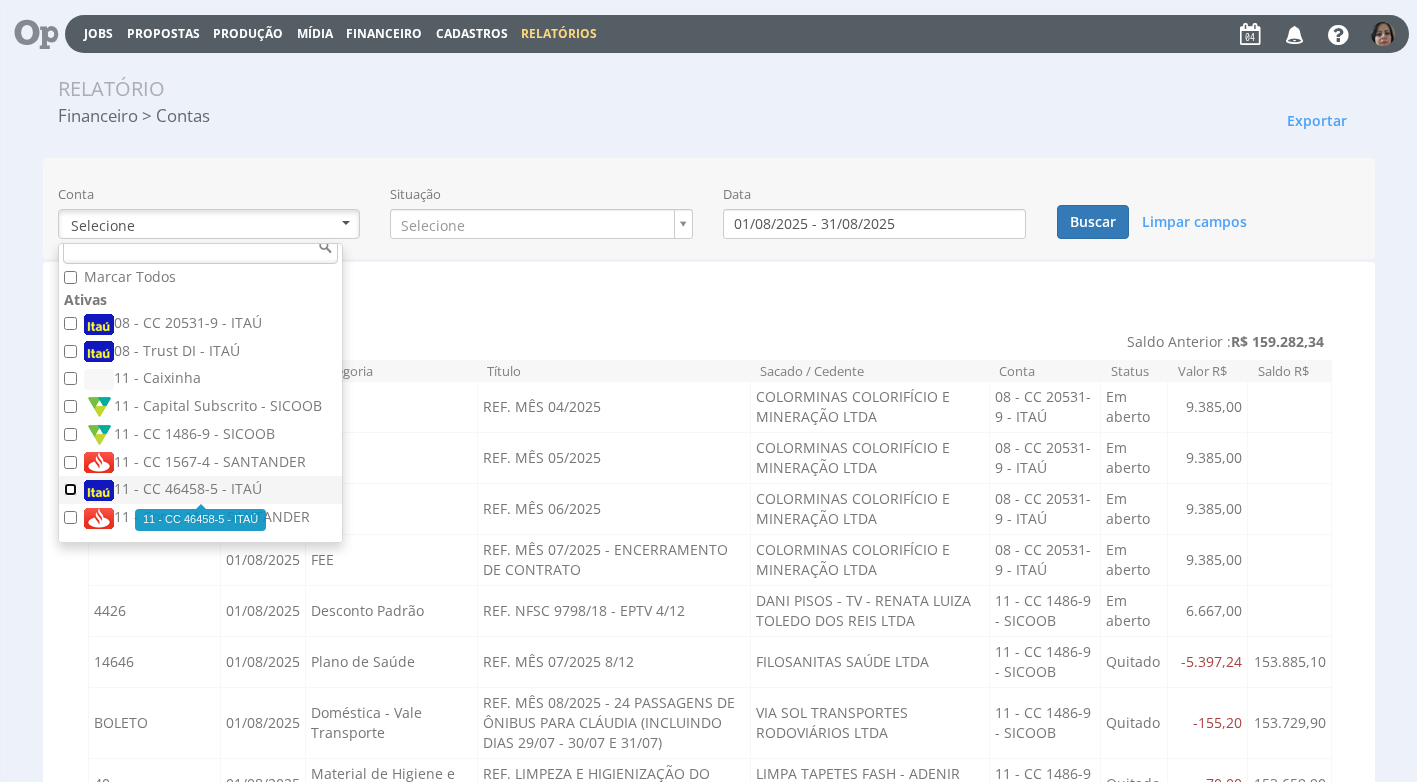 drag, startPoint x: 66, startPoint y: 490, endPoint x: 208, endPoint y: 488, distance: 142.01408 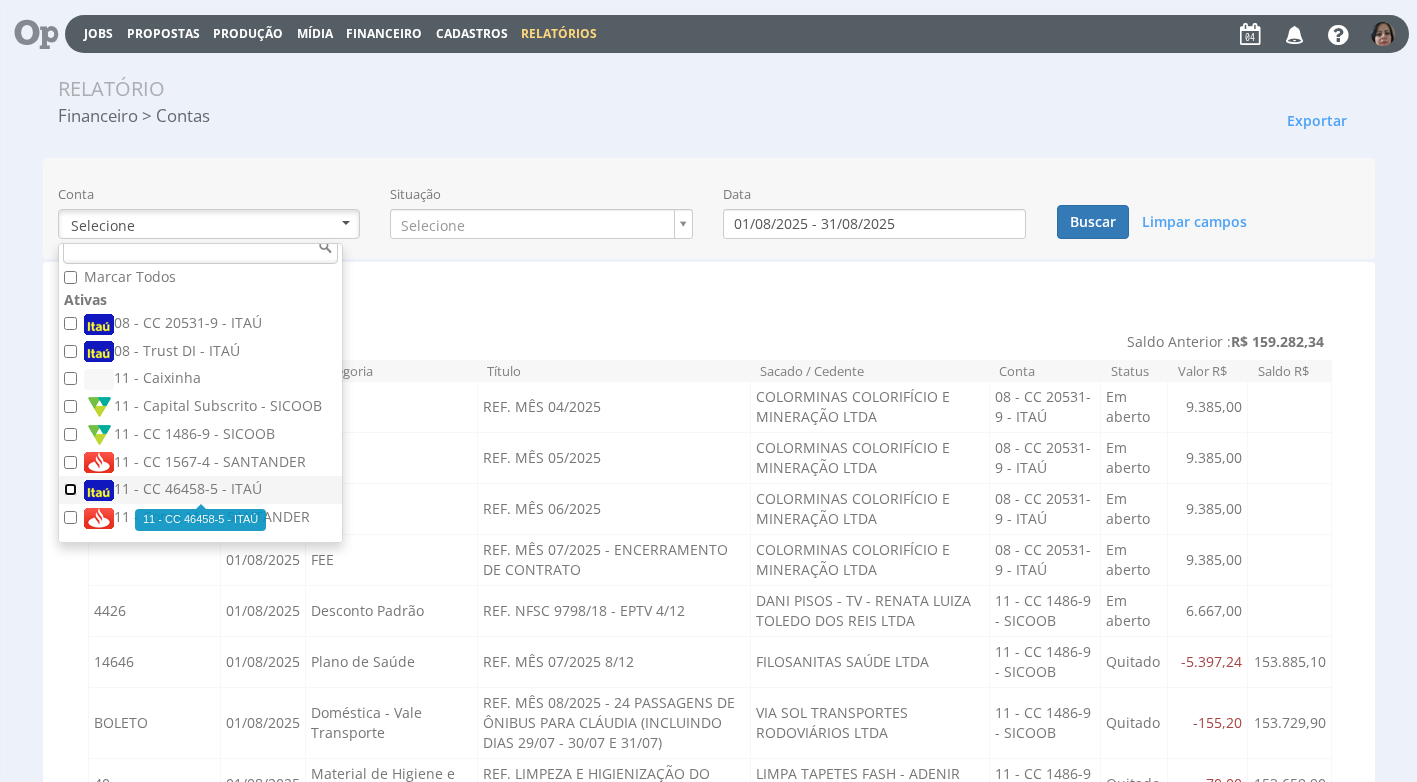 click on "11 - CC 46458-5 - ITAÚ" at bounding box center [70, 489] 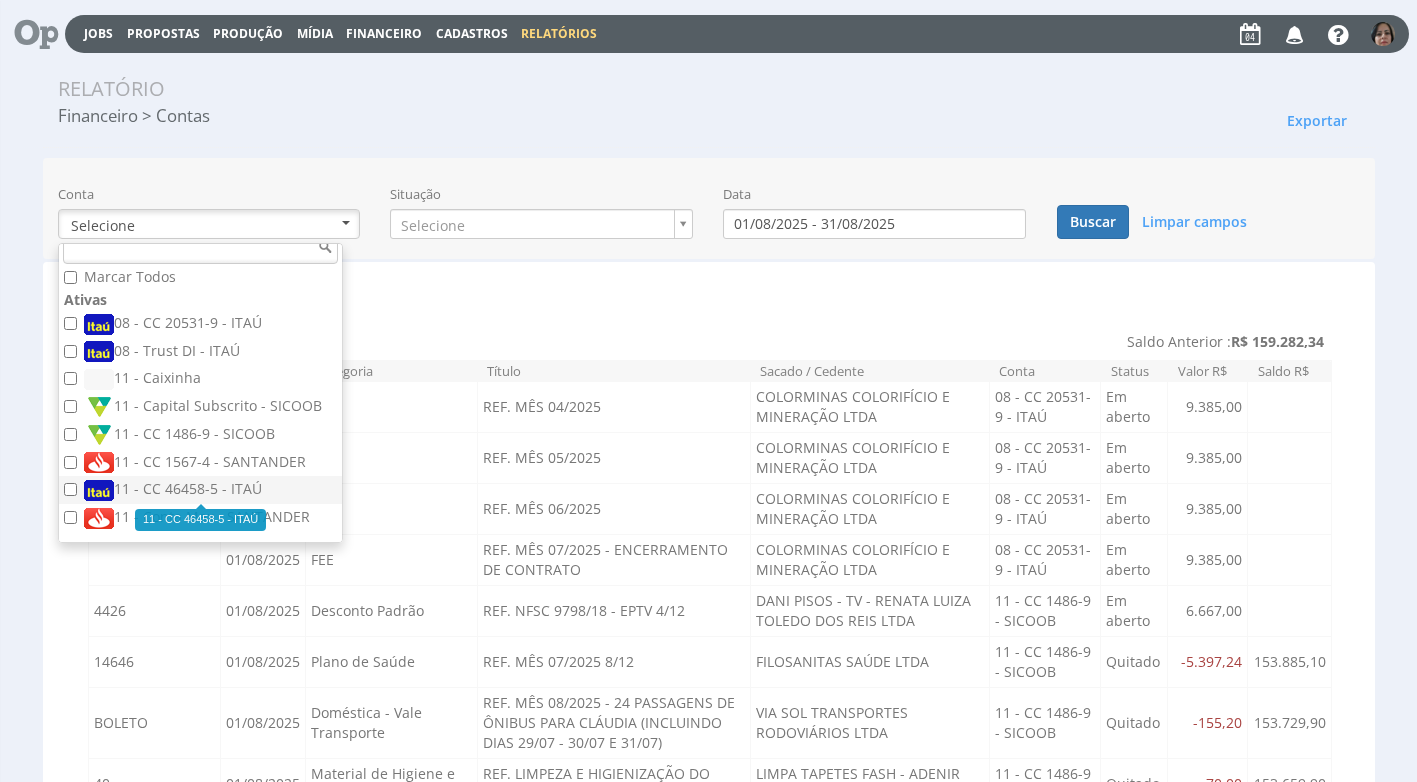 checkbox on "true" 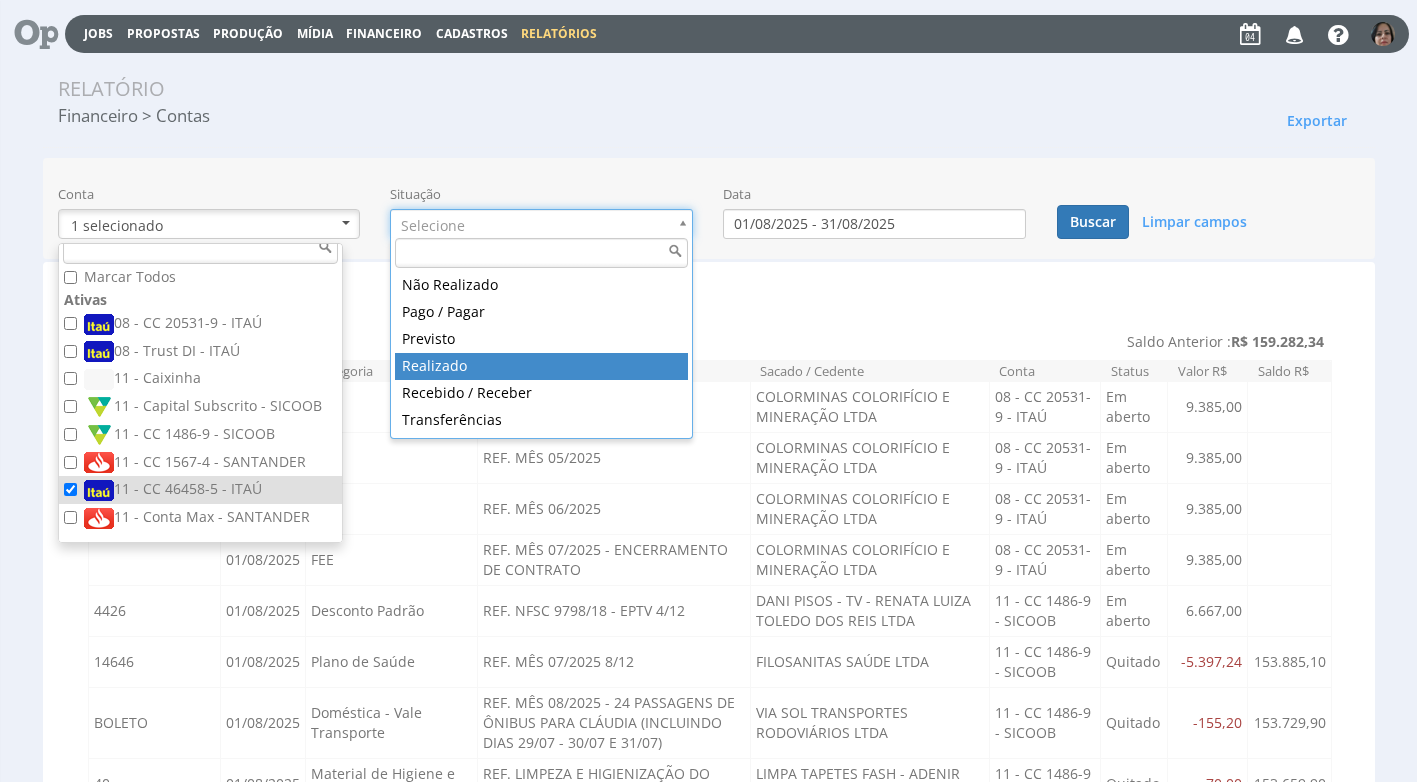 type on "realizado" 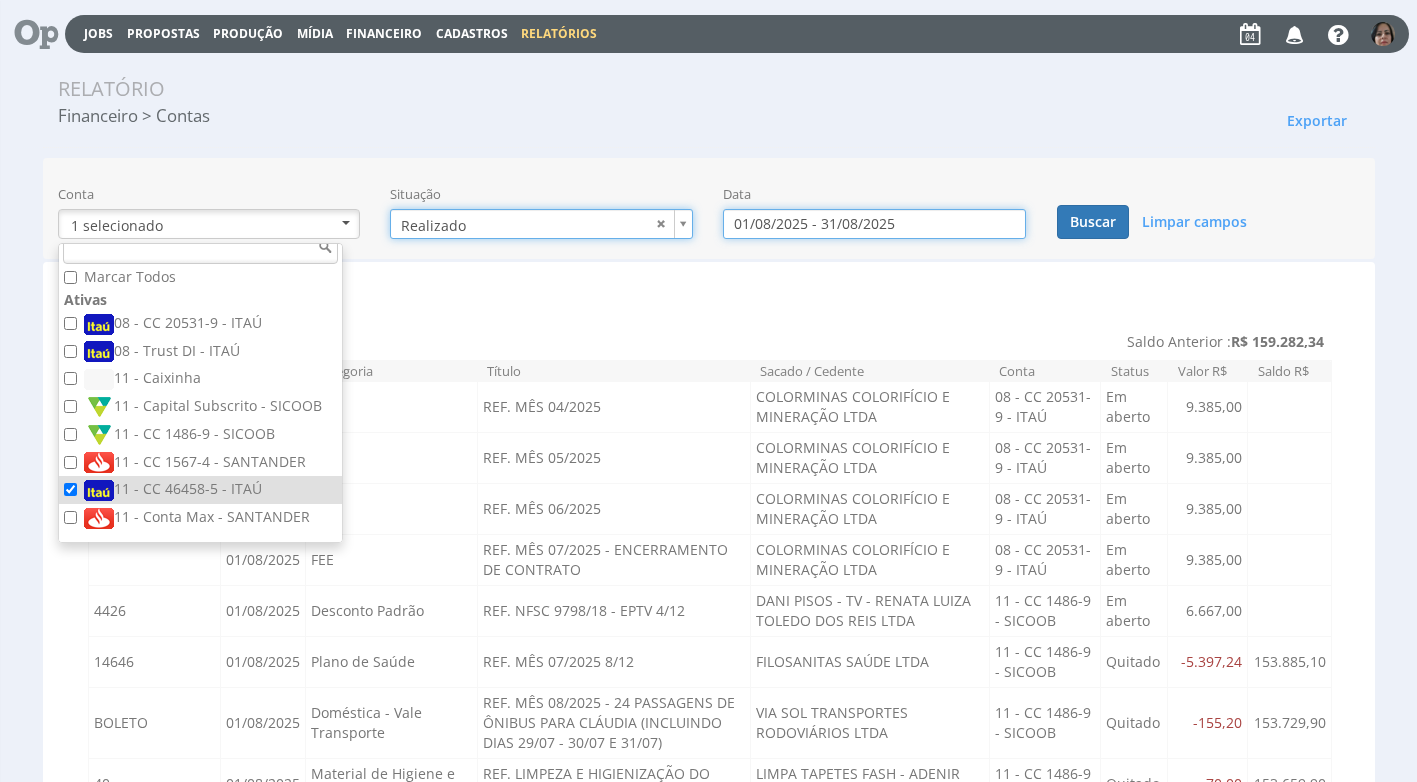 click on "01/08/2025 - 31/08/2025" at bounding box center (874, 224) 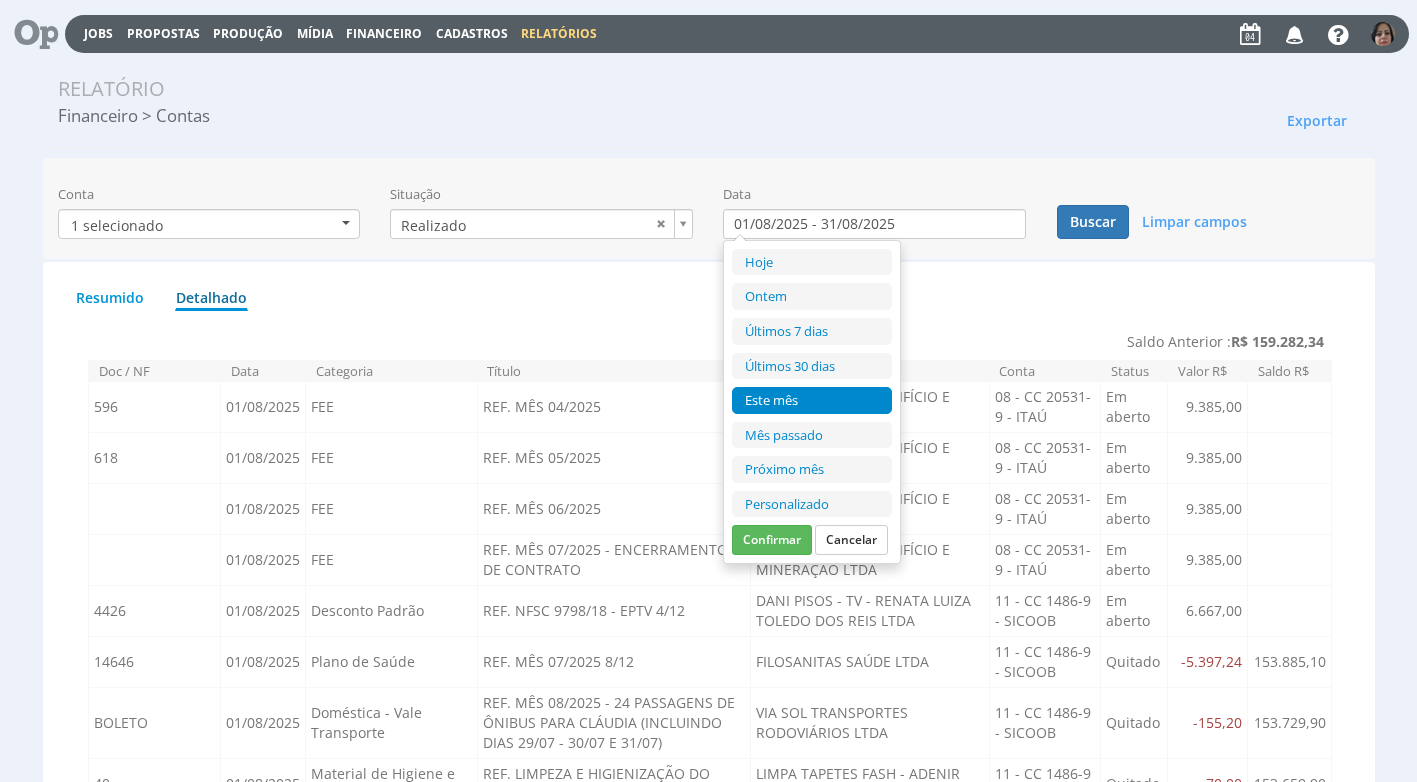 drag, startPoint x: 775, startPoint y: 505, endPoint x: 773, endPoint y: 489, distance: 16.124516 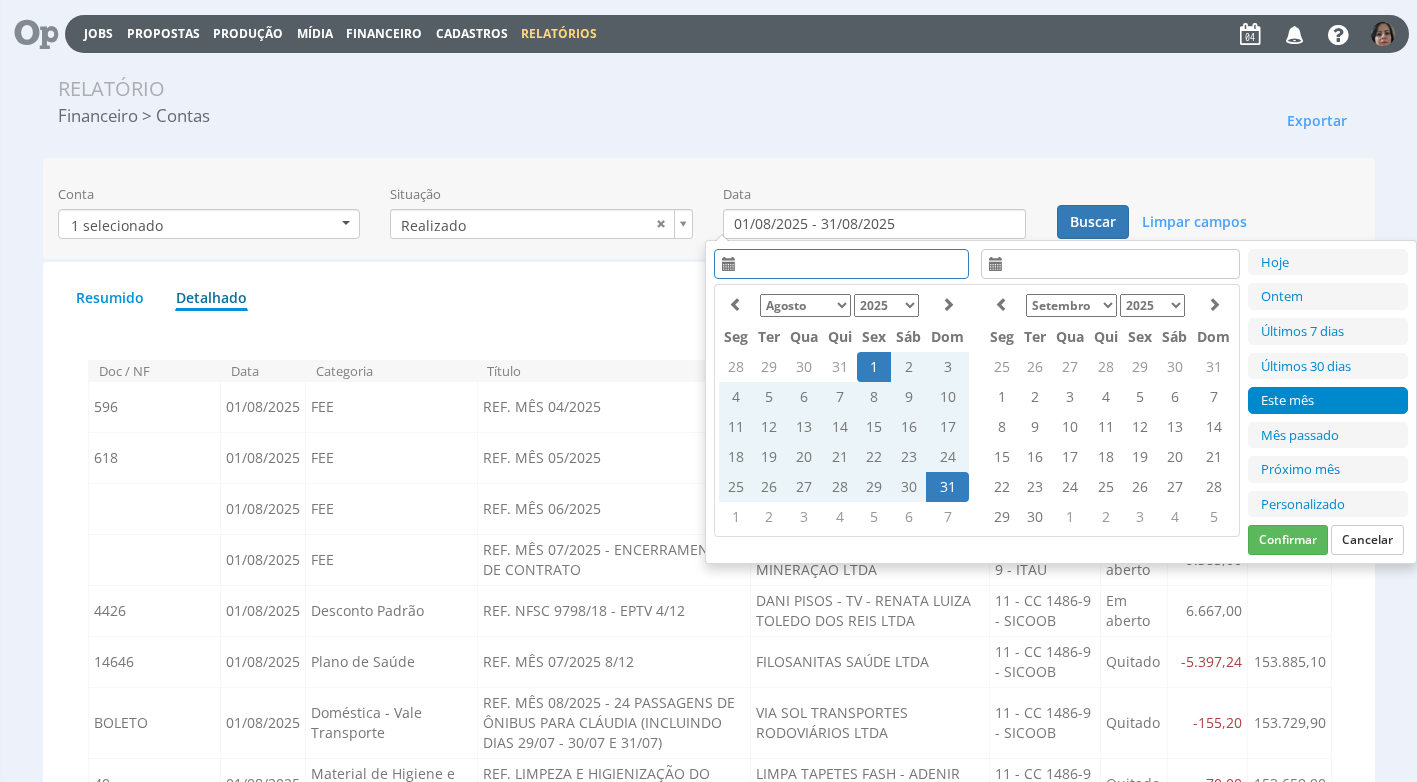 click on "1" at bounding box center (874, 367) 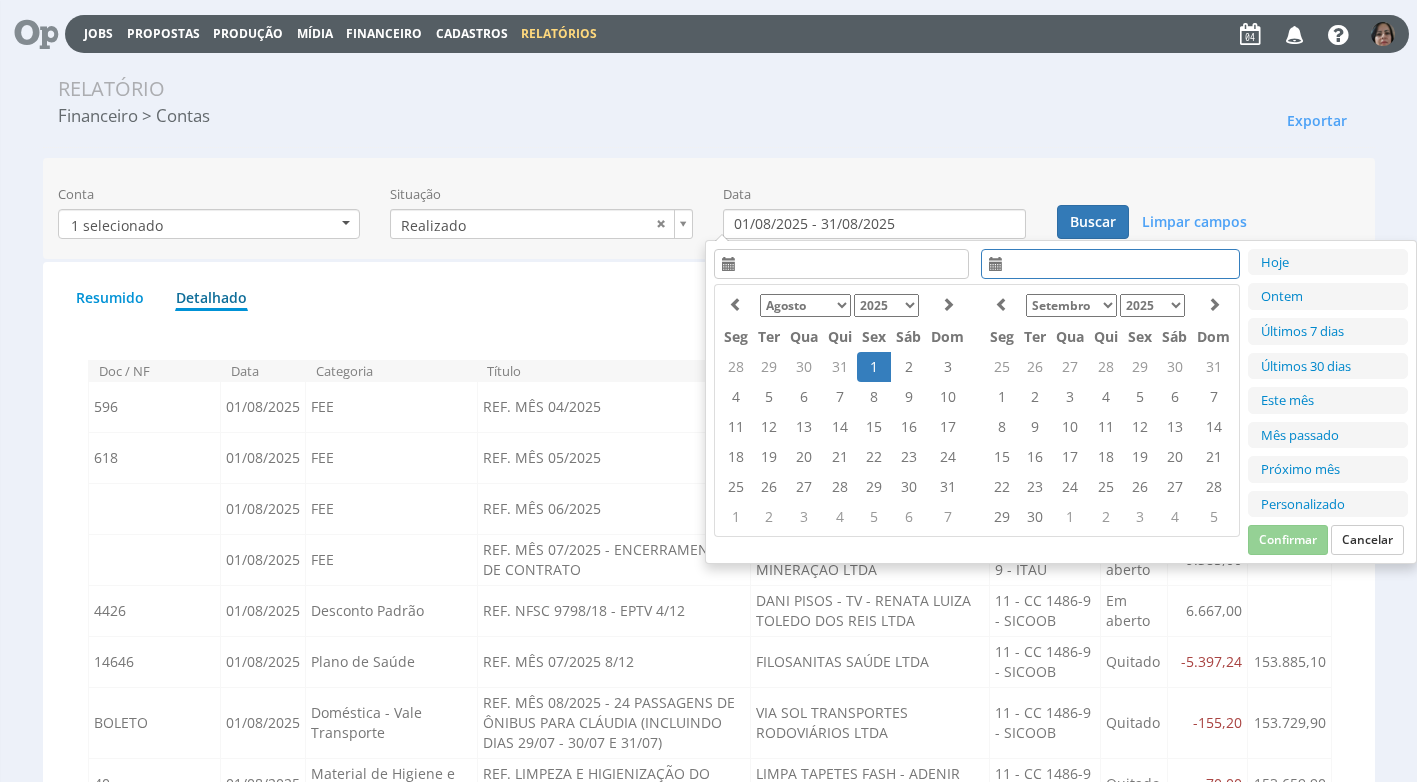 click on "1" at bounding box center [874, 367] 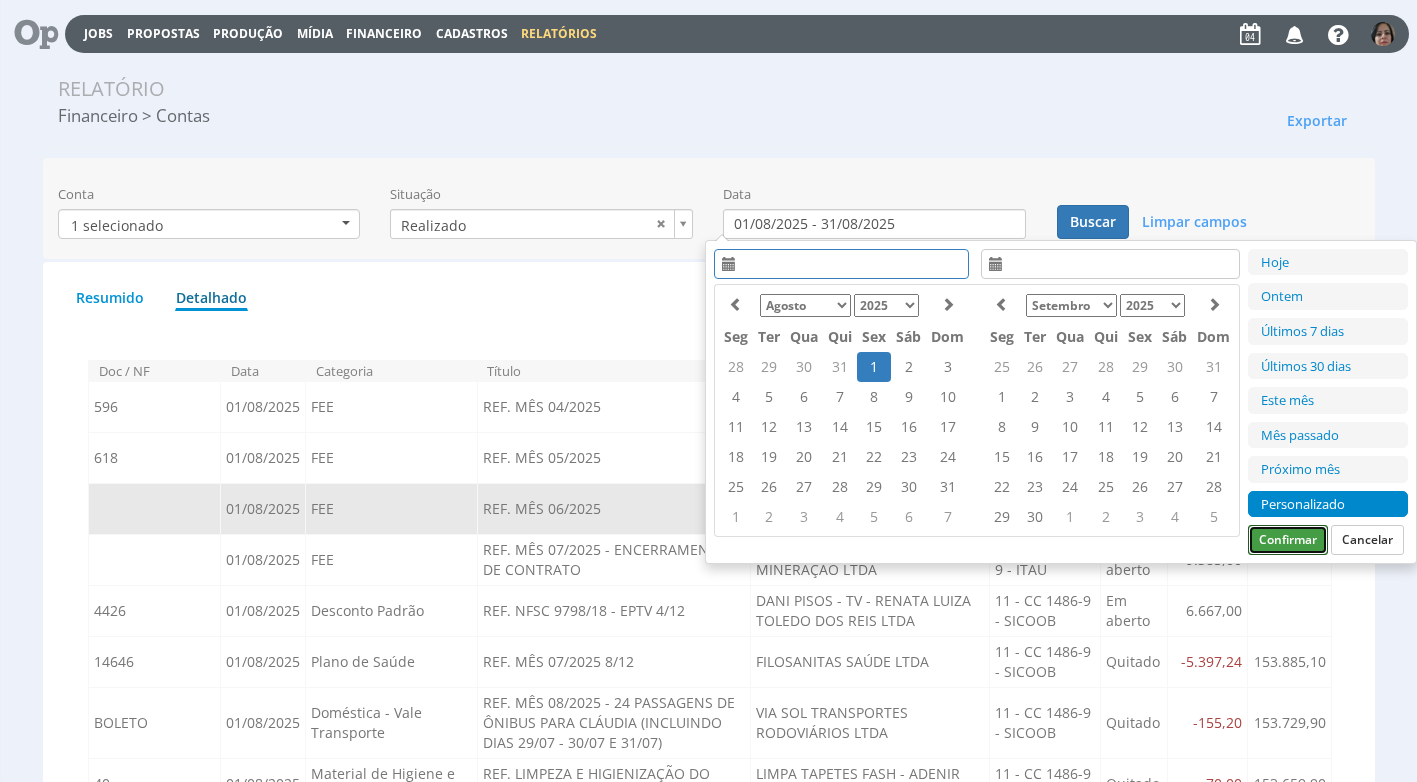 click on "Confirmar" at bounding box center [1288, 540] 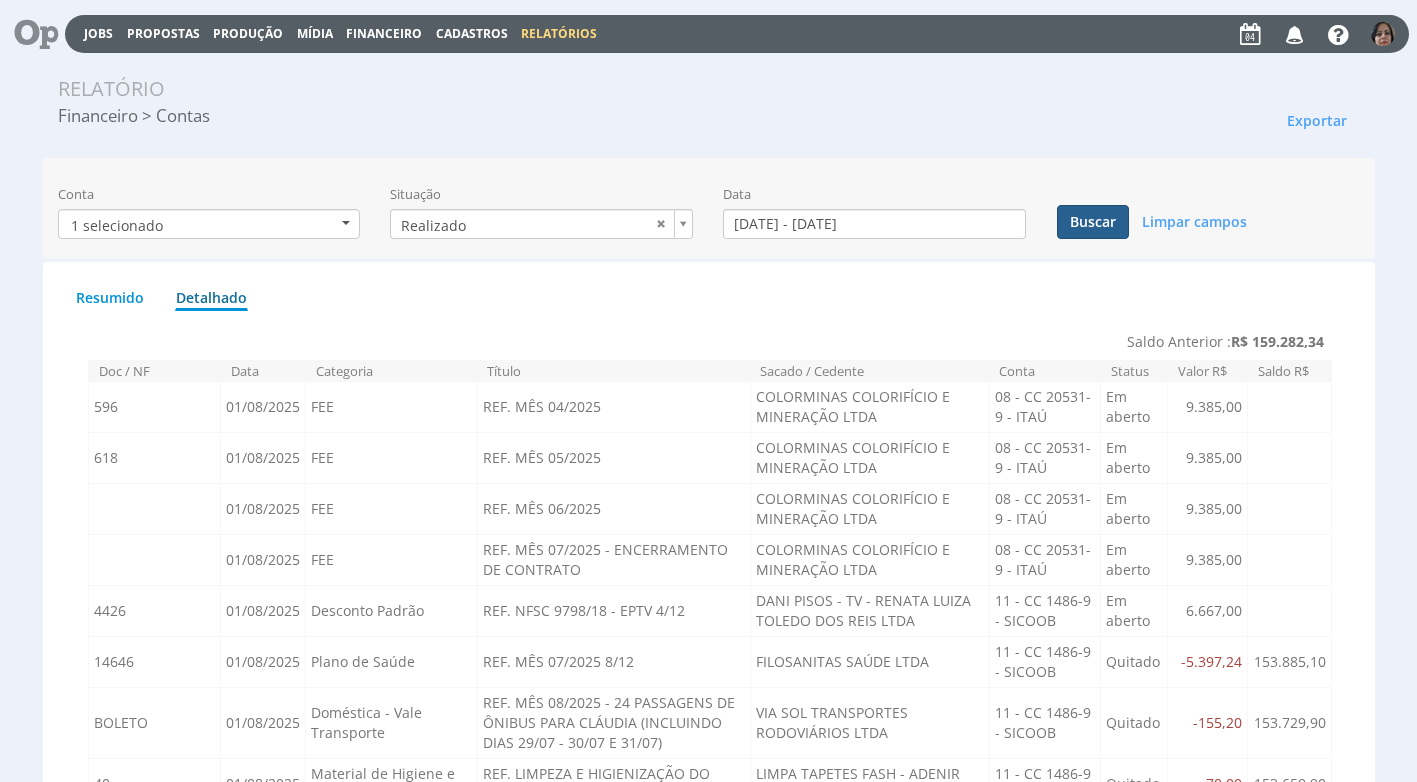 click on "Buscar" at bounding box center (1093, 222) 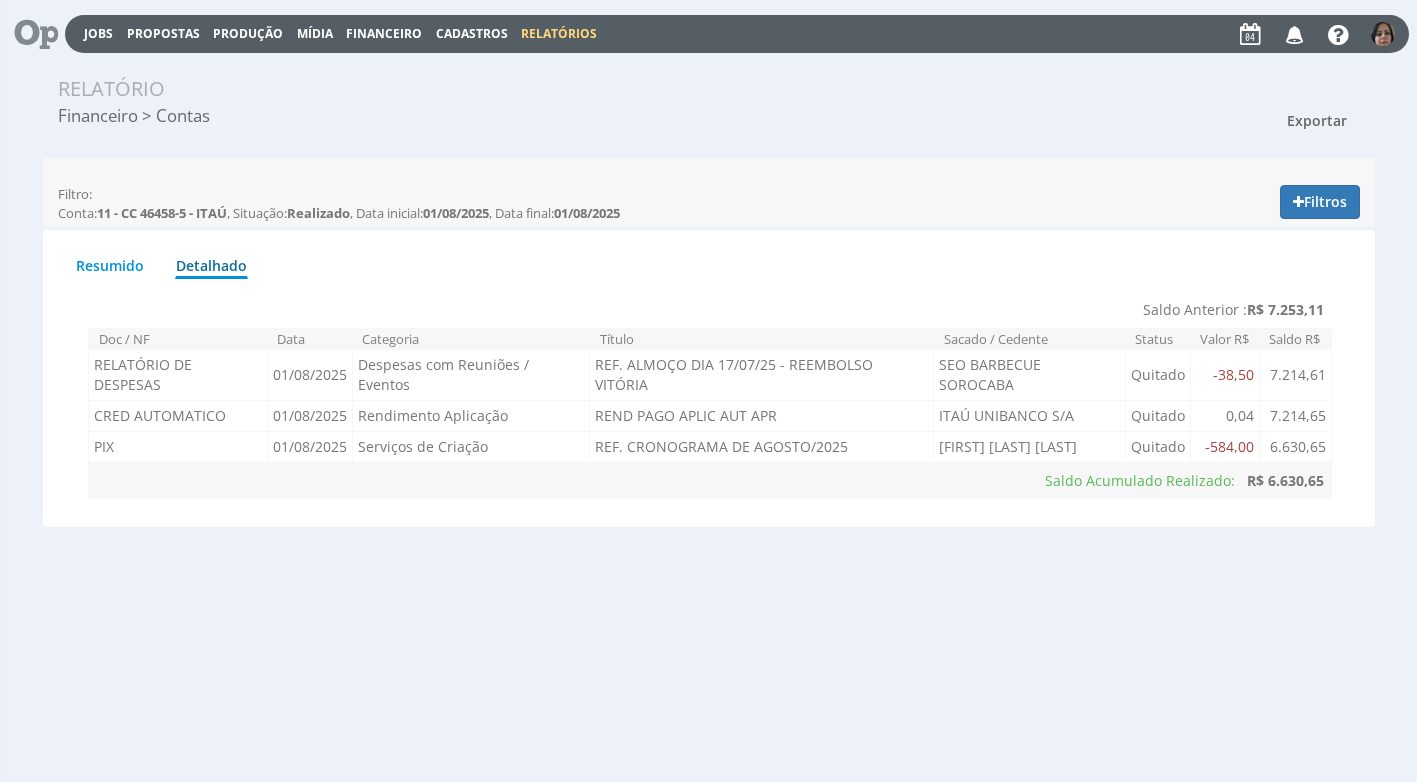 drag, startPoint x: 1320, startPoint y: 113, endPoint x: 1288, endPoint y: 131, distance: 36.71512 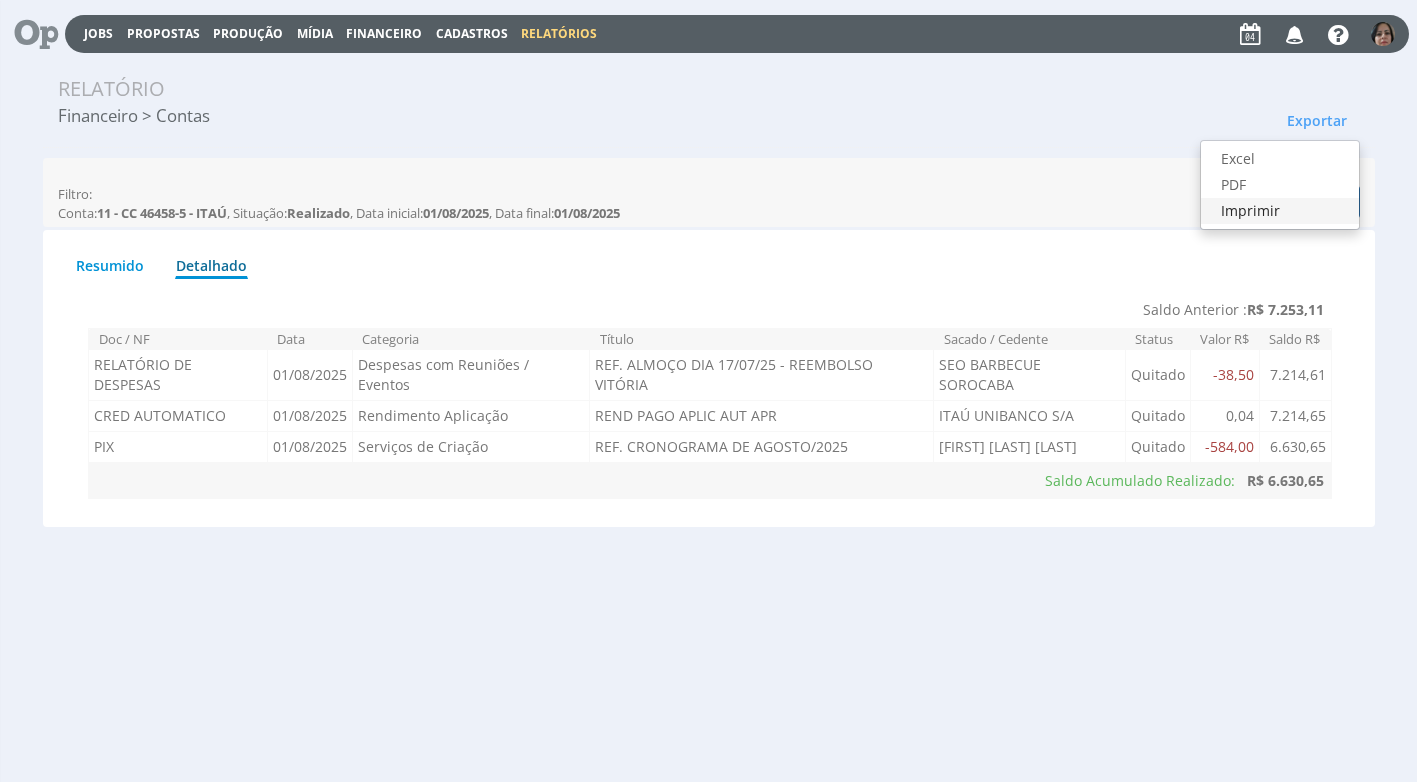 click on "Imprimir" at bounding box center (1280, 211) 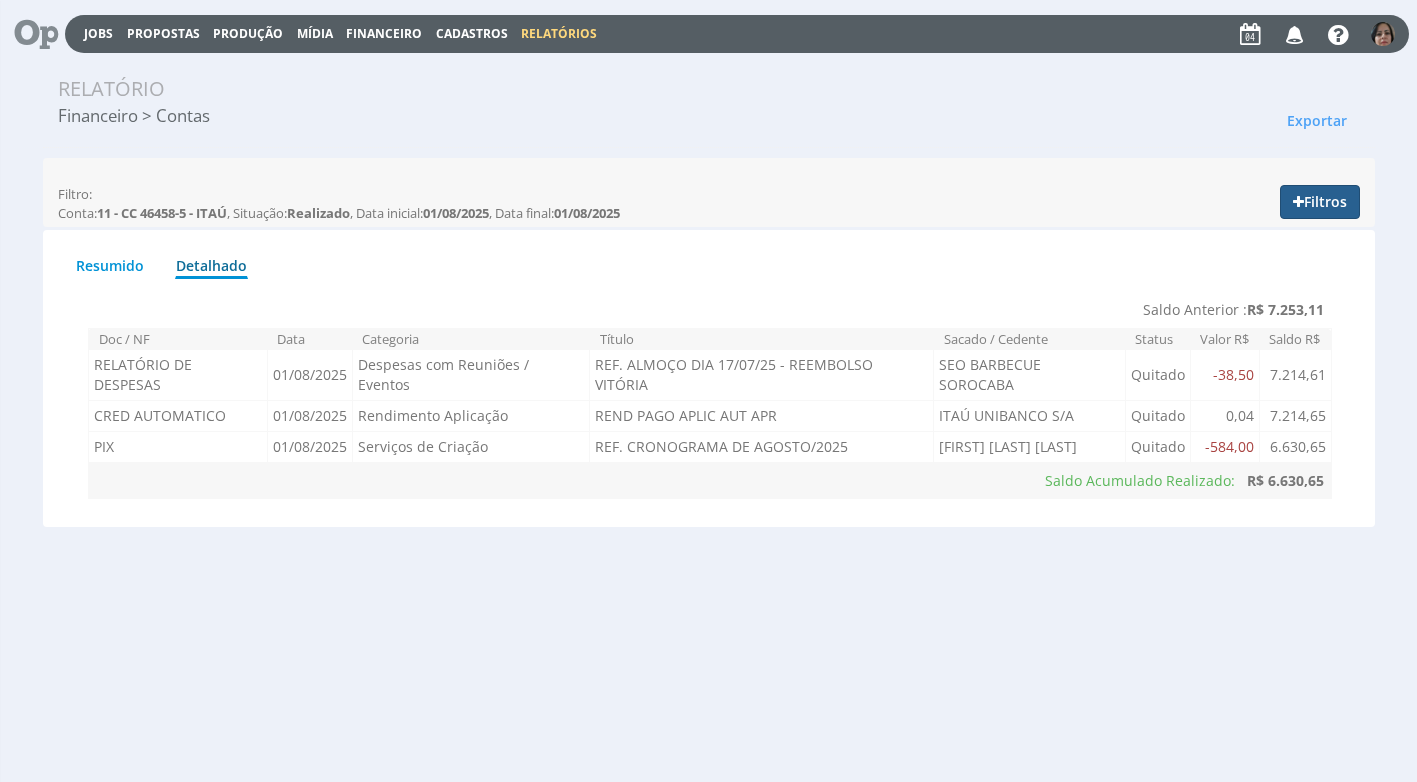 click on "Filtros" at bounding box center (1320, 202) 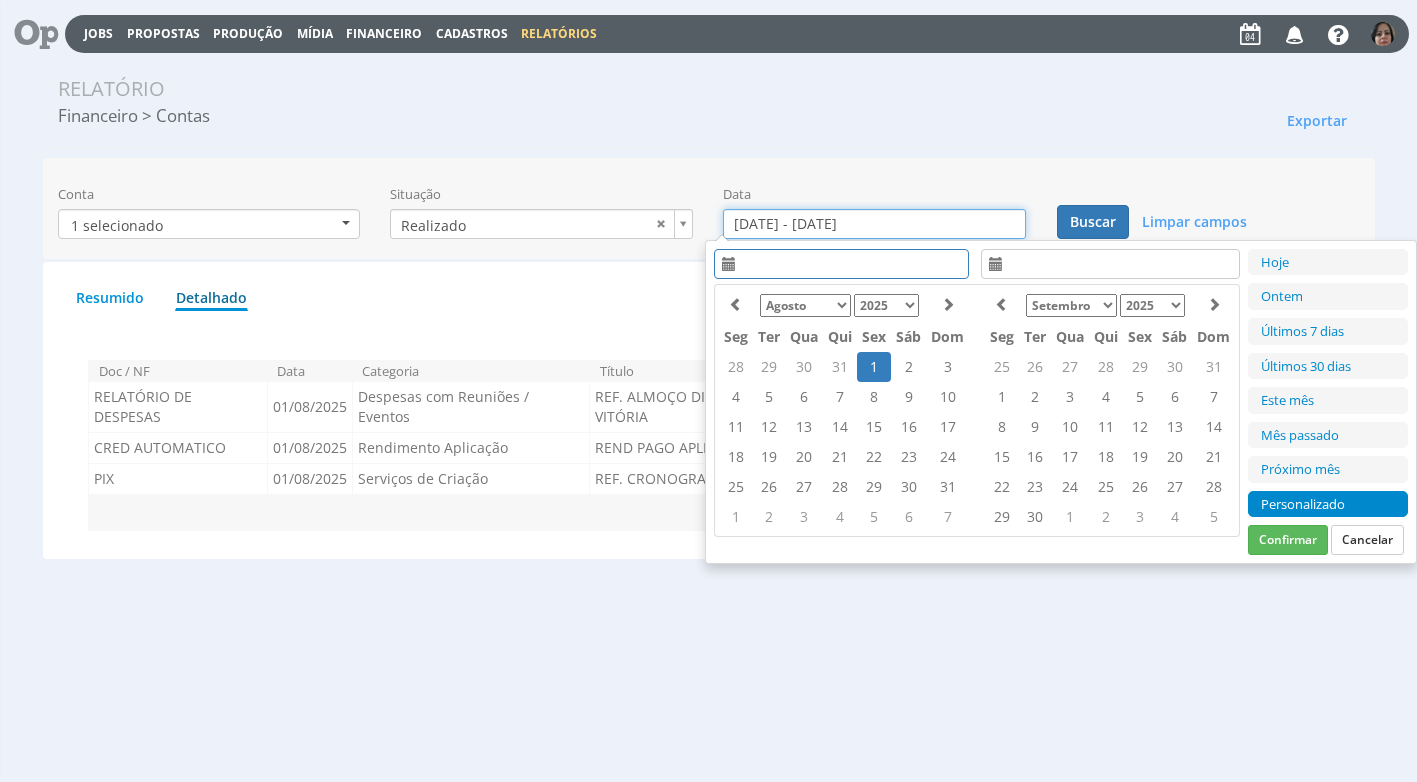 click on "01/08/2025 - 01/08/2025" at bounding box center [874, 224] 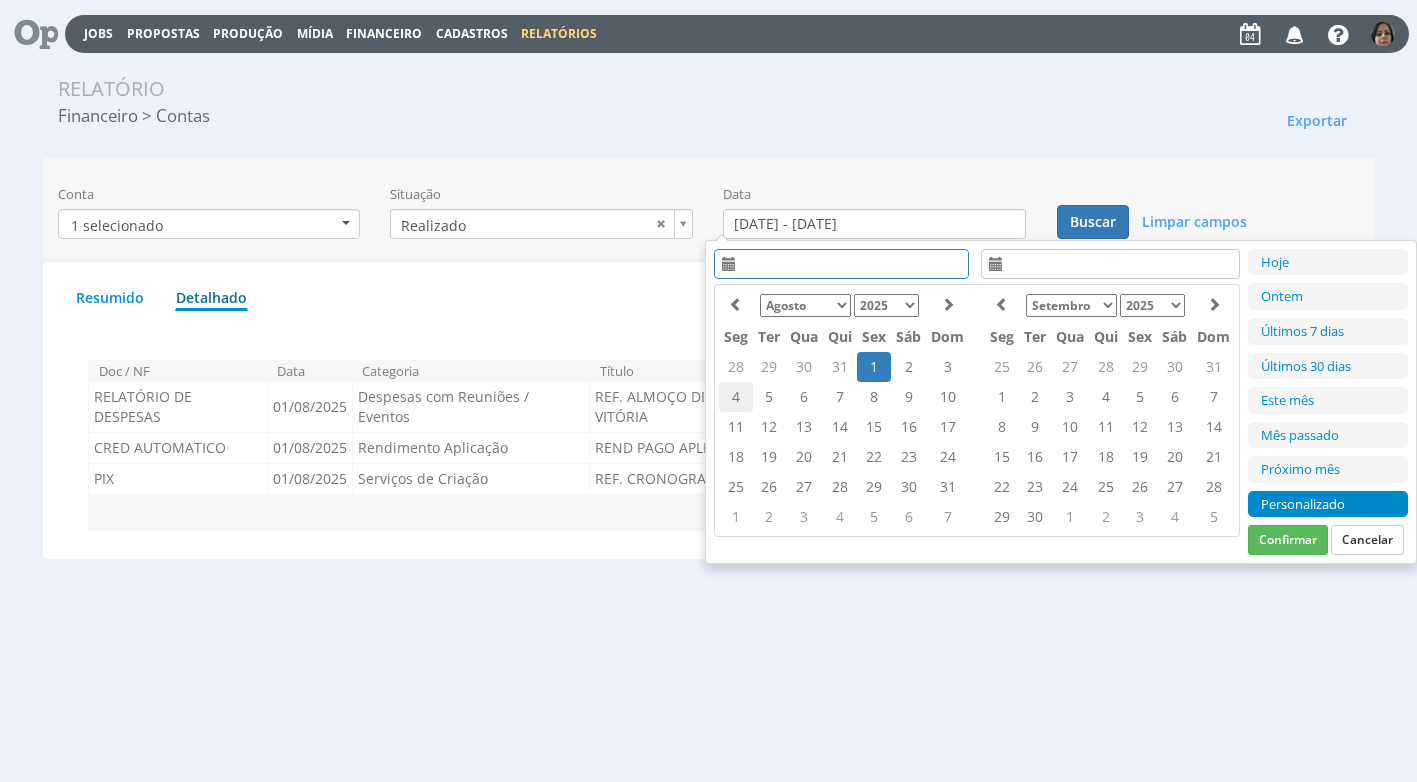 click on "4" at bounding box center [736, 397] 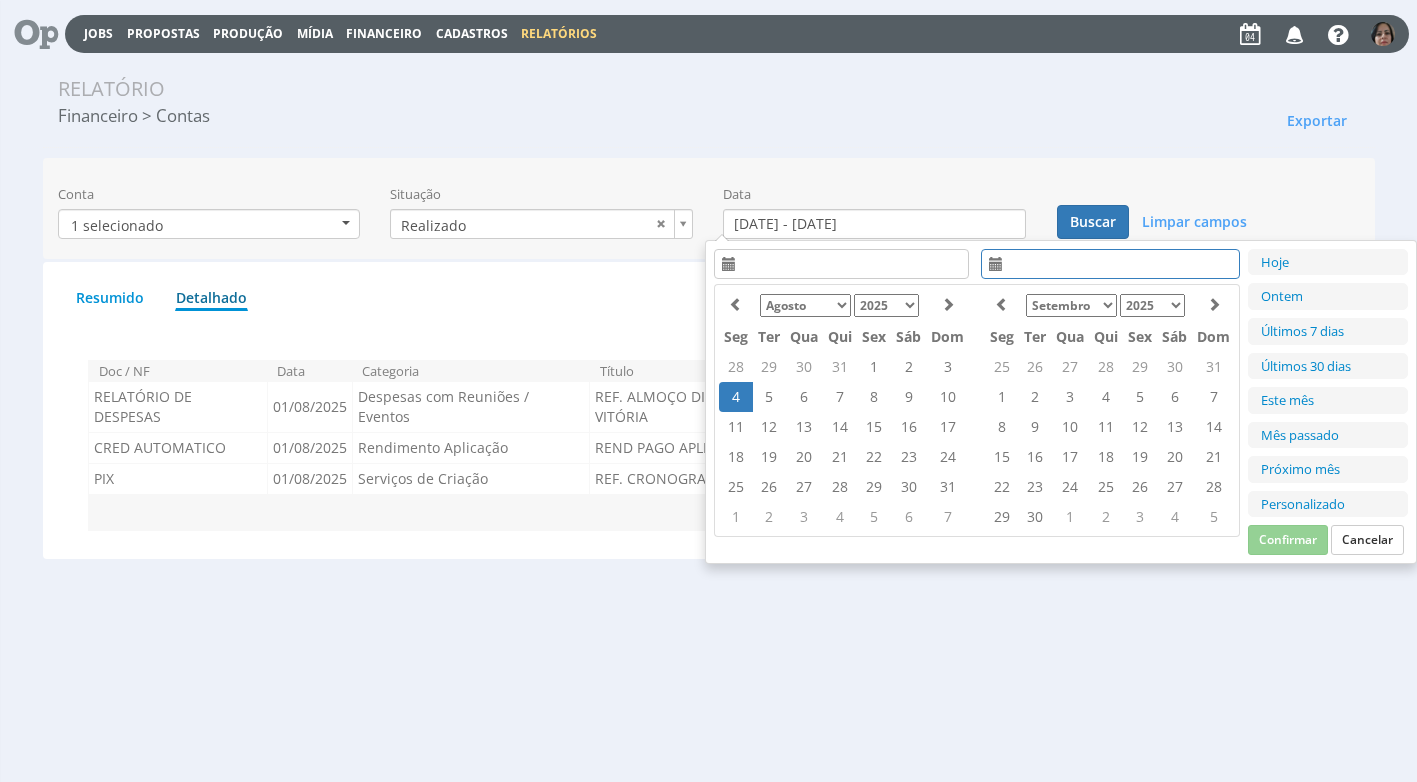 click on "4" at bounding box center [736, 397] 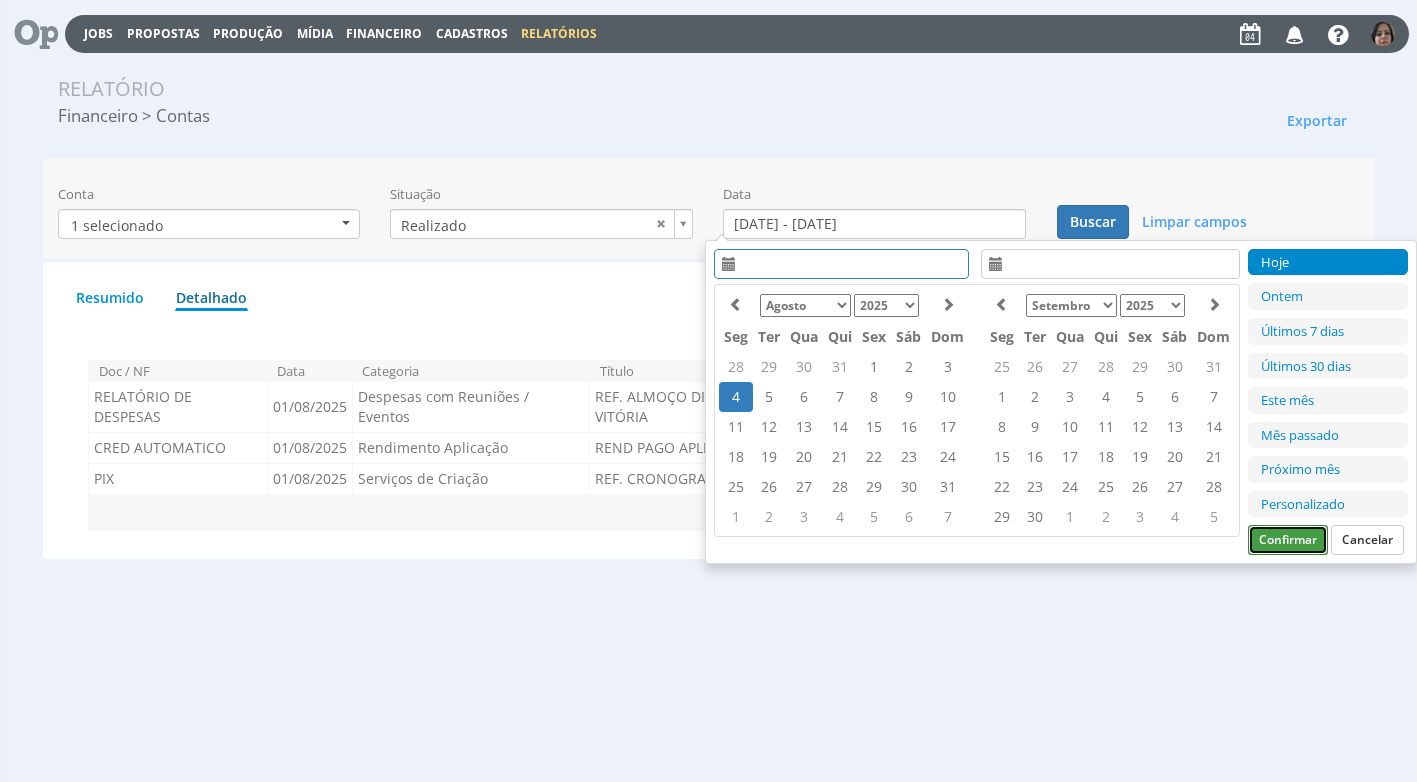click on "Confirmar" at bounding box center [1288, 540] 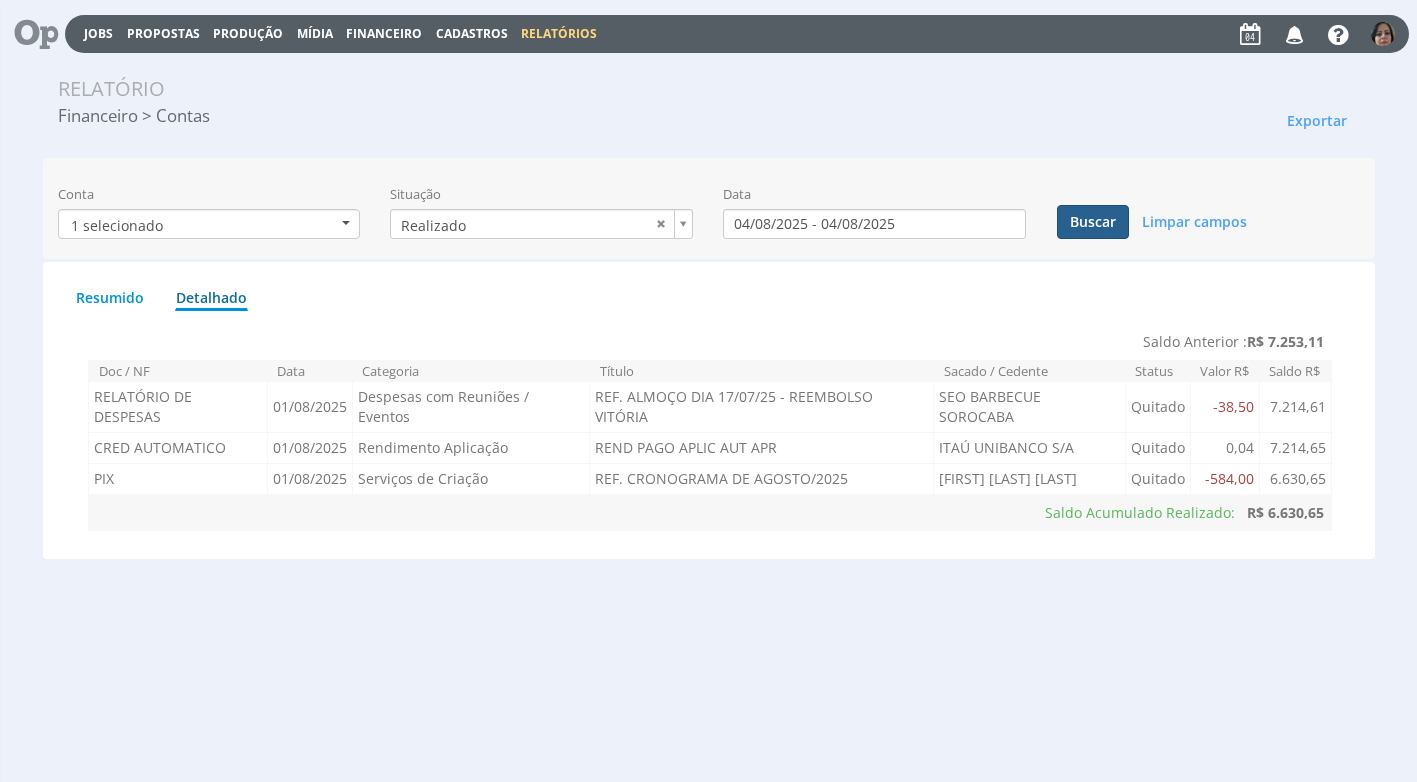 click on "Buscar" at bounding box center (1093, 222) 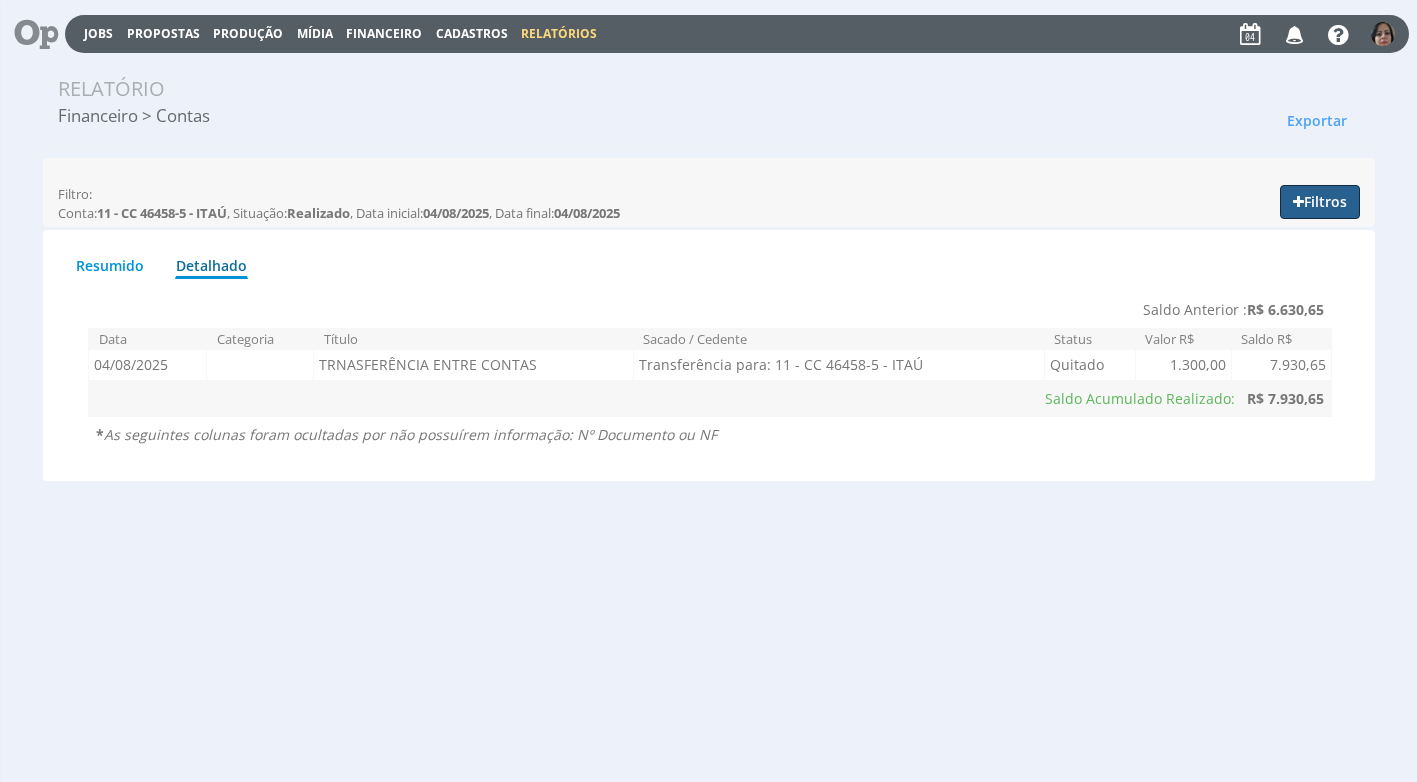 drag, startPoint x: 1334, startPoint y: 202, endPoint x: 1325, endPoint y: 214, distance: 15 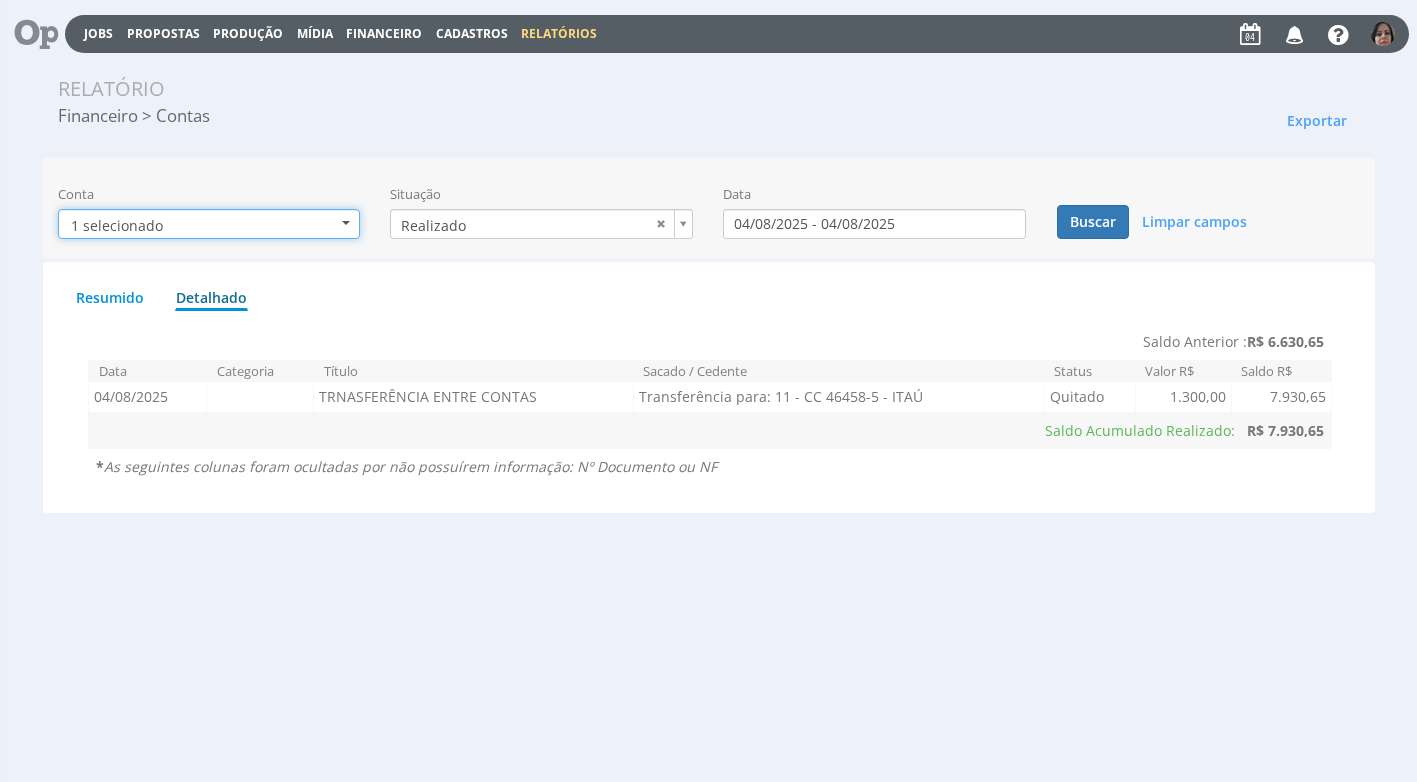 click on "1 selecionado" at bounding box center [209, 224] 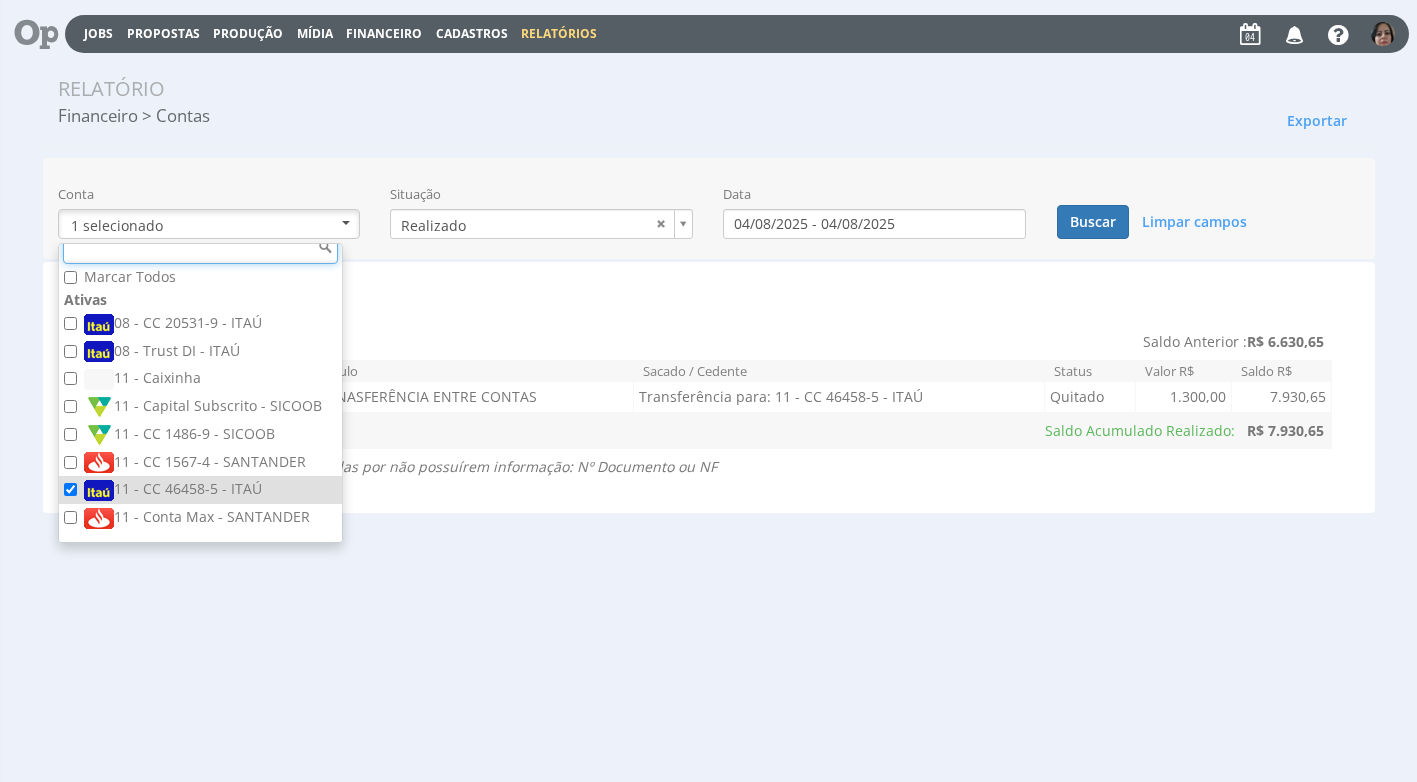 scroll, scrollTop: 10, scrollLeft: 0, axis: vertical 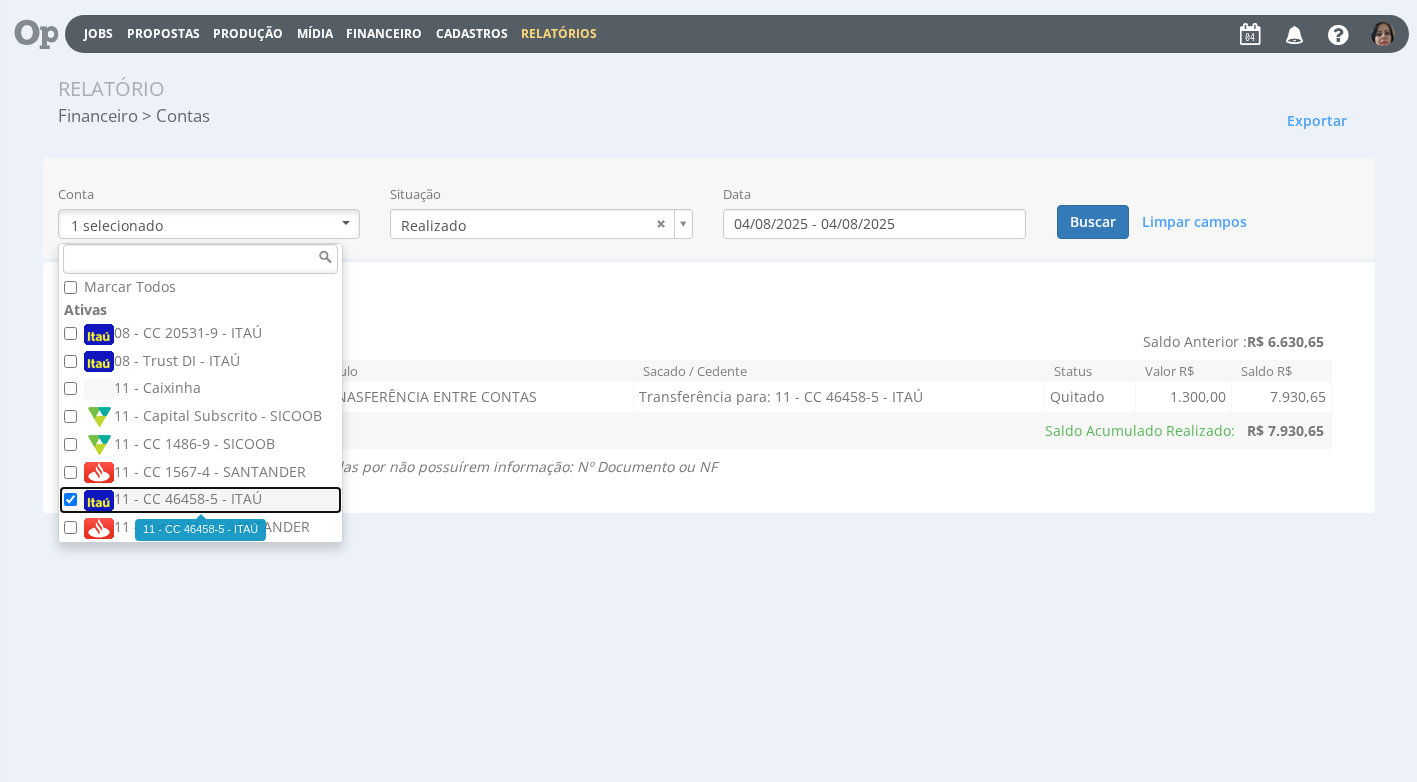 click at bounding box center [99, 500] 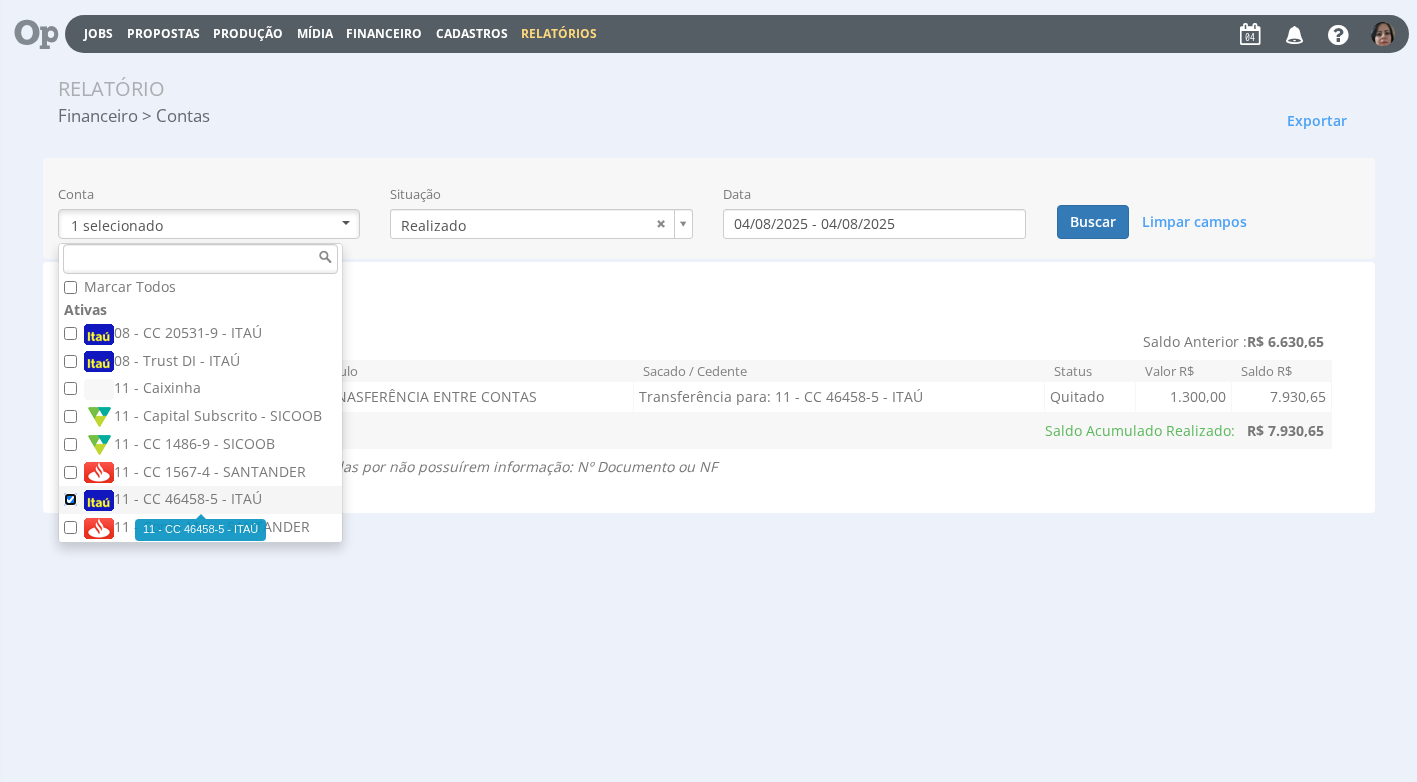click on "11 - CC 46458-5 - ITAÚ" at bounding box center (70, 499) 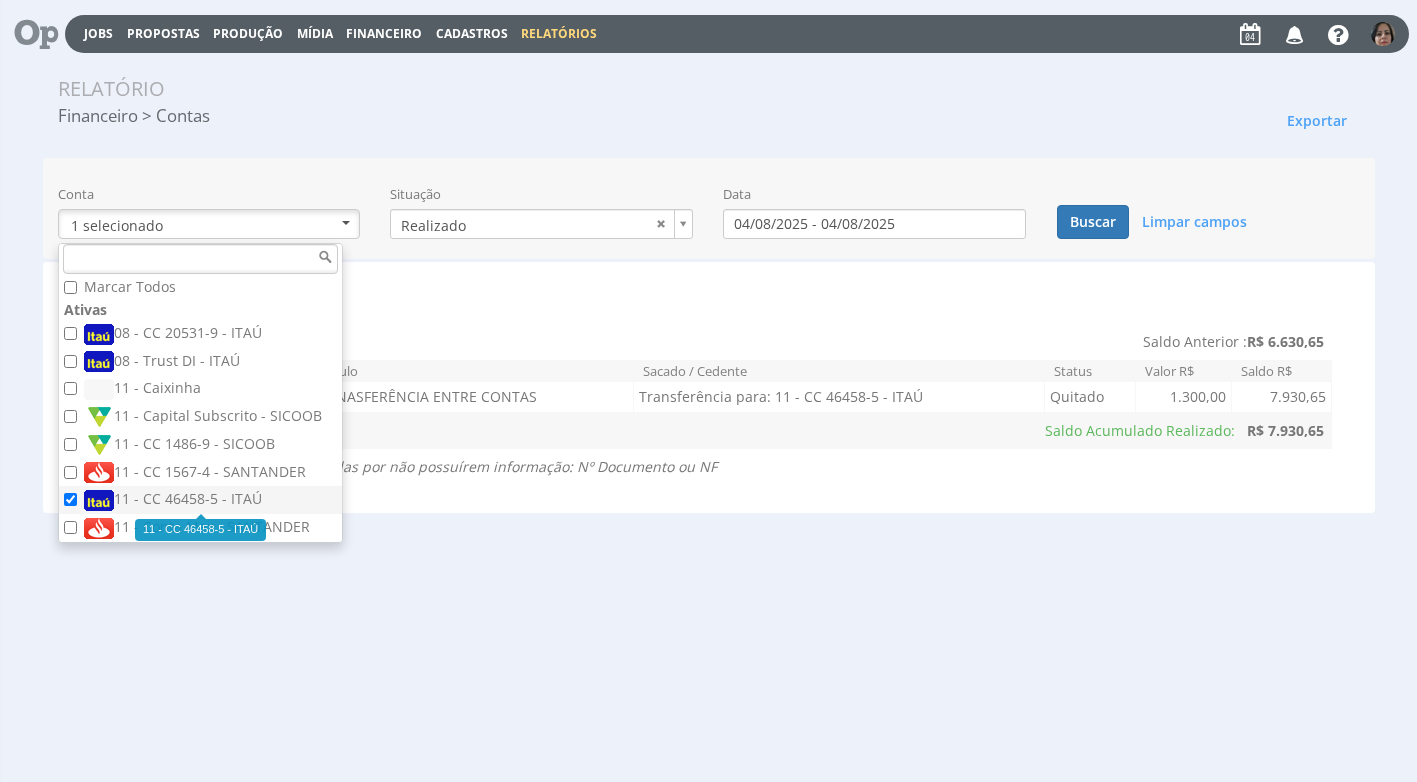 checkbox on "false" 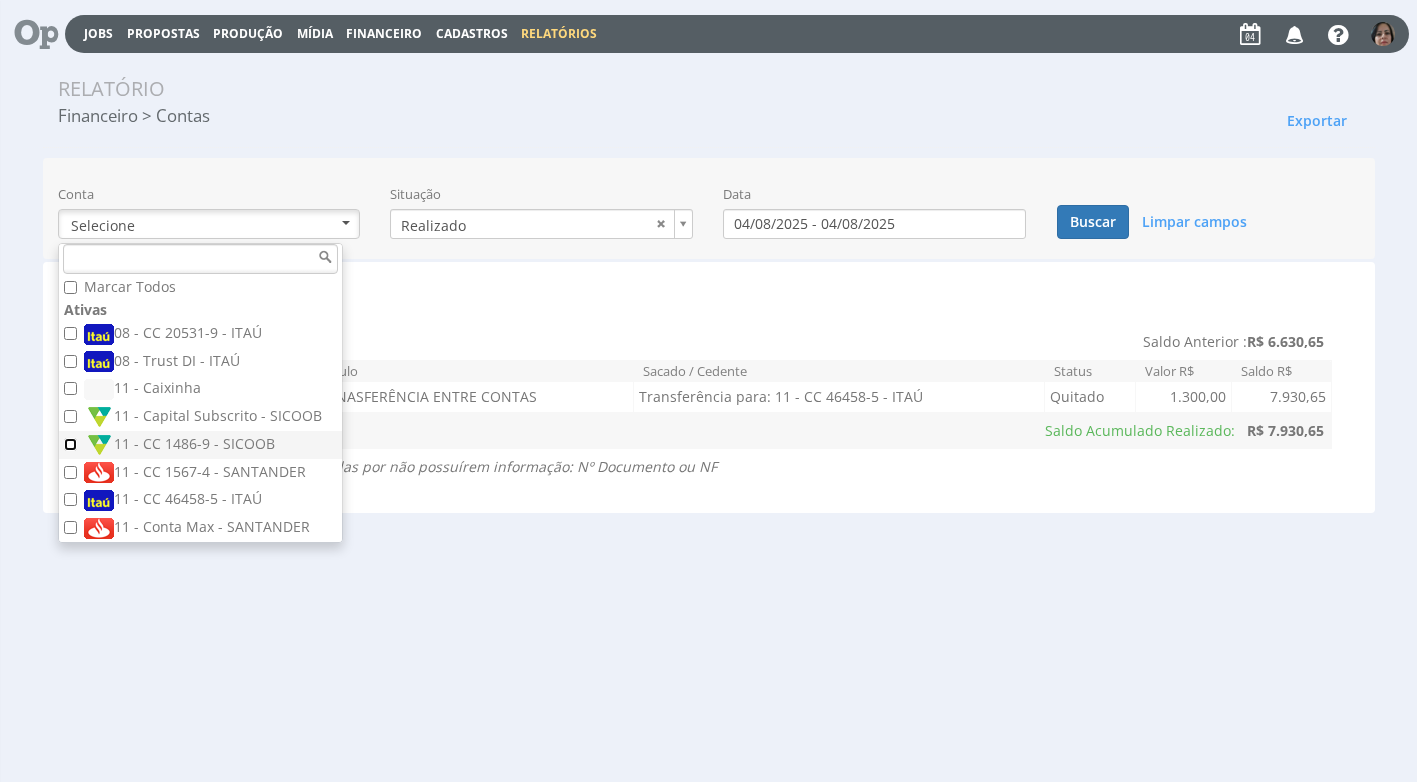 click on "11 - CC 1486-9 - SICOOB" at bounding box center (70, 444) 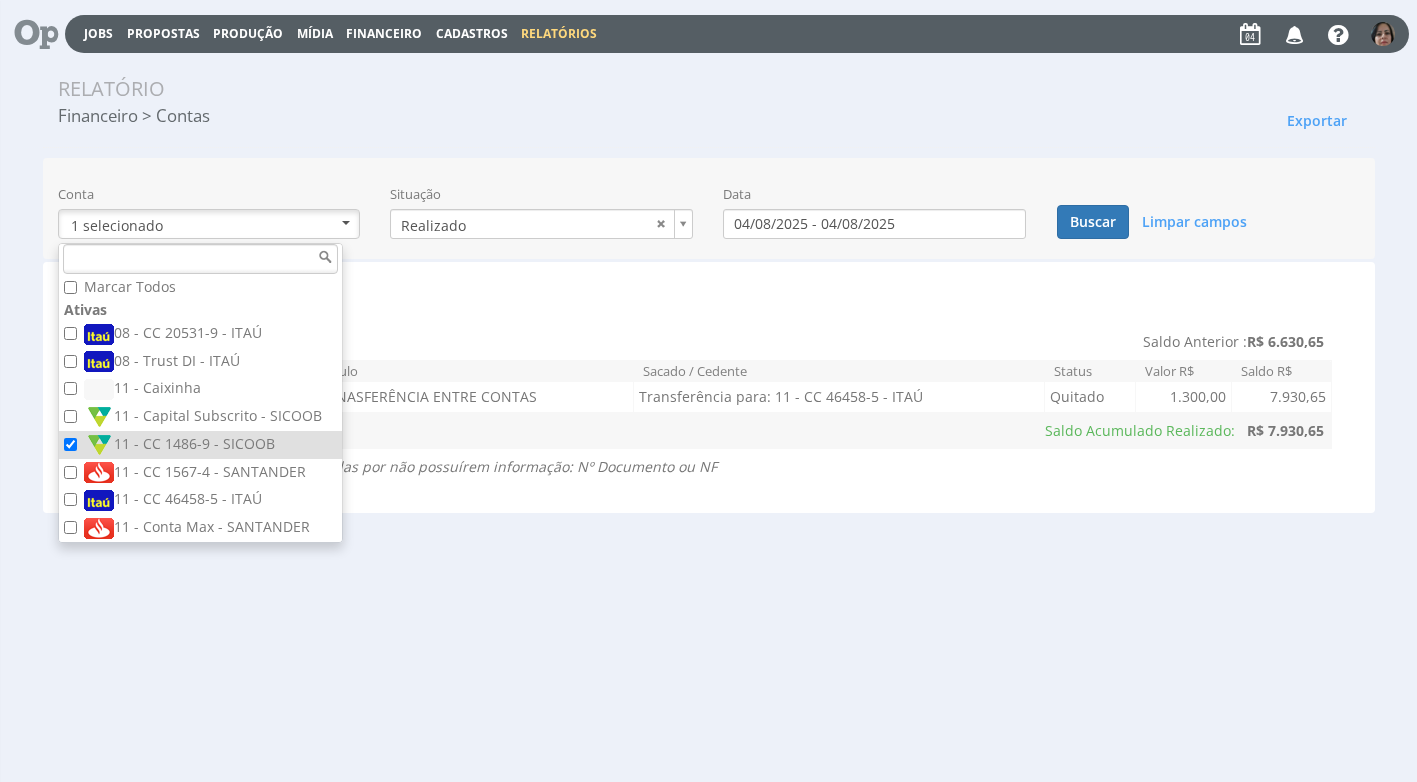 click on "Saldo Anterior :
R$ 6.630,65" at bounding box center (710, 342) 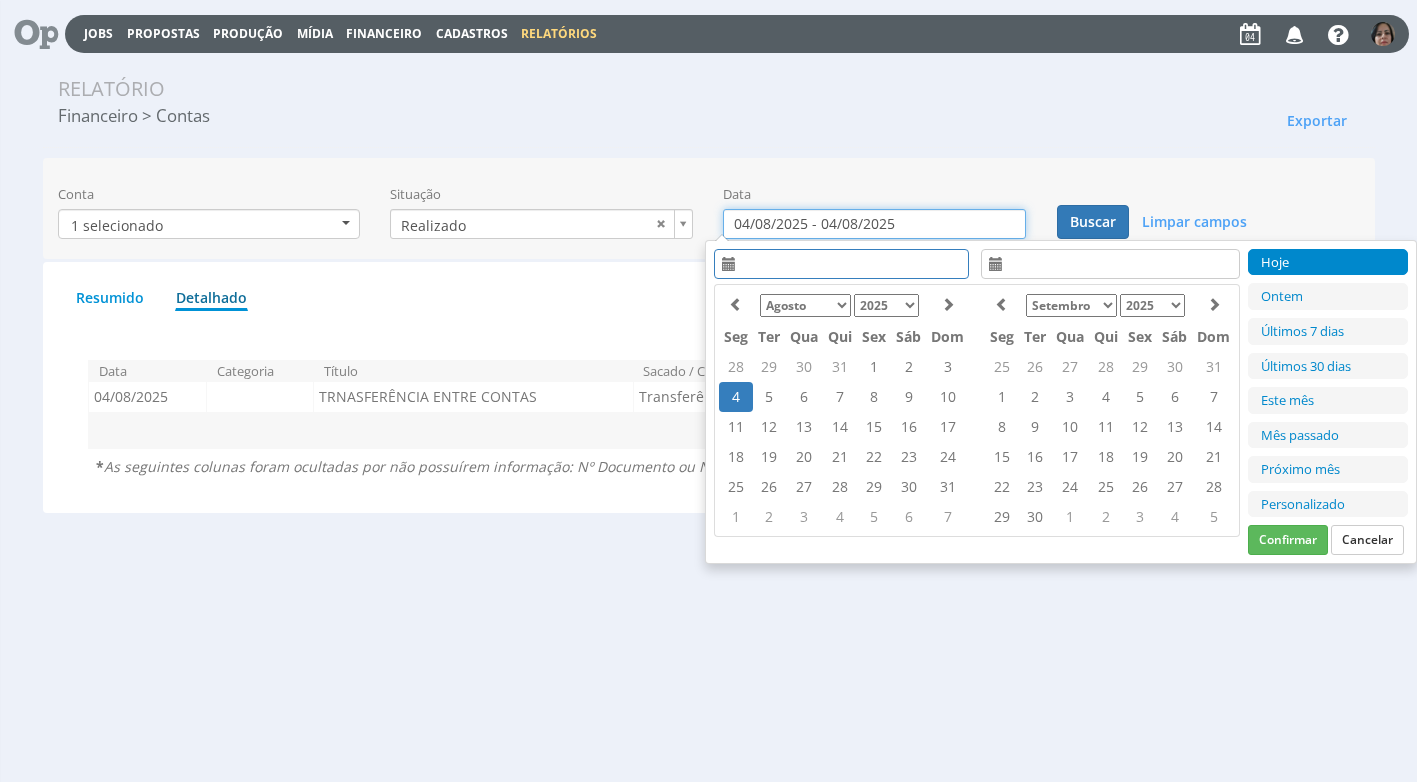 click on "04/08/2025 - 04/08/2025" at bounding box center (874, 224) 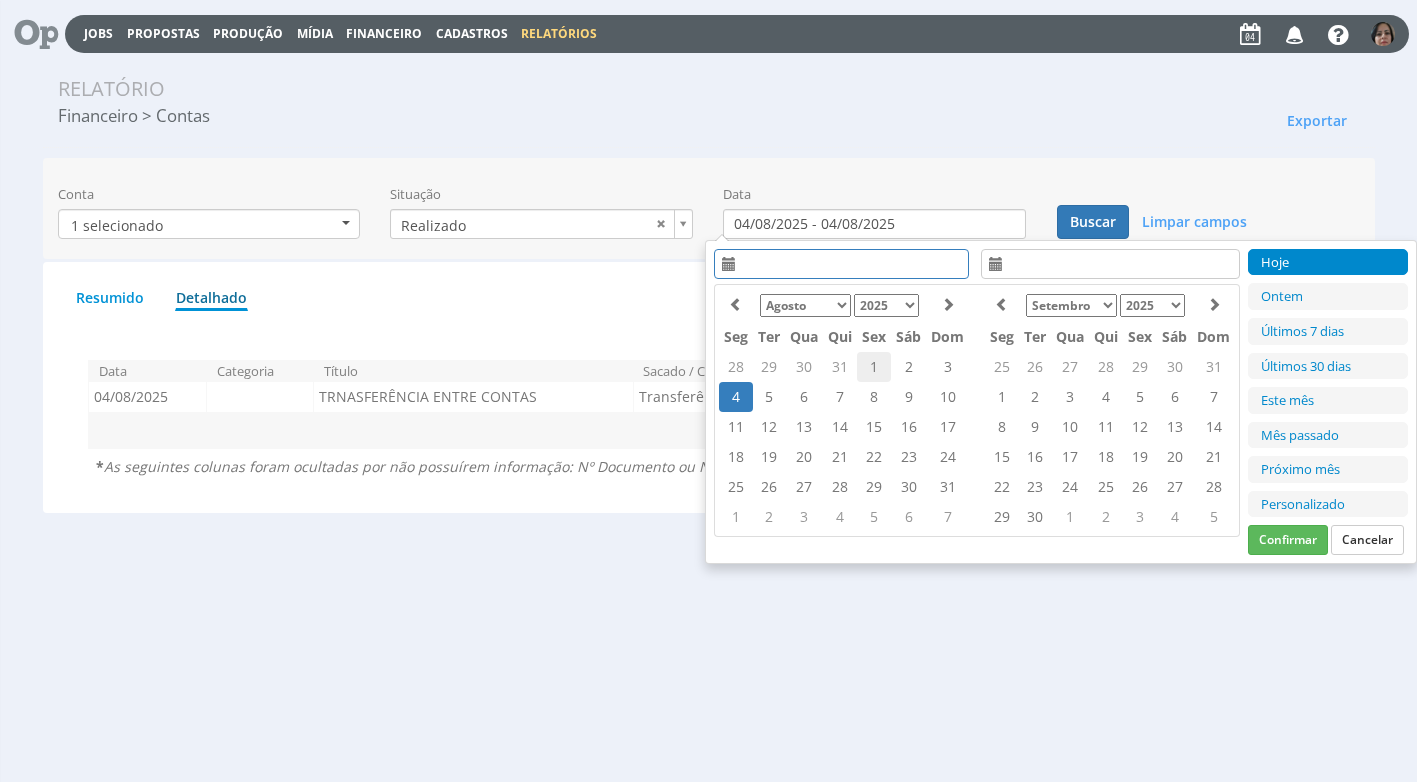 click on "1" at bounding box center (874, 367) 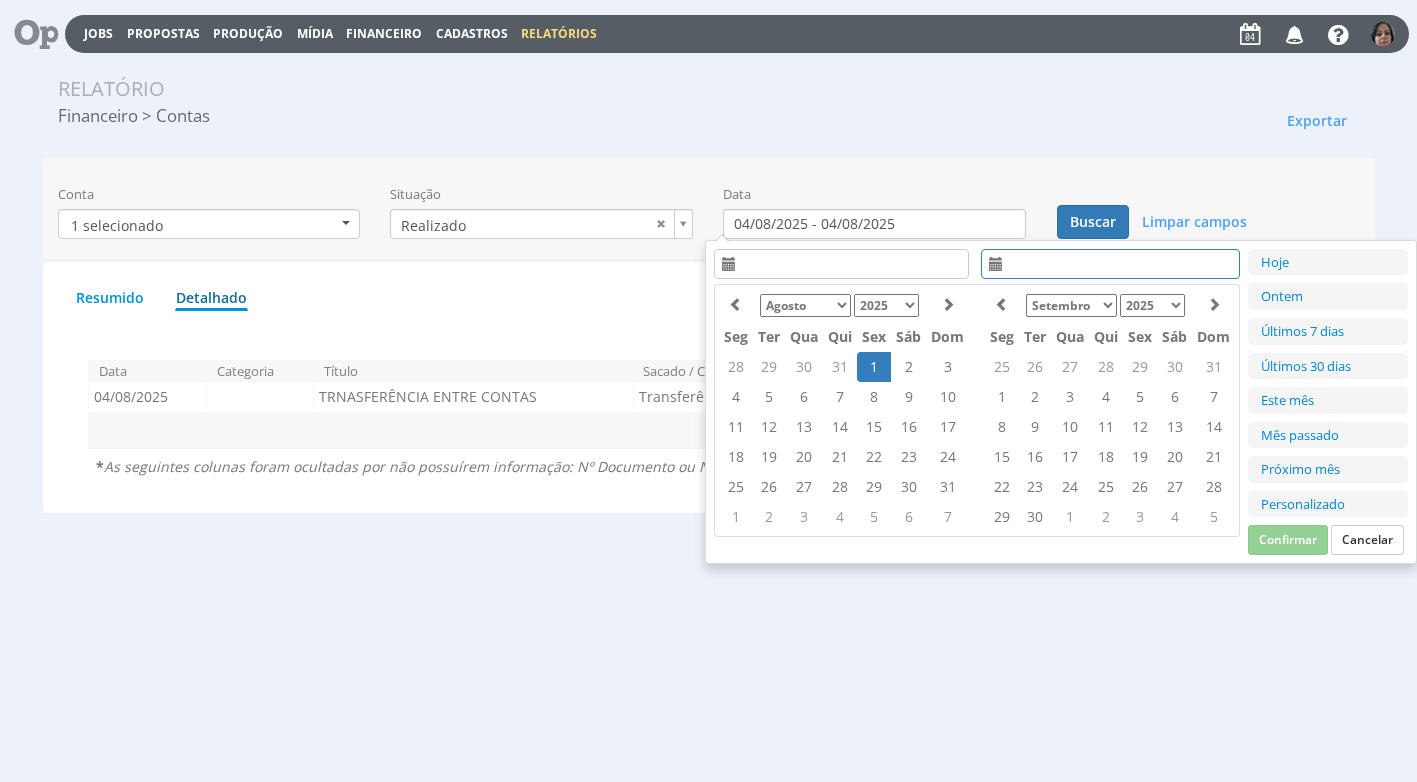 click on "1" at bounding box center [874, 367] 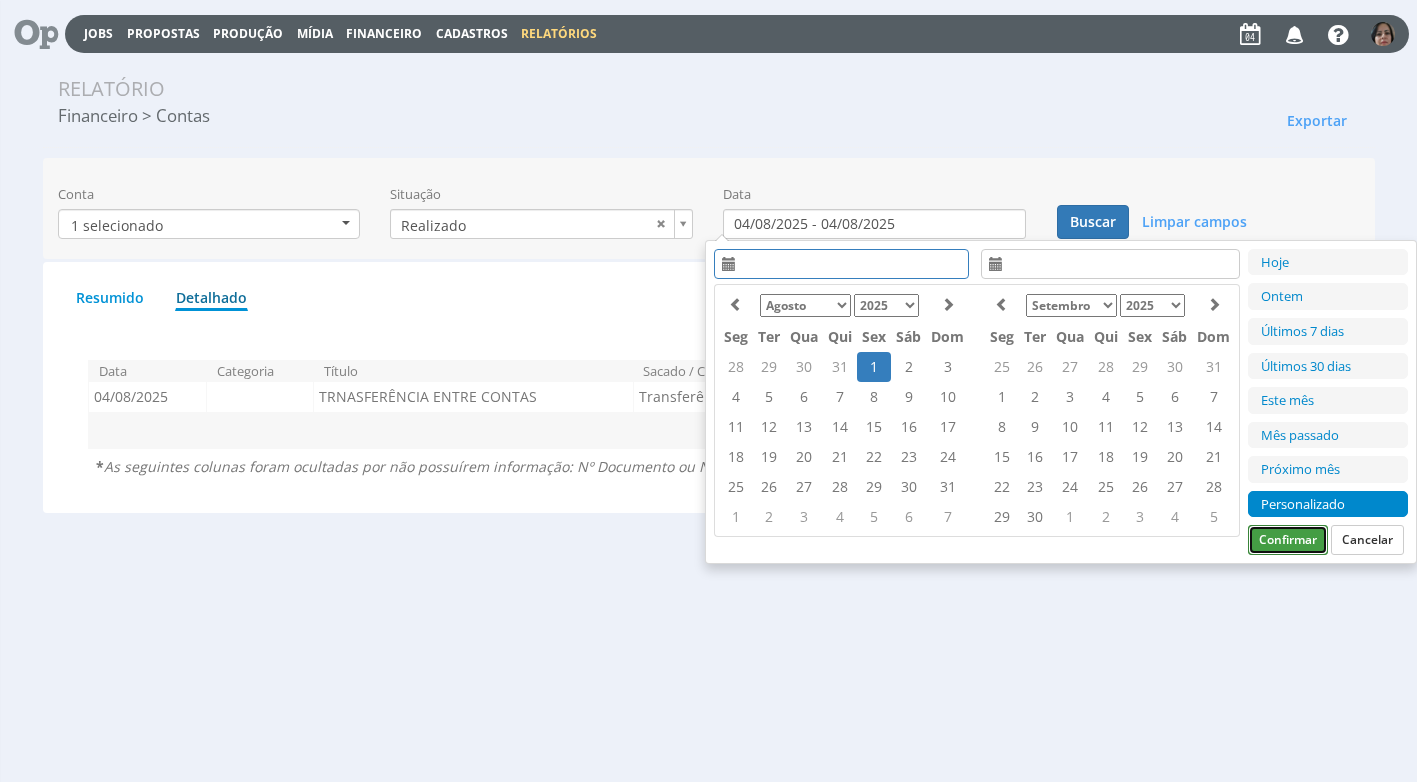 click on "Confirmar" at bounding box center [1288, 540] 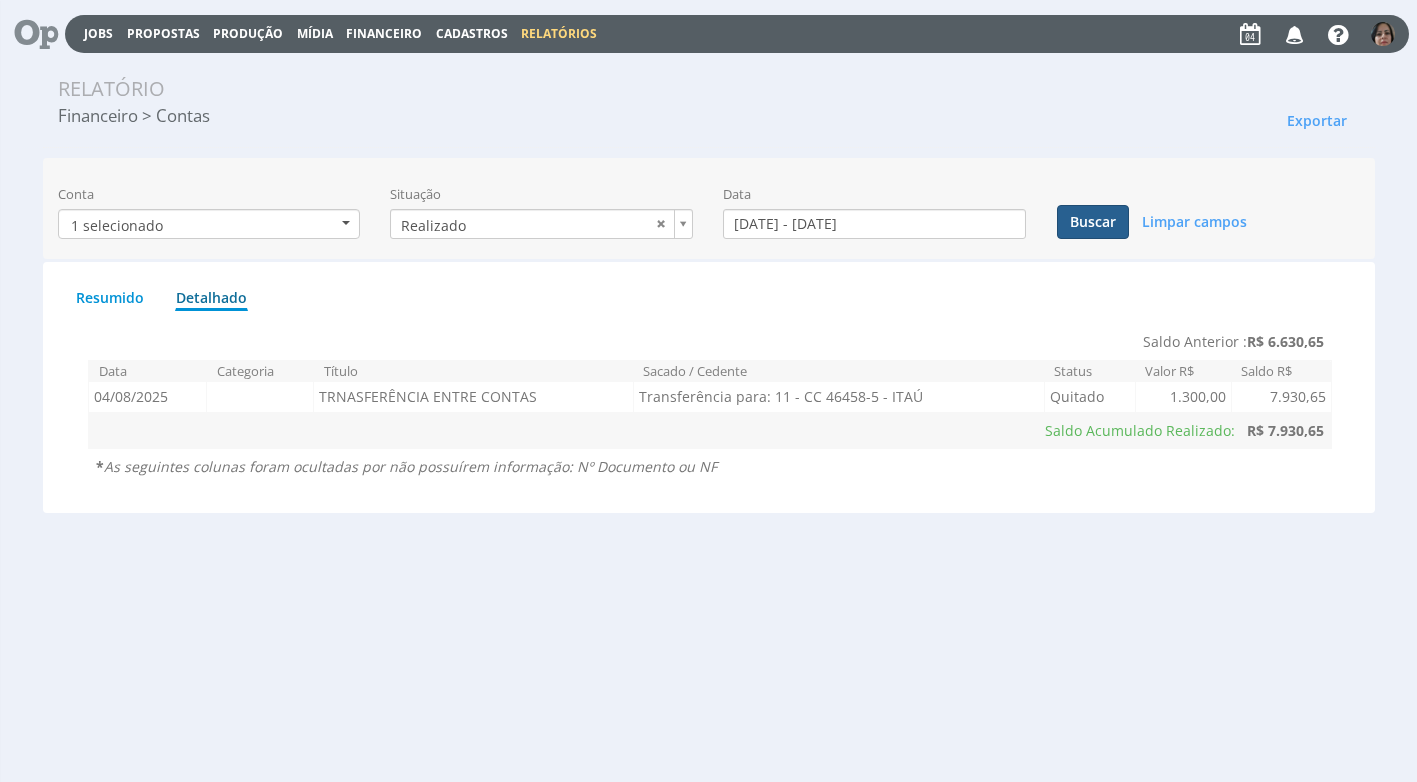 click on "Buscar" at bounding box center (1093, 222) 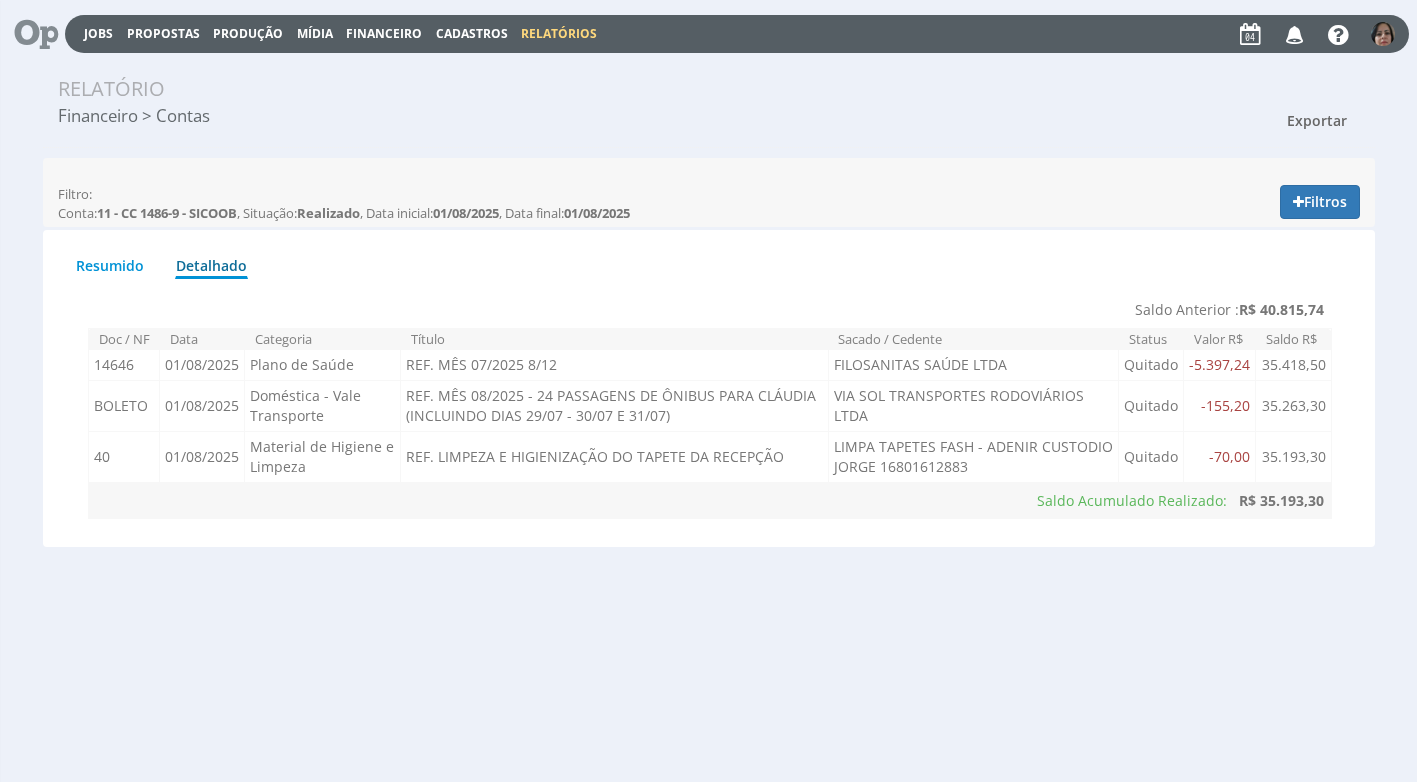 drag, startPoint x: 1325, startPoint y: 113, endPoint x: 1308, endPoint y: 123, distance: 19.723083 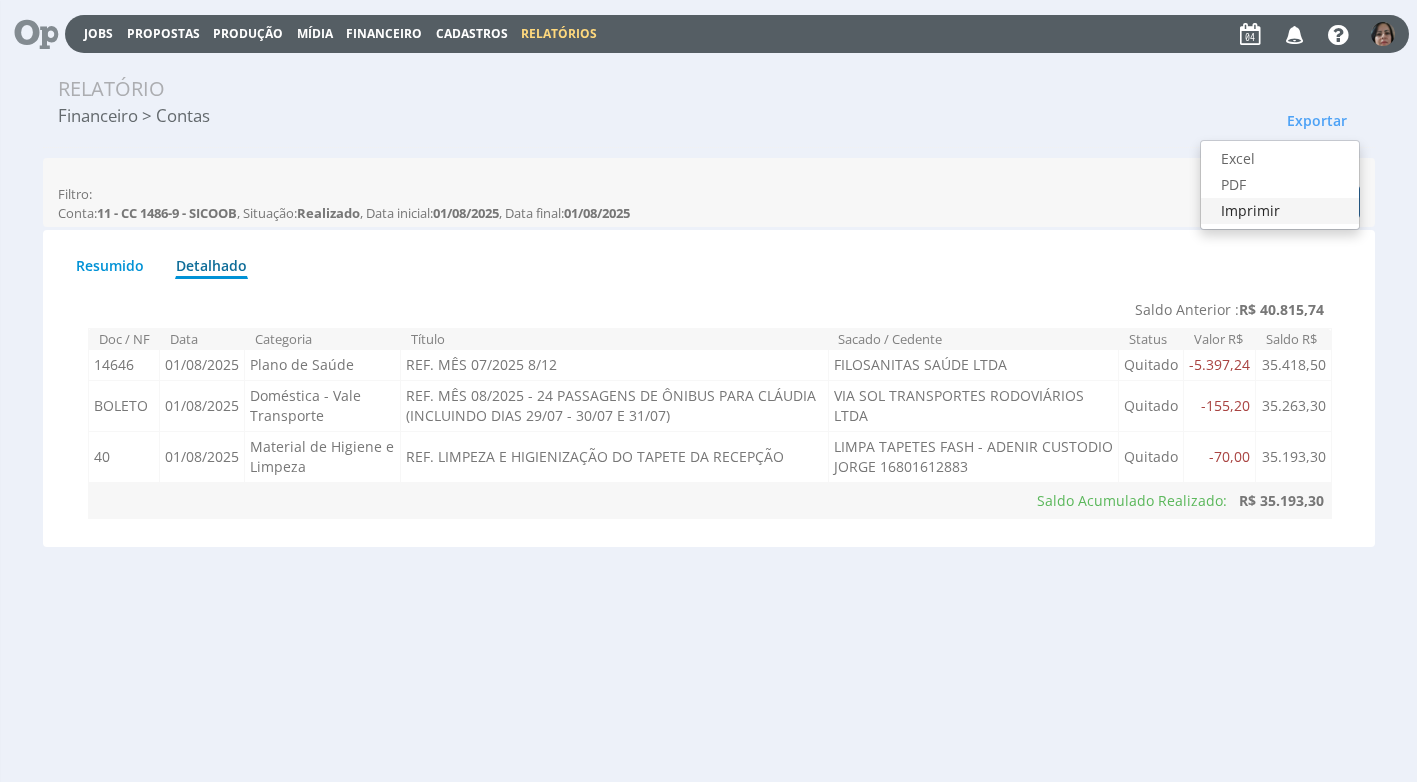 click on "Imprimir" at bounding box center (1280, 211) 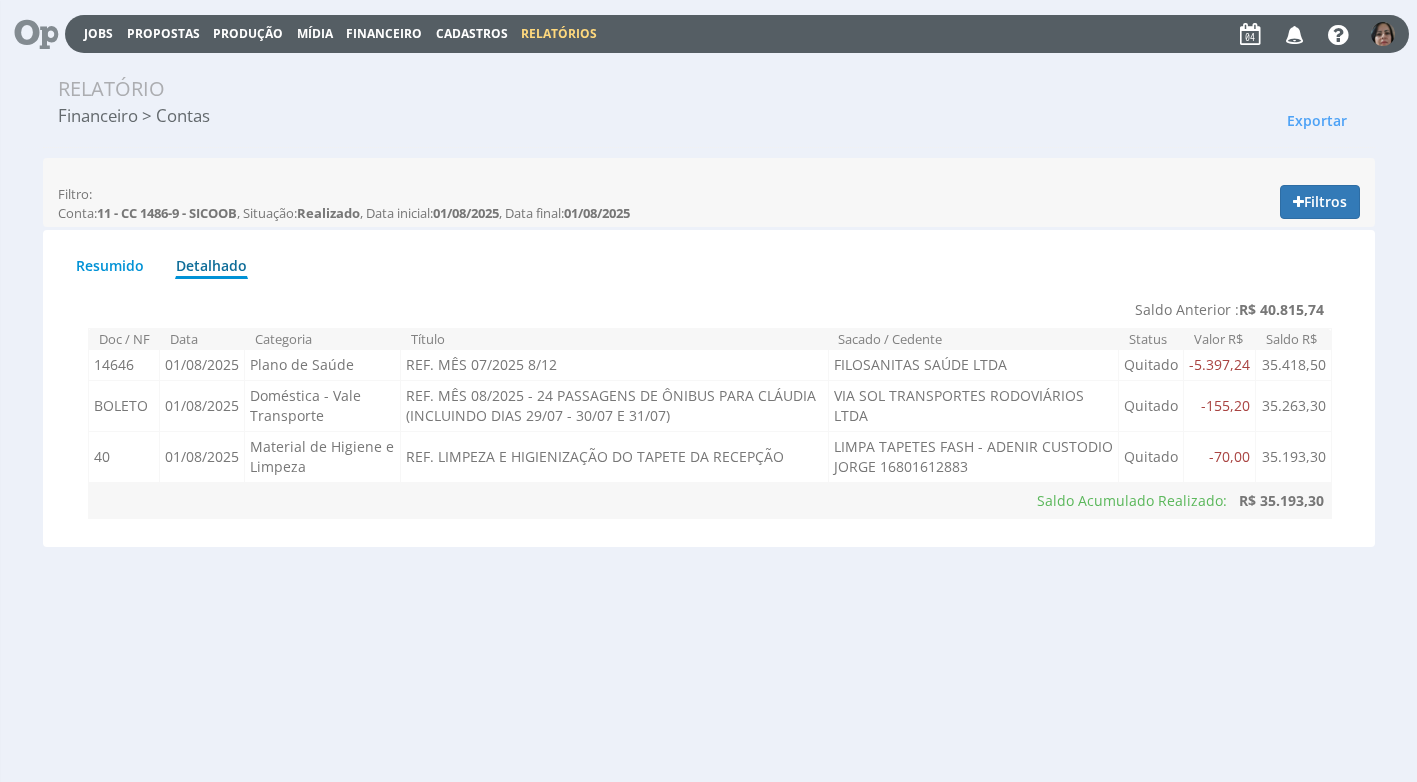 click on "Financeiro" at bounding box center (384, 33) 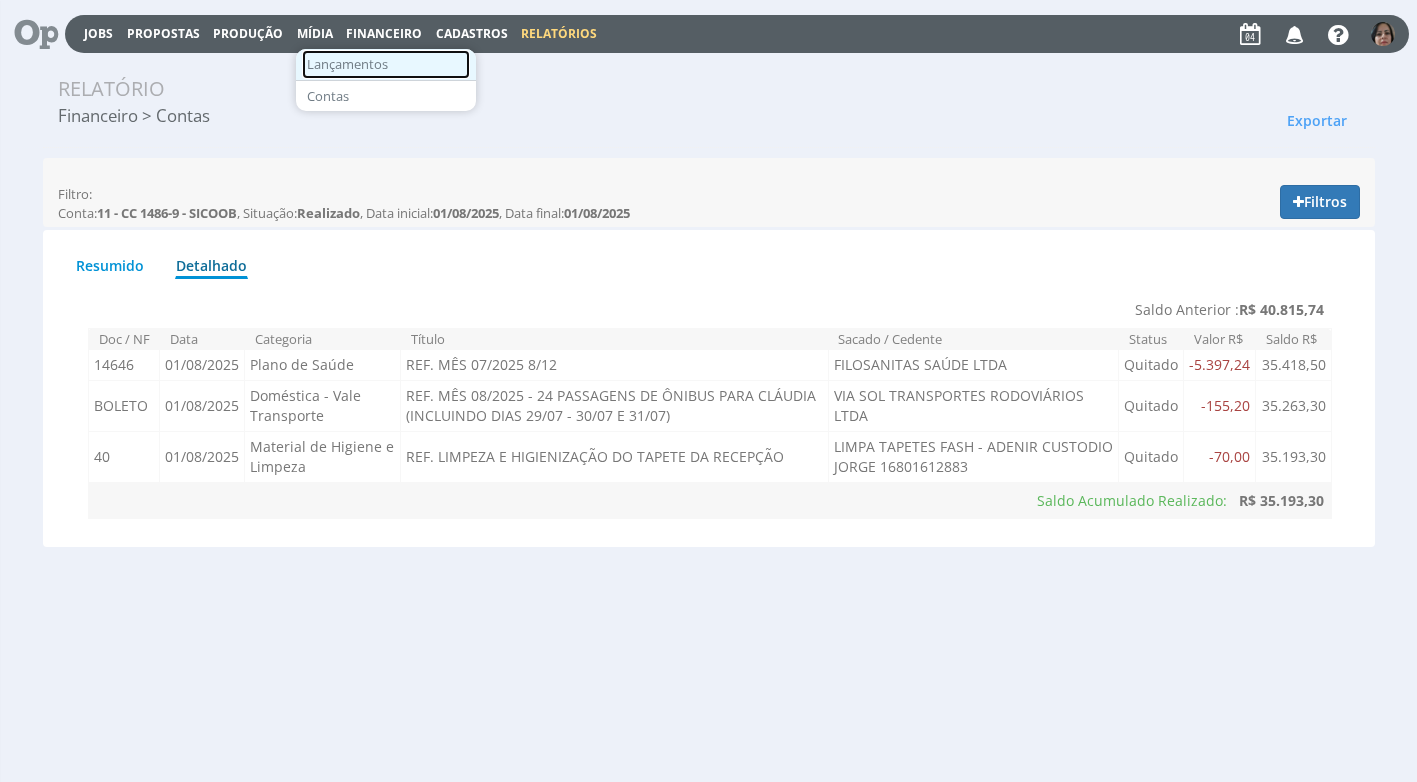 click on "Lançamentos" at bounding box center (386, 64) 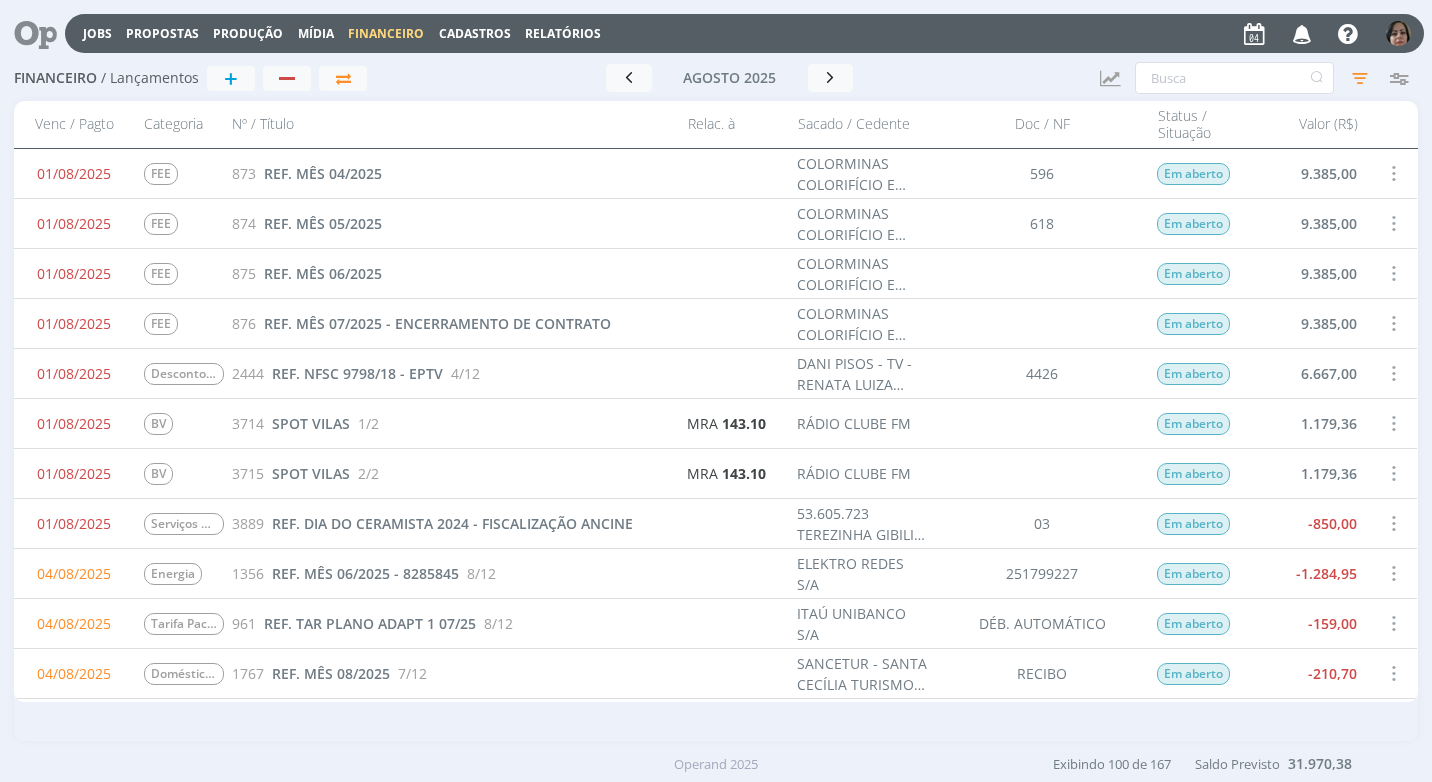 scroll, scrollTop: 0, scrollLeft: 0, axis: both 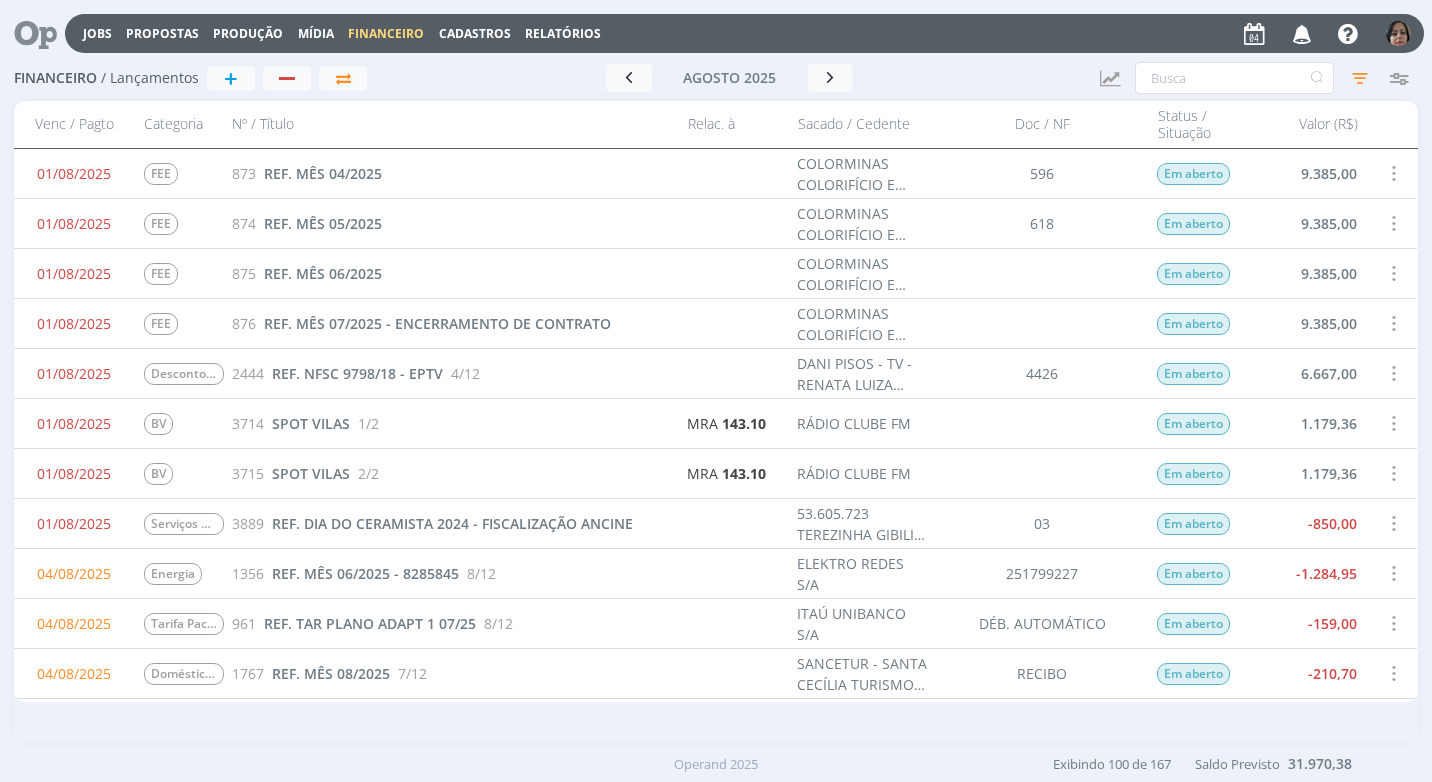 click at bounding box center [1393, 573] 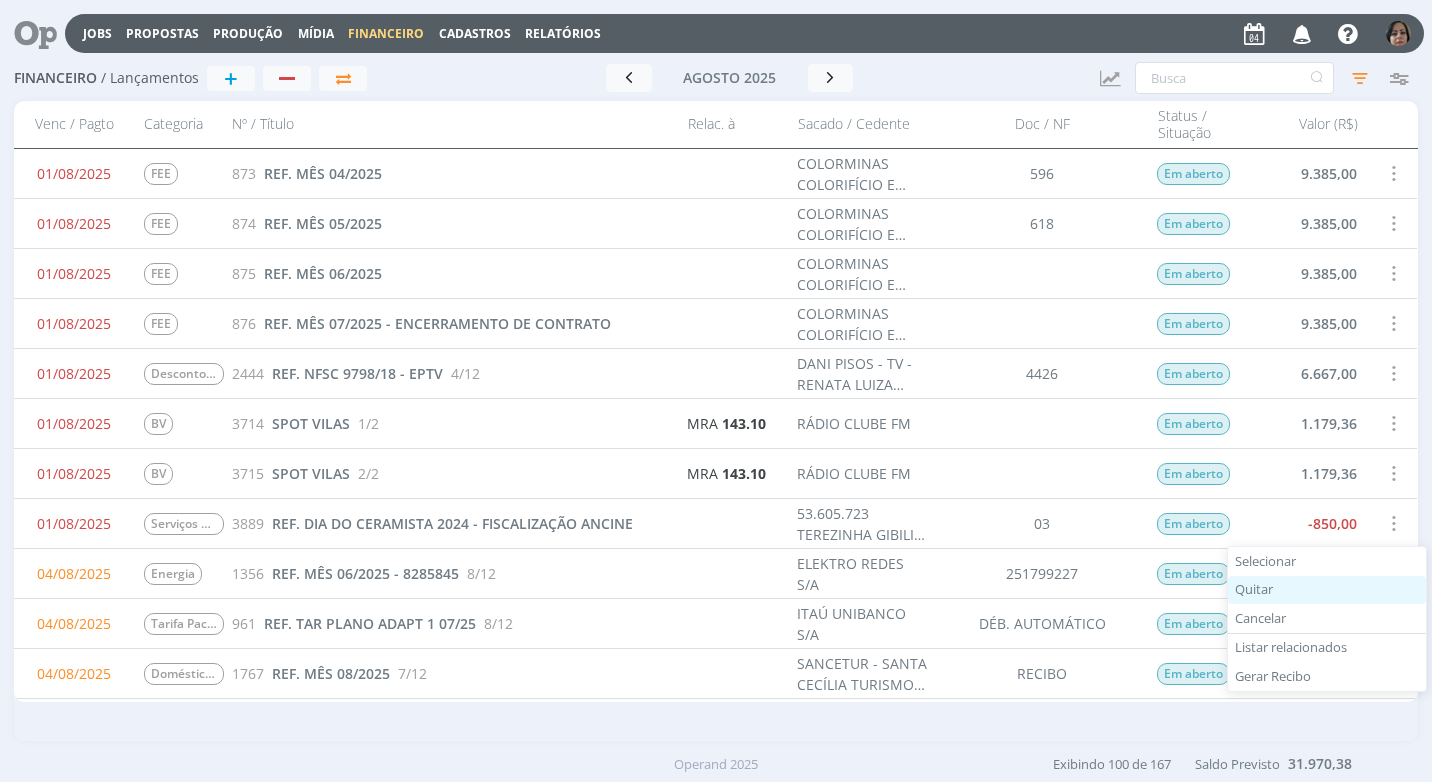 click on "Quitar" at bounding box center [1327, 590] 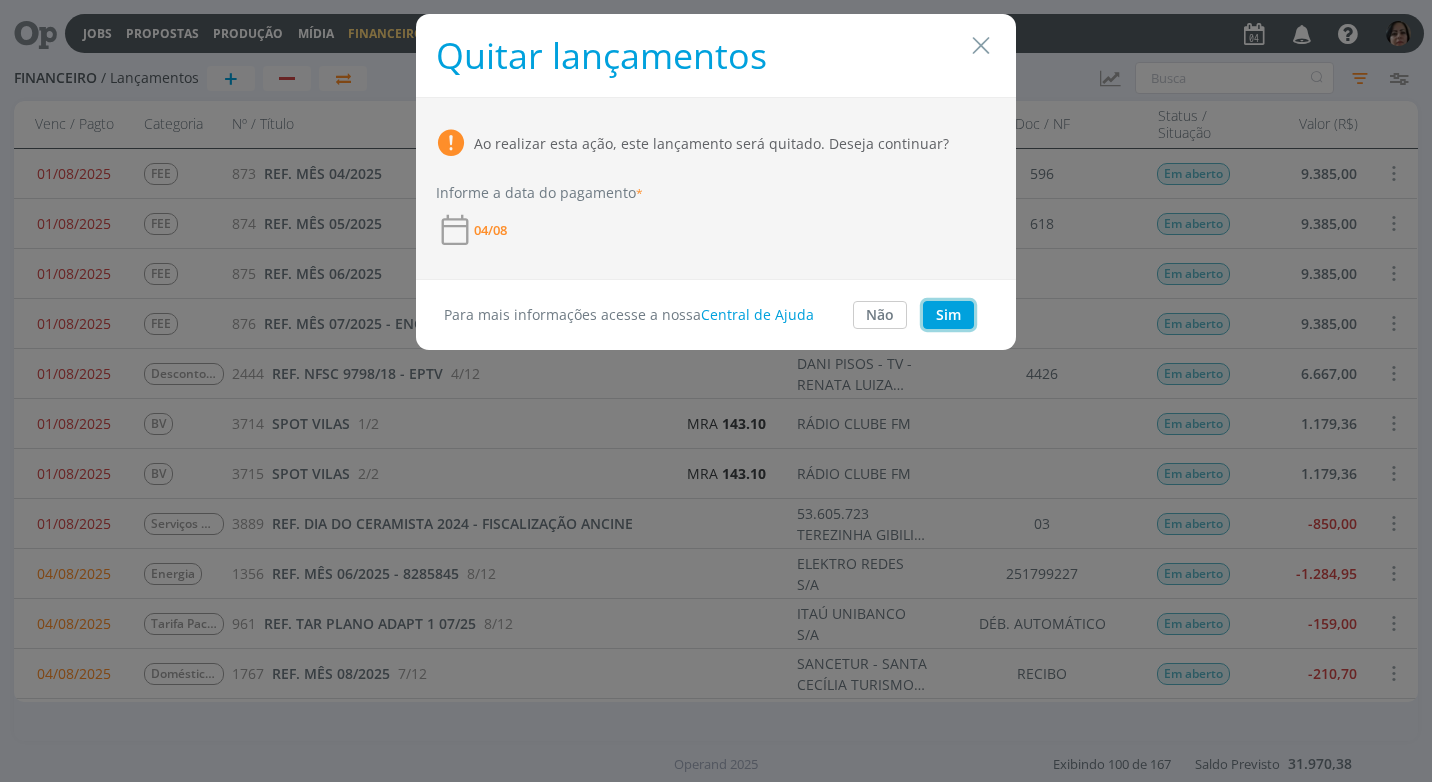 click on "Sim" at bounding box center [948, 315] 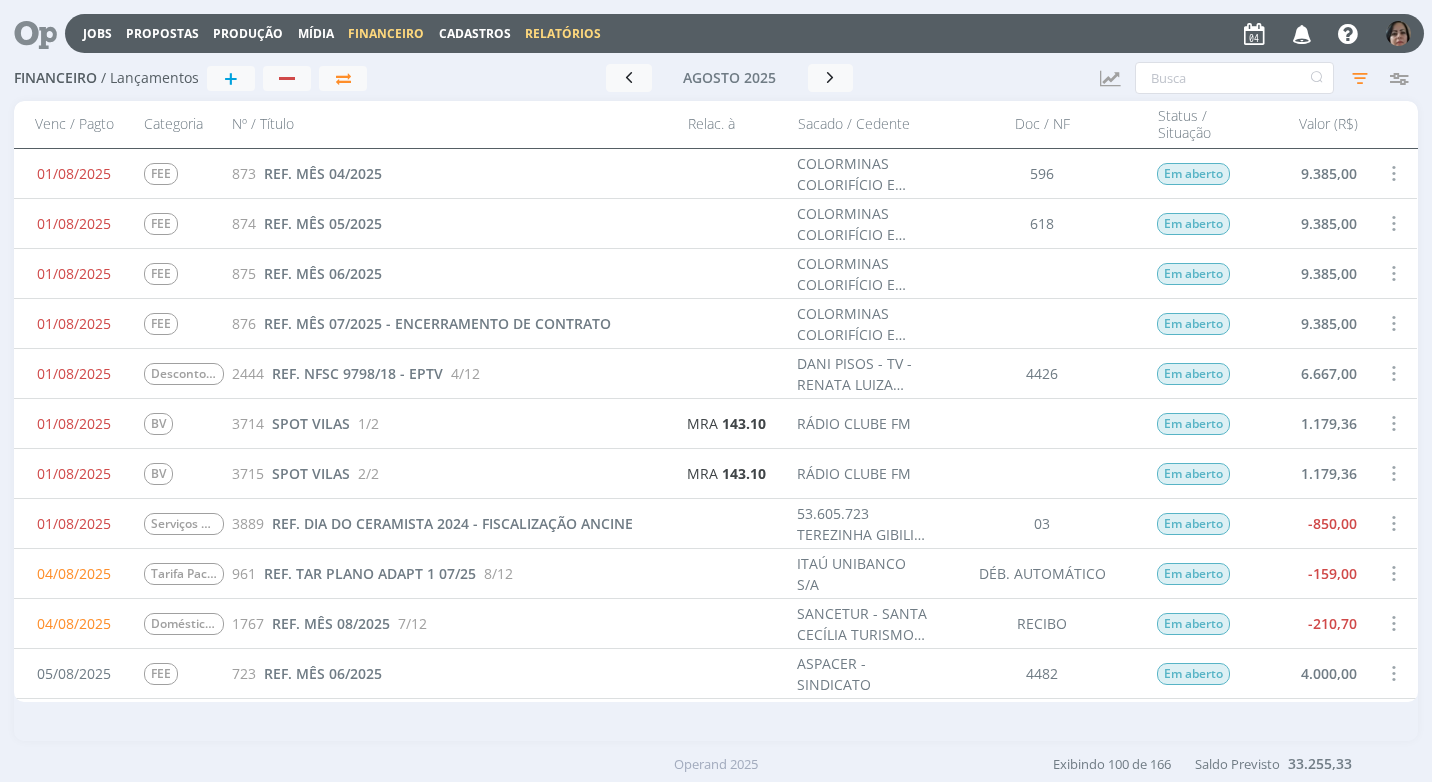 click on "Relatórios" at bounding box center (563, 33) 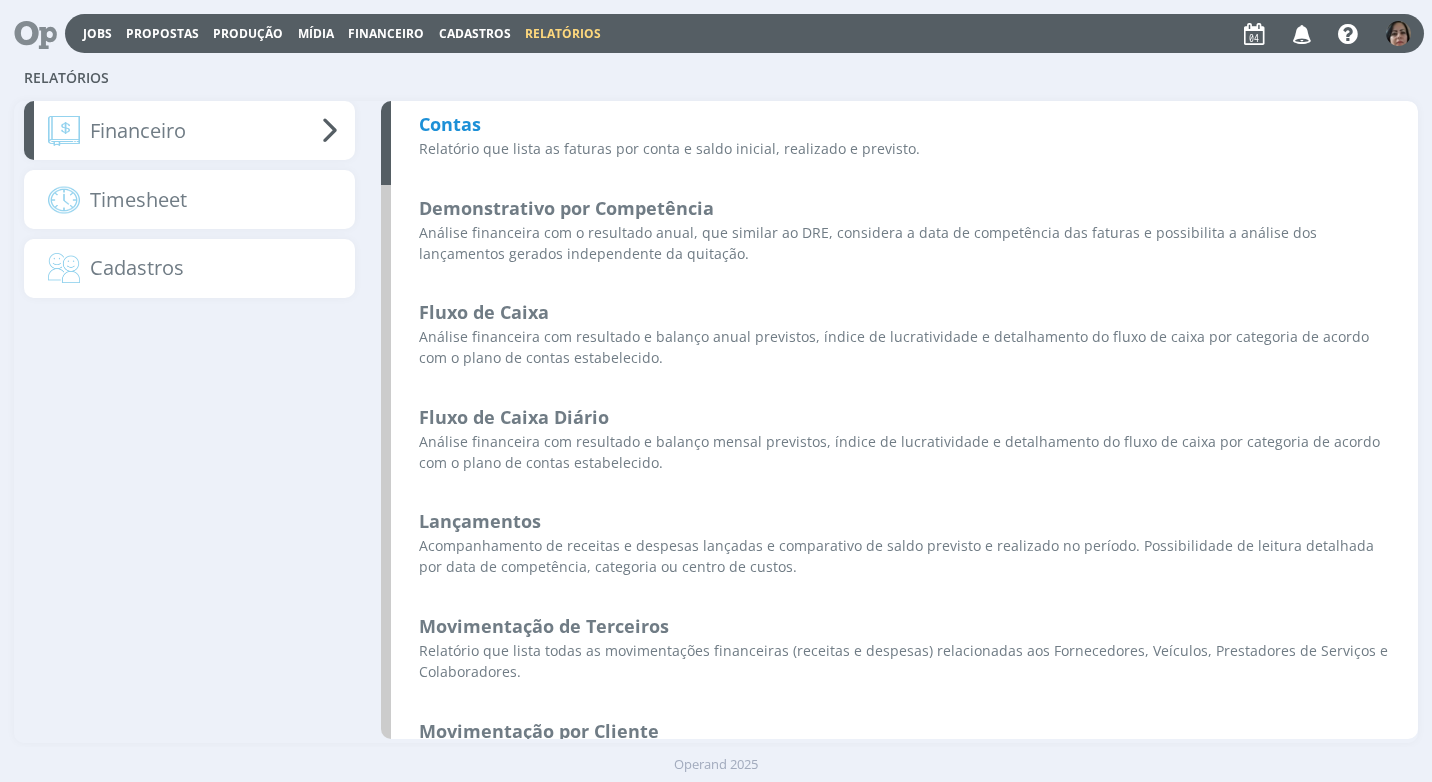 click on "Contas" at bounding box center [450, 124] 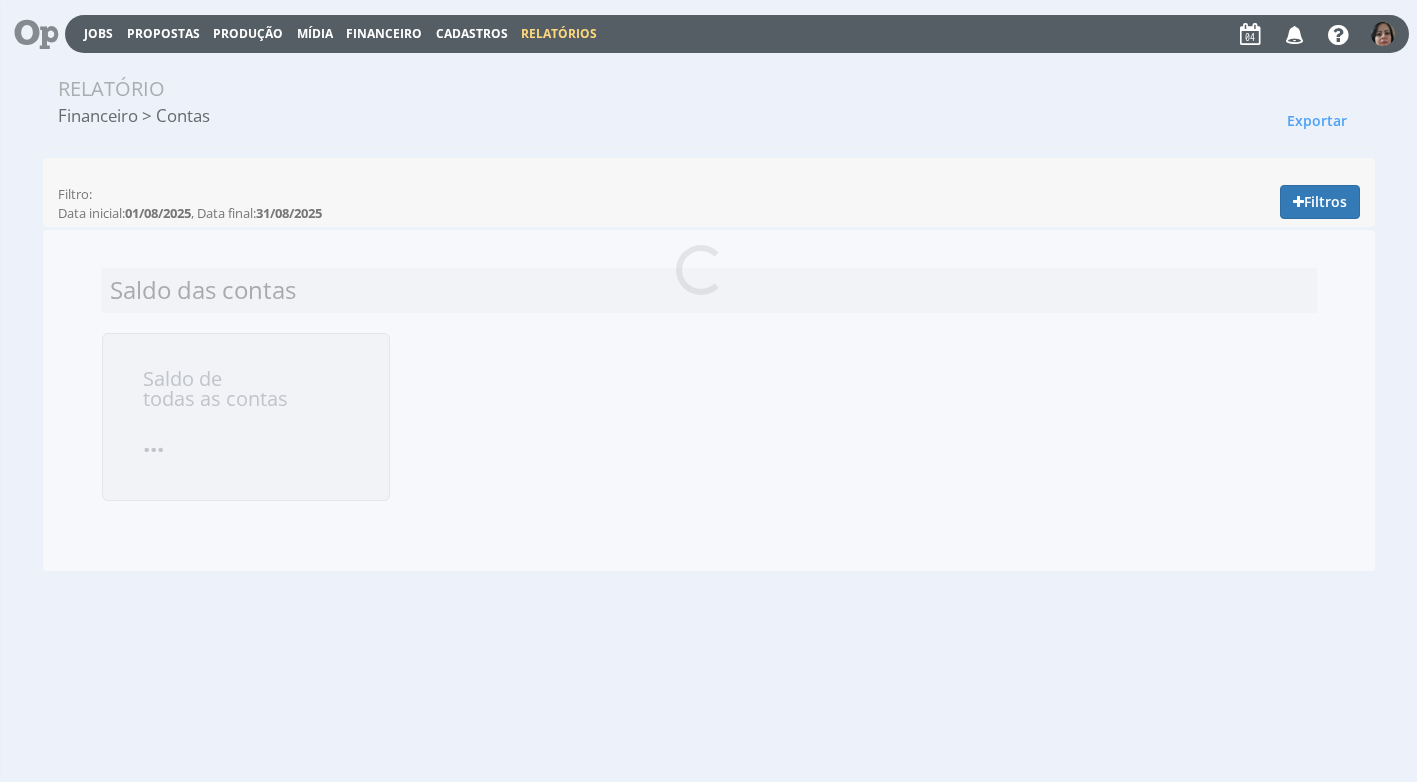 scroll, scrollTop: 0, scrollLeft: 0, axis: both 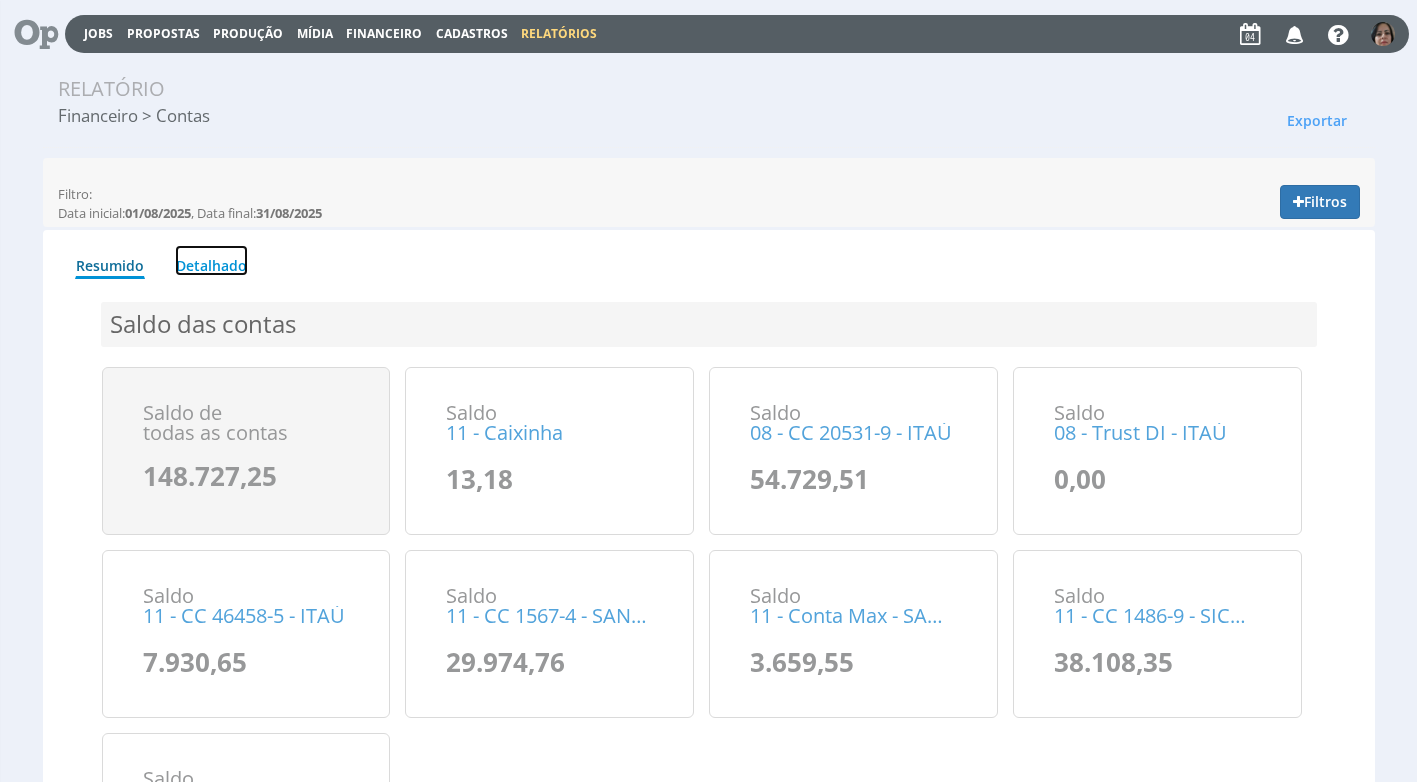 click on "Detalhado" at bounding box center (211, 260) 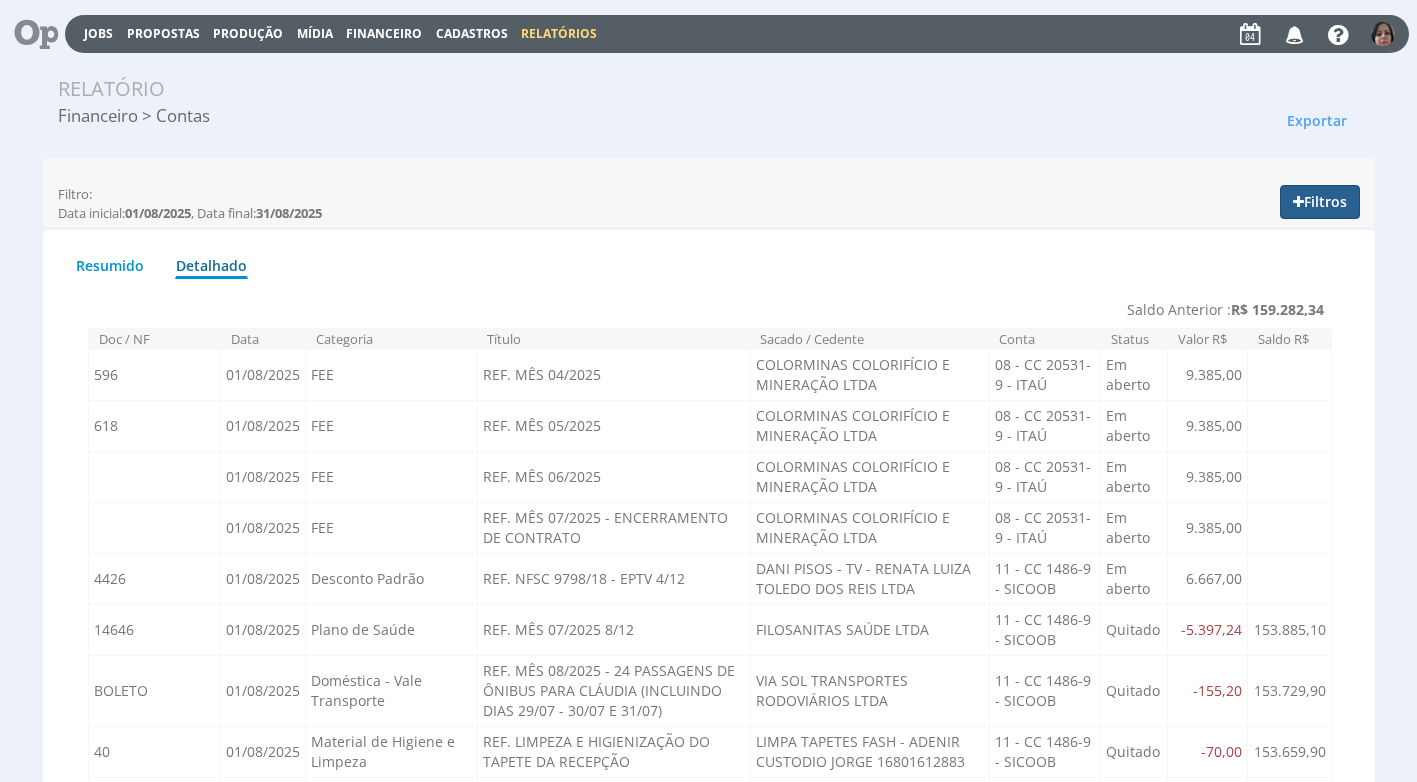 click on "Filtros" at bounding box center [1320, 202] 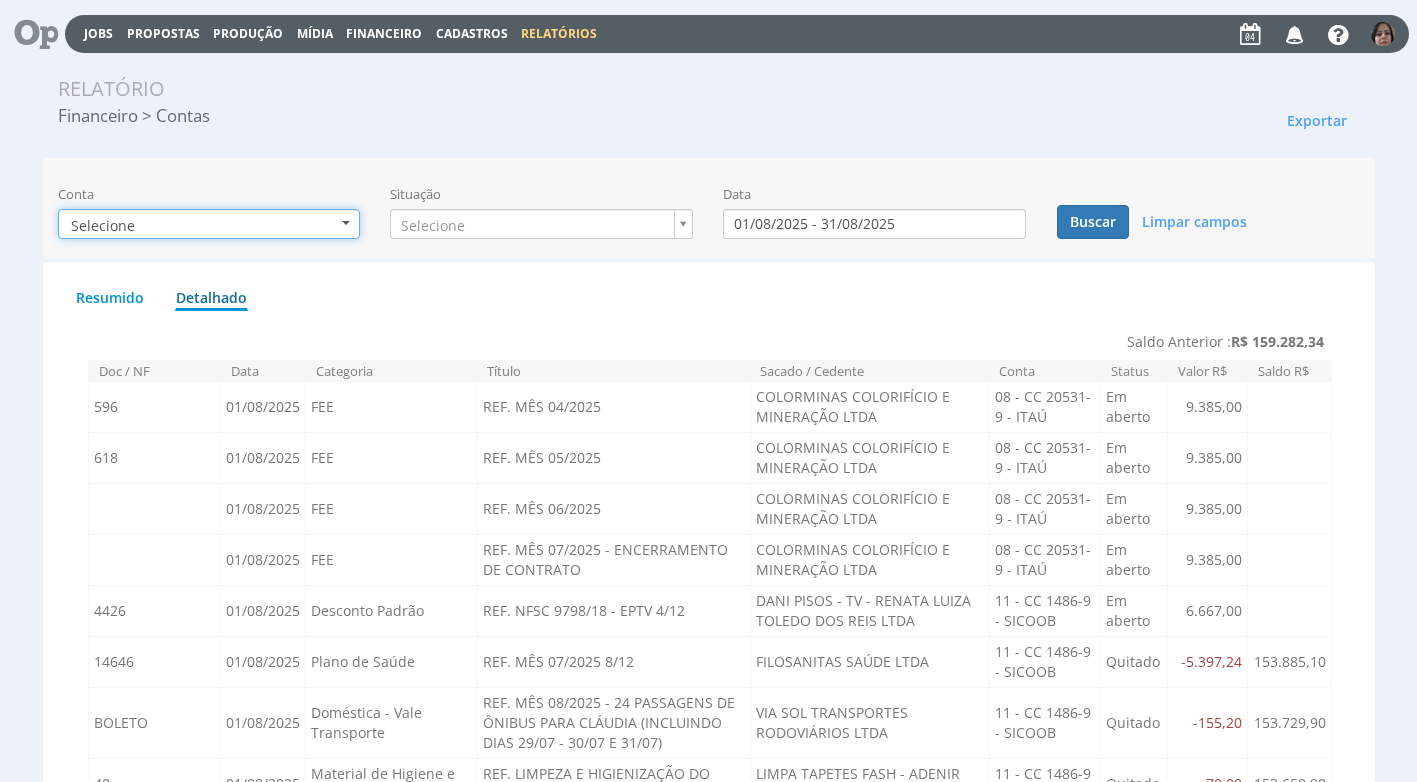 click on "Selecione" at bounding box center (209, 224) 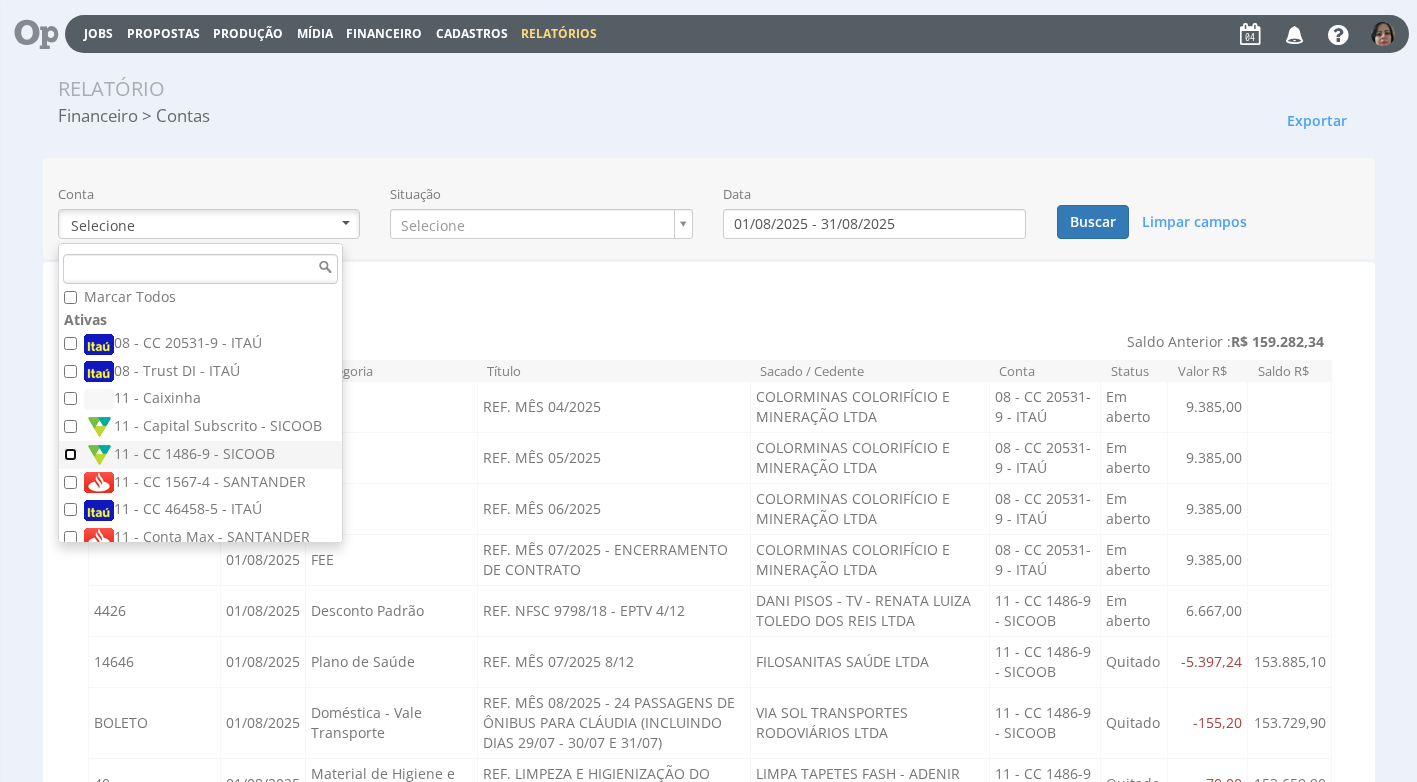 drag, startPoint x: 75, startPoint y: 454, endPoint x: 99, endPoint y: 451, distance: 24.186773 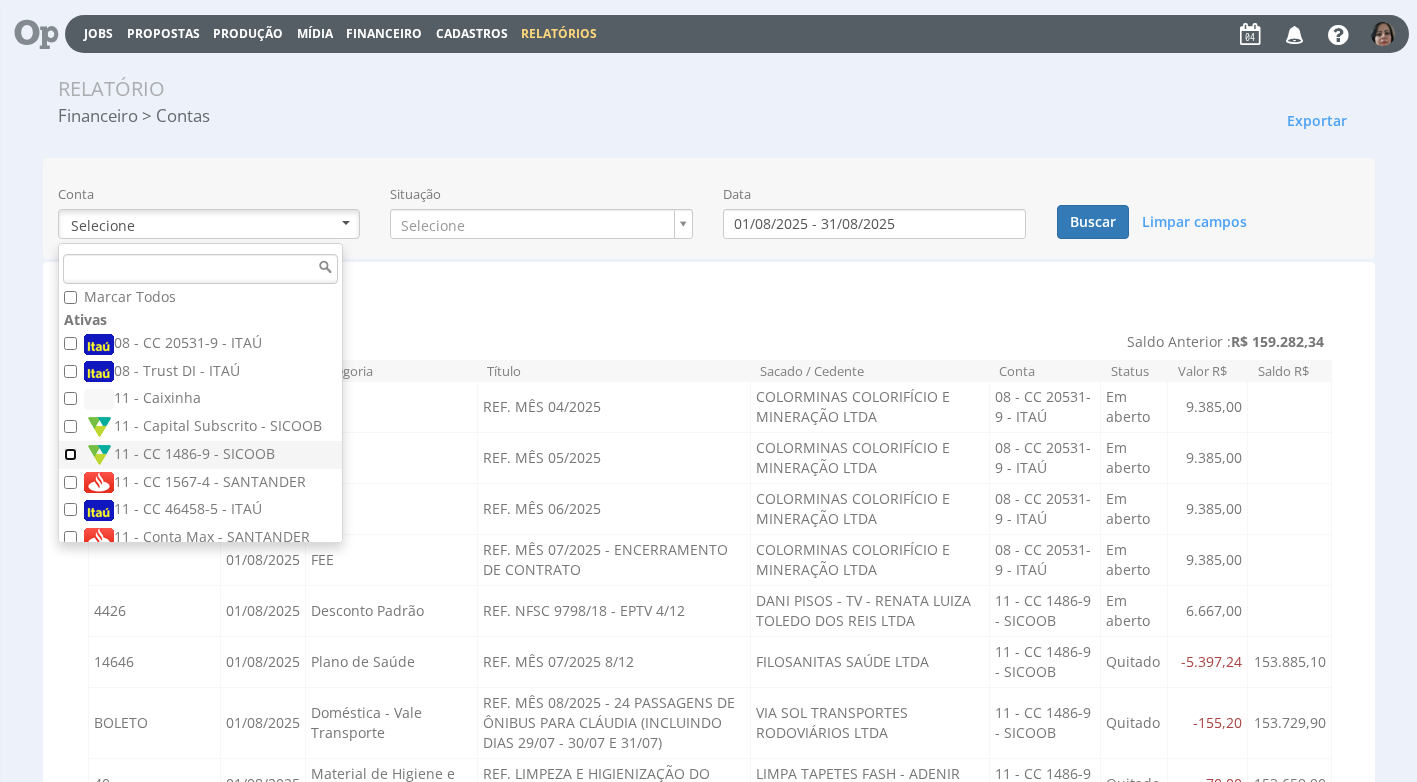 click on "11 - CC 1486-9 - SICOOB" at bounding box center [200, 455] 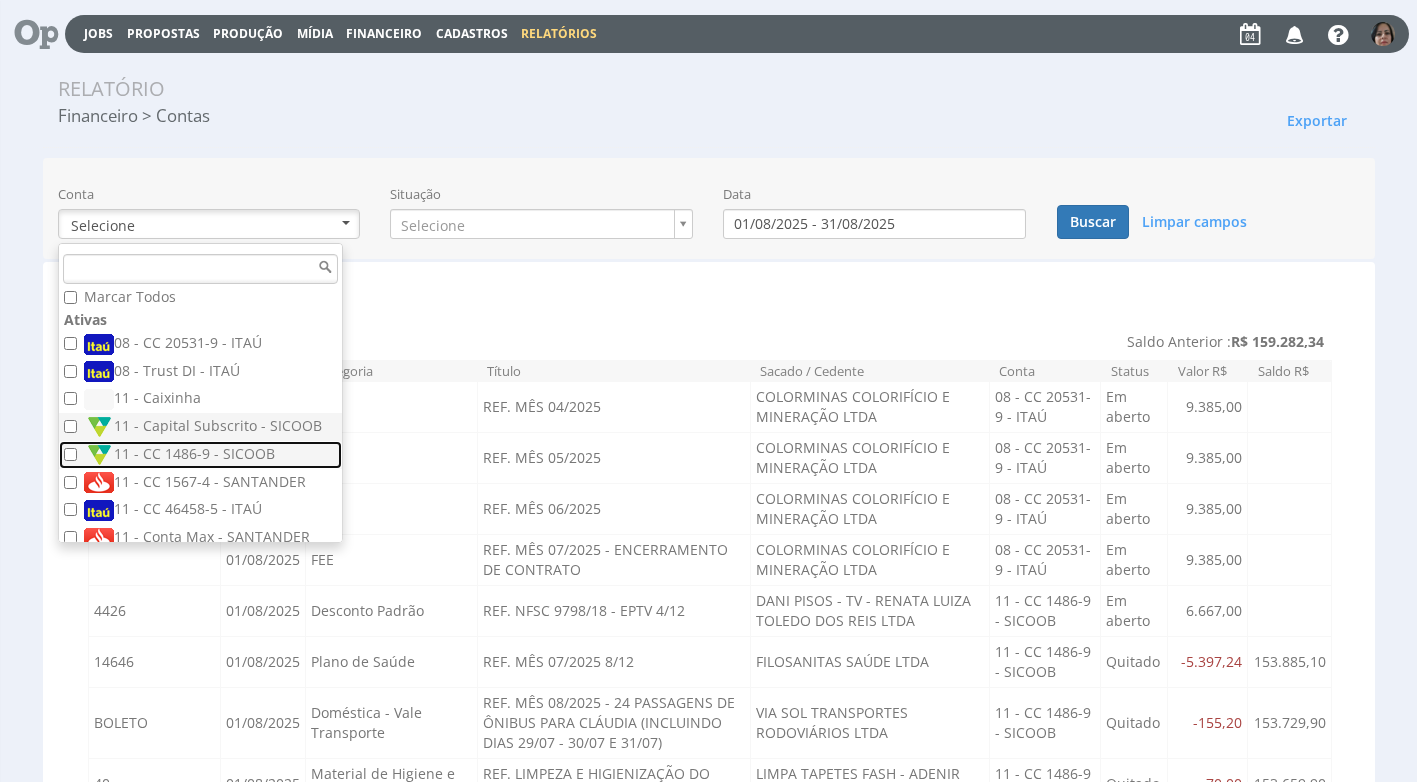 drag, startPoint x: 191, startPoint y: 453, endPoint x: 237, endPoint y: 435, distance: 49.396355 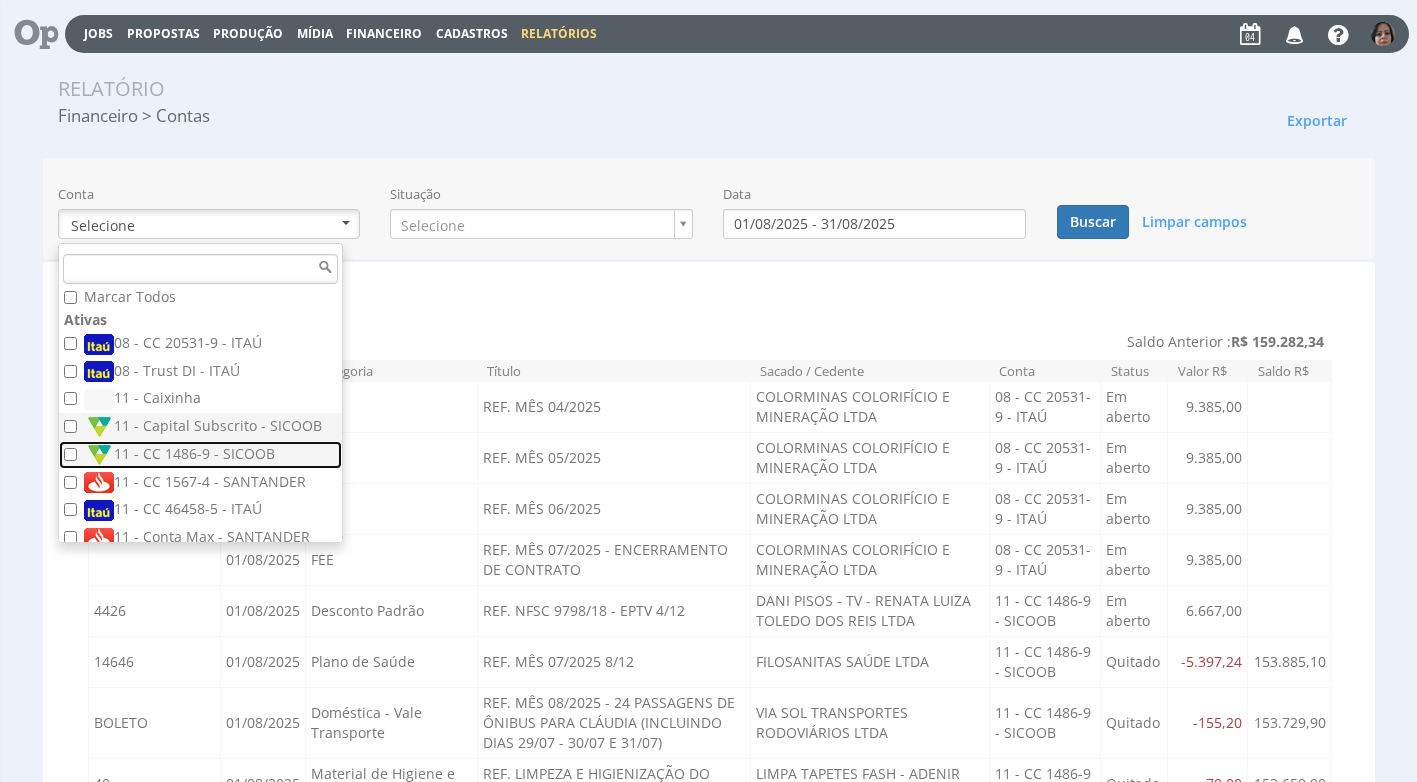 click on "11 - CC 1486-9 - SICOOB" at bounding box center (203, 455) 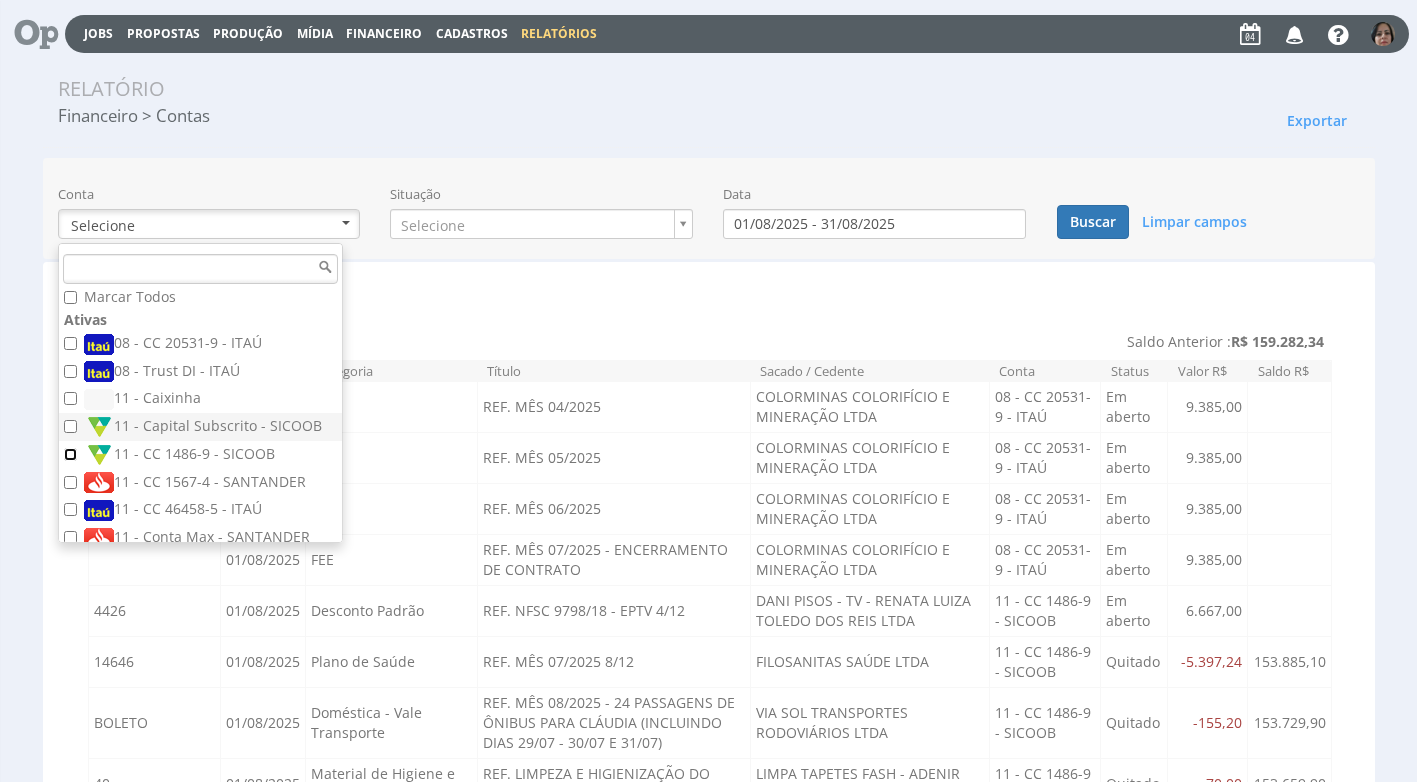 click on "11 - CC 1486-9 - SICOOB" at bounding box center [70, 454] 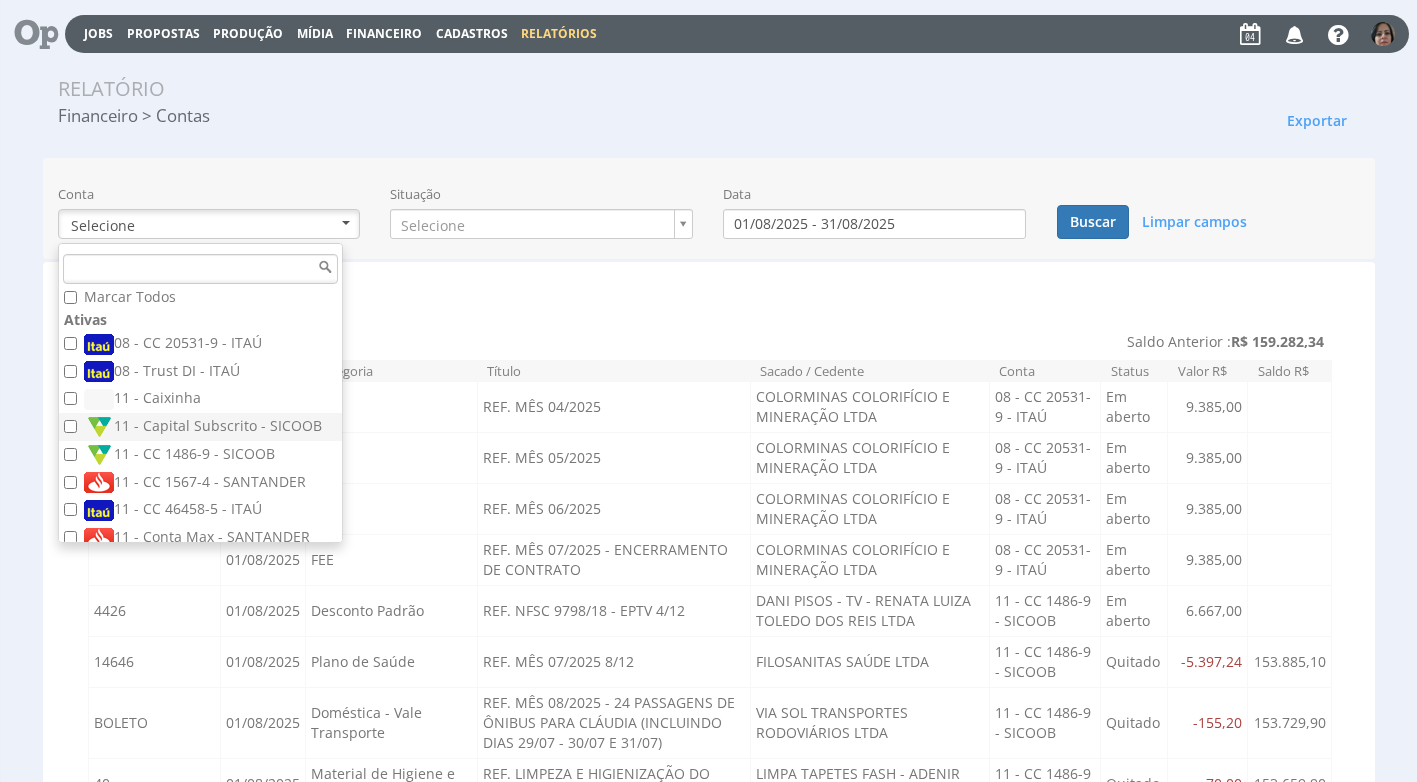 checkbox on "true" 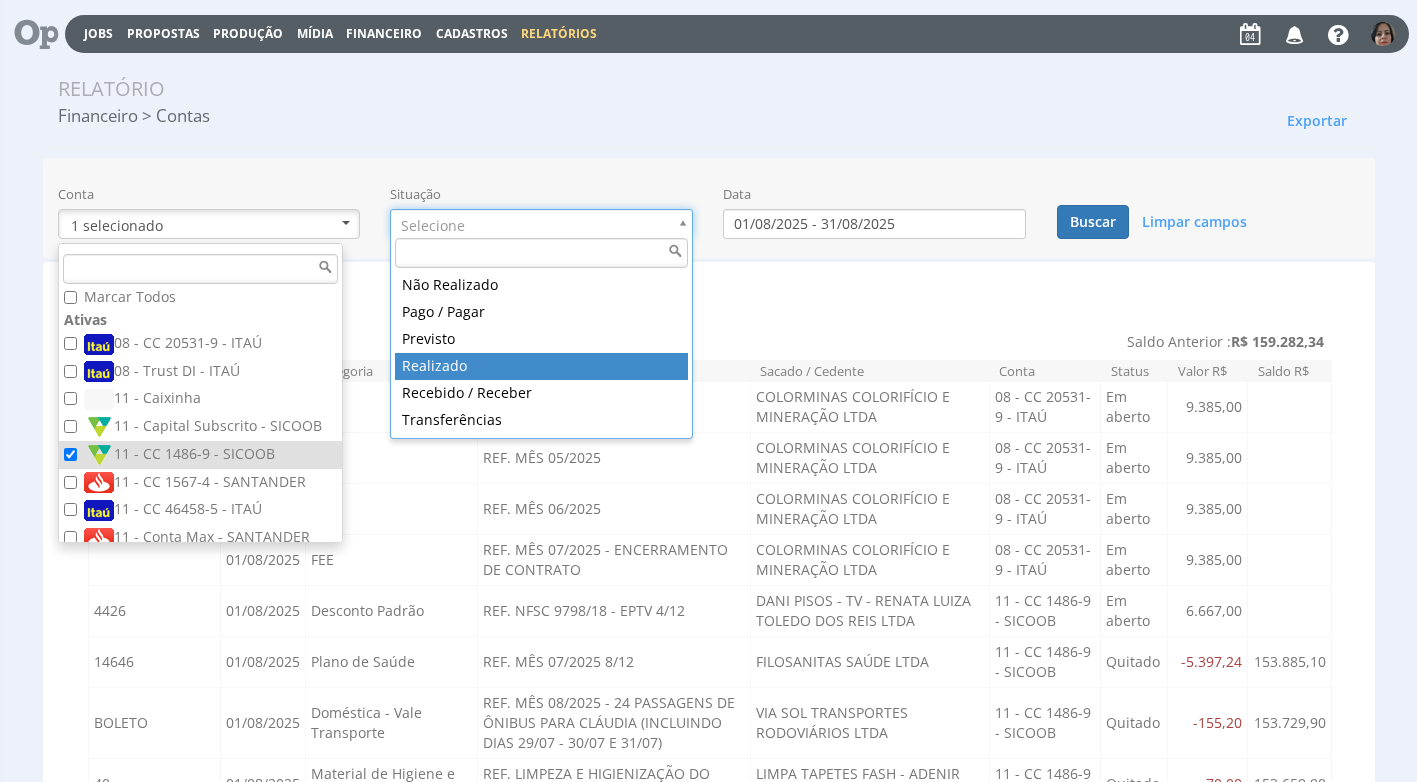 drag, startPoint x: 556, startPoint y: 355, endPoint x: 595, endPoint y: 350, distance: 39.319206 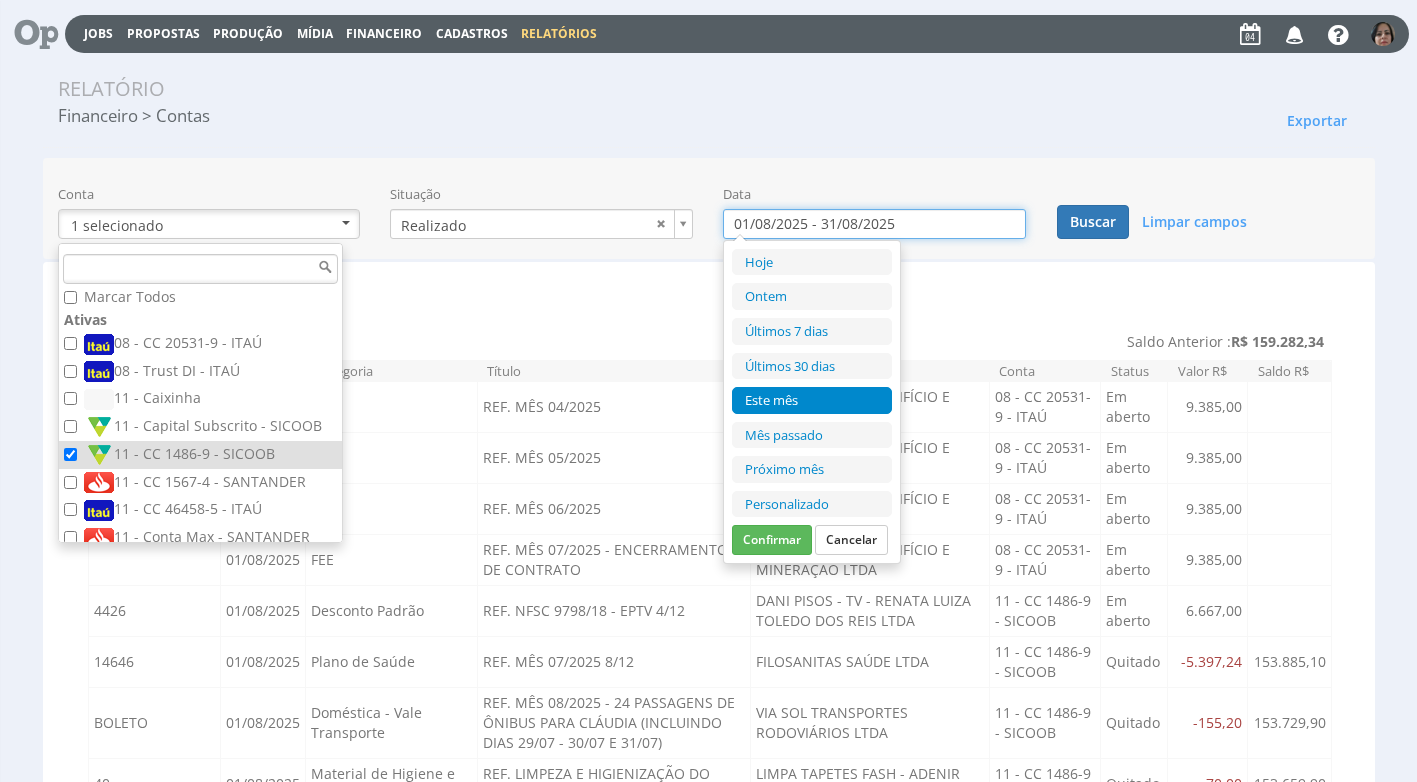 click on "01/08/2025 - 31/08/2025" at bounding box center [874, 224] 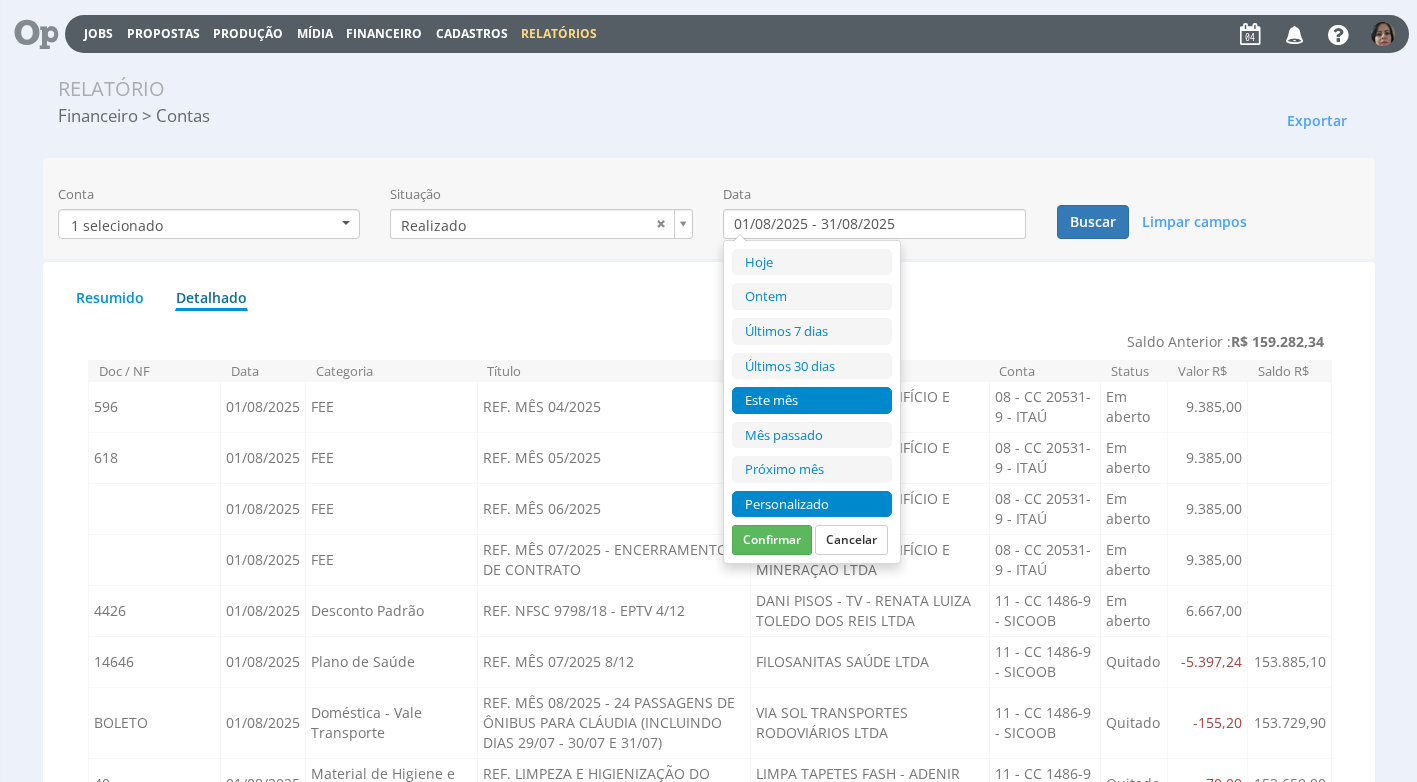 click on "Personalizado" at bounding box center [812, 504] 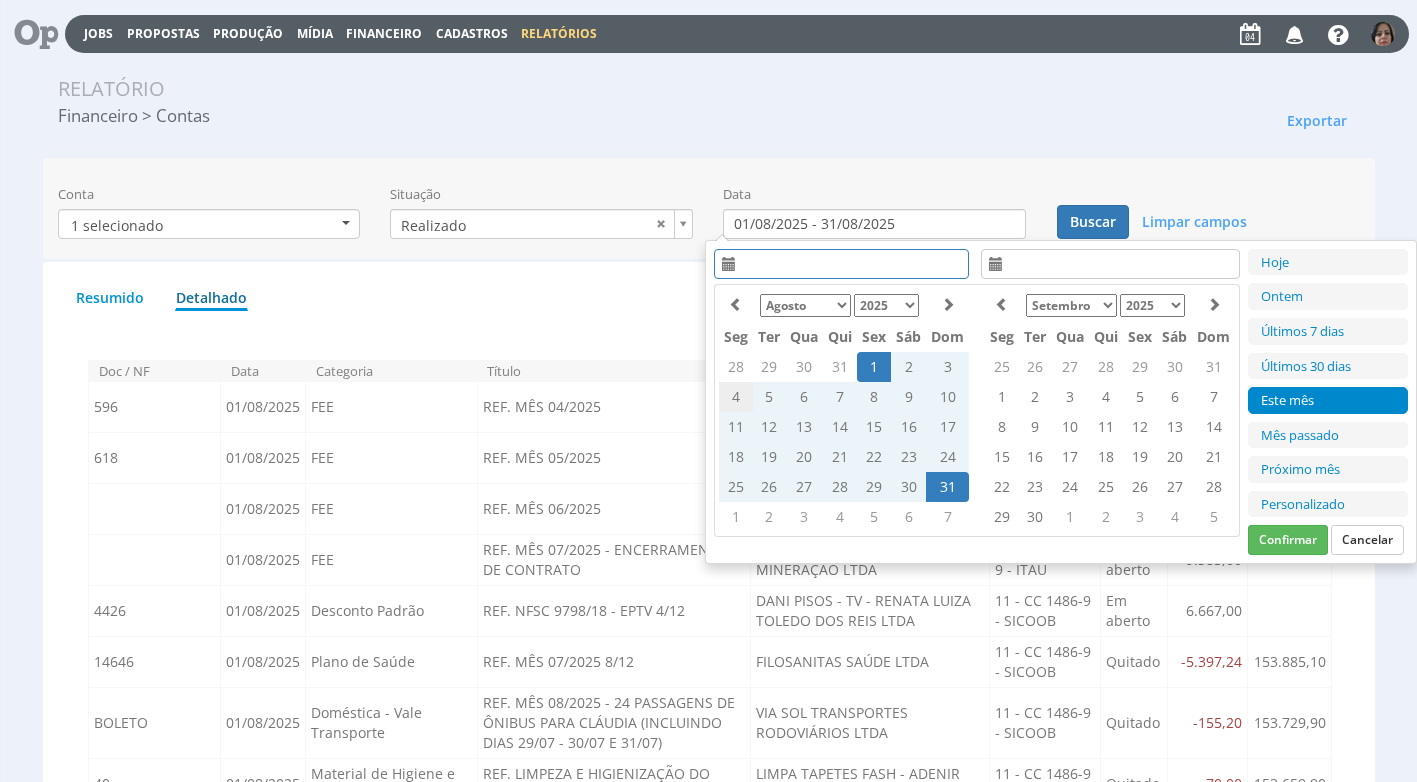 drag, startPoint x: 814, startPoint y: 499, endPoint x: 737, endPoint y: 397, distance: 127.80063 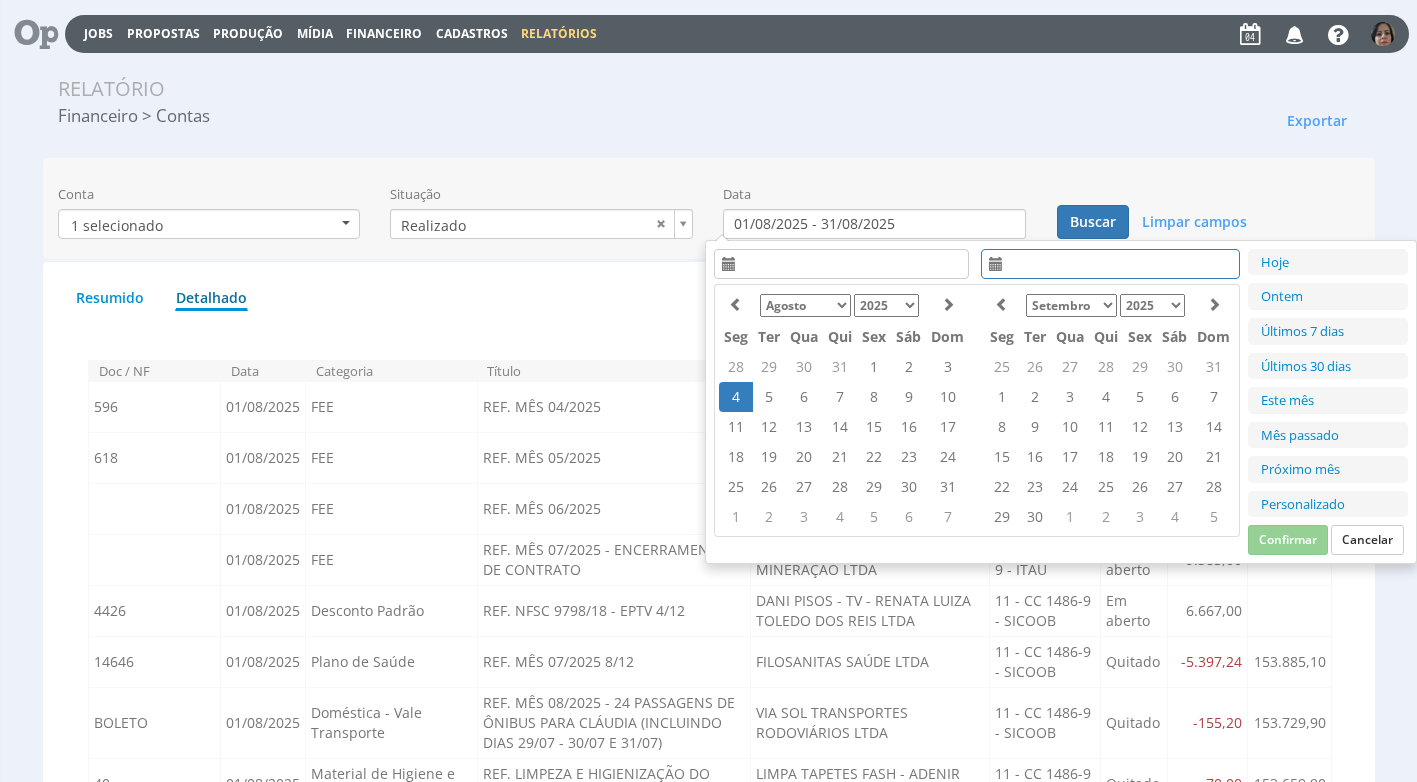 click on "4" at bounding box center (736, 397) 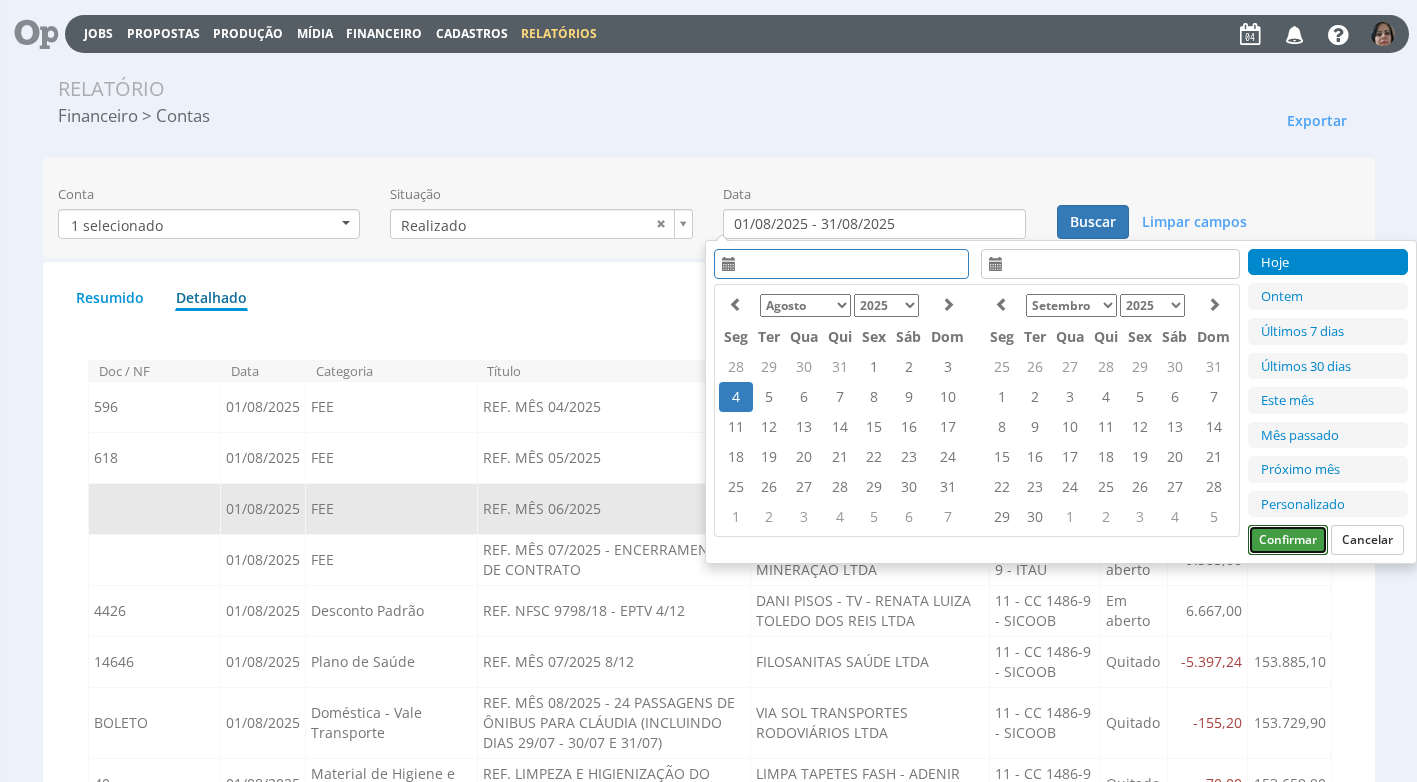 drag, startPoint x: 1305, startPoint y: 534, endPoint x: 1259, endPoint y: 518, distance: 48.703182 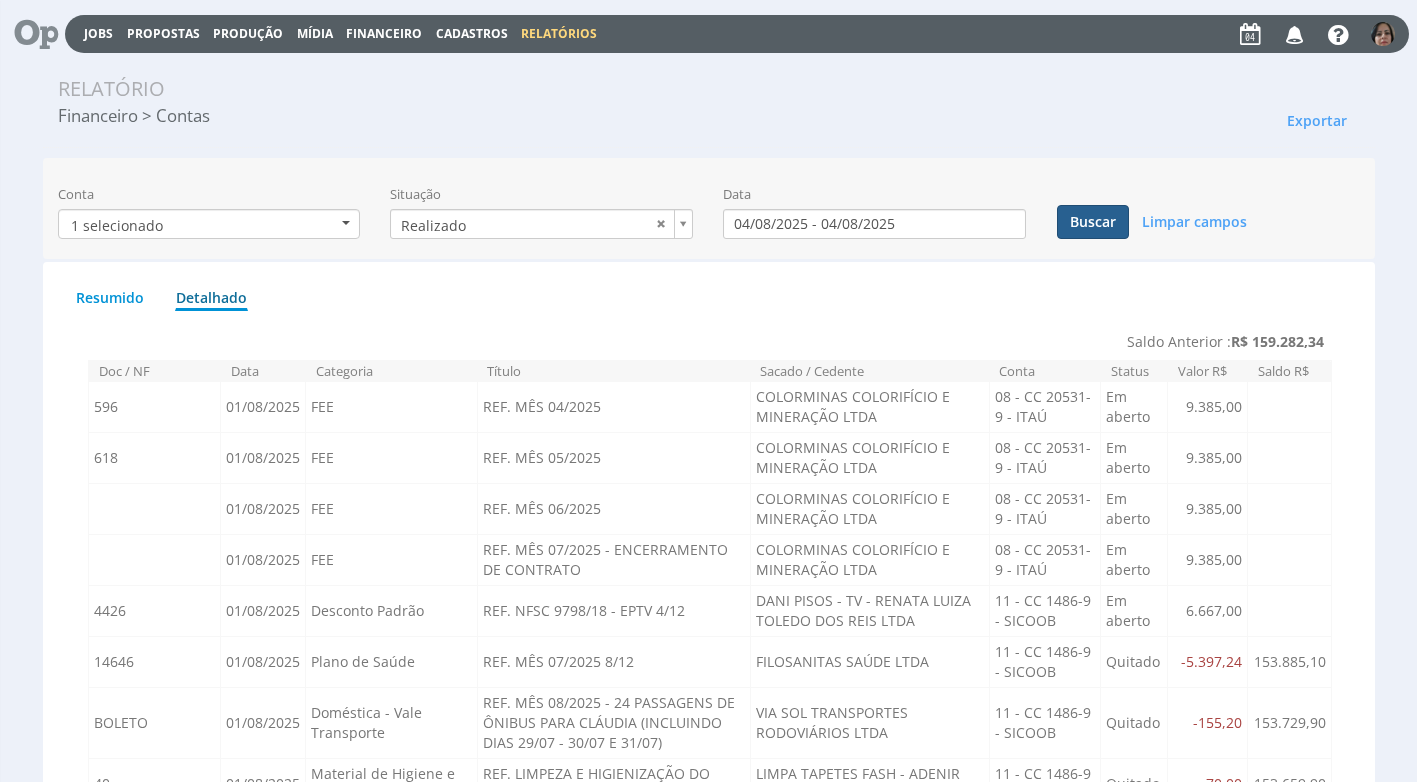 click on "Buscar" at bounding box center (1093, 222) 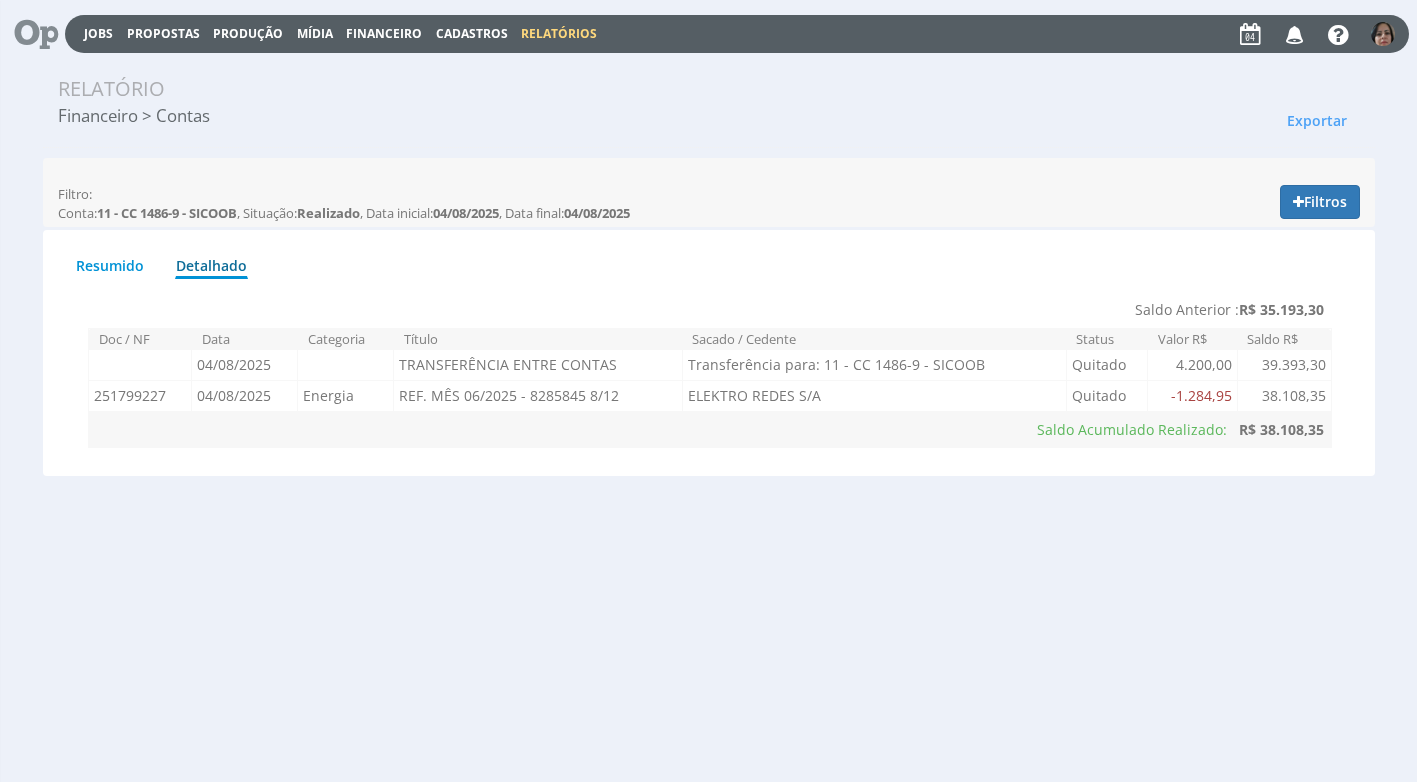 click on "Financeiro" at bounding box center [384, 33] 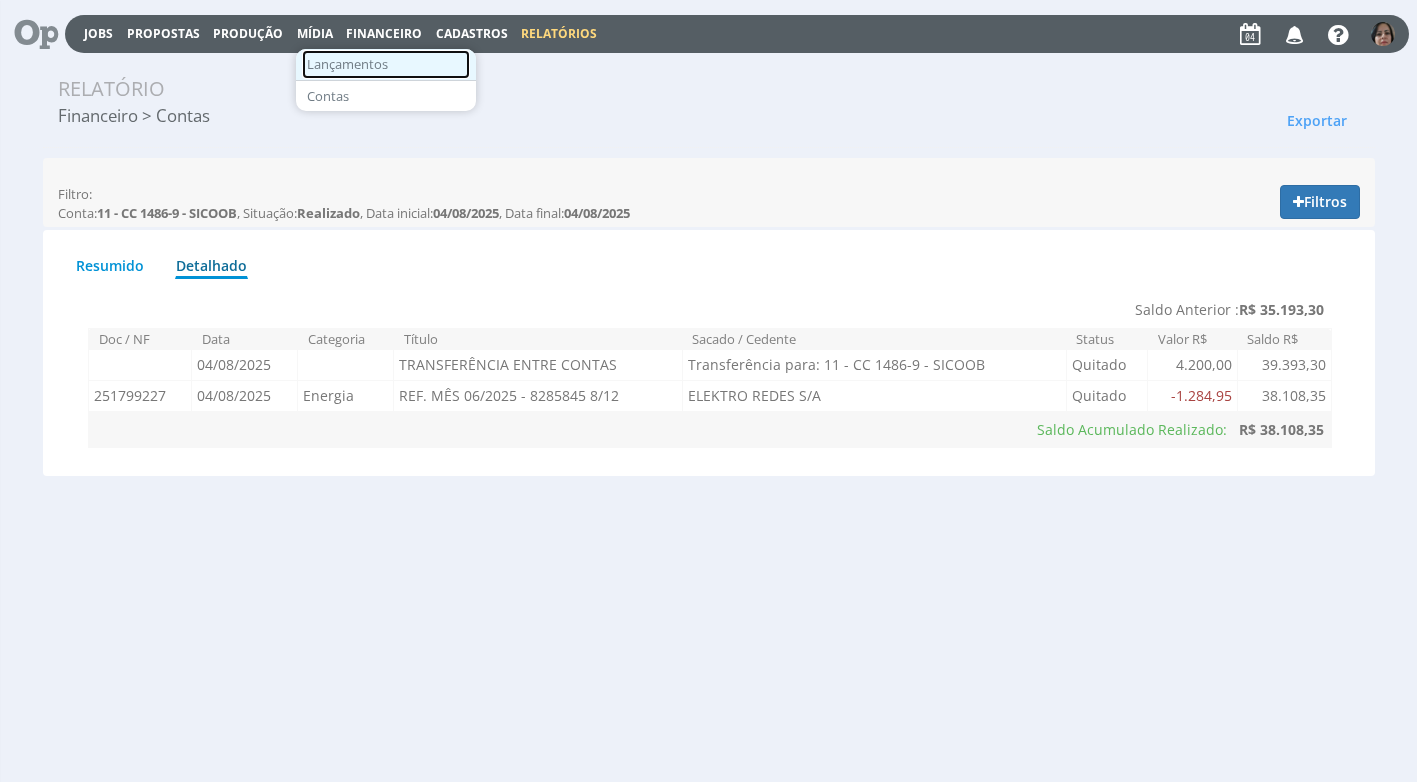 click on "Lançamentos" at bounding box center (386, 64) 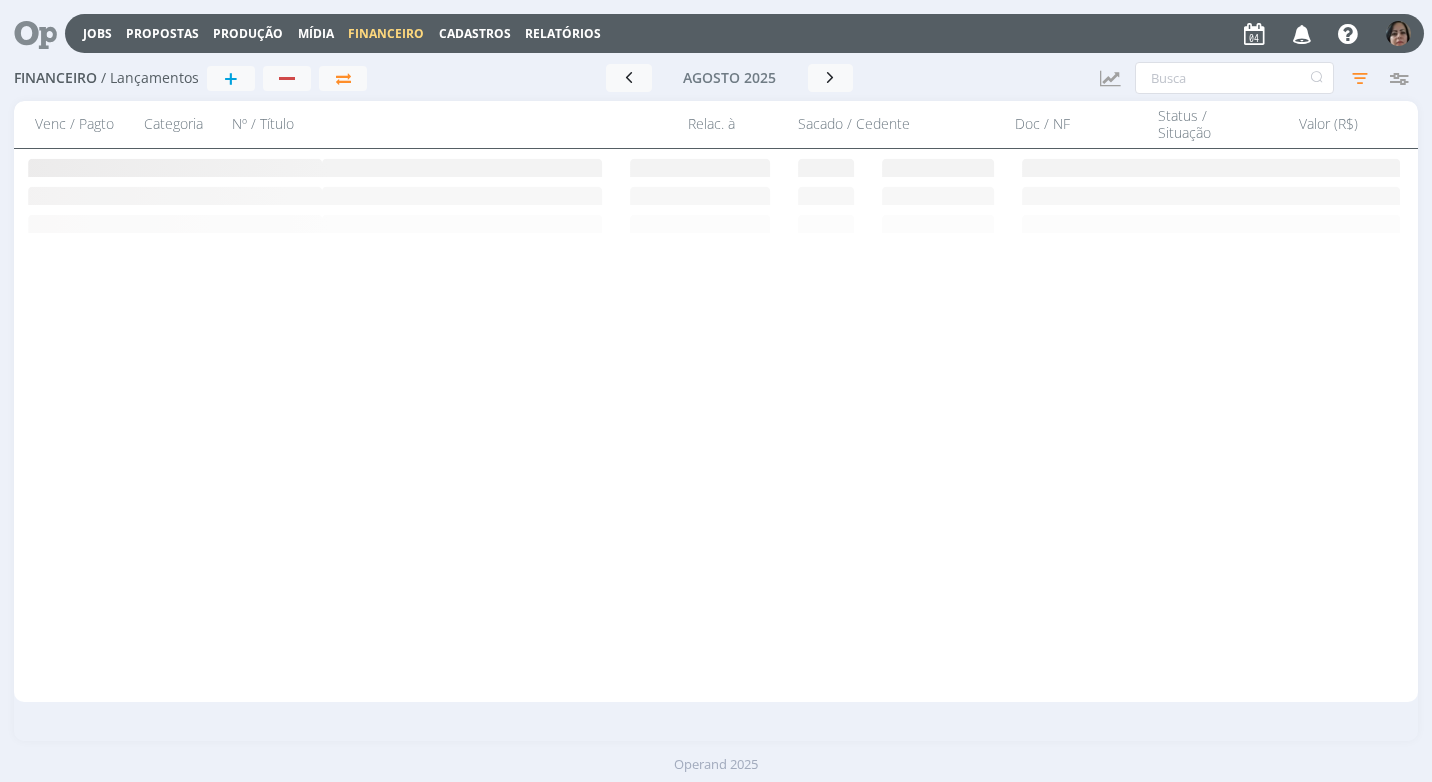 scroll, scrollTop: 0, scrollLeft: 0, axis: both 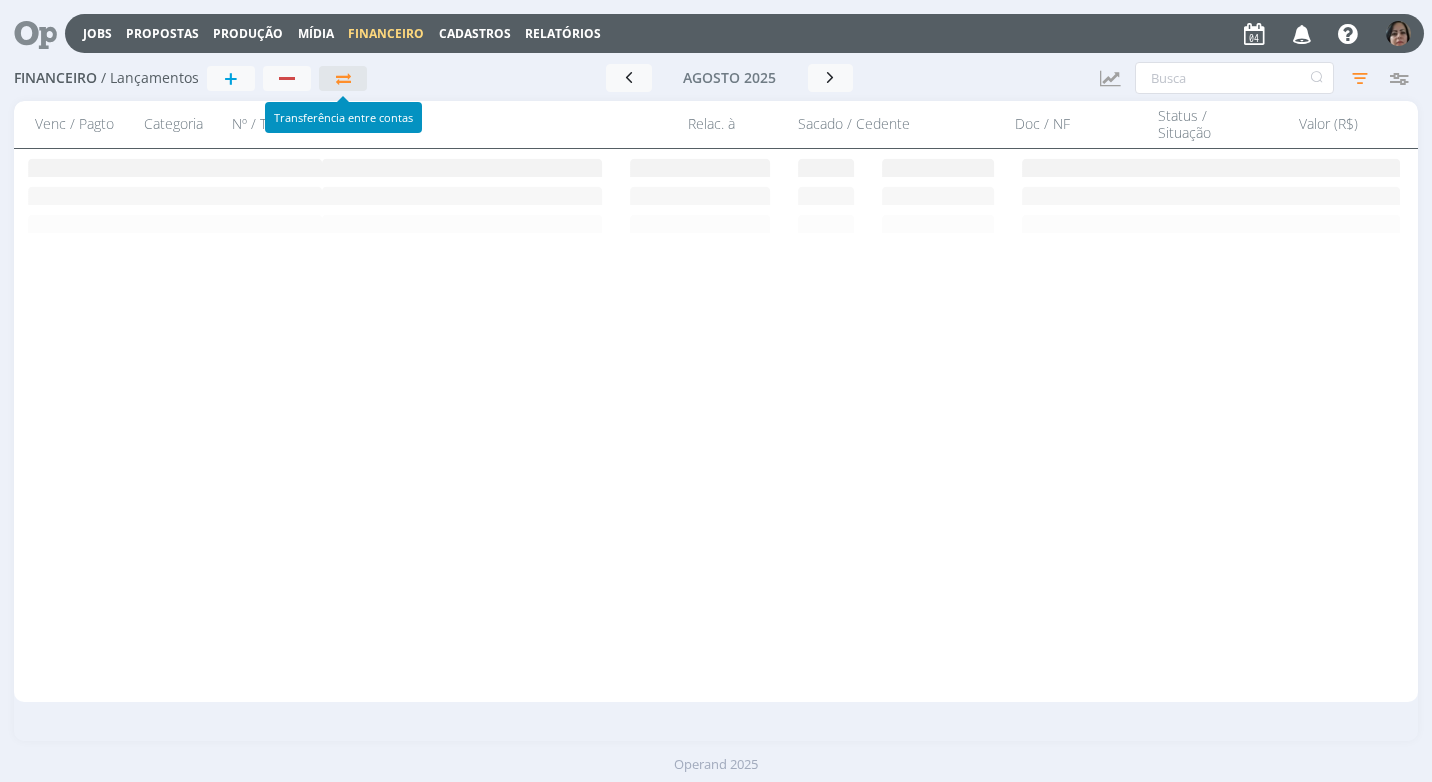 click at bounding box center (343, 78) 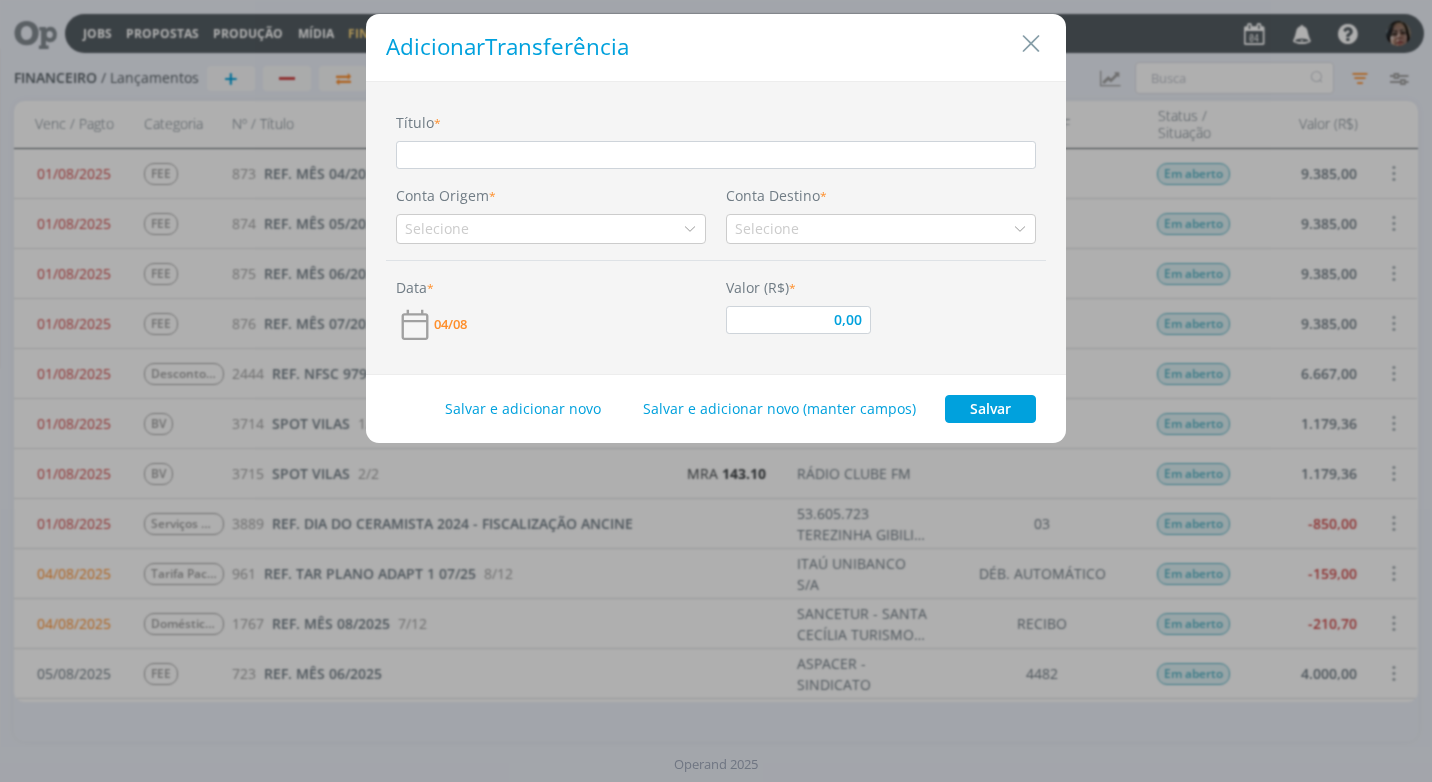 type on "R" 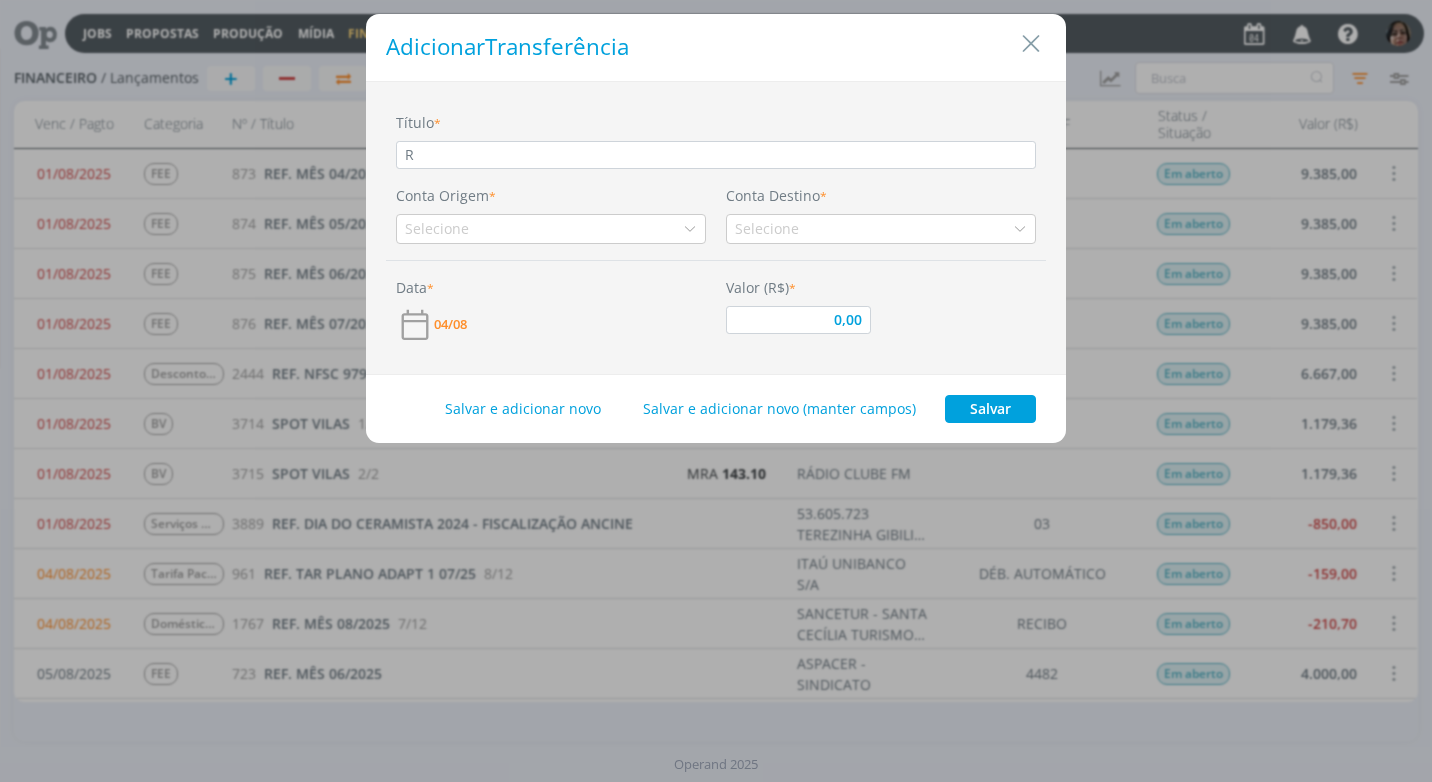 type on "RE" 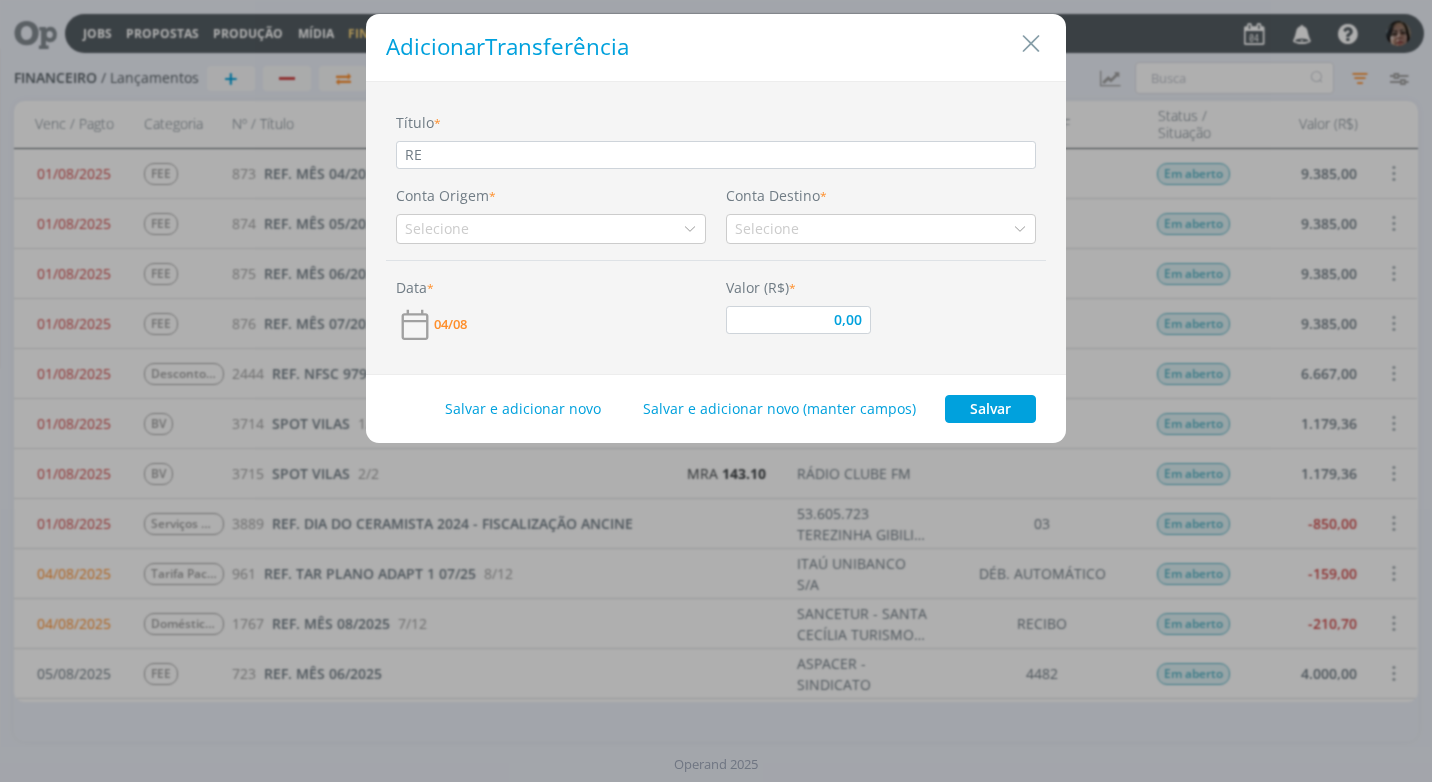 type on "RES" 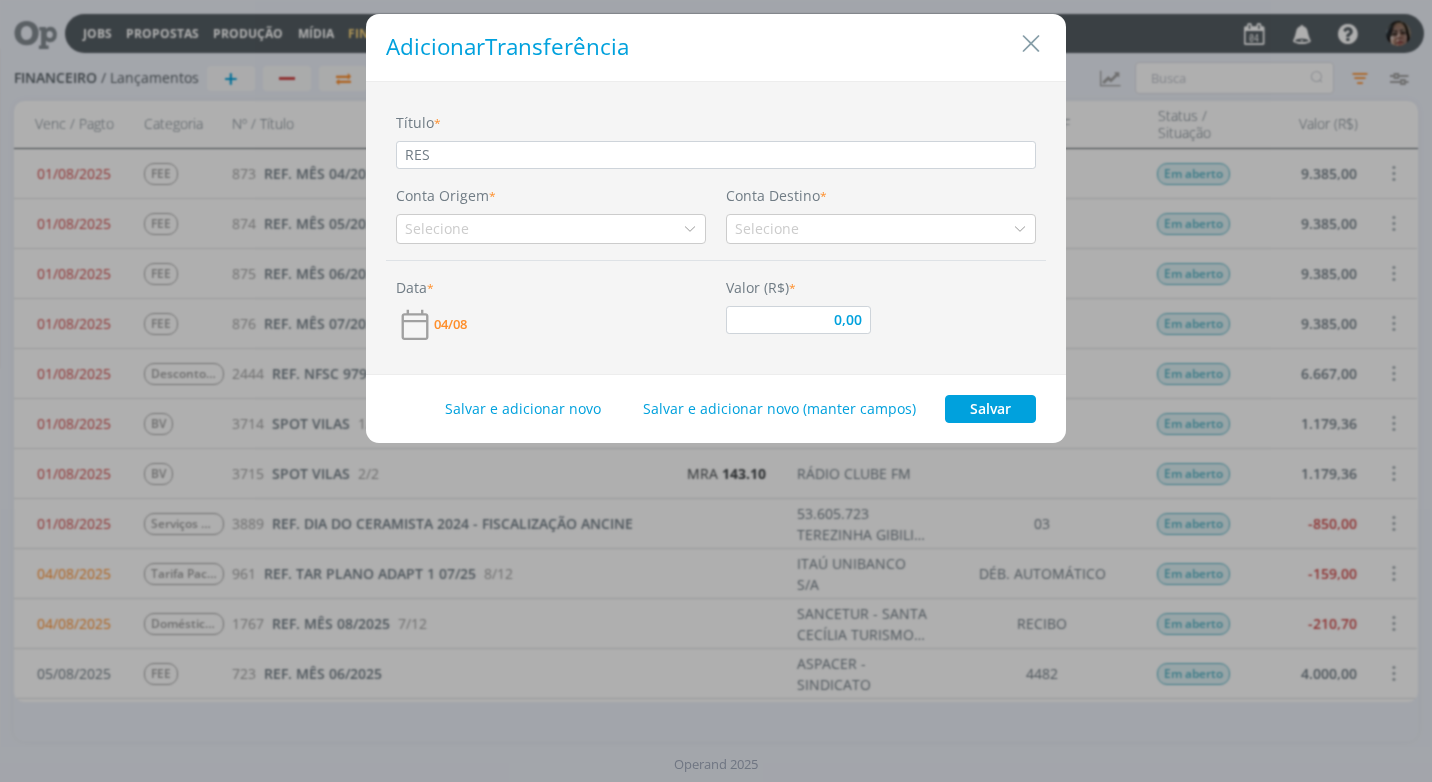 type on "RESG" 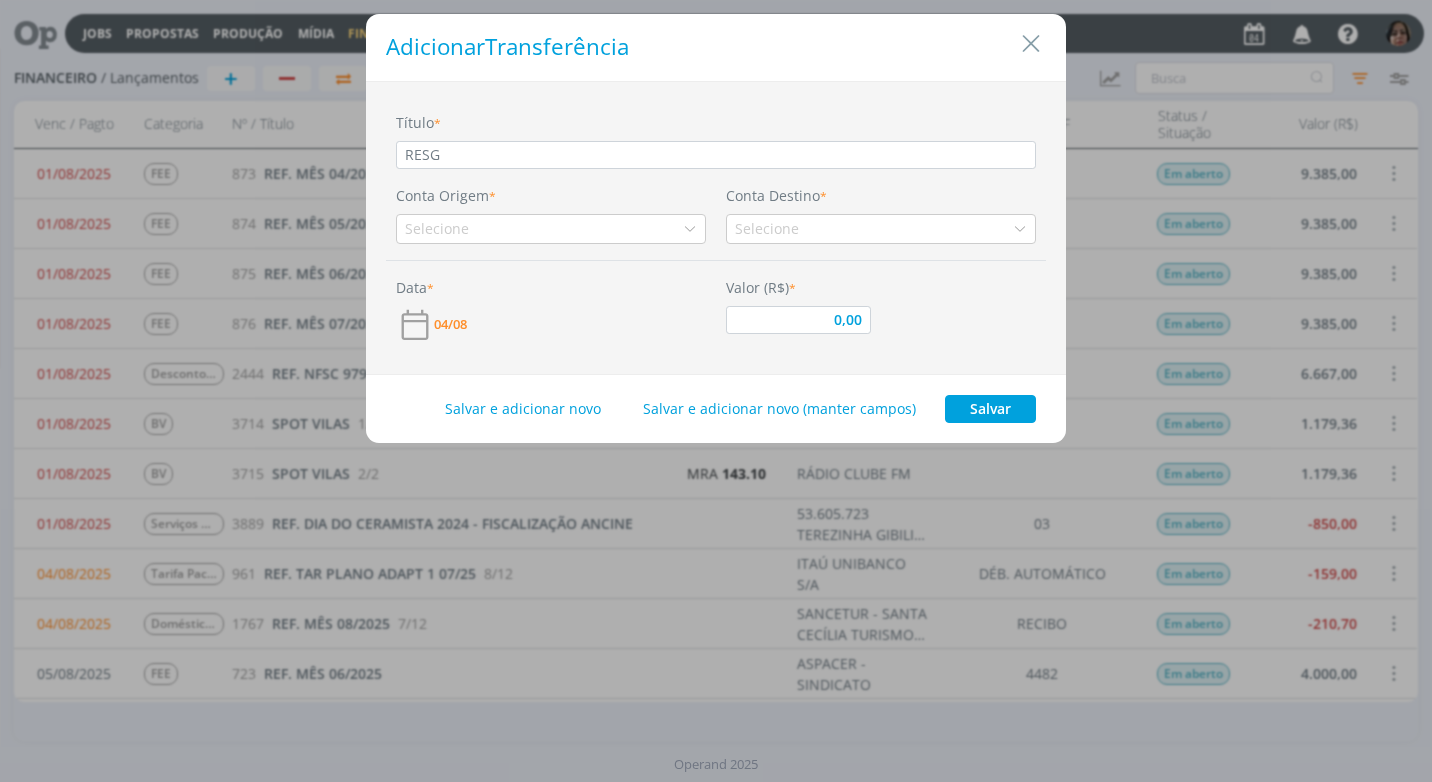 type on "RESGA" 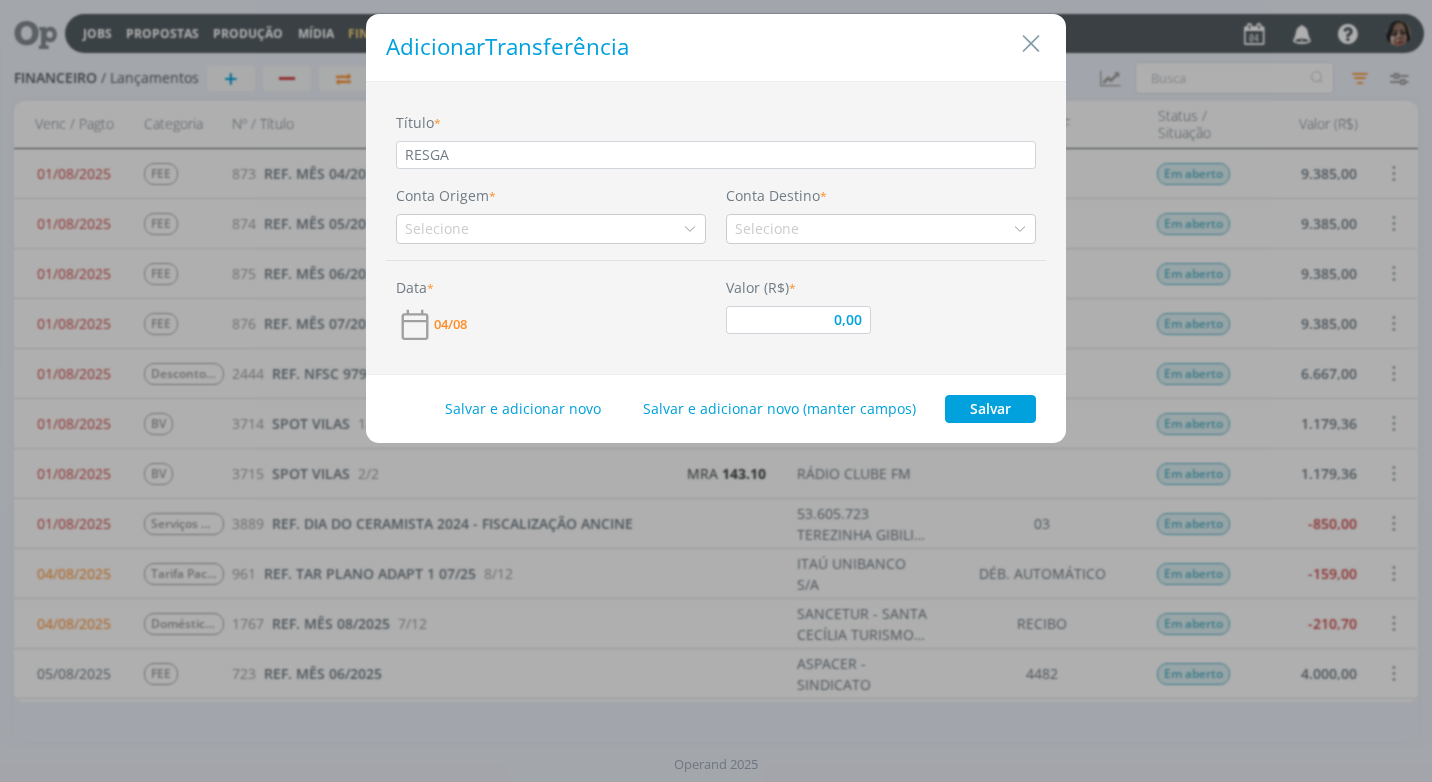 type on "RESGAT" 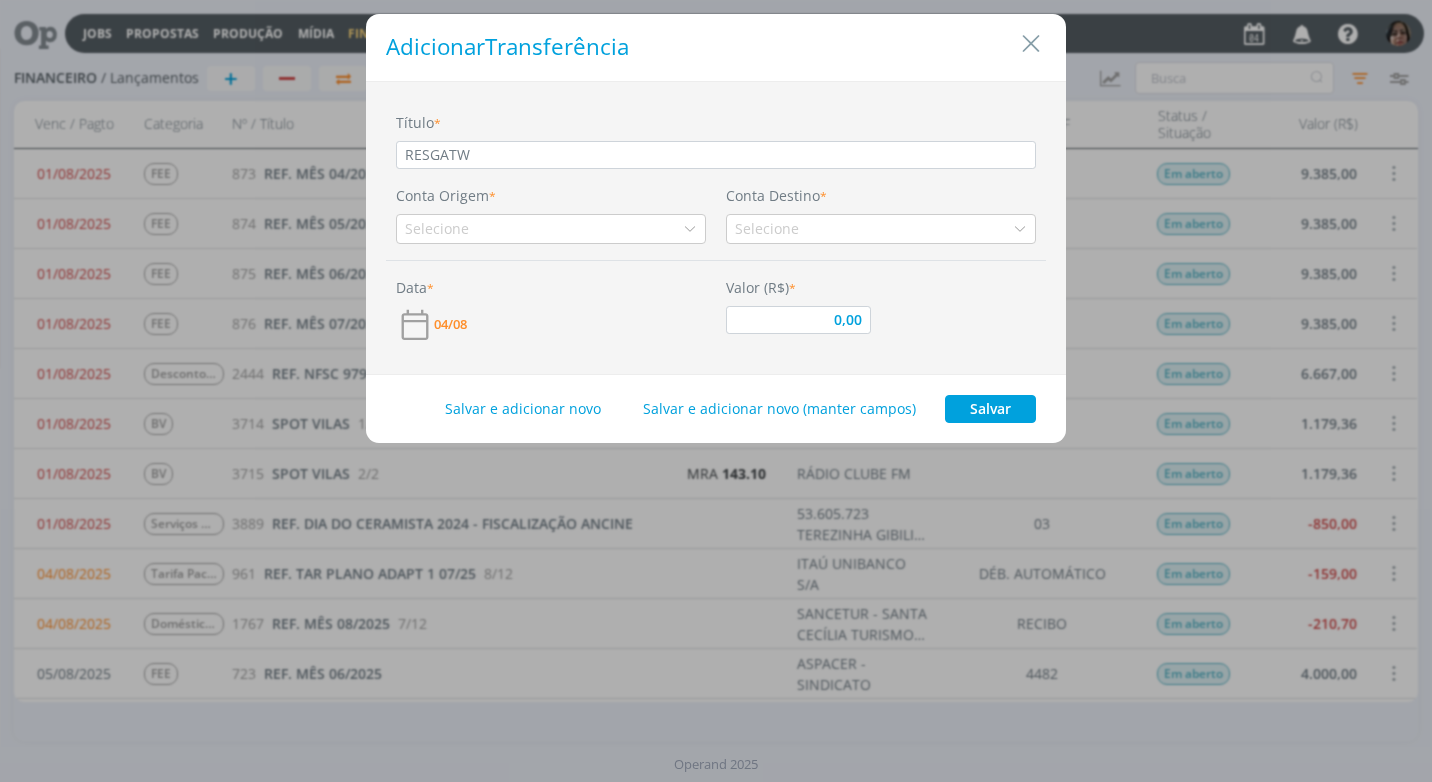 type on "RESGATWE" 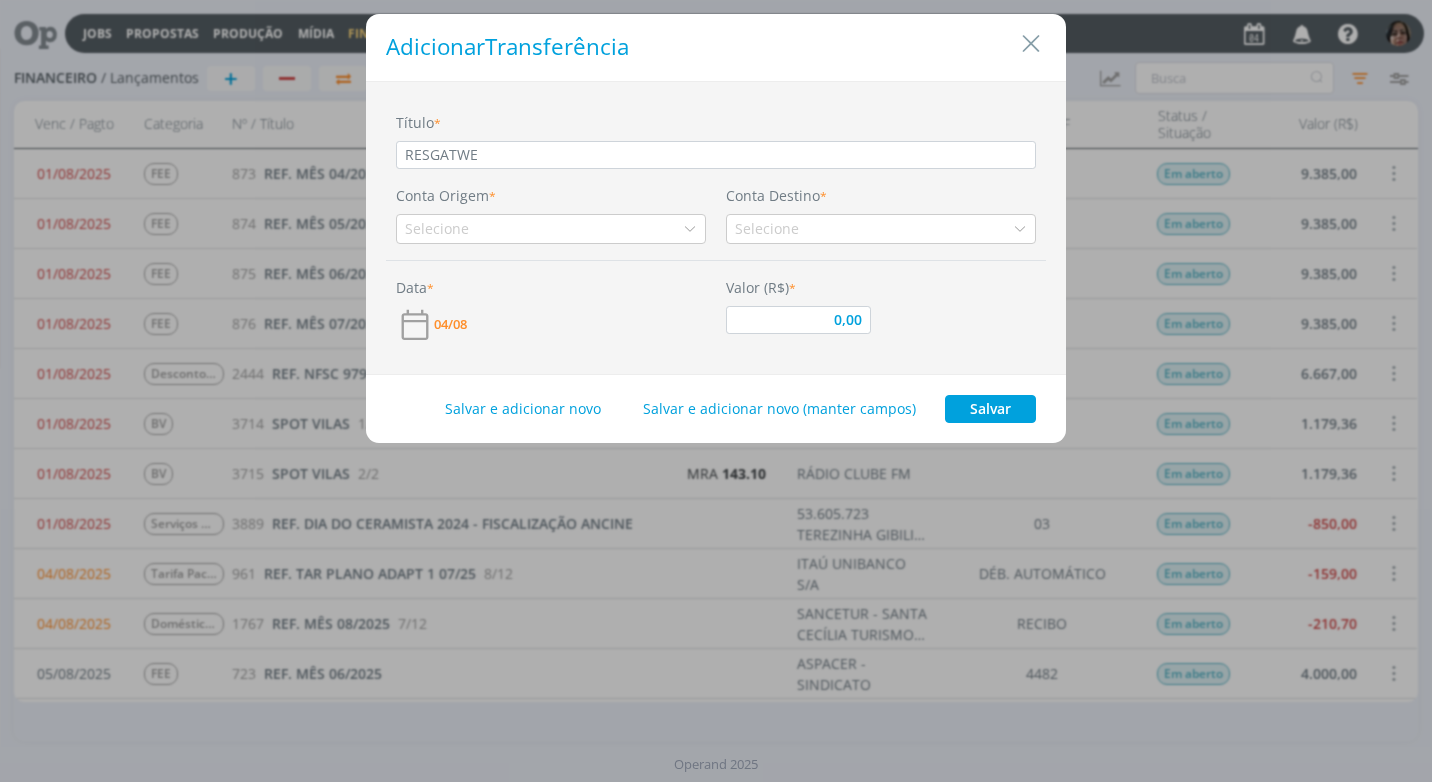type on "0,00" 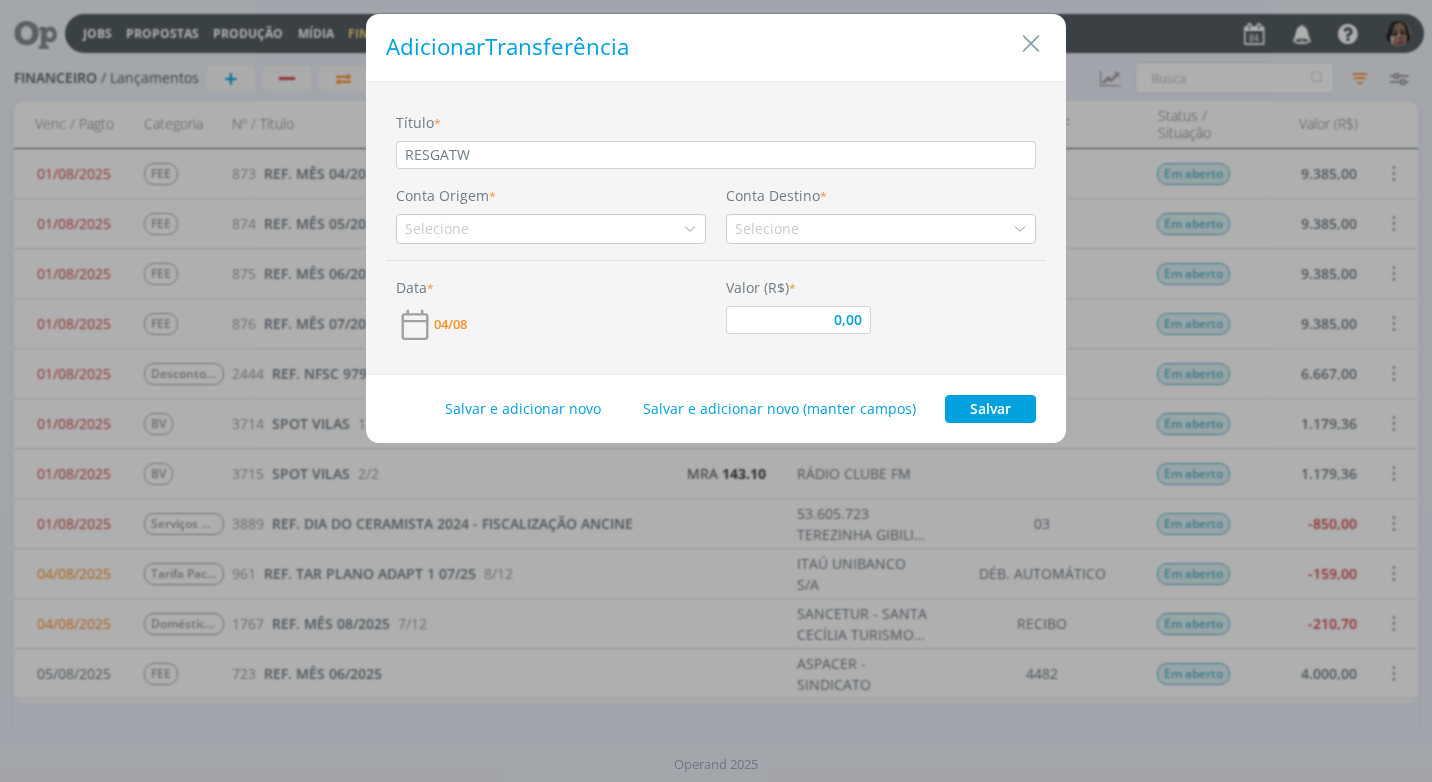 type on "RESGAT" 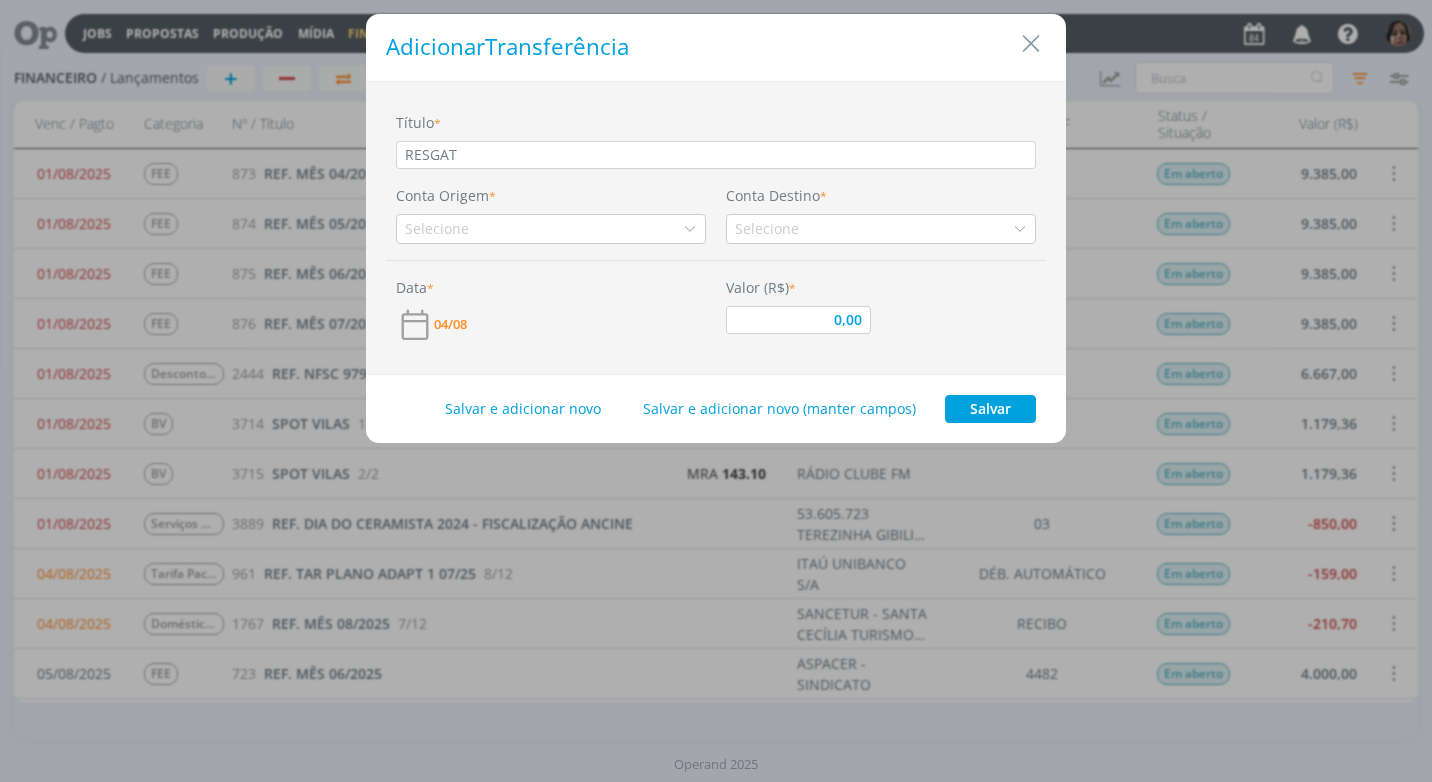 type on "RESGATE" 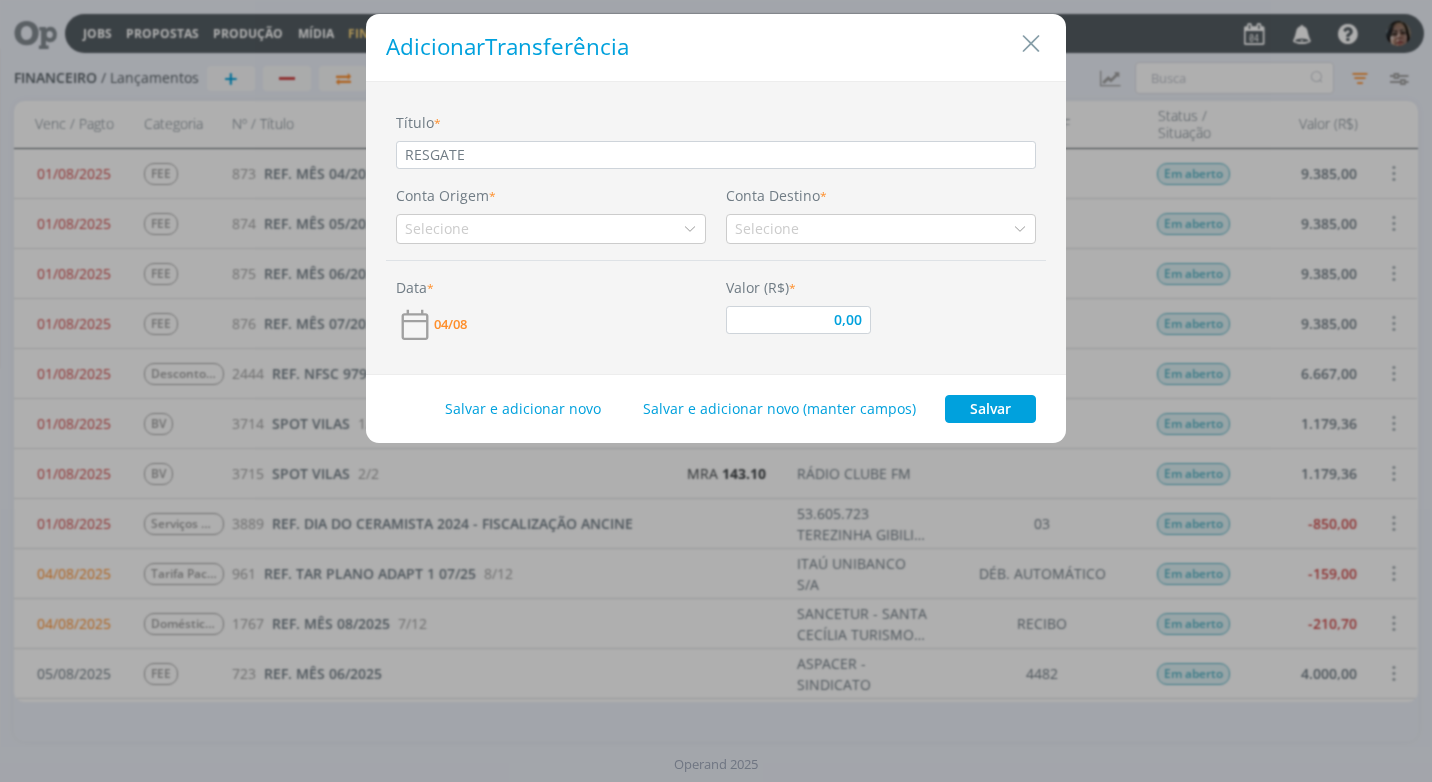type on "RESGATE" 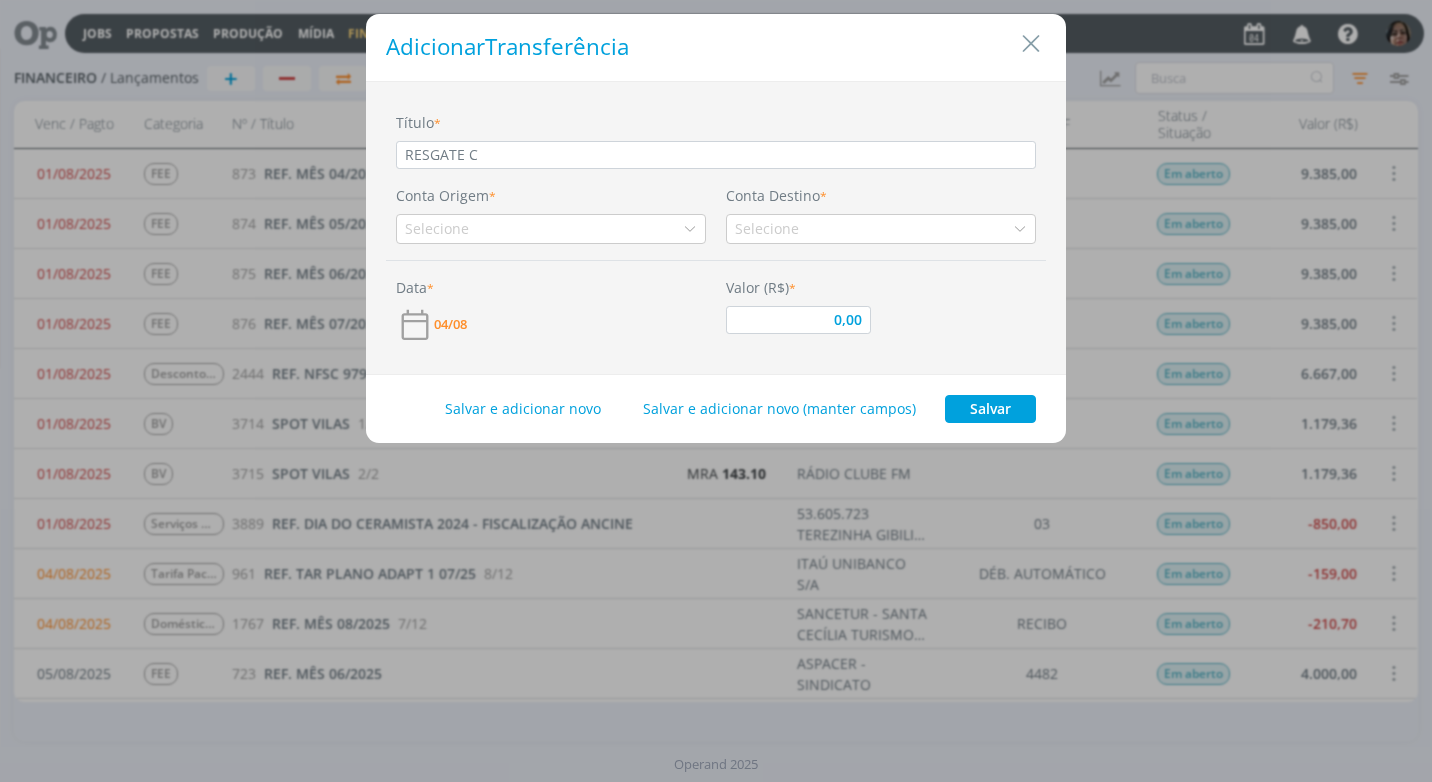 type on "RESGATE CO" 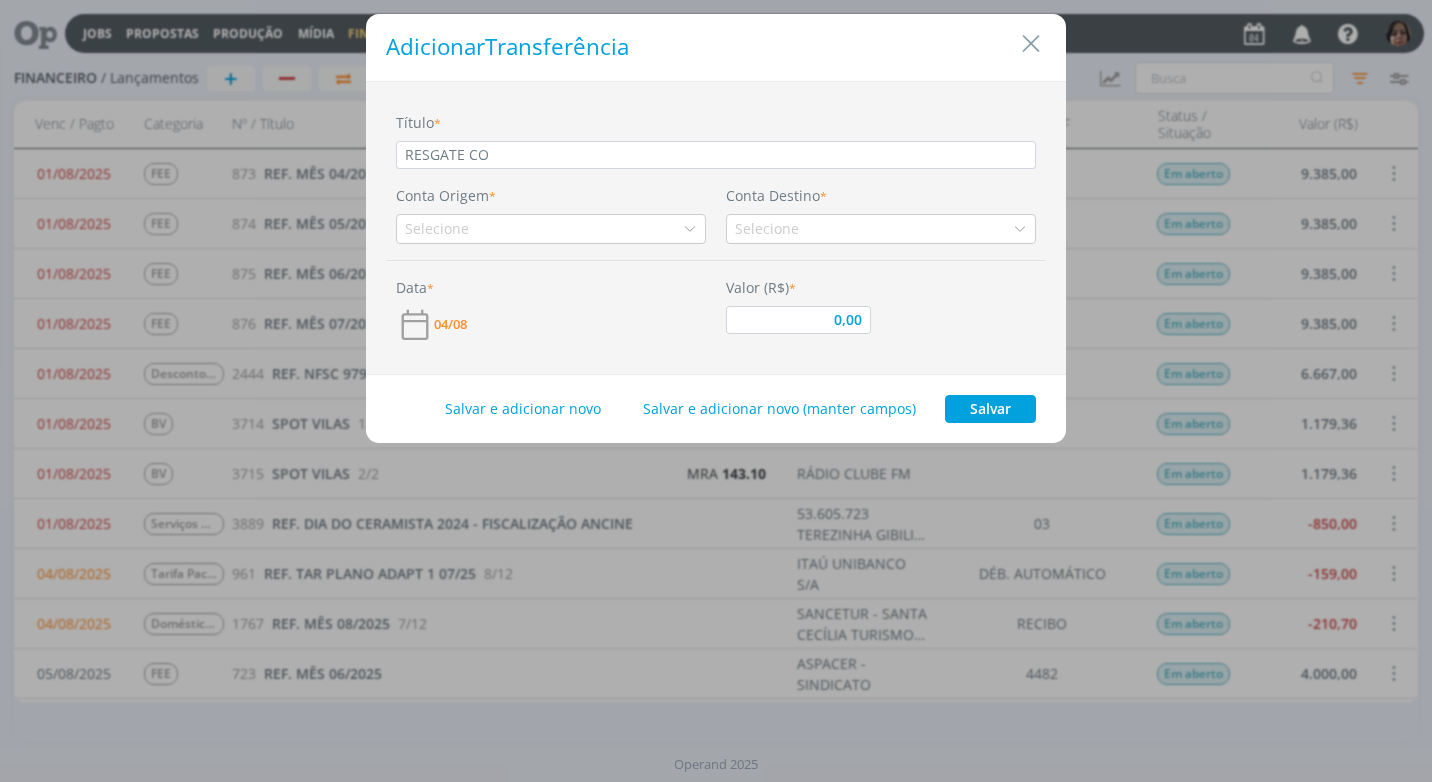 type on "RESGATE CON" 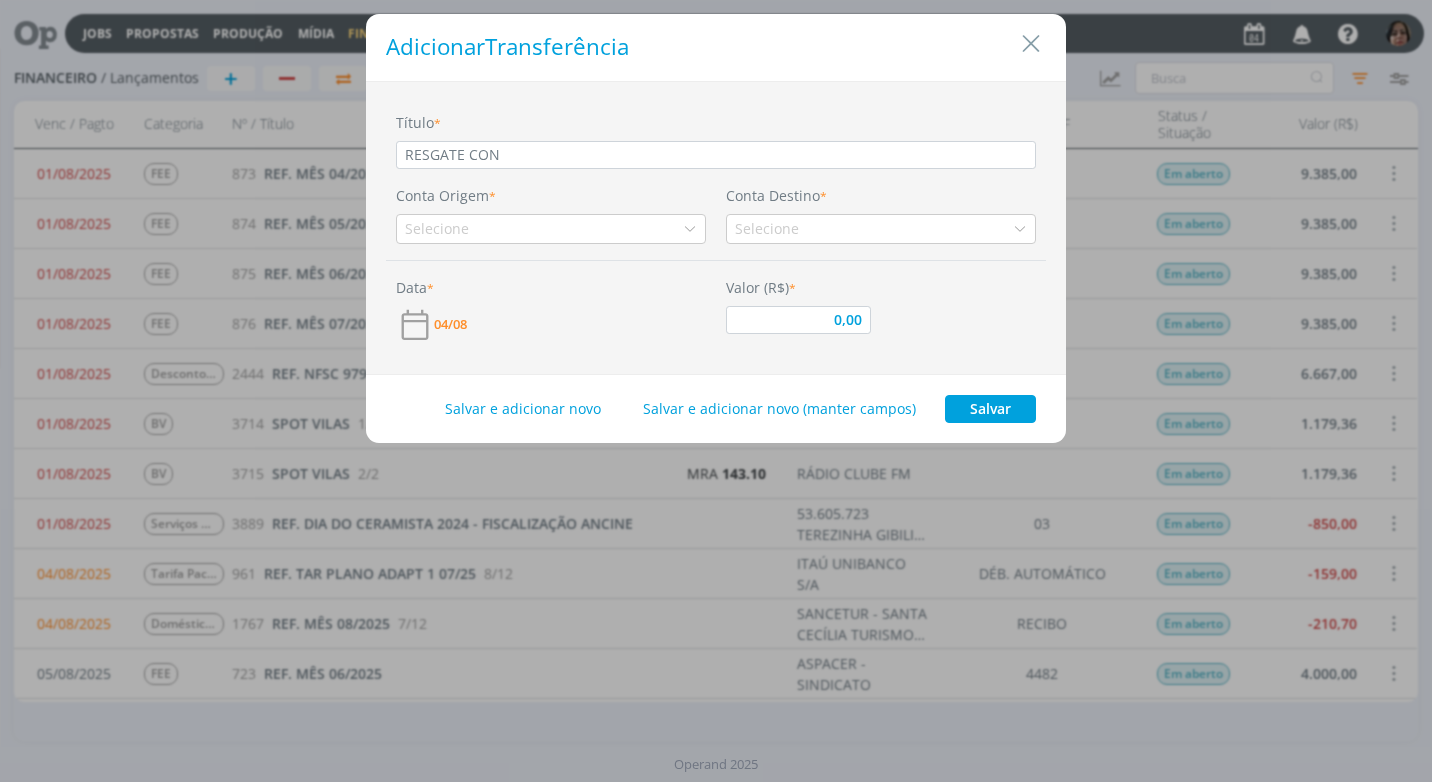 type on "RESGATE CONT" 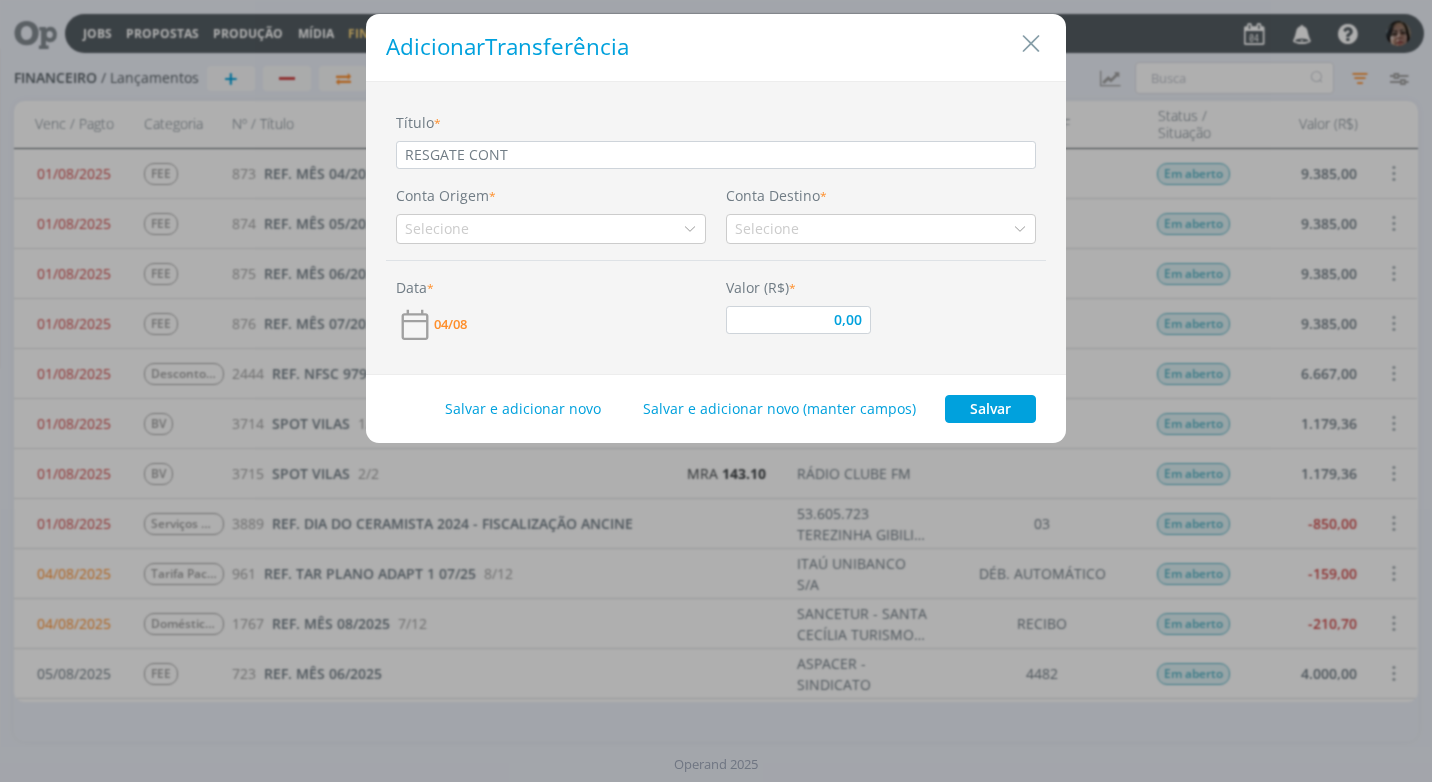 type on "RESGATE CONTA" 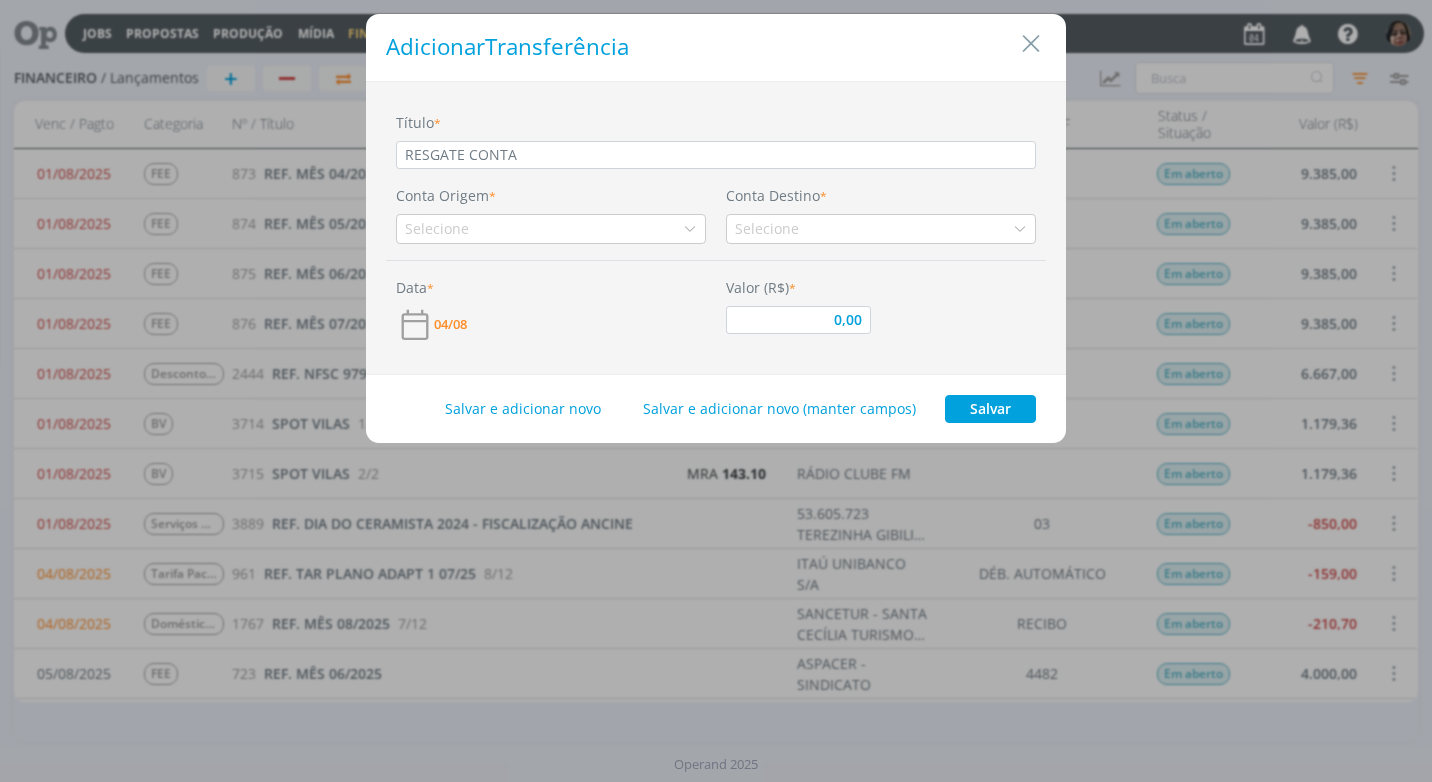 type on "RESGATE CONTAM" 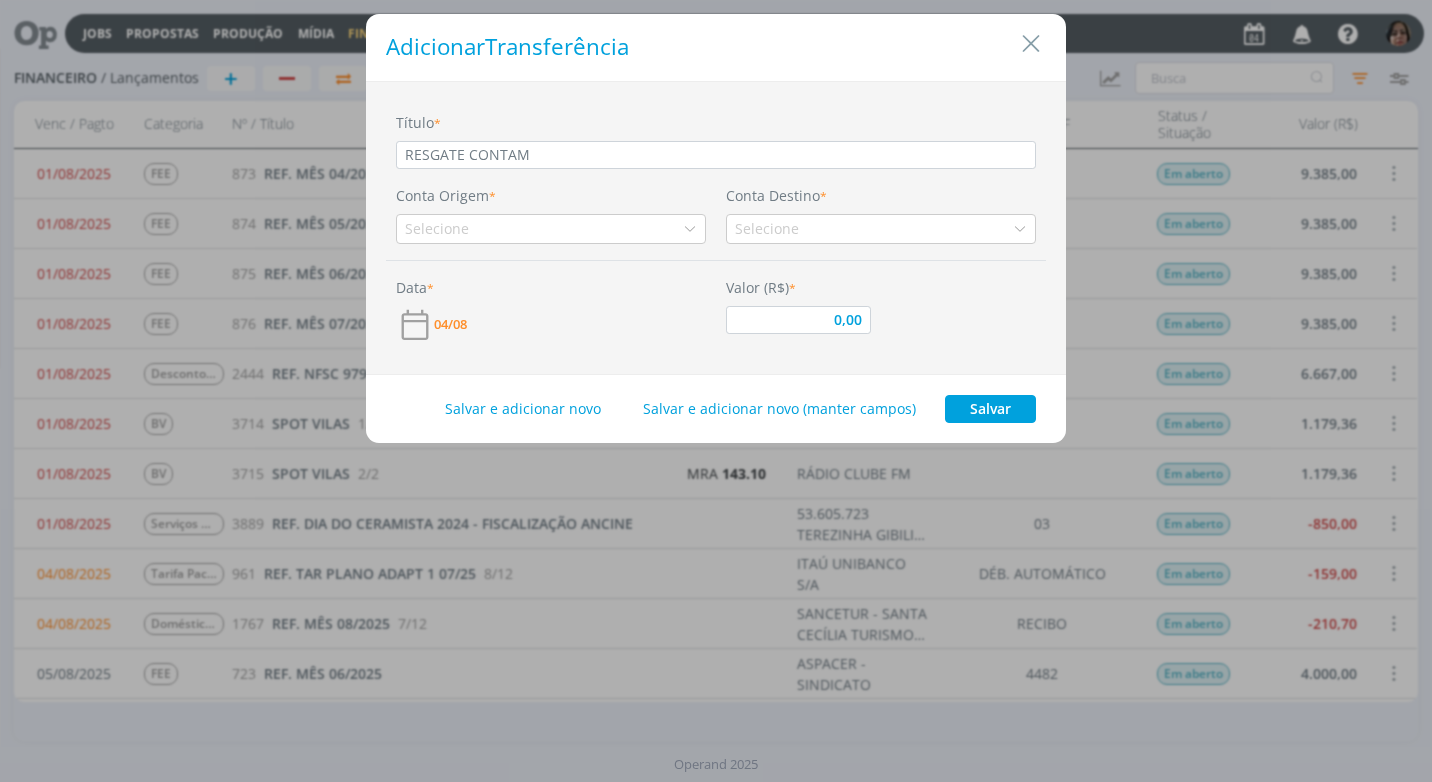 type on "RESGATE CONTAMA" 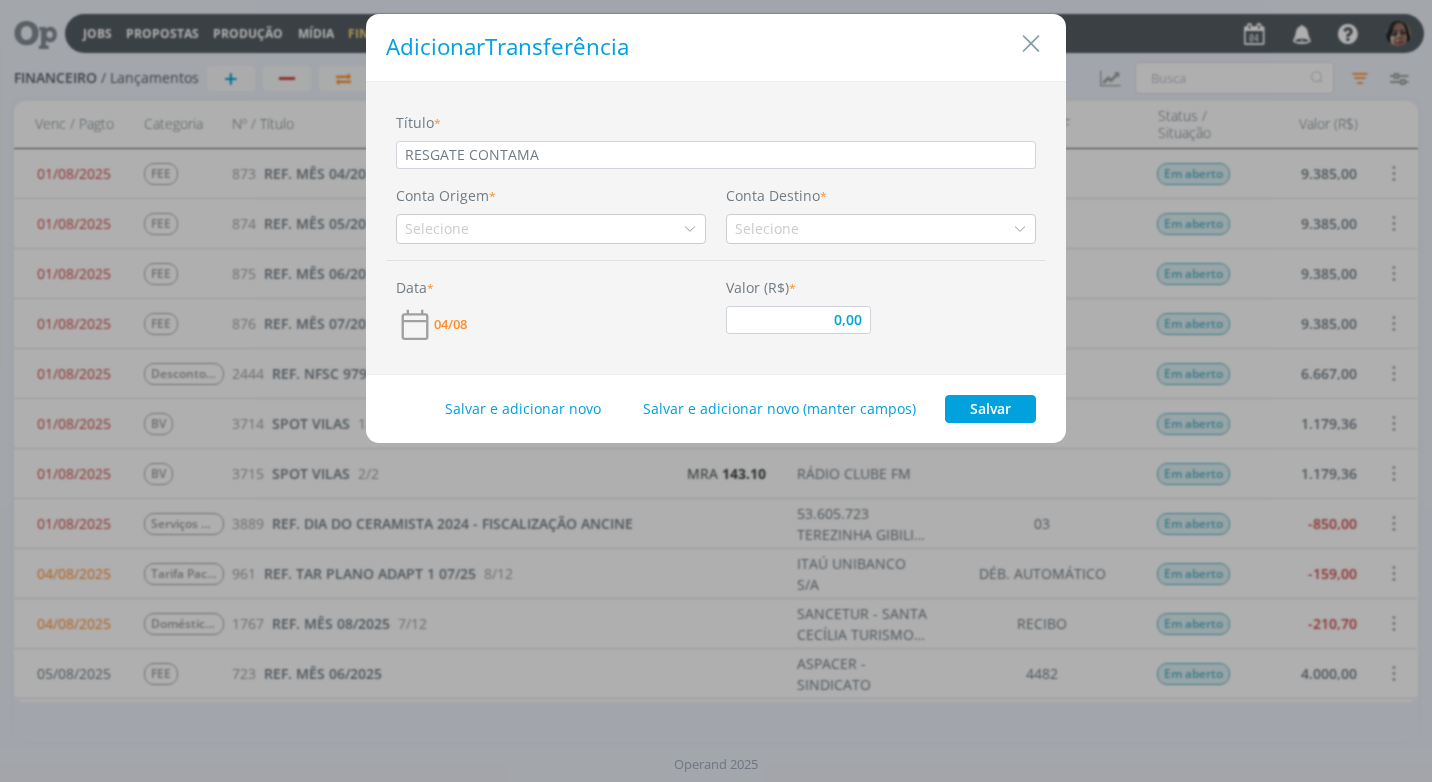 type on "RESGATE CONTAMAX" 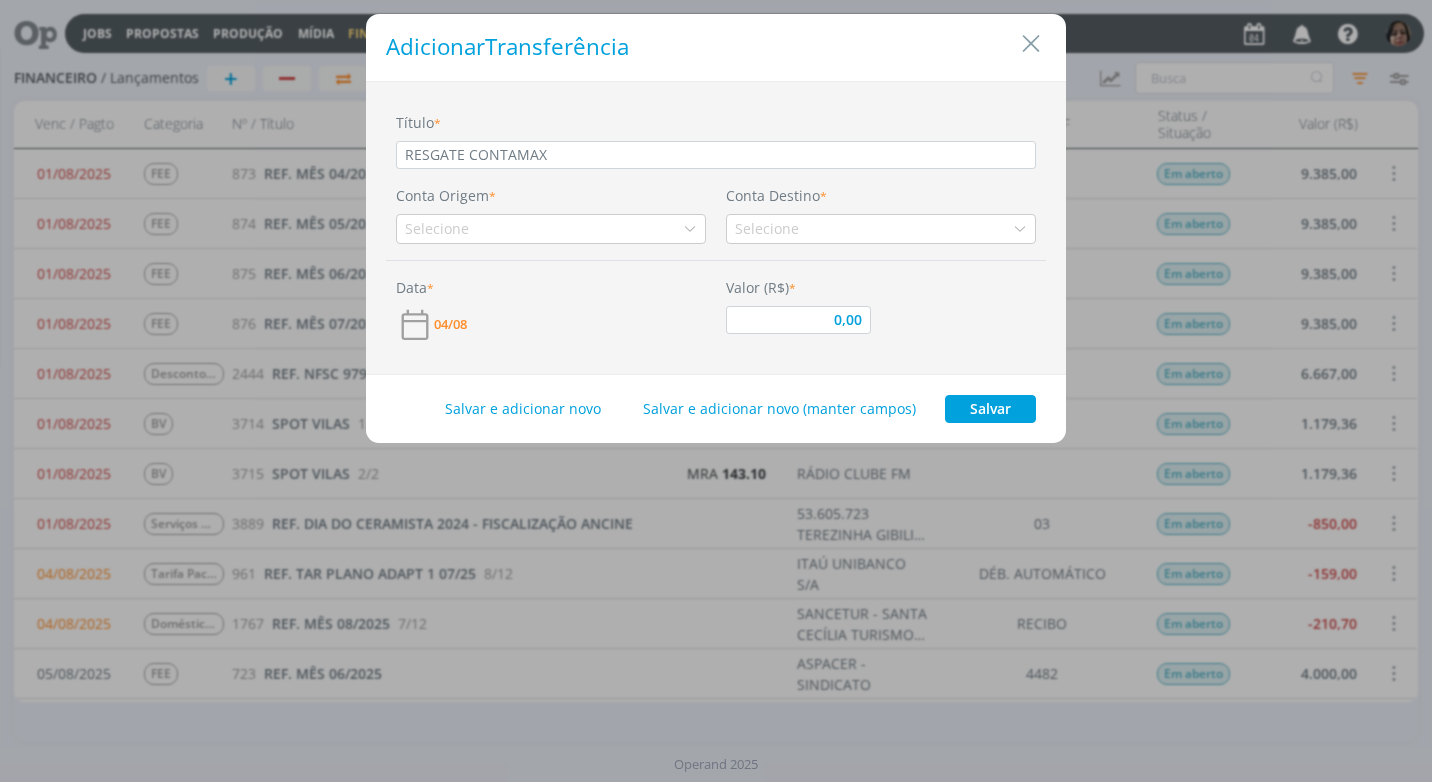 type on "RESGATE CONTAMAX" 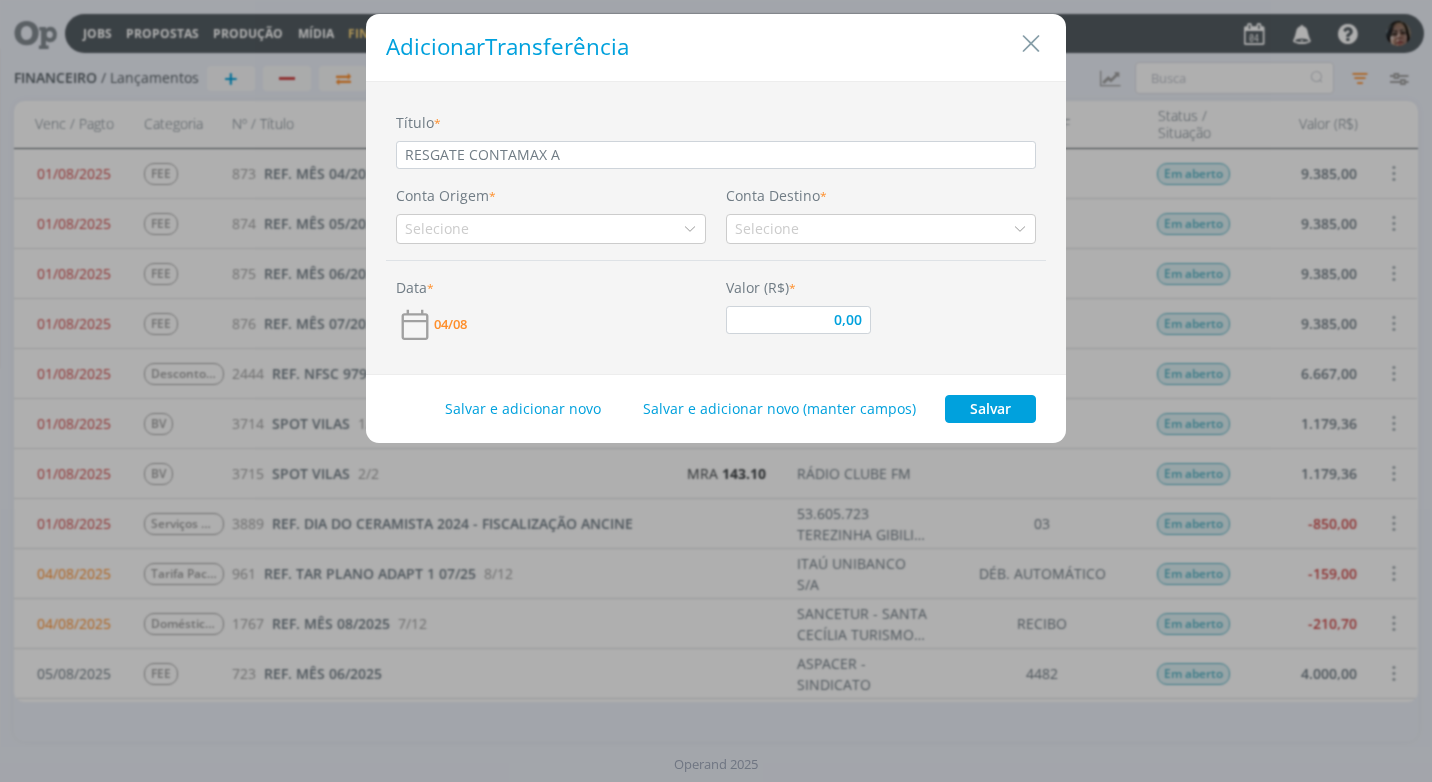 type on "0,00" 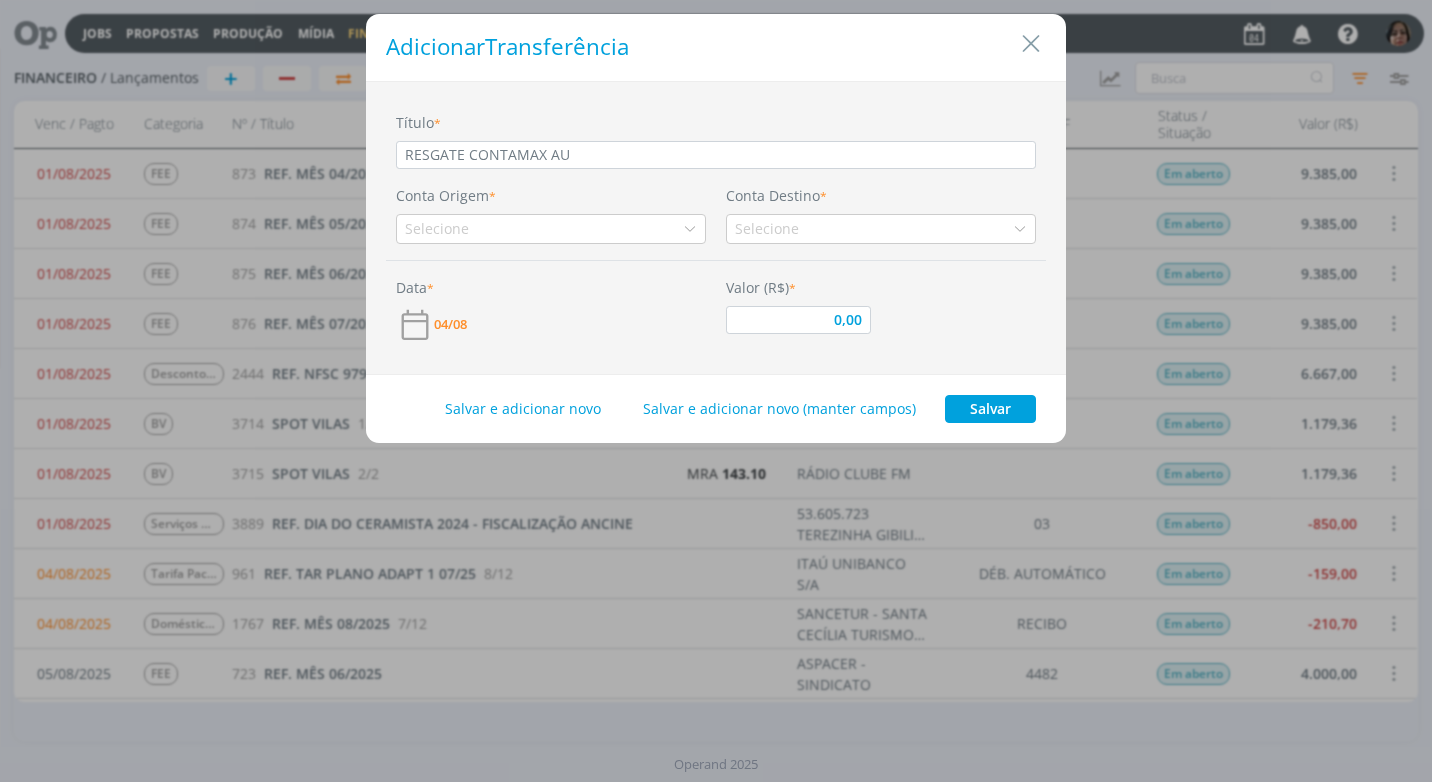type on "RESGATE CONTAMAX AUT" 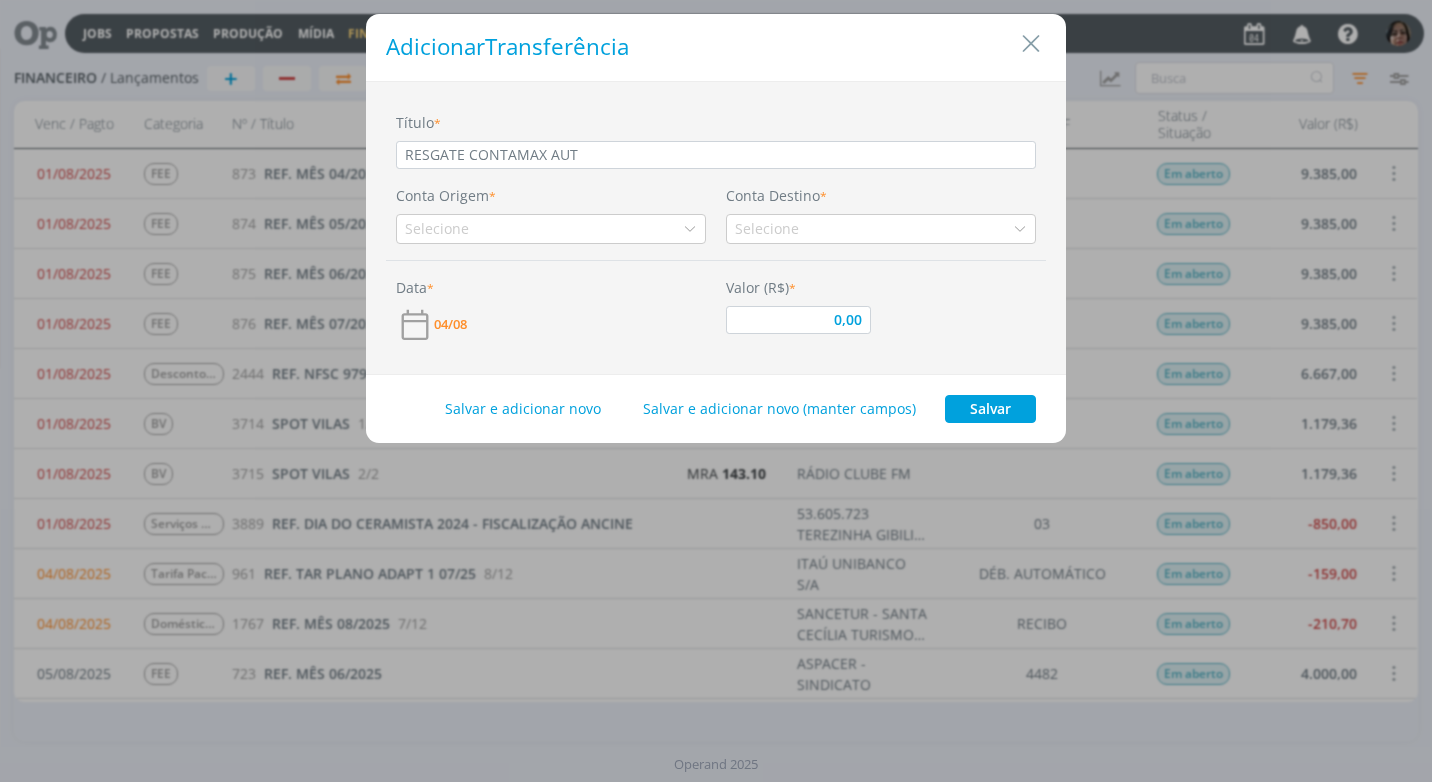 type on "RESGATE CONTAMAX AUTO" 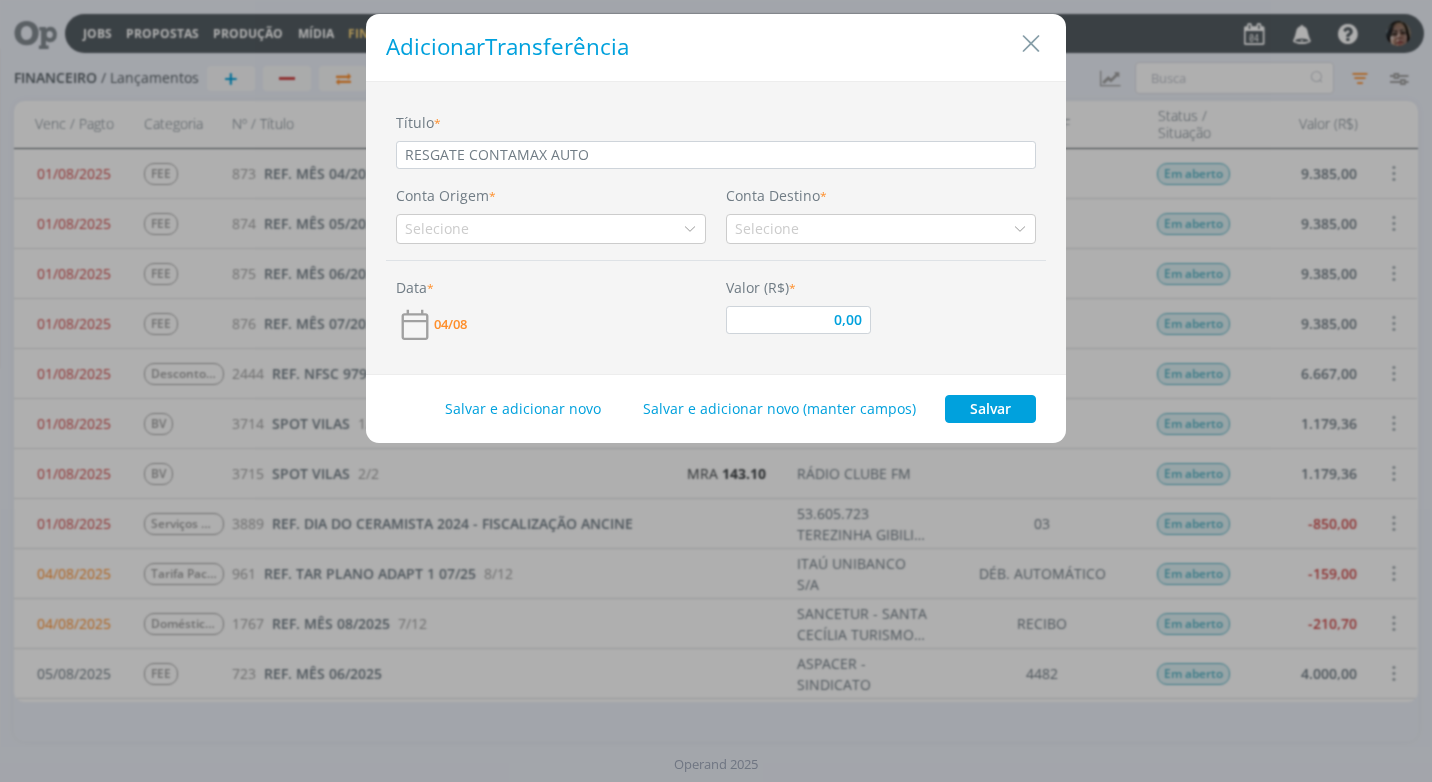 type on "RESGATE CONTAMAX AUTOM" 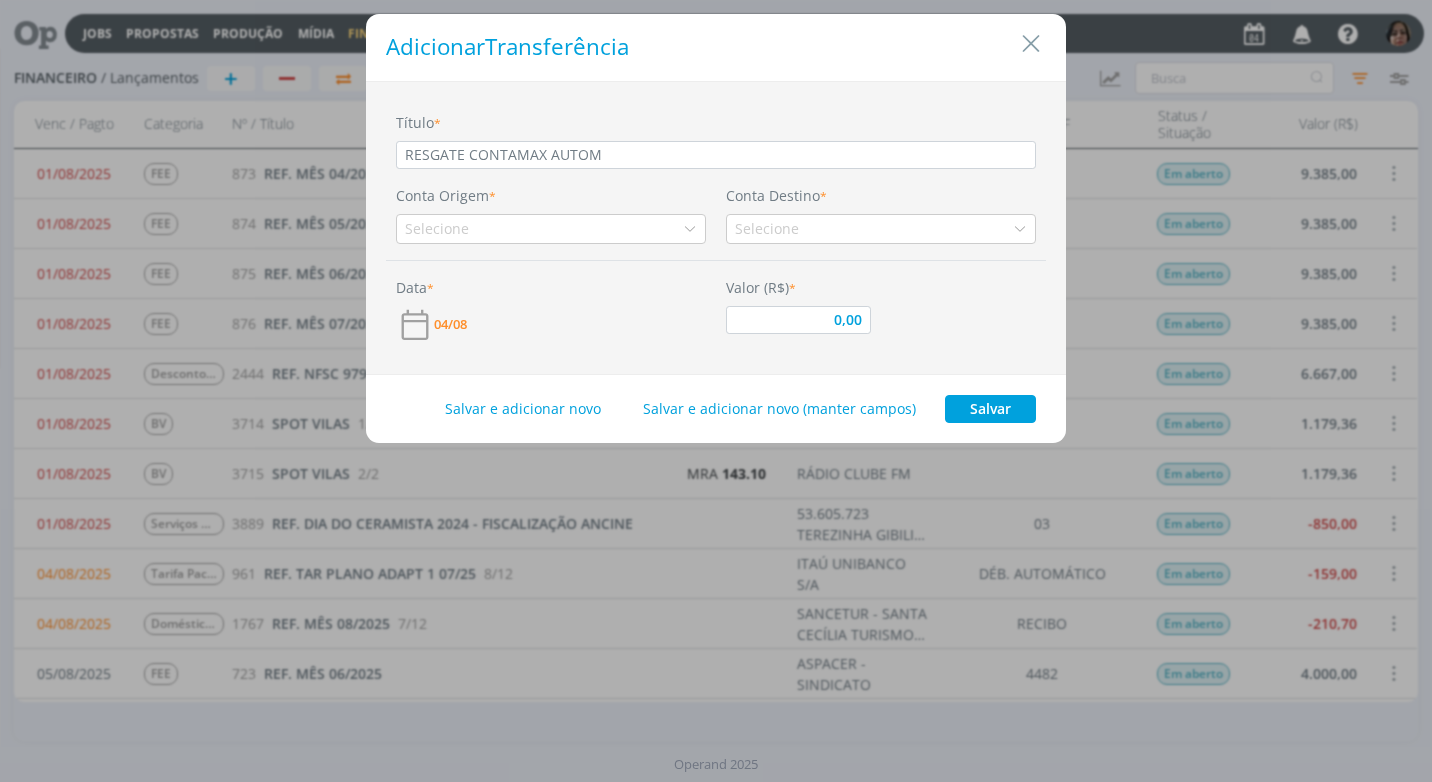 type on "RESGATE CONTAMAX AUTOMA" 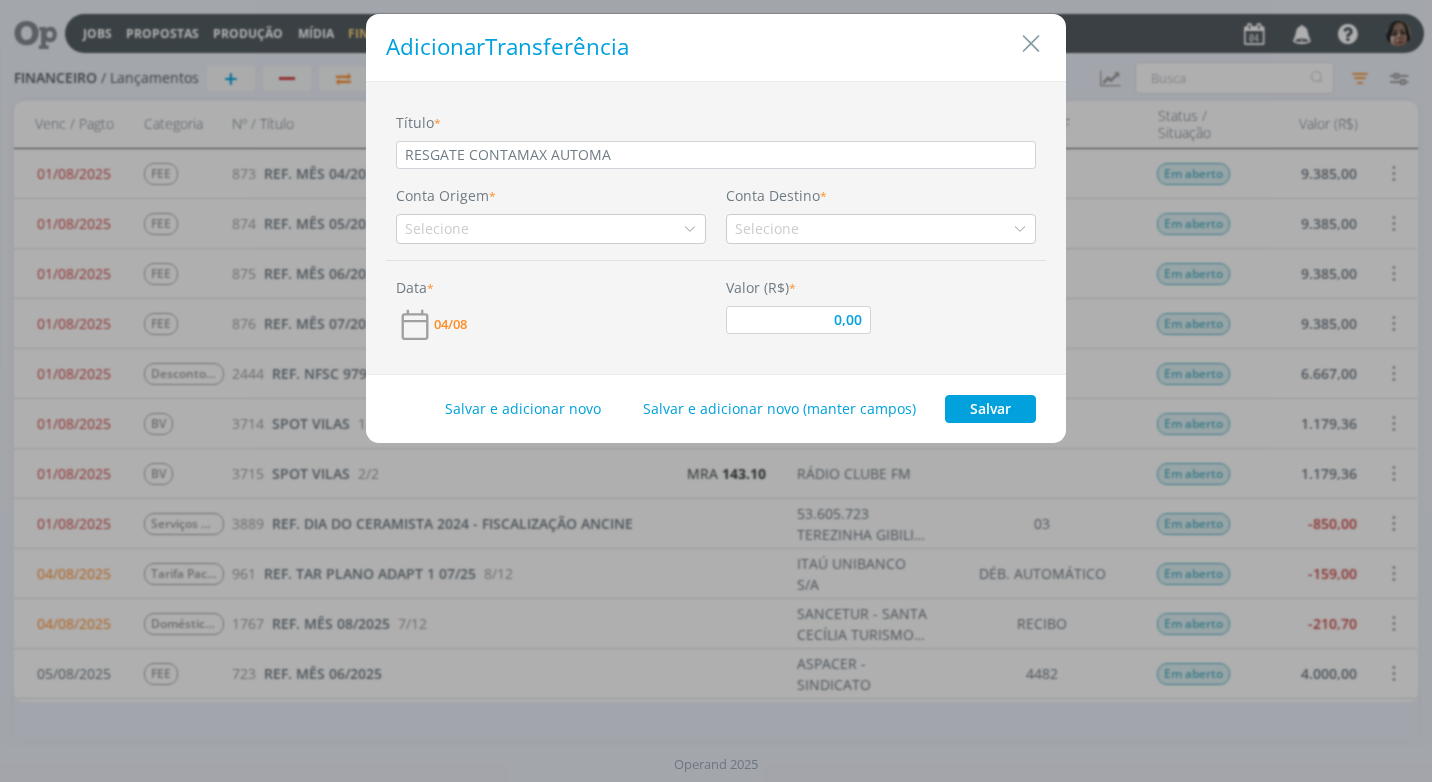type on "RESGATE CONTAMAX AUTOMAT" 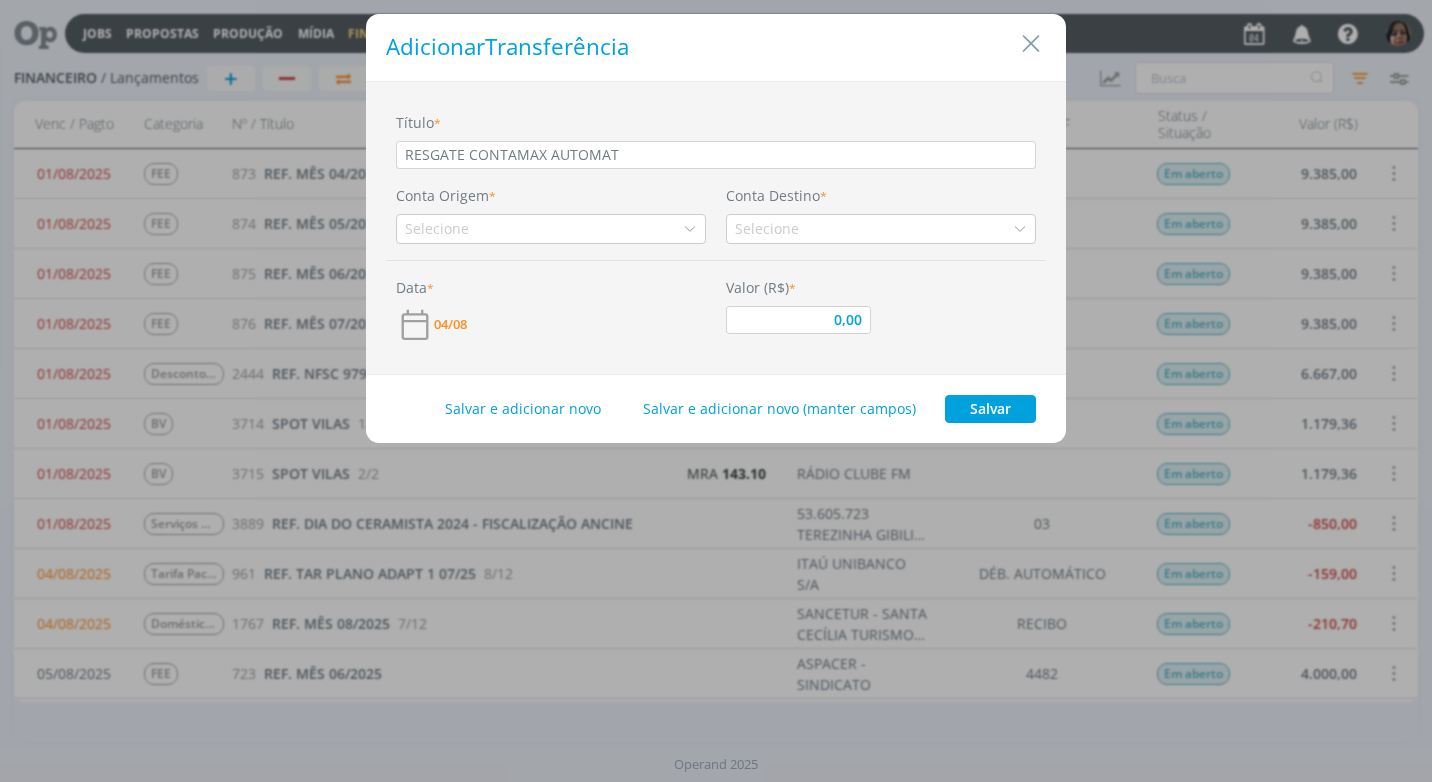 type on "RESGATE CONTAMAX AUTOMATI" 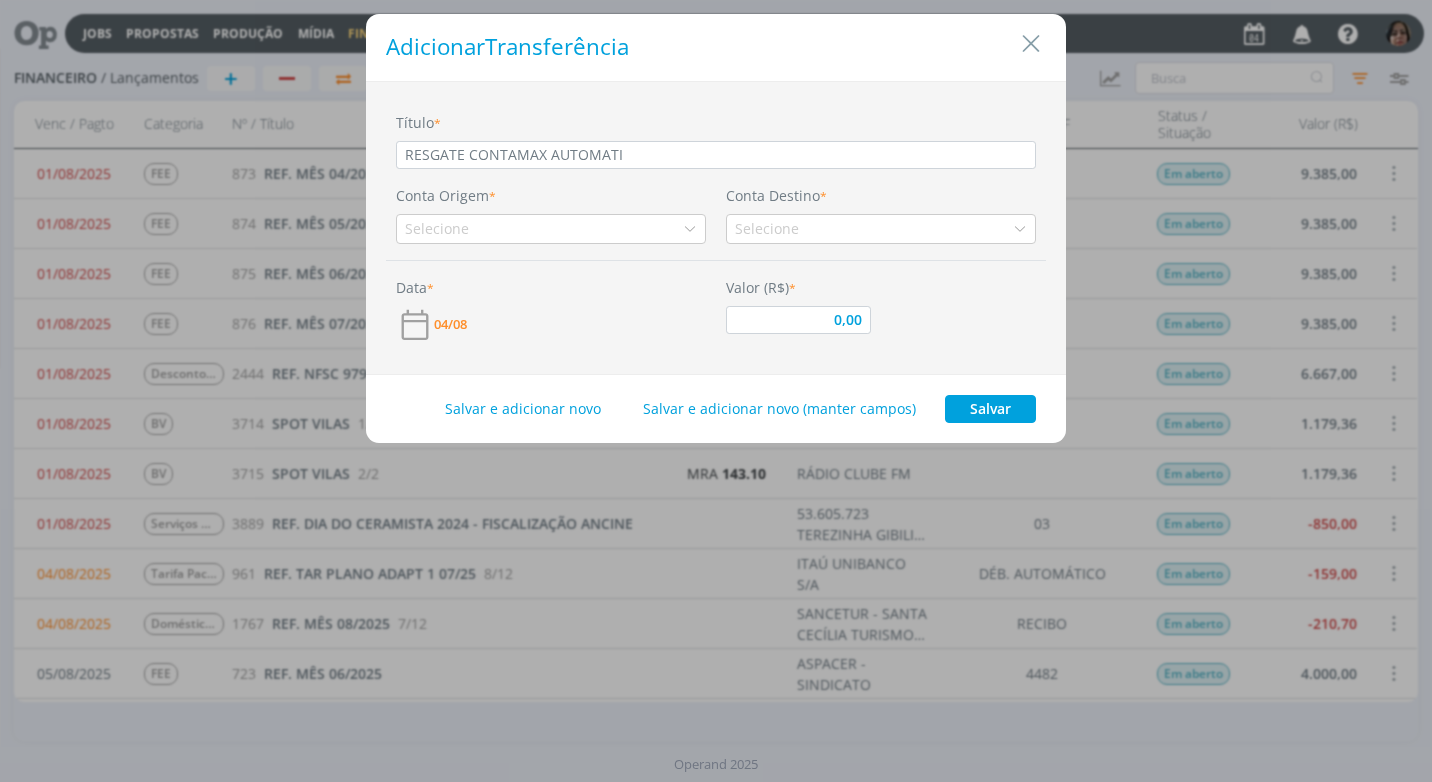 type on "RESGATE CONTAMAX AUTOMATIC" 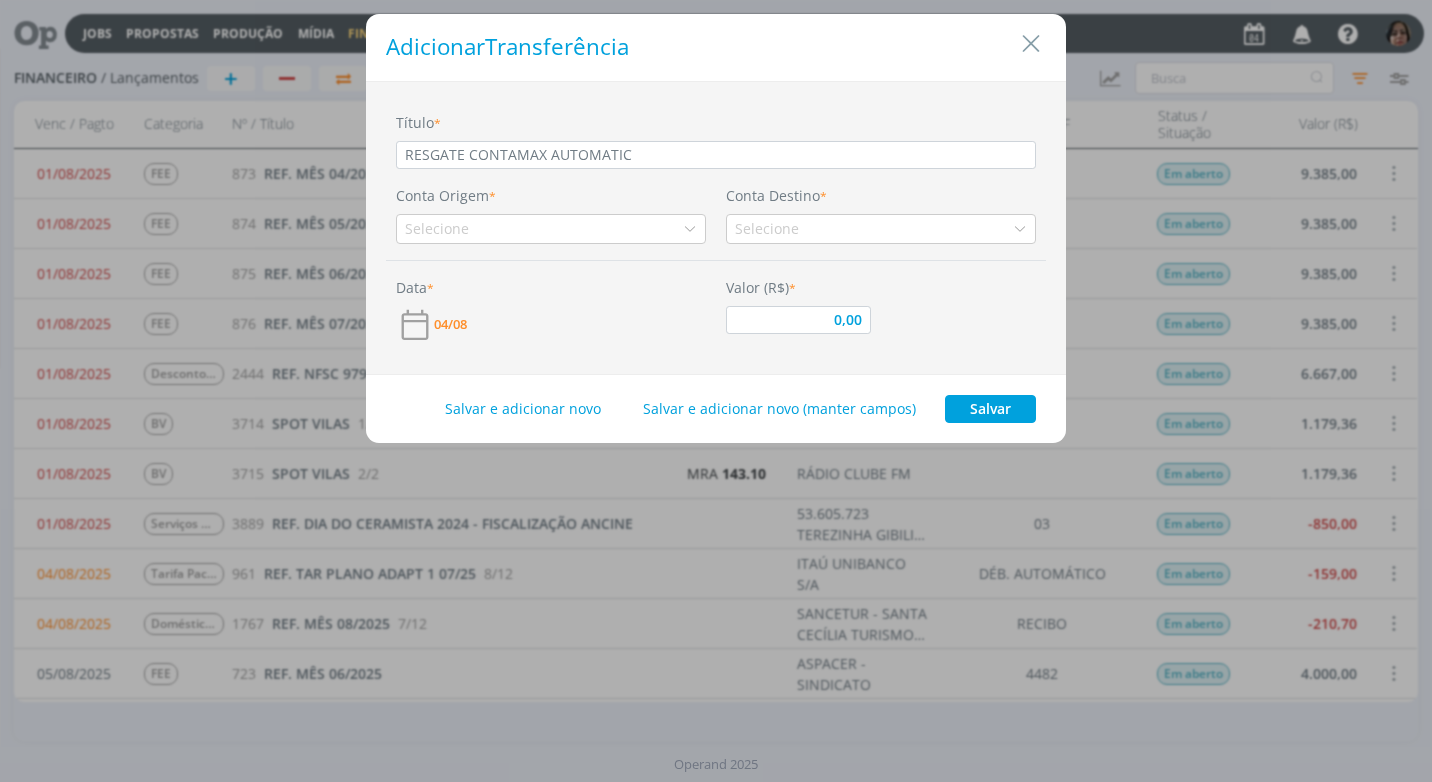 type on "RESGATE CONTAMAX AUTOMATICO" 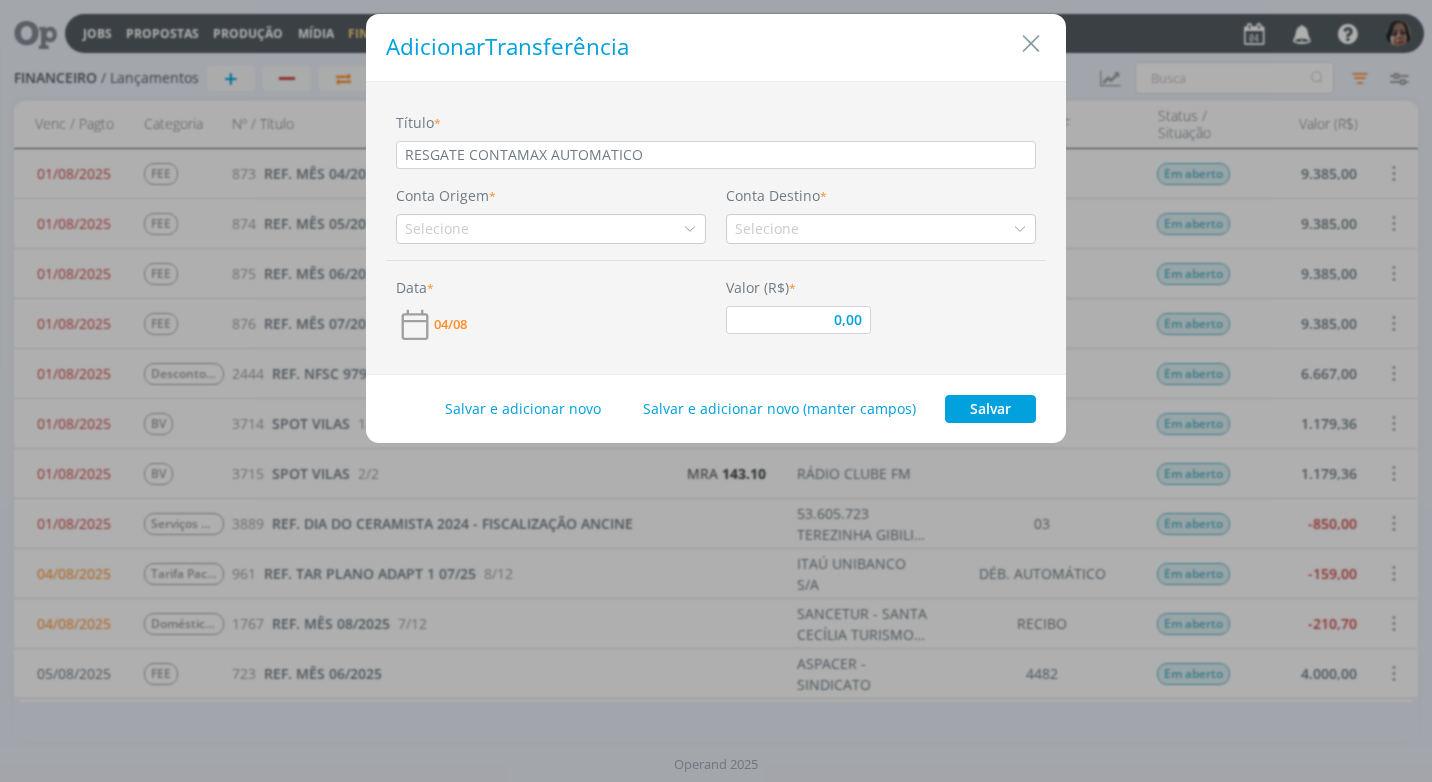 type on "0,00" 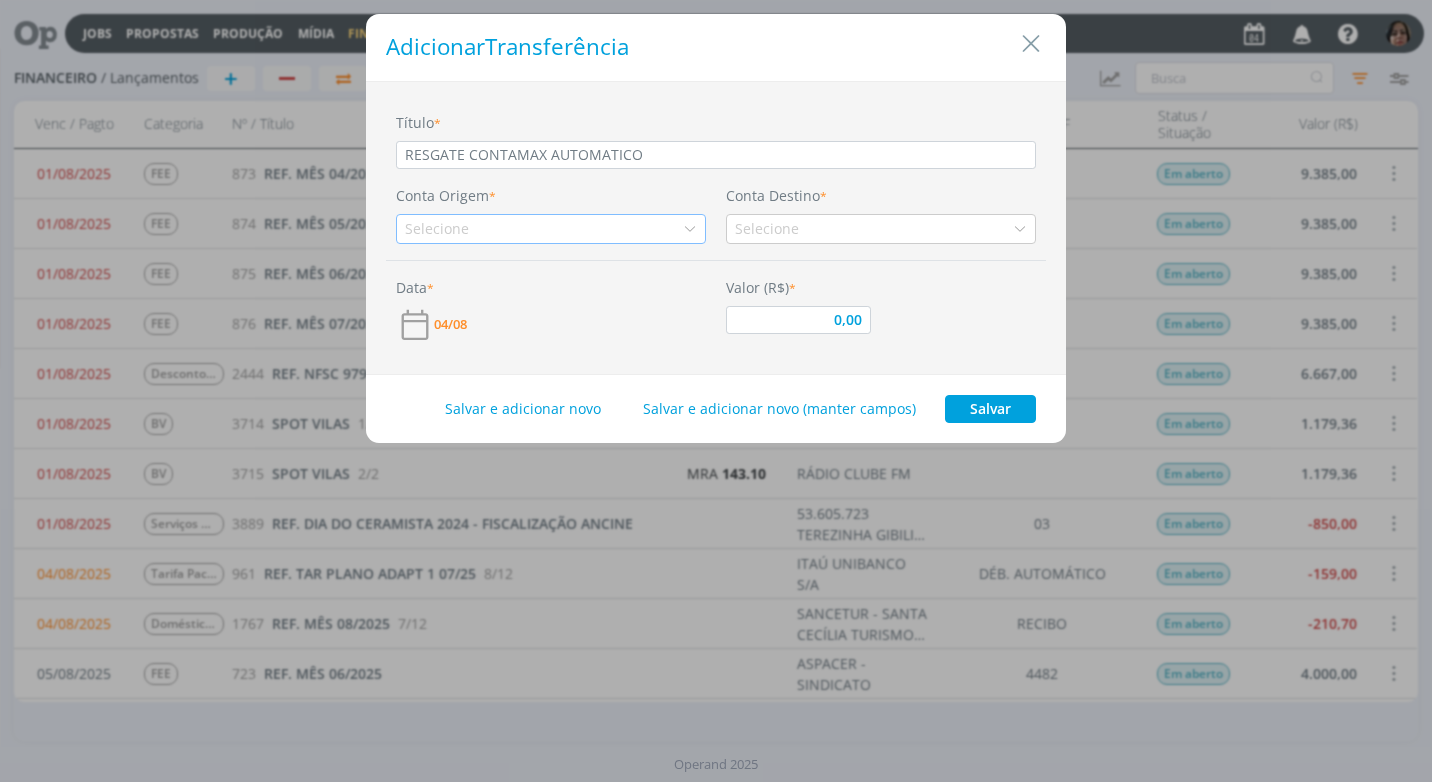 click at bounding box center [690, 229] 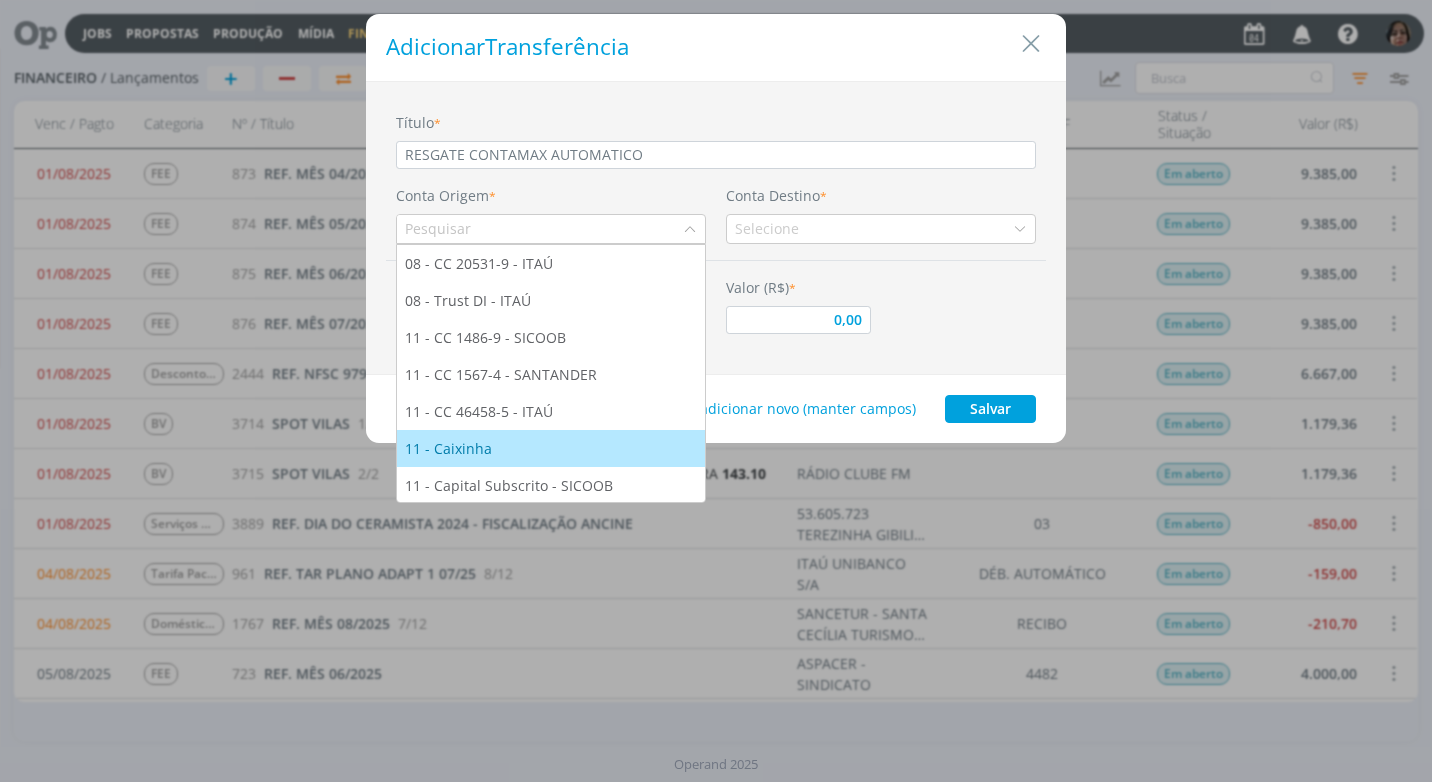 scroll, scrollTop: 39, scrollLeft: 0, axis: vertical 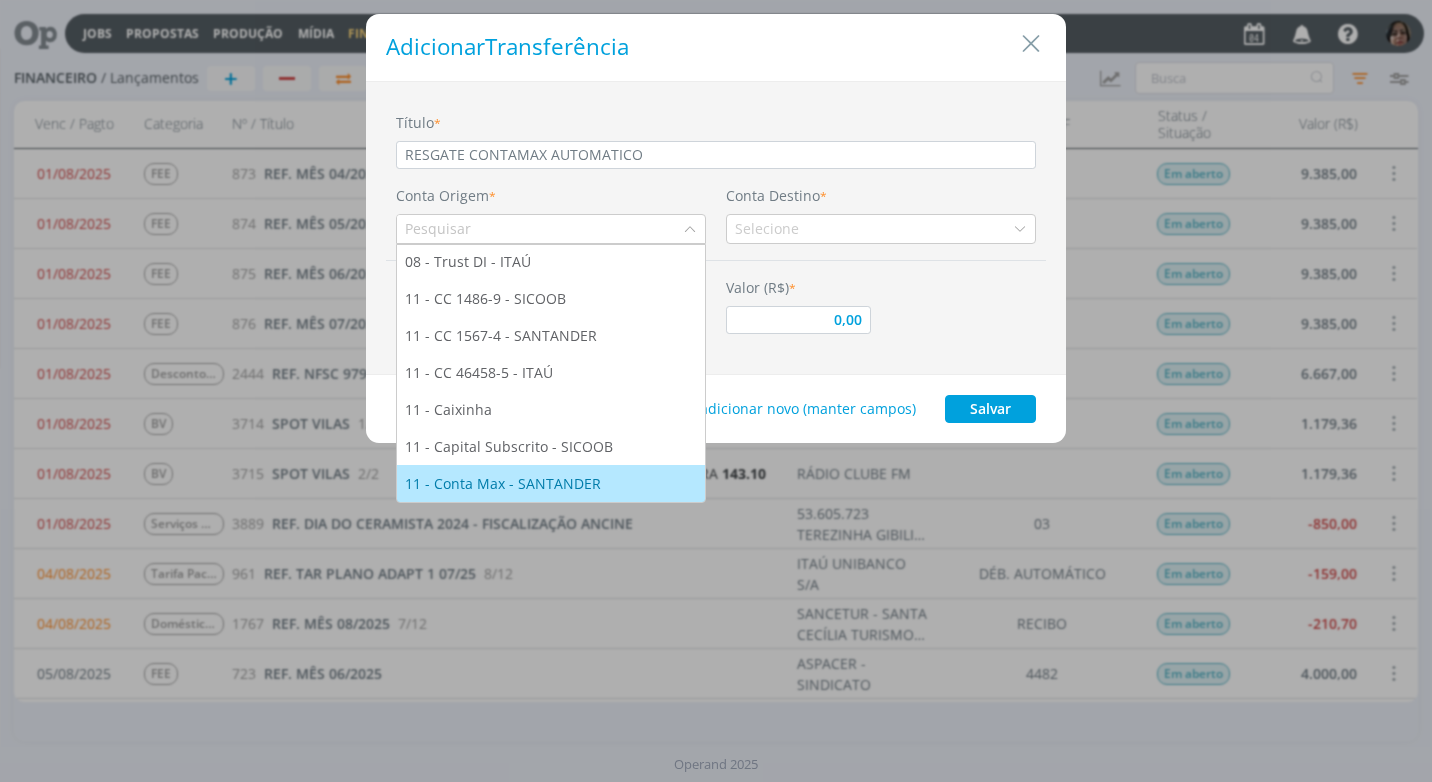 click on "11 - Conta Max - SANTANDER" at bounding box center (505, 483) 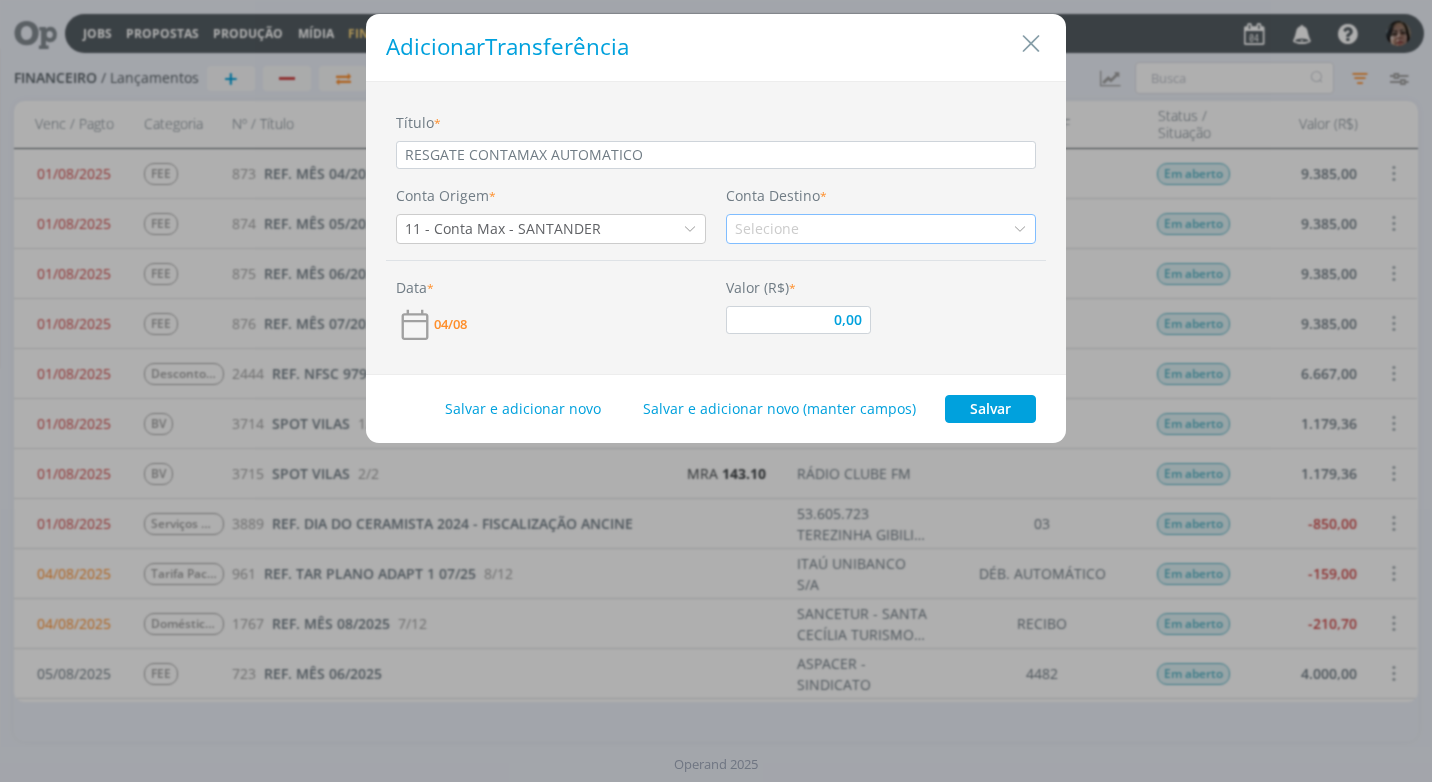 click at bounding box center [1020, 229] 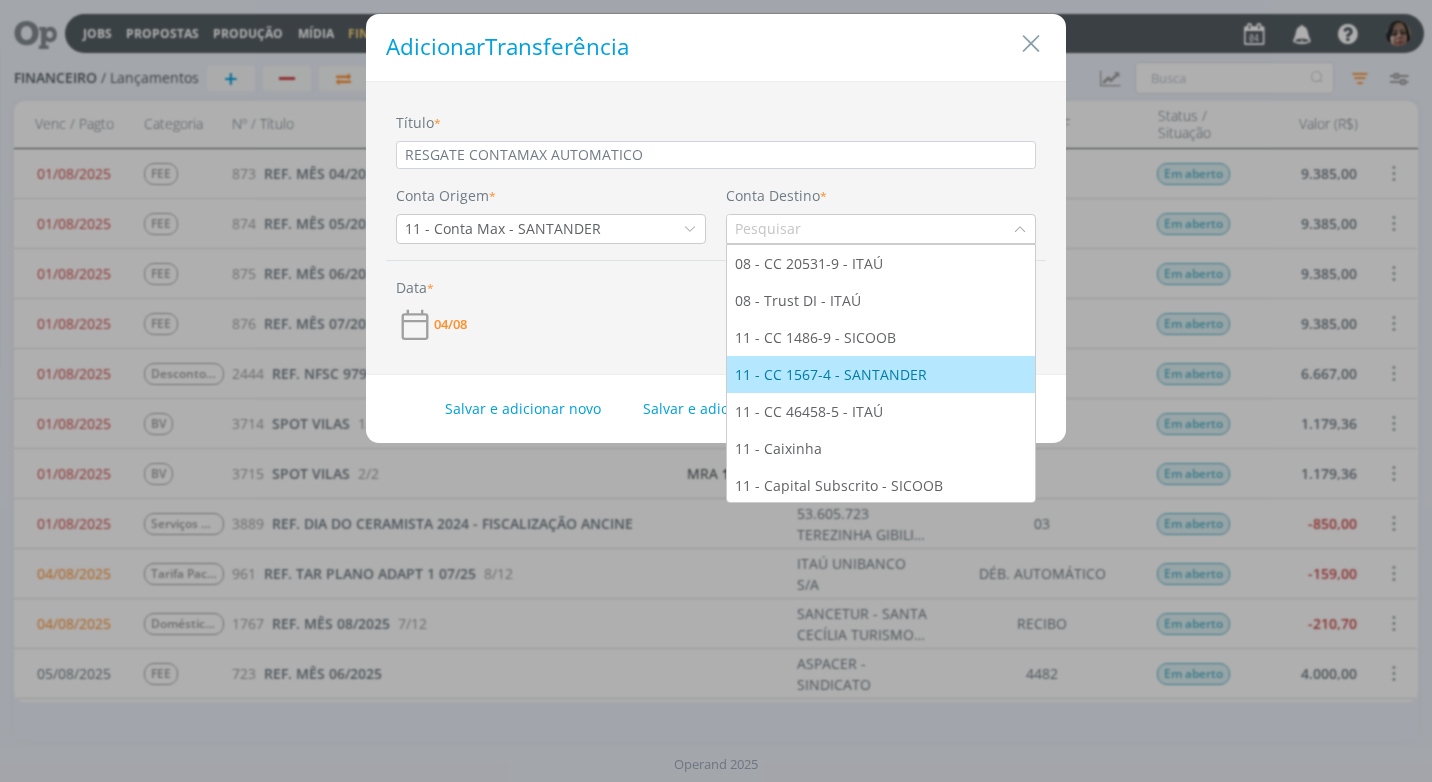 click on "11 - CC 1567-4 - SANTANDER" at bounding box center [833, 374] 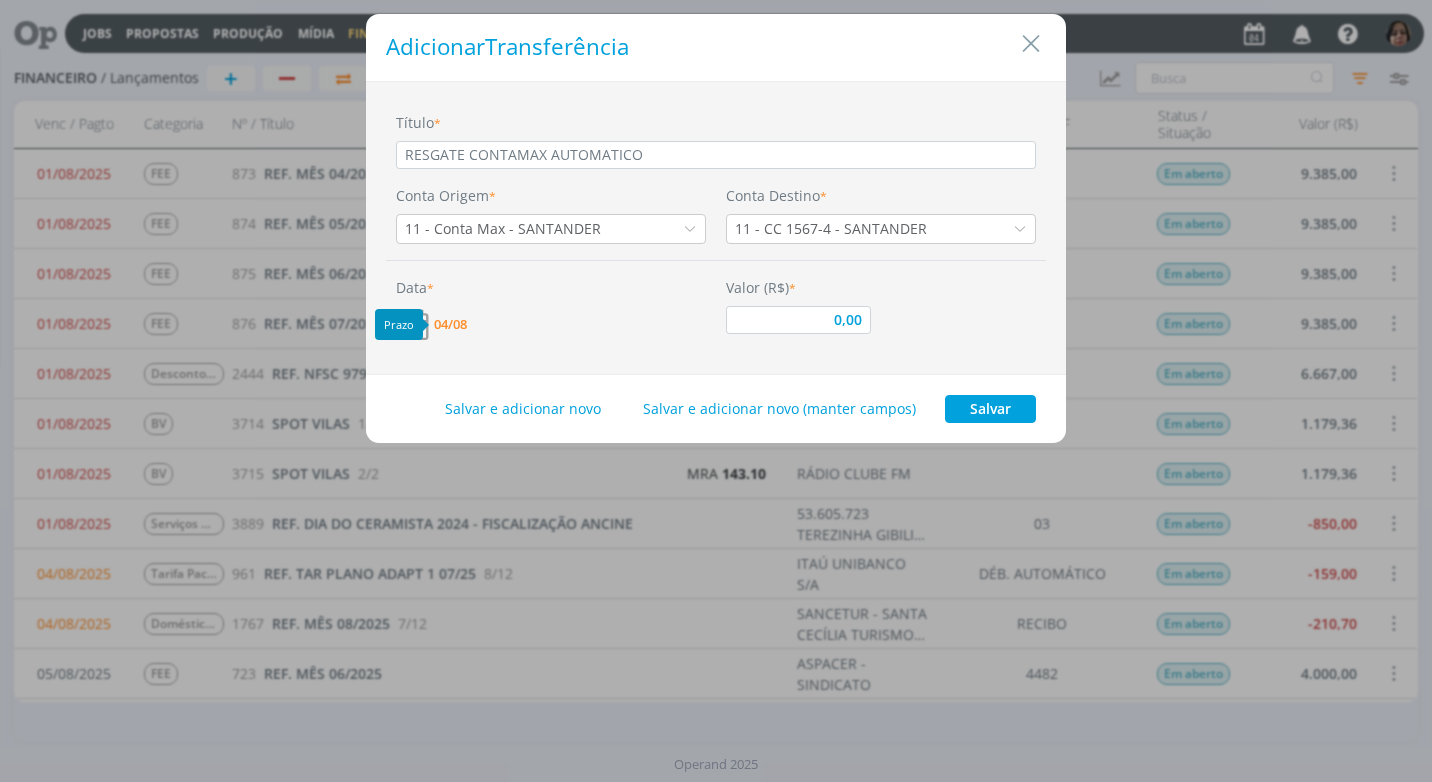 click on "04/08" at bounding box center [450, 324] 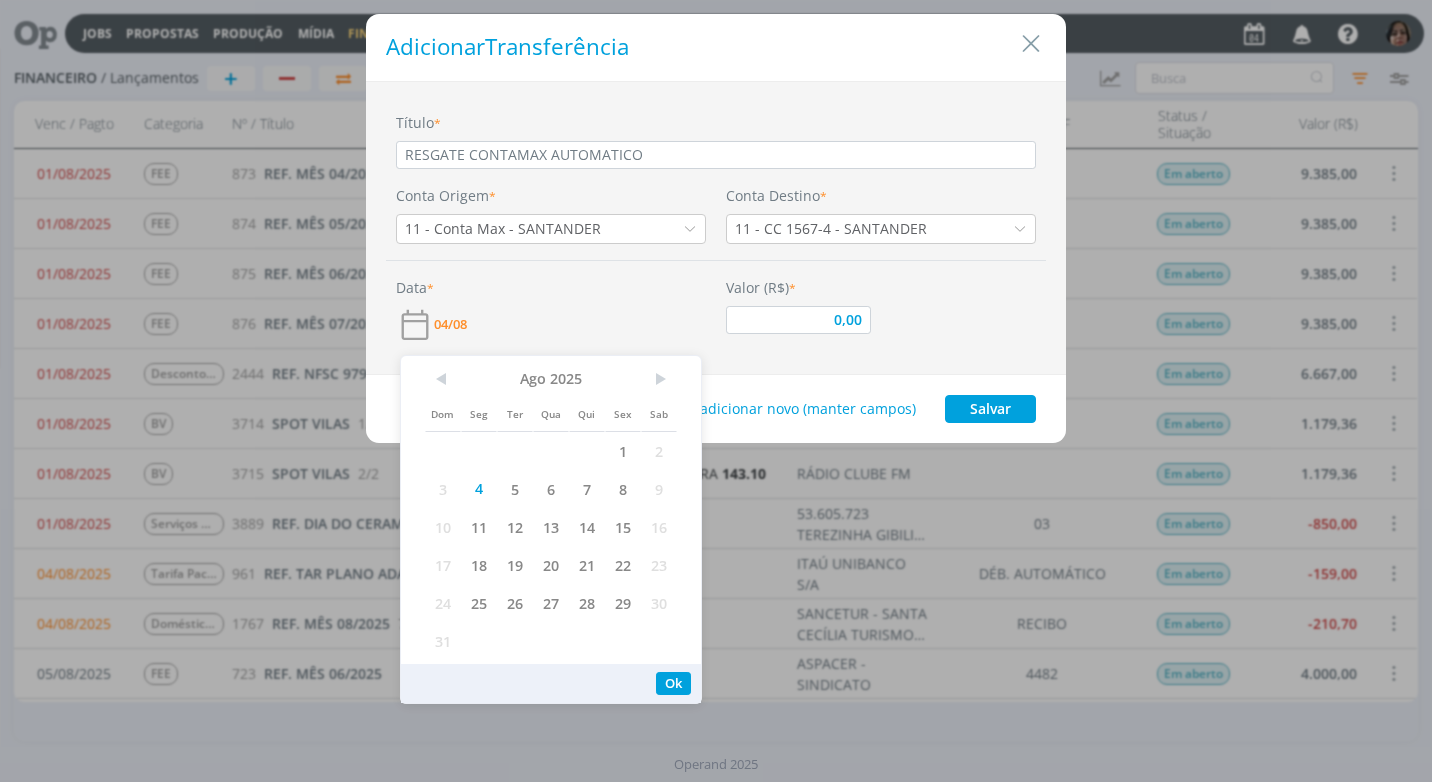 drag, startPoint x: 625, startPoint y: 445, endPoint x: 704, endPoint y: 425, distance: 81.49233 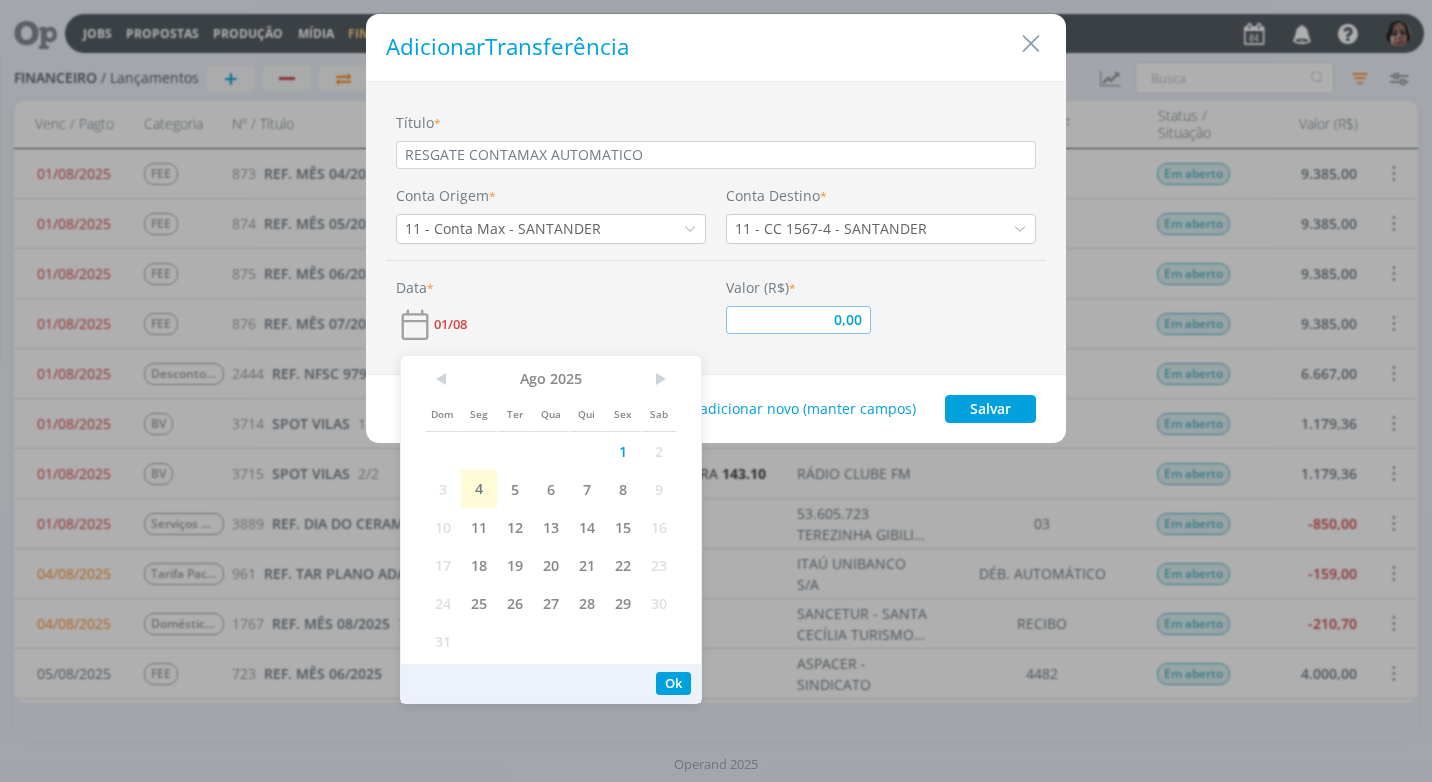 drag, startPoint x: 834, startPoint y: 314, endPoint x: 813, endPoint y: 323, distance: 22.847319 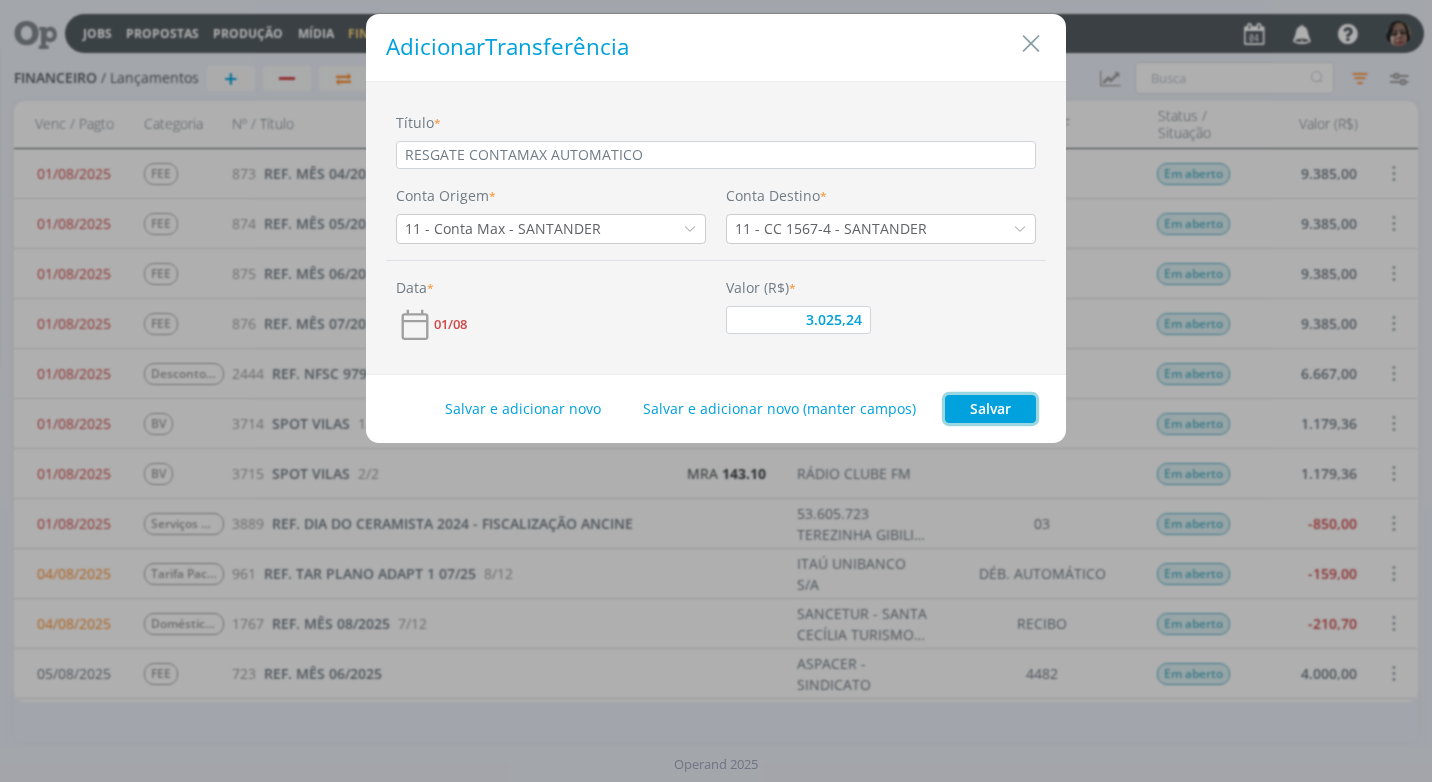 click on "Salvar" at bounding box center (990, 409) 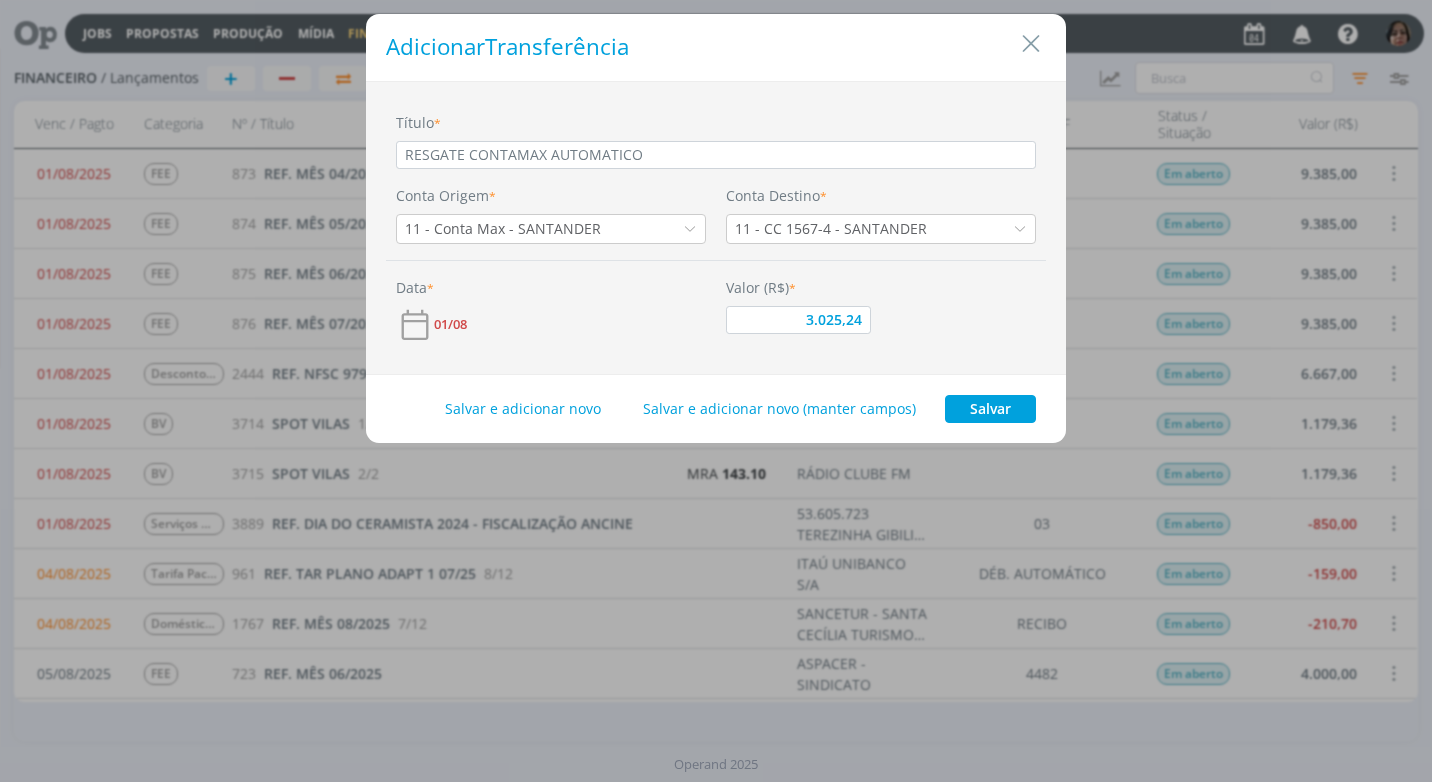 type on "3.025,24" 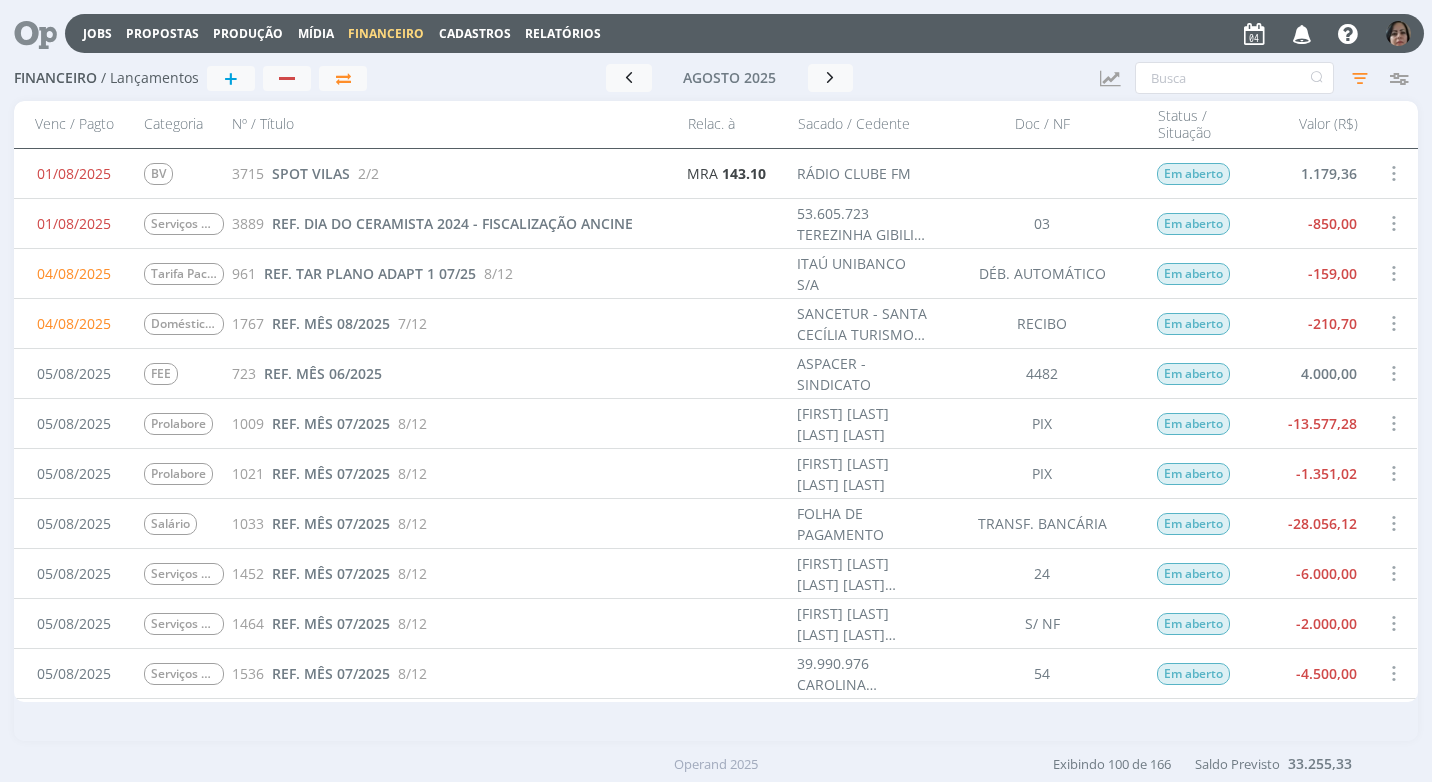 scroll, scrollTop: 0, scrollLeft: 0, axis: both 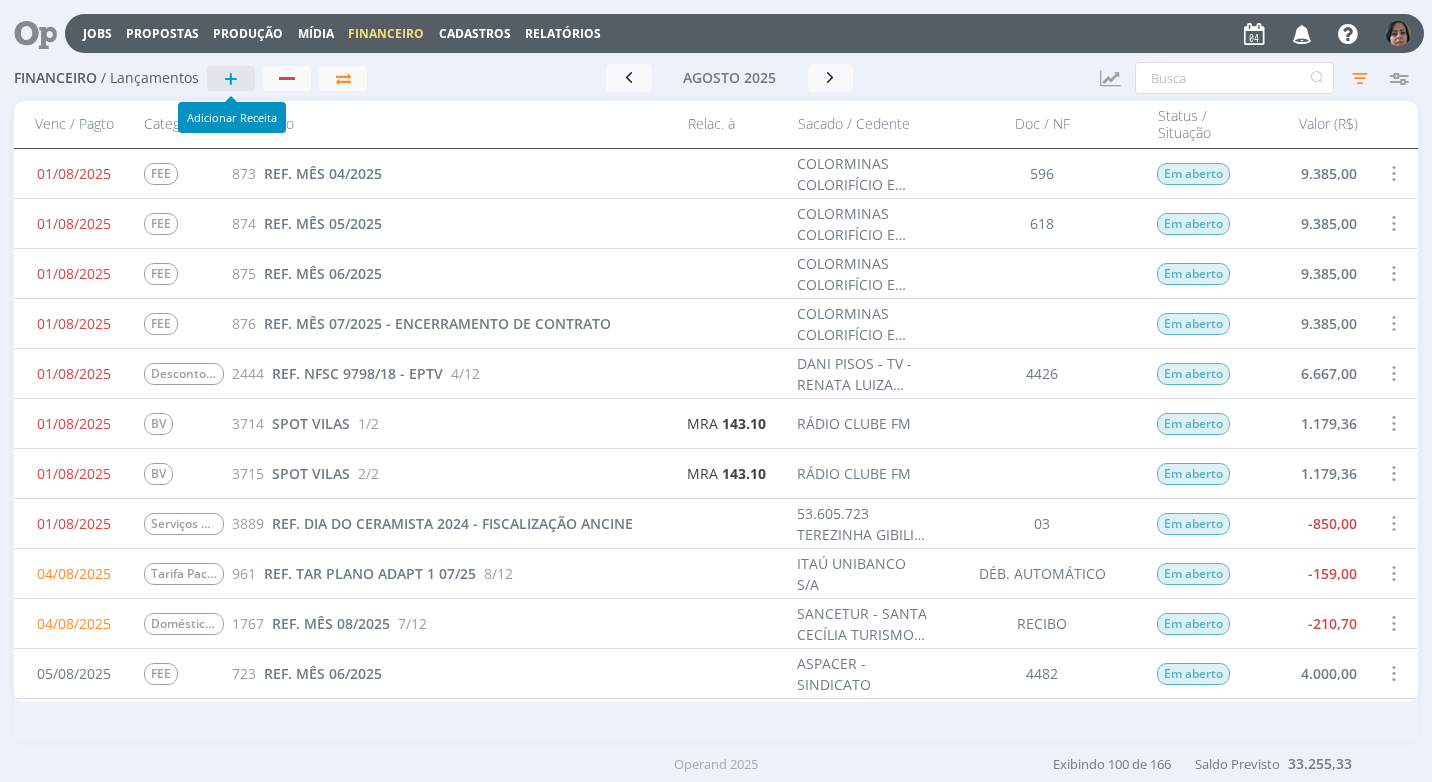 click on "+" at bounding box center (231, 78) 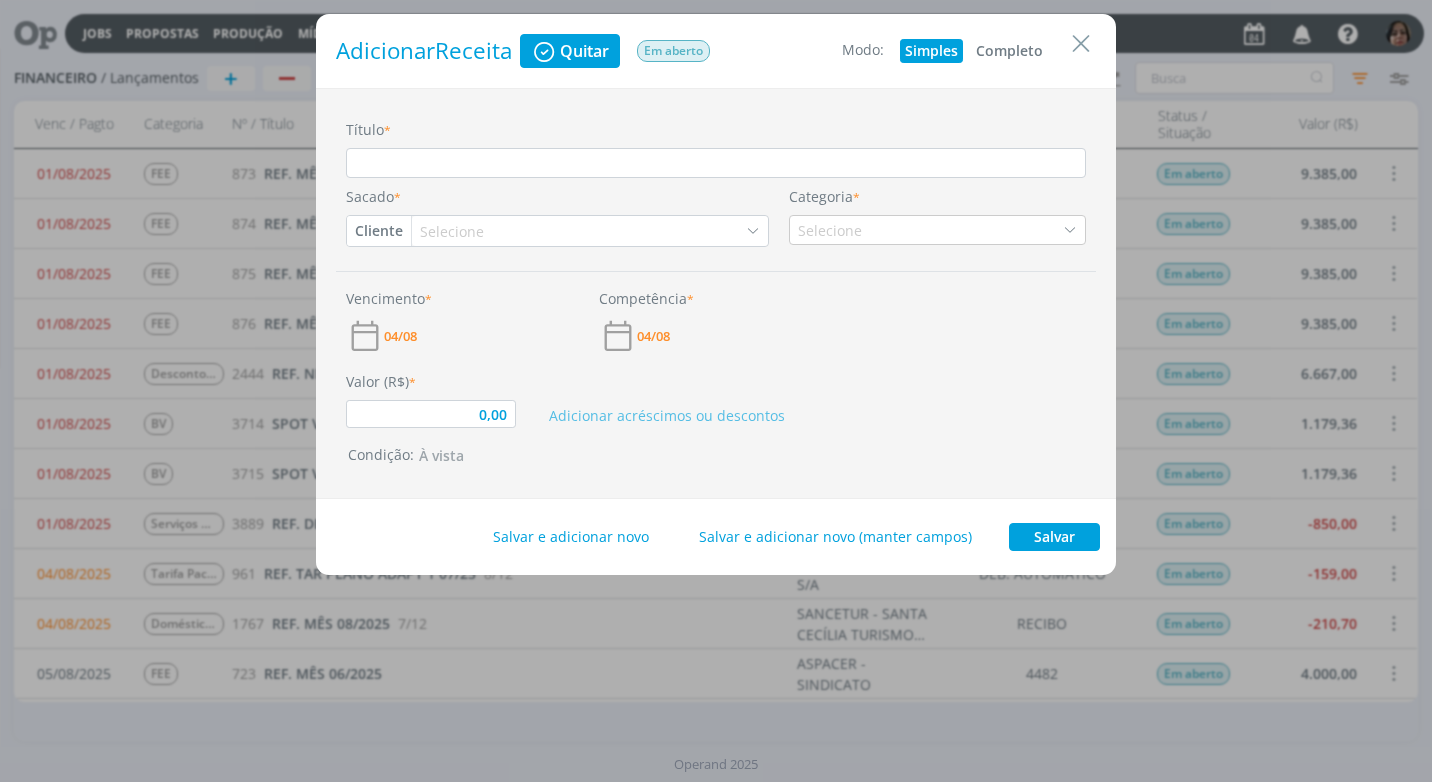 click on "Completo" at bounding box center (1009, 51) 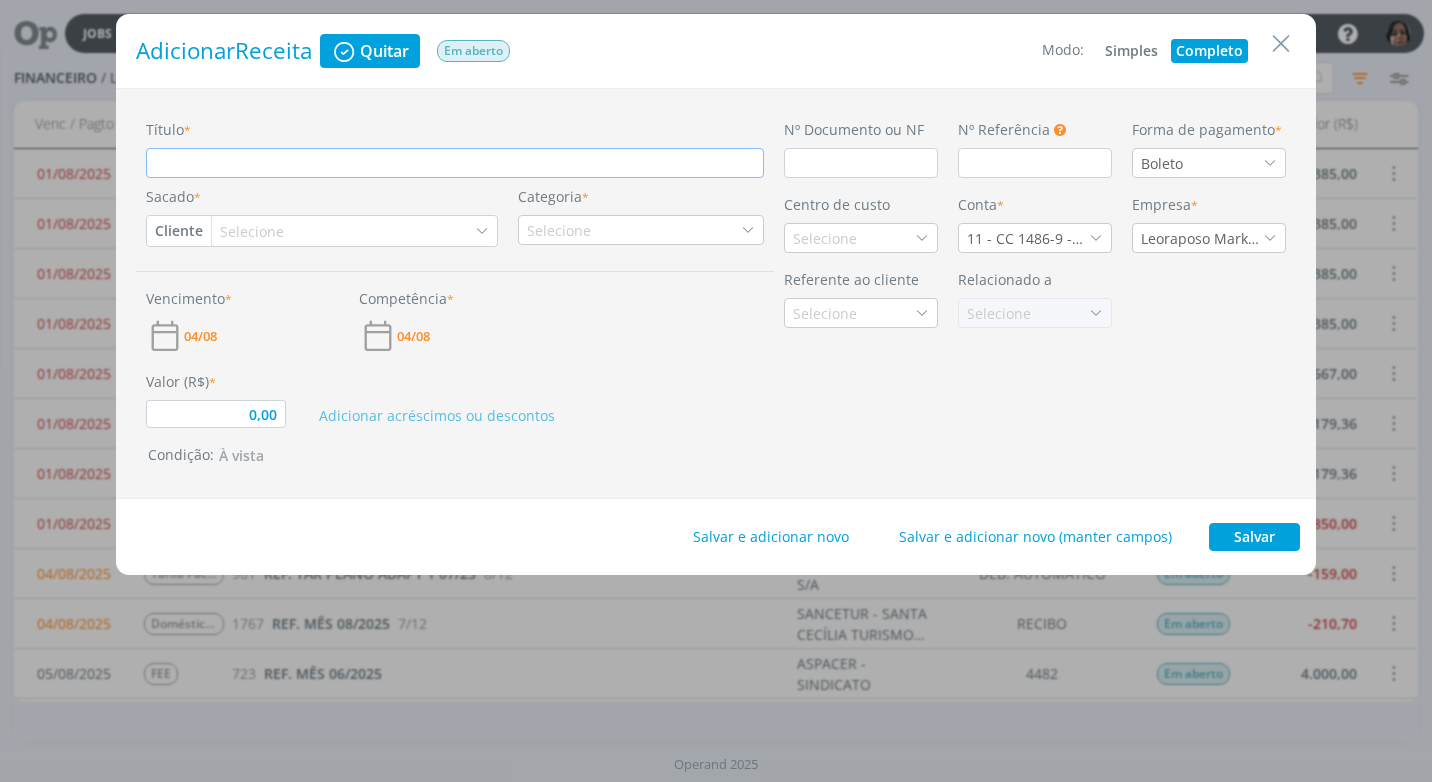 click on "Título  *" at bounding box center (455, 163) 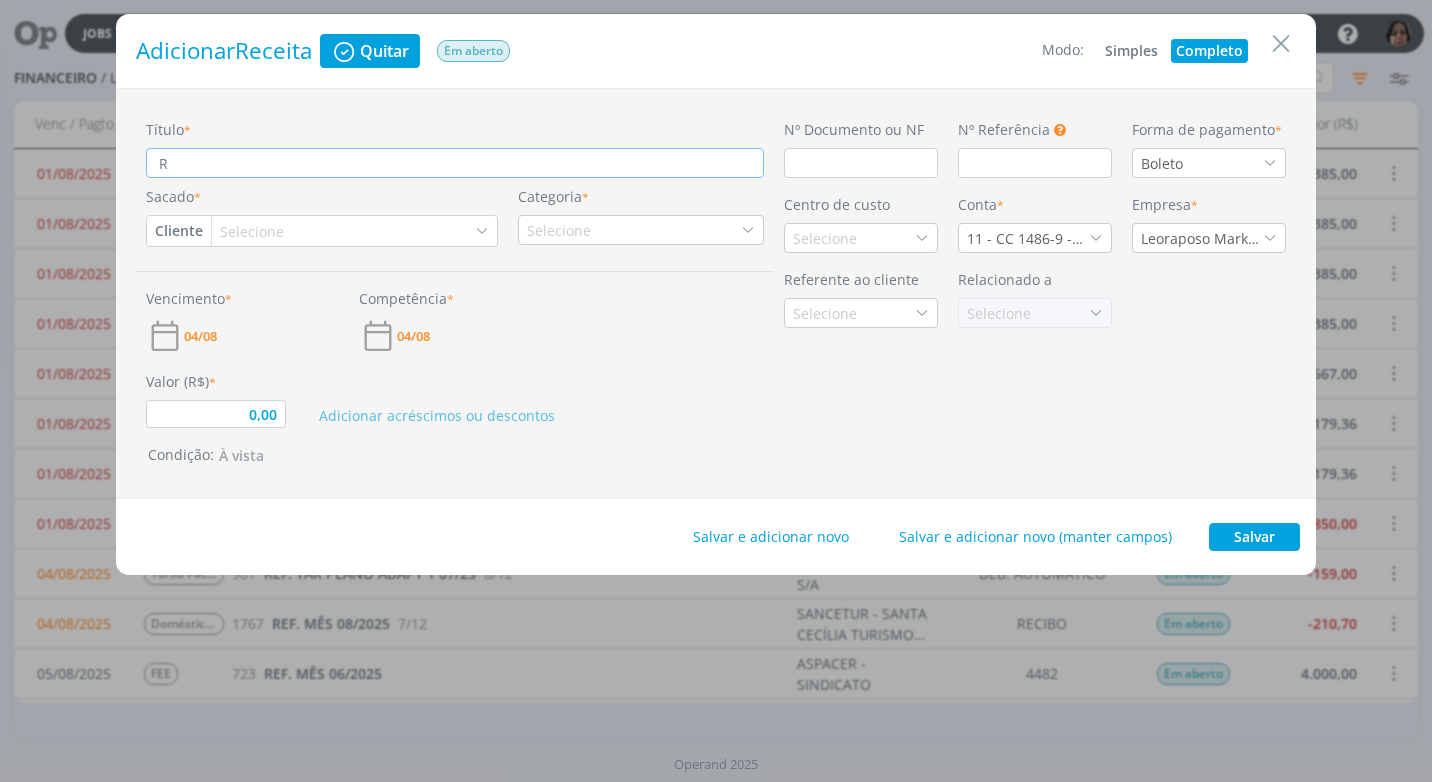 type on "RE" 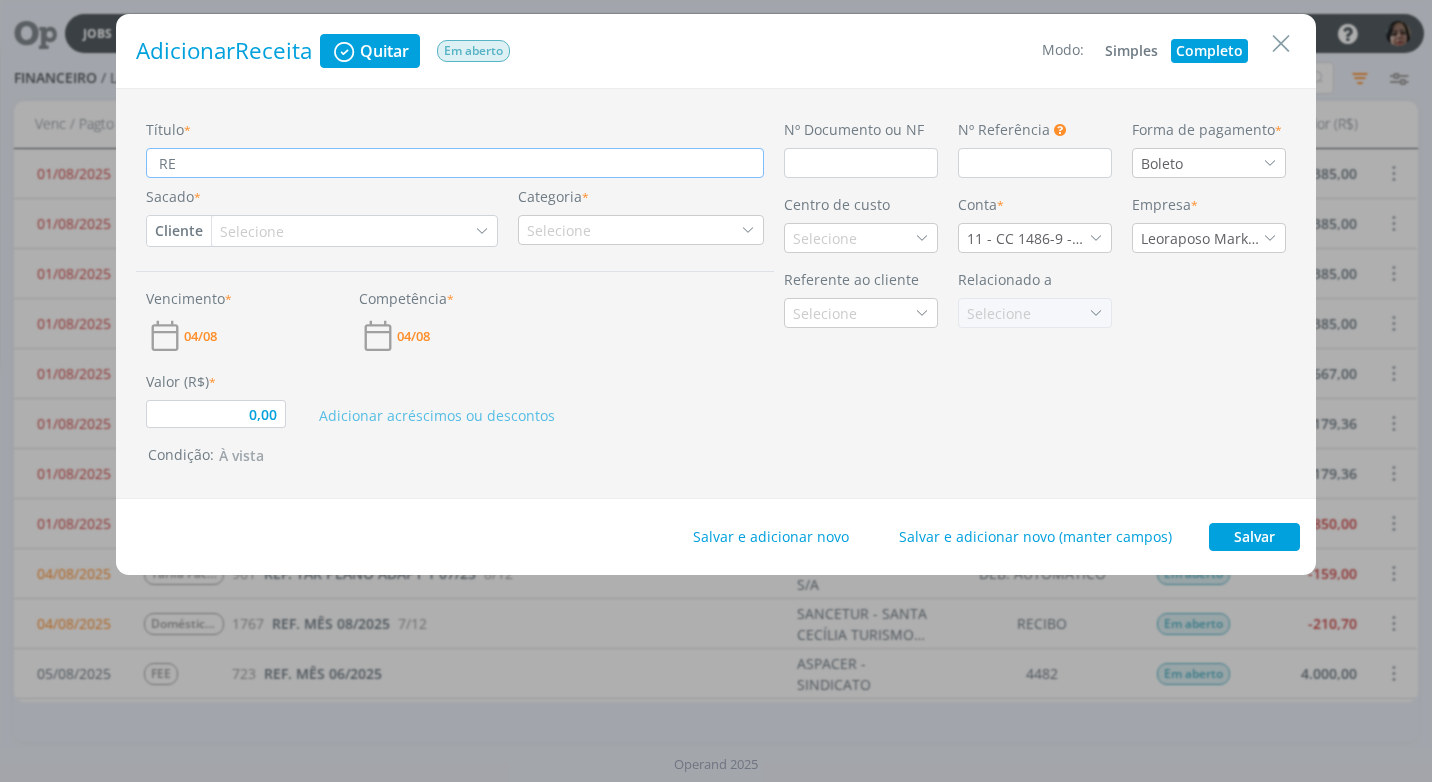 type on "REN" 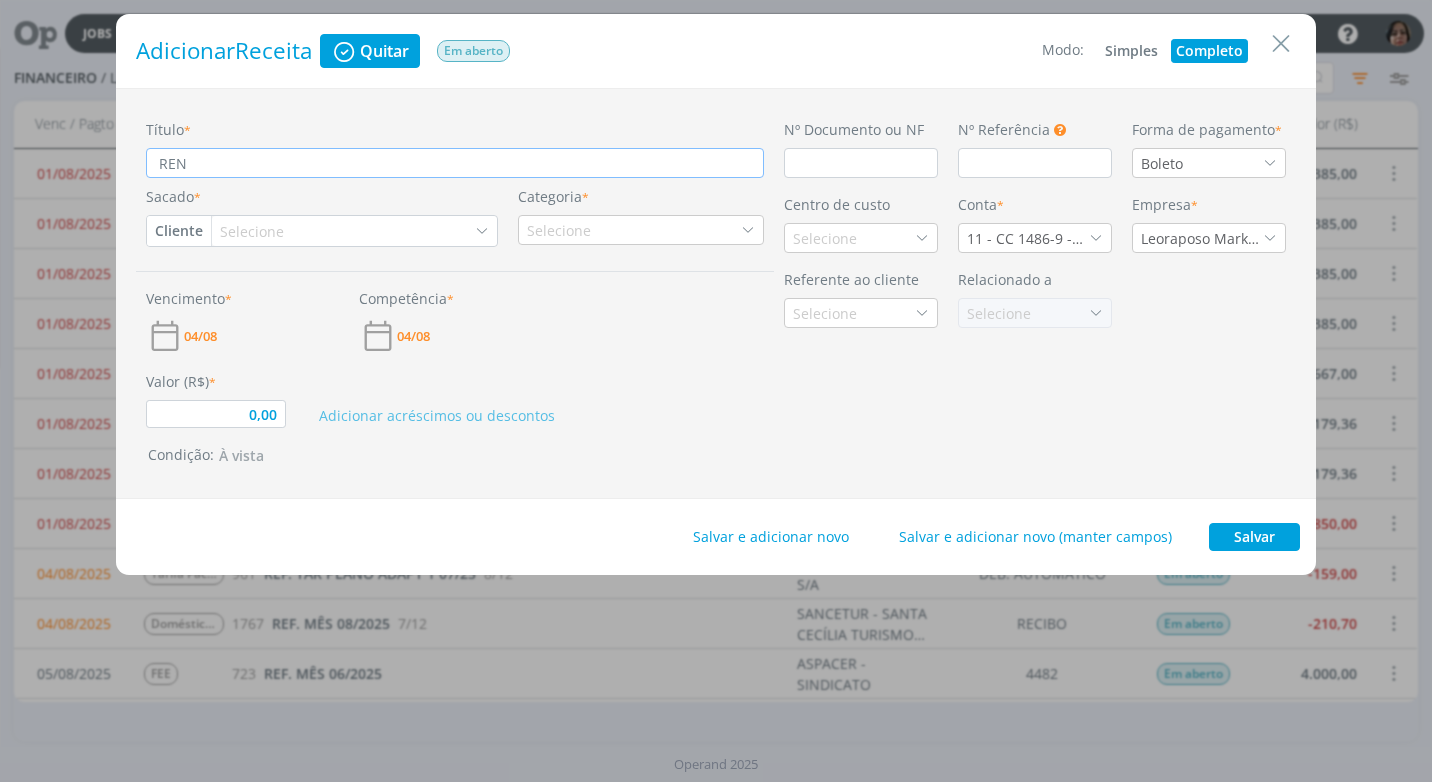type on "0,00" 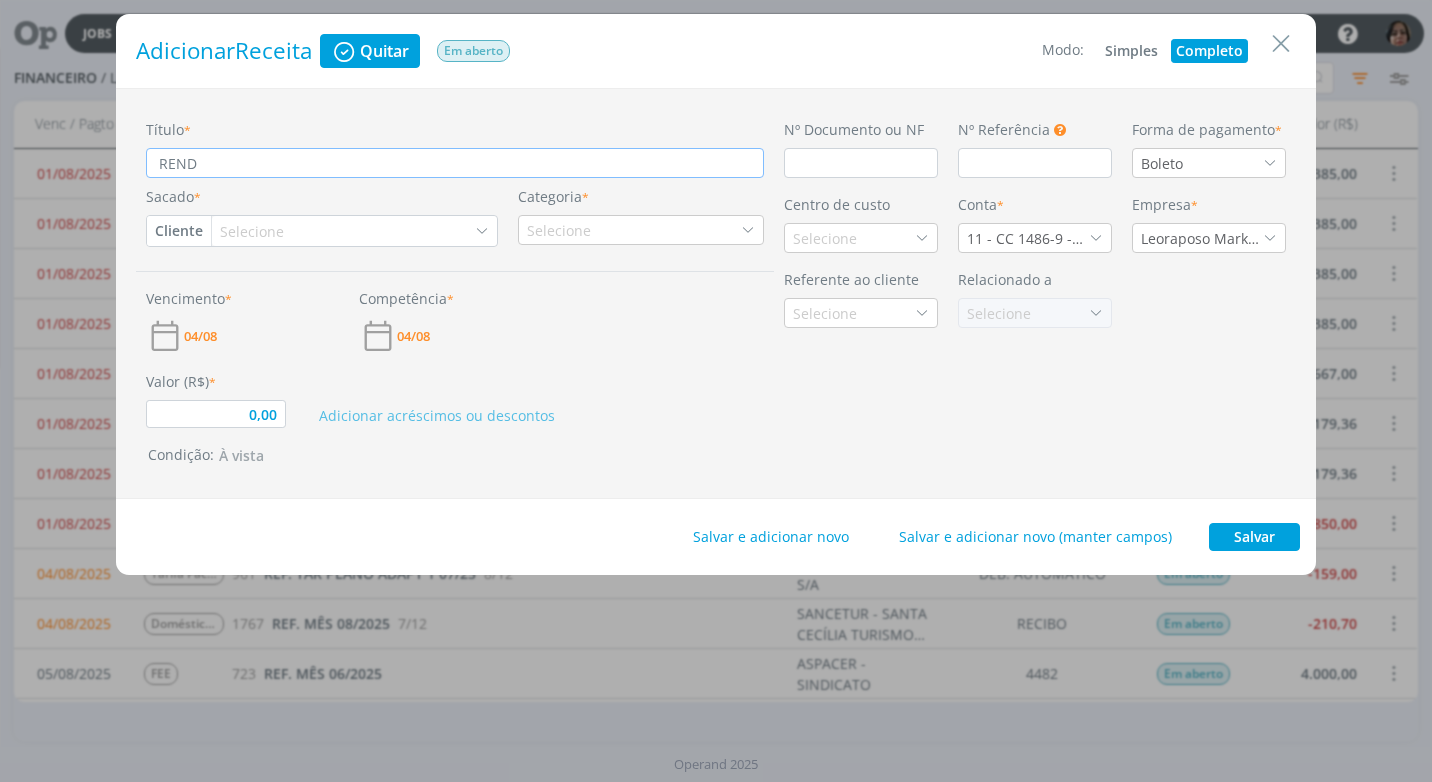 type on "0,00" 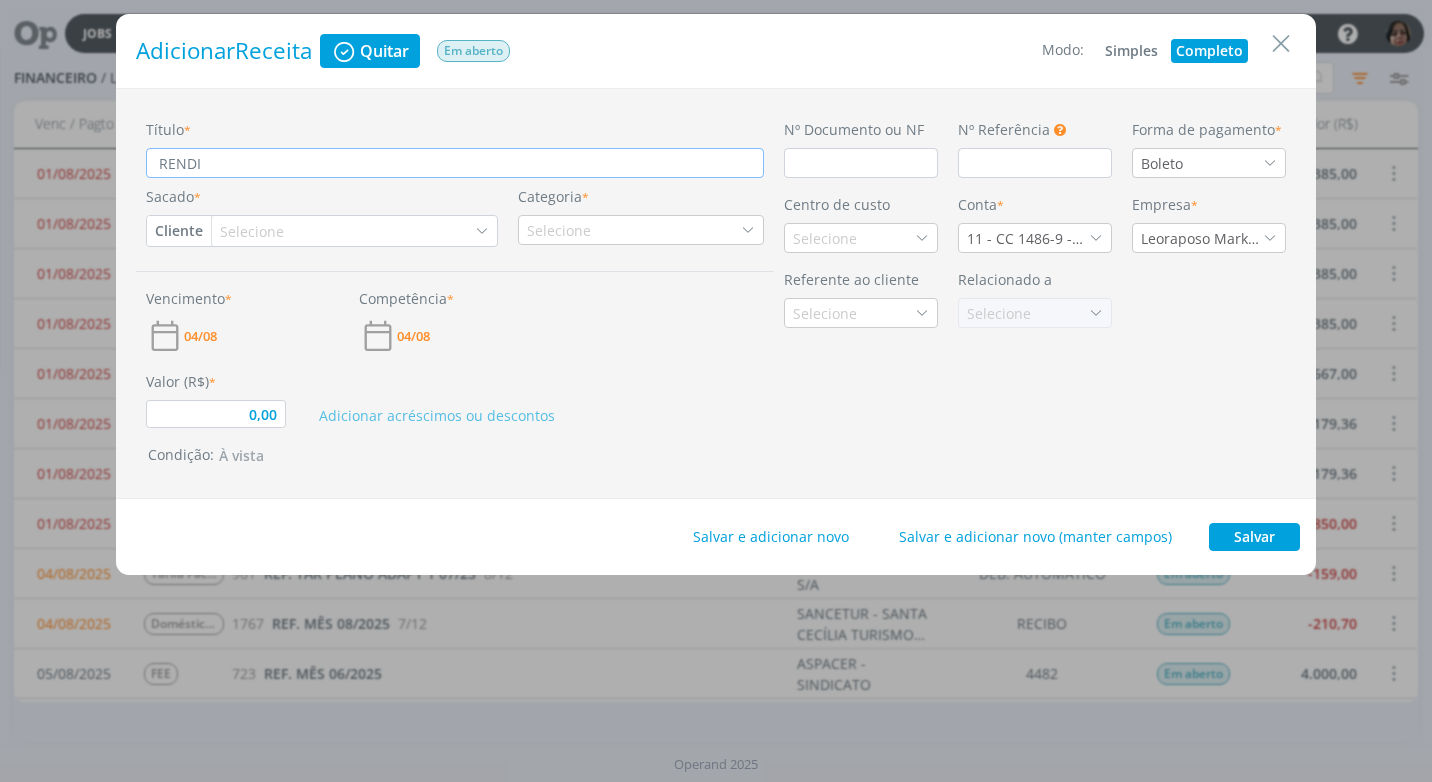 type on "0,00" 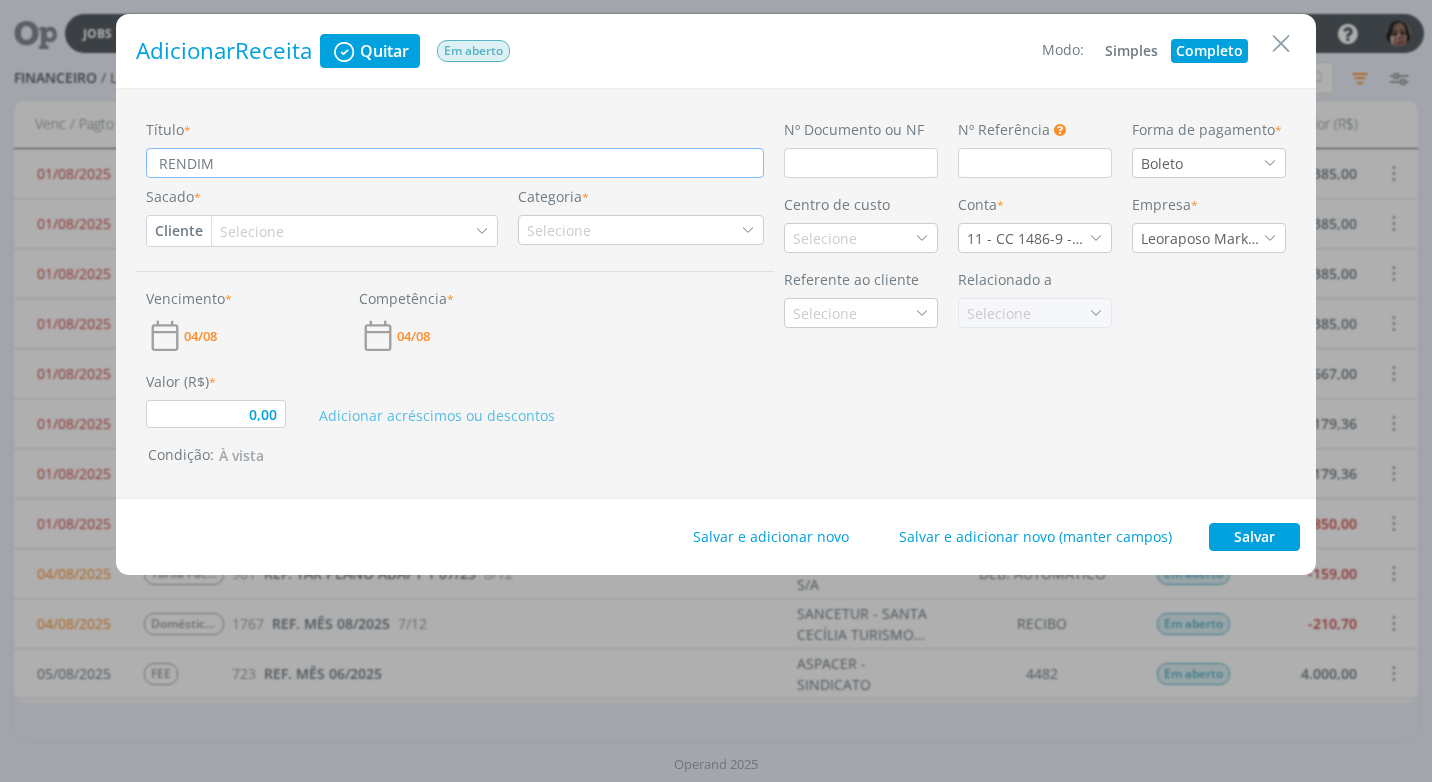 type on "RENDIME" 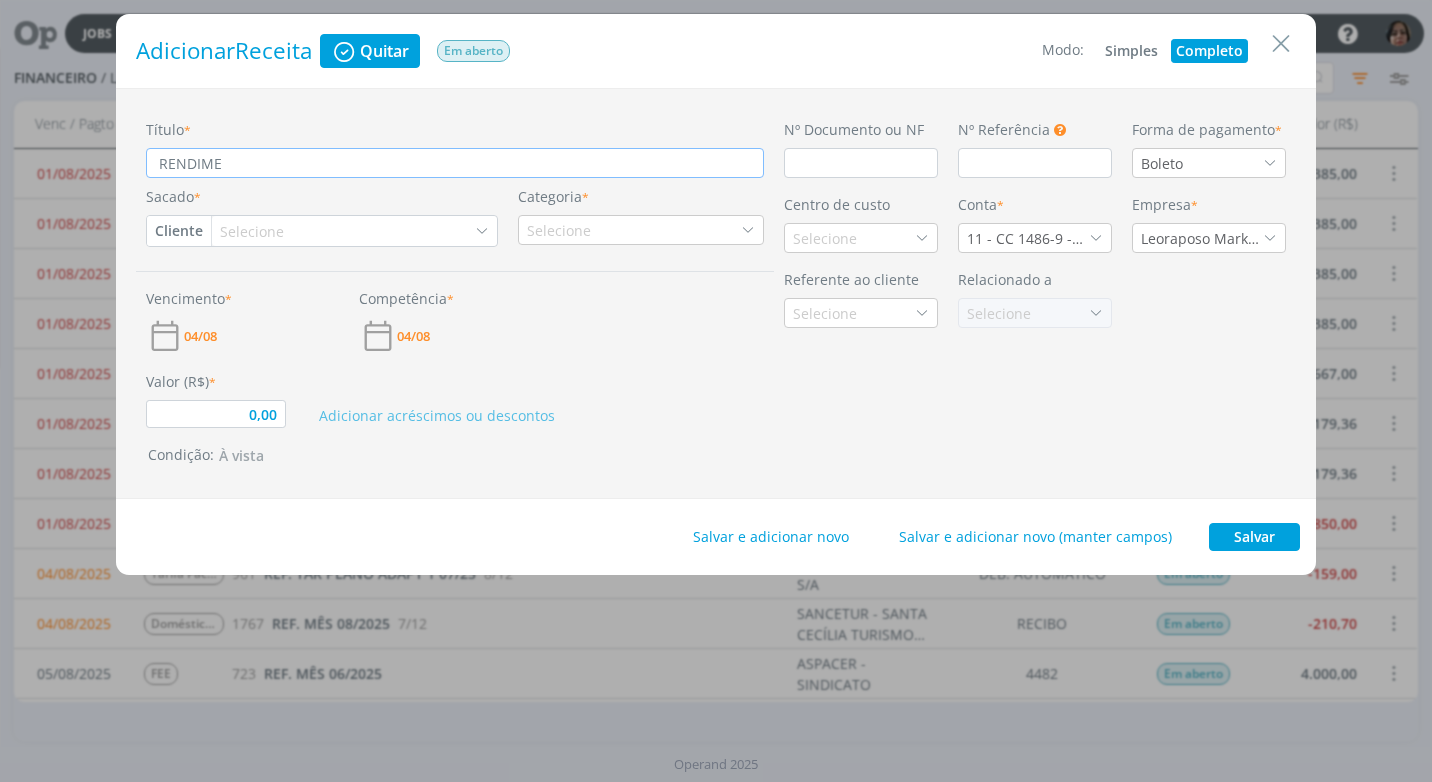 type on "RENDIMEN" 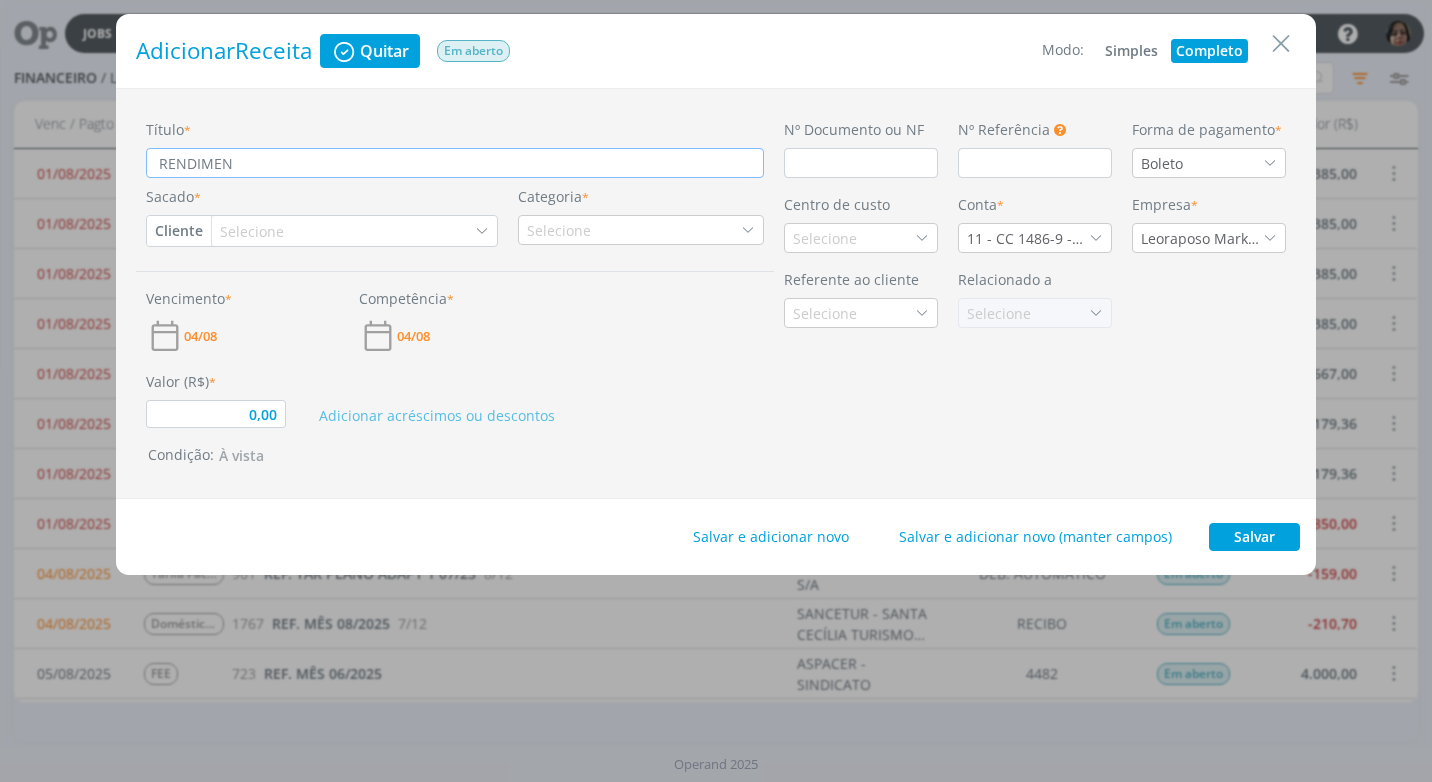 type on "0,00" 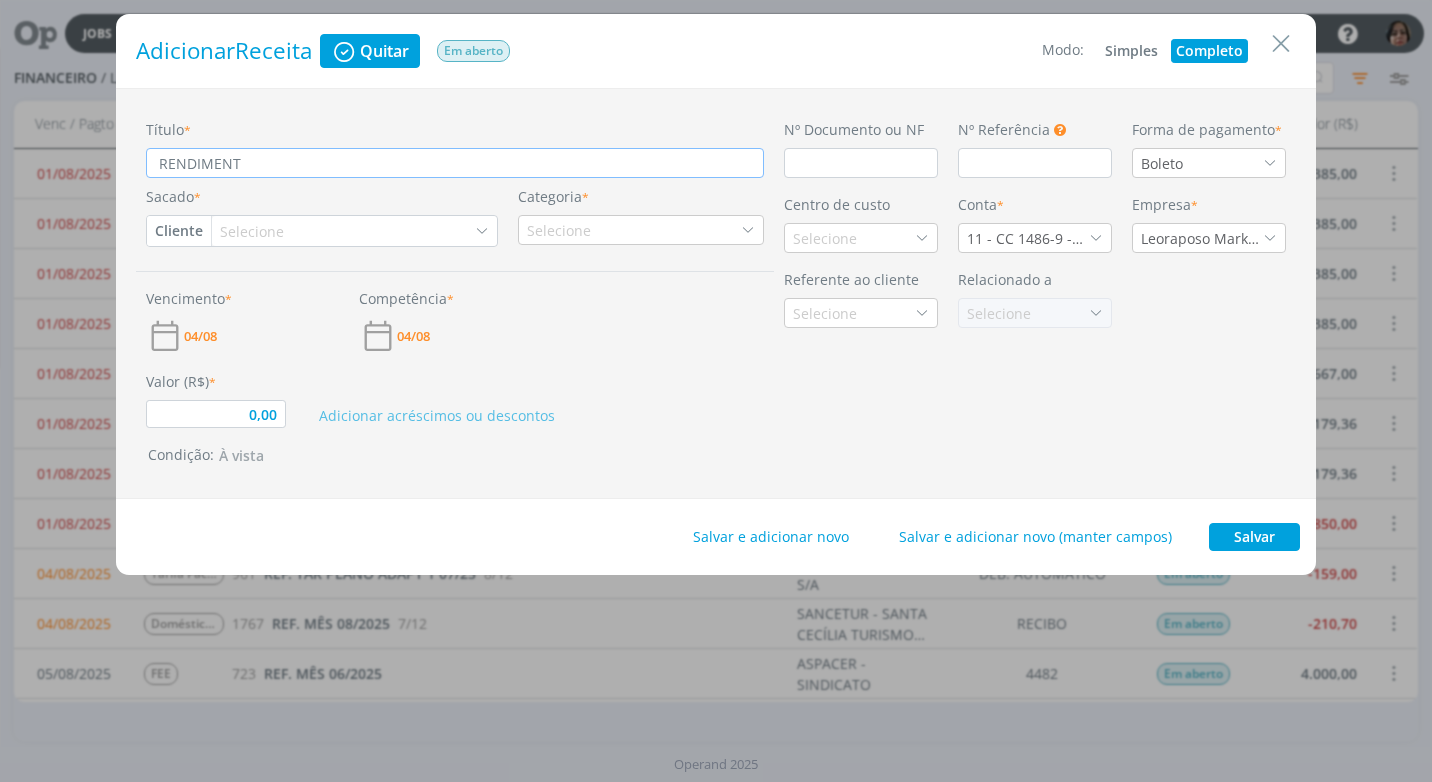 type on "RENDIMENTO" 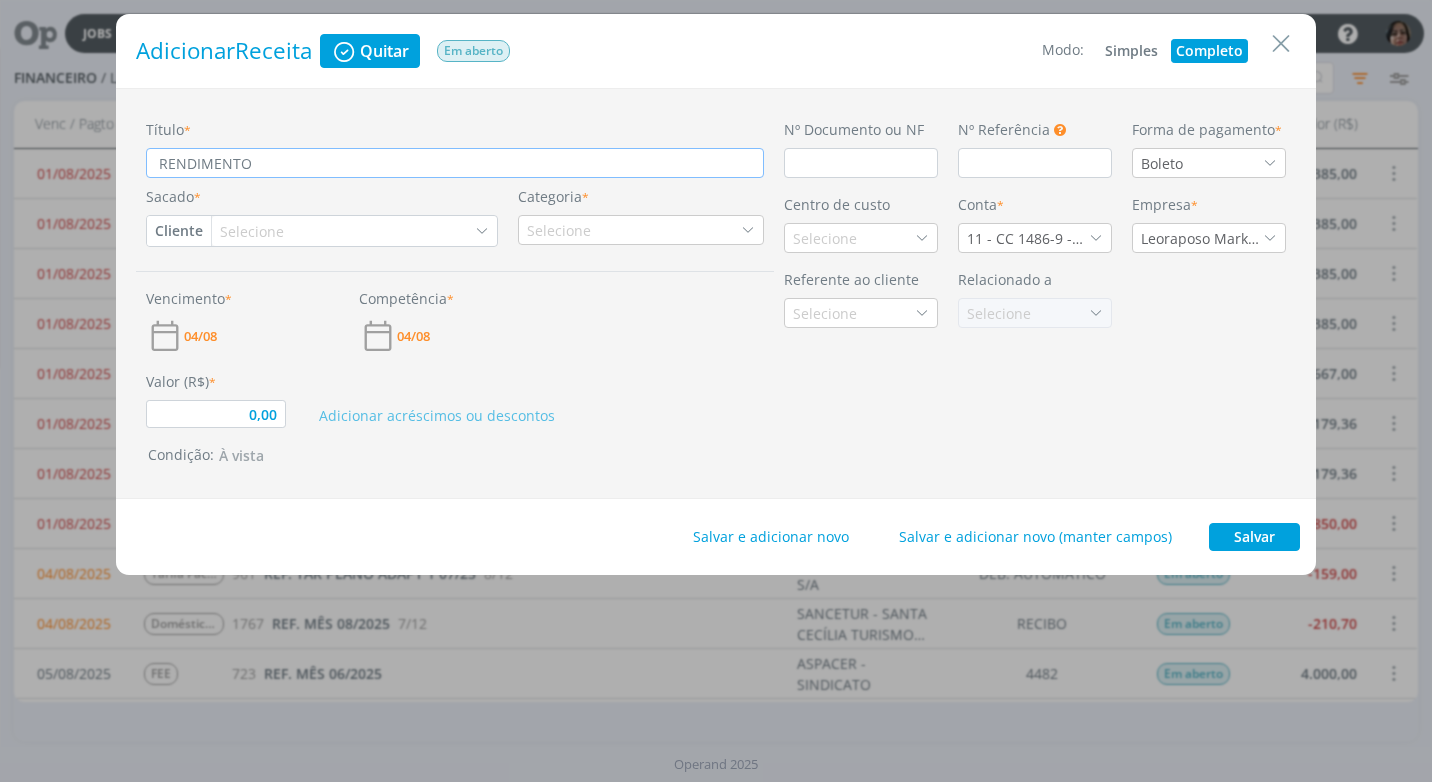 type on "RENDIMENTO" 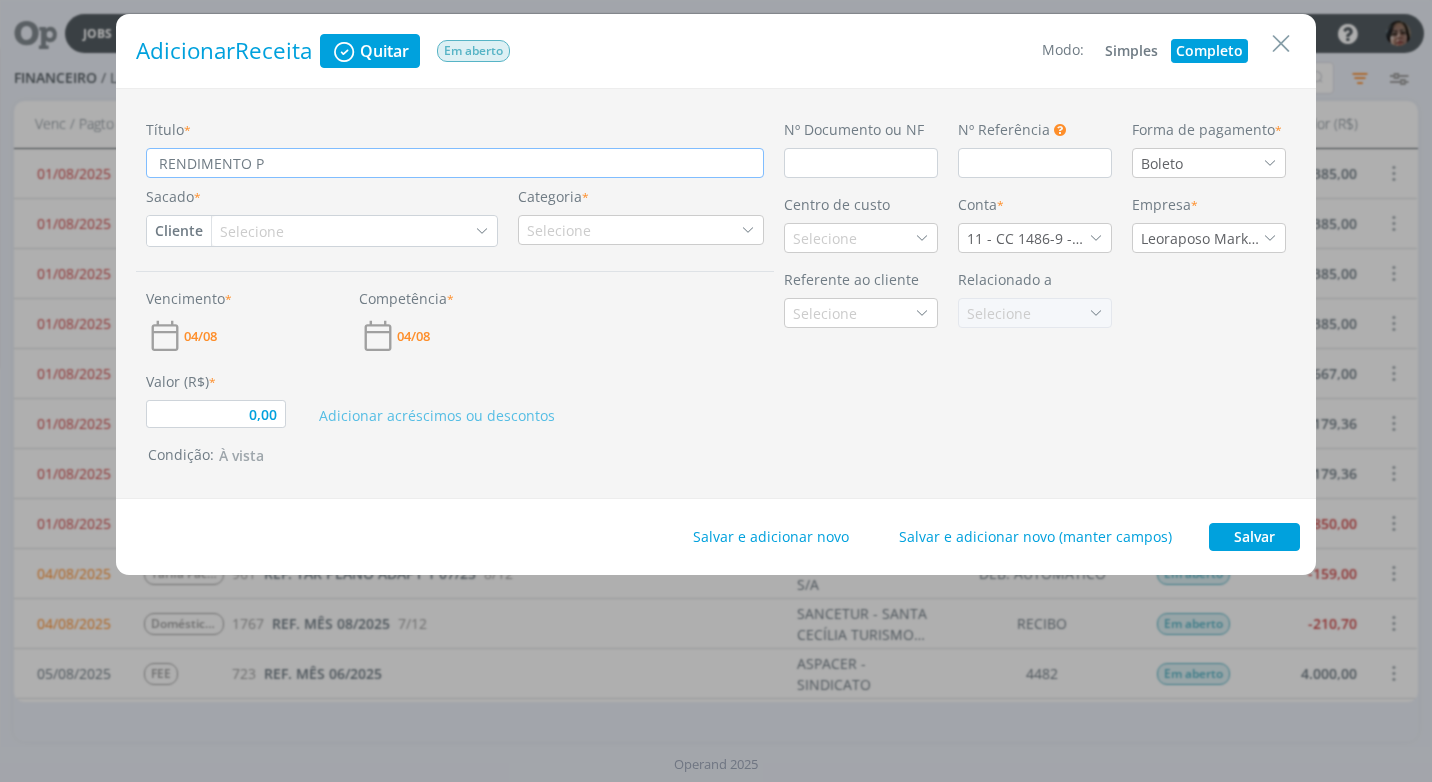 type on "RENDIMENTO PA" 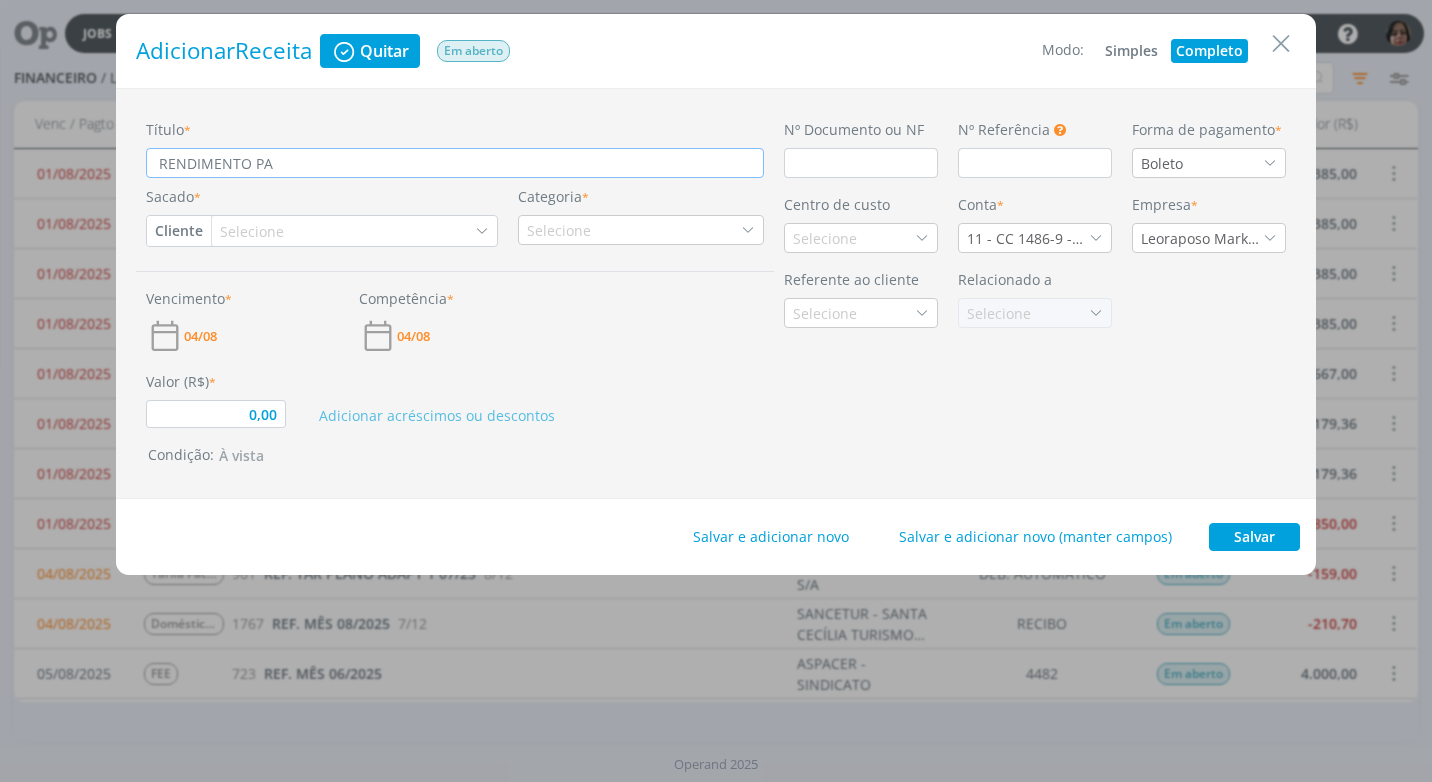 type on "RENDIMENTO PAG" 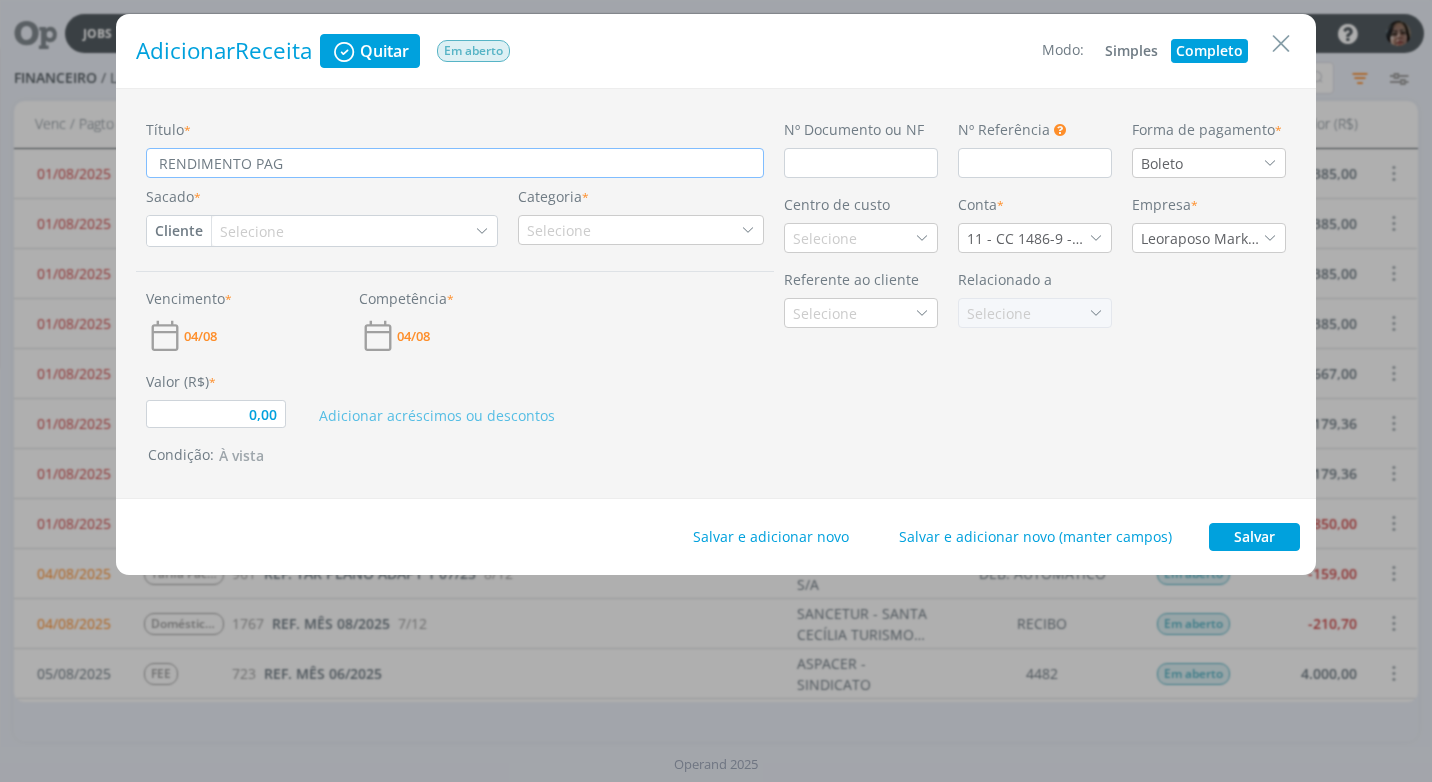 type on "RENDIMENTO PAGO" 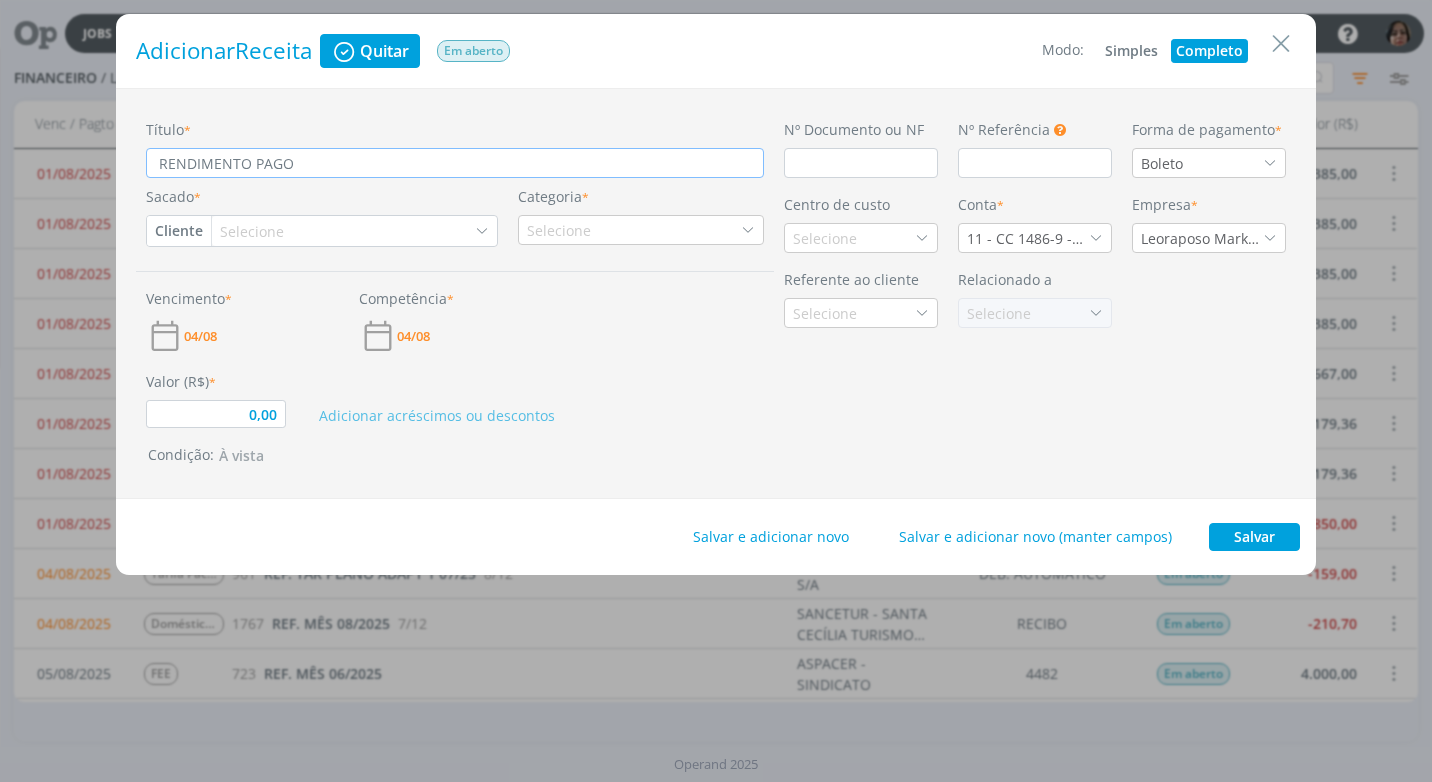 type on "RENDIMENTO PAGO" 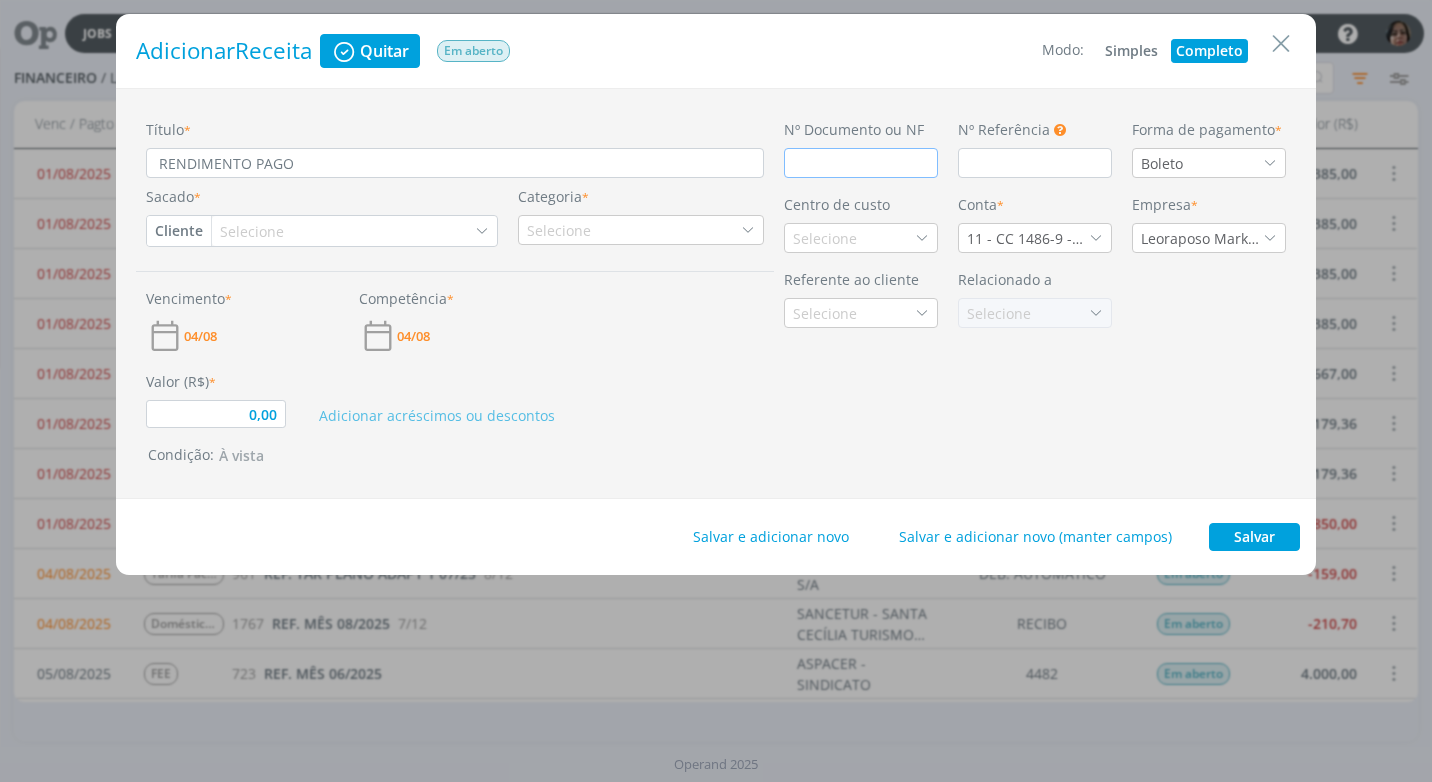 click at bounding box center [861, 163] 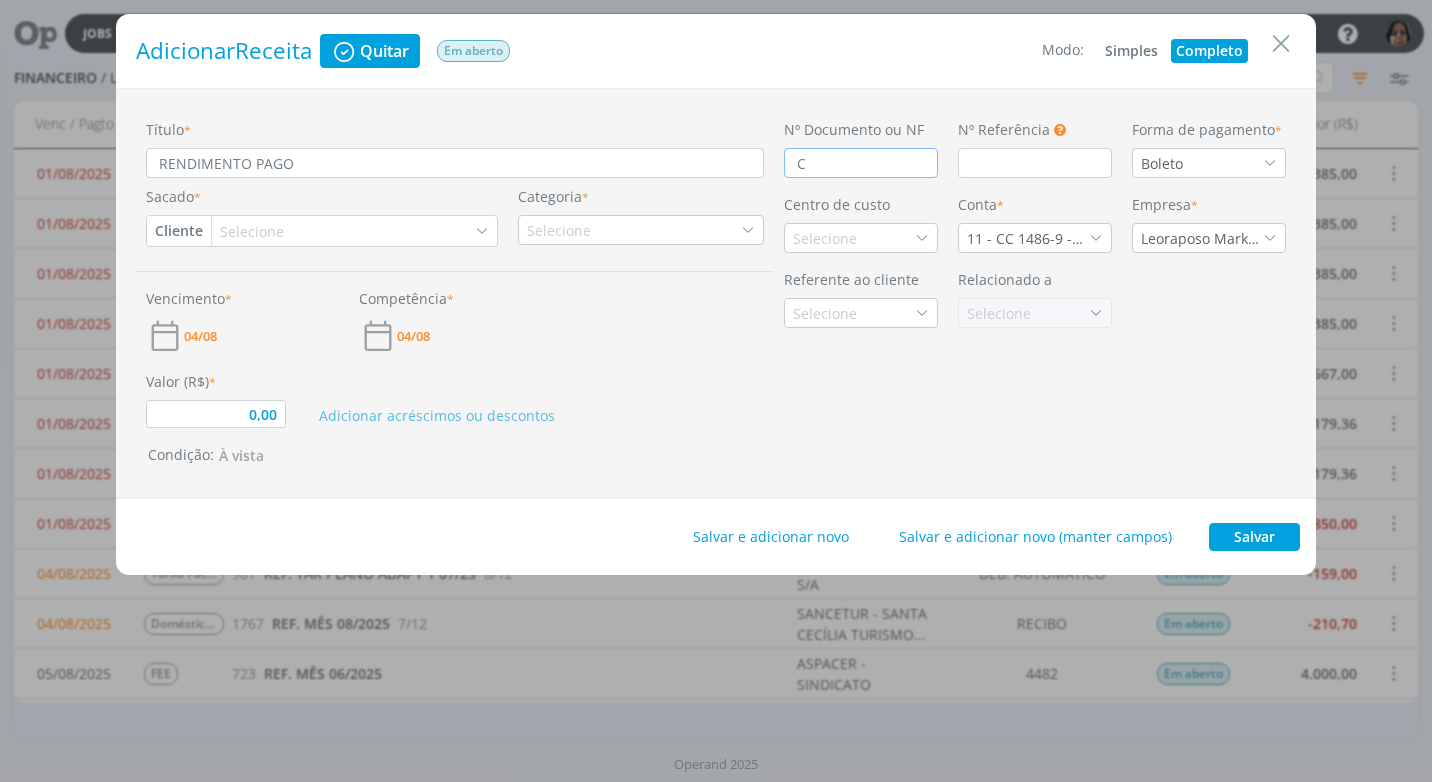 type on "0,00" 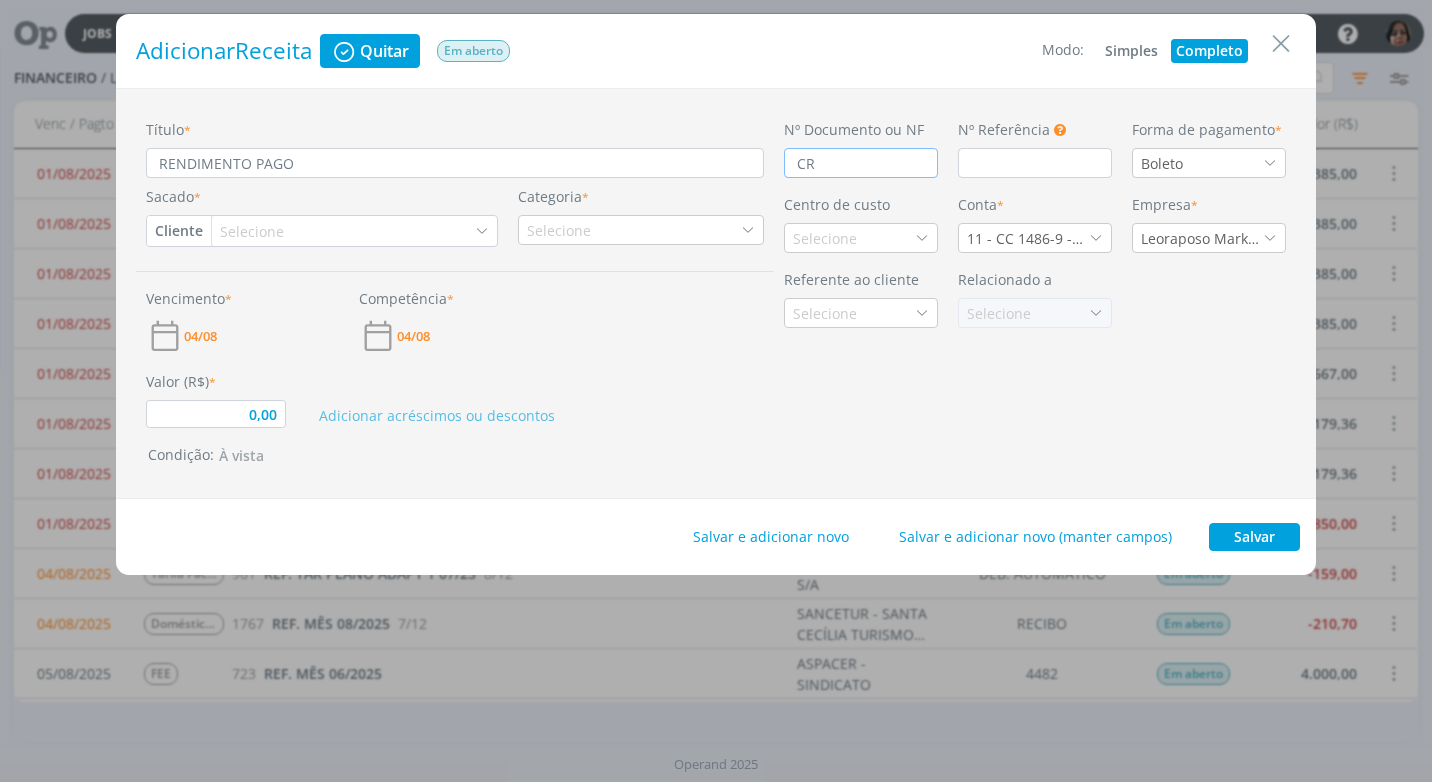 type on "CRE" 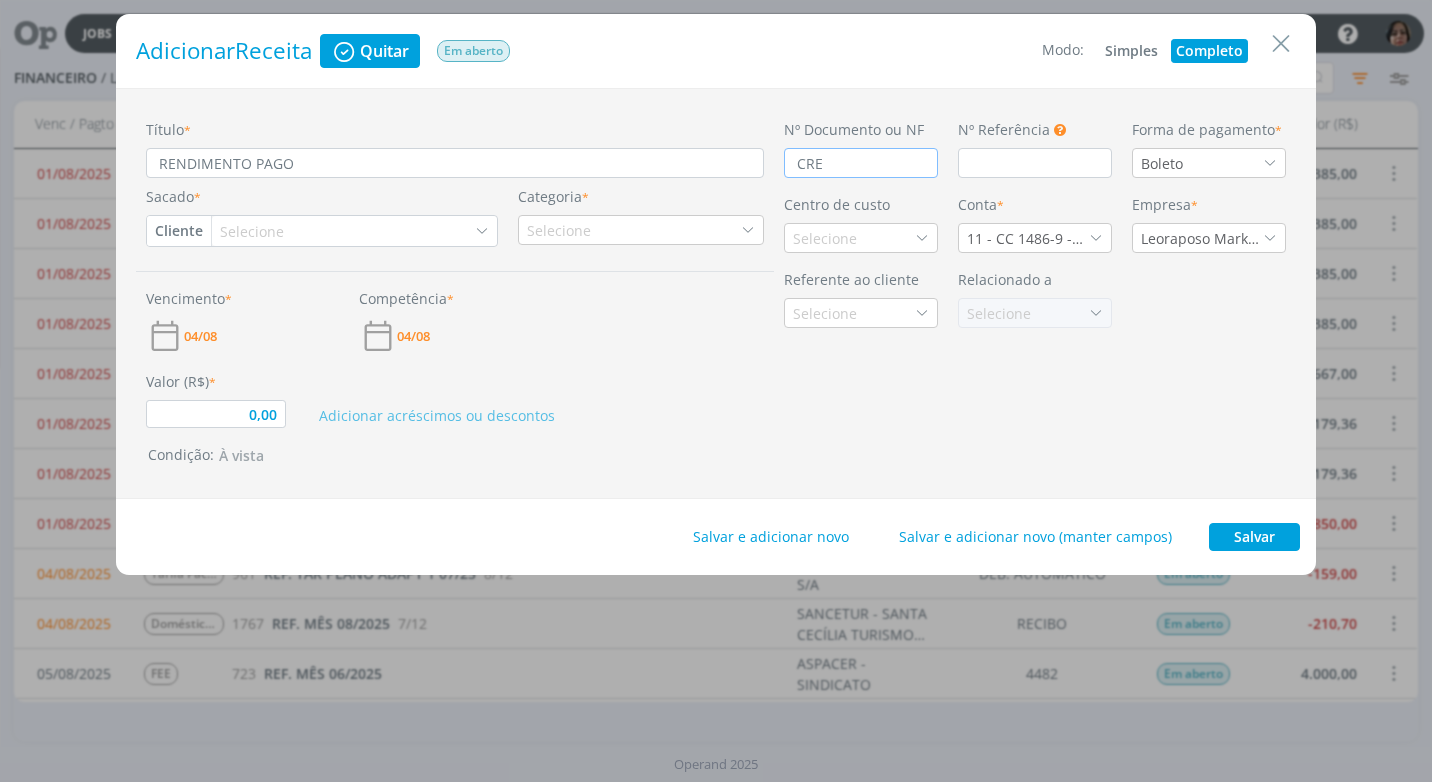 type on "0,00" 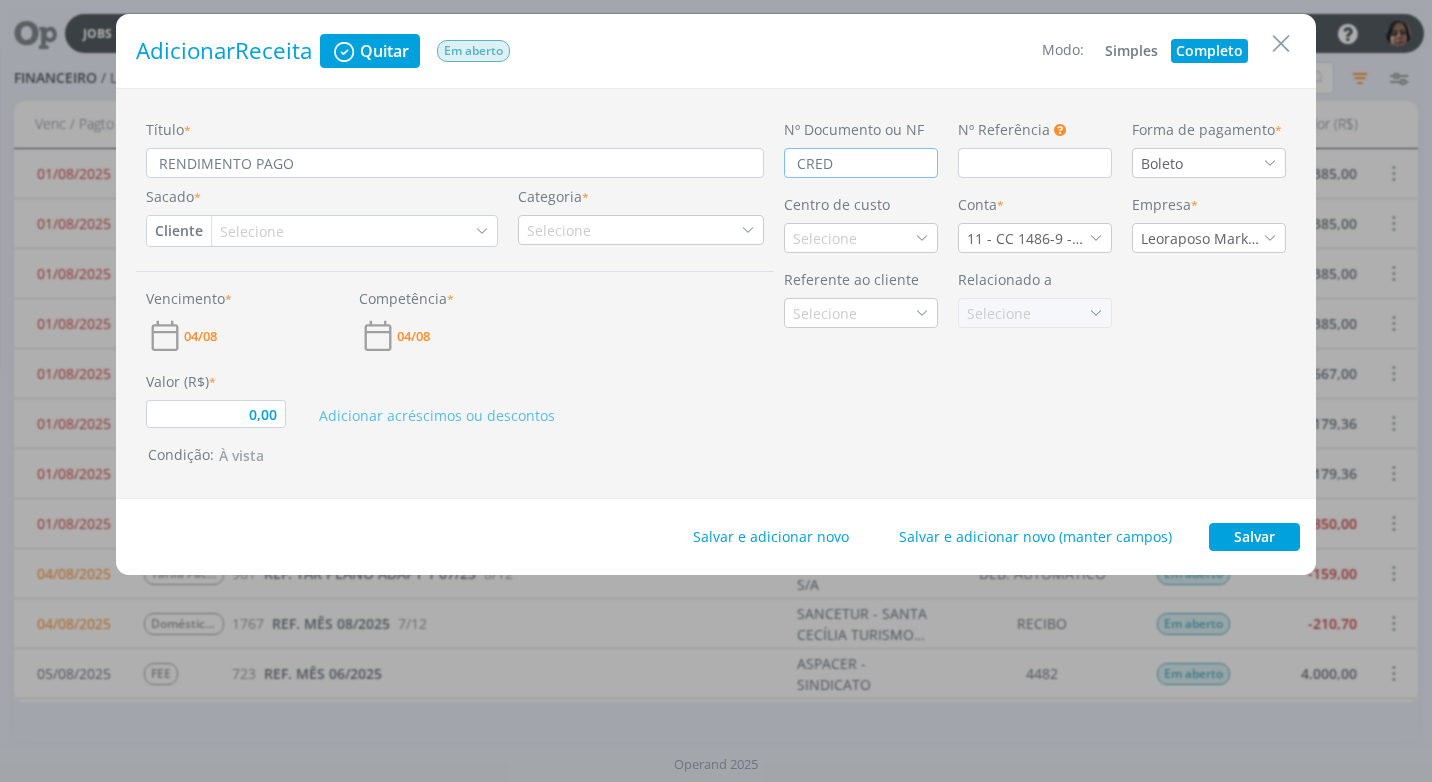 type on "0,00" 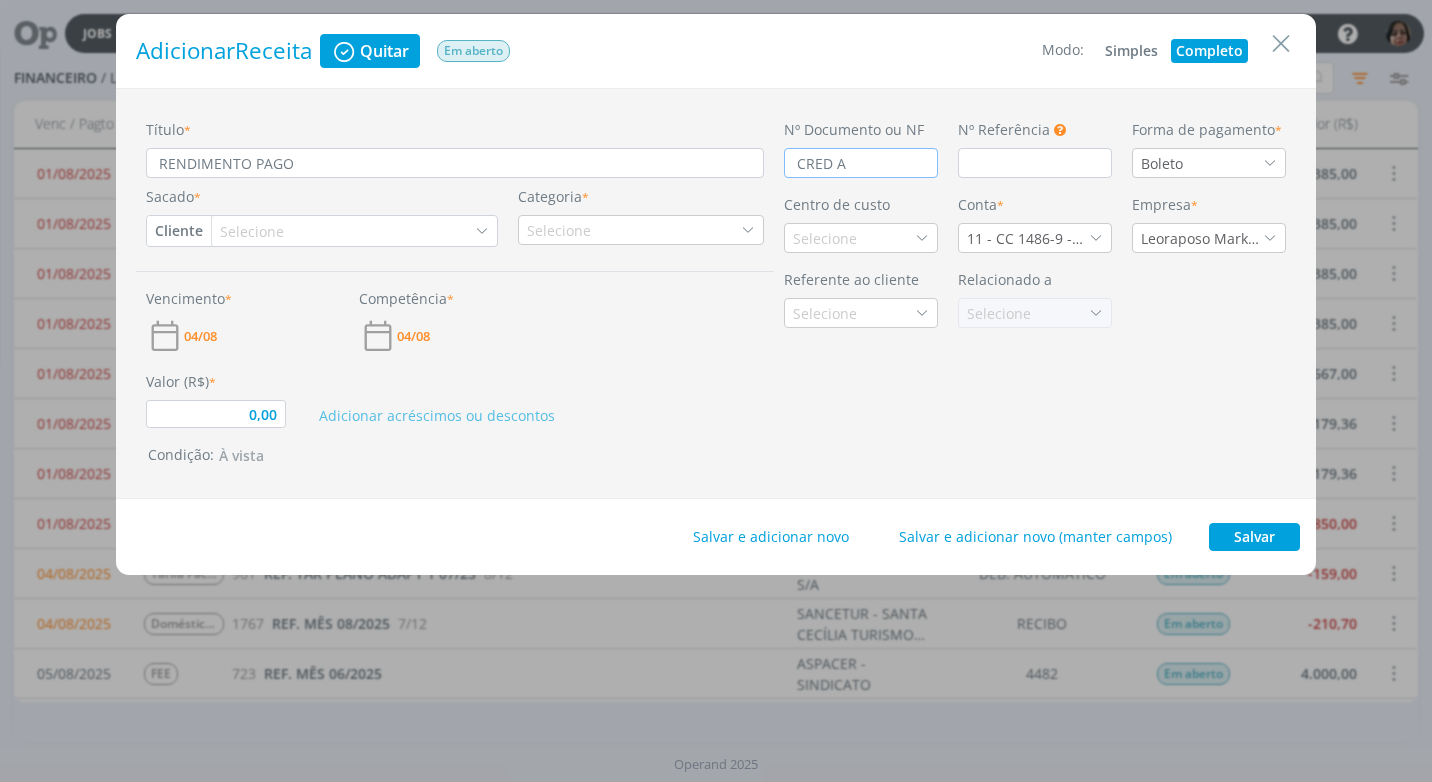 type on "0,00" 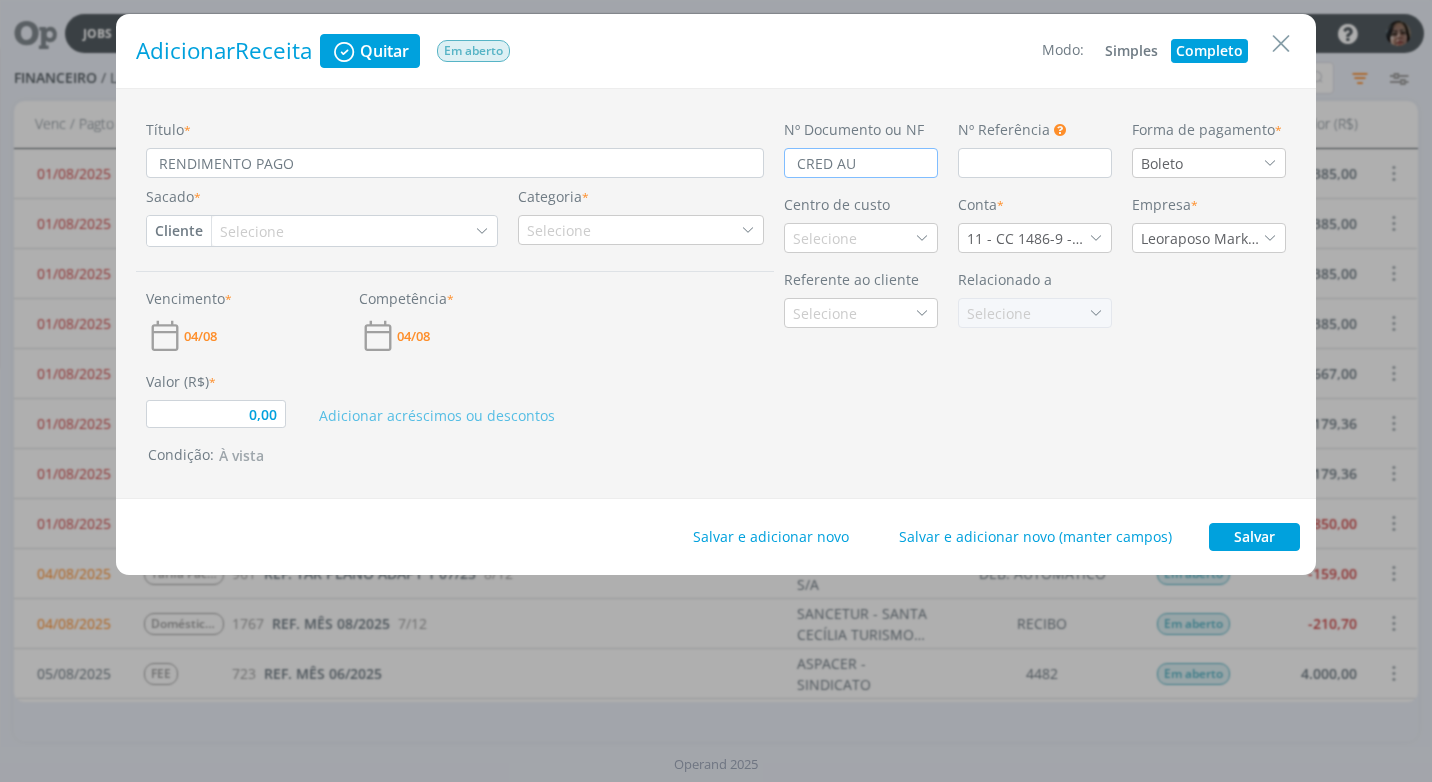 type on "CRED AUT" 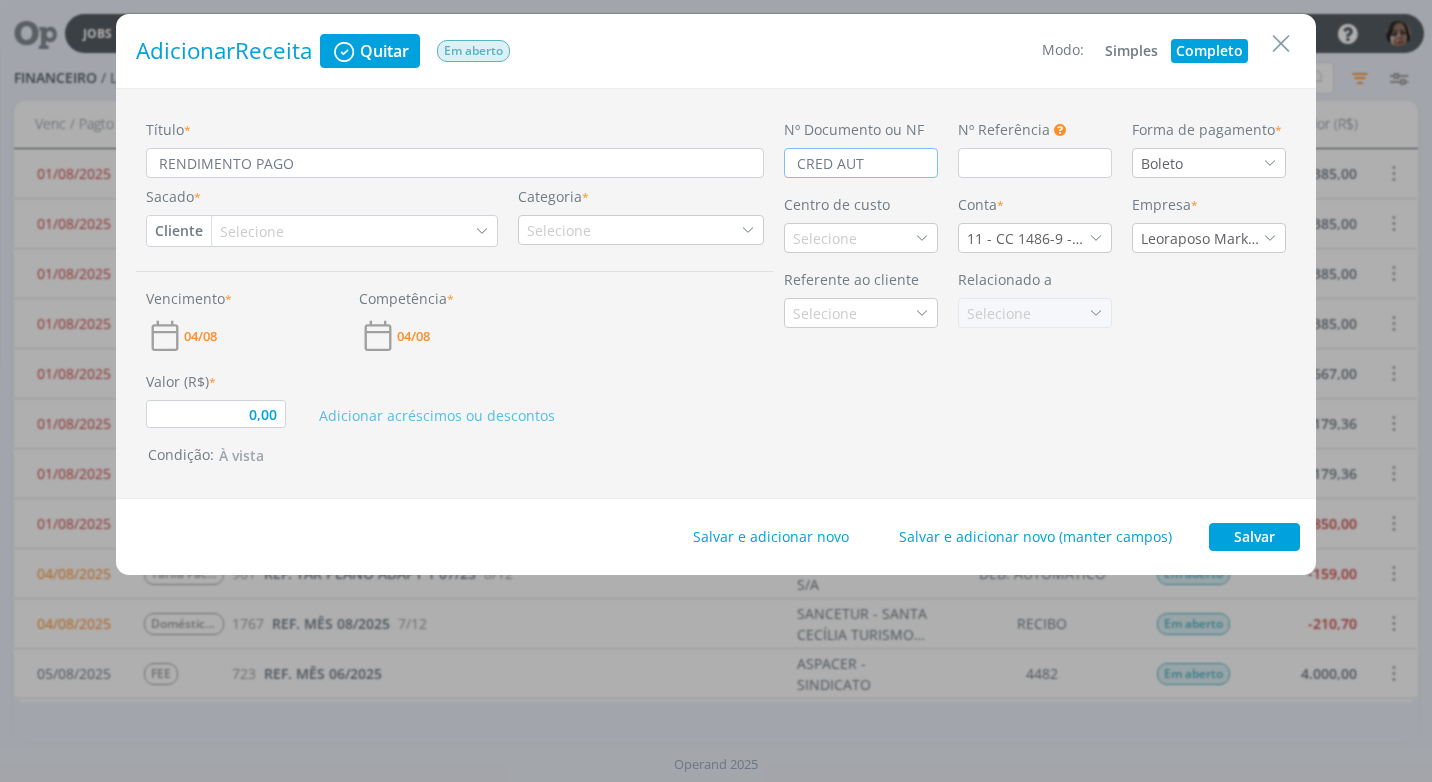 type on "0,00" 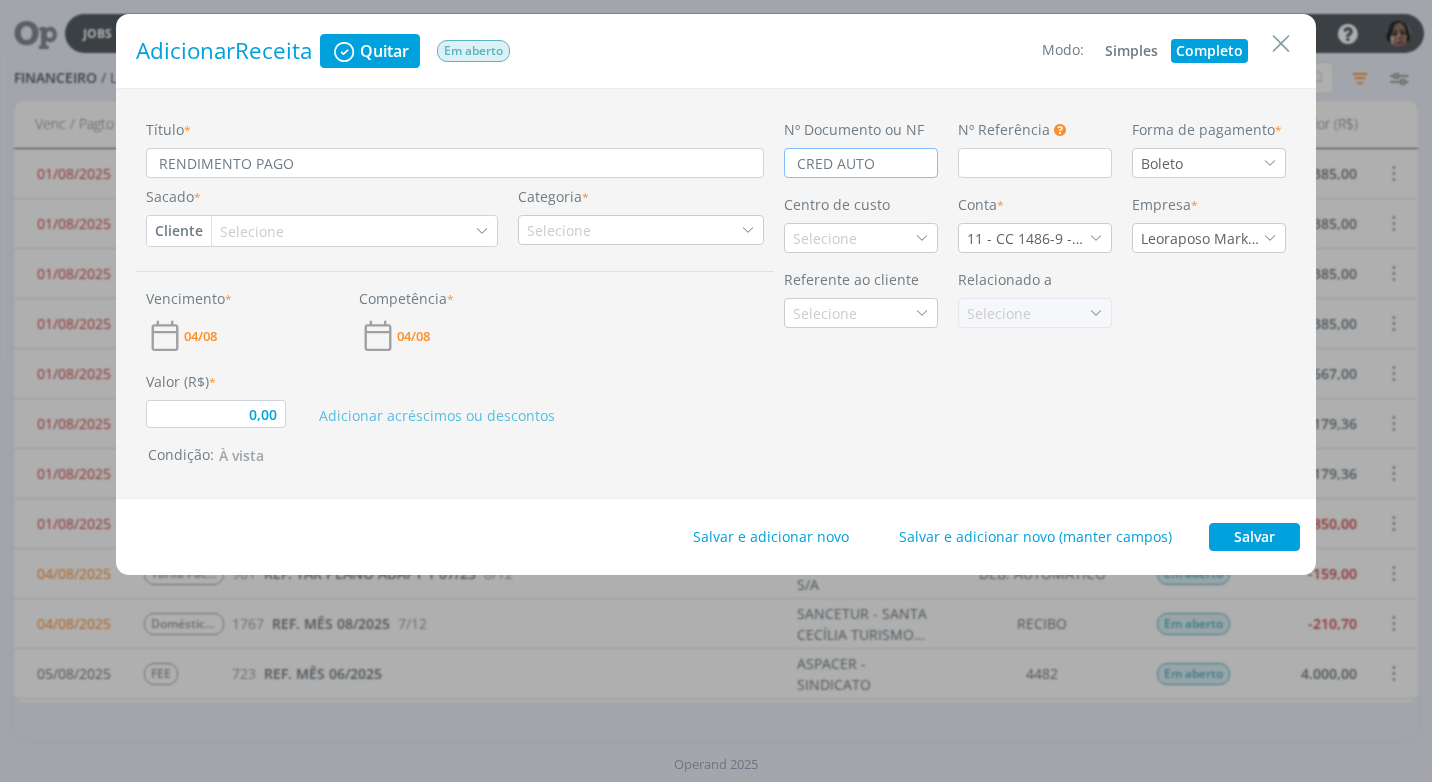 type on "0,00" 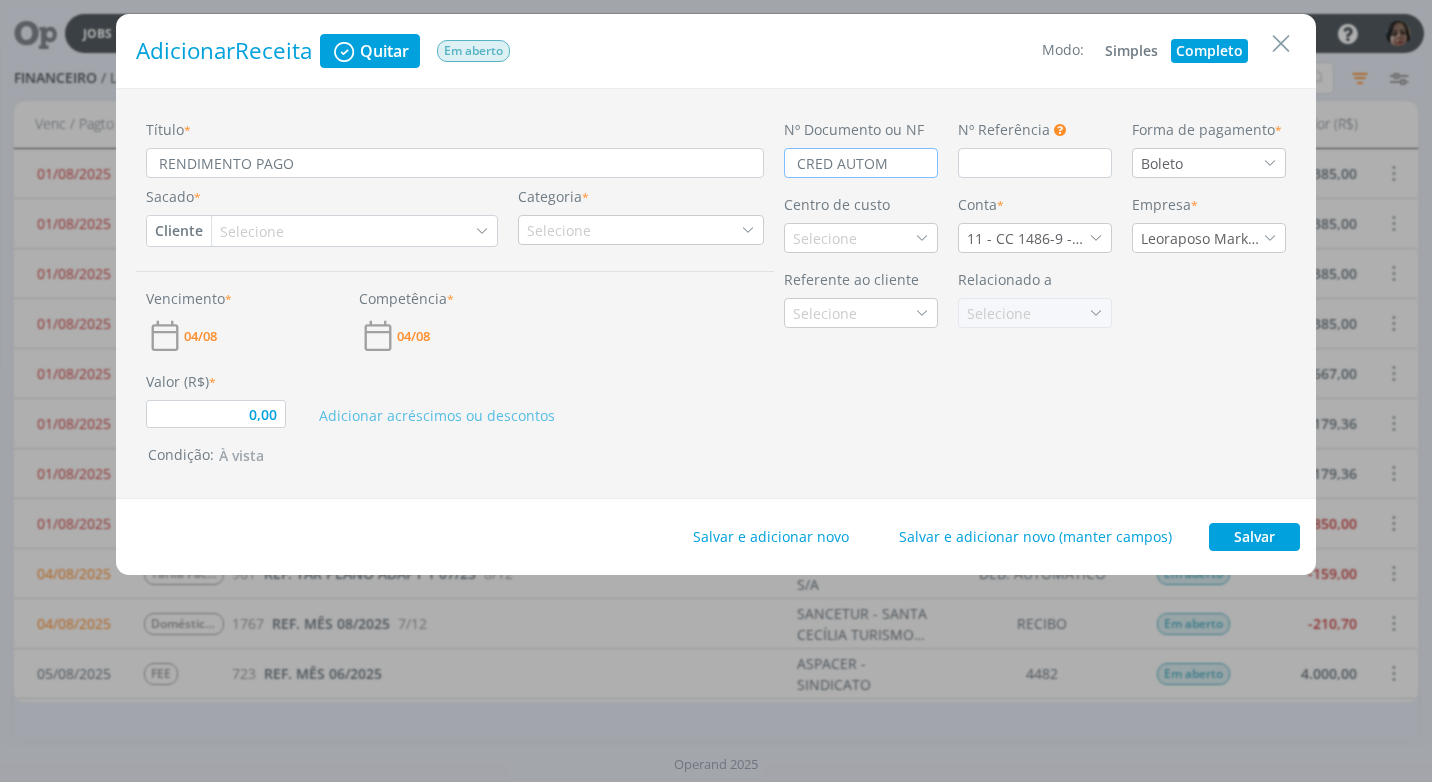 type on "0,00" 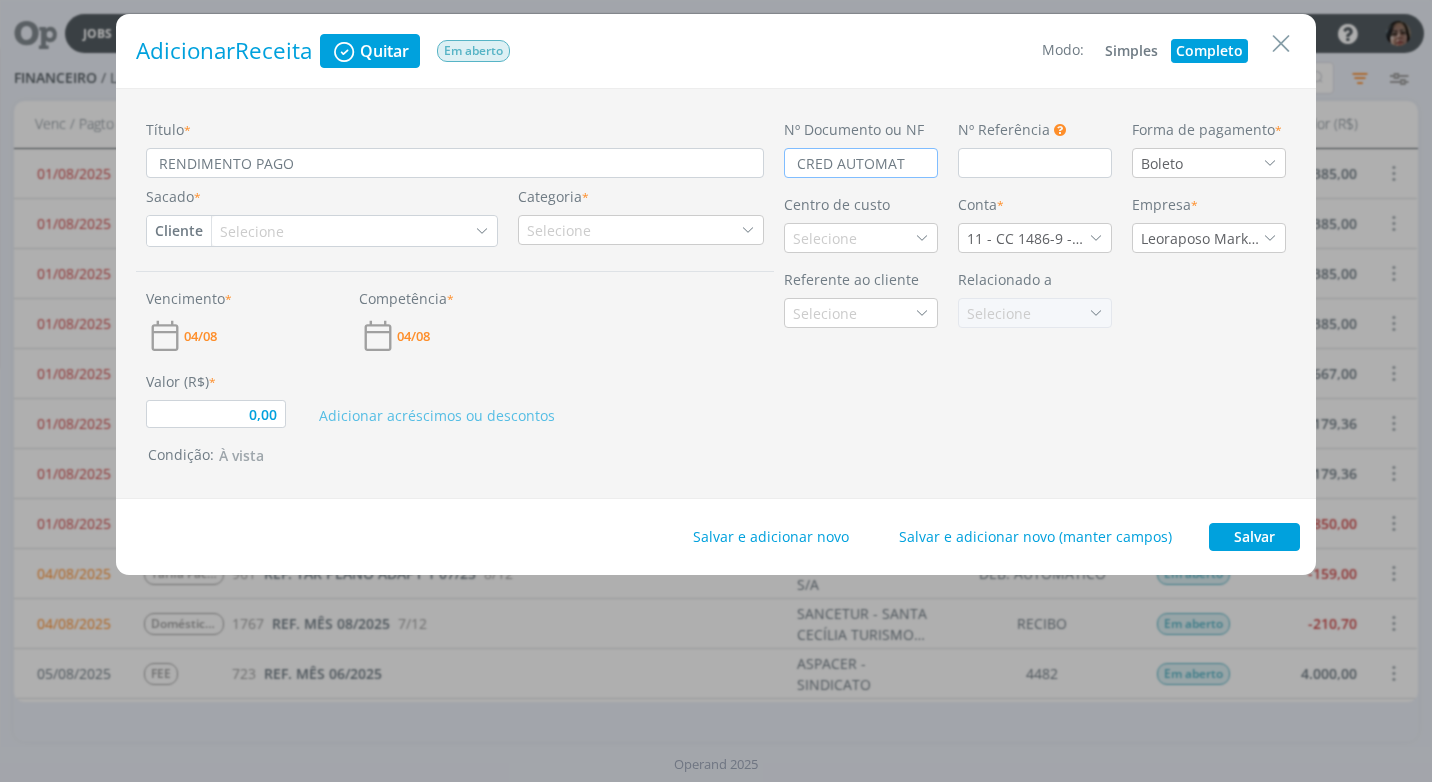 type on "CRED AUTOMATY" 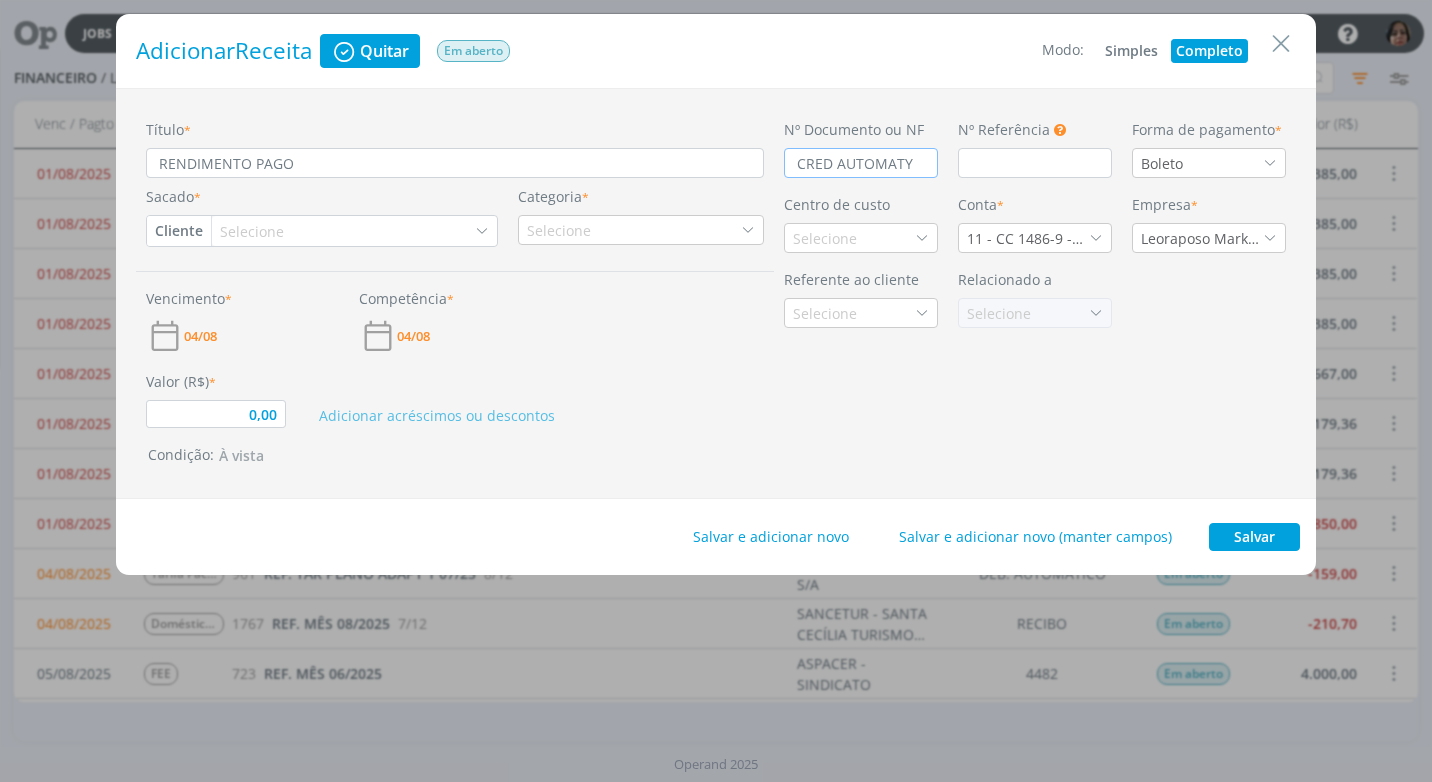 type on "0,00" 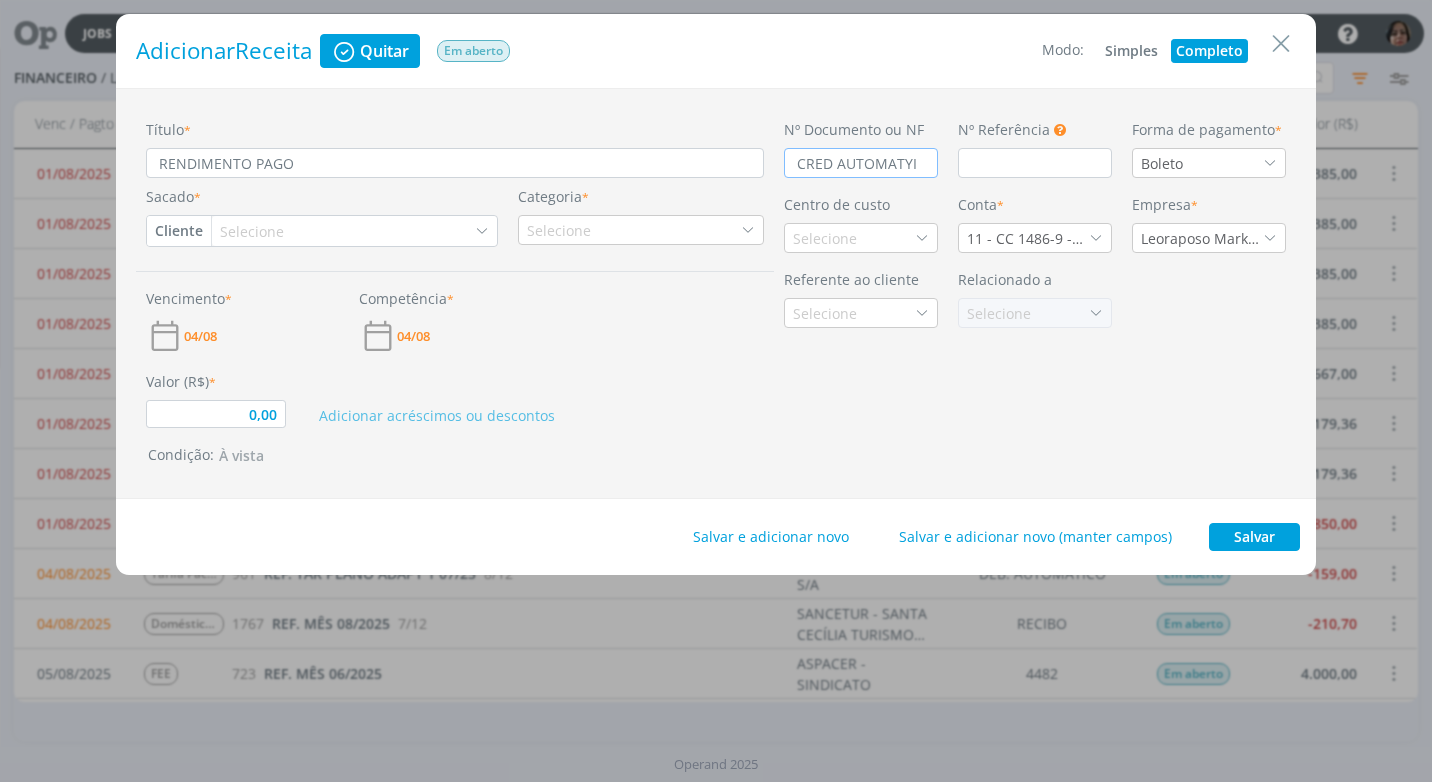 type on "0,00" 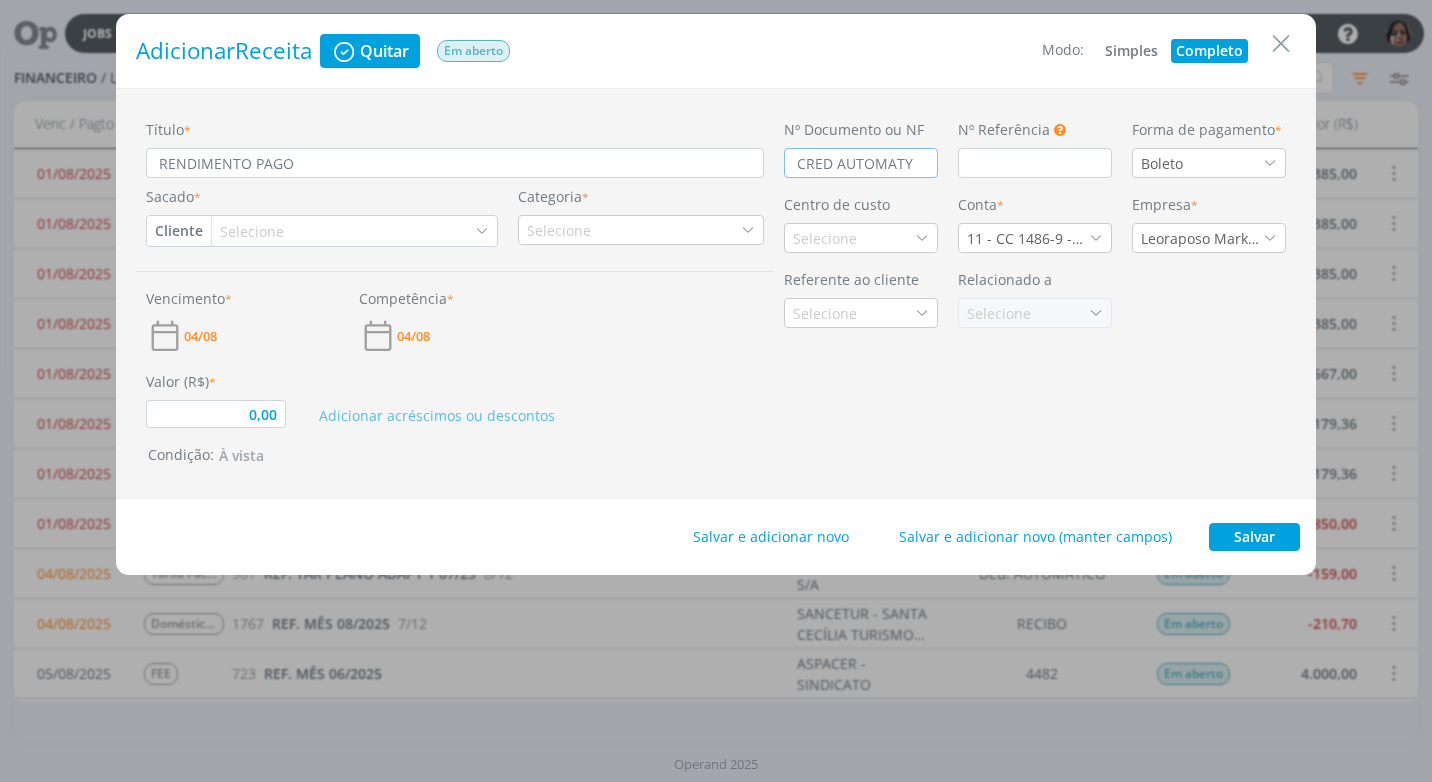 type on "0,00" 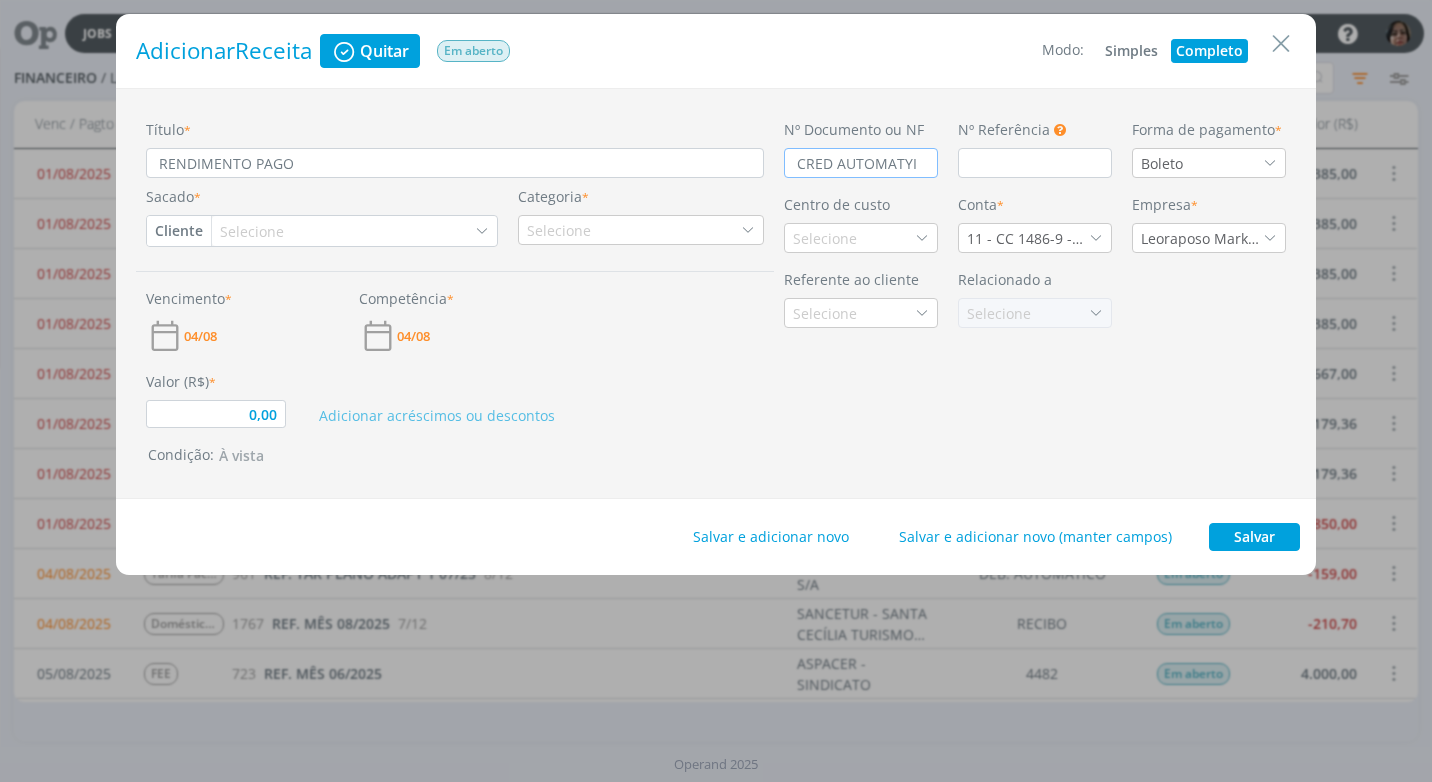 type on "0,00" 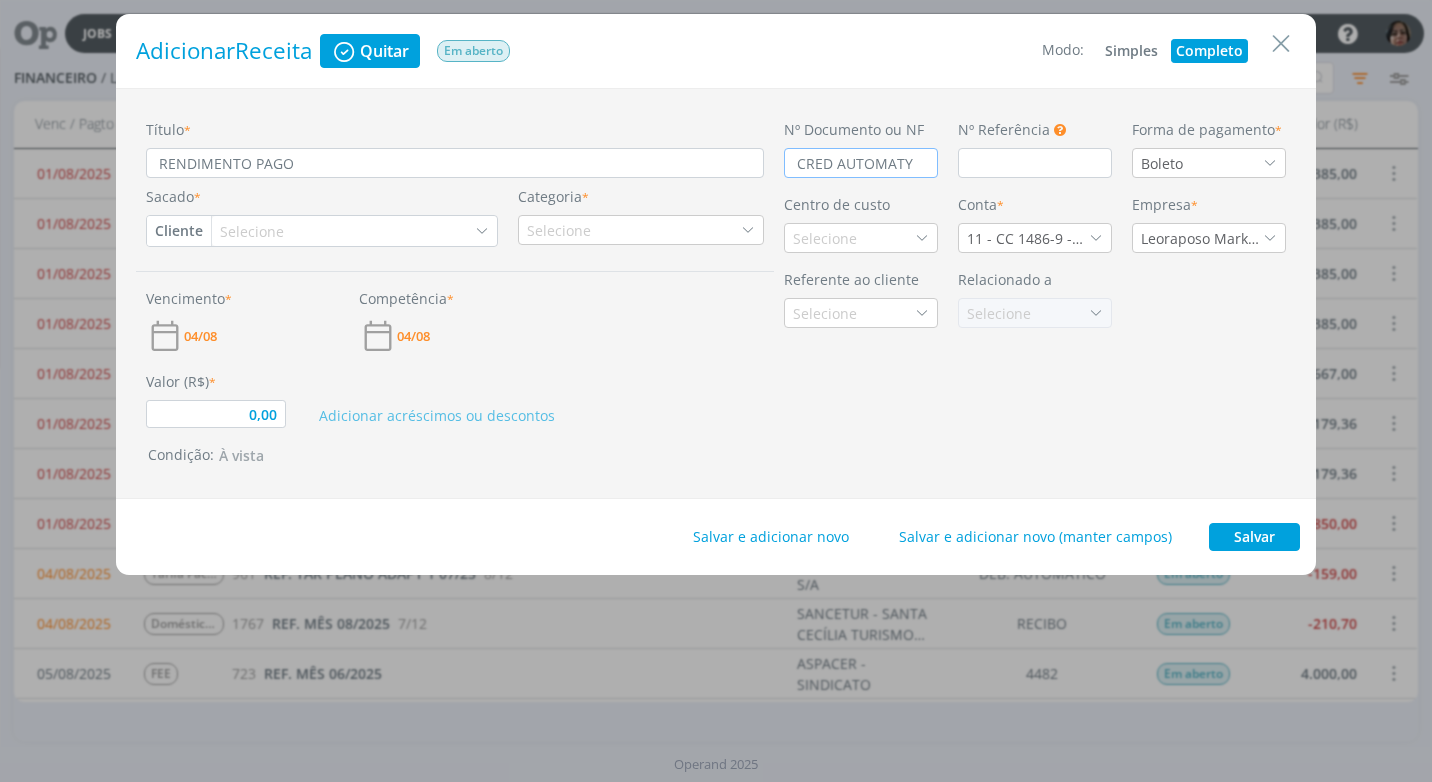 type on "0,00" 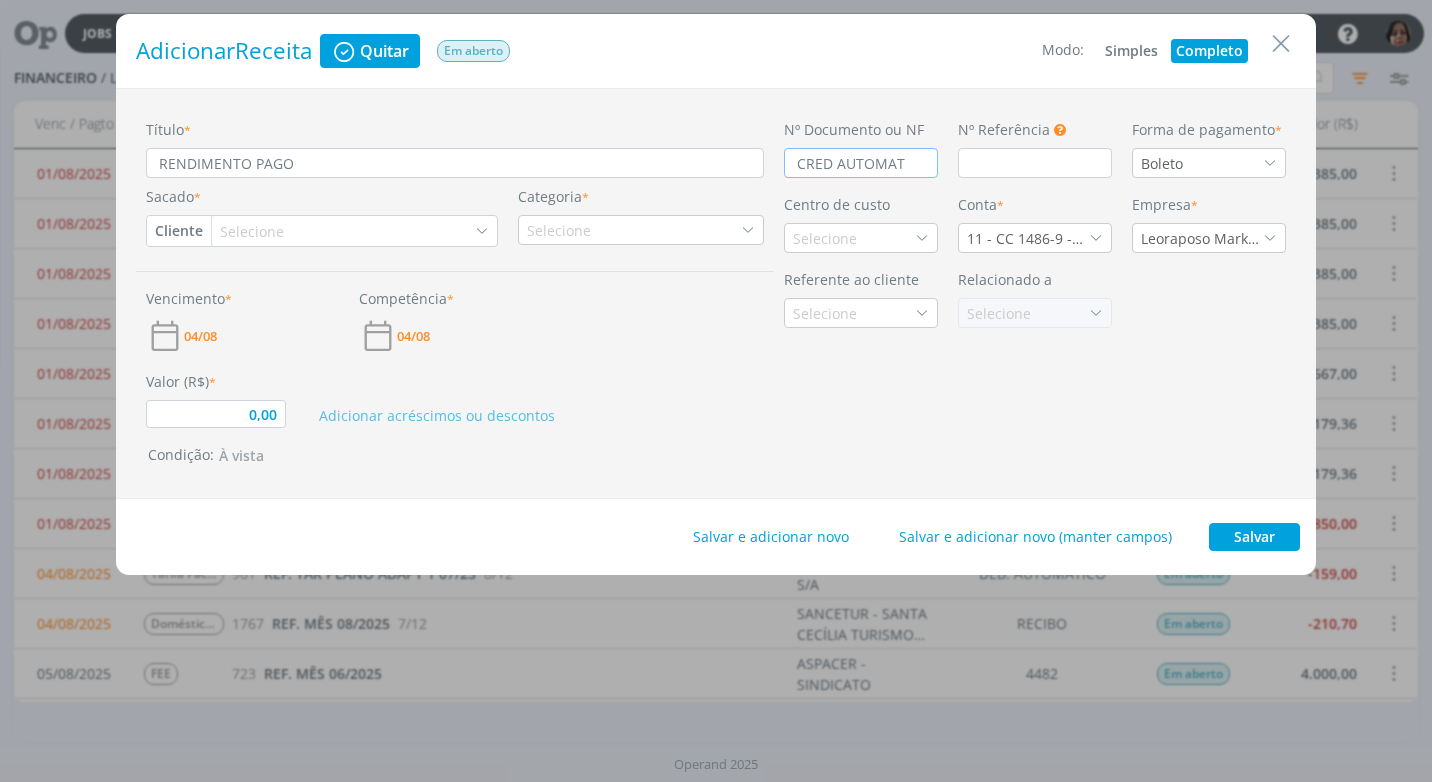type on "0,00" 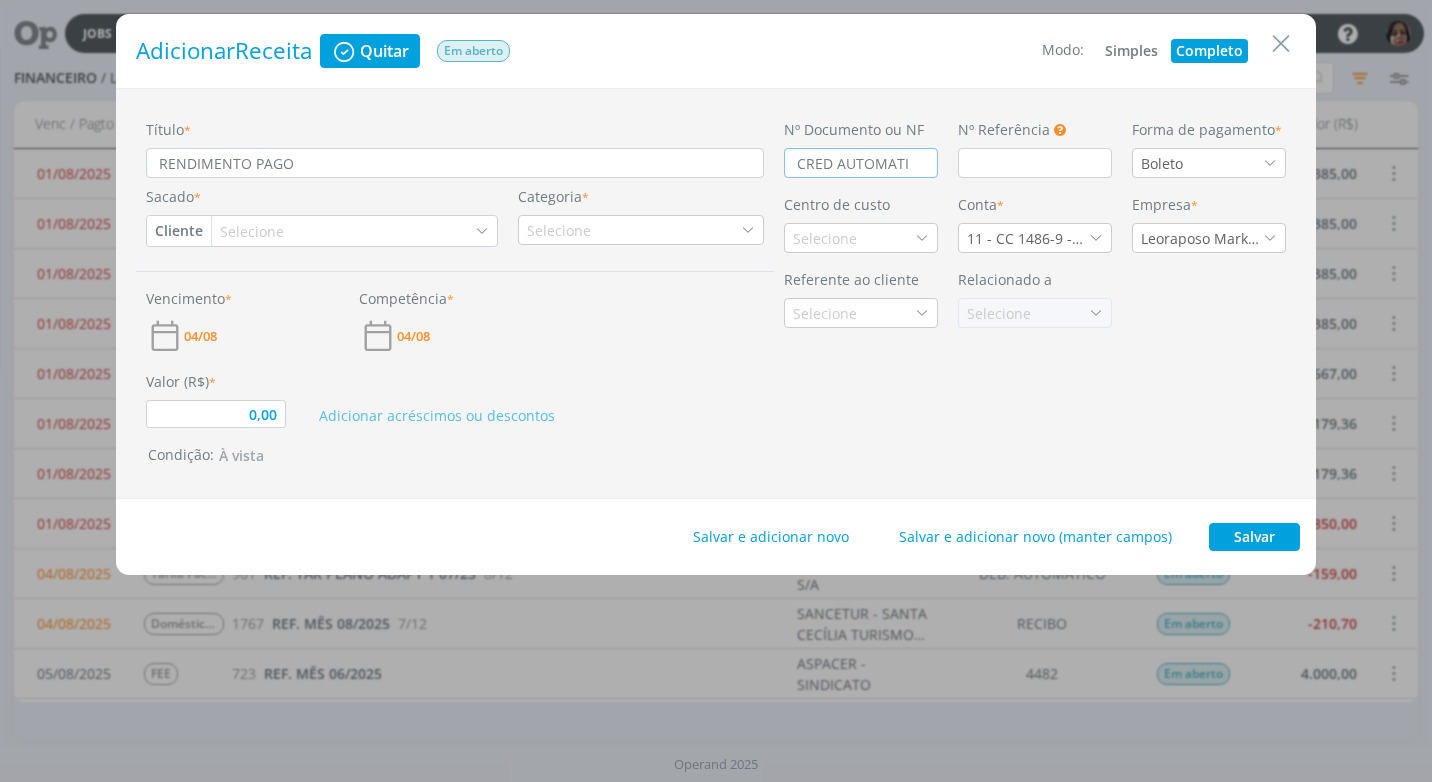 type on "CRED AUTOMATIC" 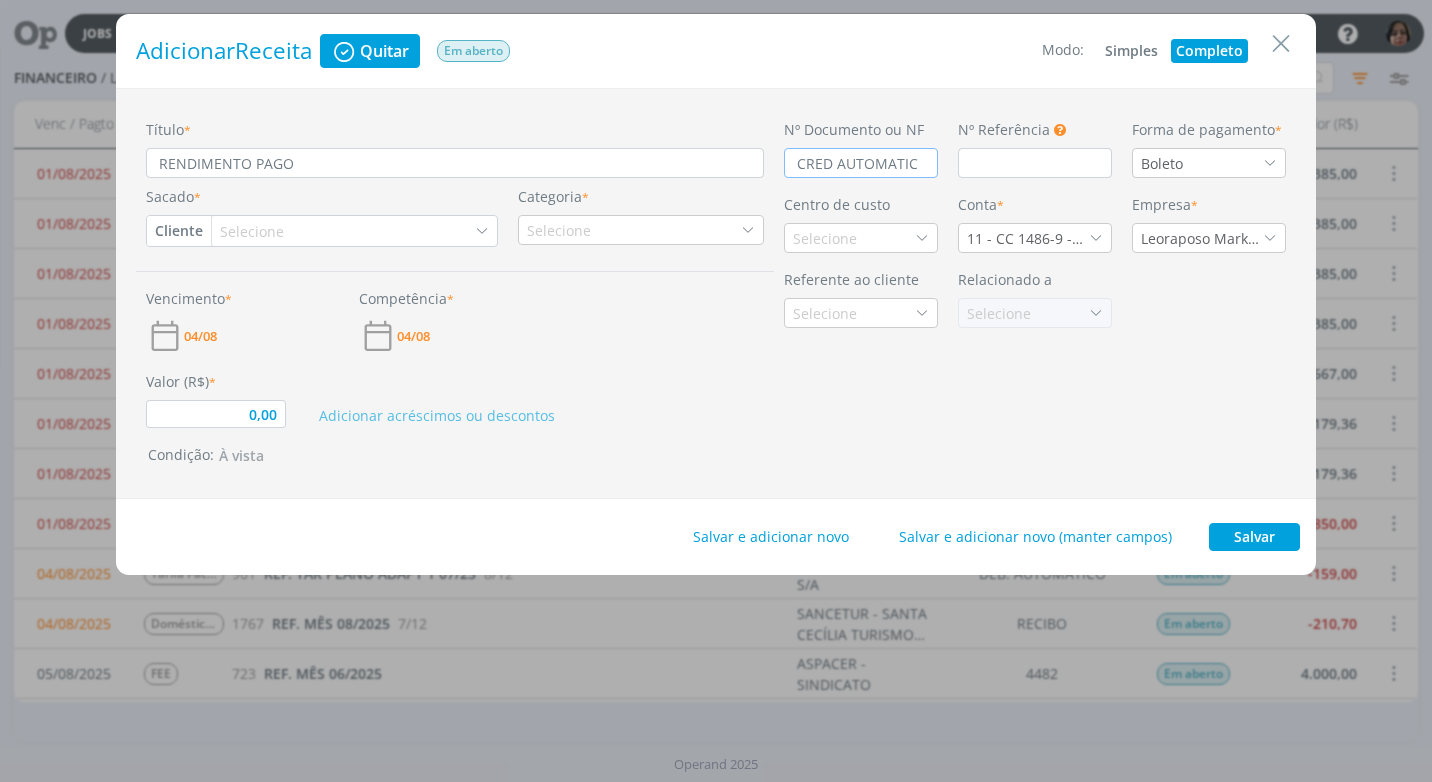 type on "0,00" 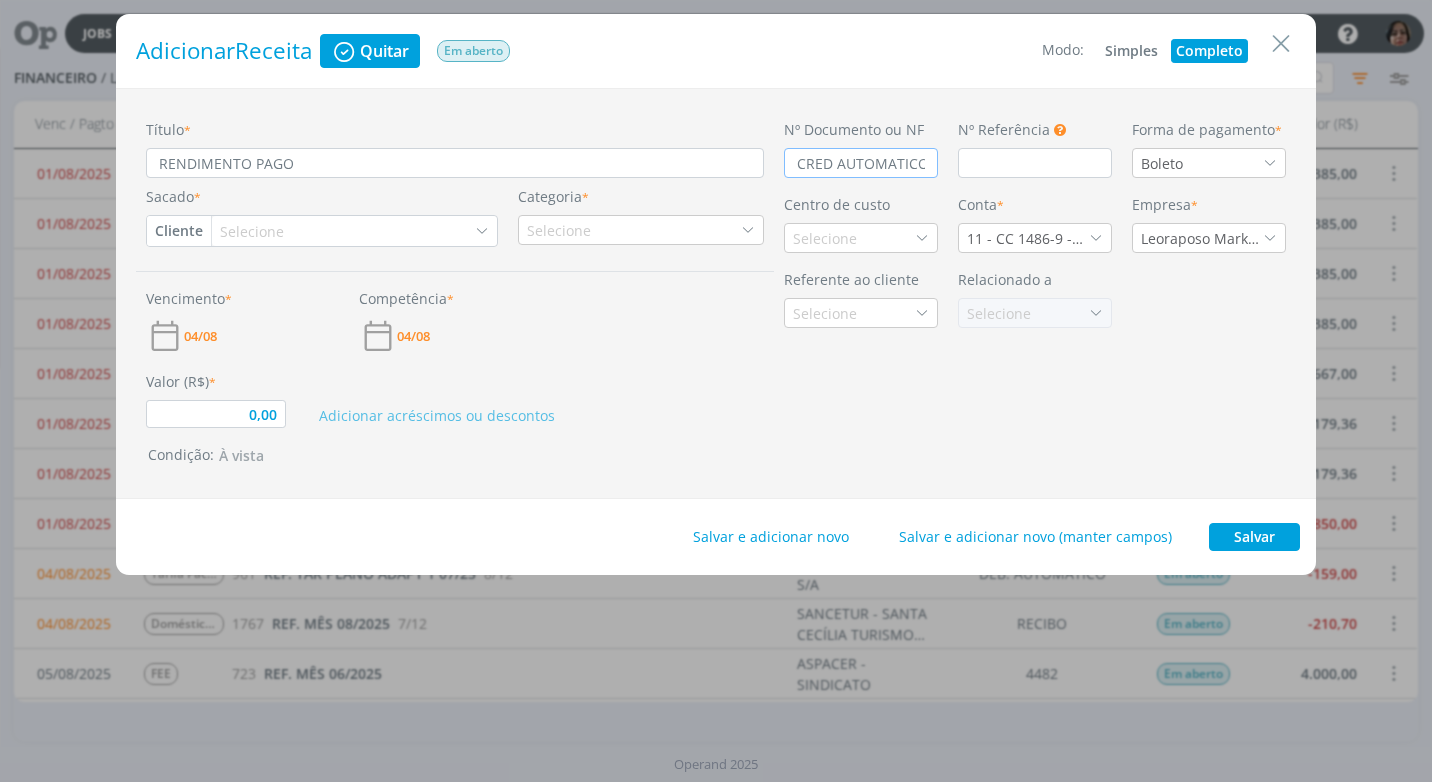 scroll, scrollTop: 0, scrollLeft: 1, axis: horizontal 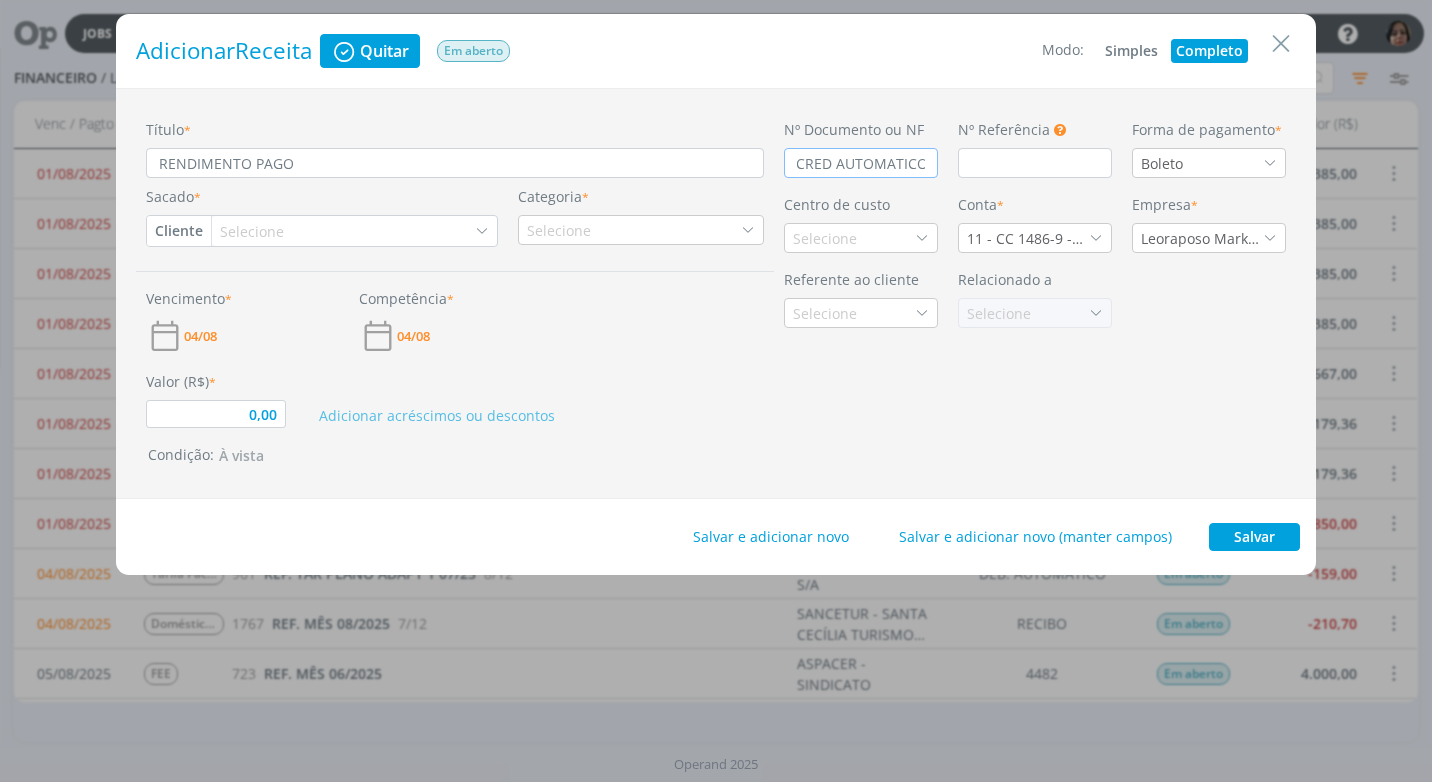 type on "CRED AUTOMATICO" 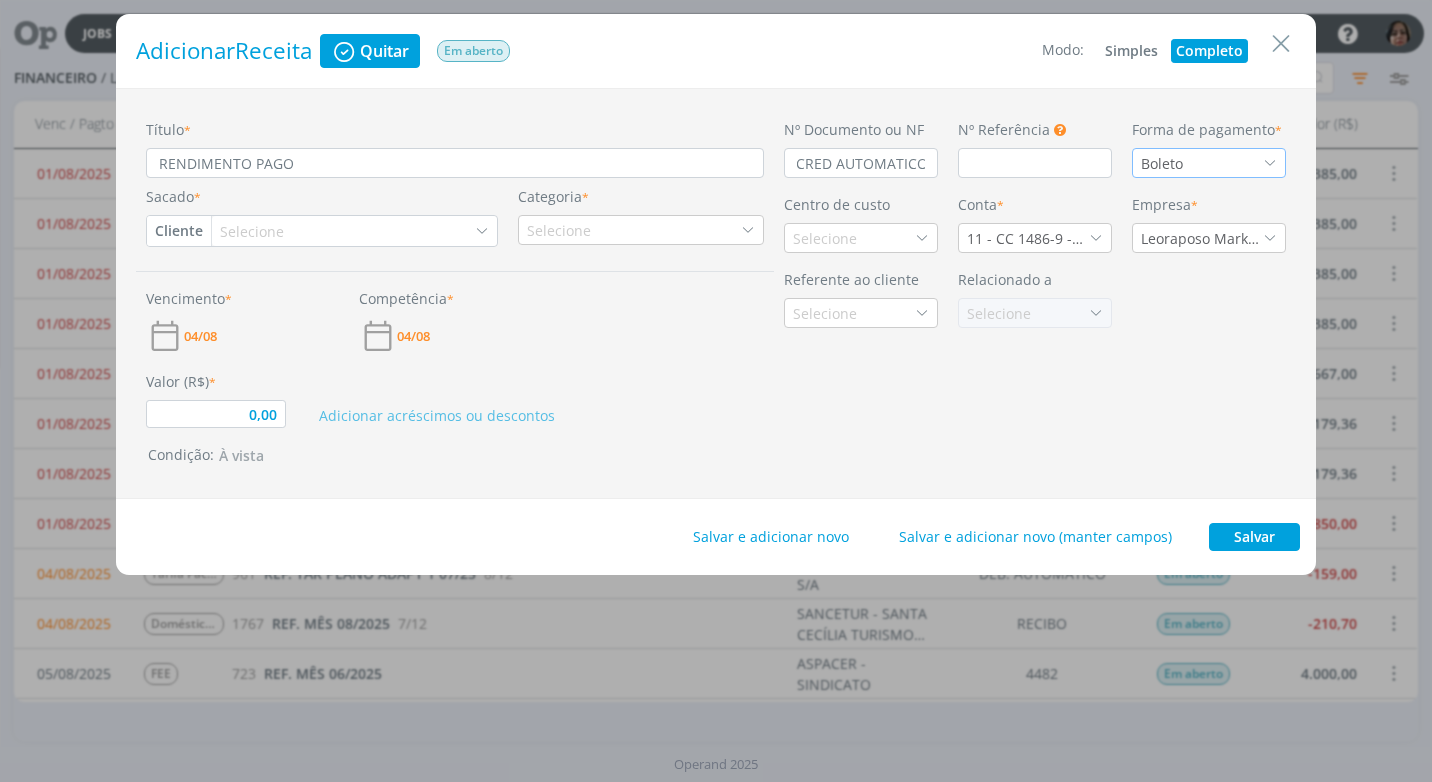 scroll, scrollTop: 0, scrollLeft: 0, axis: both 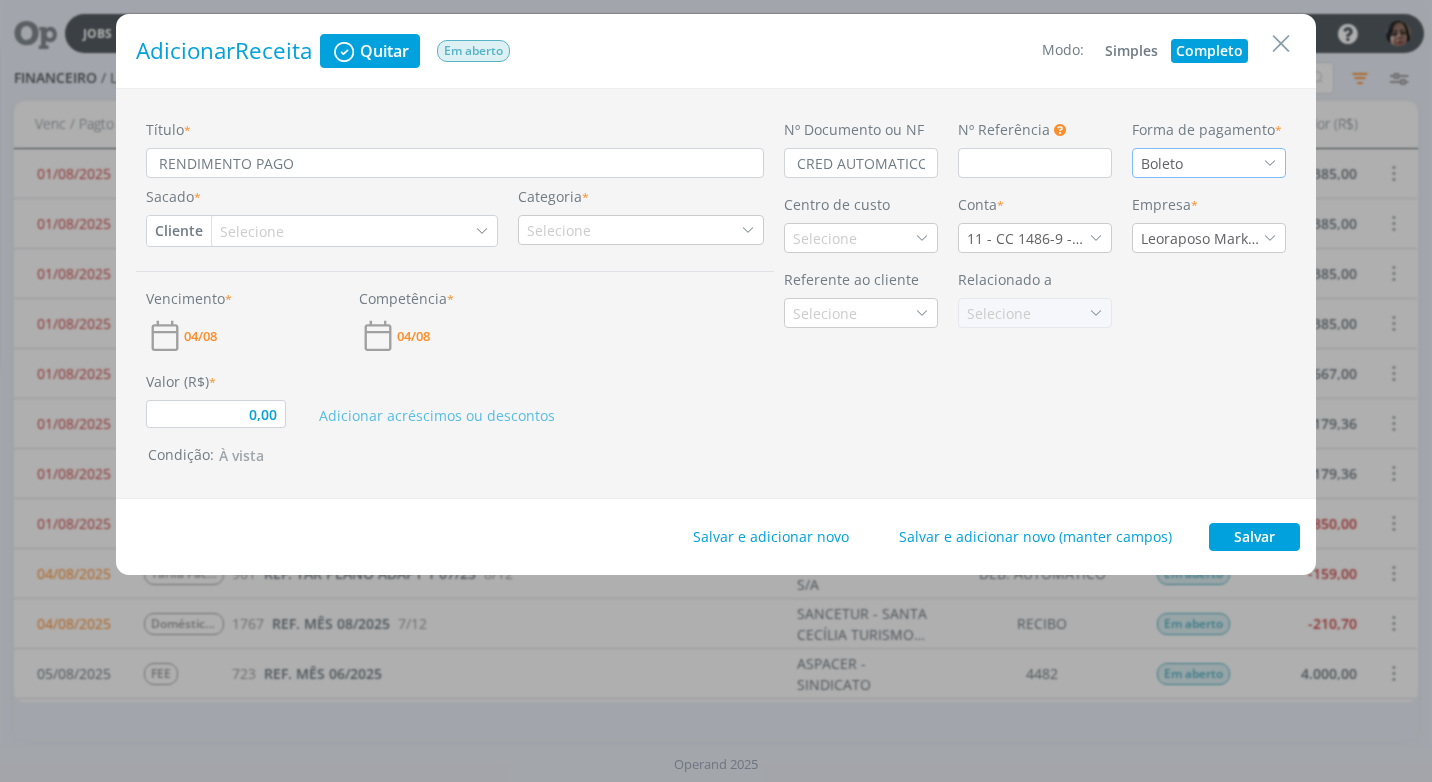 click on "Boleto" at bounding box center (1209, 163) 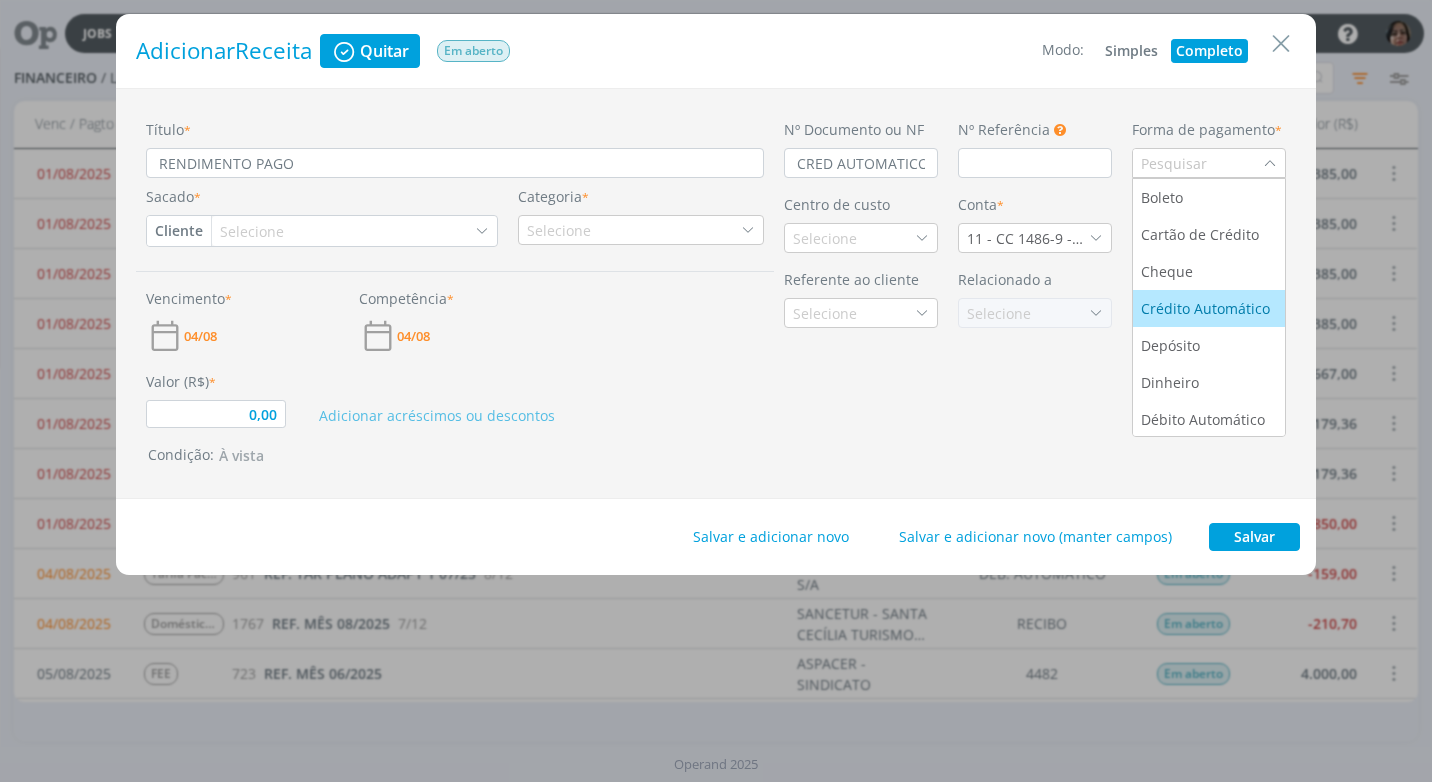 click on "Crédito Automático" at bounding box center [1207, 308] 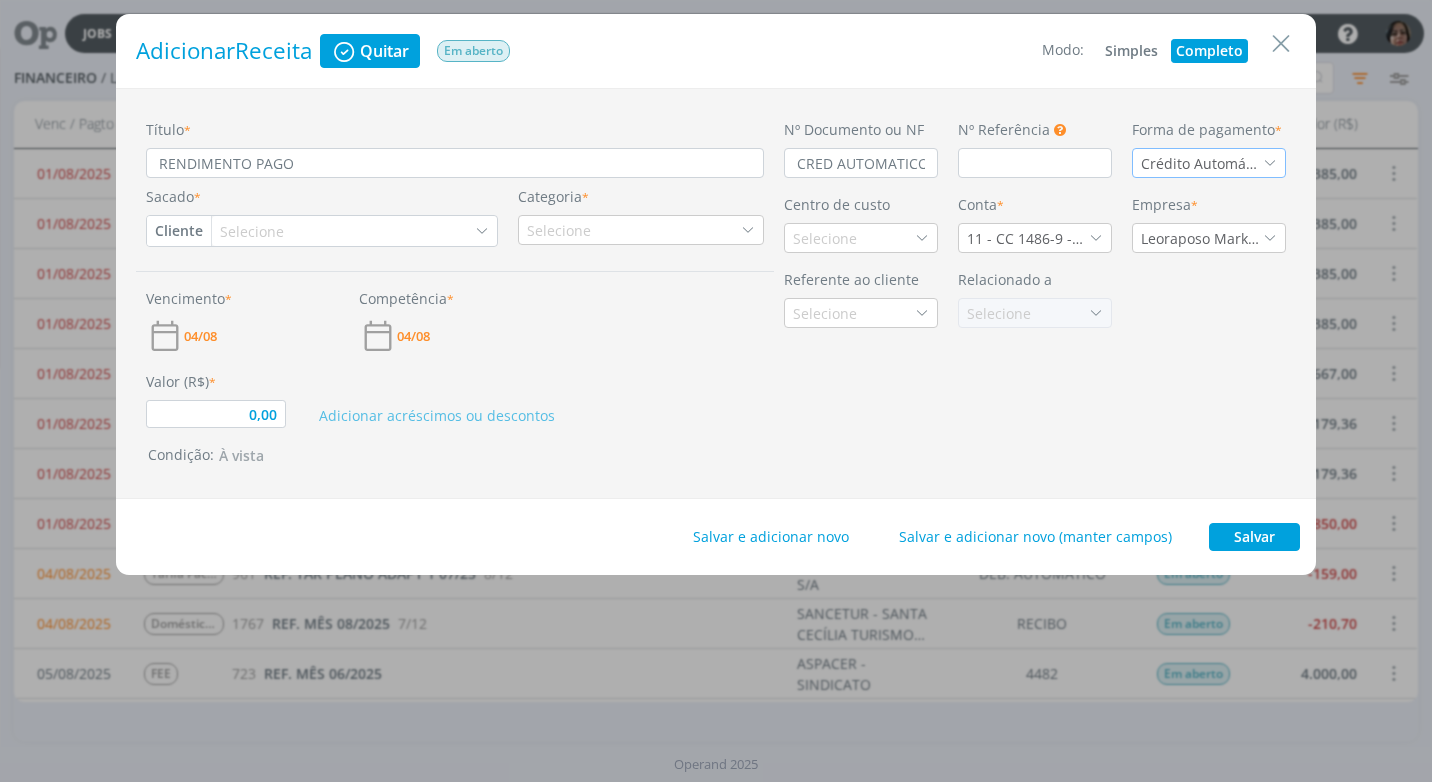 click on "Cliente" at bounding box center [179, 231] 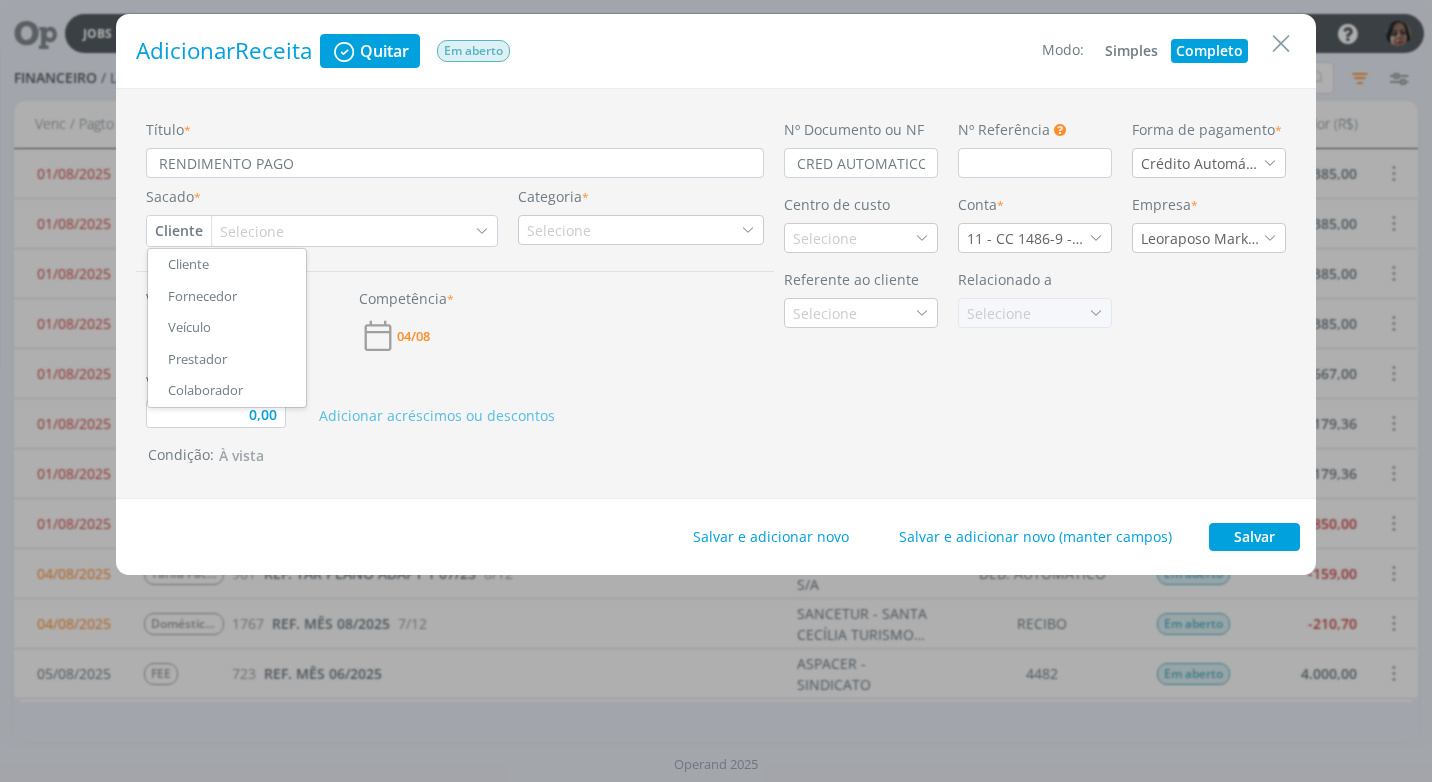 click on "Fornecedor" at bounding box center [227, 297] 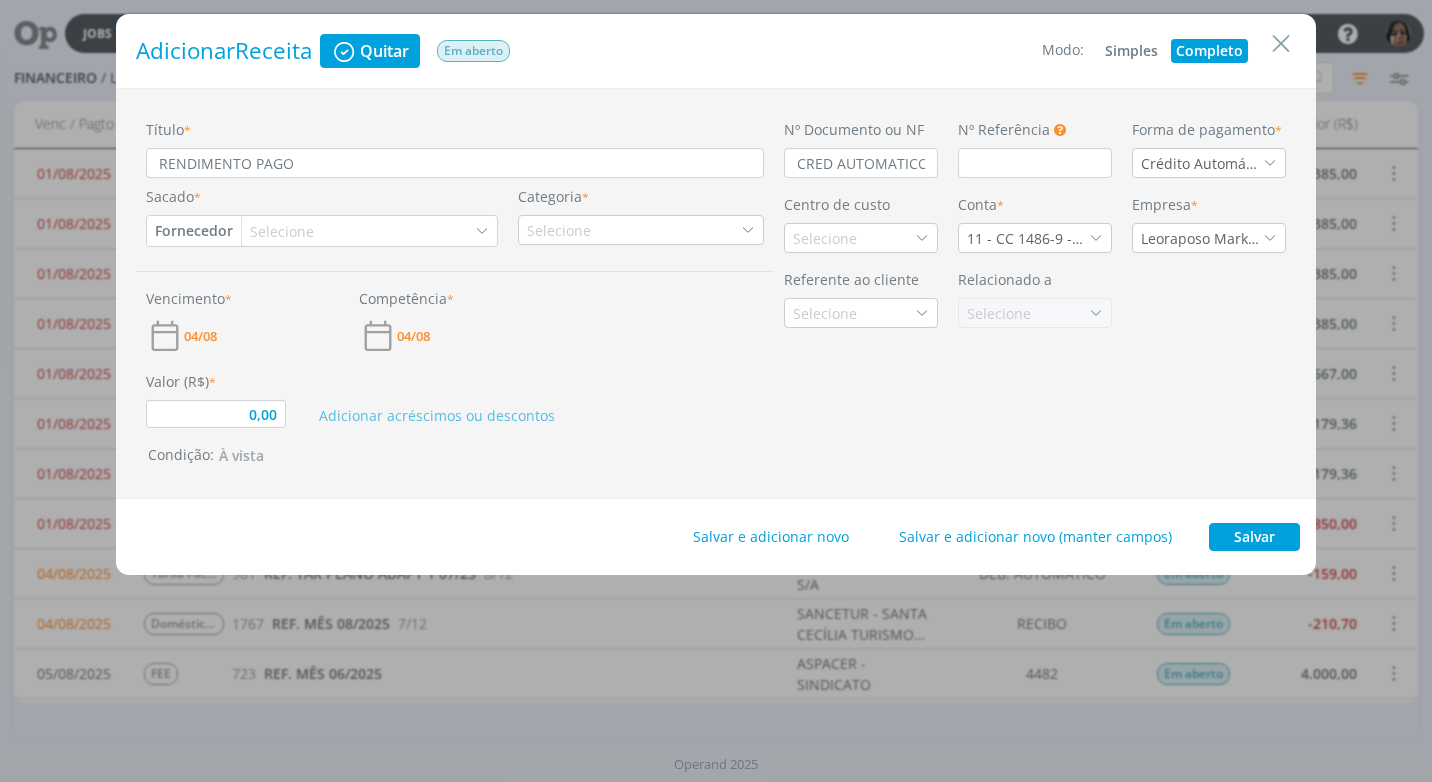 type on "0,00" 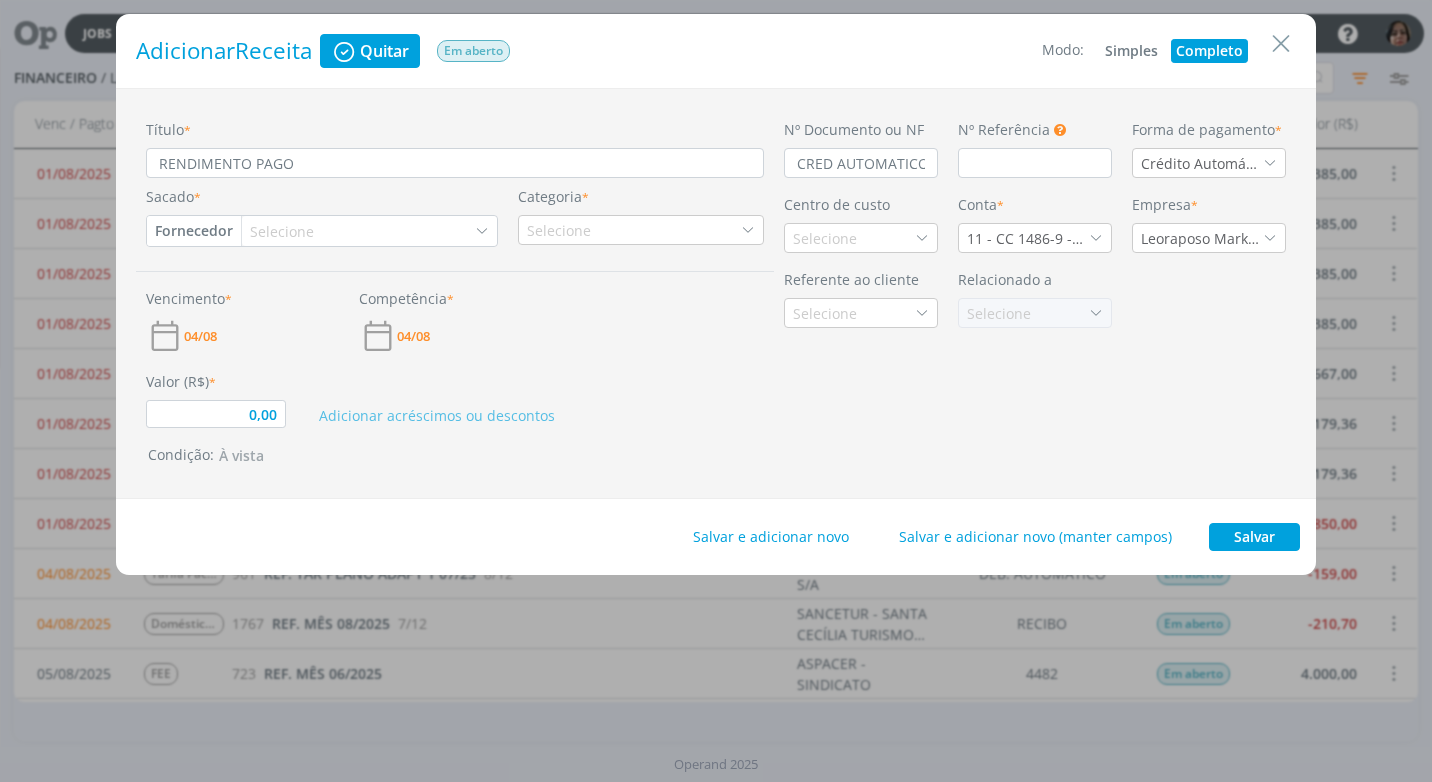 click on "Selecione" at bounding box center [284, 231] 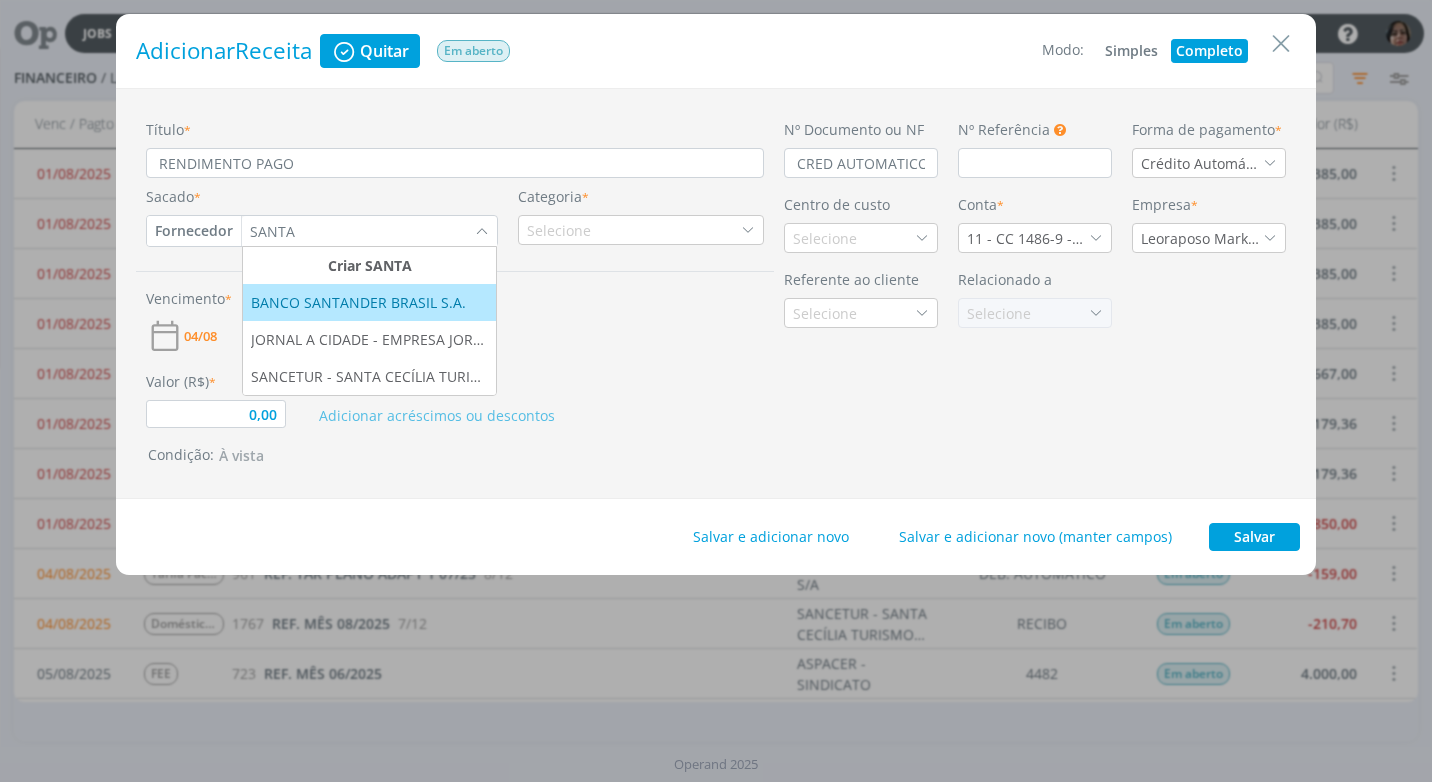 type on "SANTA" 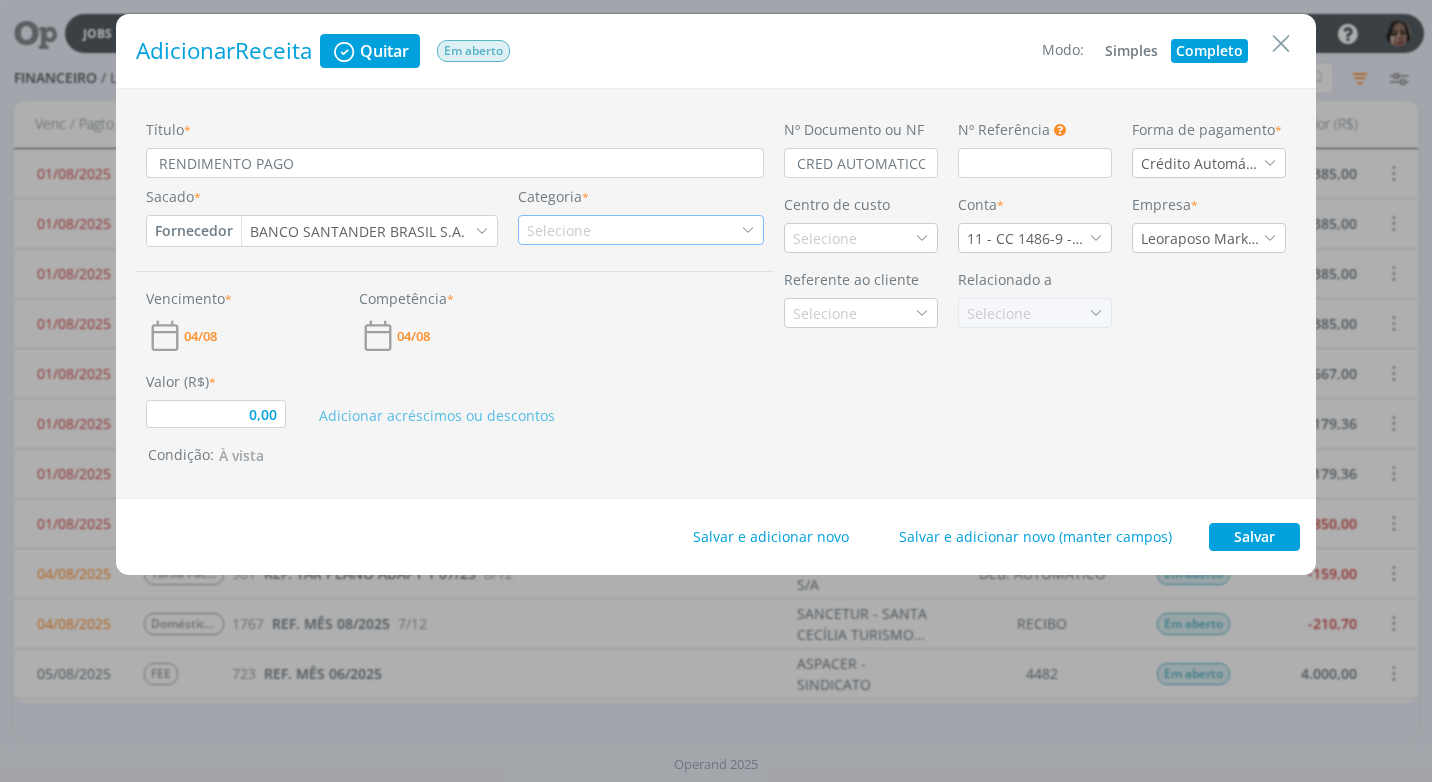 click on "Selecione" at bounding box center [561, 230] 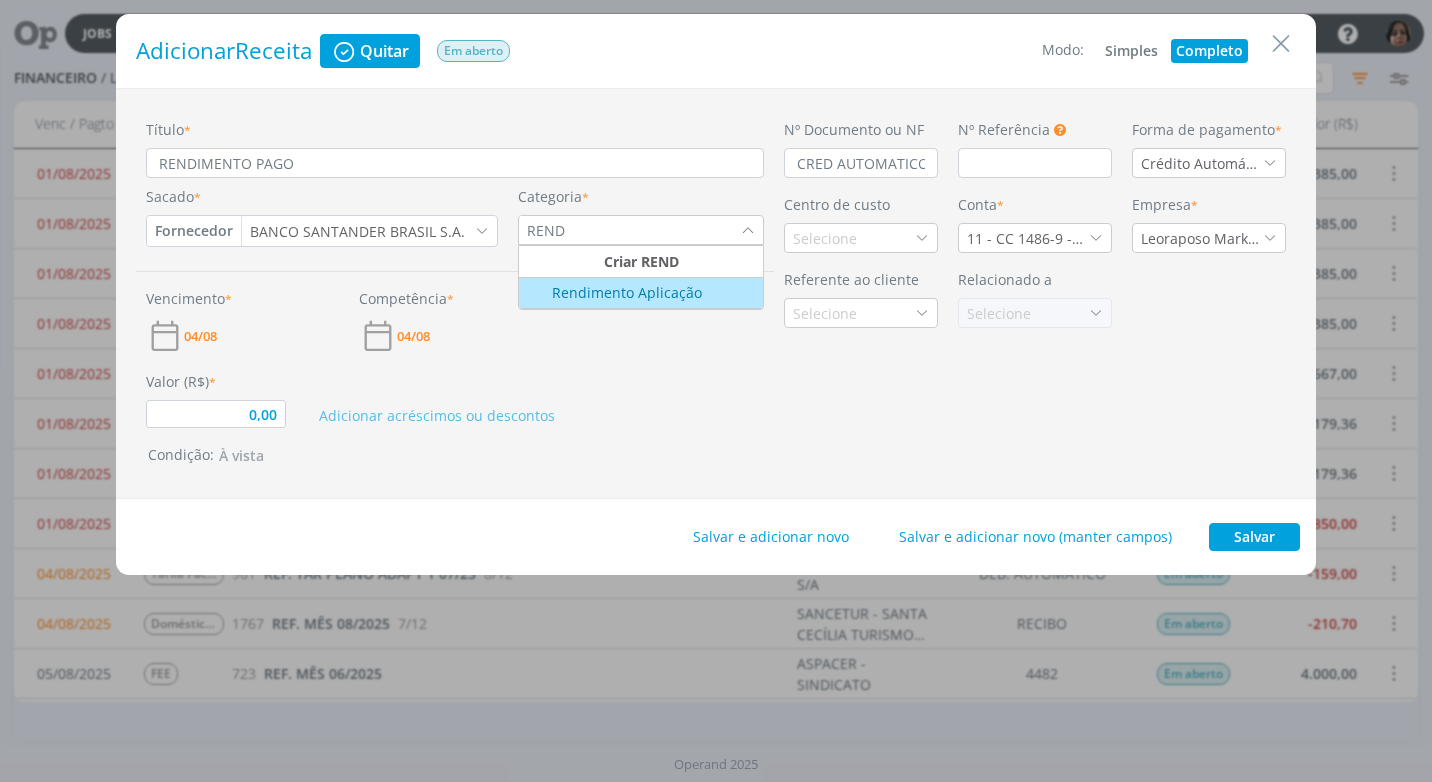 type on "REND" 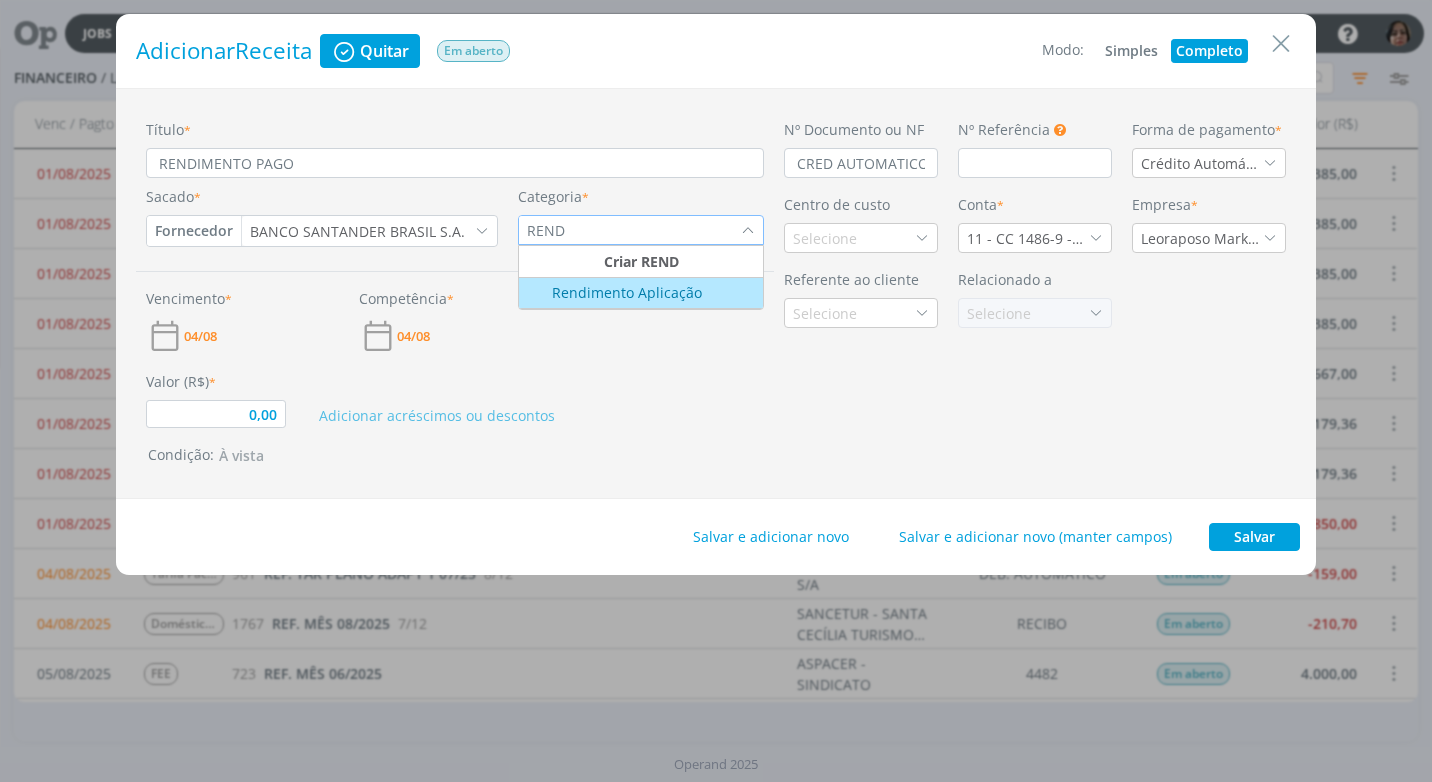 type on "0,00" 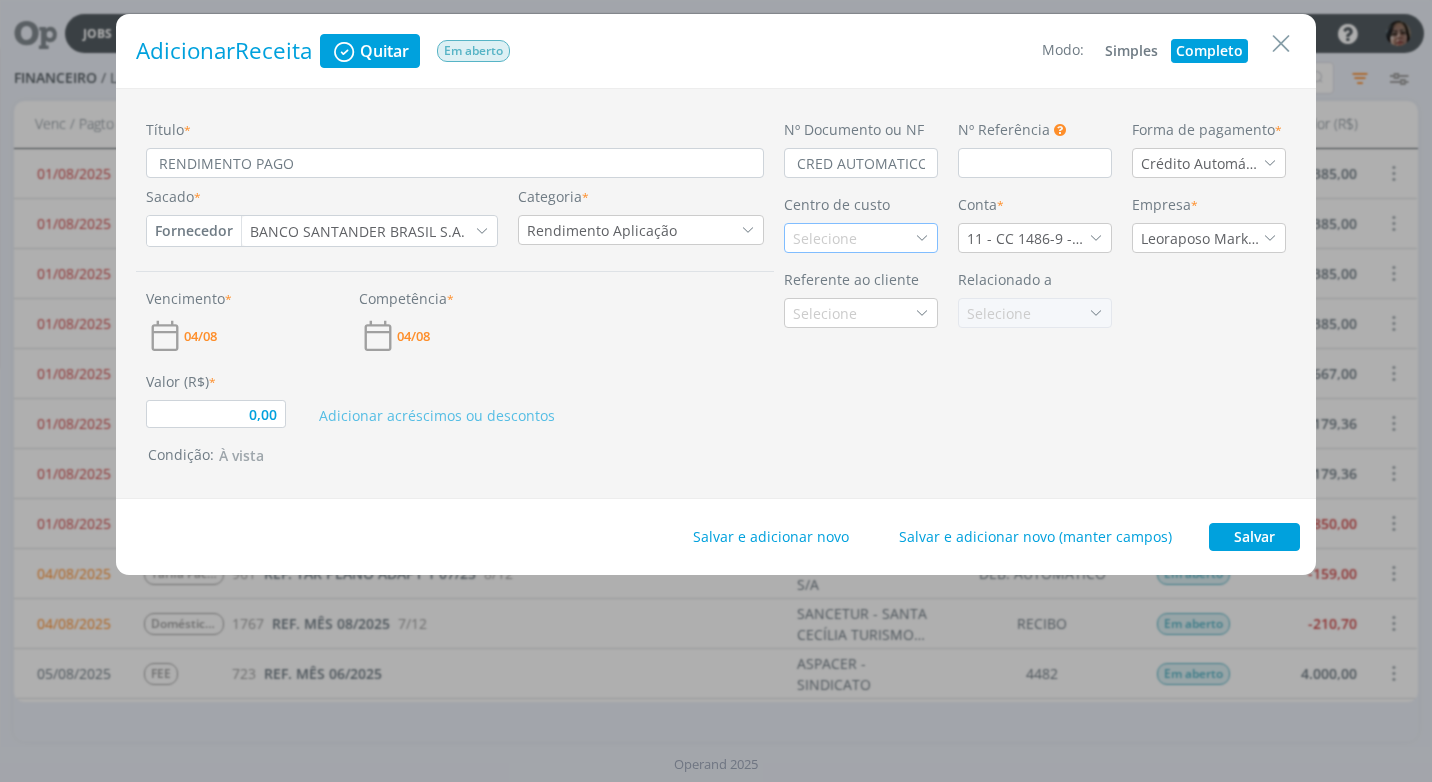 click on "Selecione" at bounding box center [827, 238] 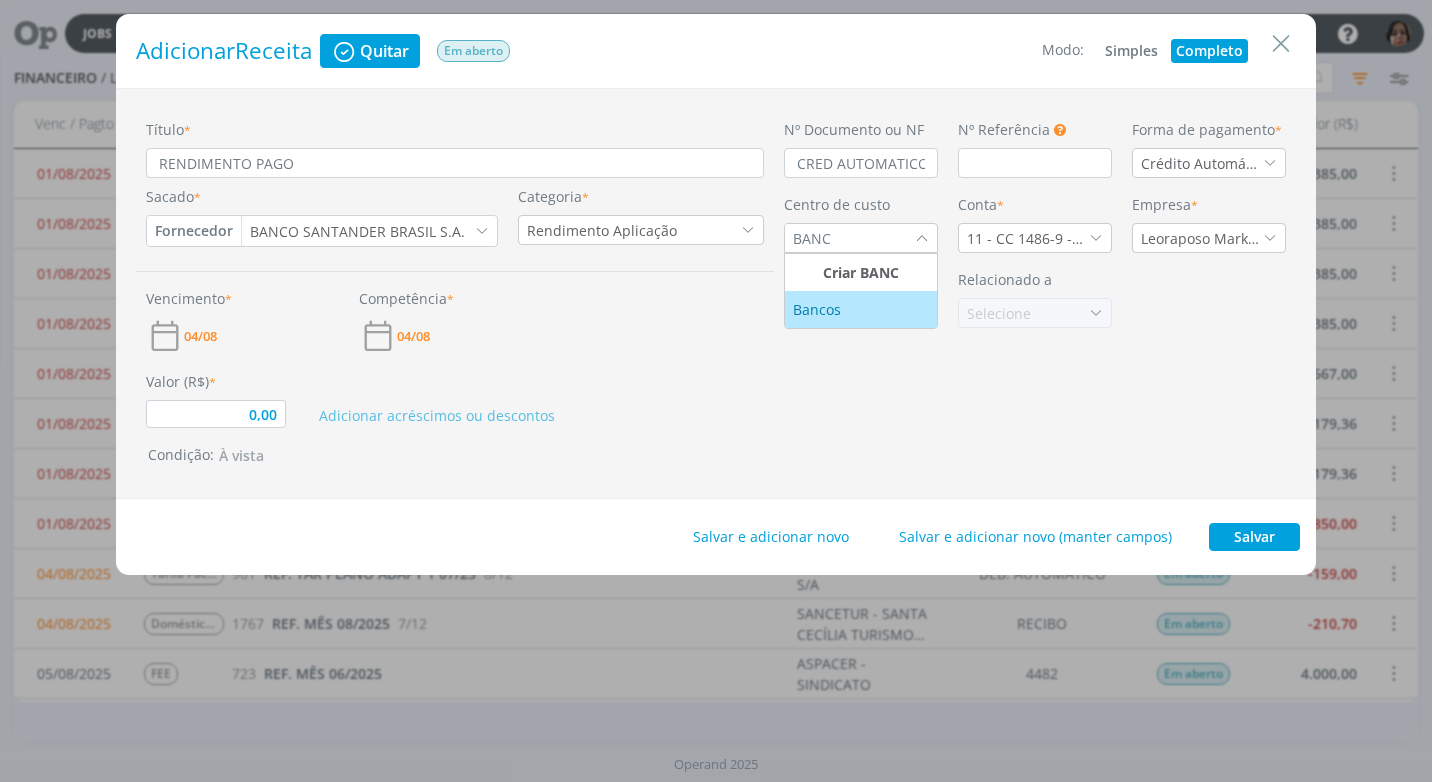 type on "BANC" 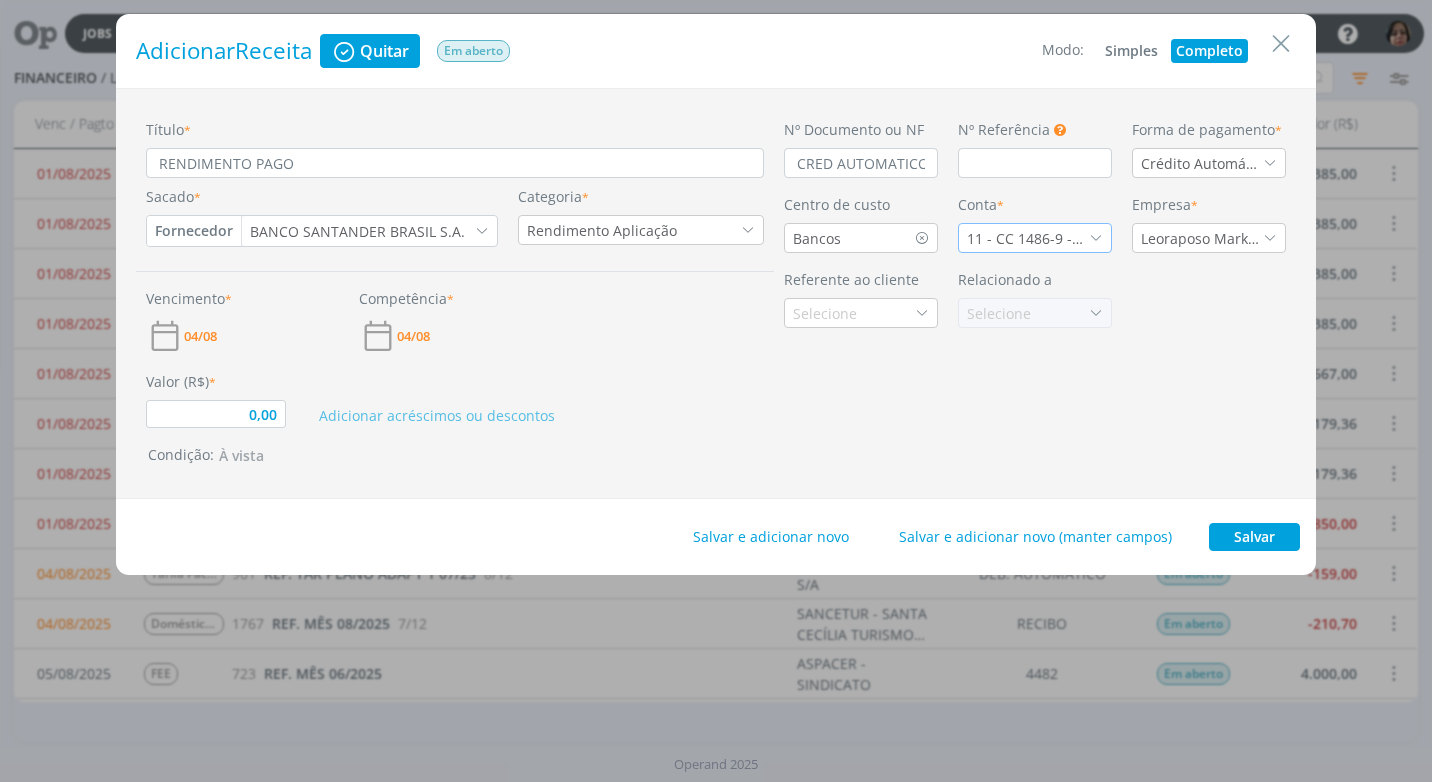 click at bounding box center (1096, 238) 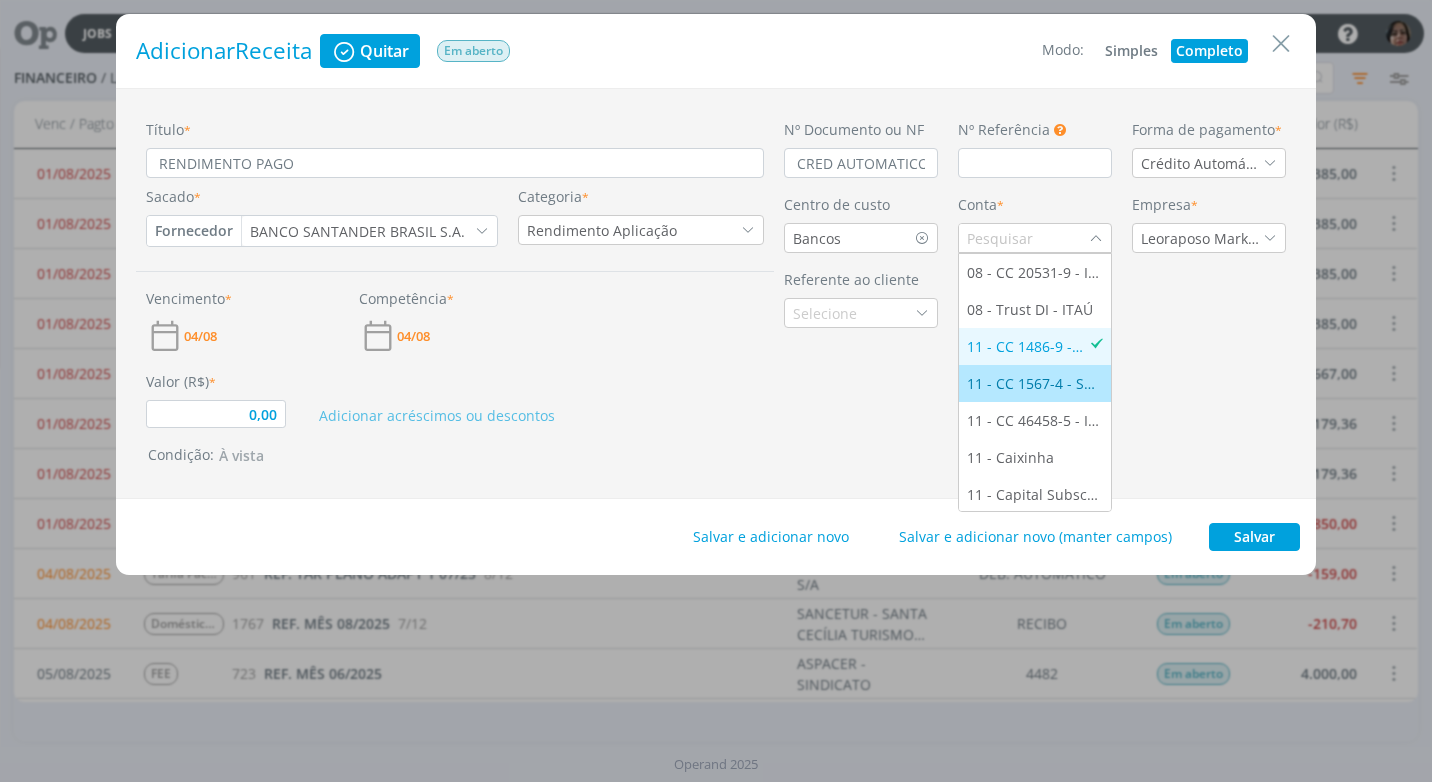 scroll, scrollTop: 39, scrollLeft: 0, axis: vertical 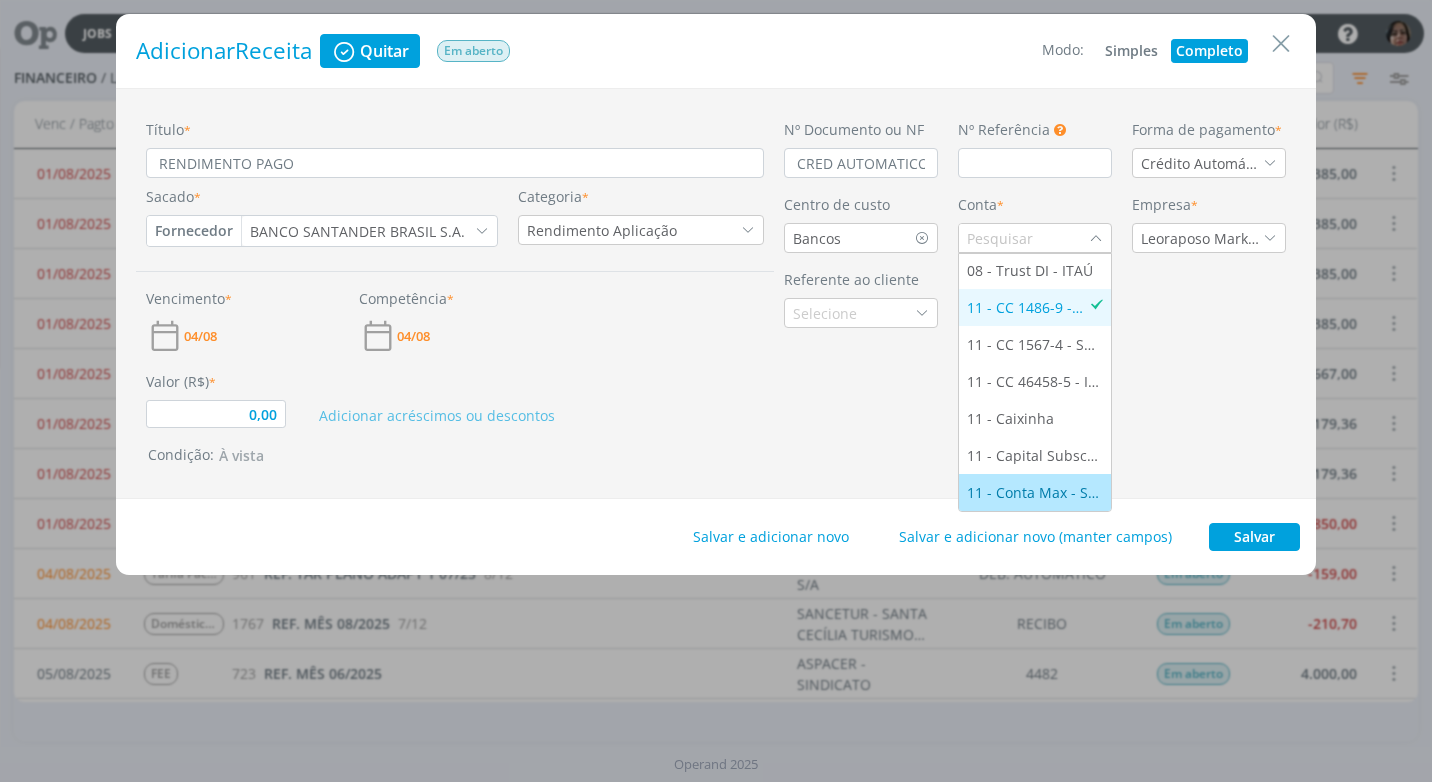drag, startPoint x: 1050, startPoint y: 495, endPoint x: 1050, endPoint y: 483, distance: 12 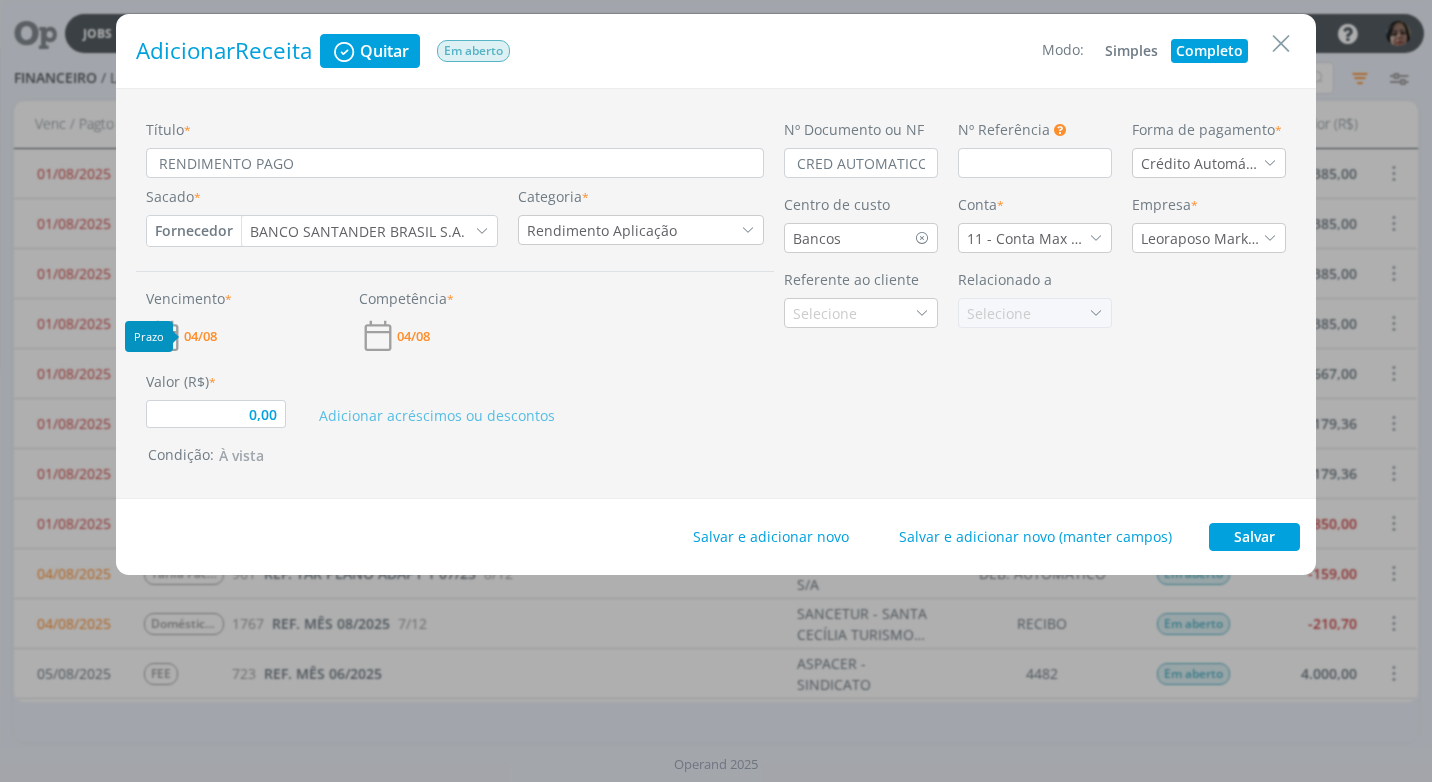 click on "04/08" at bounding box center (200, 336) 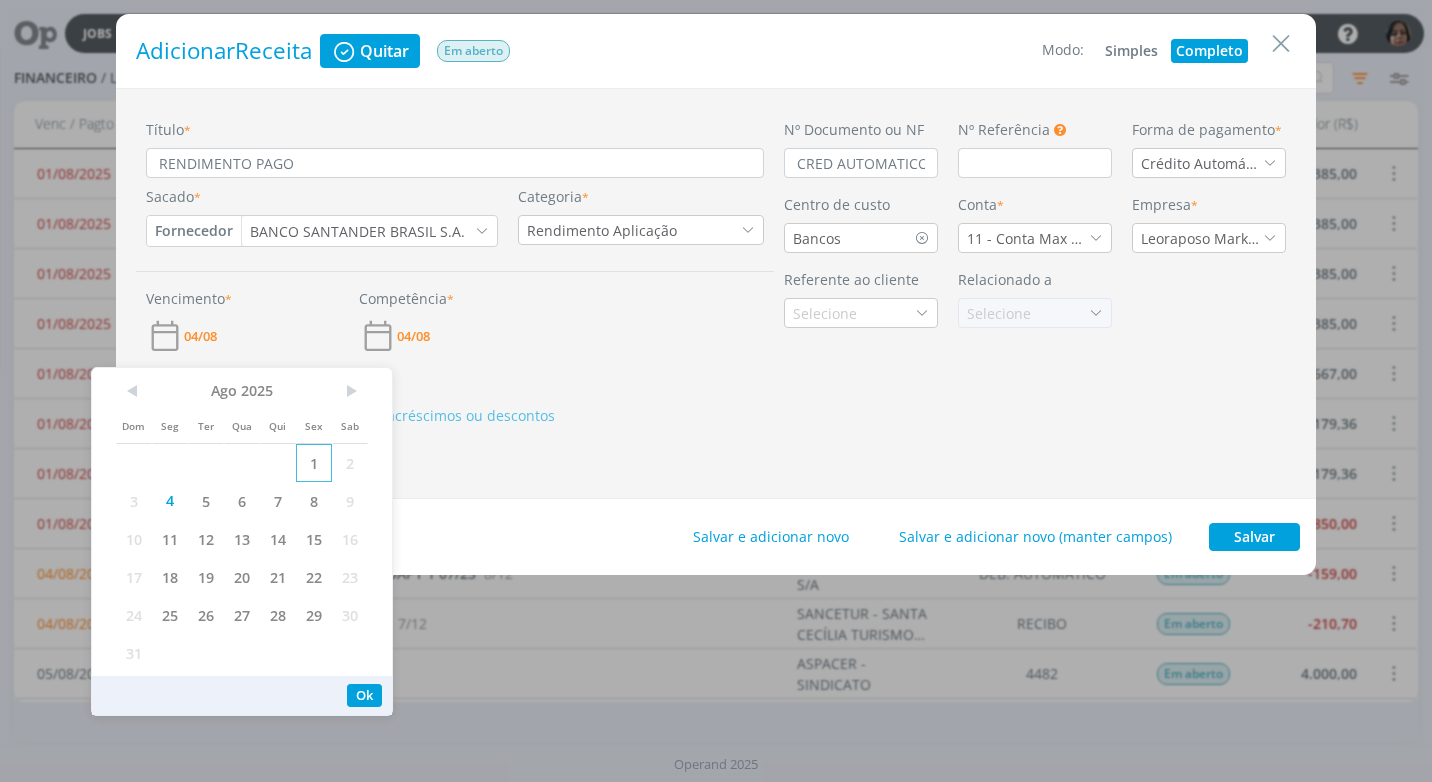 click on "1" at bounding box center [314, 463] 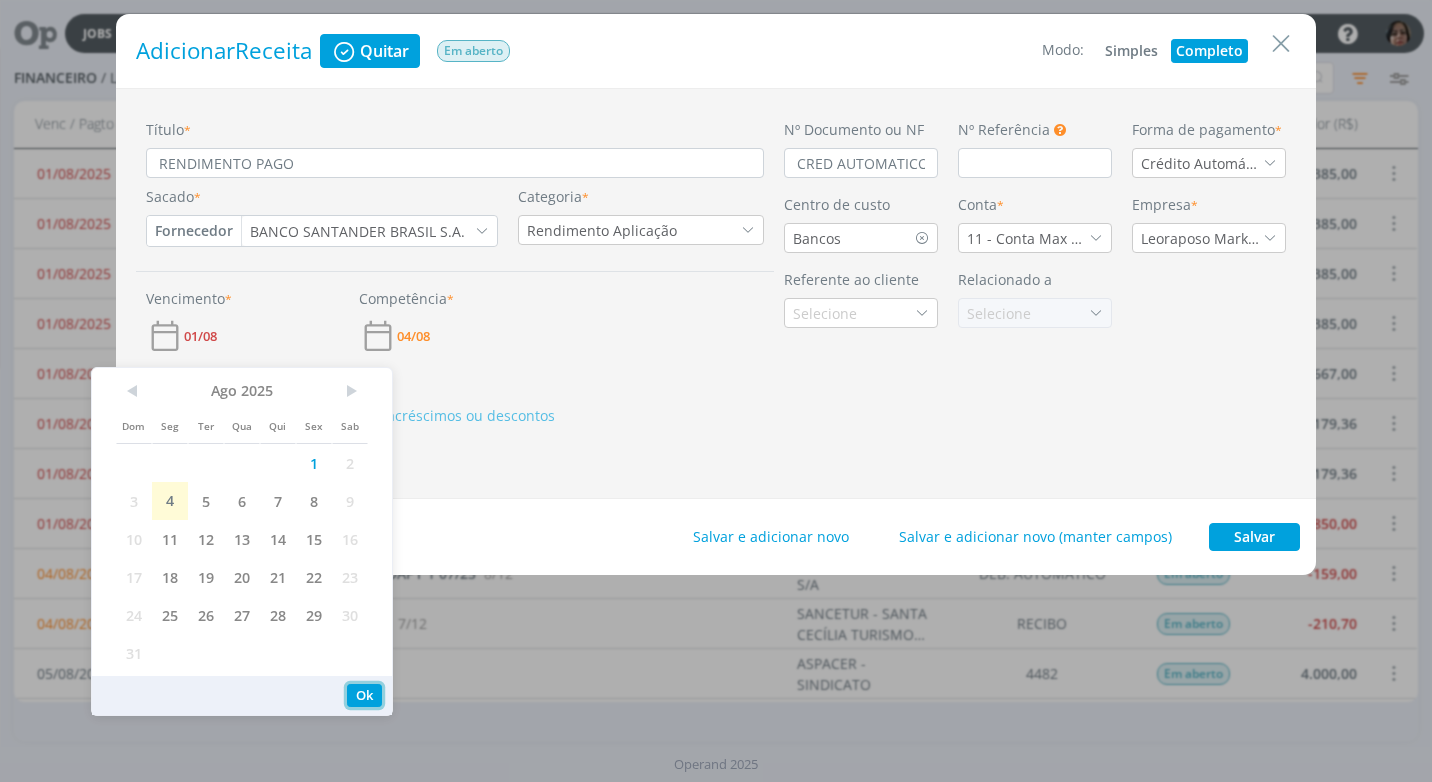 drag, startPoint x: 365, startPoint y: 689, endPoint x: 378, endPoint y: 670, distance: 23.021729 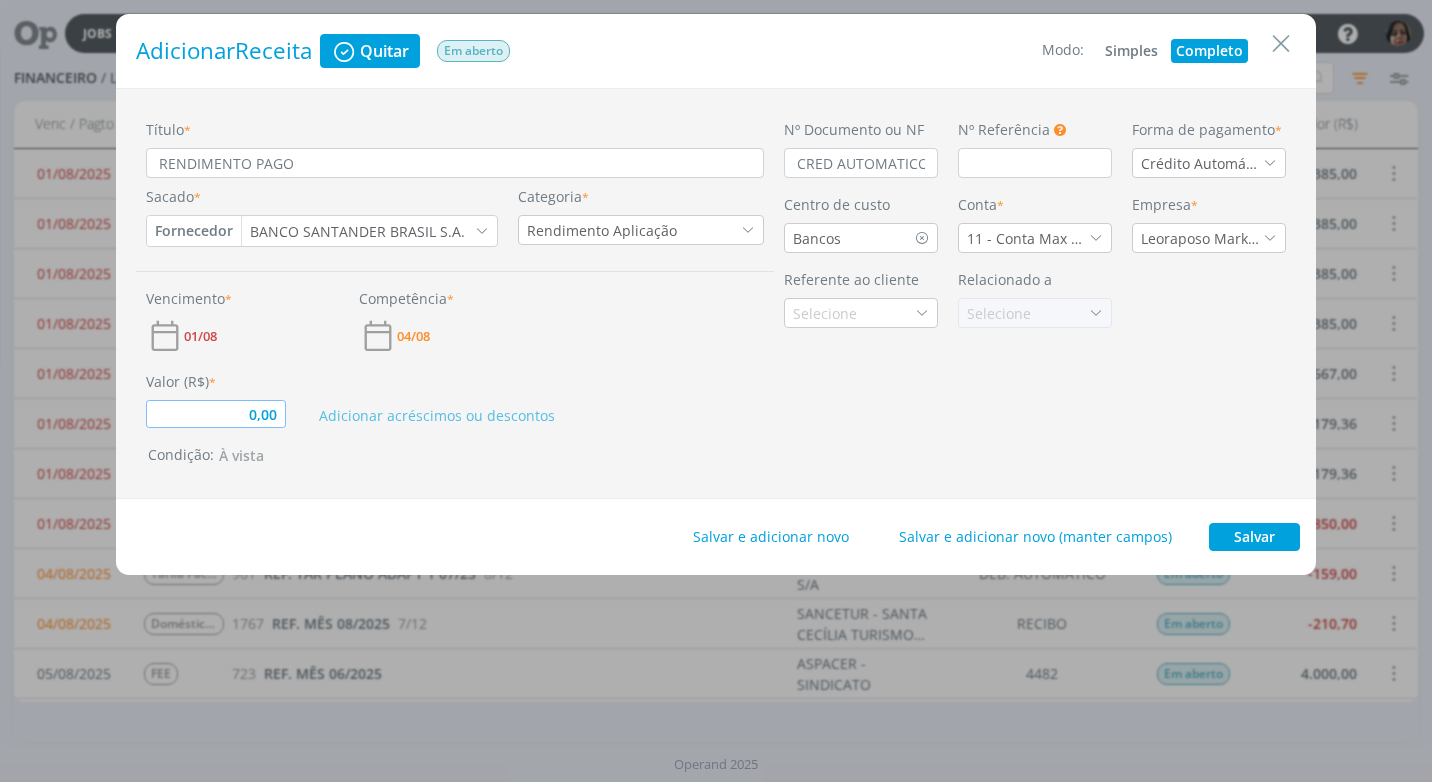 click on "0,00" at bounding box center [216, 414] 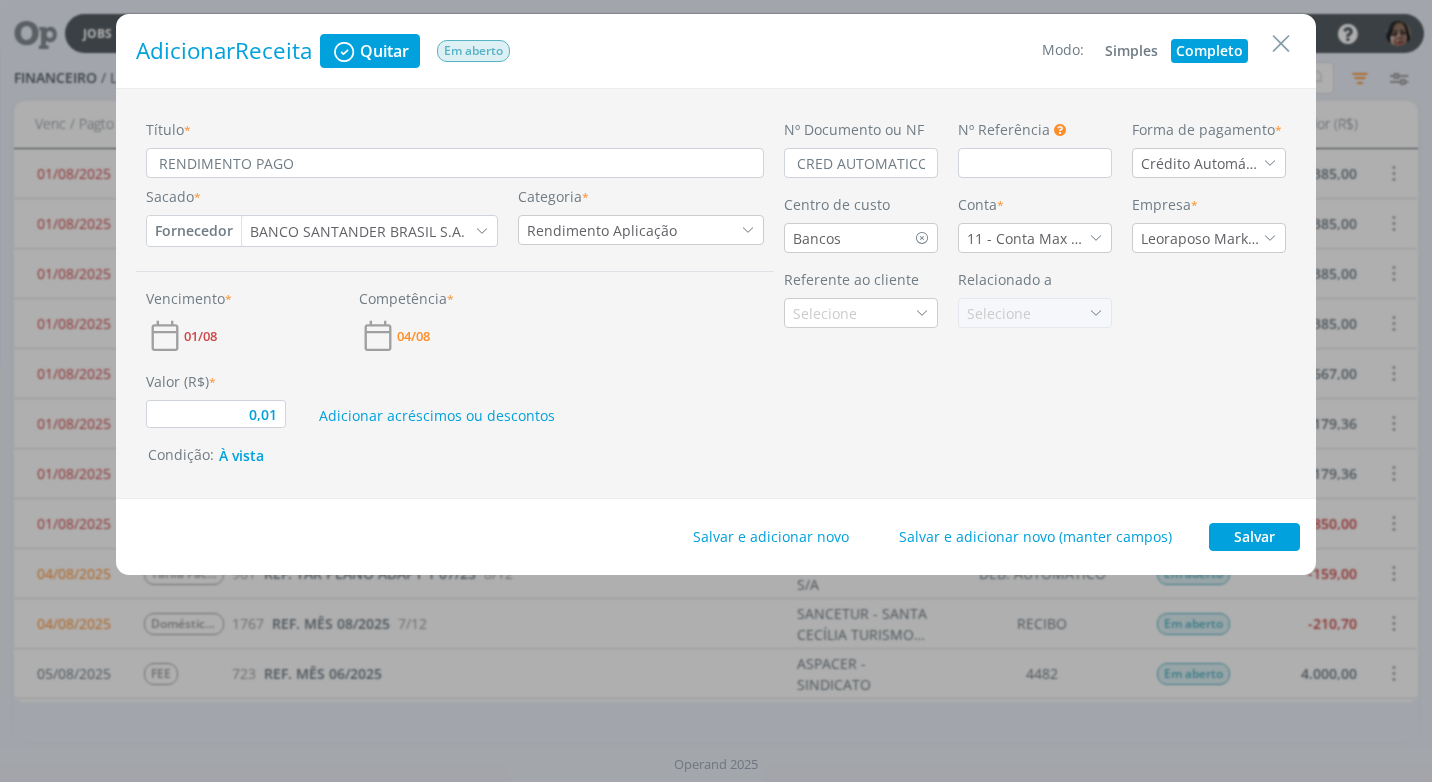 click on "Condição:
À vista" at bounding box center [459, 456] 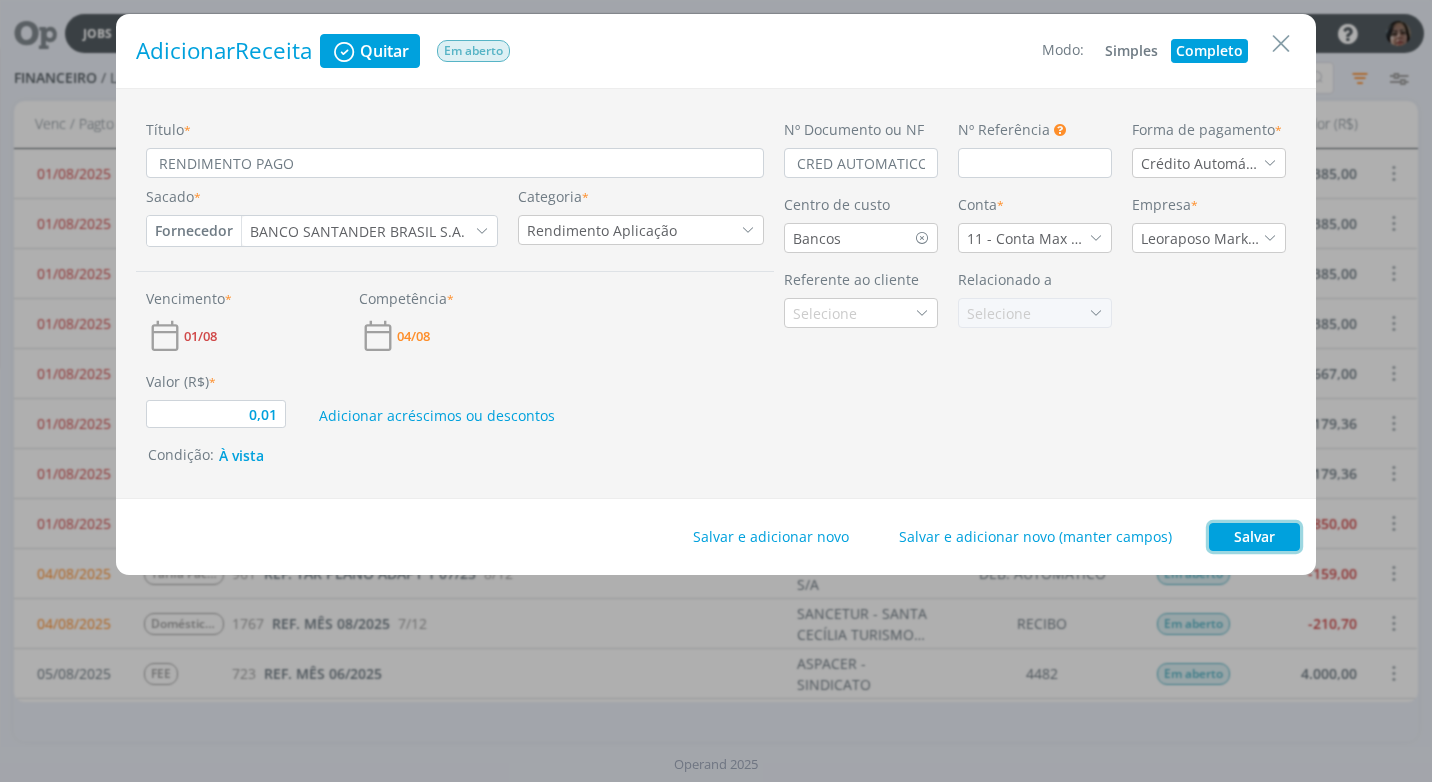 click on "Salvar" at bounding box center [1254, 537] 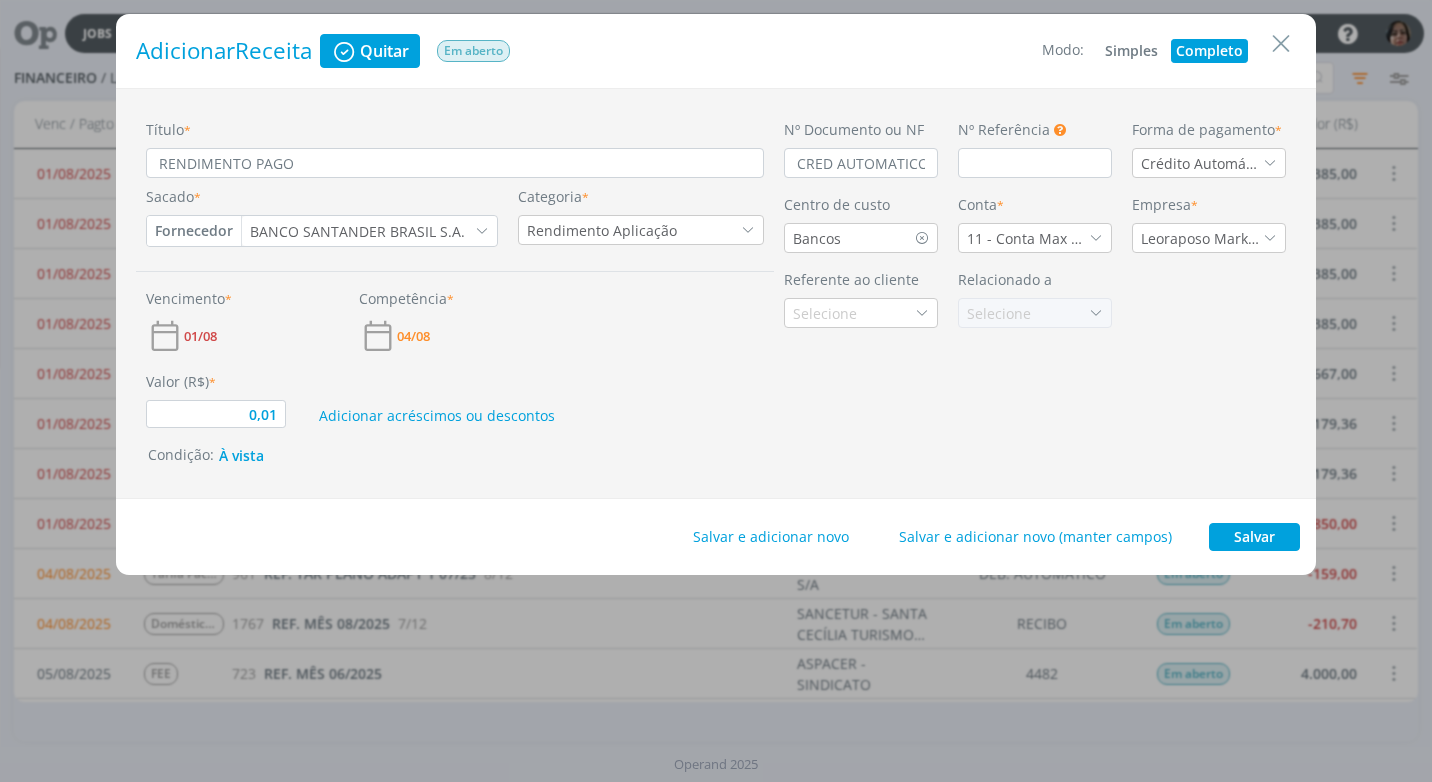 type on "0,01" 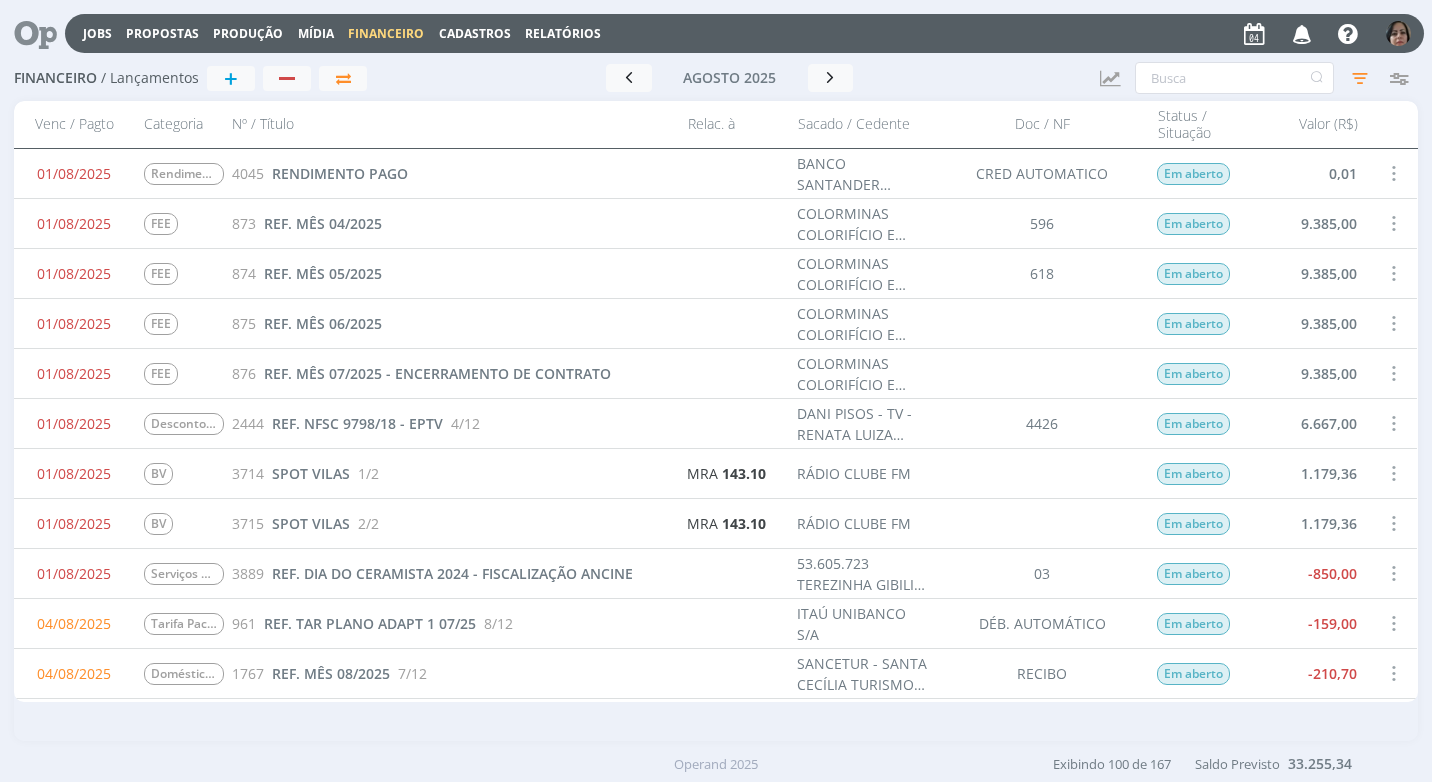 click at bounding box center (1393, 173) 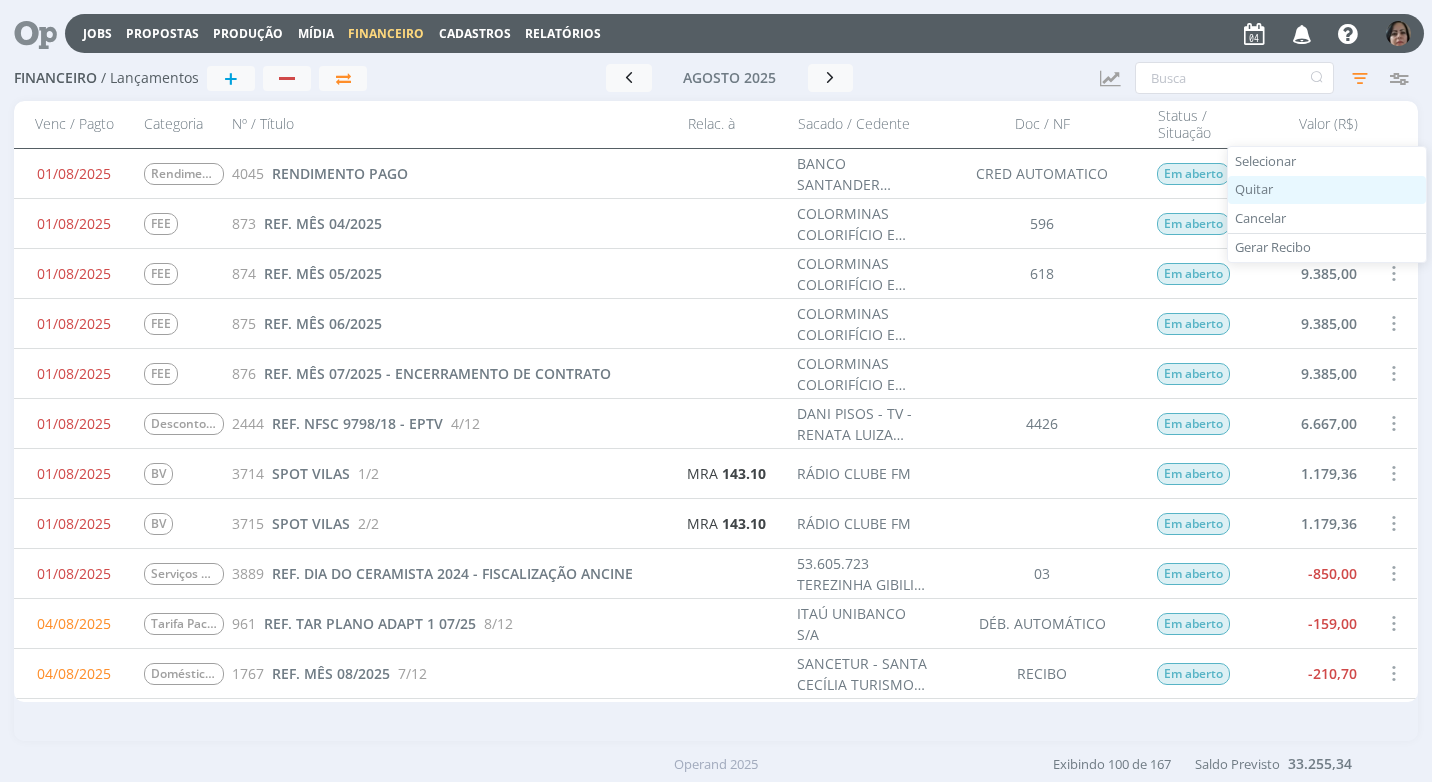 click on "Quitar" at bounding box center (1327, 190) 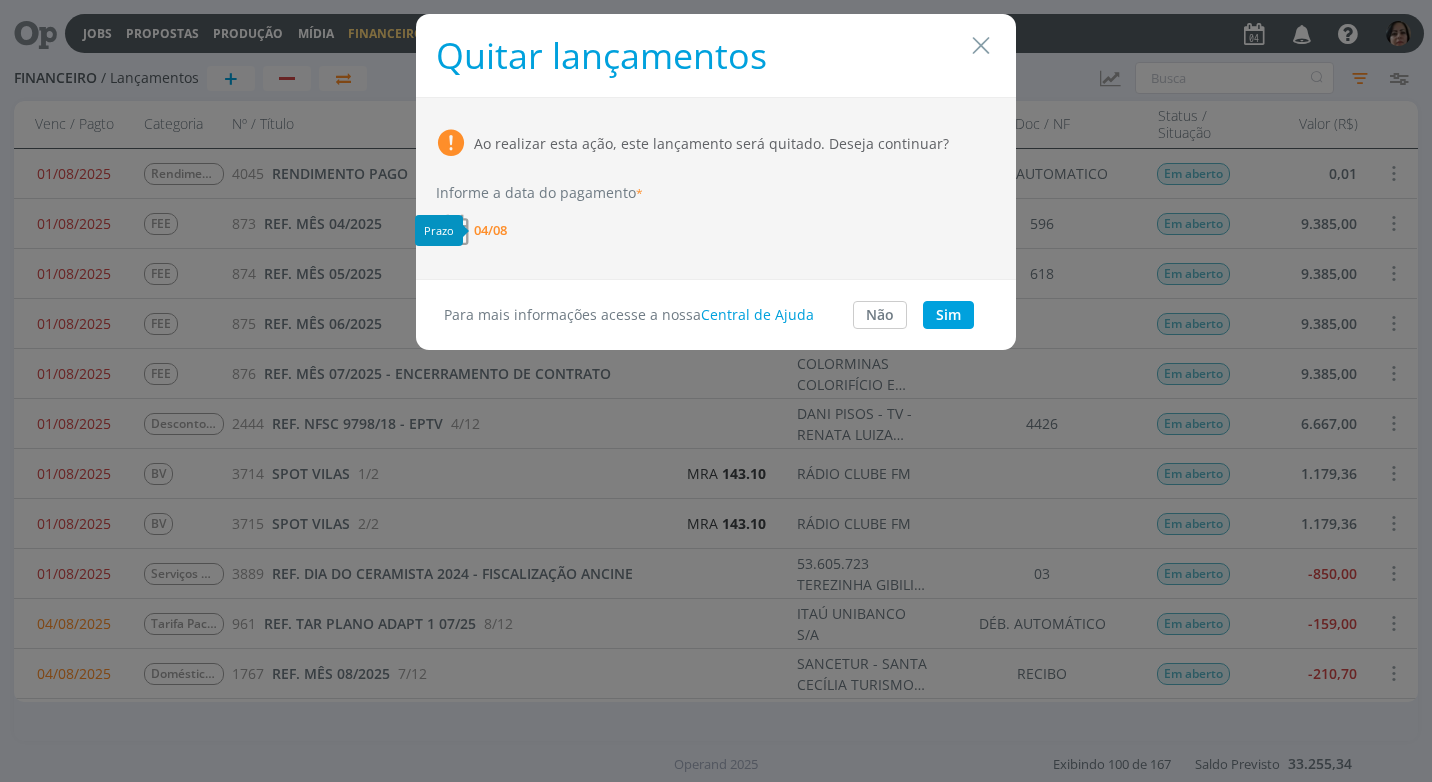 click on "04/08" at bounding box center [490, 230] 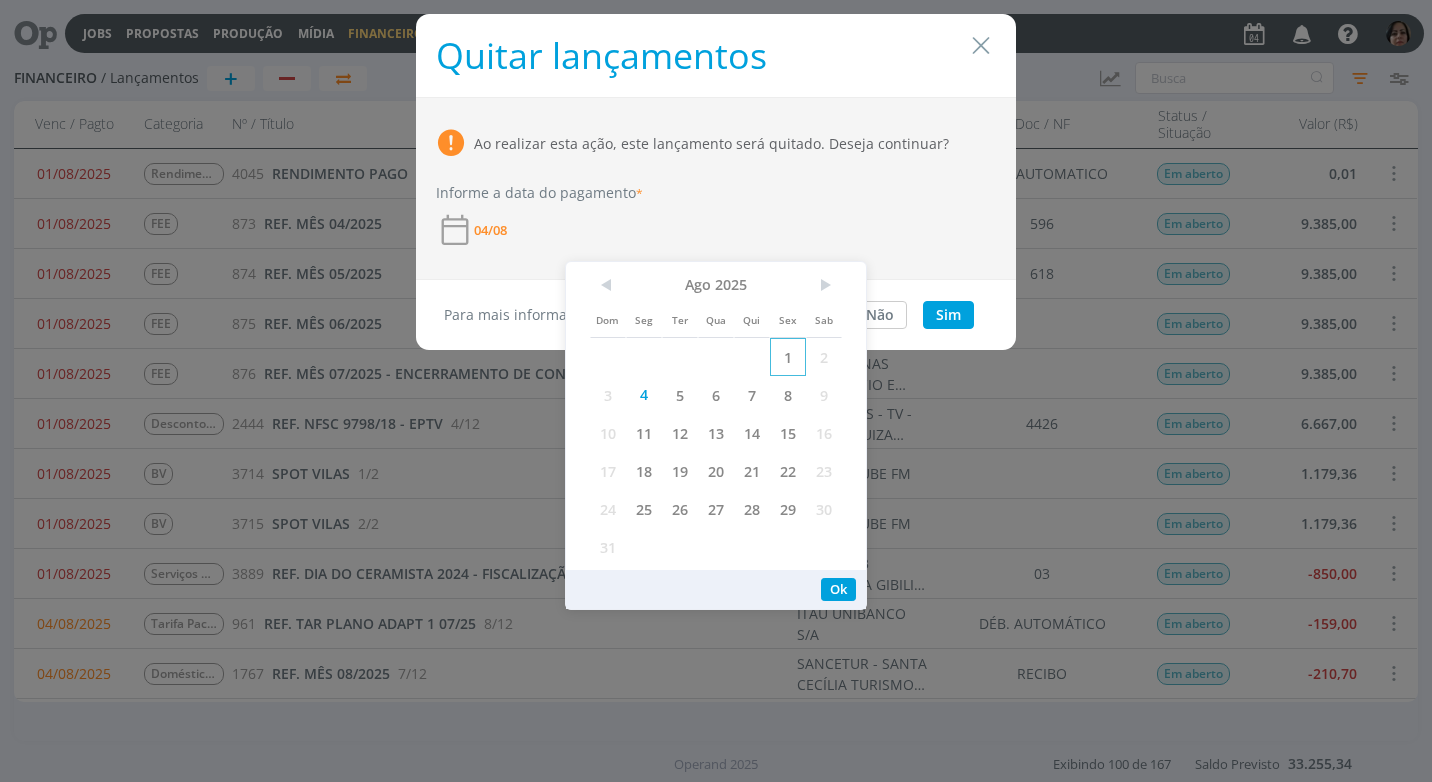 click on "1" at bounding box center [788, 357] 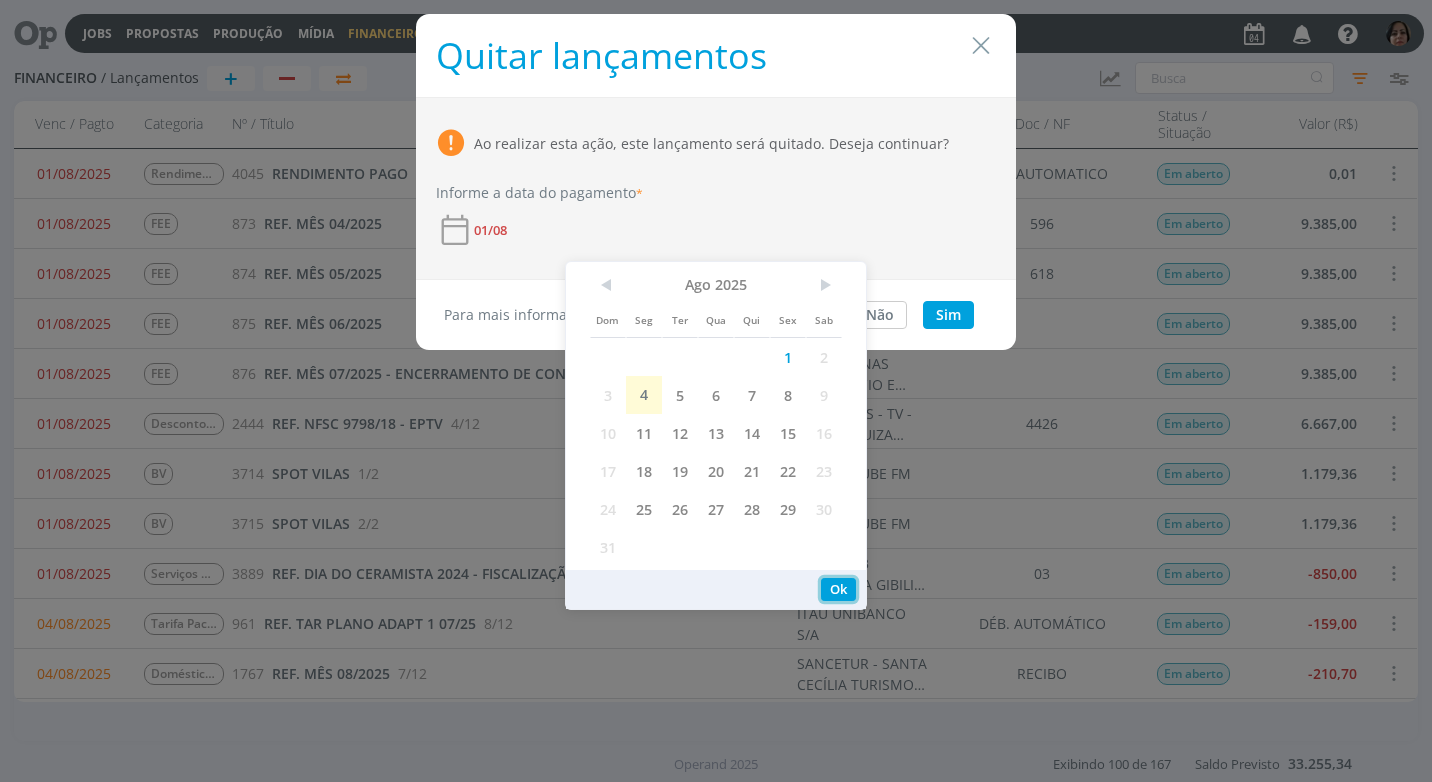 click on "Ok" at bounding box center [838, 589] 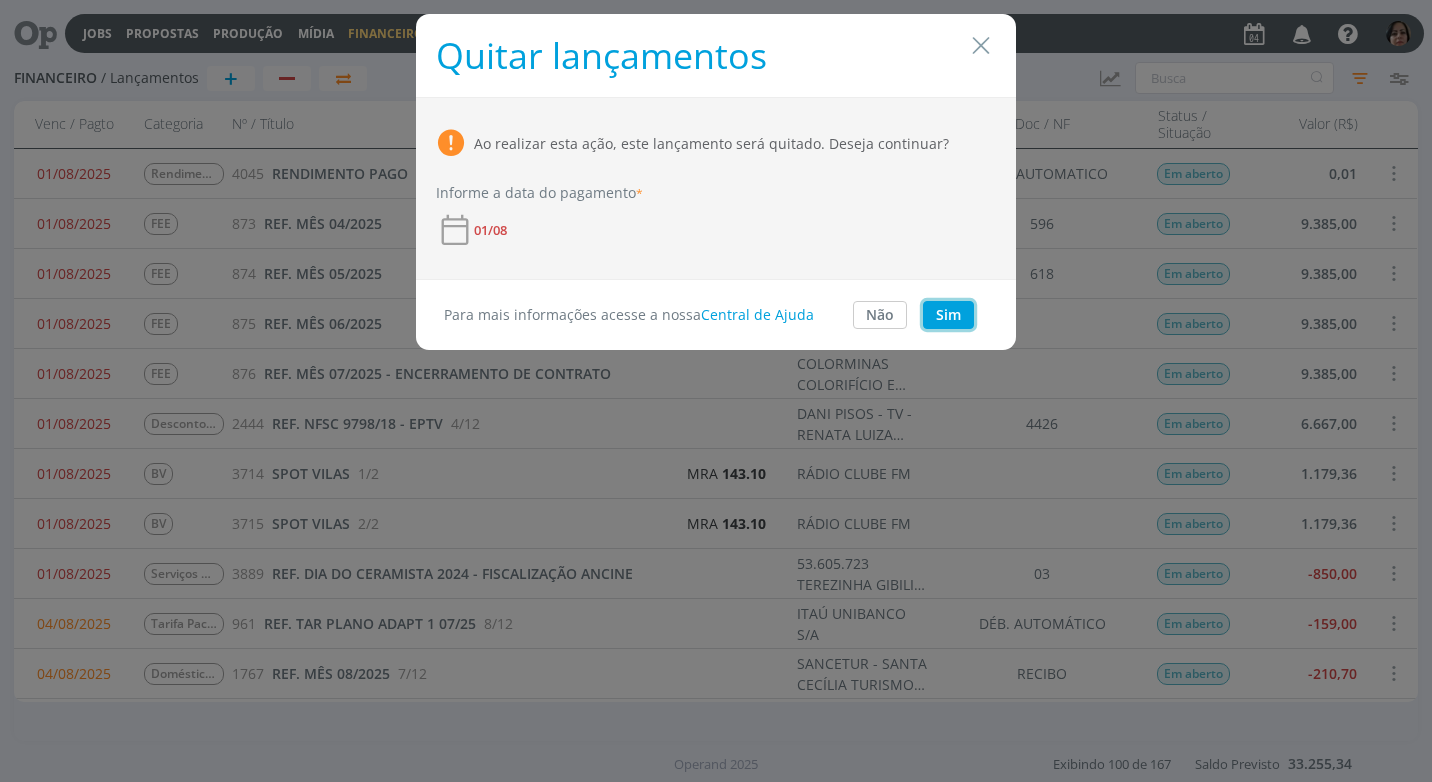 click on "Sim" at bounding box center (948, 315) 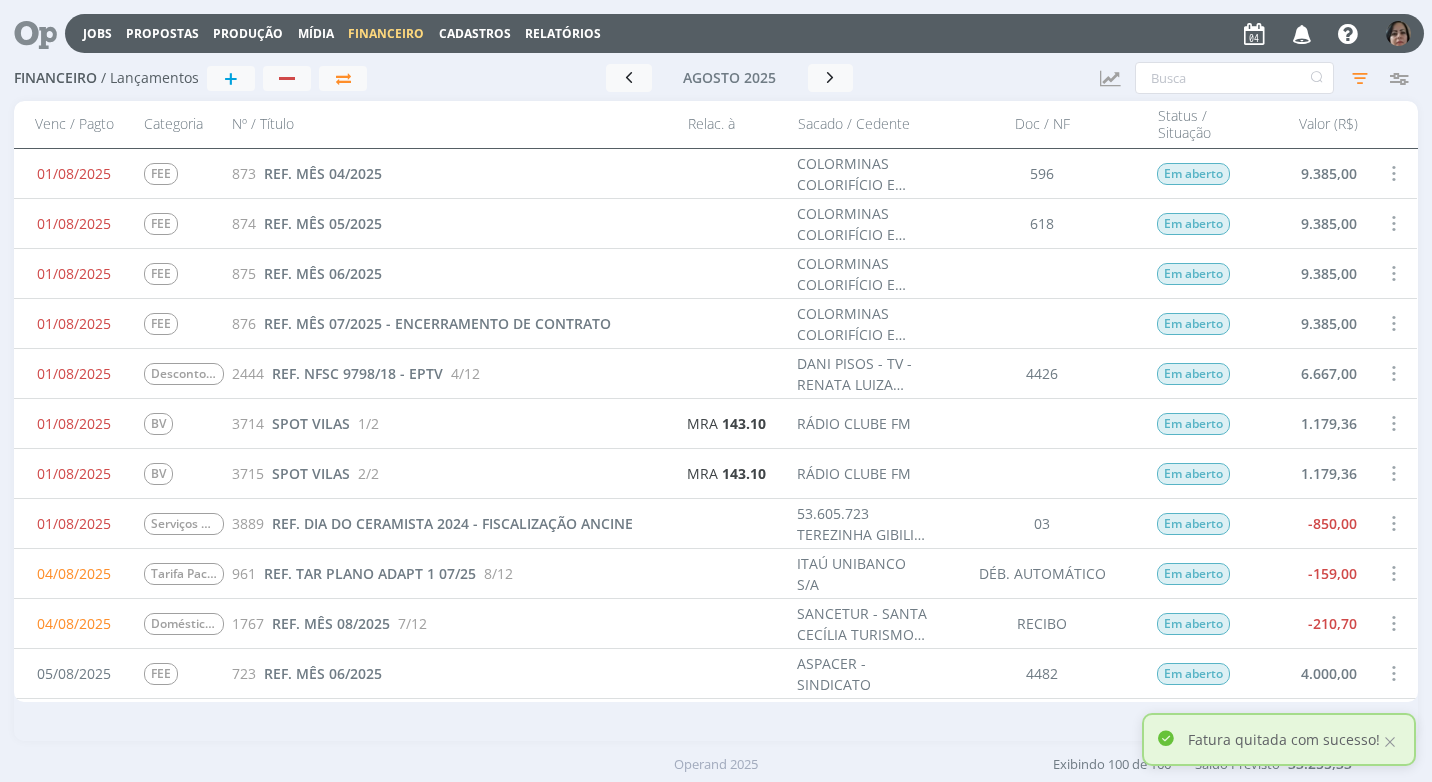 drag, startPoint x: 537, startPoint y: 28, endPoint x: 531, endPoint y: 50, distance: 22.803509 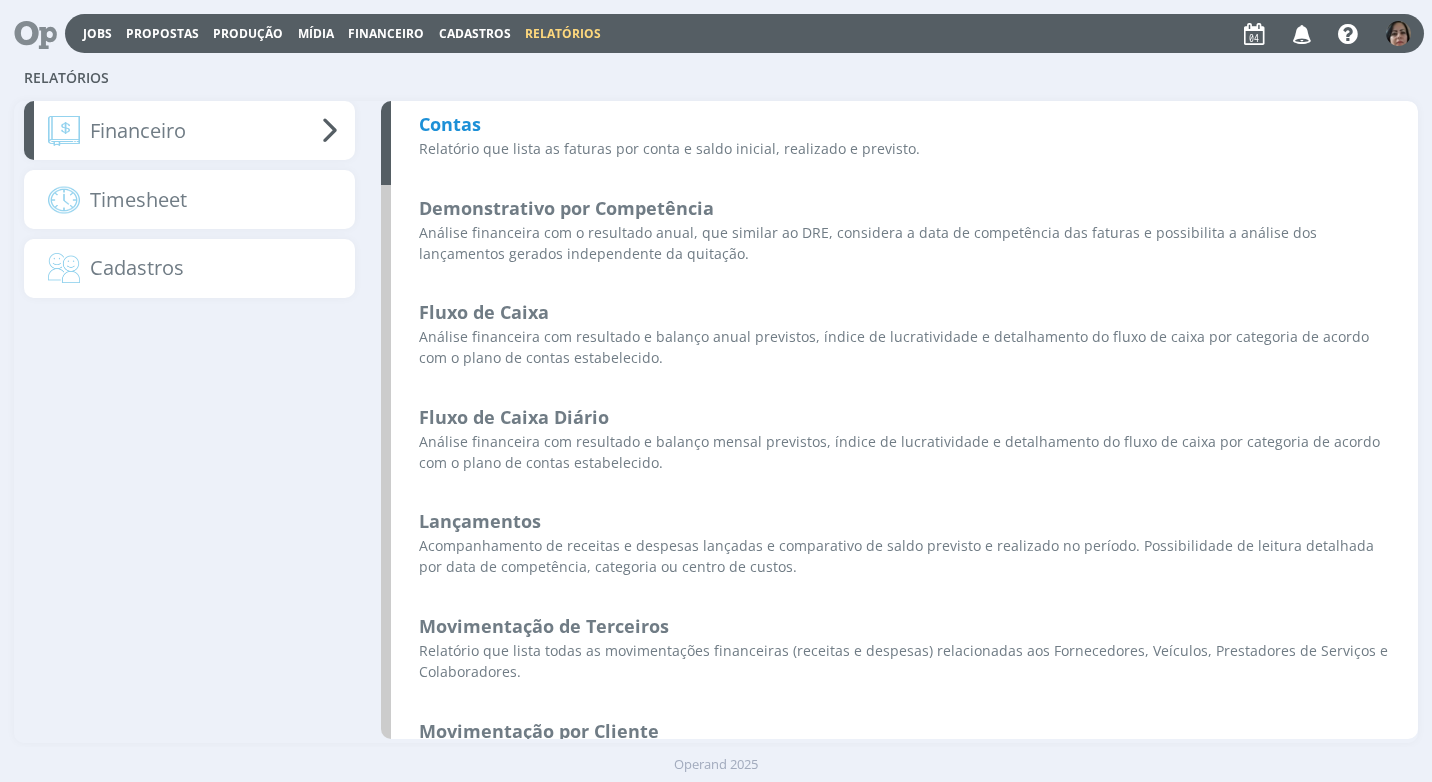 click on "Contas" at bounding box center [450, 124] 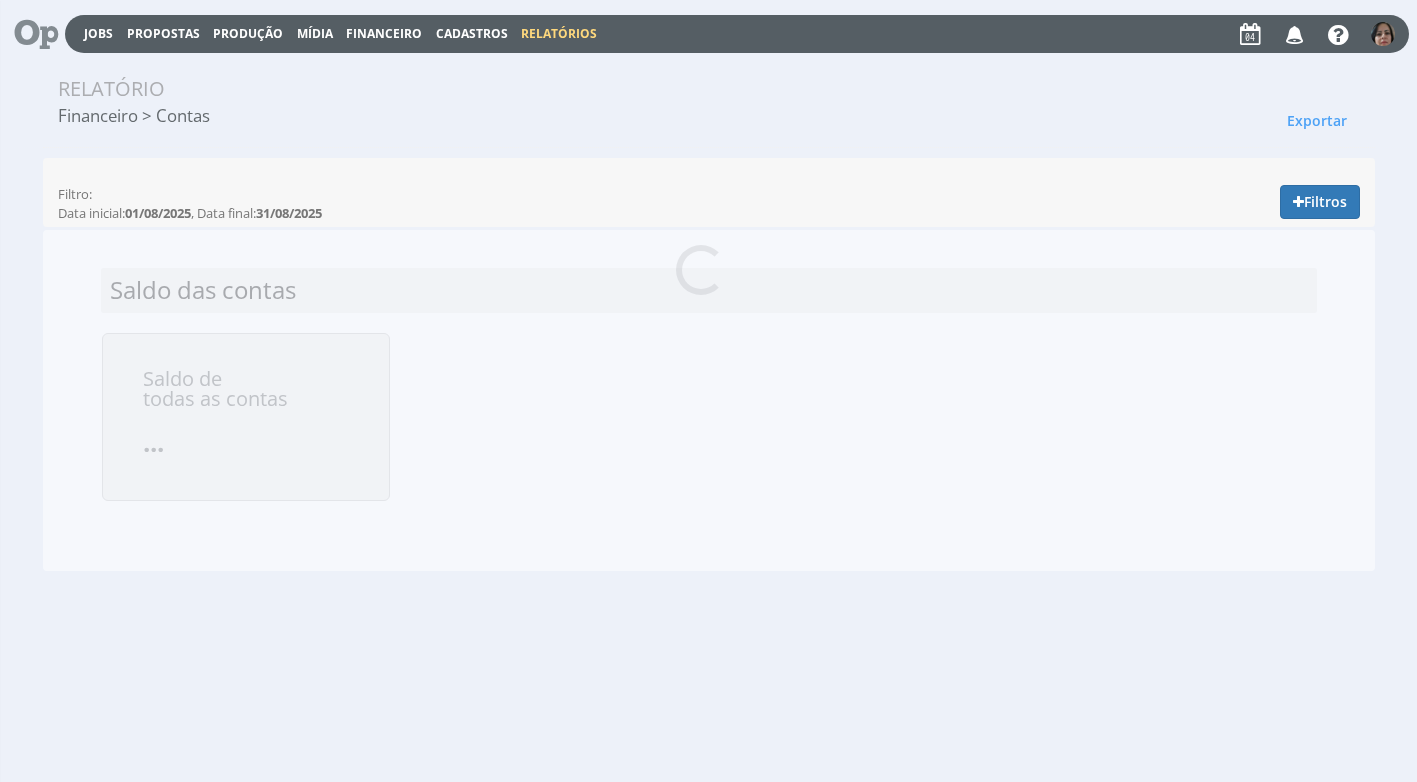 scroll, scrollTop: 0, scrollLeft: 0, axis: both 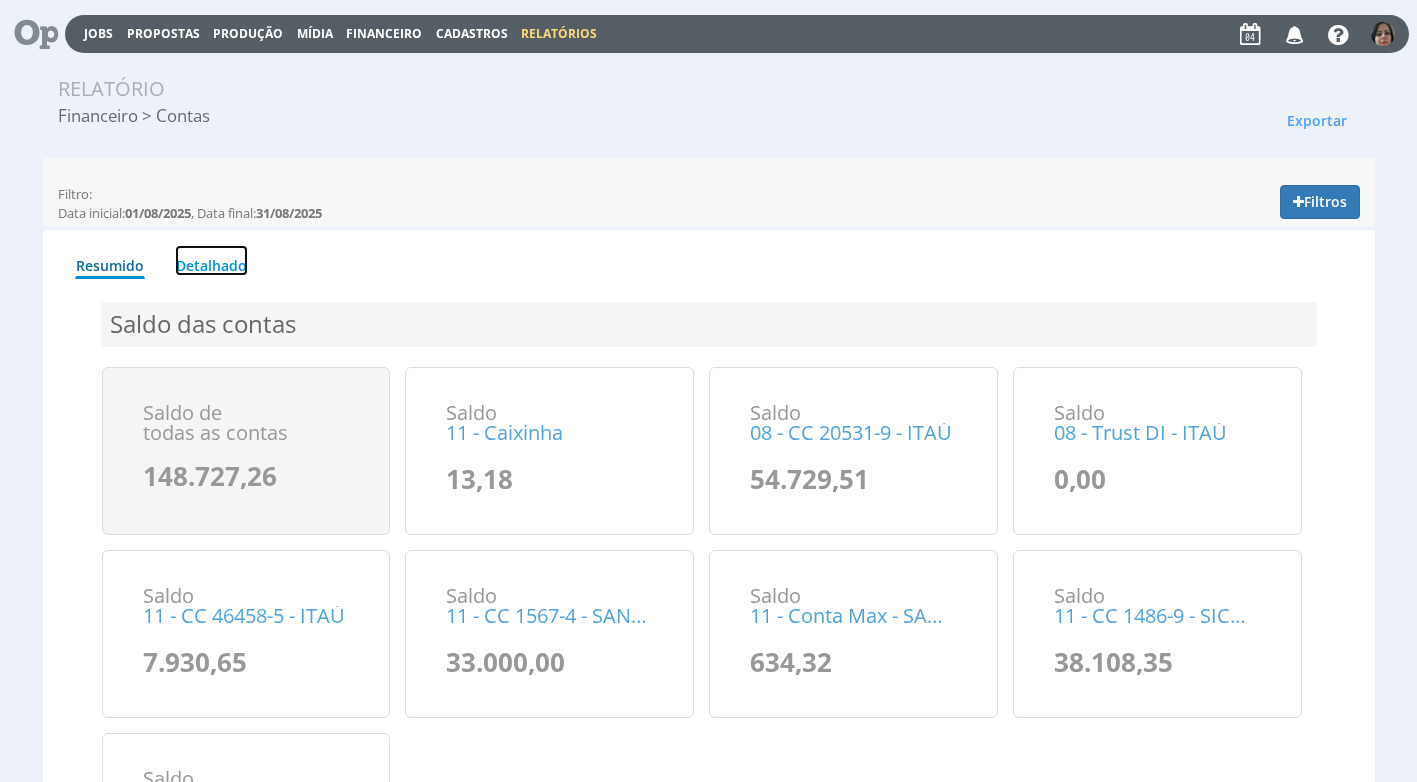 click on "Detalhado" at bounding box center (211, 260) 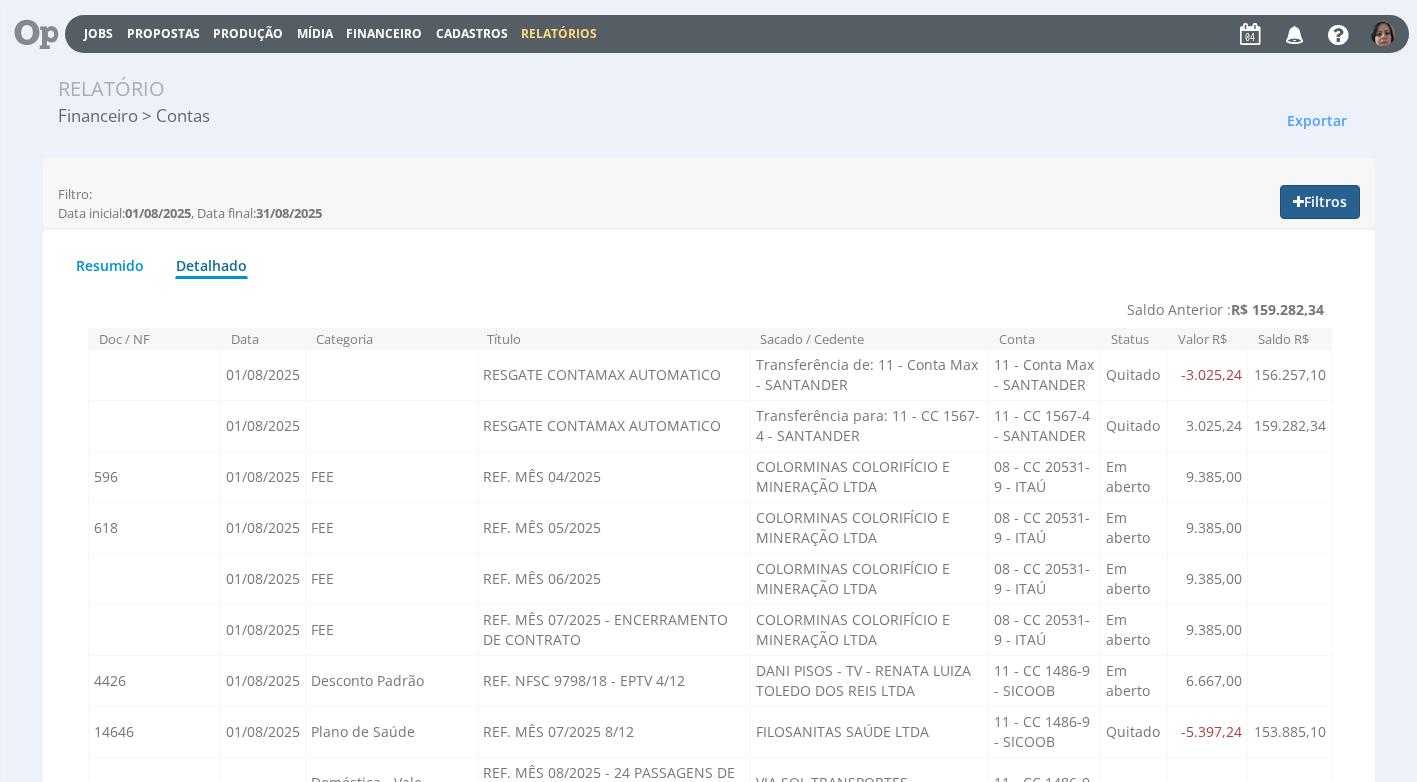 click on "Filtros" at bounding box center (1320, 202) 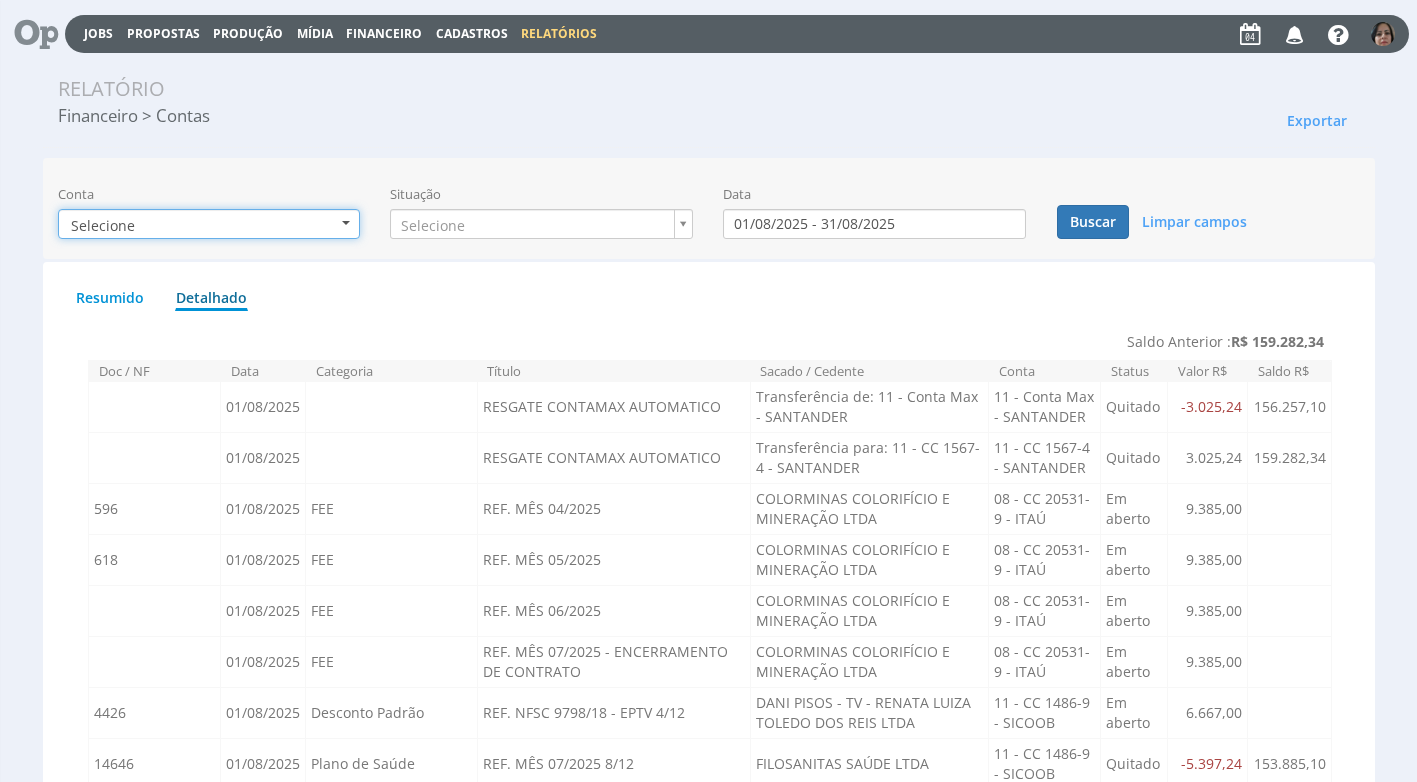 click on "Selecione" at bounding box center (209, 224) 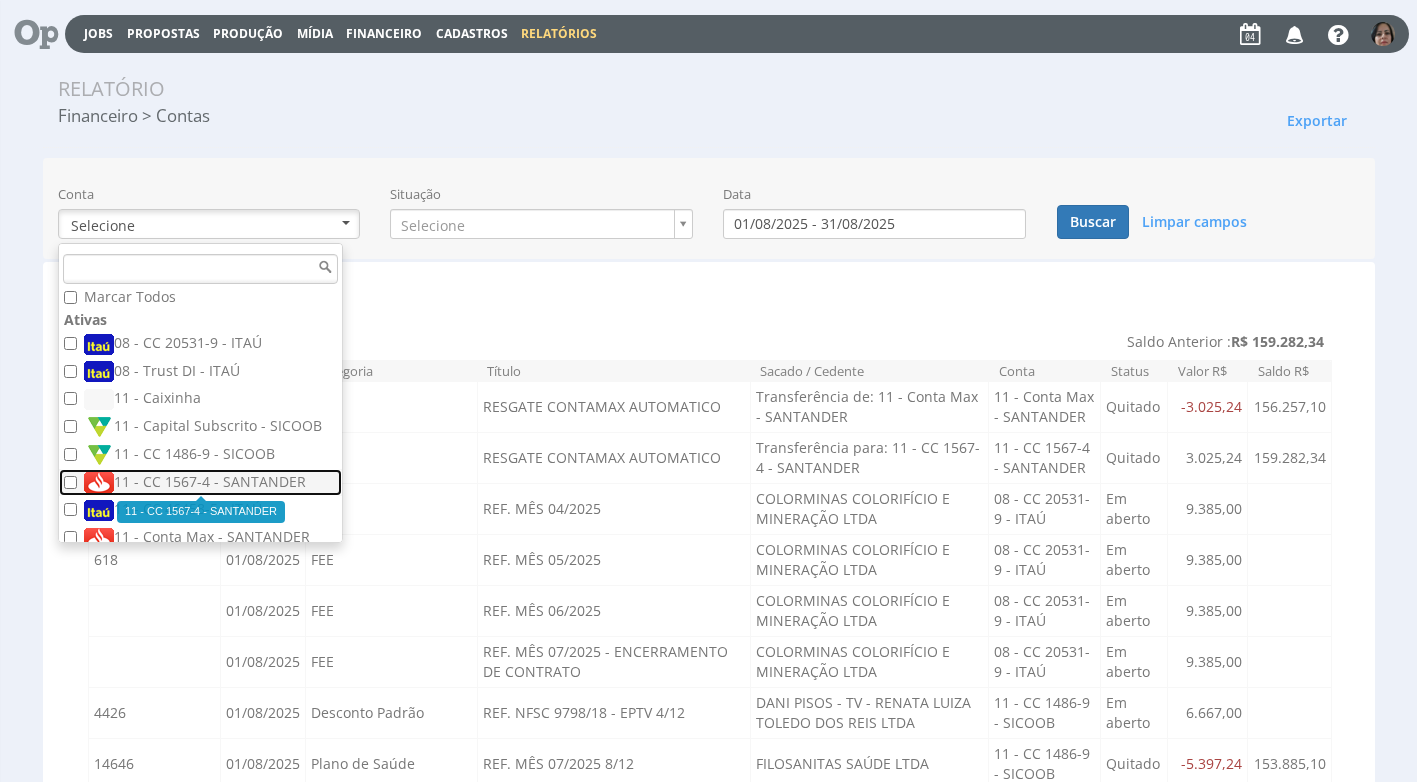 click on "11 - CC 1567-4 - SANTANDER" at bounding box center [203, 483] 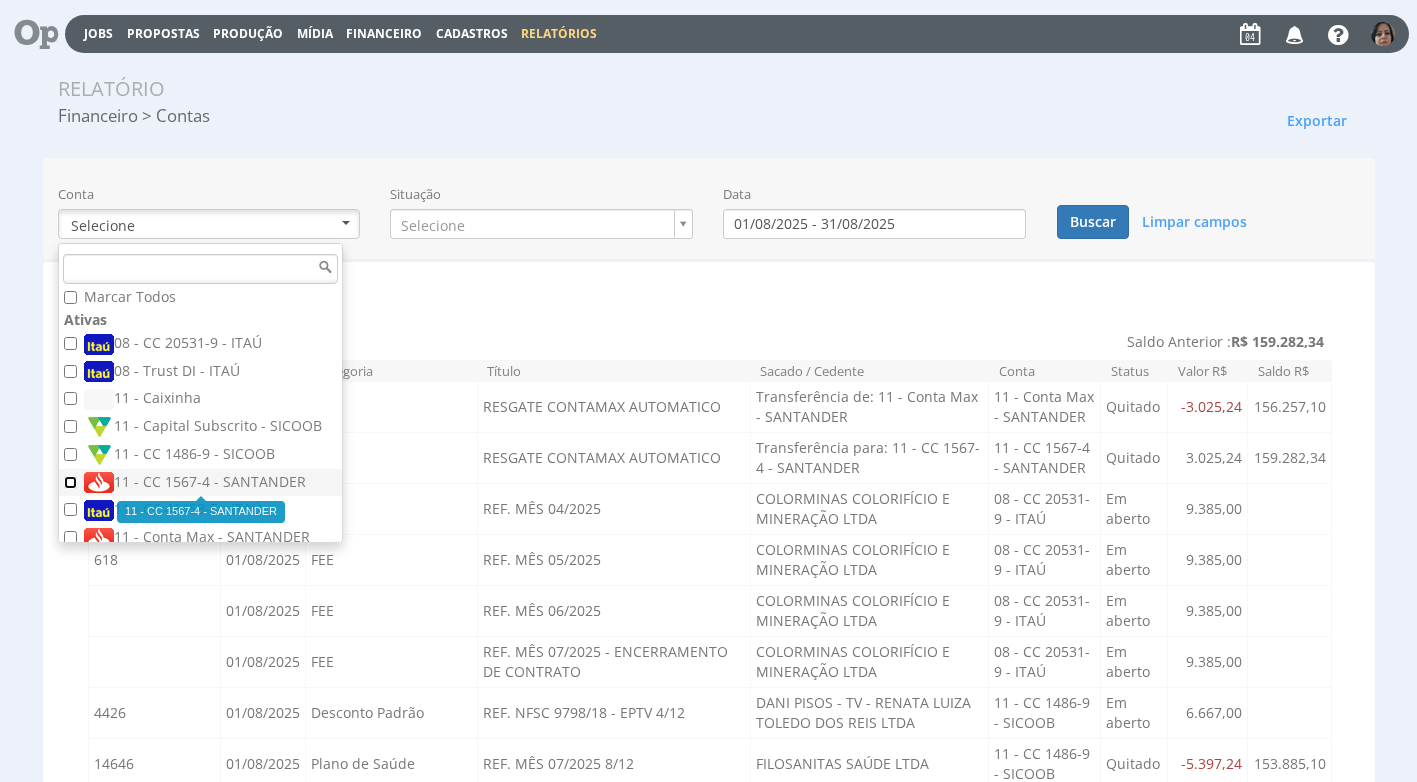 click on "11 - CC 1567-4 - SANTANDER" at bounding box center (70, 482) 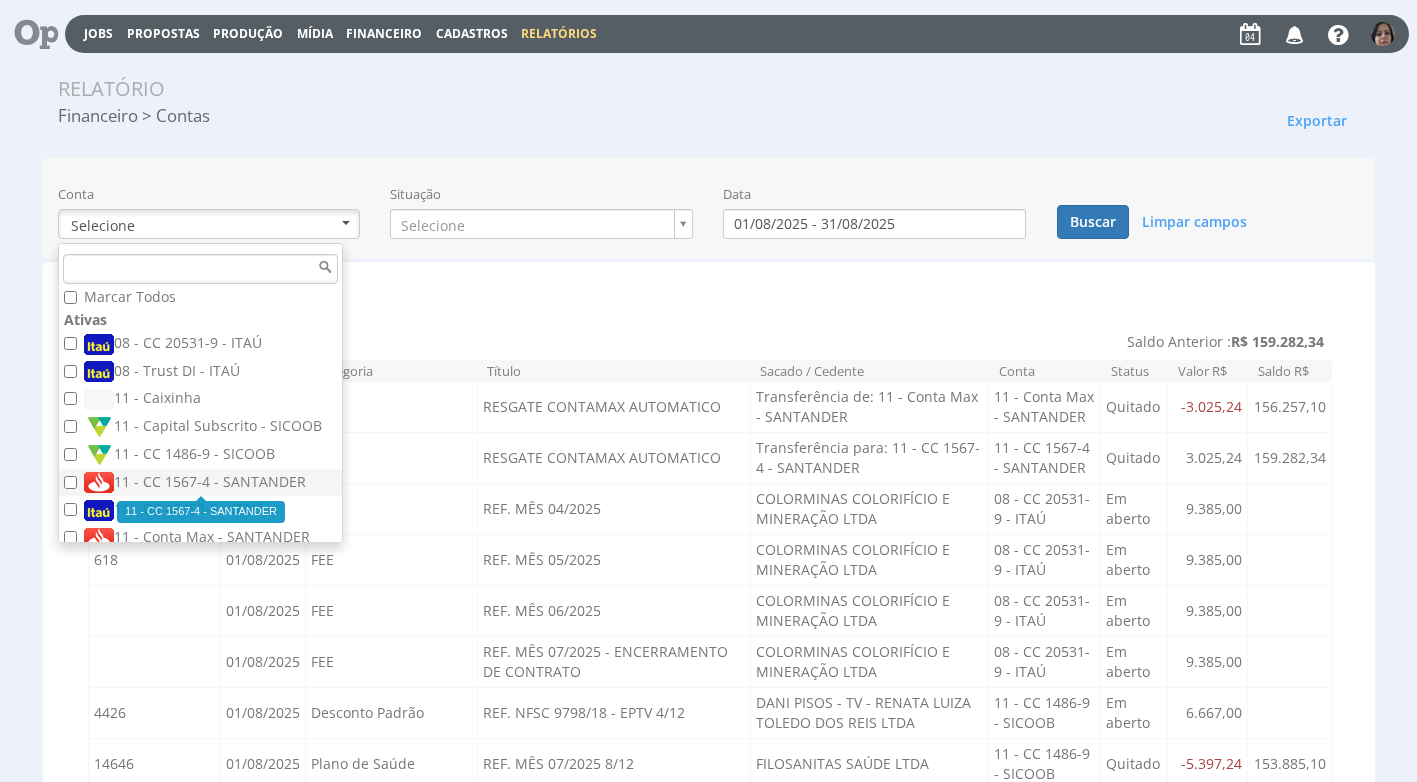 checkbox on "true" 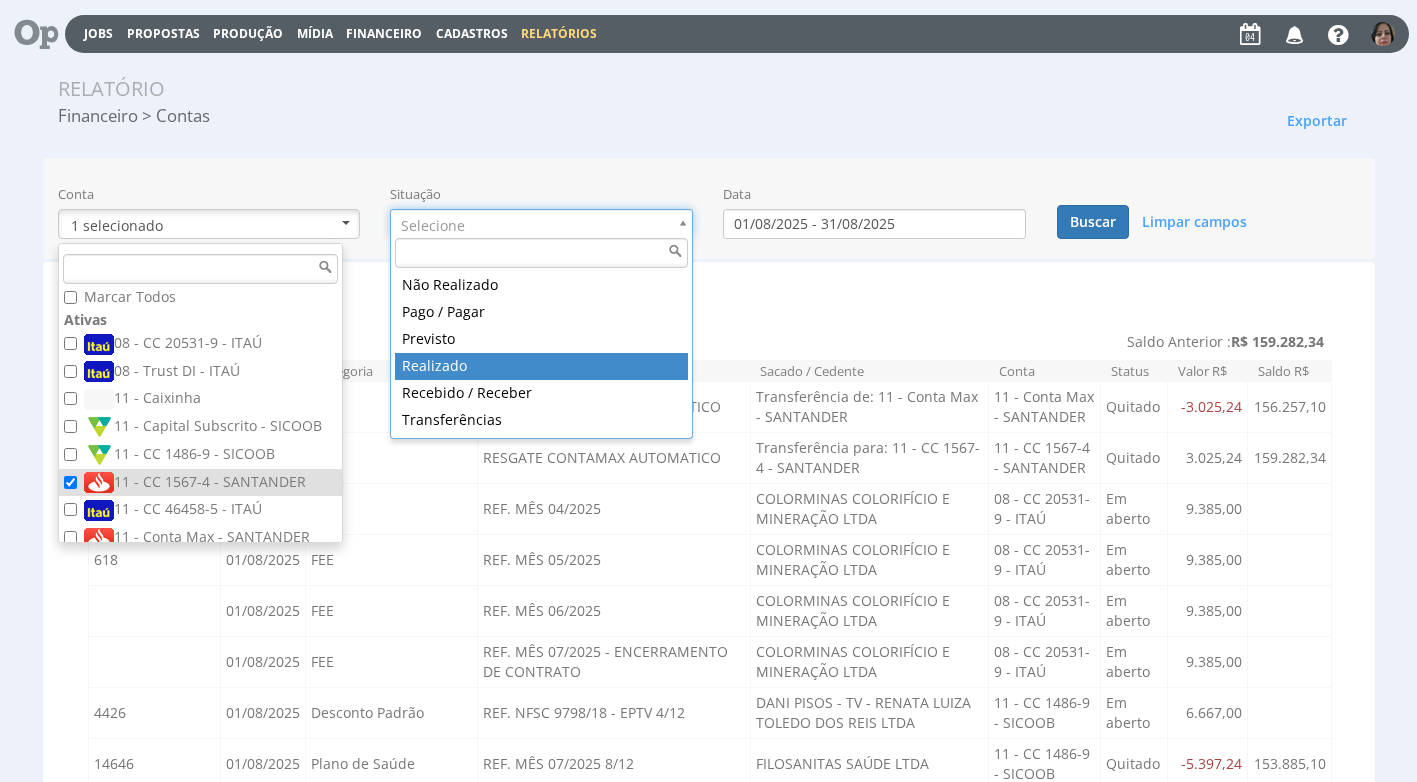 type on "realizado" 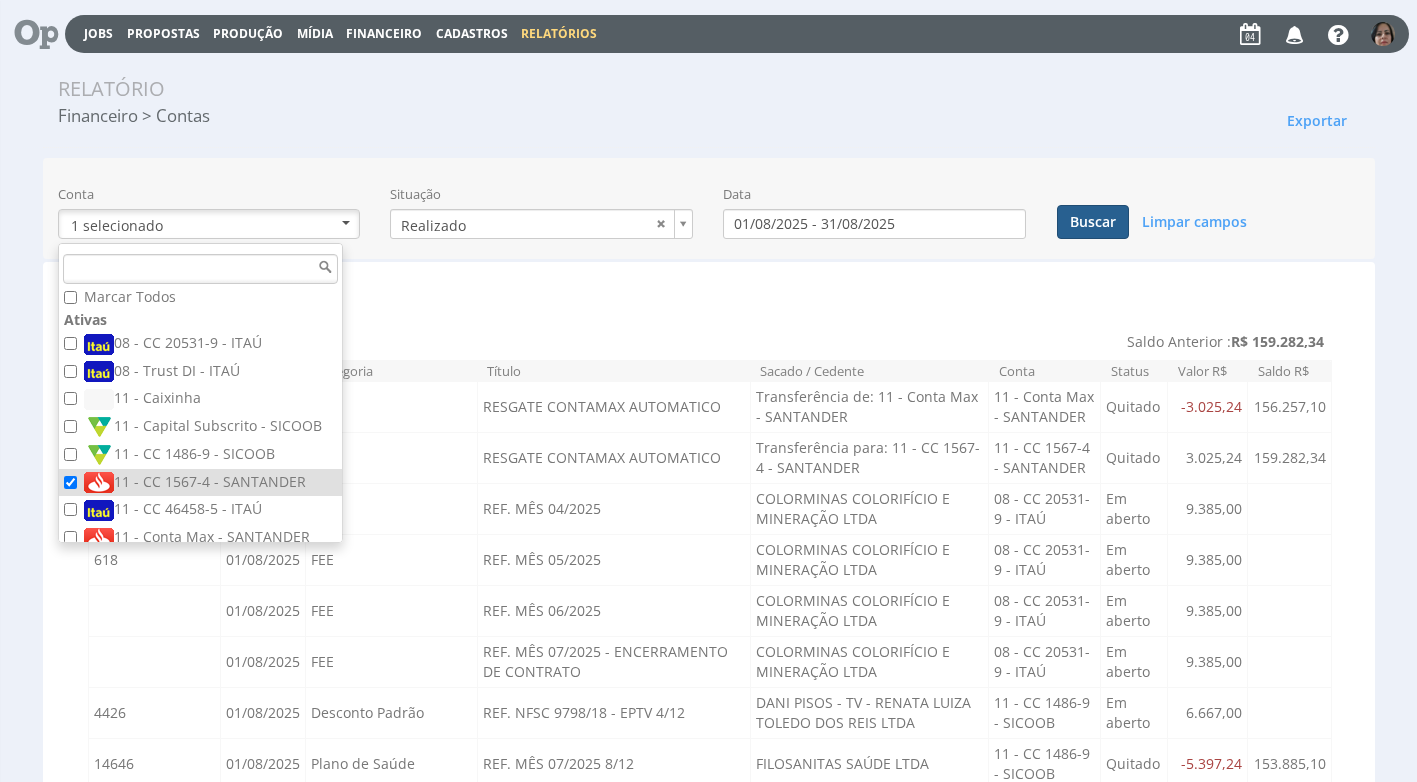 click on "Buscar" at bounding box center [1093, 222] 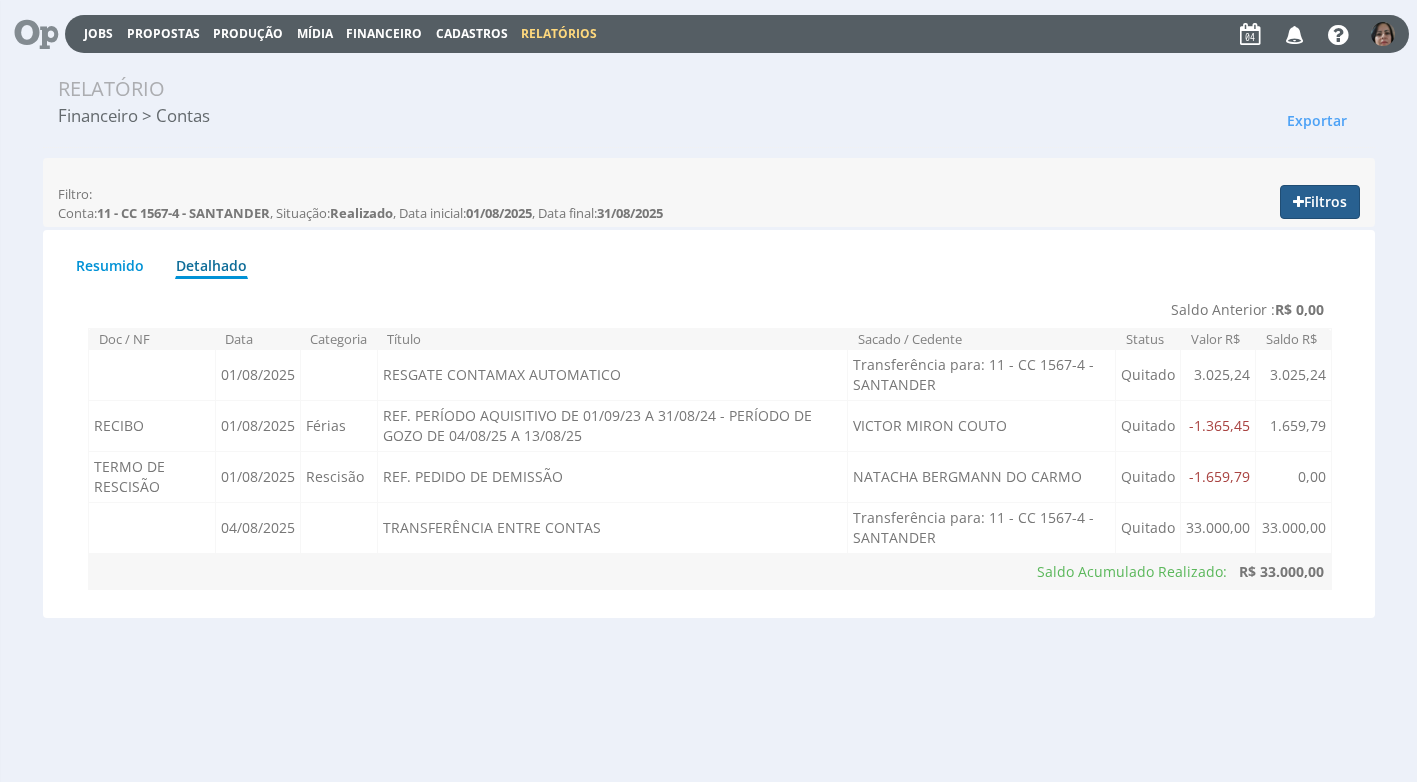 click on "Filtros" at bounding box center (1320, 202) 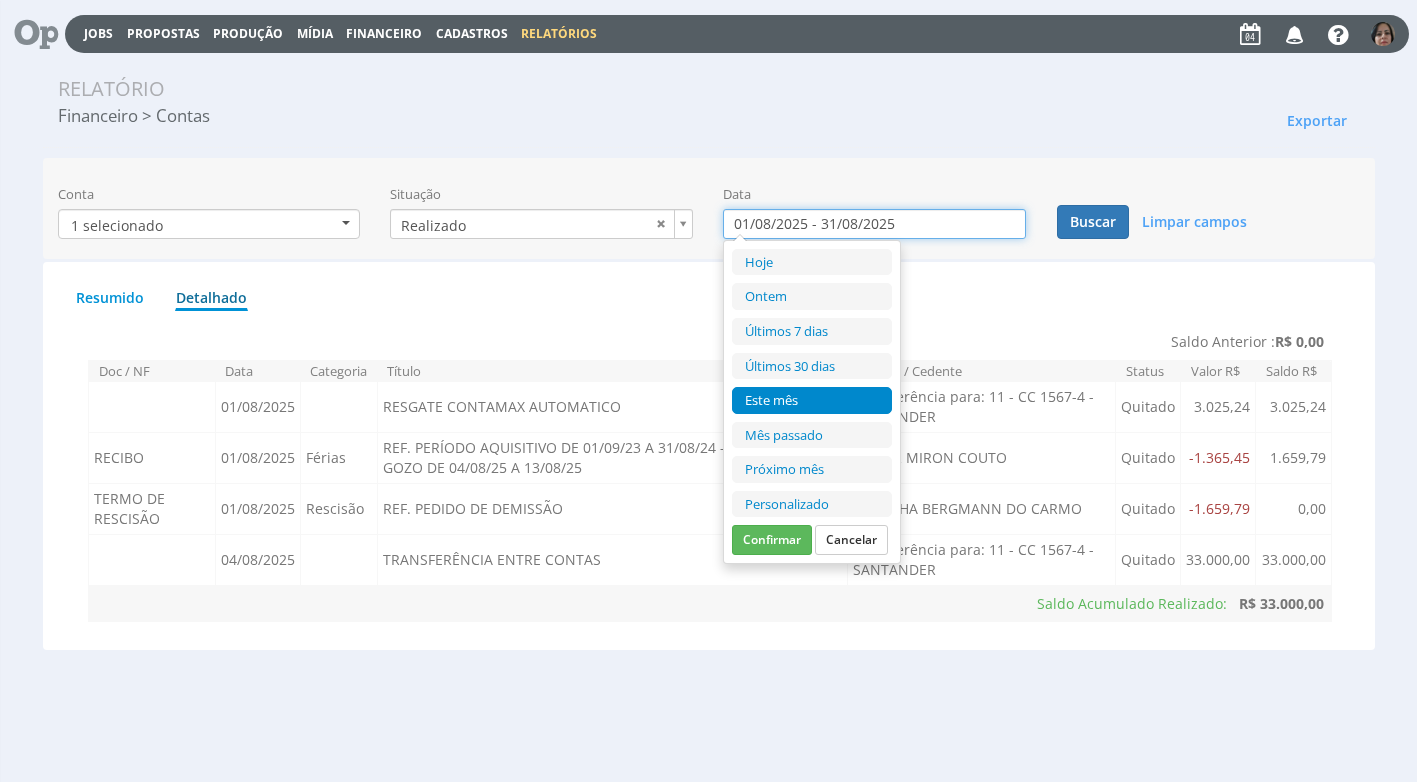 click on "01/08/2025 - 31/08/2025" at bounding box center [874, 224] 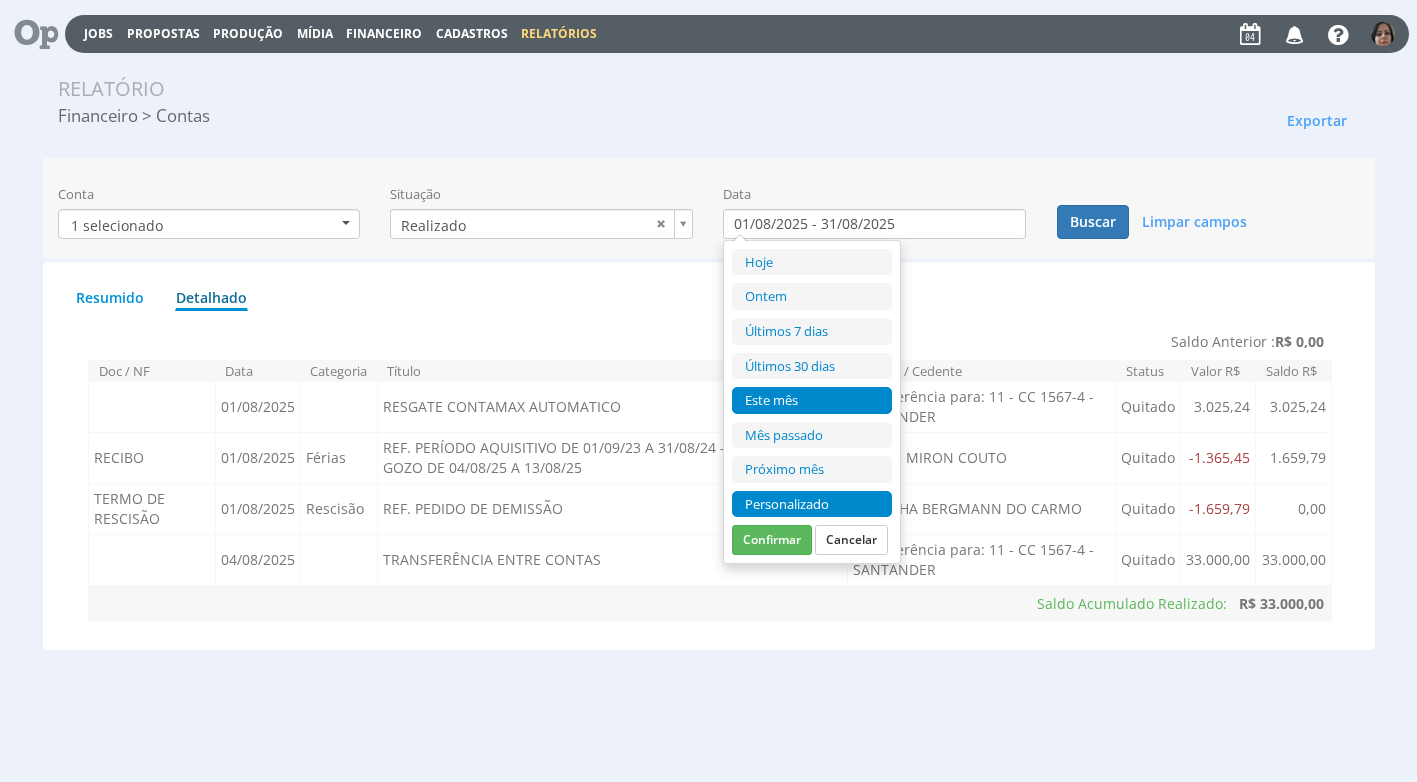 click on "Personalizado" at bounding box center [812, 504] 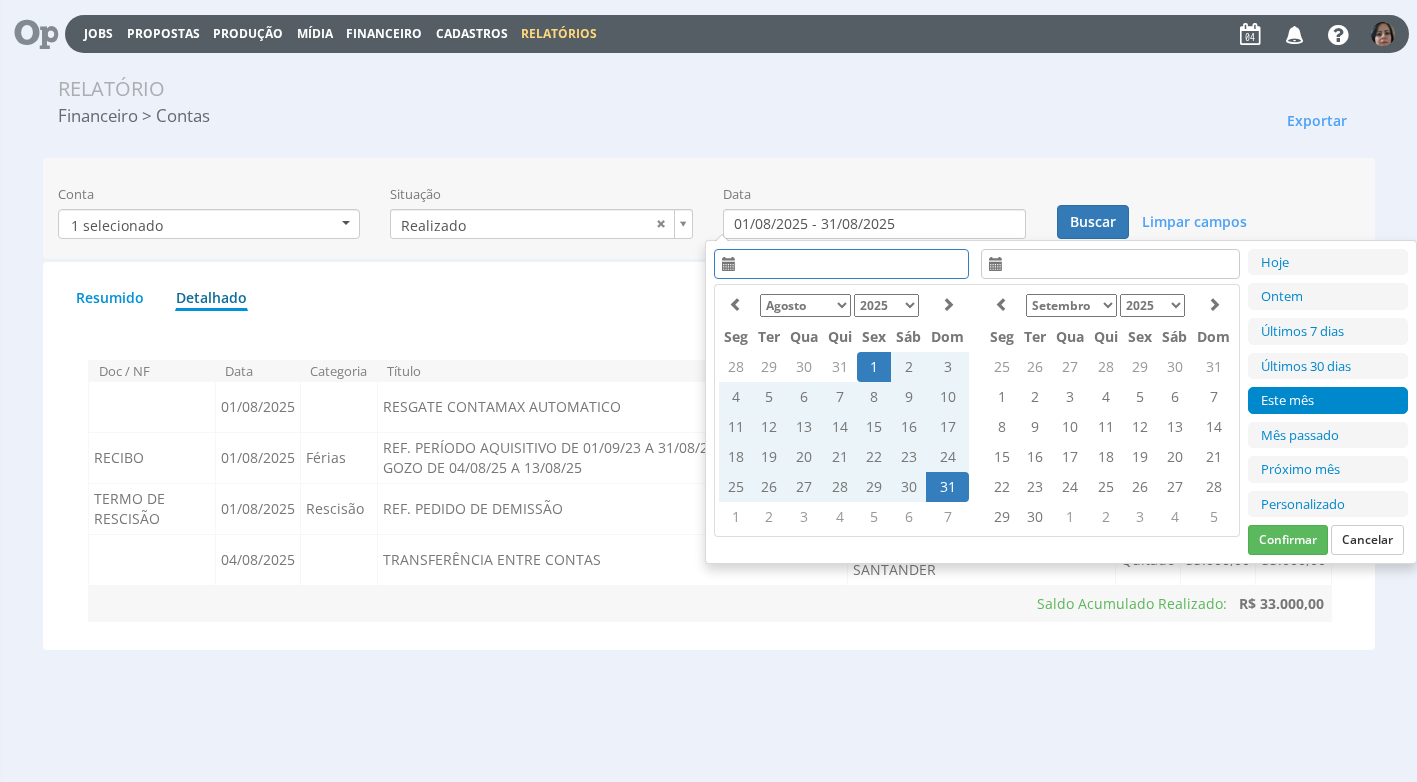 click on "1" at bounding box center [874, 367] 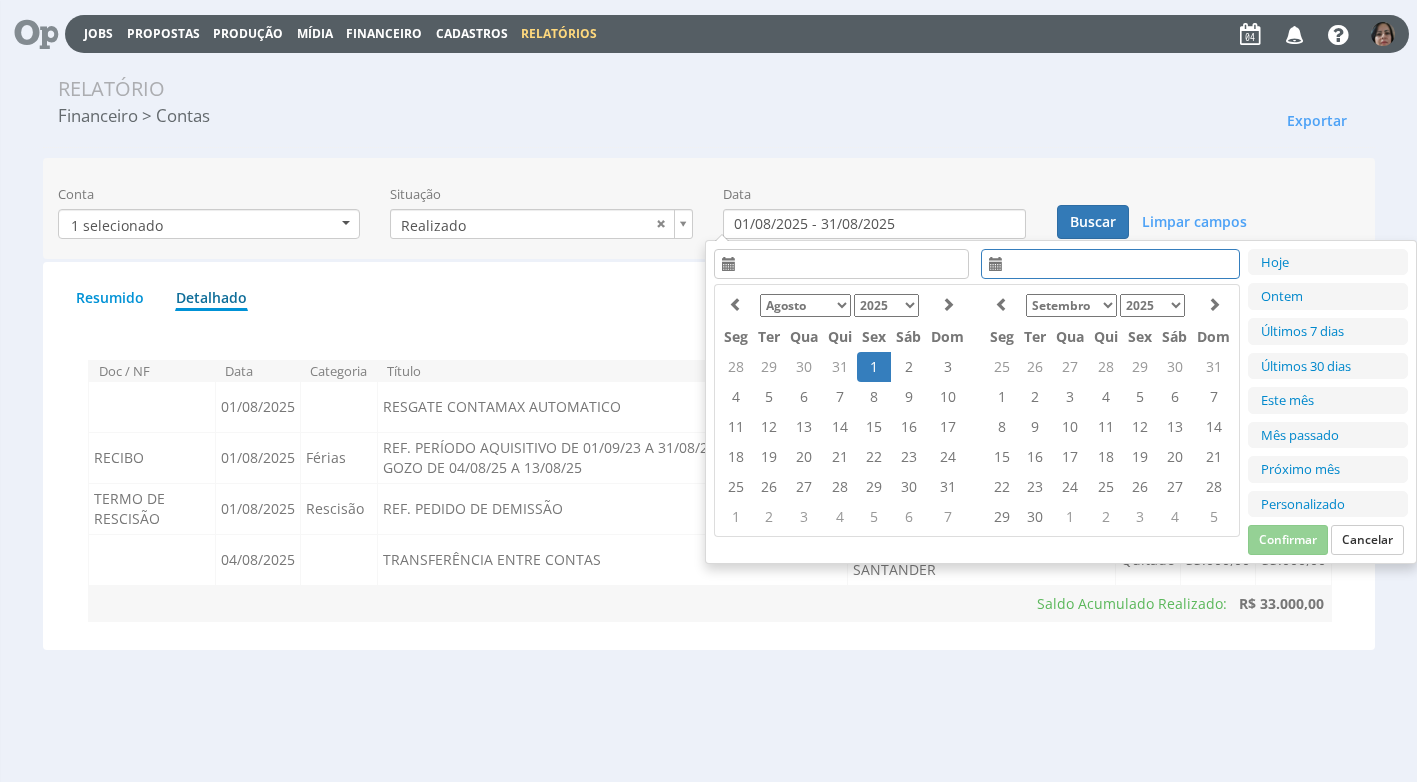 click on "1" at bounding box center [874, 367] 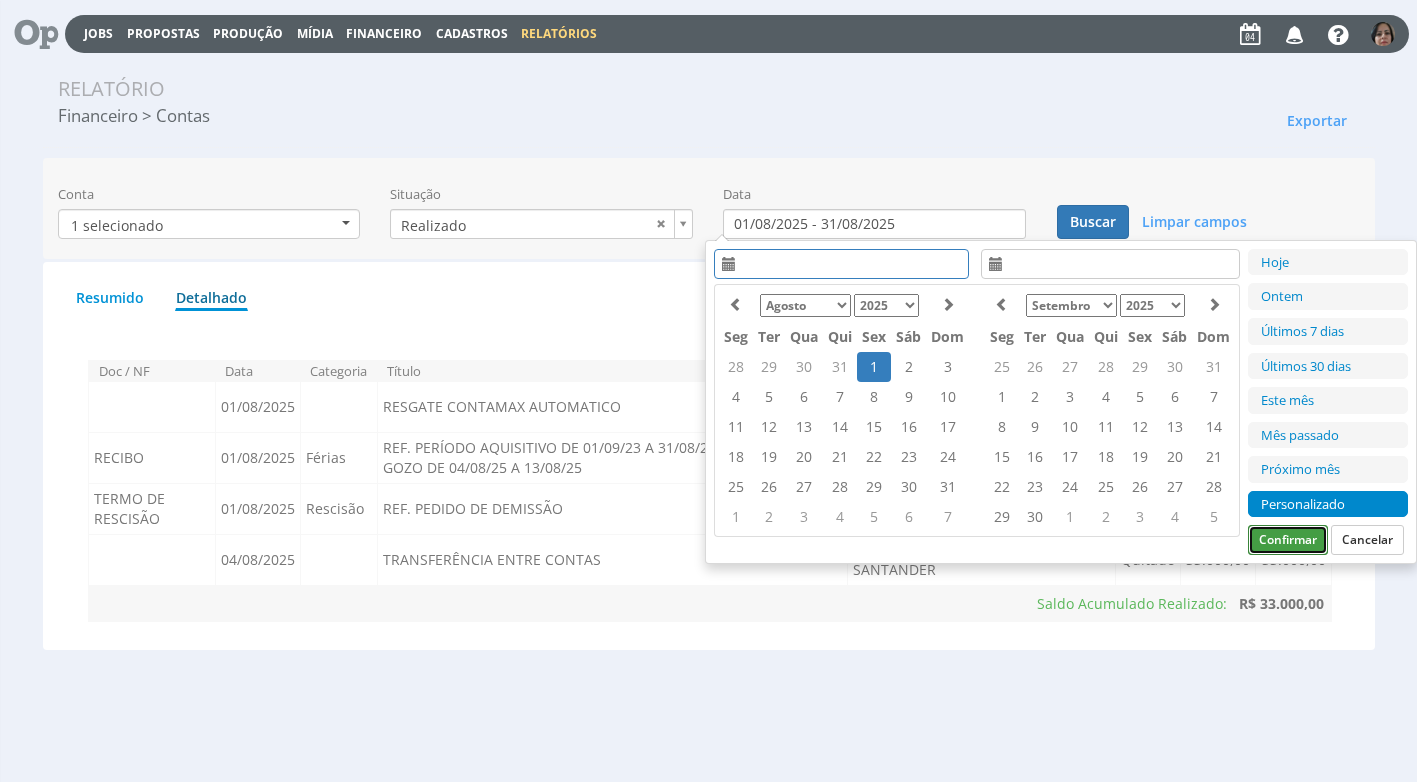 click on "Confirmar" at bounding box center [1288, 540] 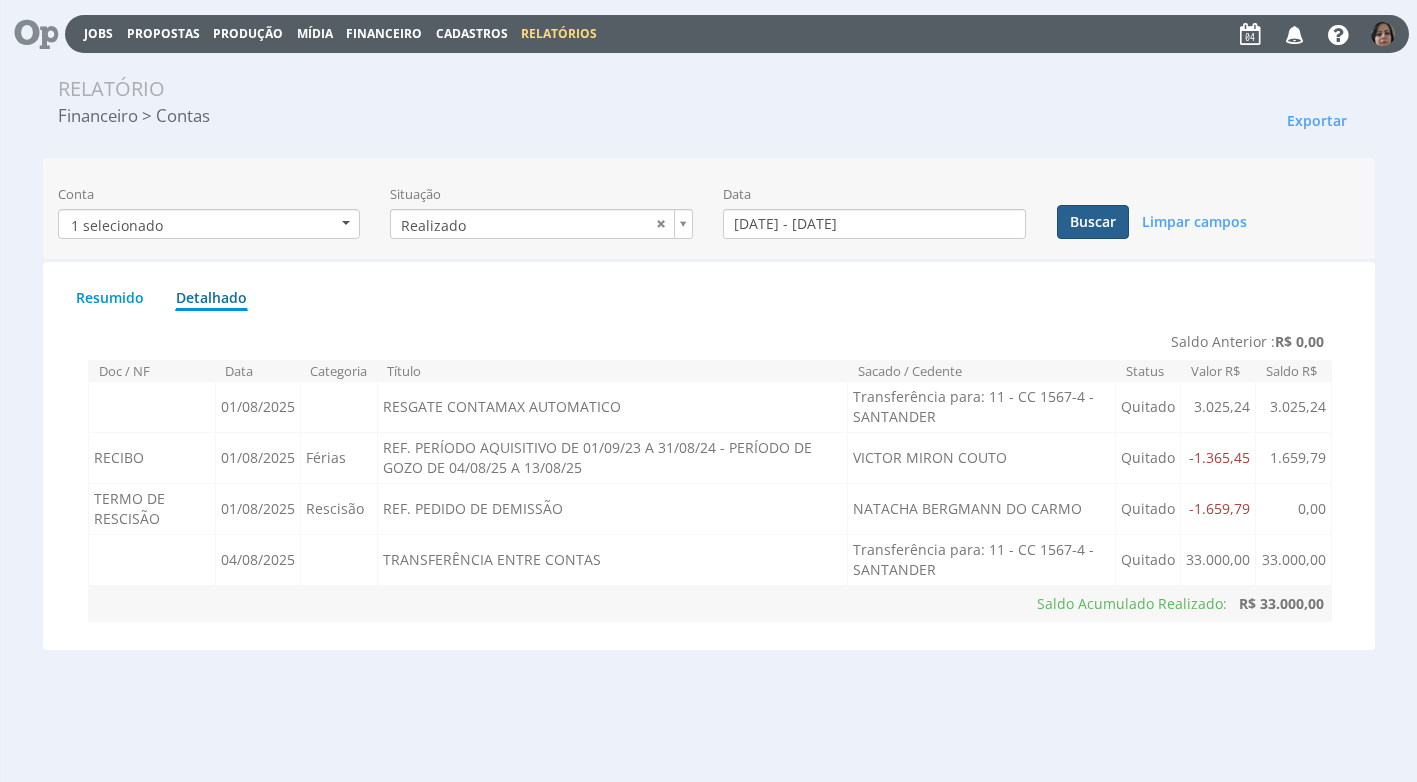click on "Buscar" at bounding box center [1093, 222] 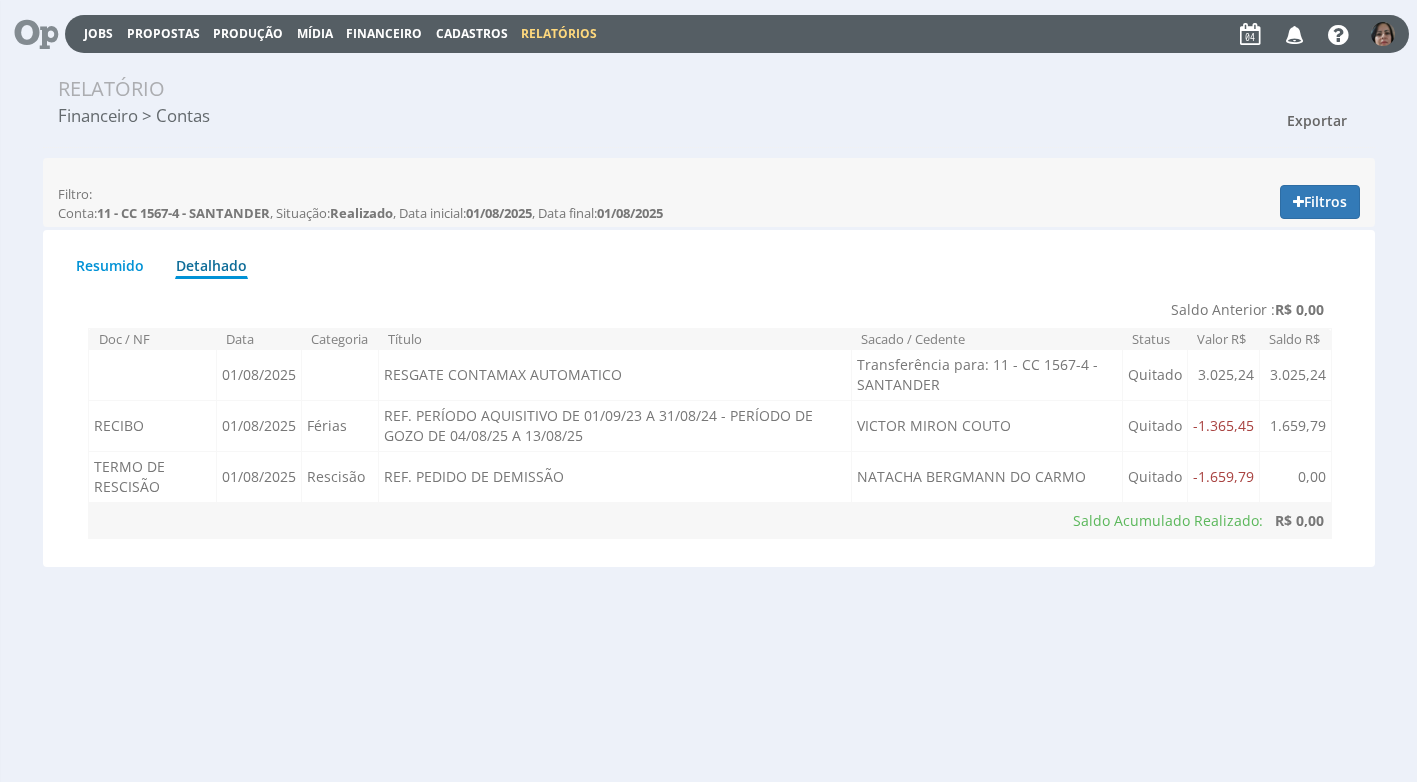 click on "Exportar" at bounding box center [1317, 120] 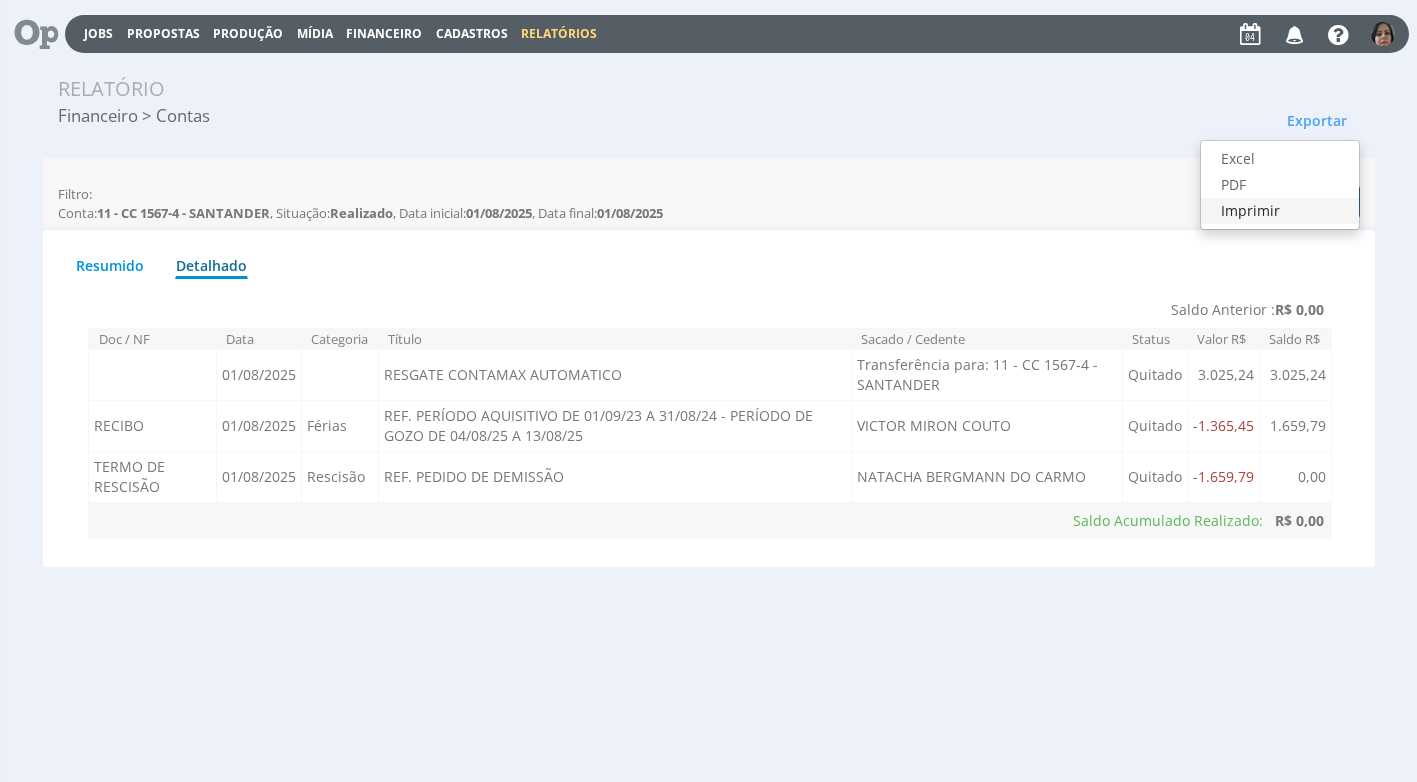 click on "Imprimir" at bounding box center [1280, 211] 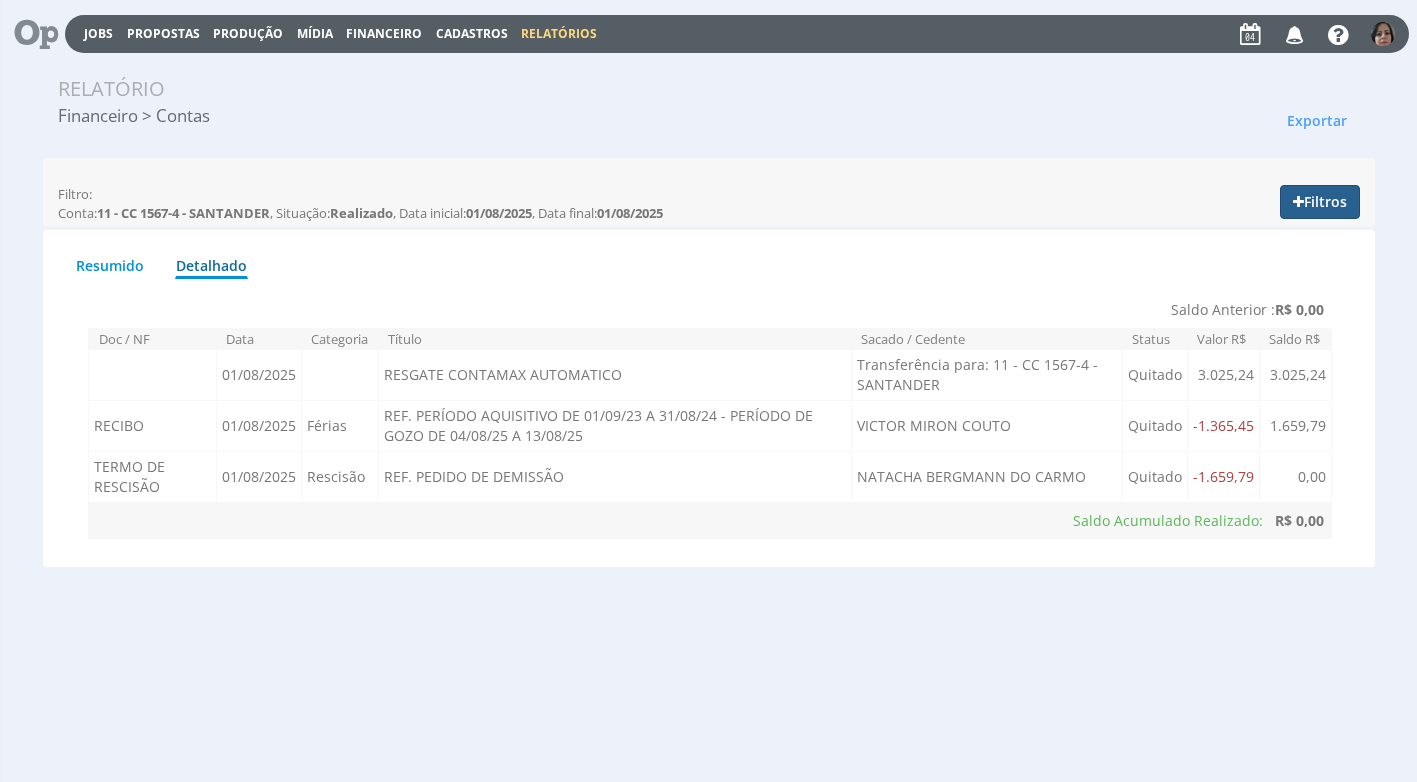 click on "Filtros" at bounding box center [1320, 202] 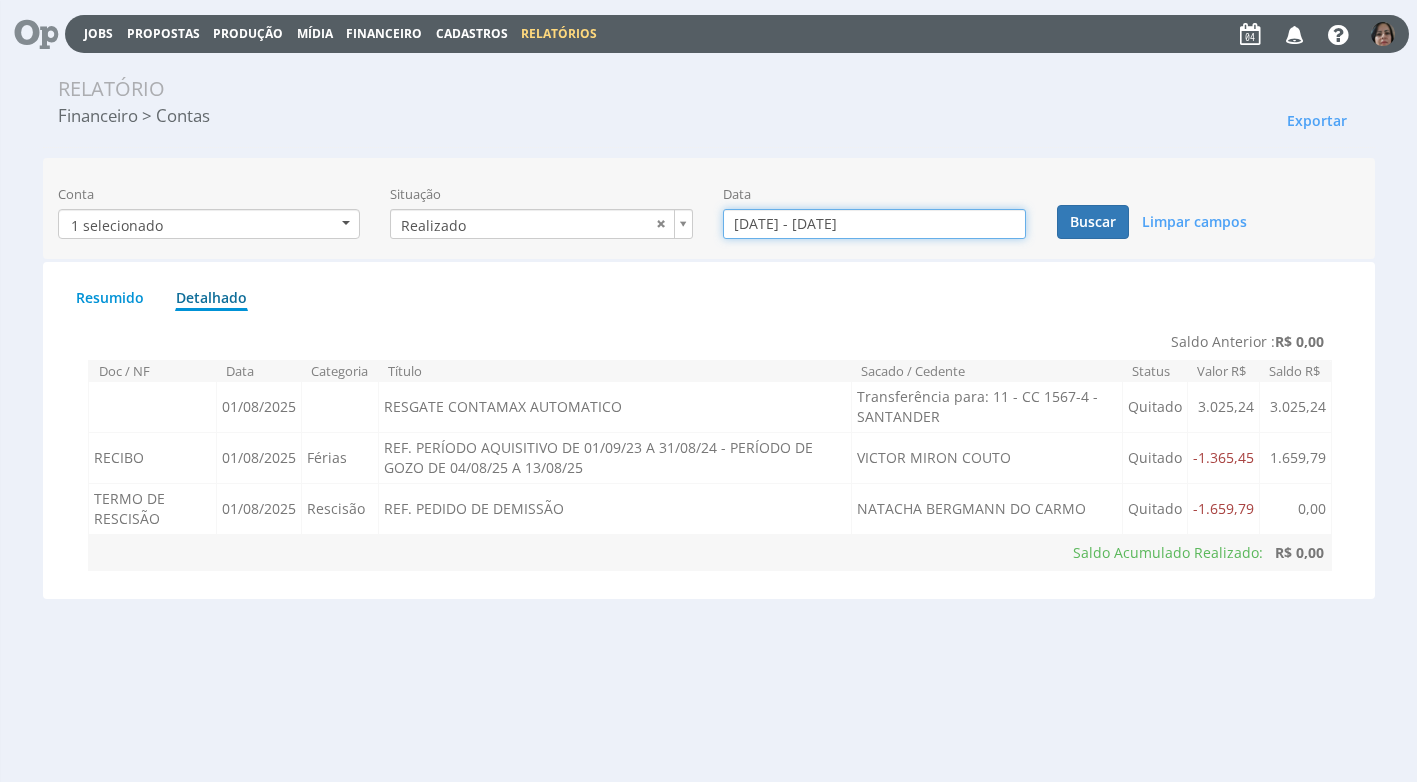 click on "[DATE] - [DATE]" at bounding box center [874, 224] 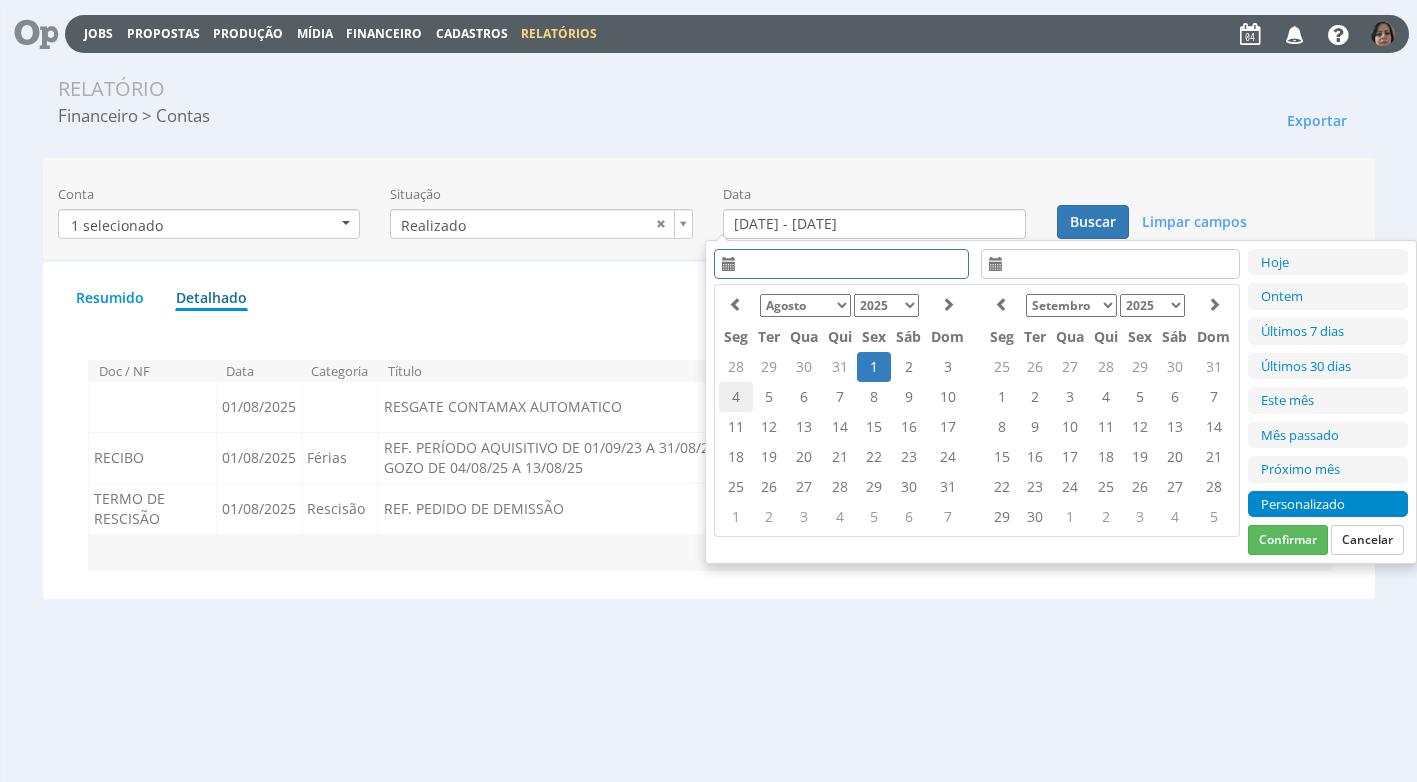 click on "4" at bounding box center (736, 397) 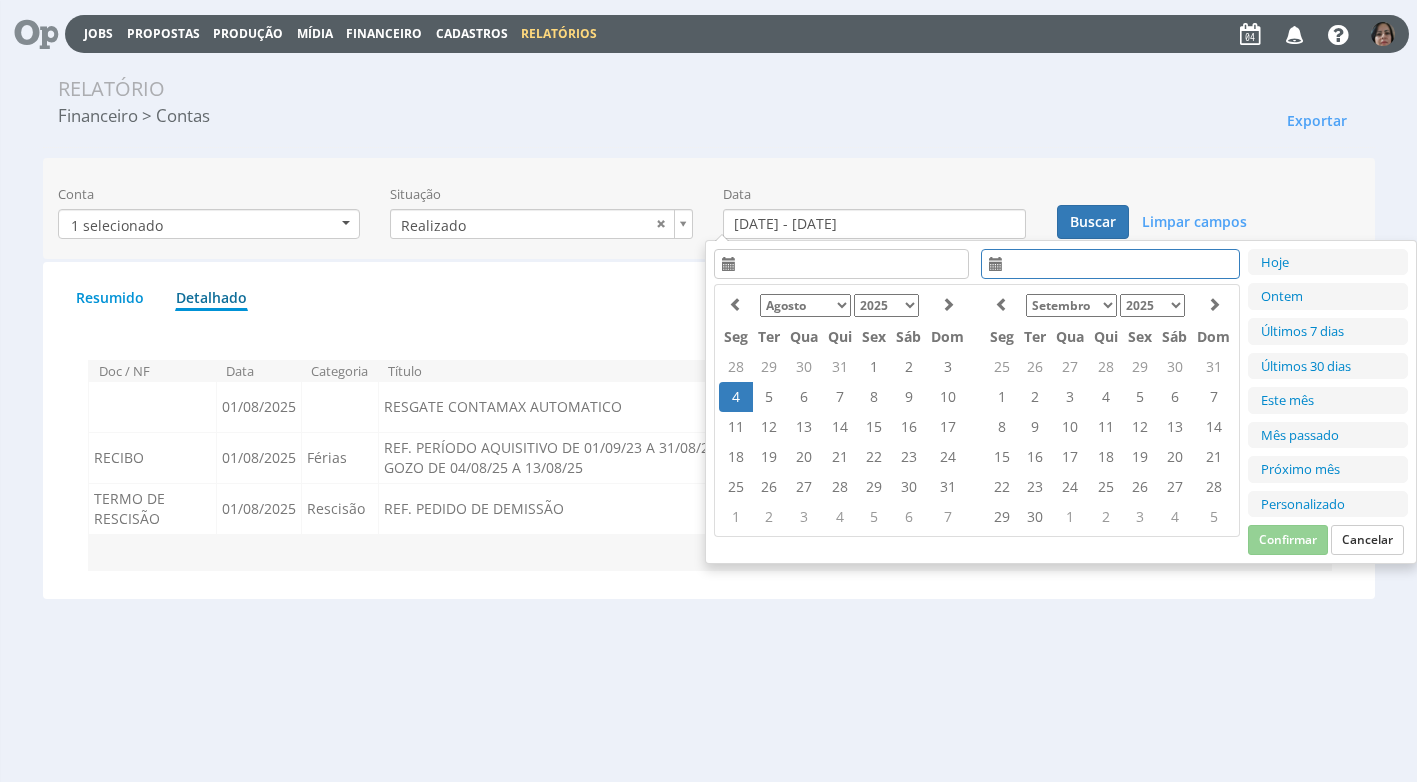 click on "4" at bounding box center (736, 397) 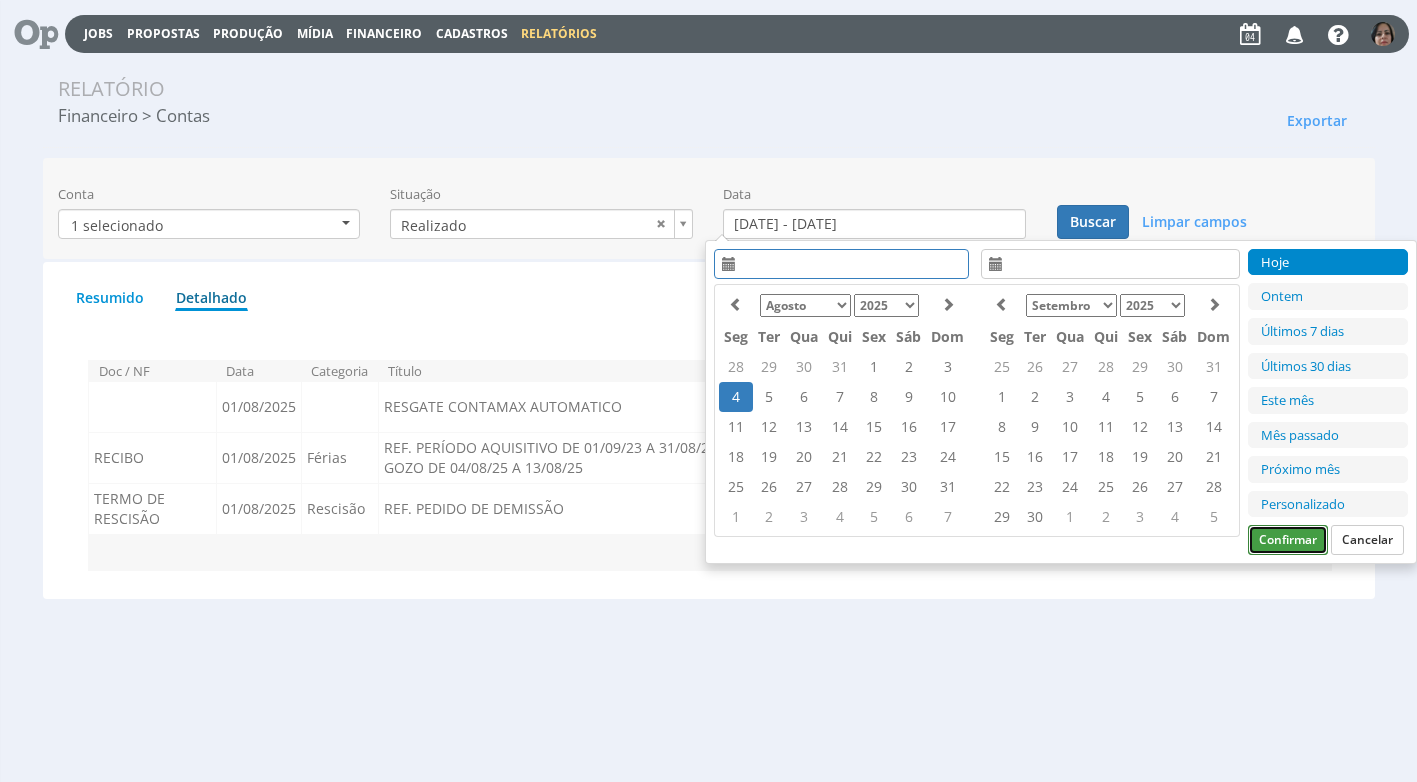click on "Confirmar" at bounding box center [1288, 540] 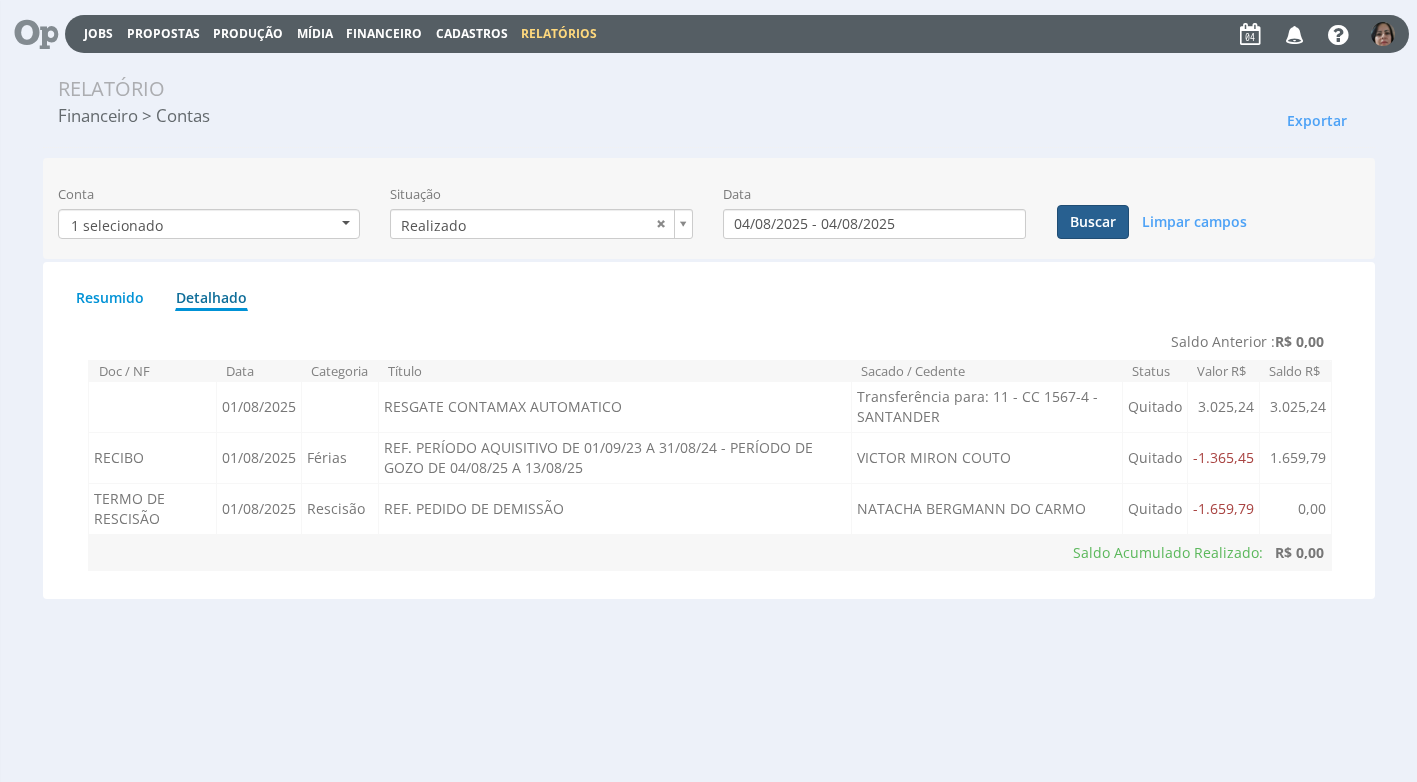 click on "Buscar" at bounding box center [1093, 222] 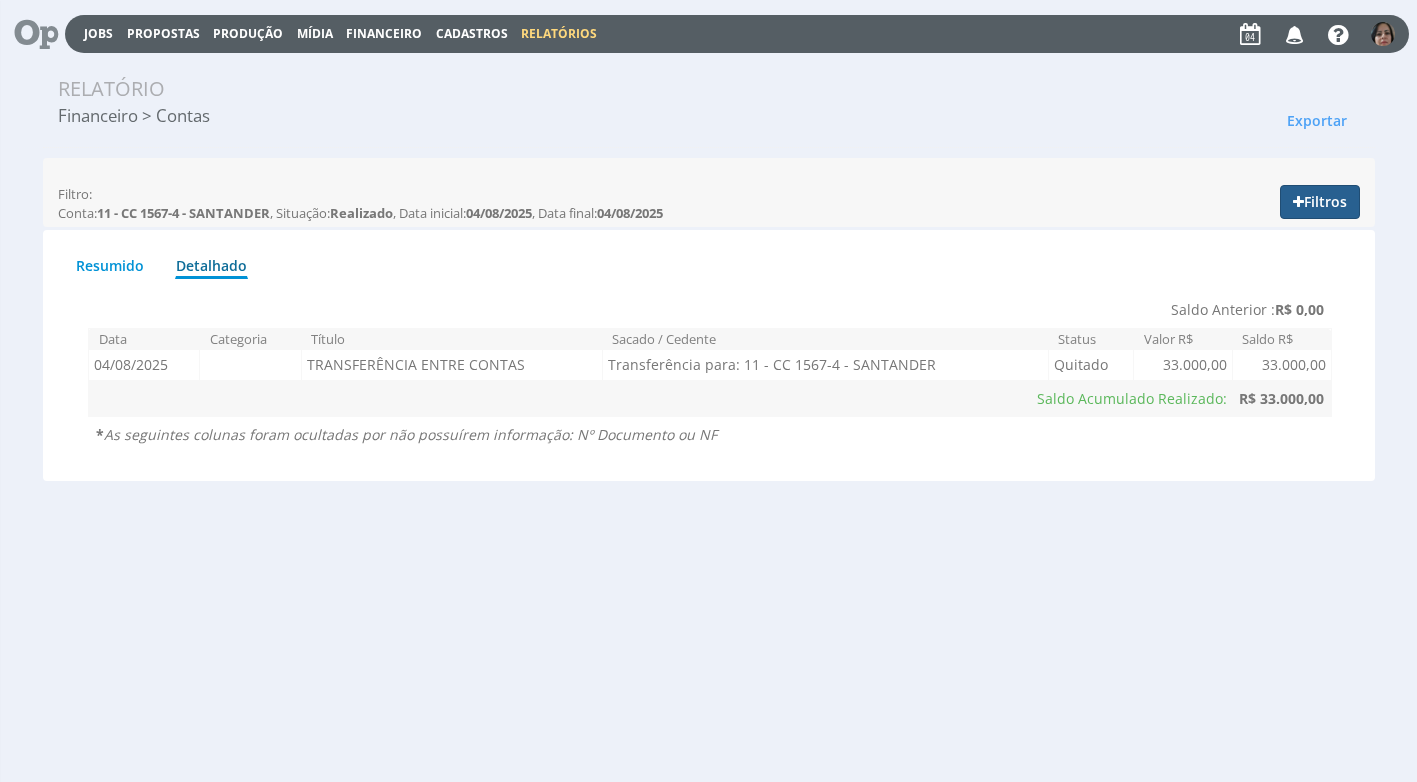 click on "Filtros" at bounding box center [1320, 202] 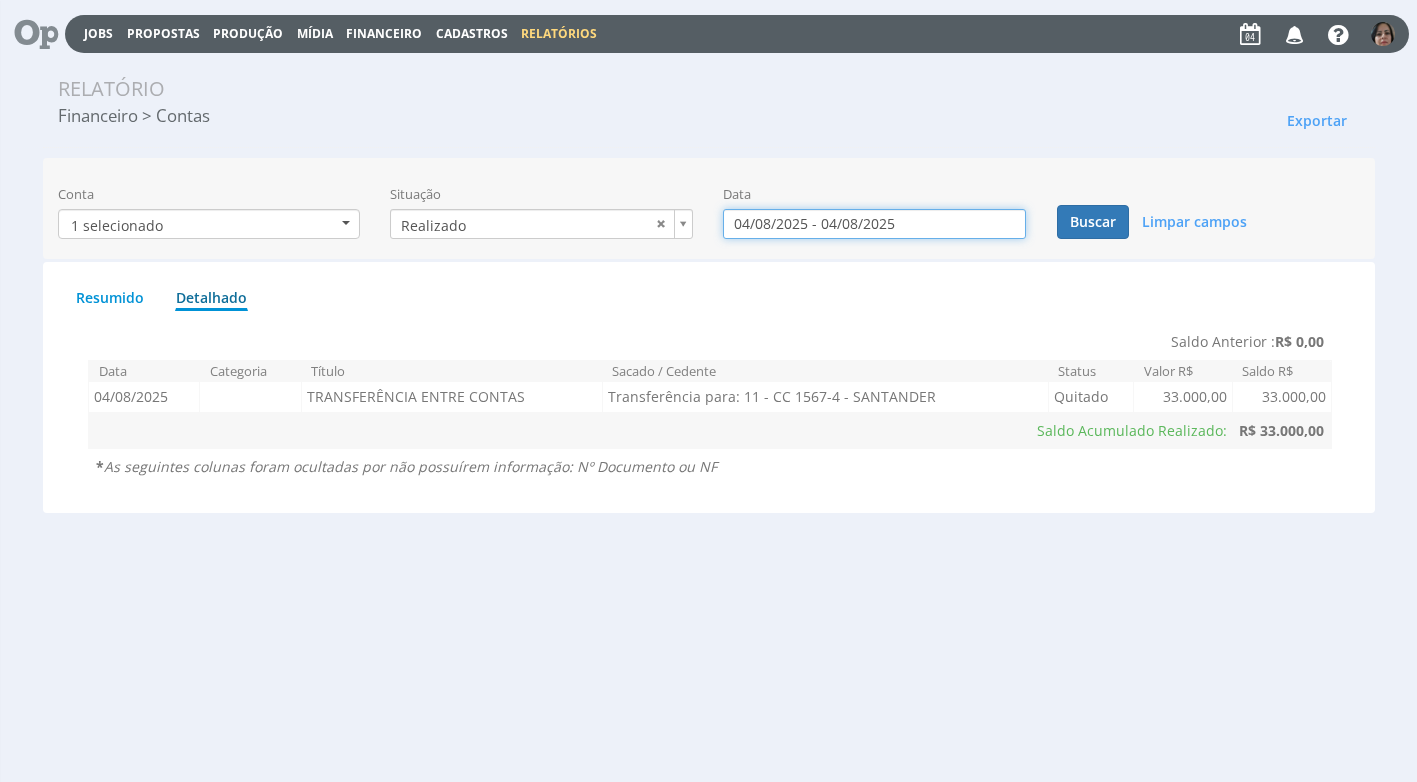 click on "04/08/2025 - 04/08/2025" at bounding box center [874, 224] 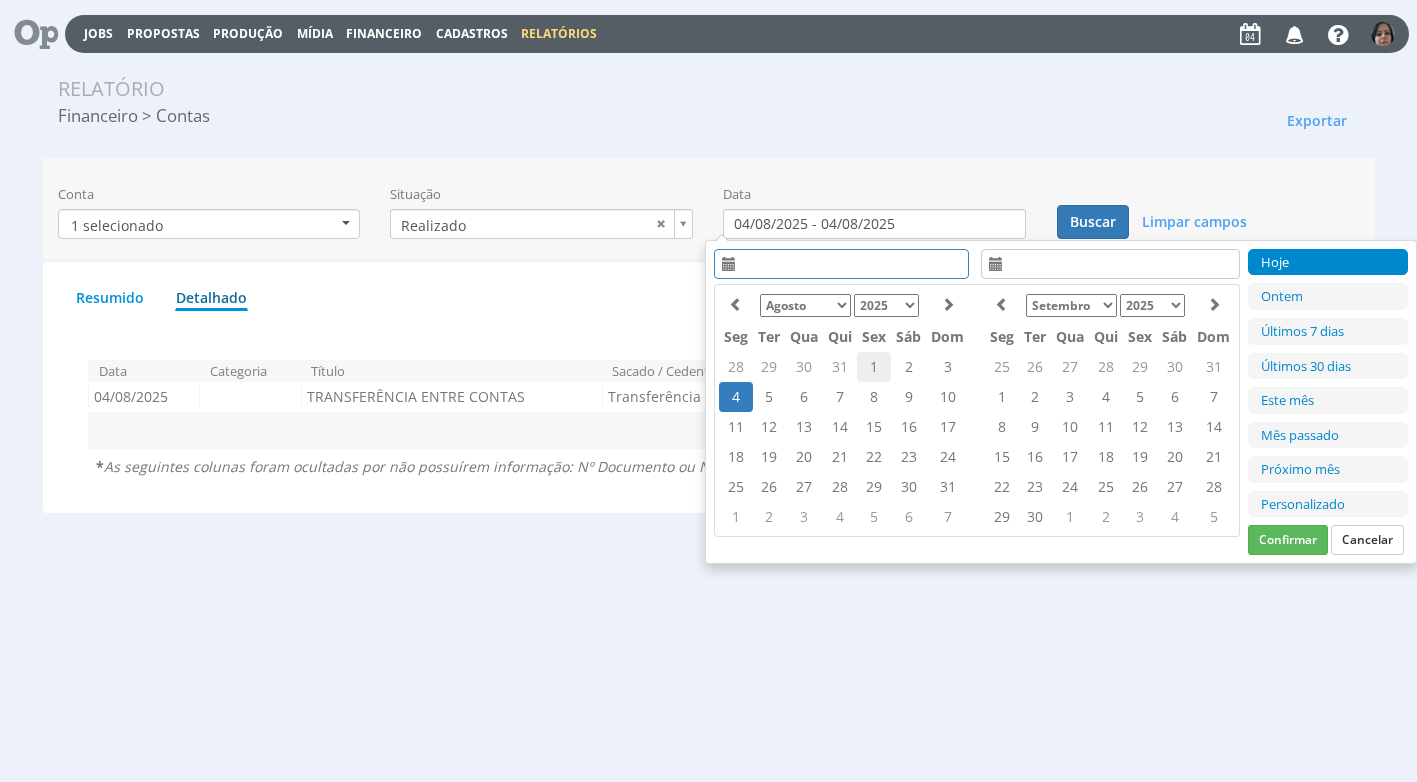 click on "1" at bounding box center (874, 367) 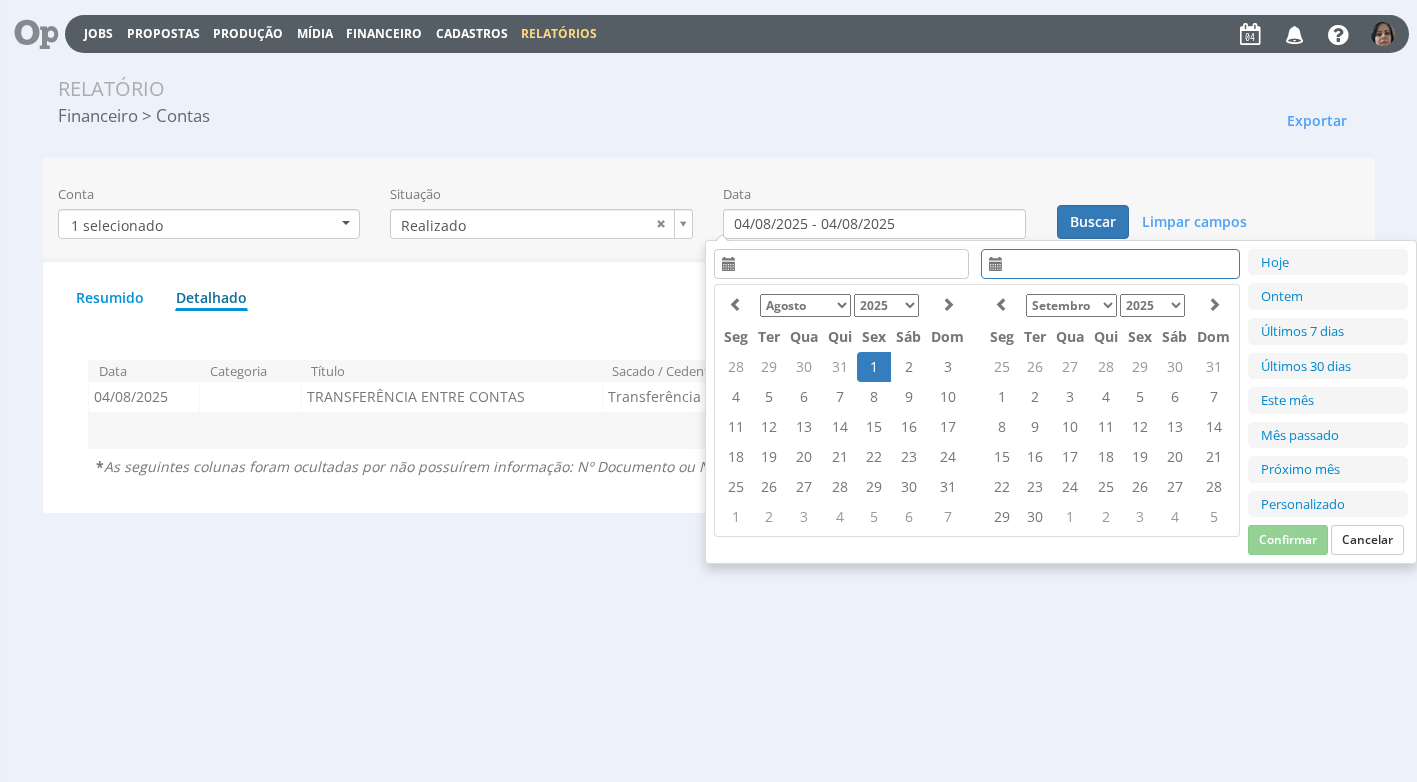 click on "1" at bounding box center (874, 367) 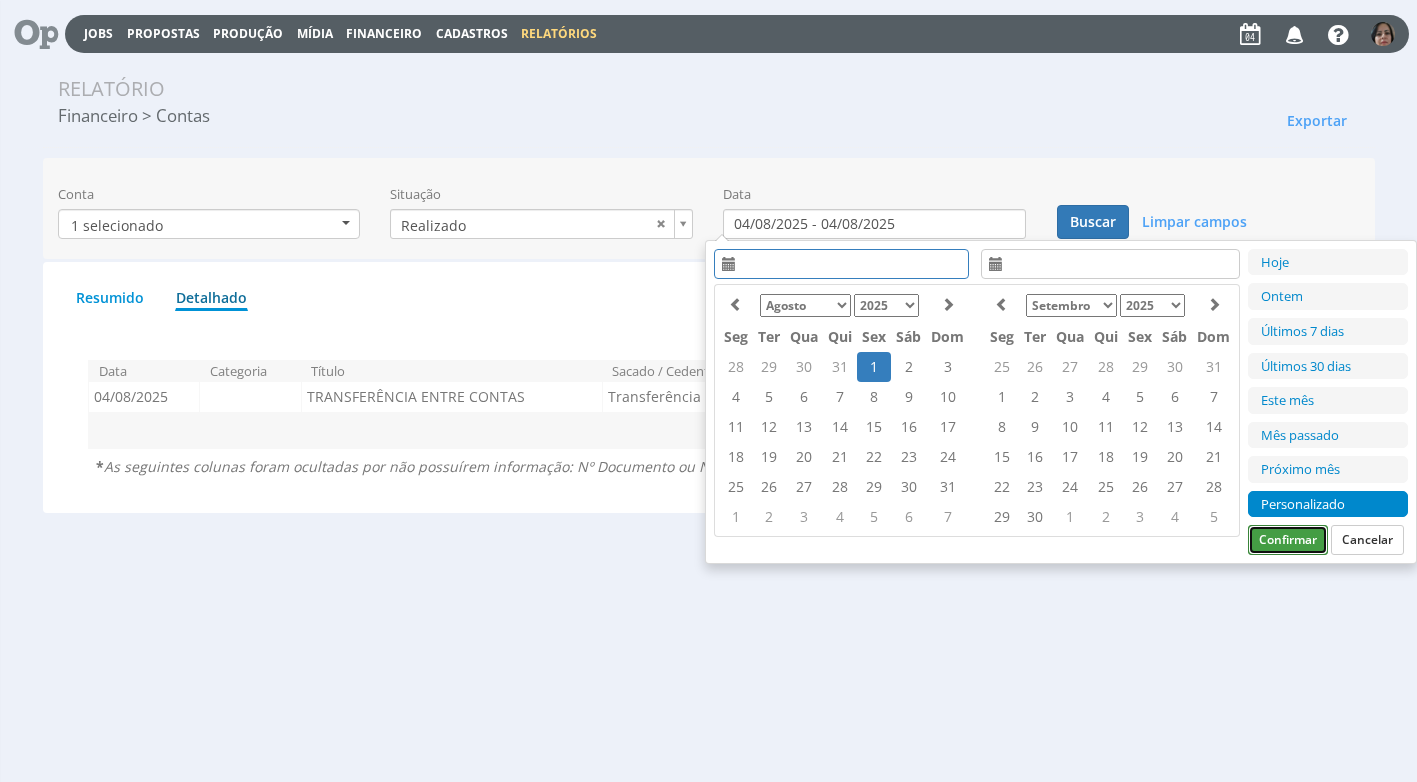 drag, startPoint x: 1289, startPoint y: 536, endPoint x: 1255, endPoint y: 512, distance: 41.617306 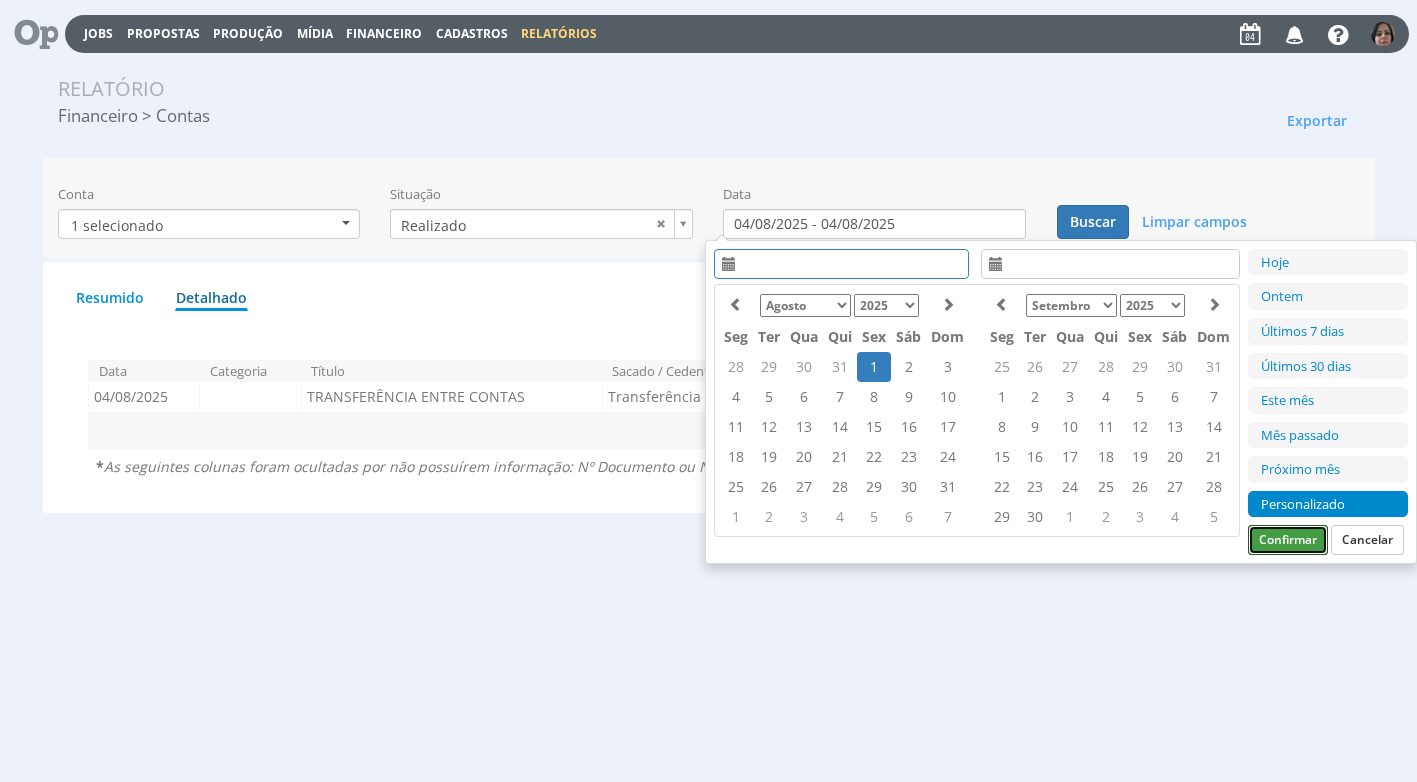 click on "Confirmar" at bounding box center (1288, 540) 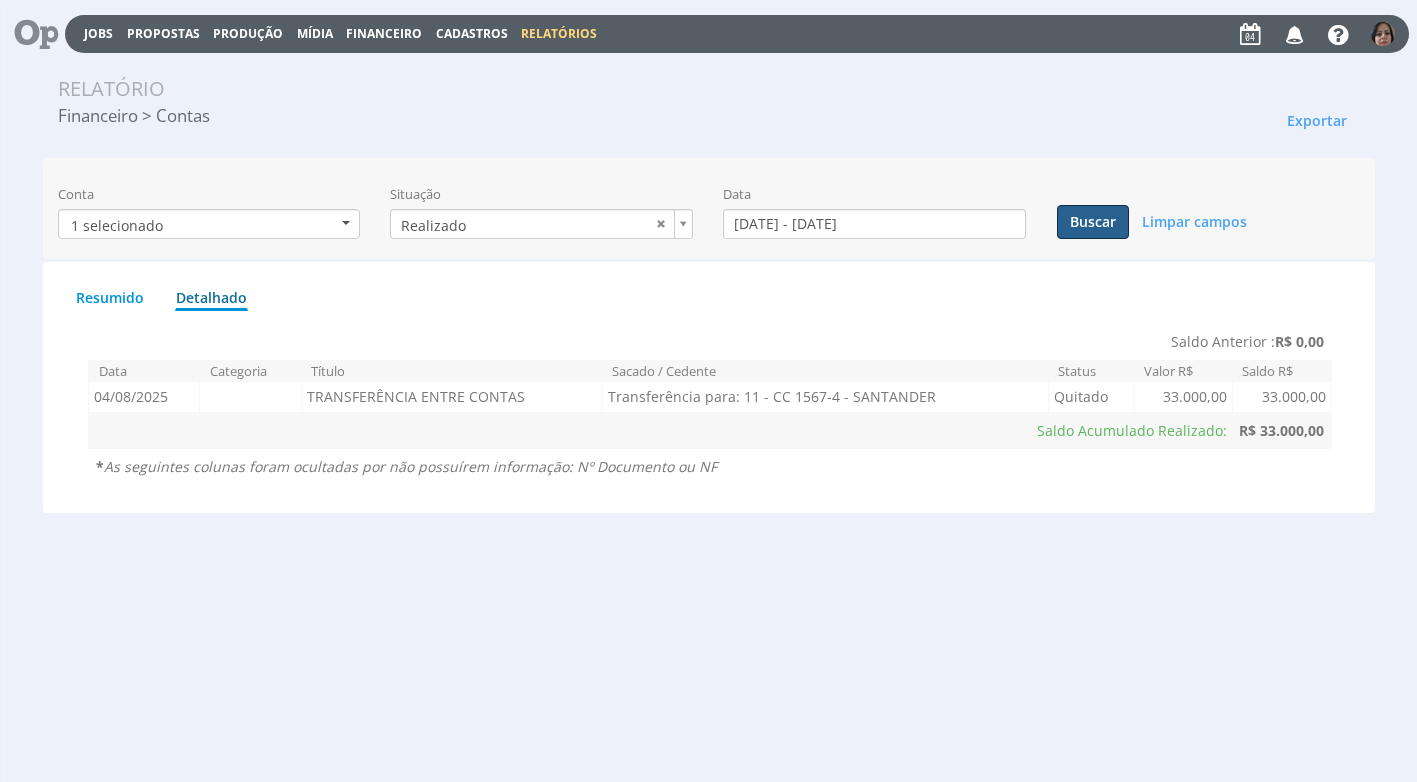 click on "Buscar" at bounding box center (1093, 222) 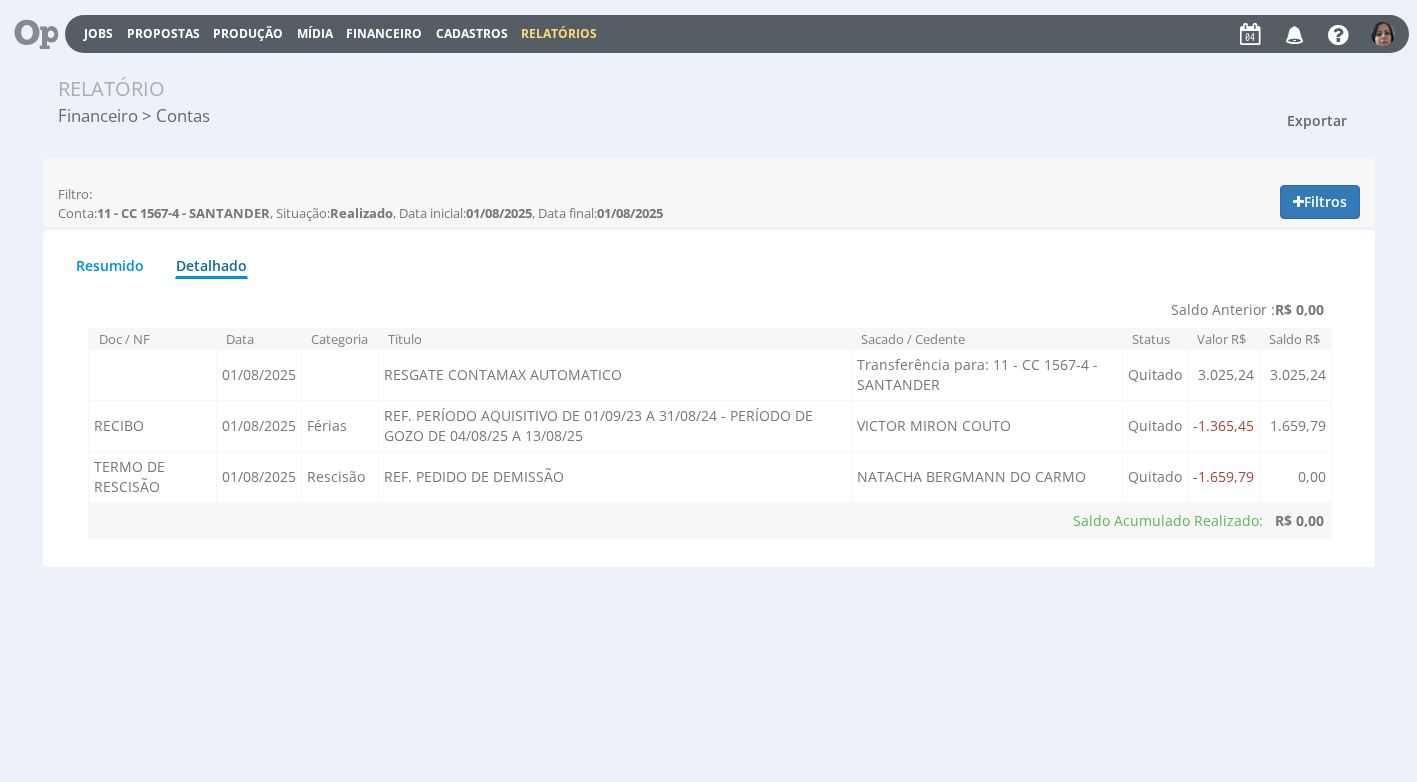 click on "Exportar" at bounding box center [1317, 120] 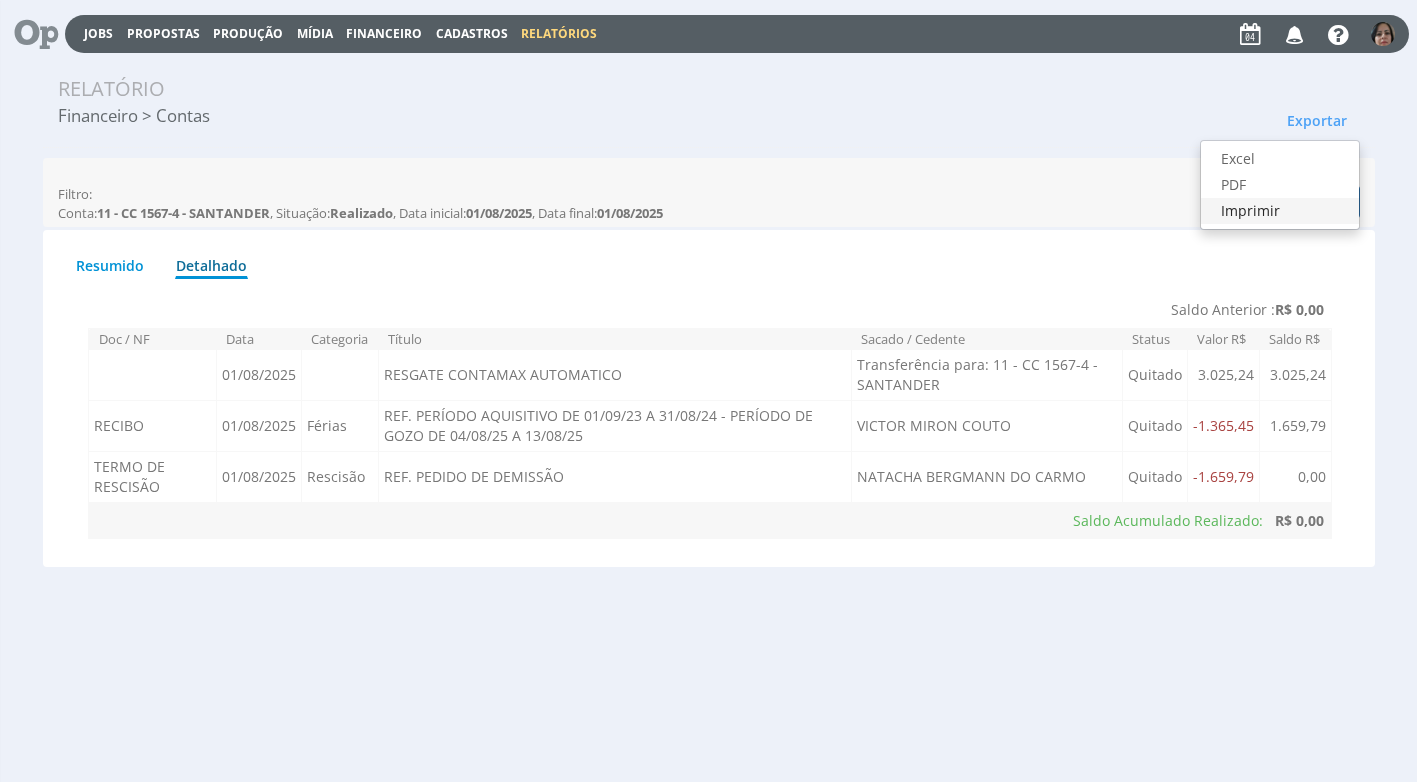 click on "Imprimir" at bounding box center [1280, 211] 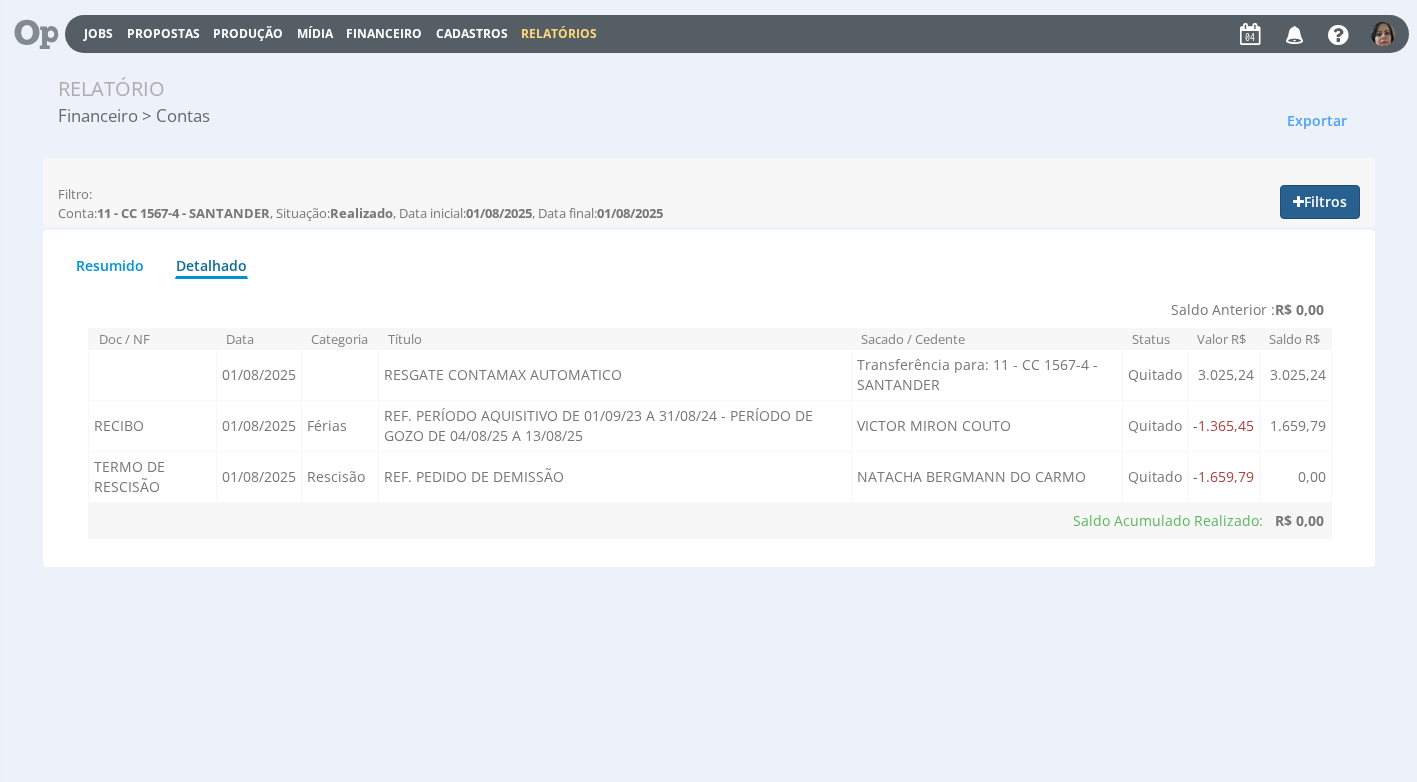 click on "Filtros" at bounding box center (1320, 202) 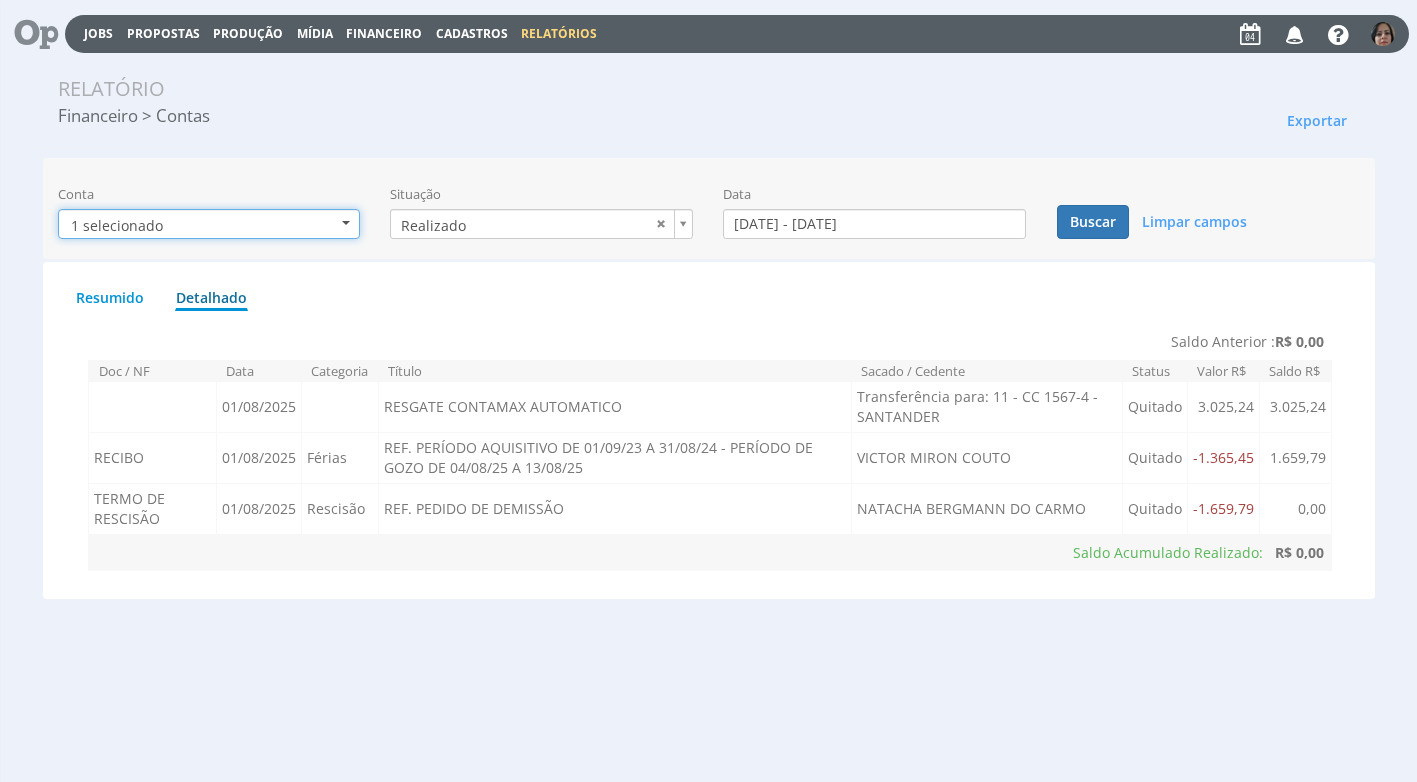 click at bounding box center (346, 223) 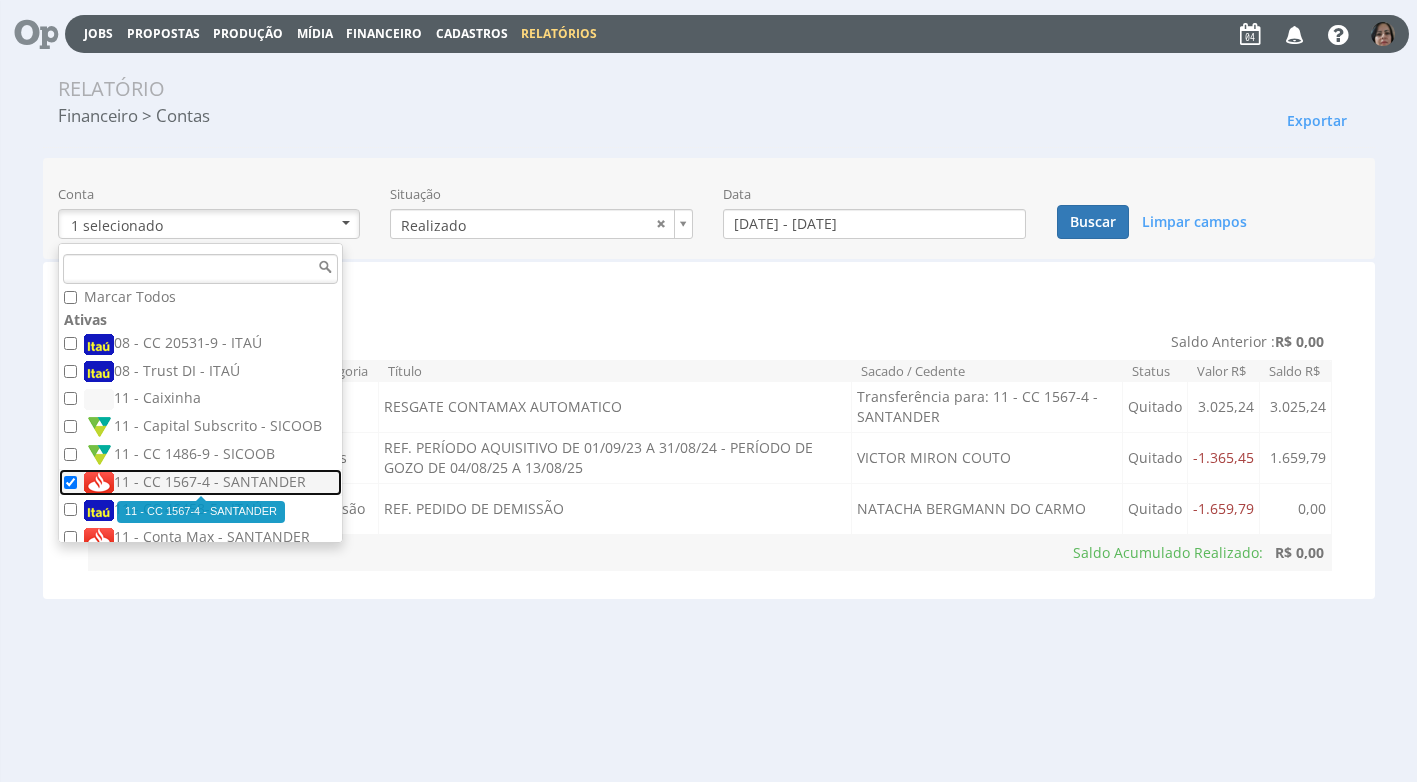 click on "11 - CC 1567-4 - SANTANDER" at bounding box center (203, 483) 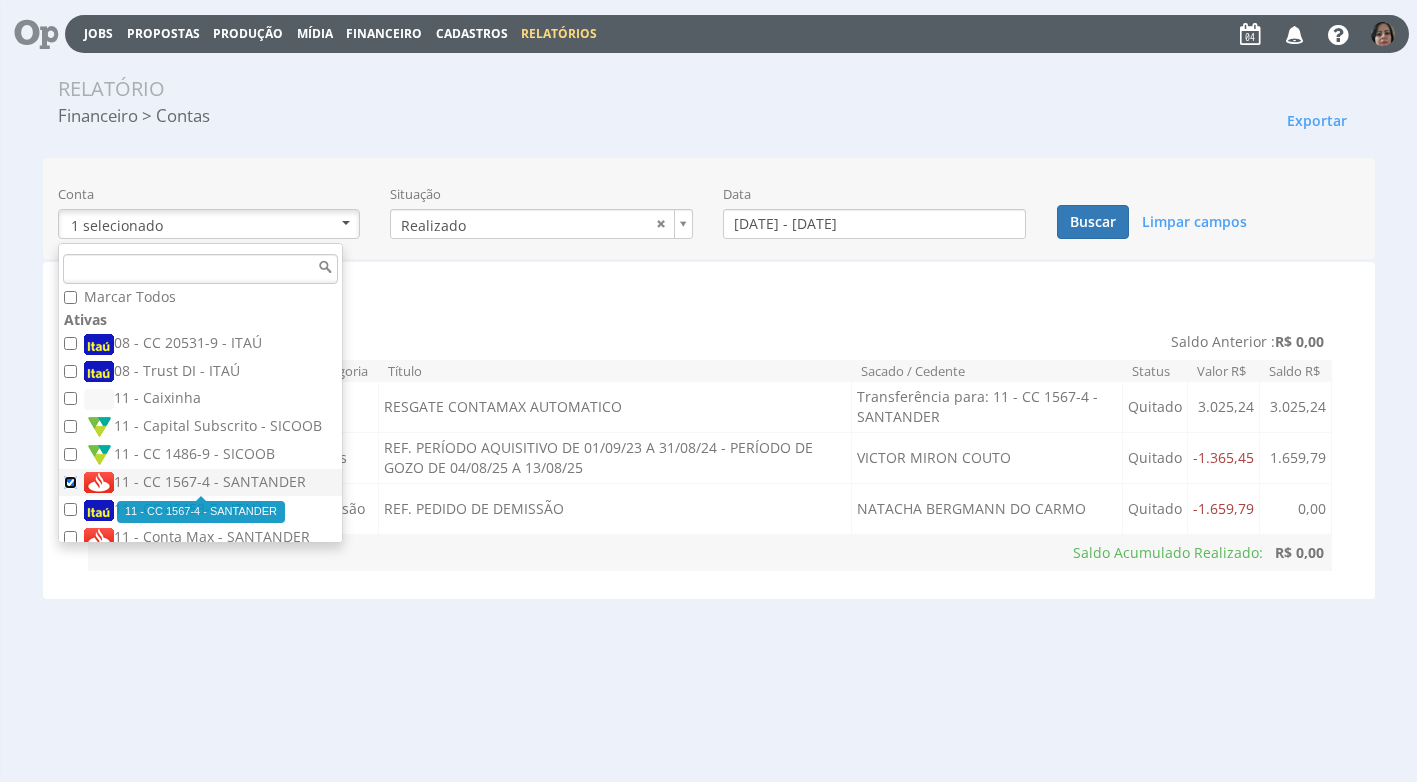 click on "11 - CC 1567-4 - SANTANDER" at bounding box center [70, 482] 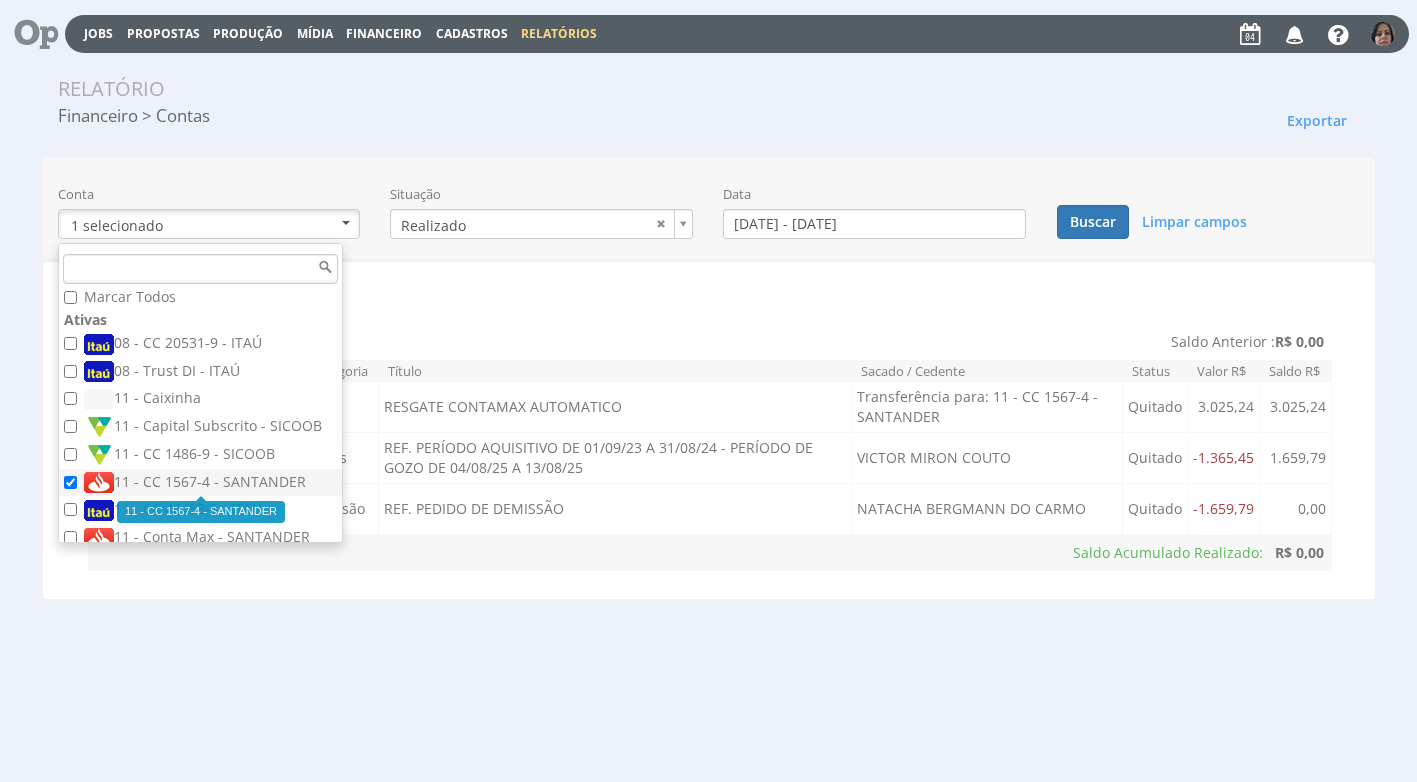 checkbox on "false" 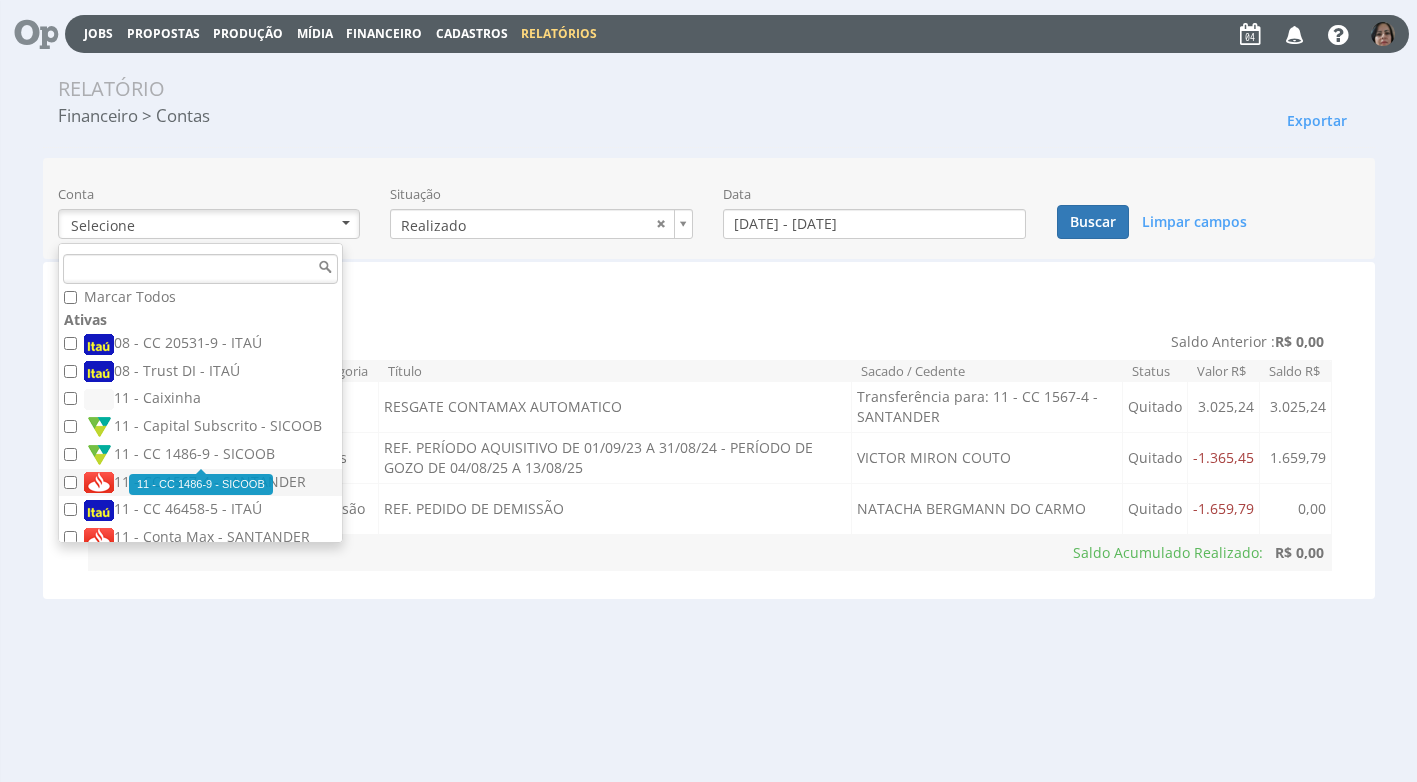 scroll, scrollTop: 20, scrollLeft: 0, axis: vertical 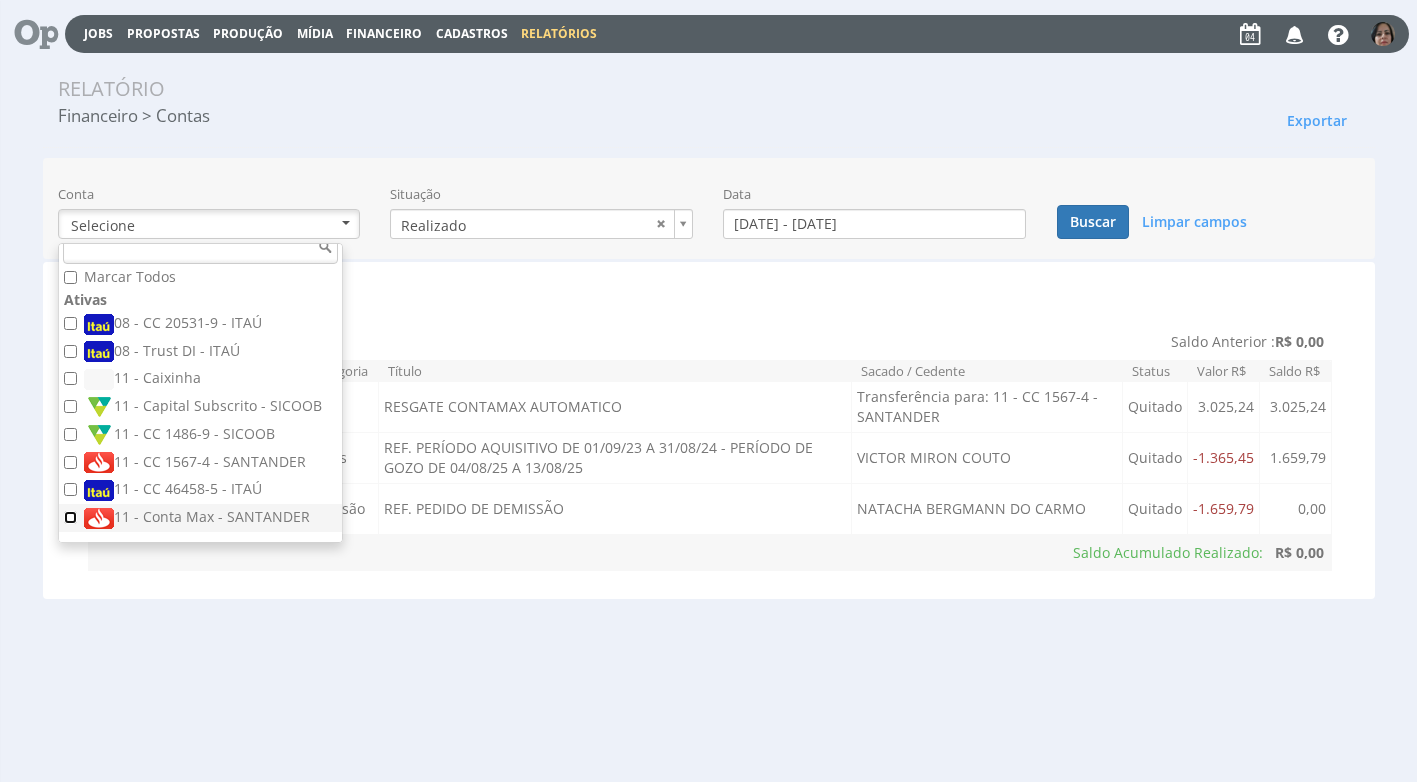 click on "11 - Conta Max - SANTANDER" at bounding box center [200, 518] 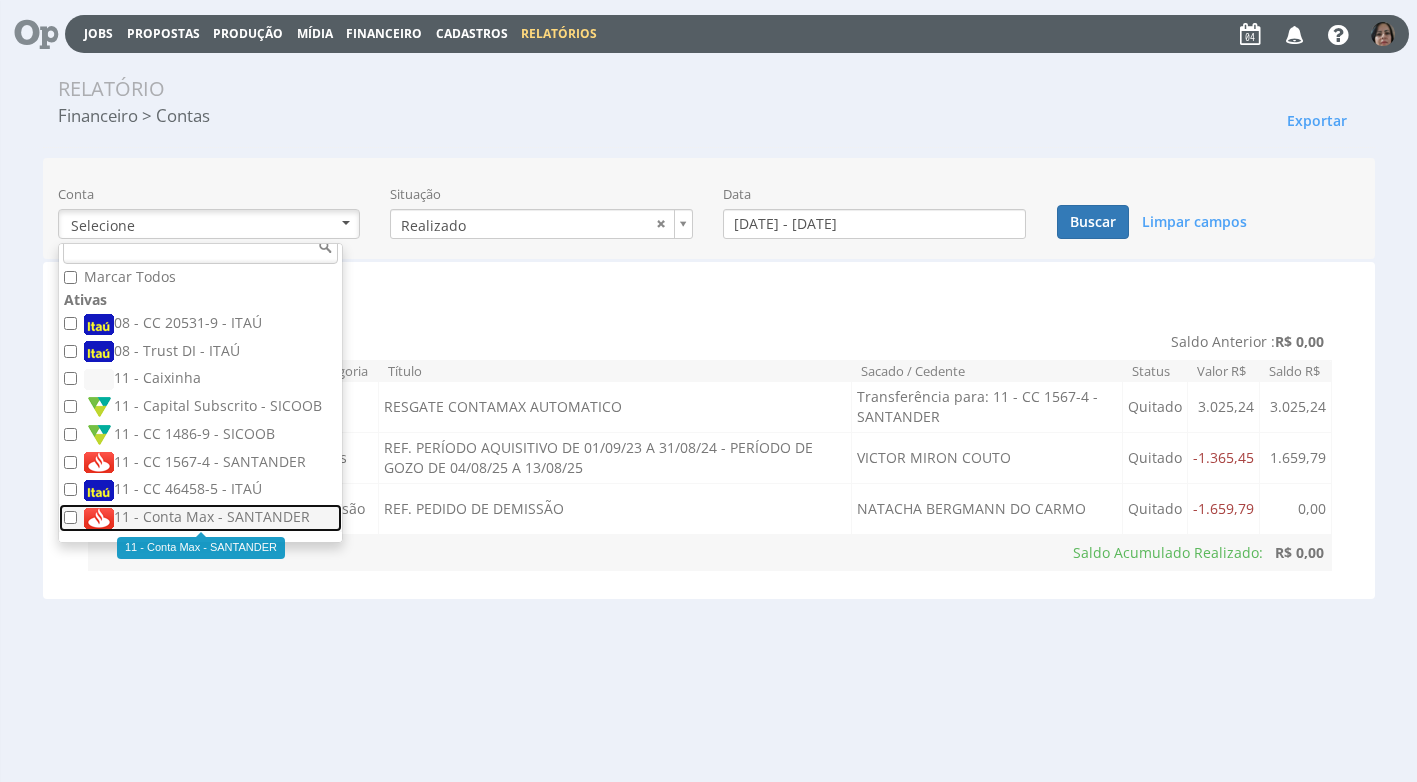 click on "11 - Conta Max - SANTANDER" at bounding box center [200, 518] 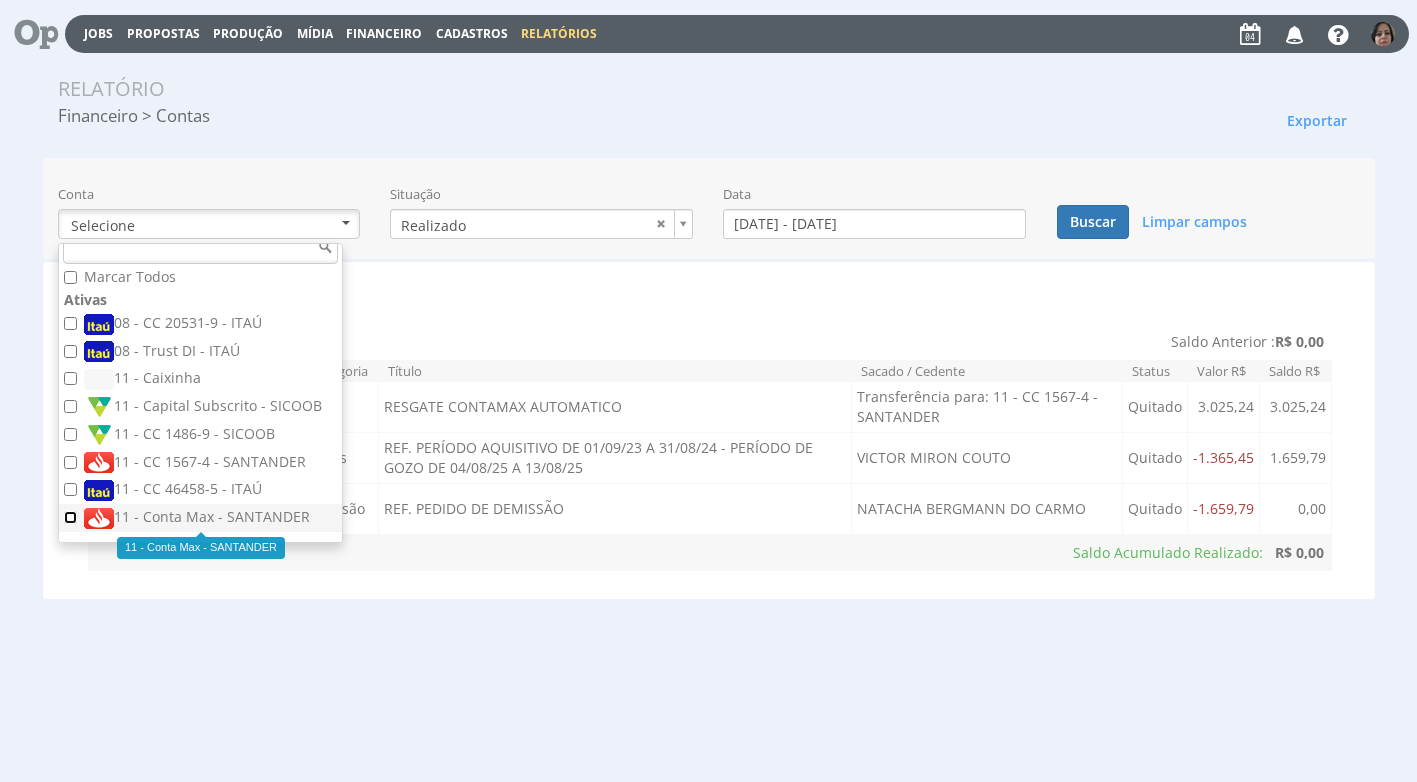 click on "11 - Conta Max - SANTANDER" at bounding box center [70, 517] 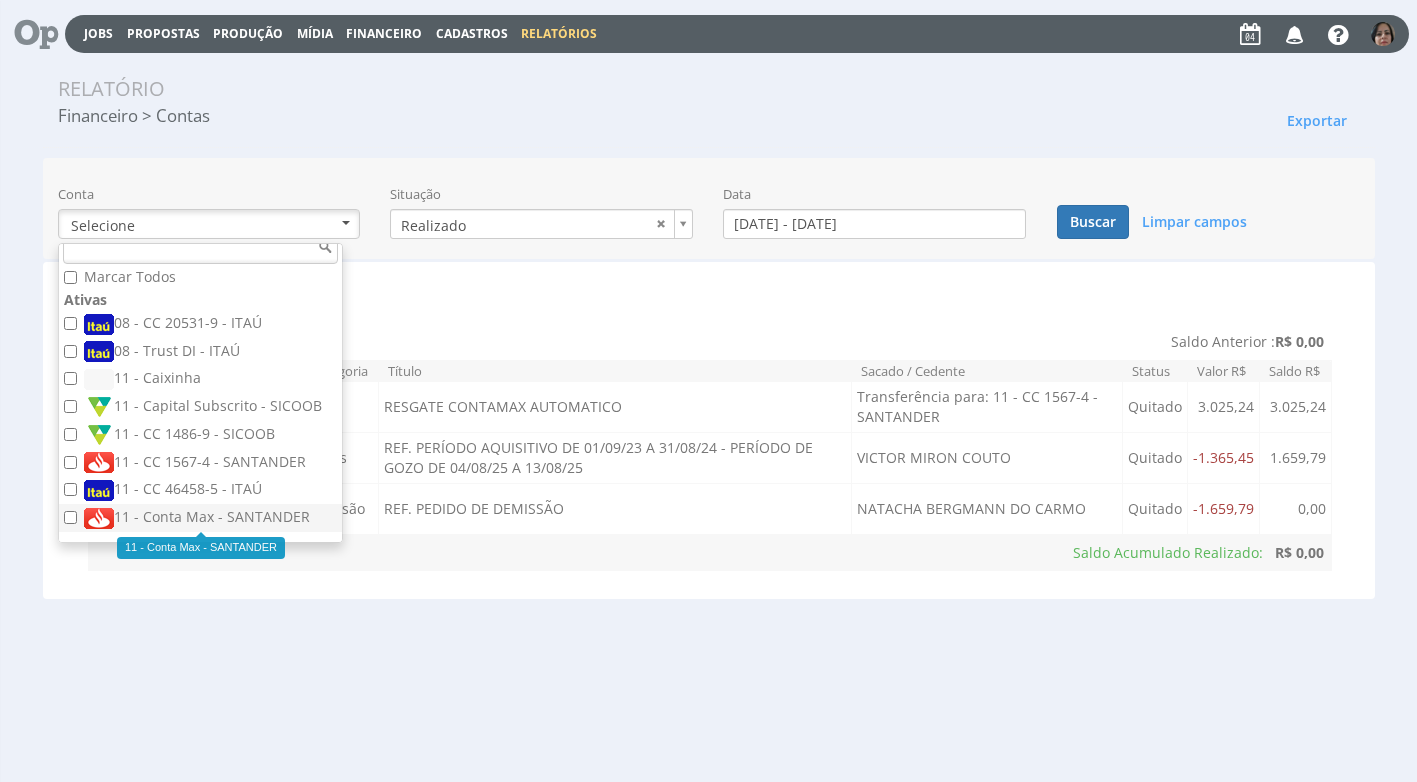checkbox on "true" 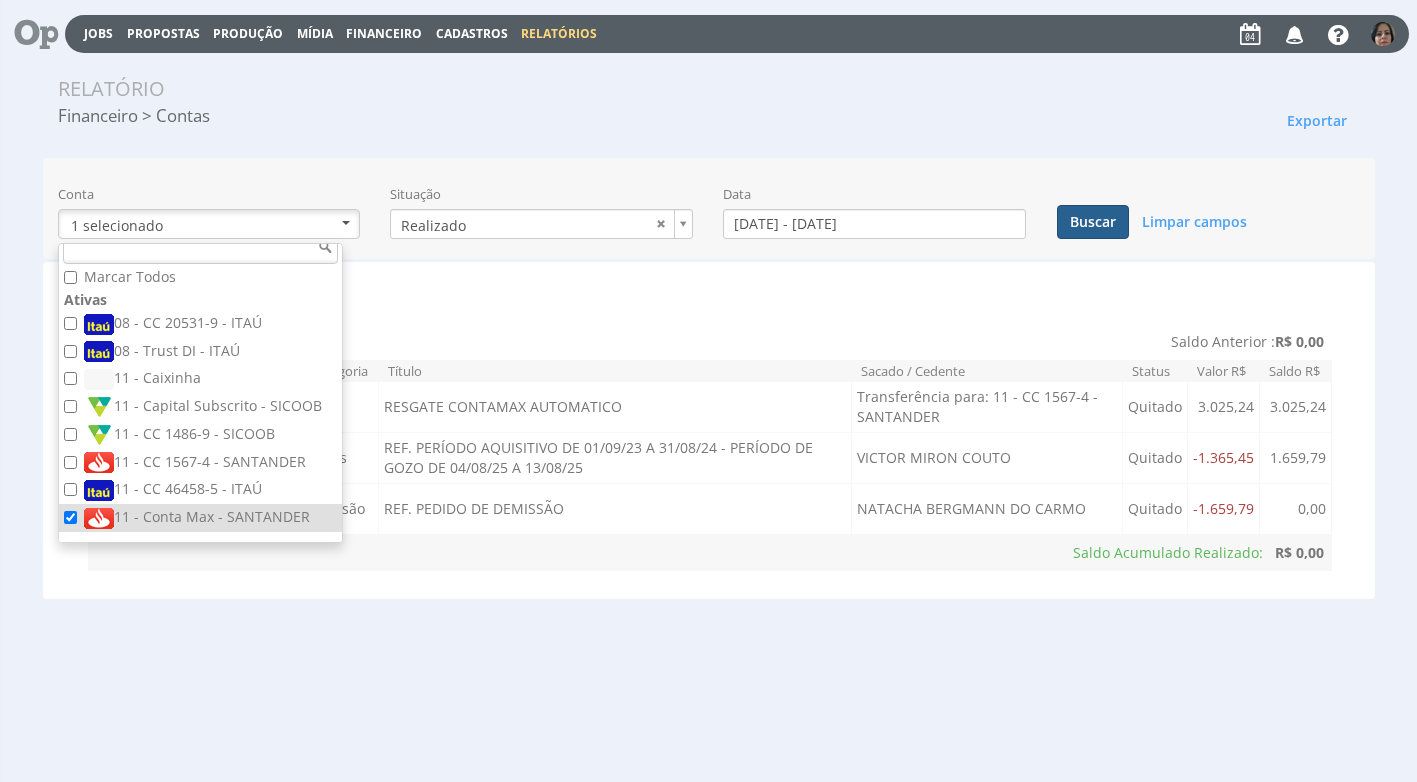 click on "Buscar" at bounding box center (1093, 222) 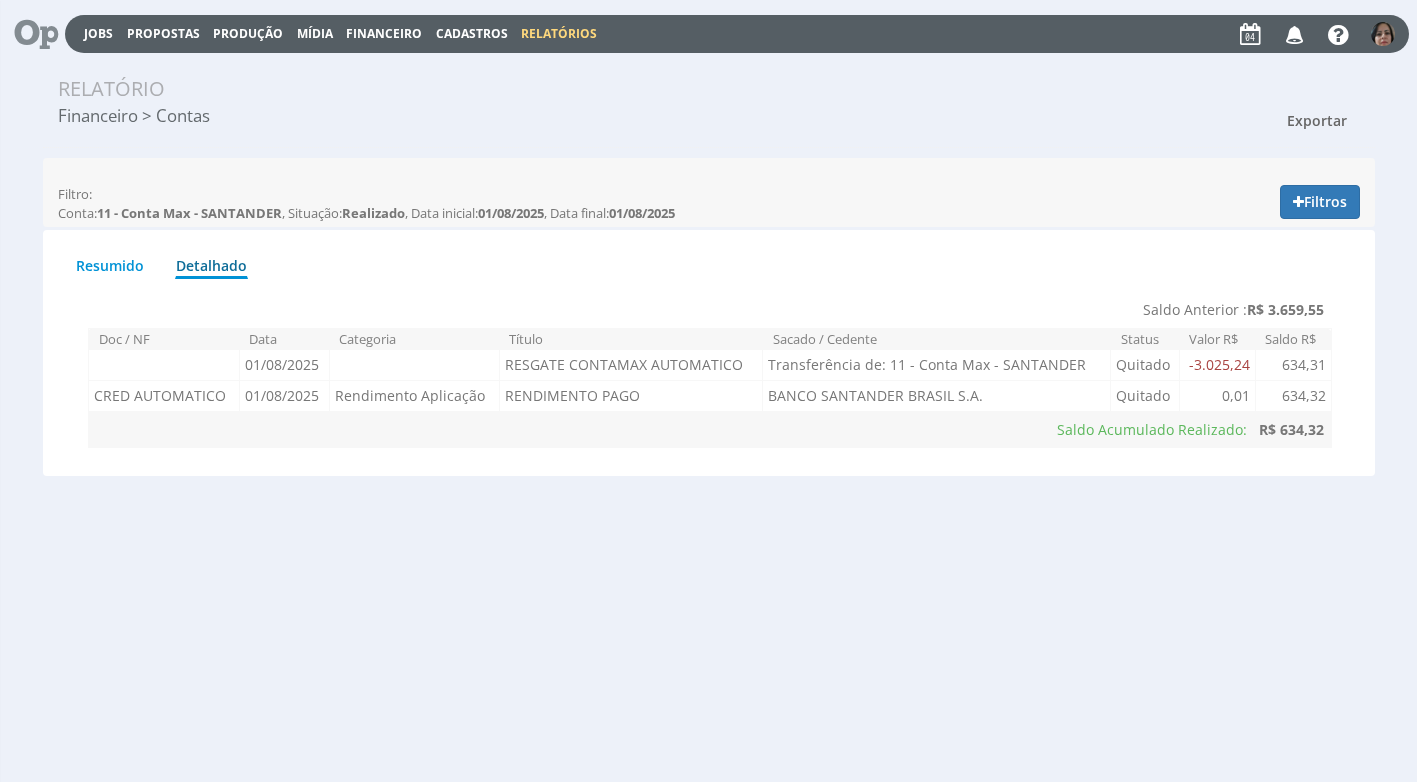 click on "Exportar" at bounding box center (1317, 120) 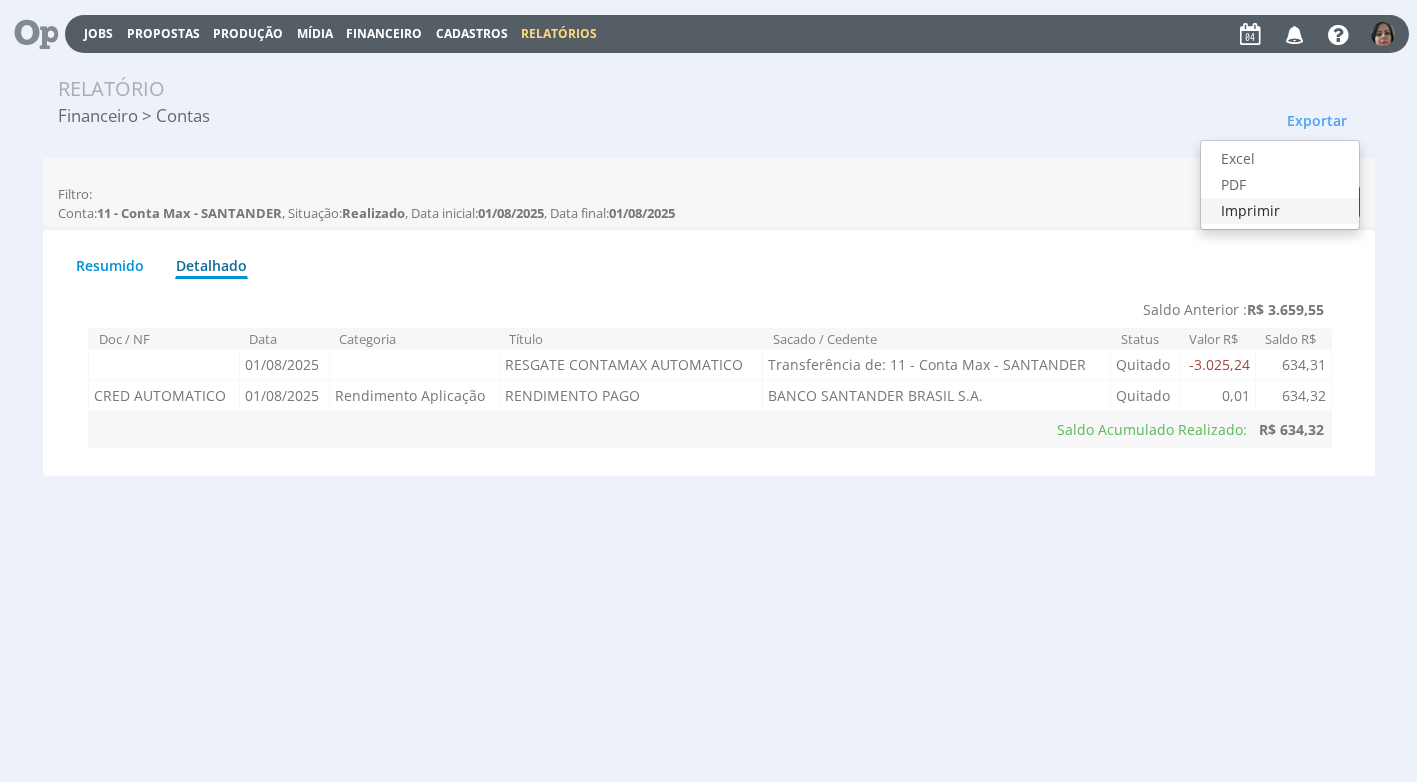 click on "Imprimir" at bounding box center (1280, 211) 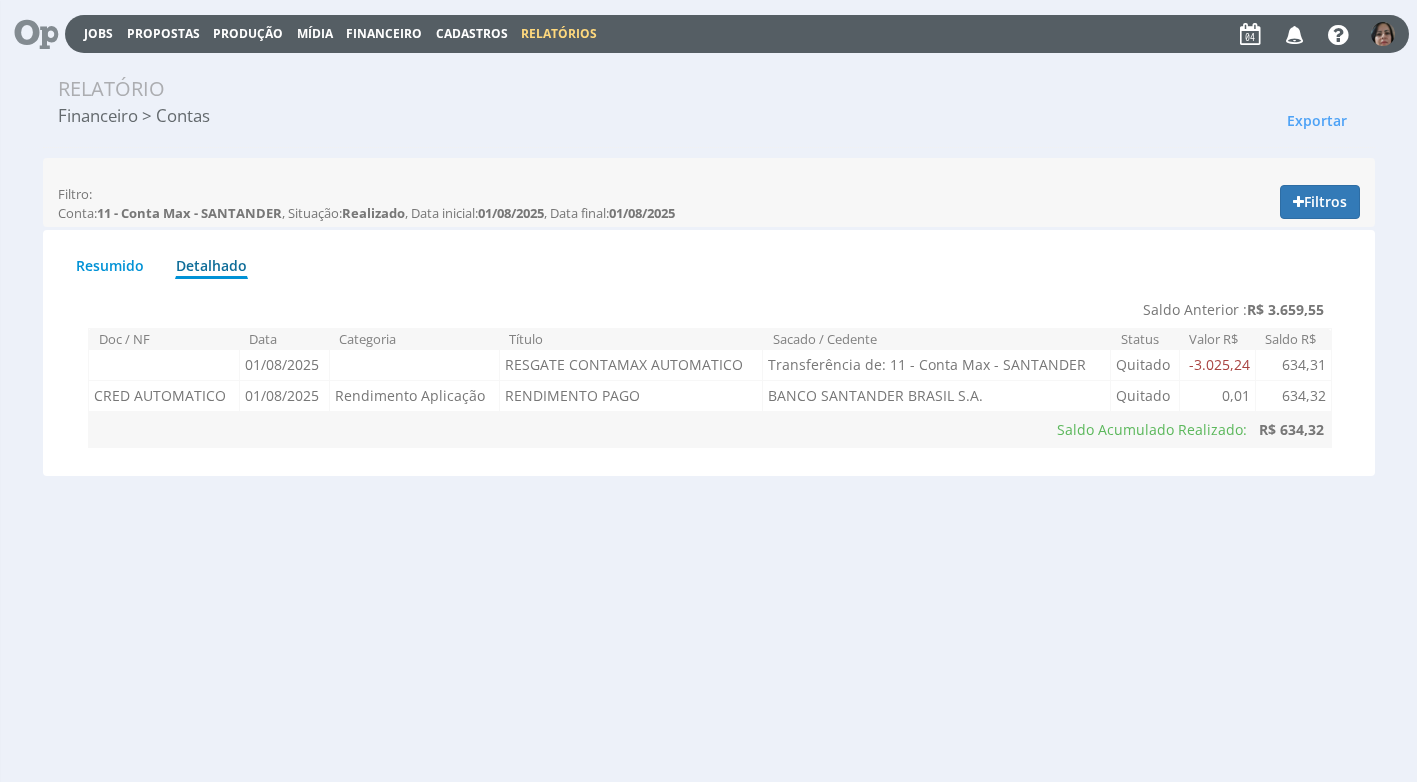 click on "Financeiro" at bounding box center (384, 33) 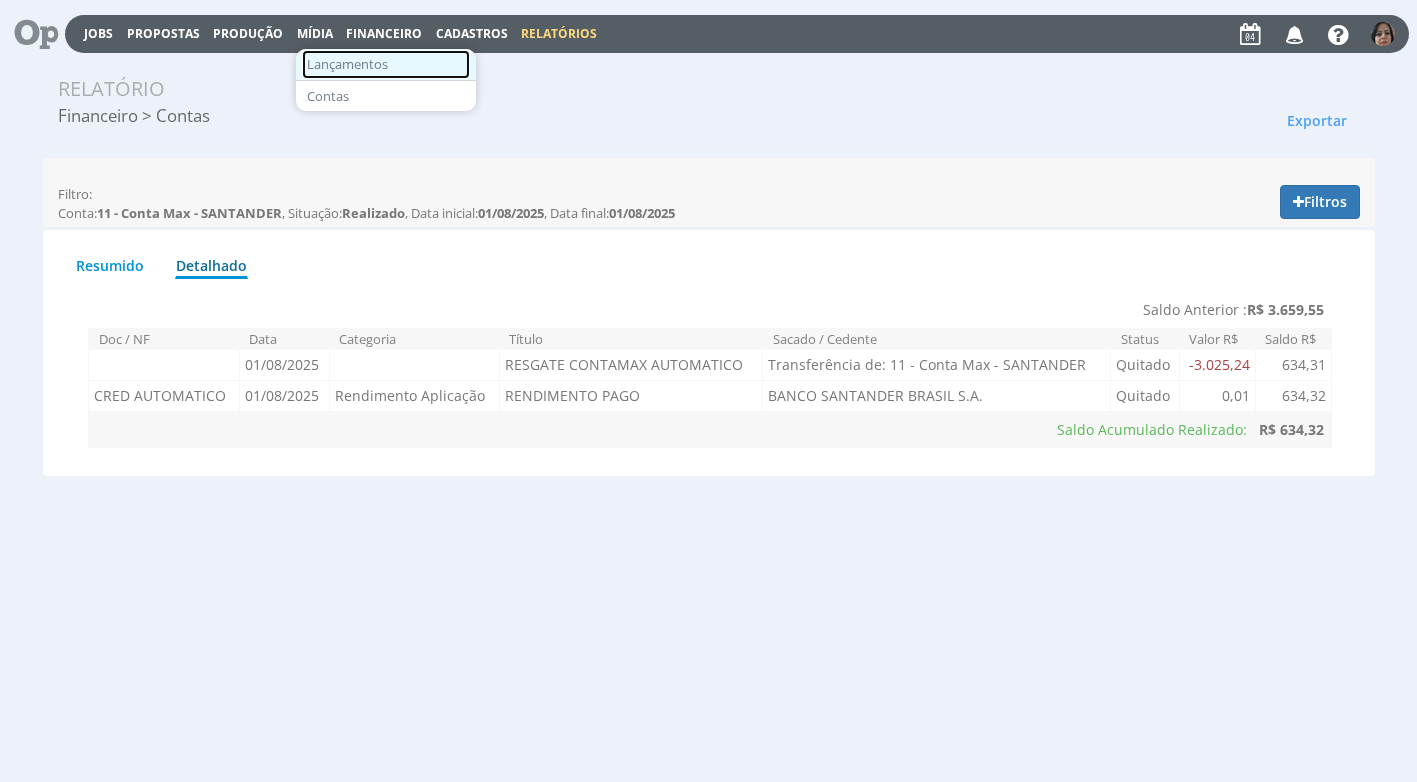 click on "Lançamentos" at bounding box center (386, 64) 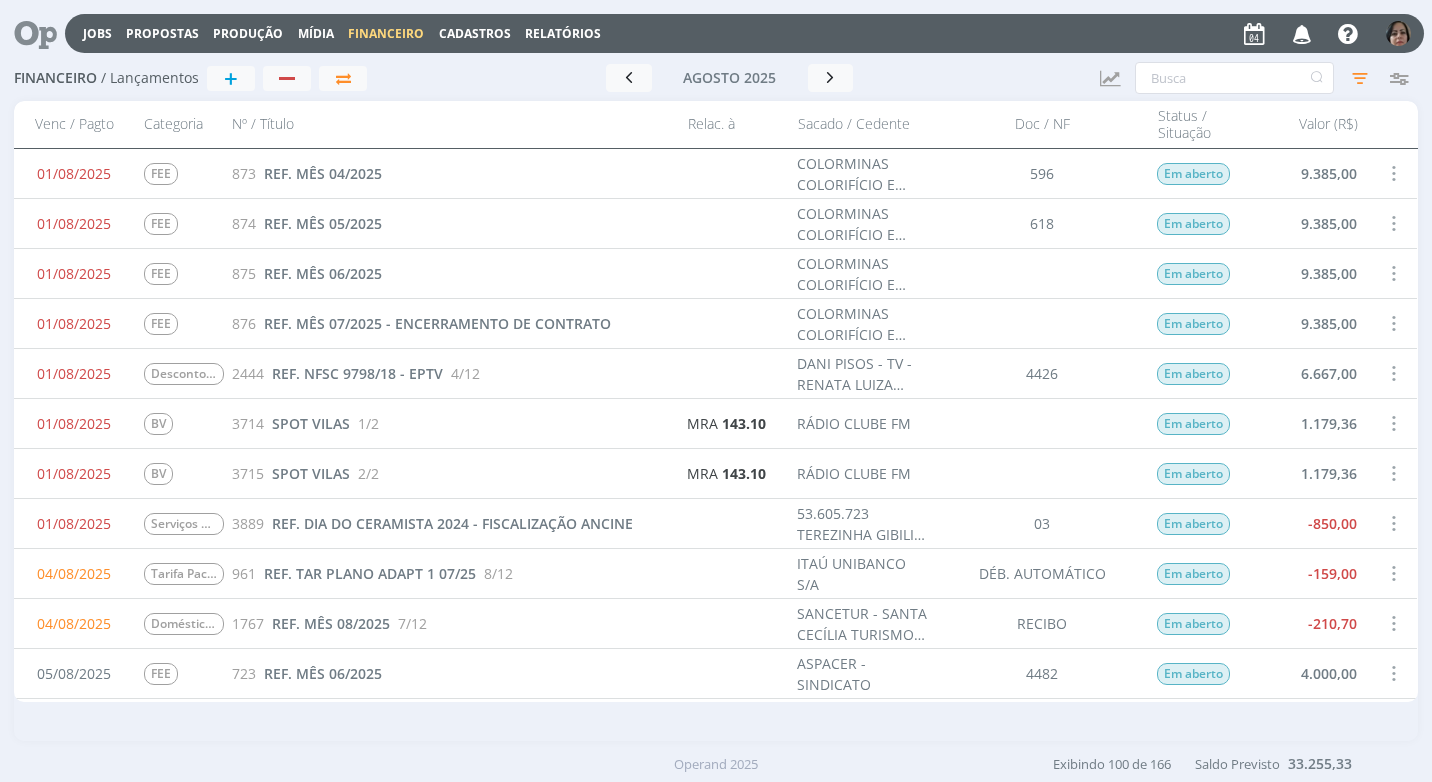 scroll, scrollTop: 0, scrollLeft: 0, axis: both 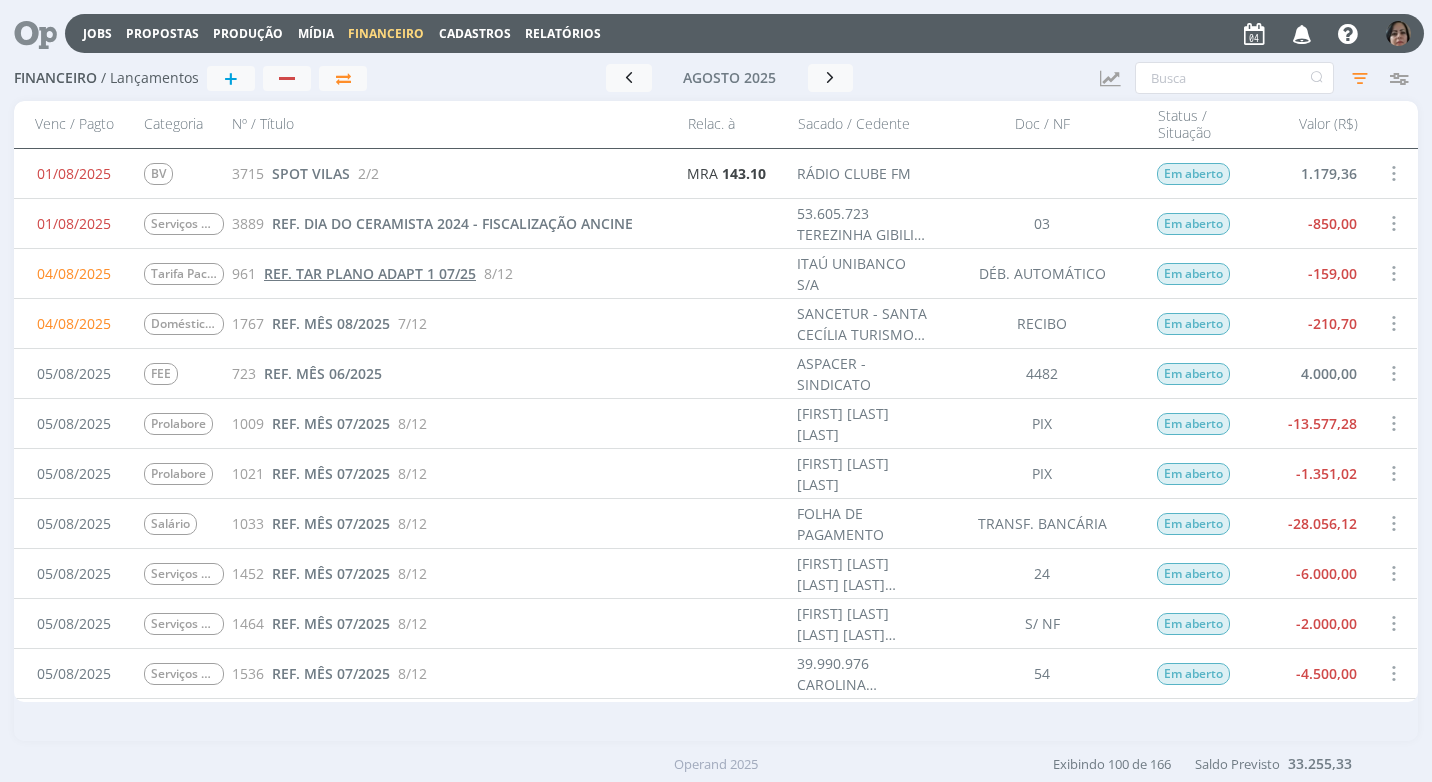 click on "REF. TAR PLANO ADAPT 1 07/25" at bounding box center [370, 273] 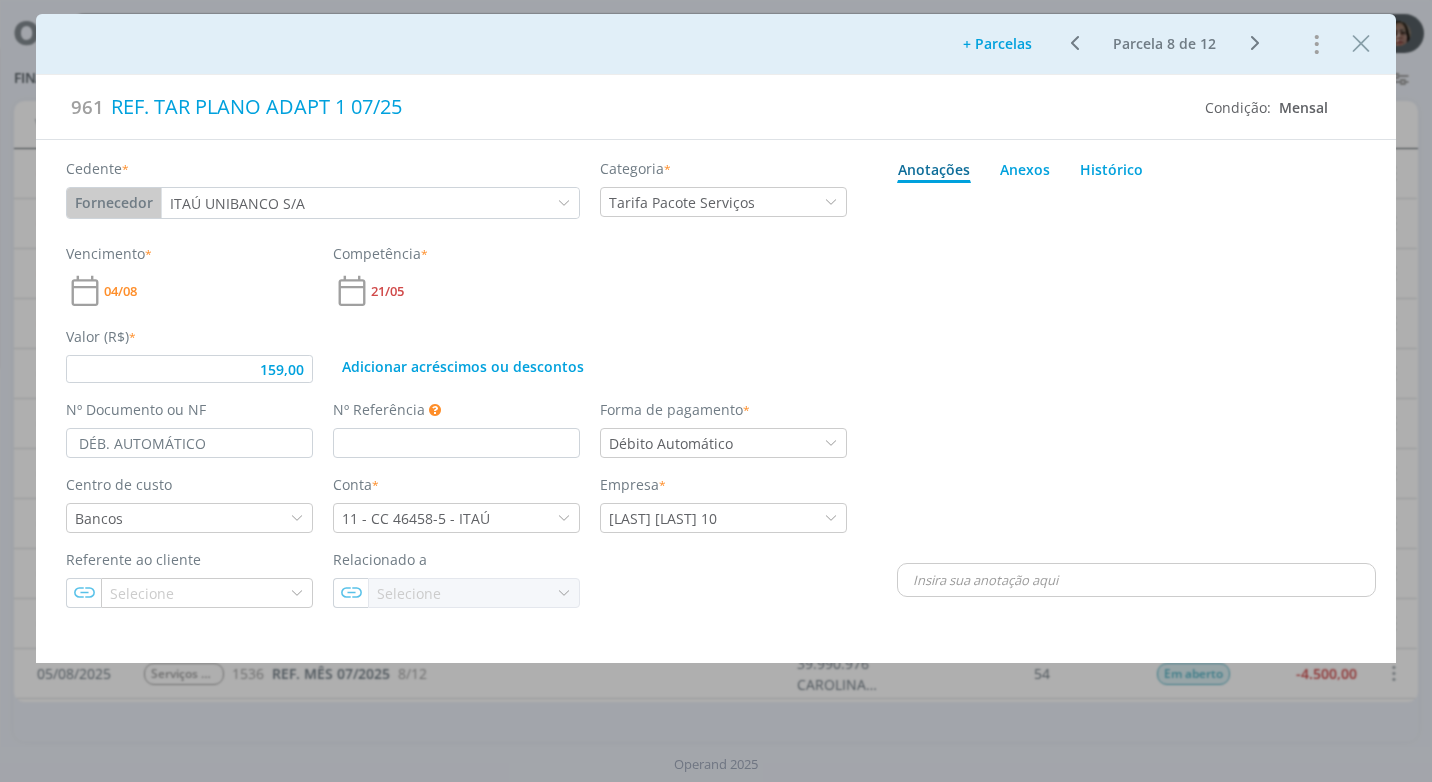 type on "159,00" 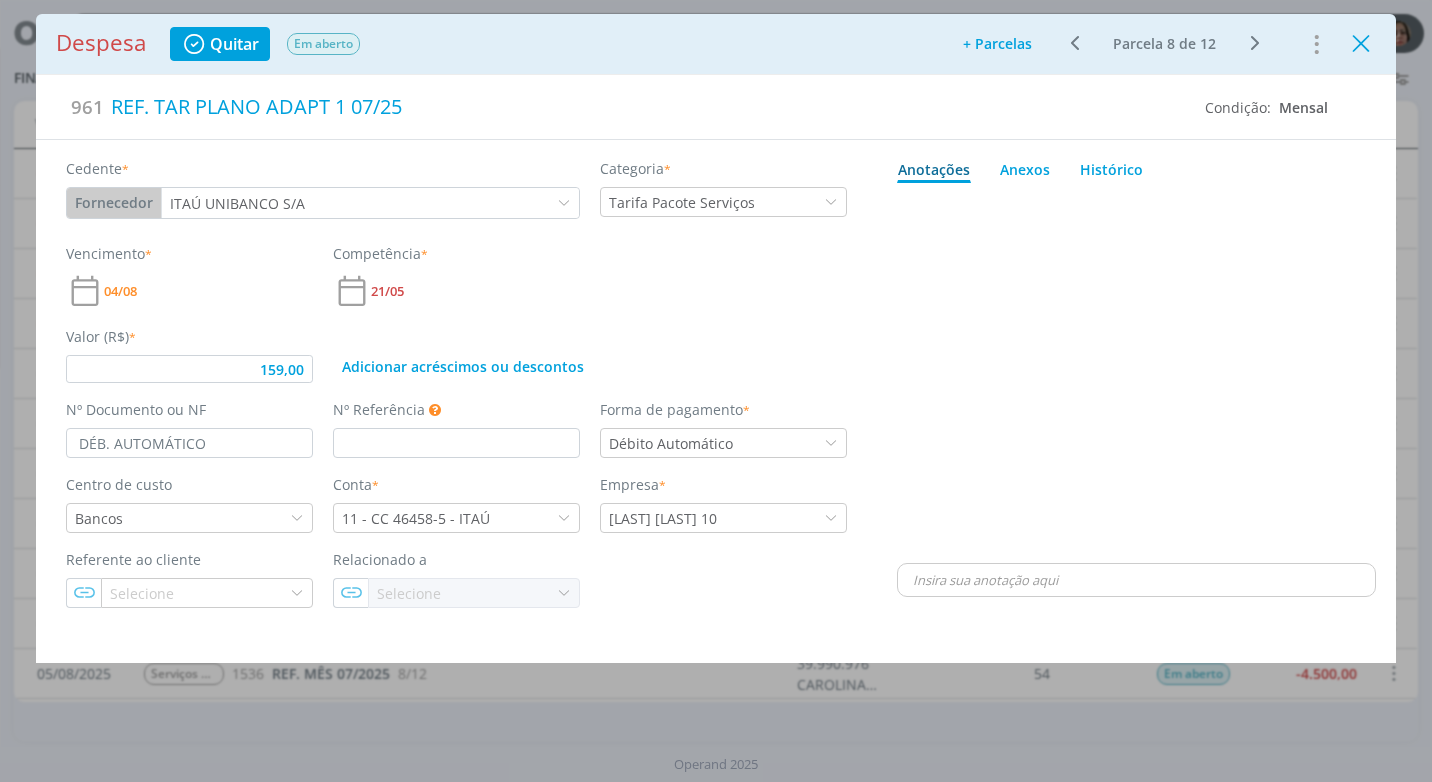 click at bounding box center (1361, 44) 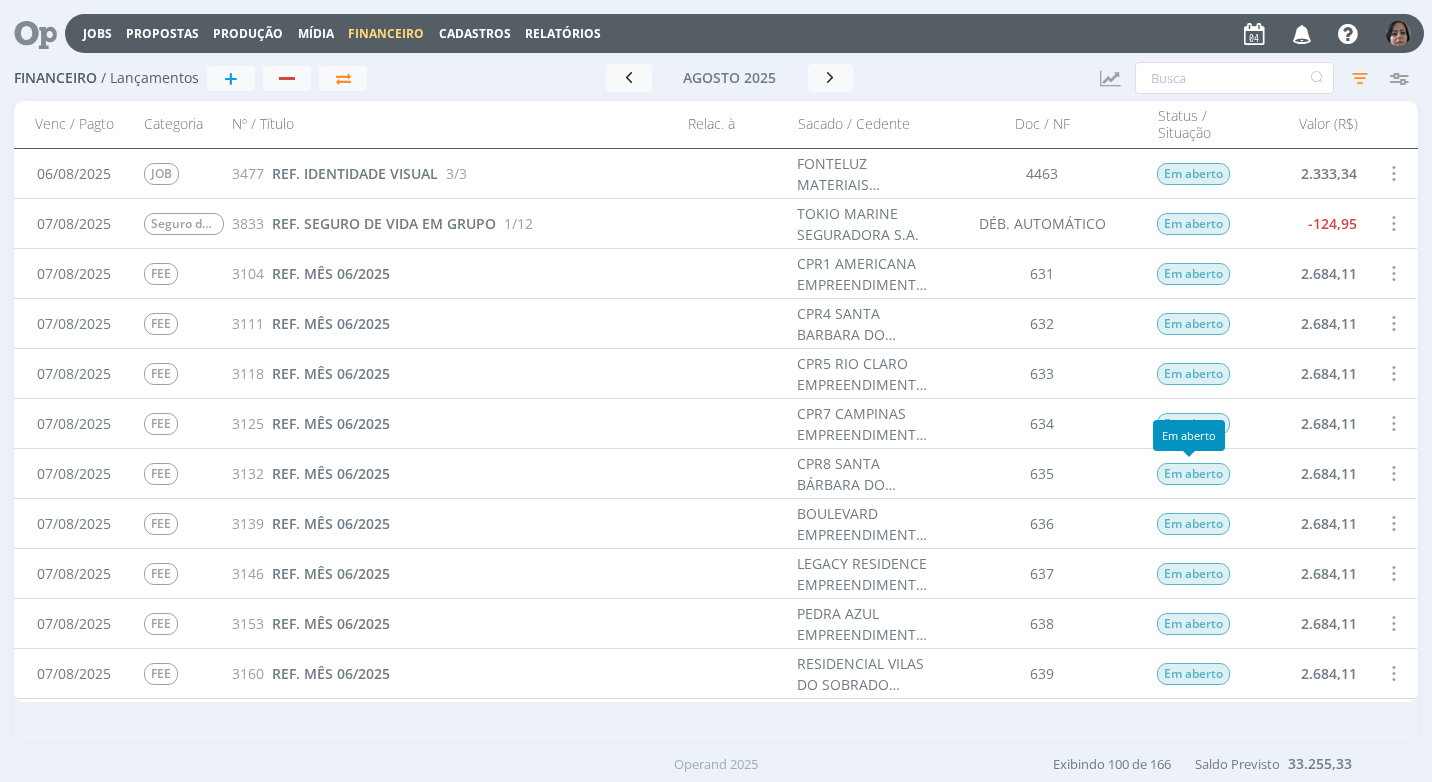 scroll, scrollTop: 1600, scrollLeft: 0, axis: vertical 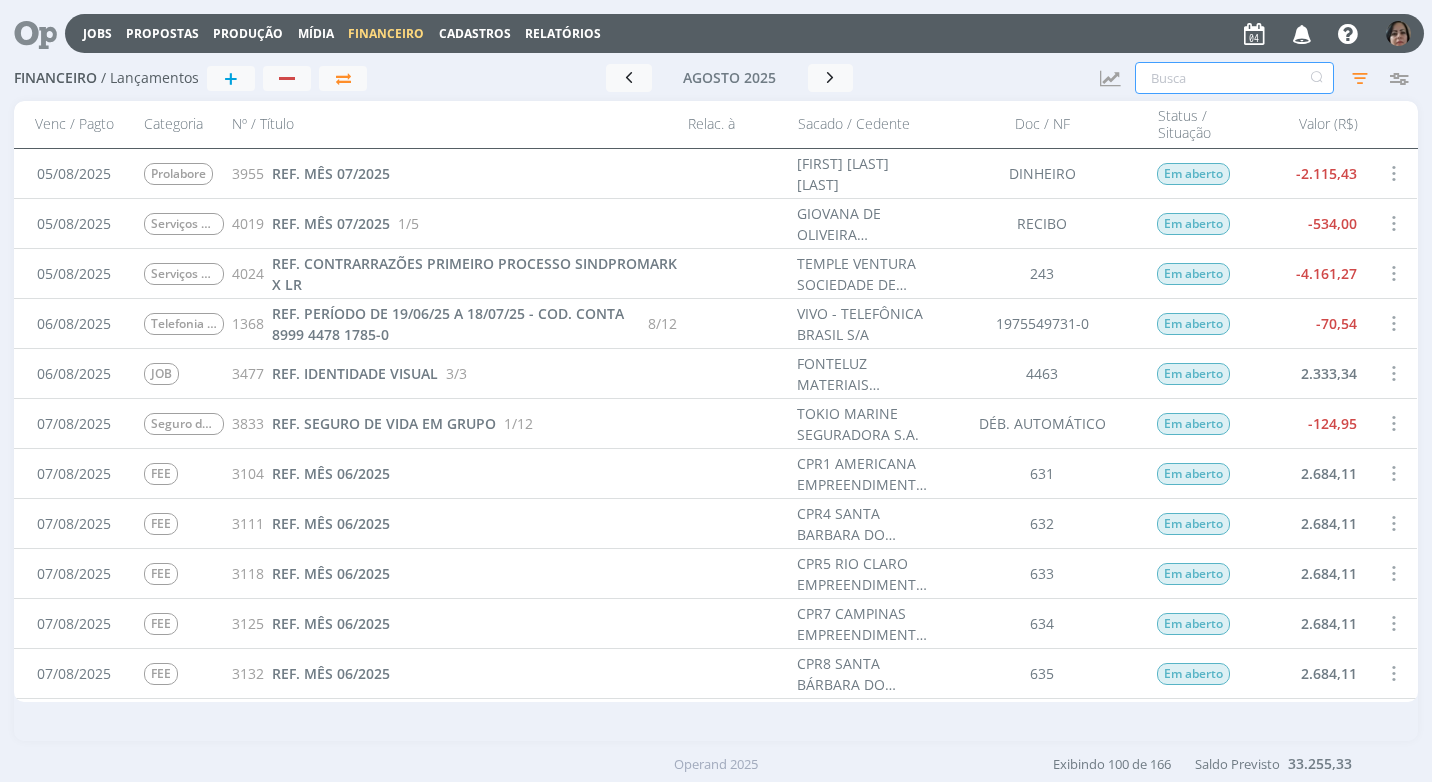 click at bounding box center [1234, 78] 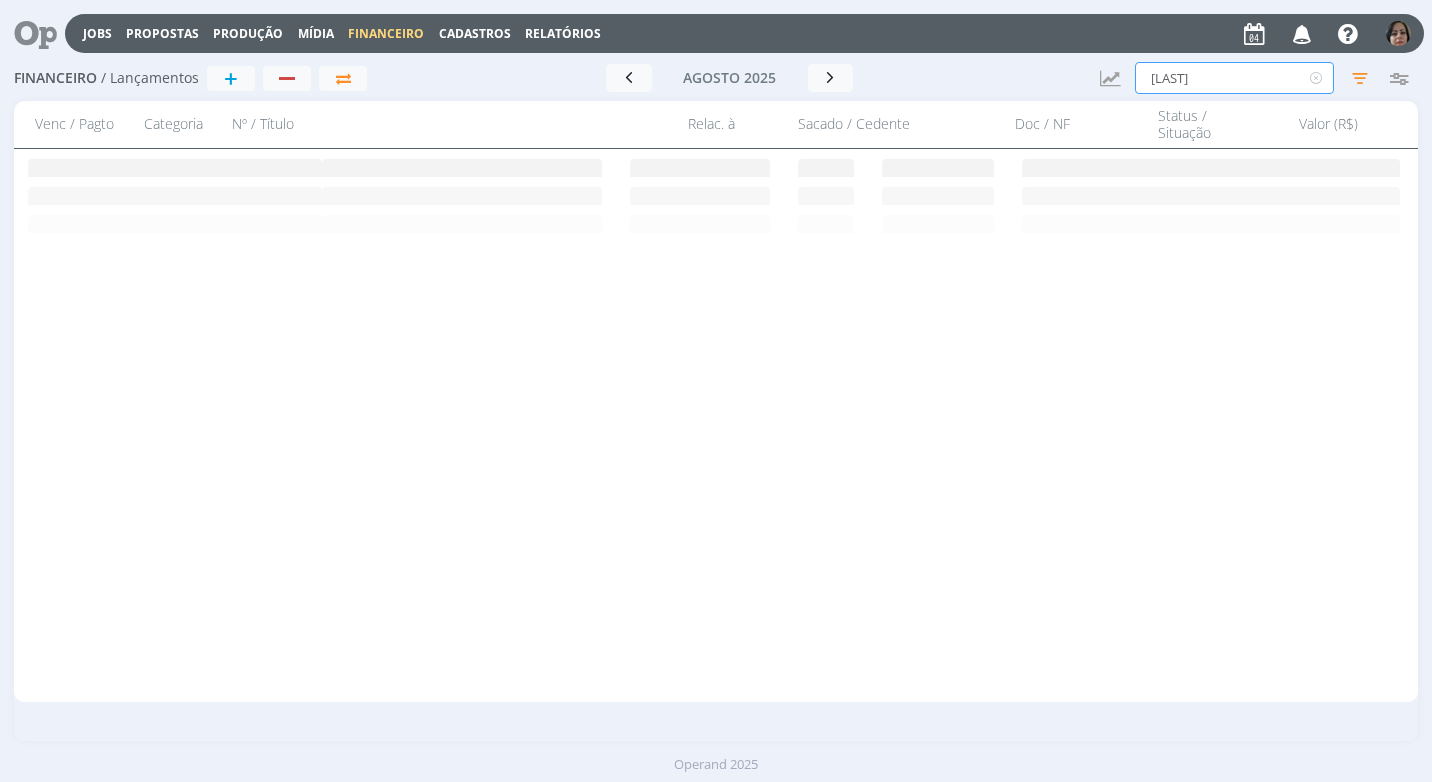 scroll, scrollTop: 0, scrollLeft: 0, axis: both 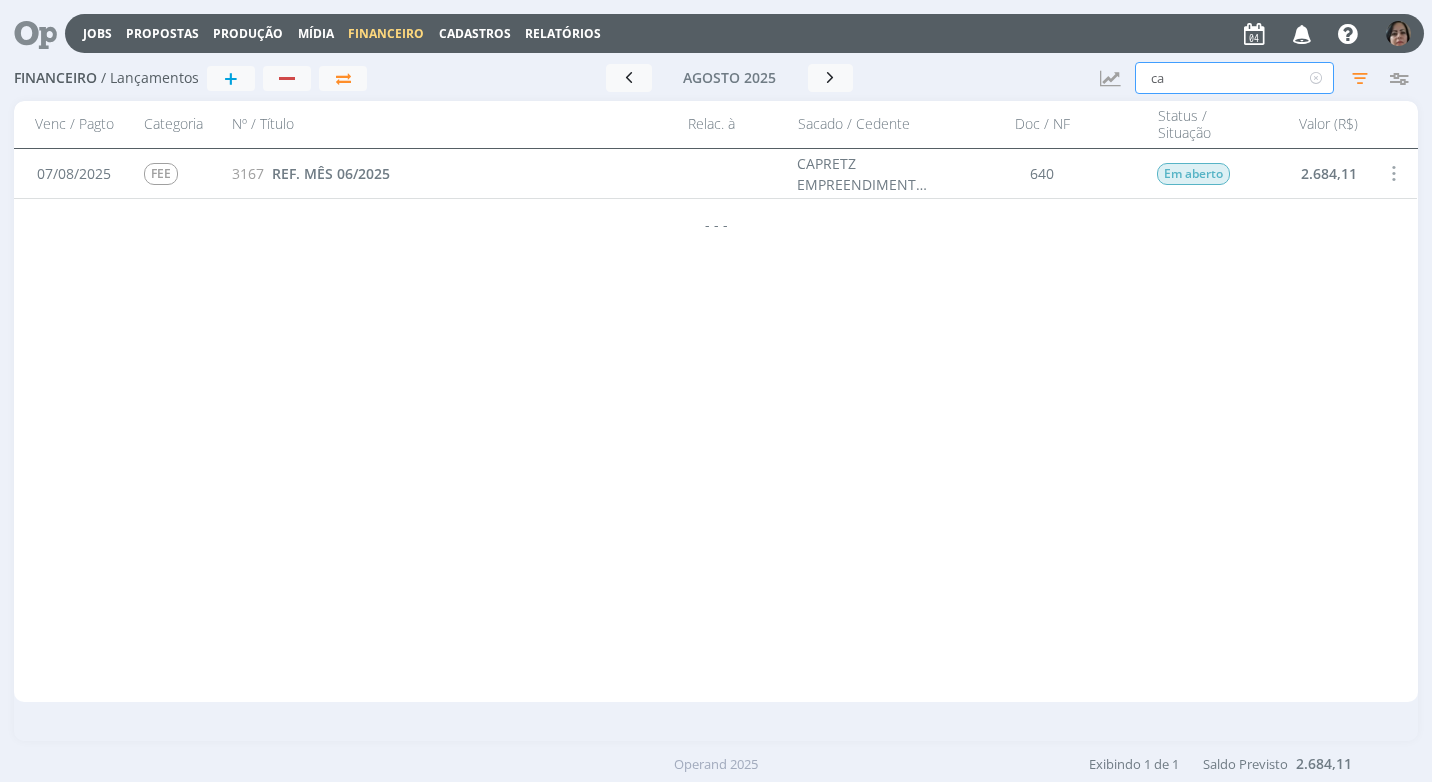 type on "c" 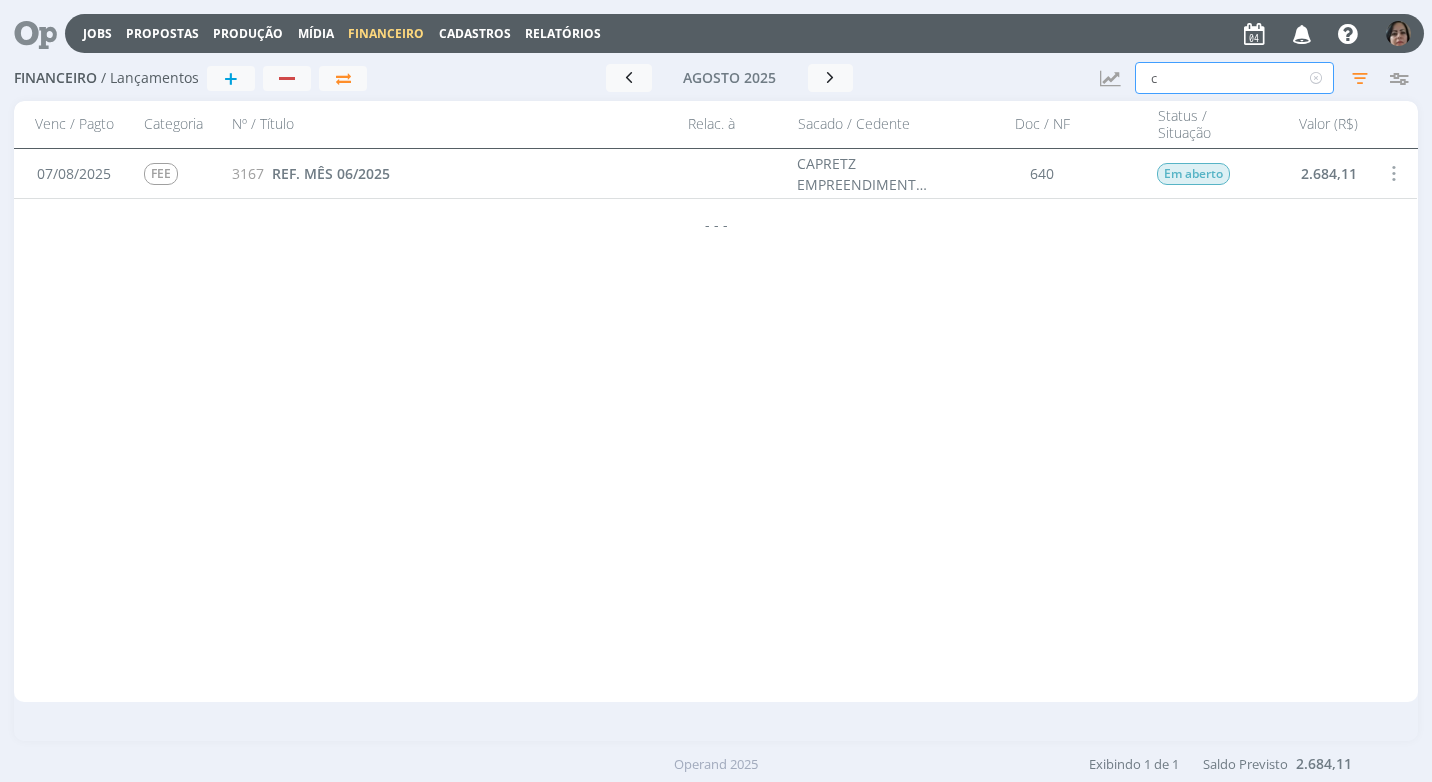 type 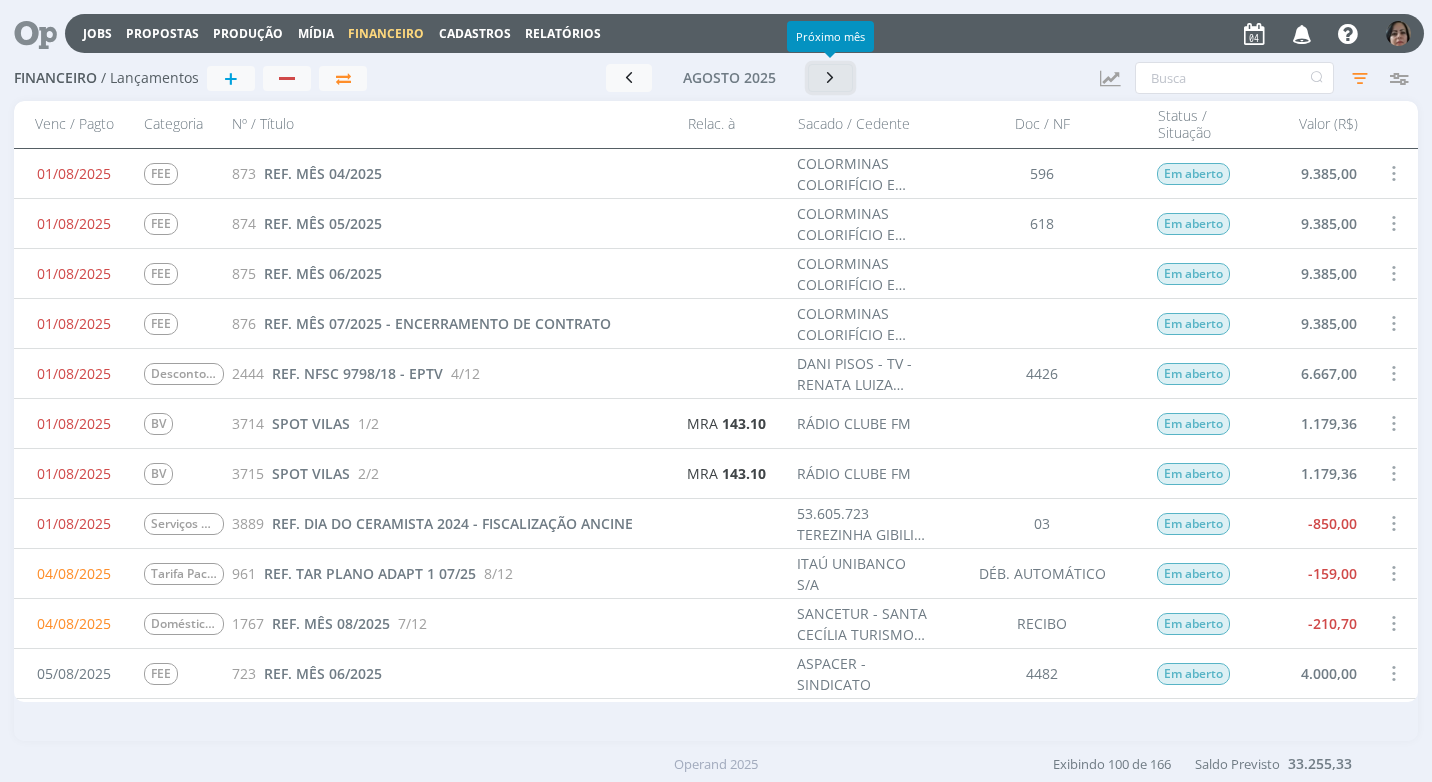 click at bounding box center [831, 77] 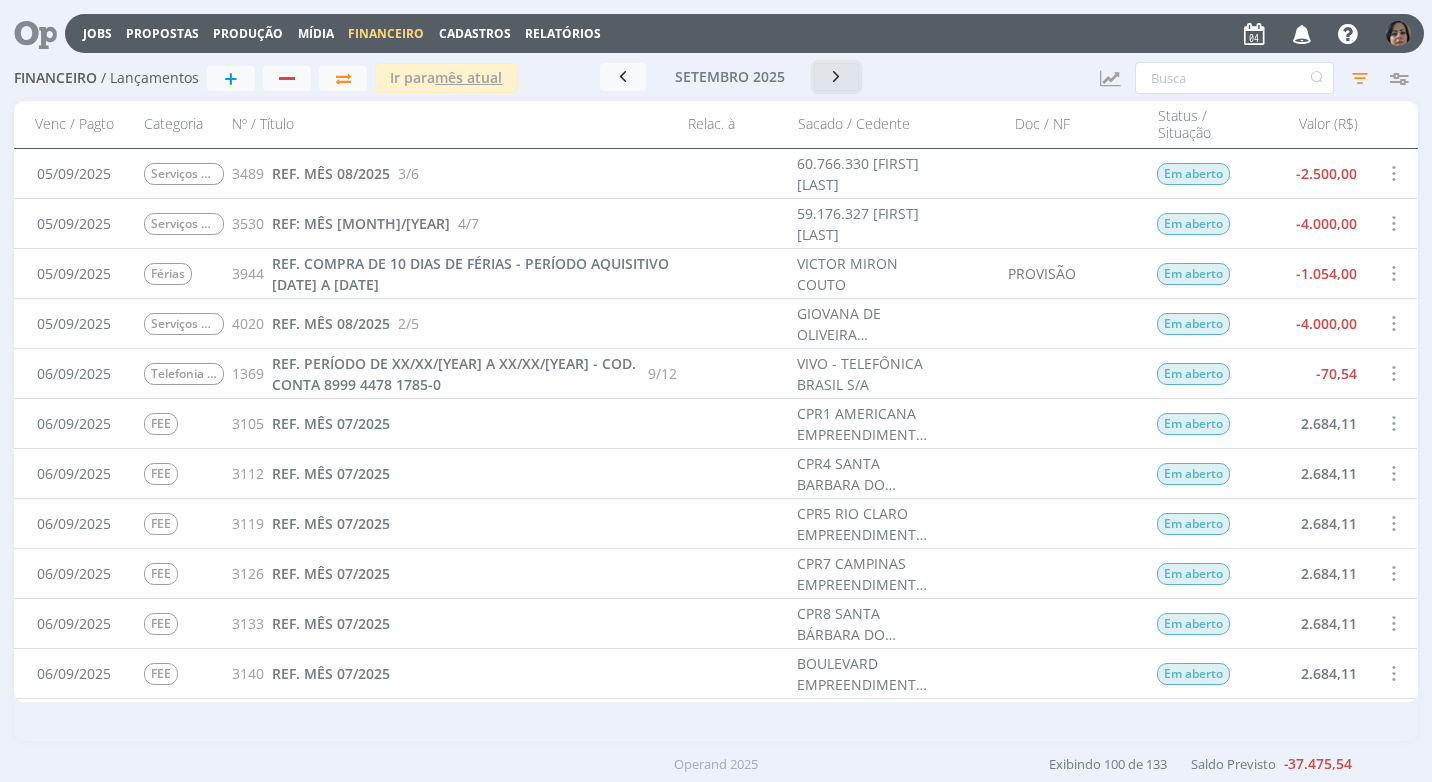 scroll, scrollTop: 1500, scrollLeft: 0, axis: vertical 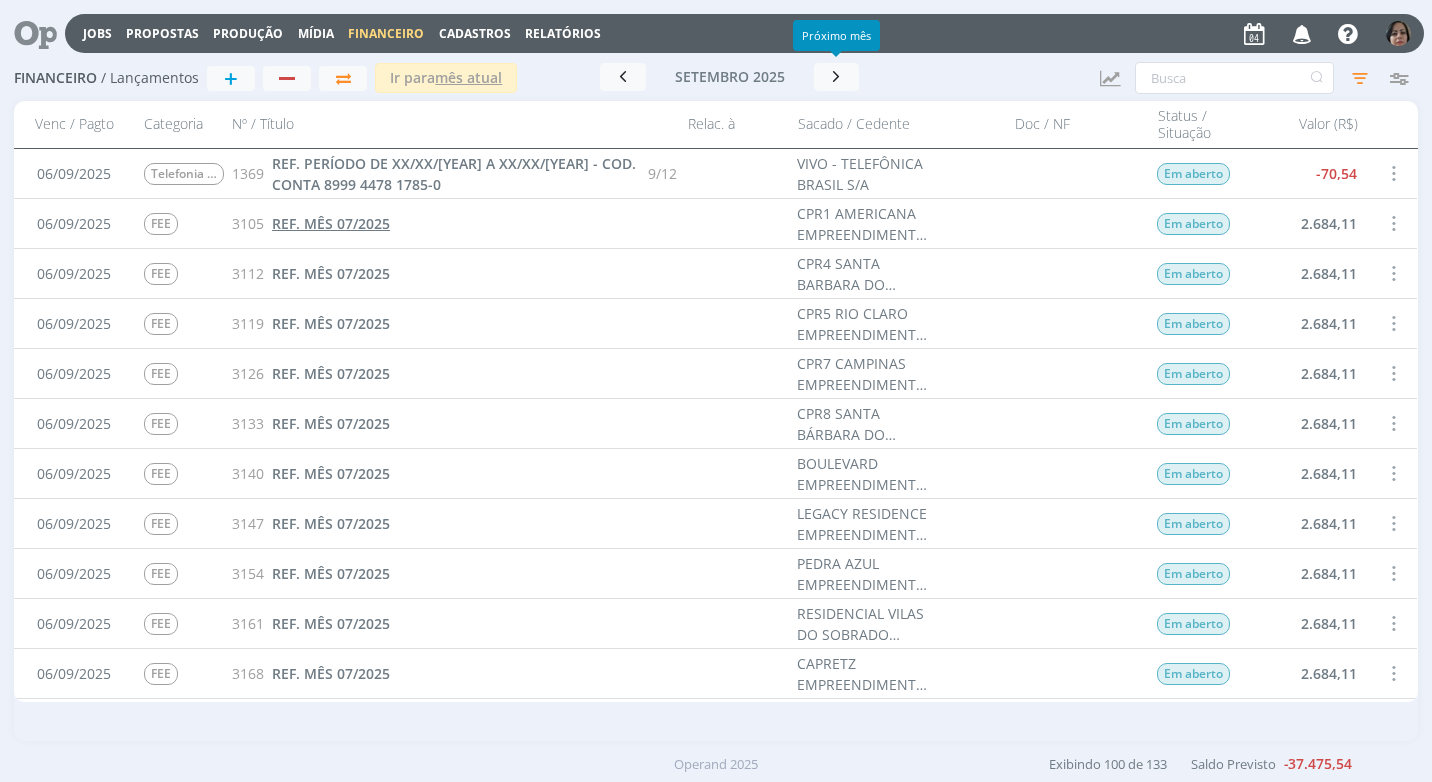 click on "REF. MÊS 07/2025" at bounding box center (331, 223) 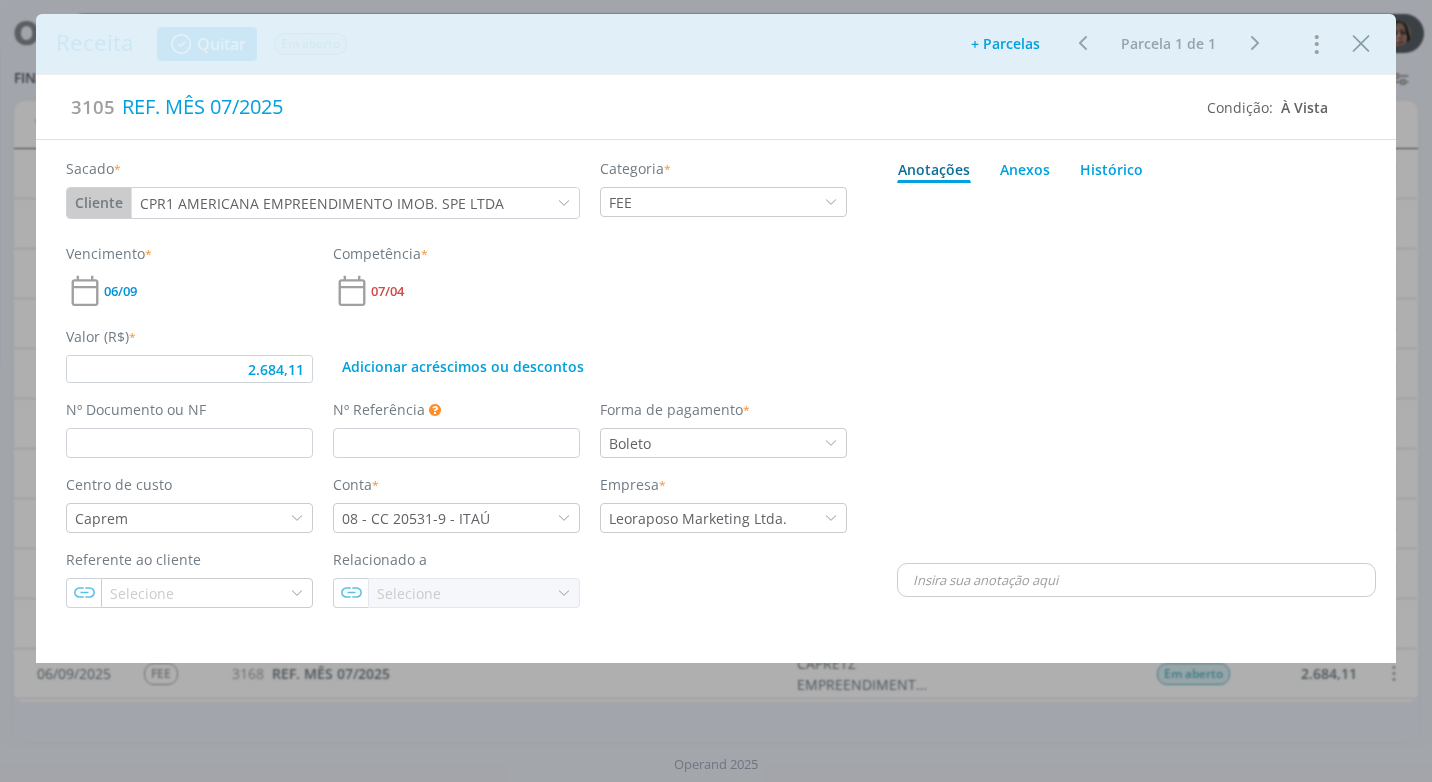 type on "2.684,11" 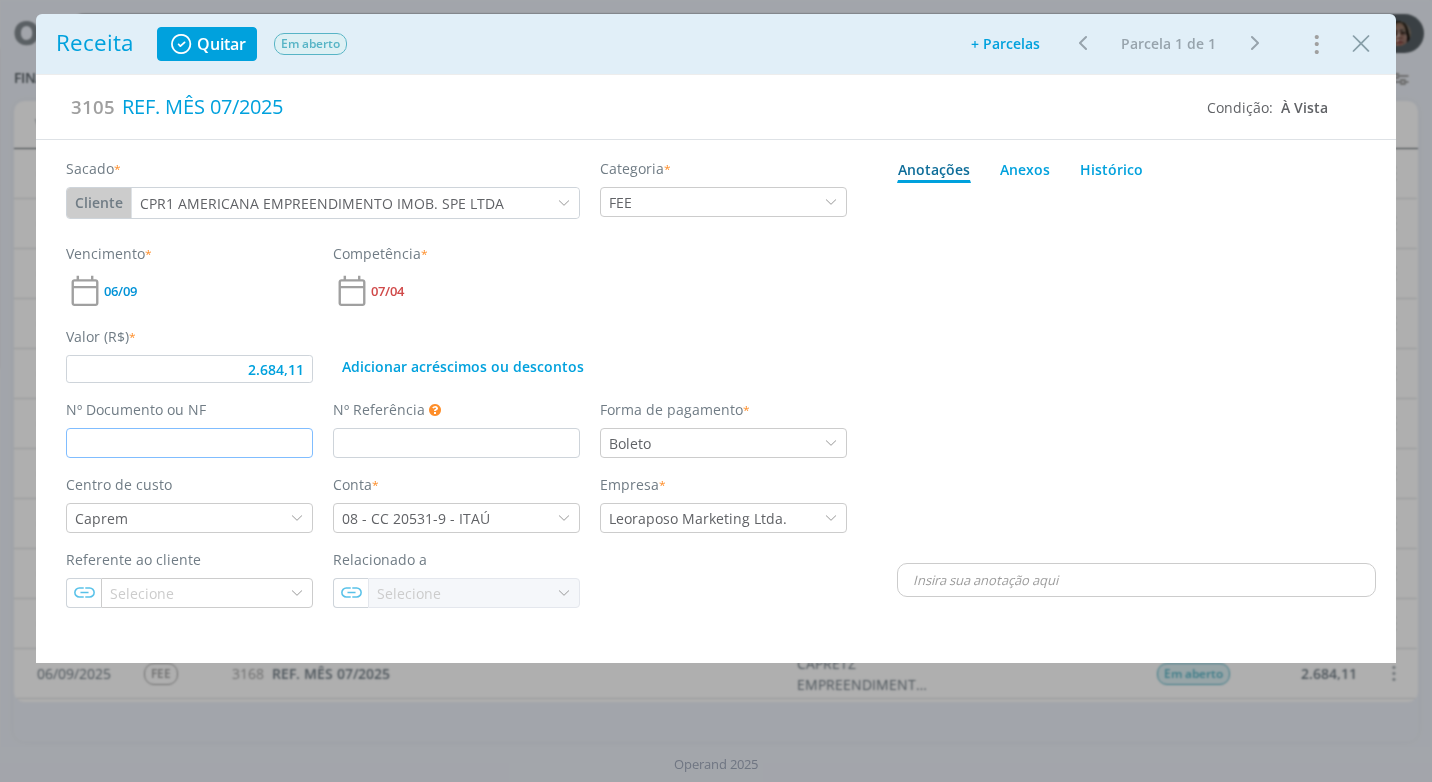 click at bounding box center [189, 443] 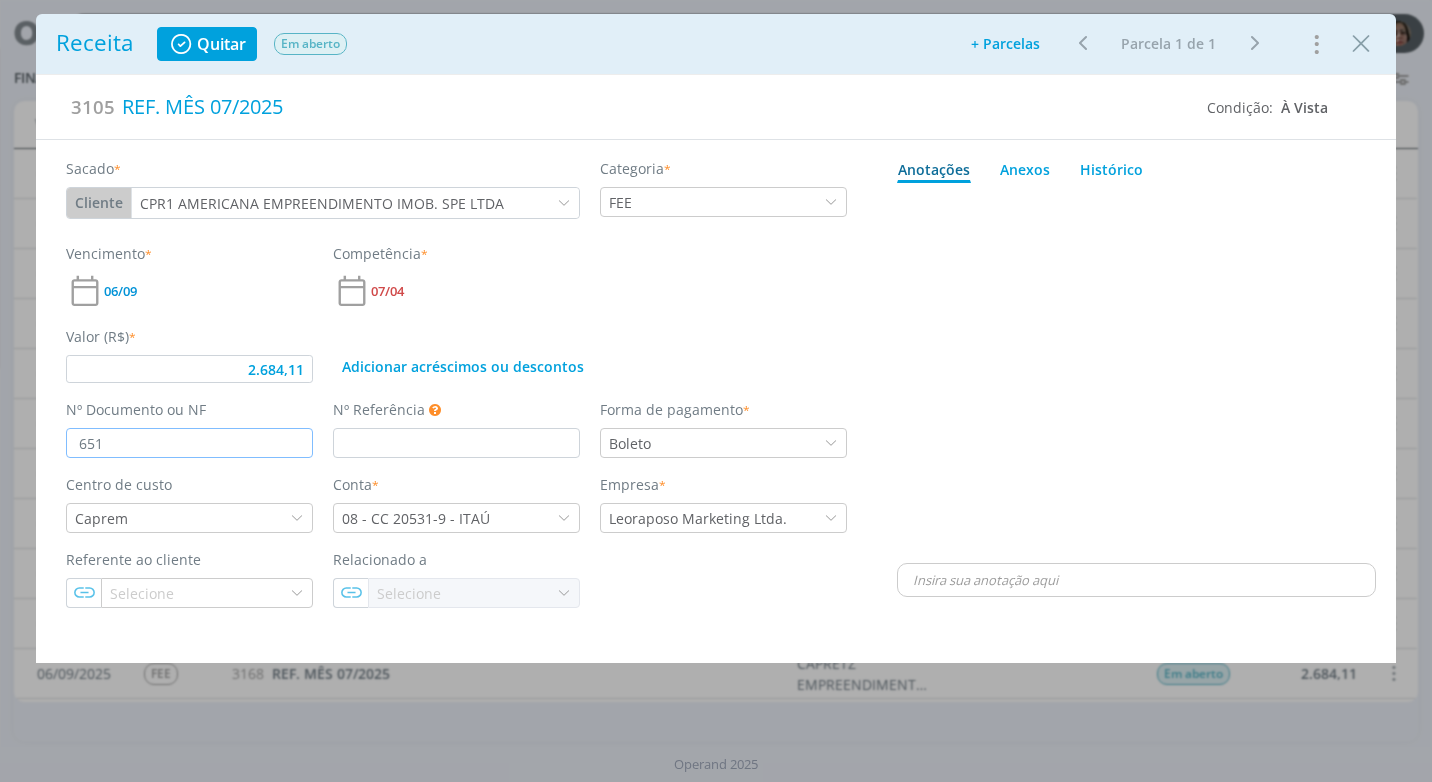 type on "651" 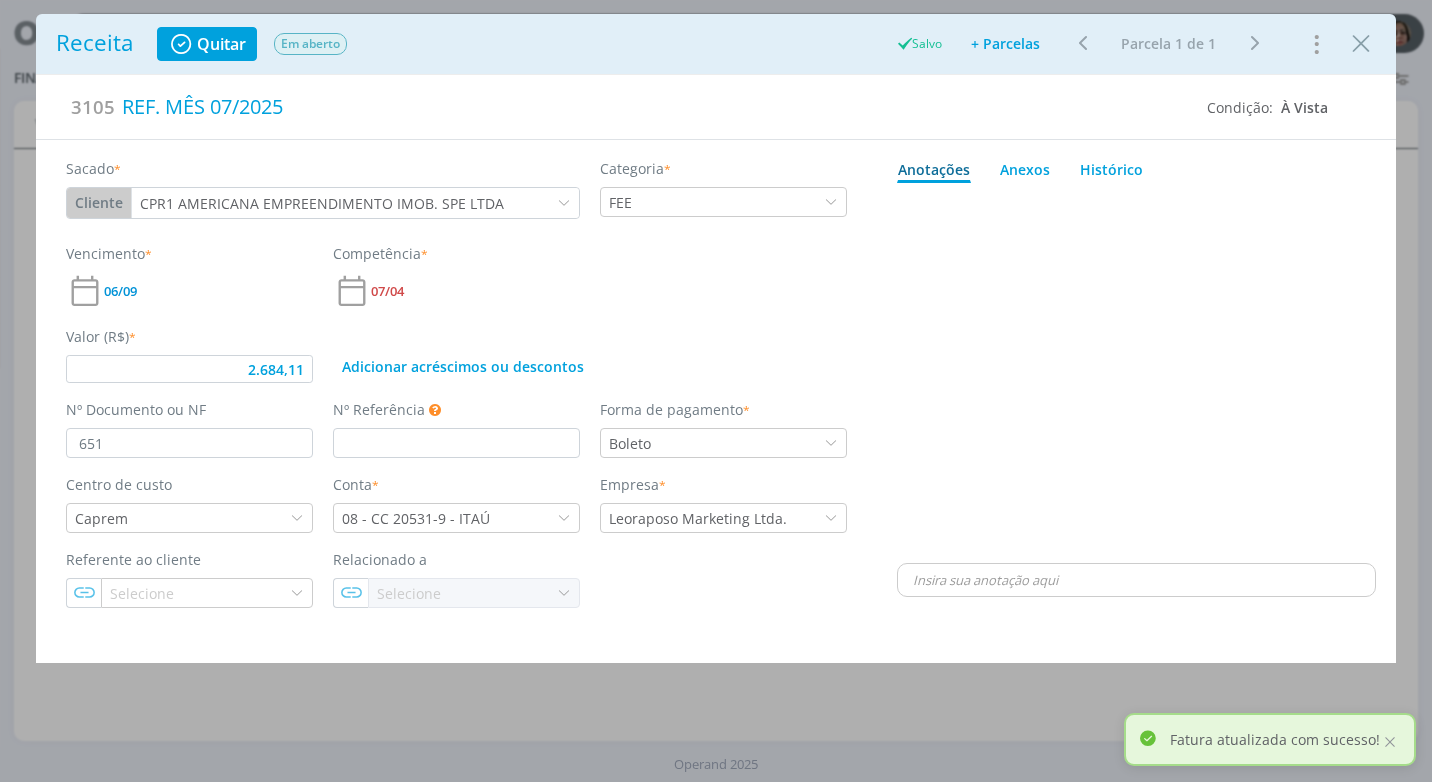 type on "2.684,11" 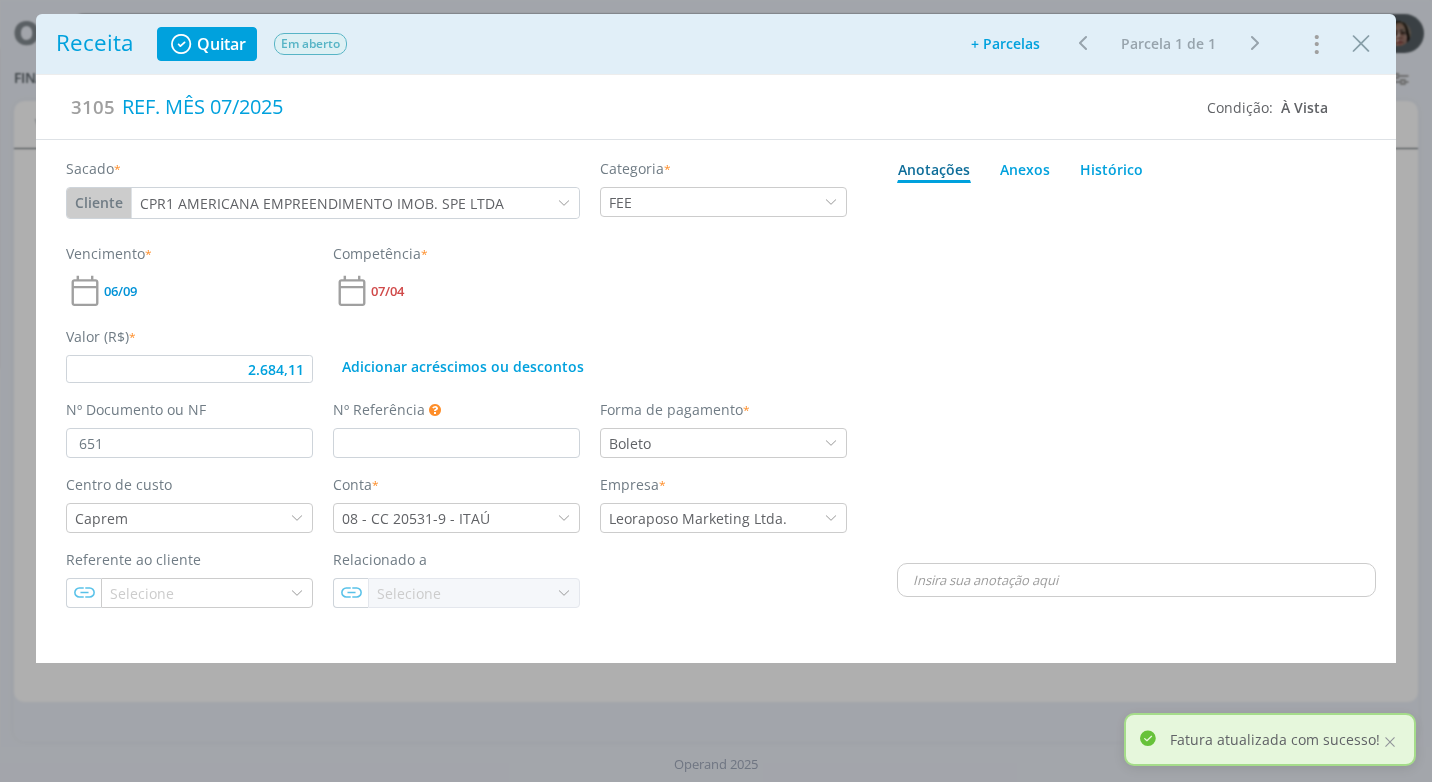 scroll, scrollTop: 0, scrollLeft: 0, axis: both 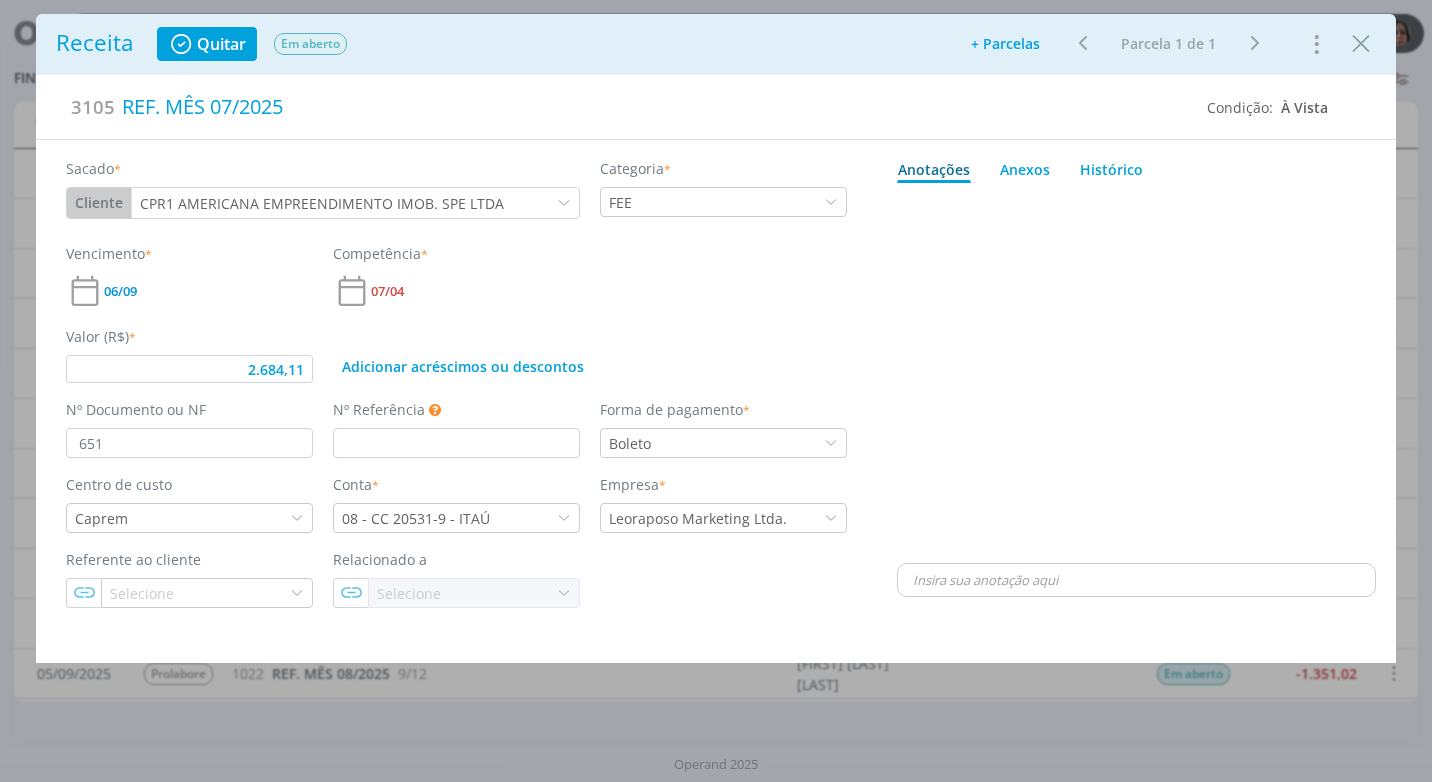 click at bounding box center (1136, 375) 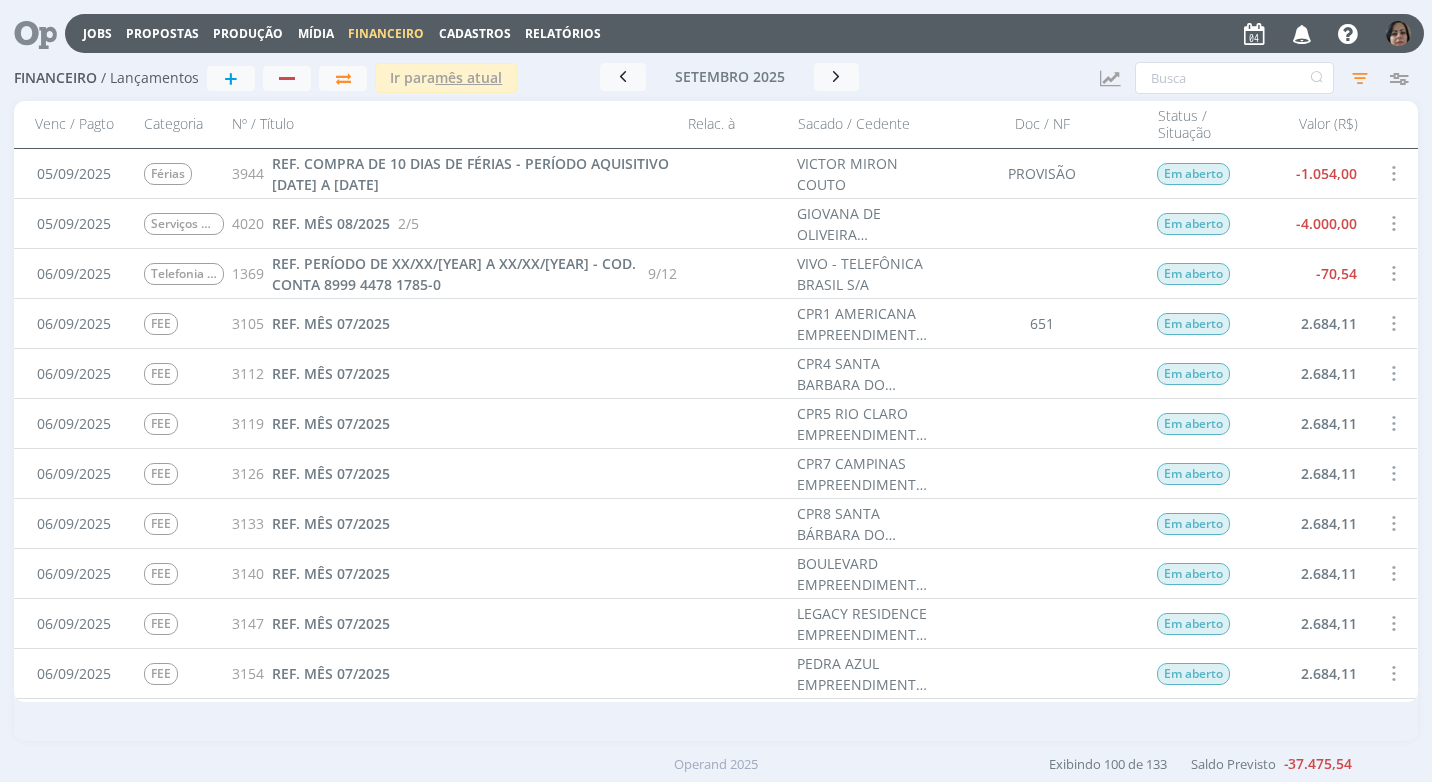 scroll, scrollTop: 1500, scrollLeft: 0, axis: vertical 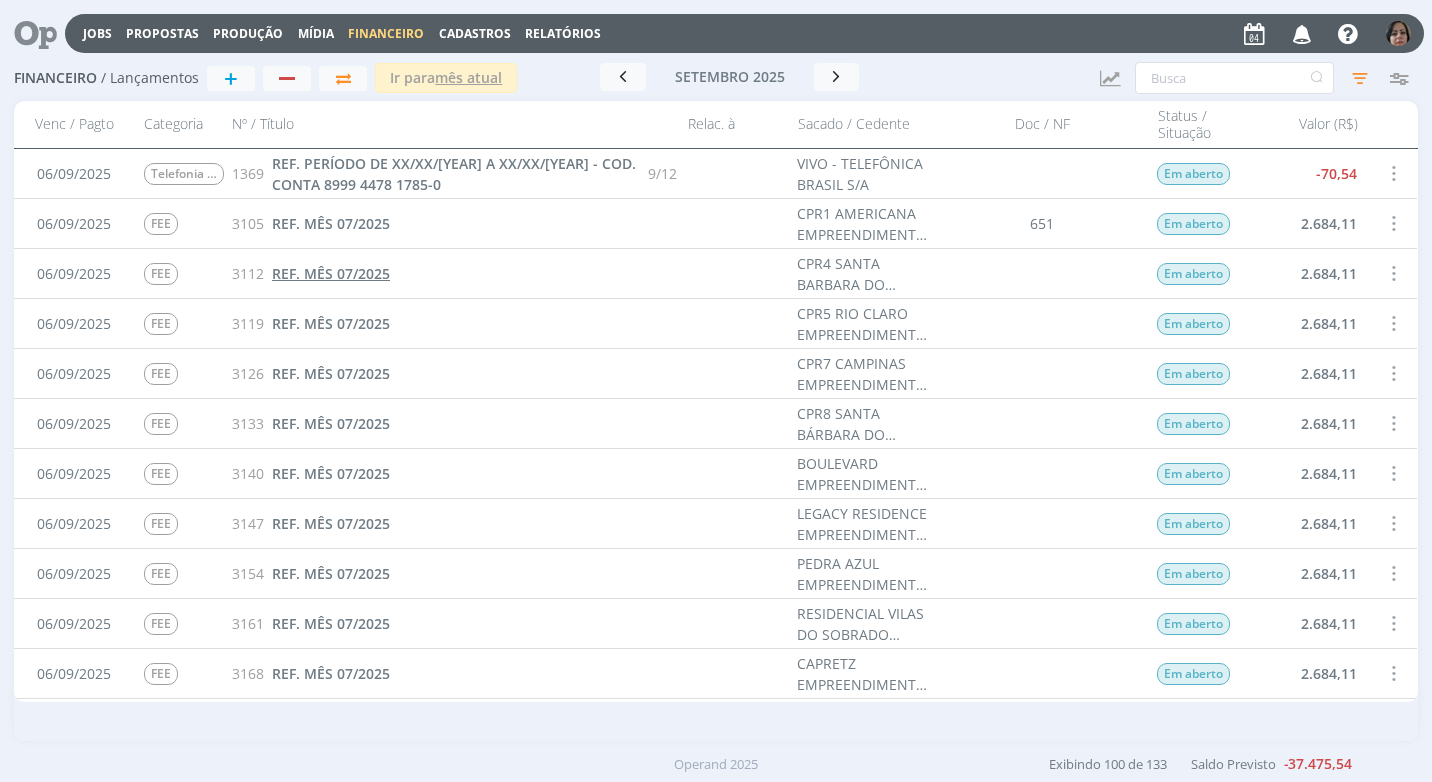 click on "REF. MÊS 07/2025" at bounding box center (331, 273) 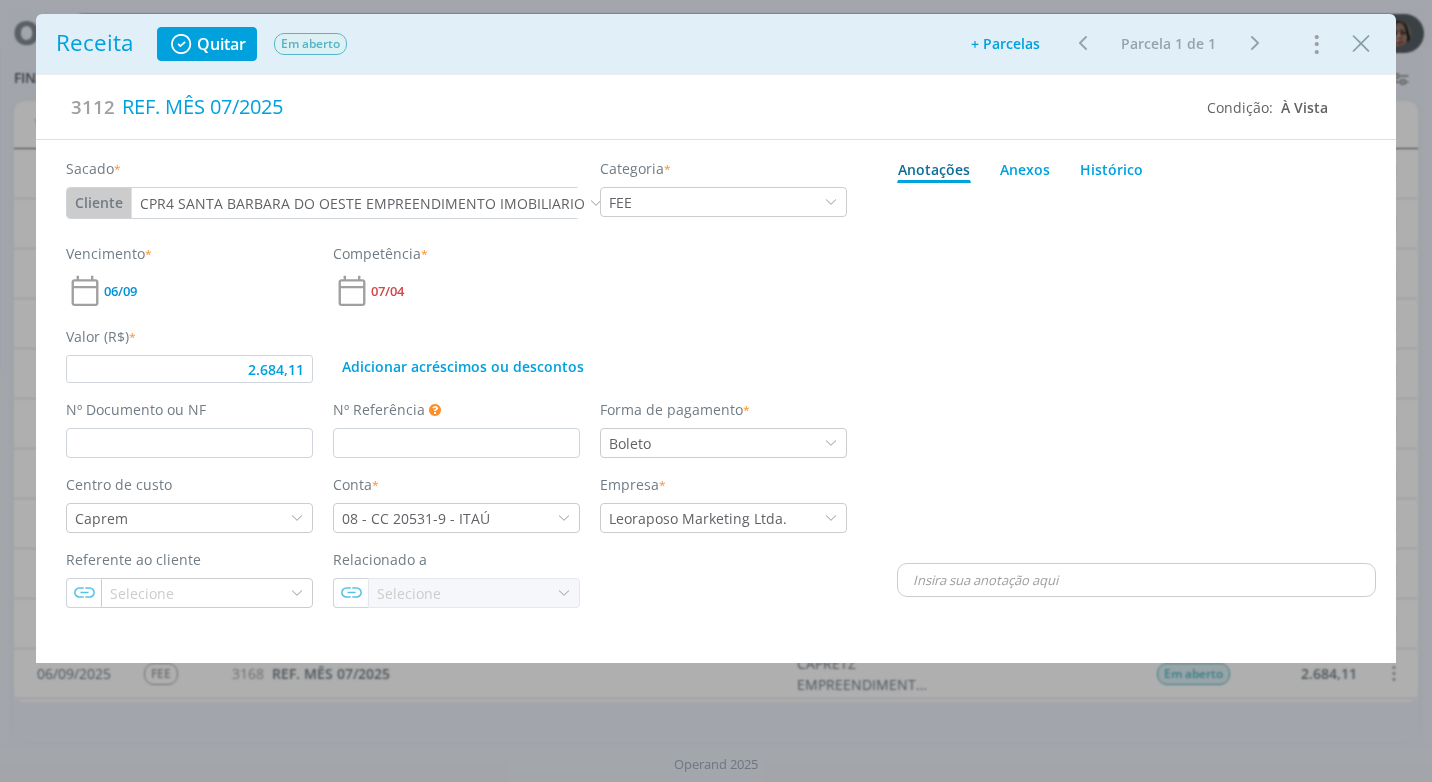 type on "2.684,11" 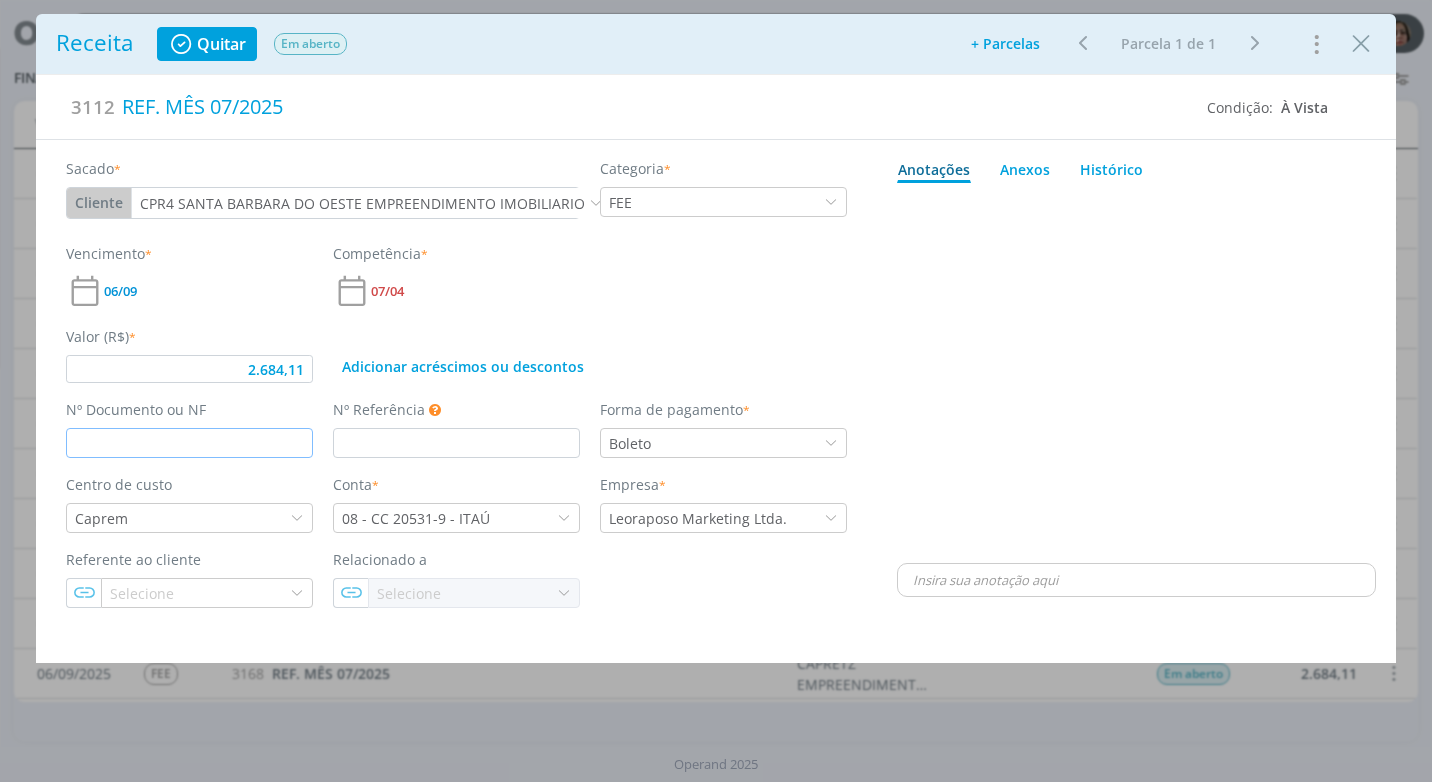 click at bounding box center (189, 443) 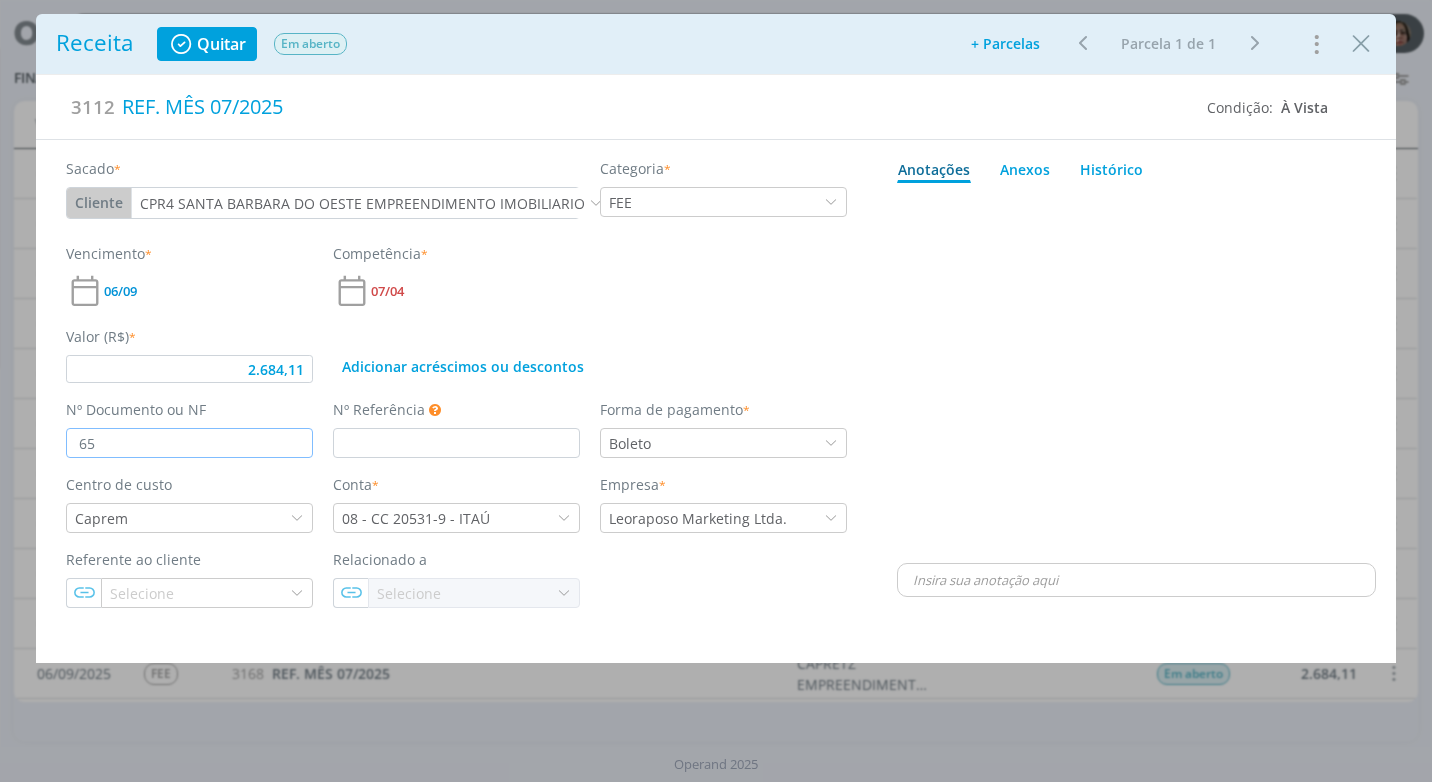 type on "652" 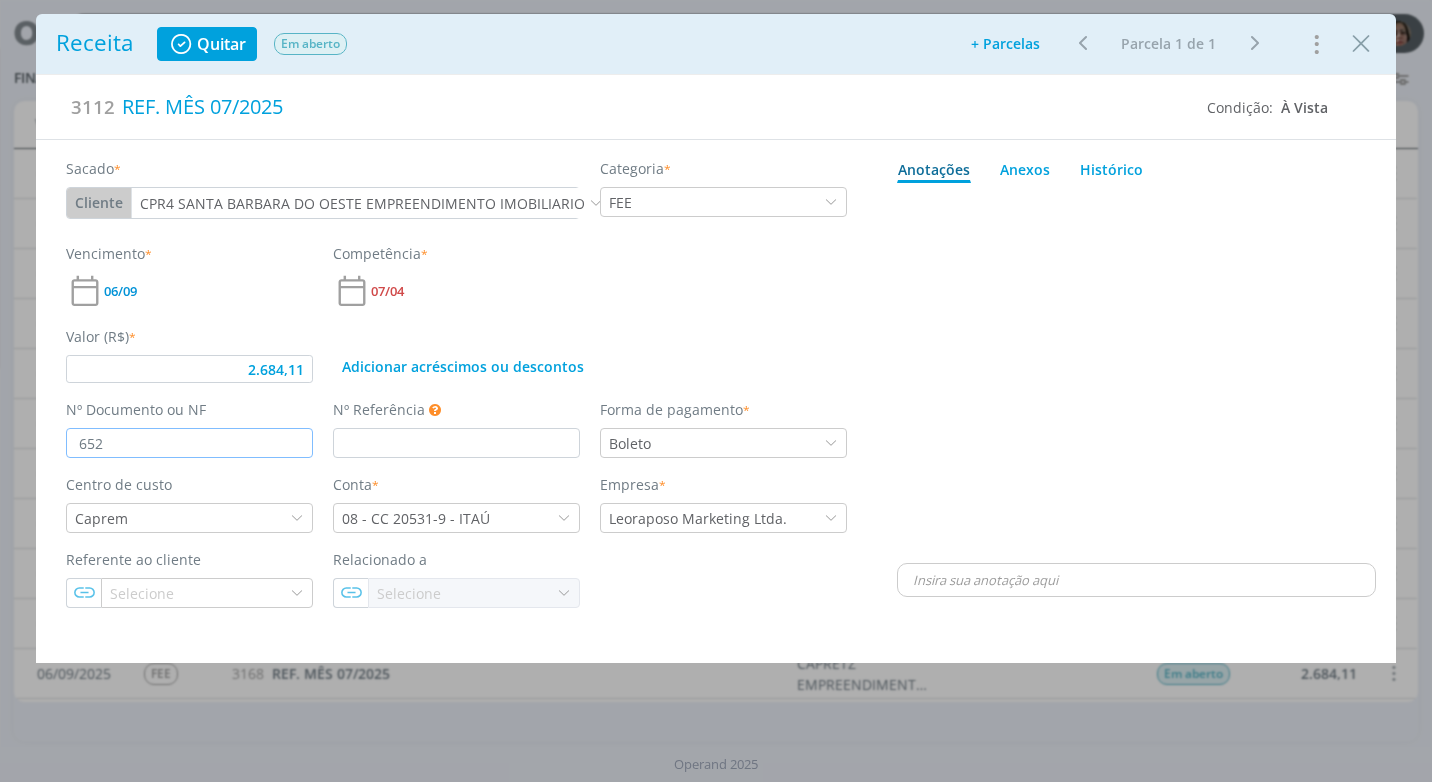 type on "2.684,11" 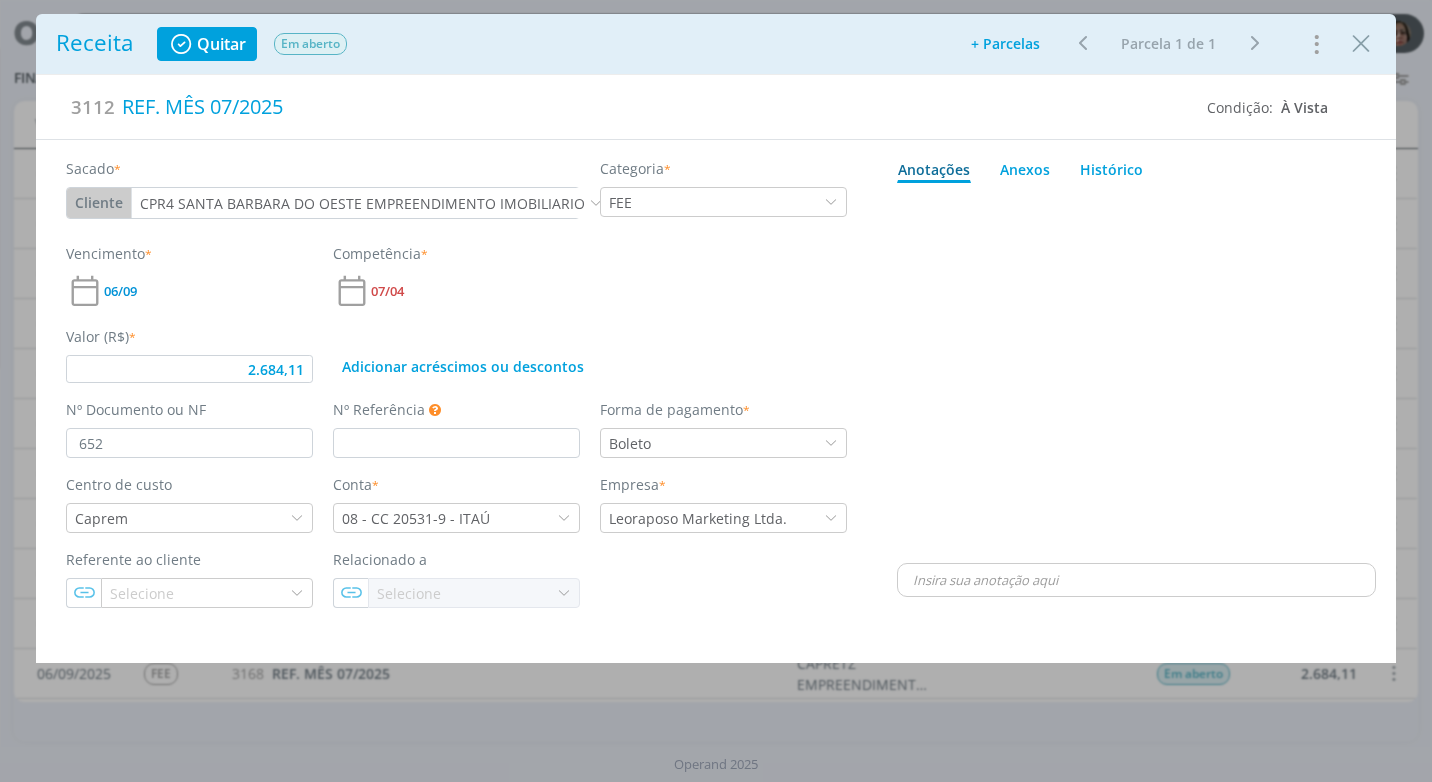 click on "Receita Quitar Em aberto Adicionar parcelas: As parcelas serão geradas com base nas informações da última parcela!
Ok
1
Ok
+ Parcelas
Ir para:
1
Ir
Parcela 1 de 1
Cancelar
Gerar Recibo
3112 REF. MÊS [MONTH]/[YEAR]
Condição:
À Vista
Sacado  * Cliente Cliente Fornecedor Veículo Prestador Colaborador
CPR4 SANTA BARBARA DO OESTE EMPREENDIMENTO IMOBILIARIO
Categoria  *
FEE
Vencimento  * 06/09 Competência  * 07/04 Valor (R$)  * 2.684,11
Adicionar acréscimos ou descontos
Nº Documento ou NF 652 Nº Referência
Ok
Forma de pagamento  *
Boleto
Centro de custo Conta  * *" at bounding box center [716, 391] 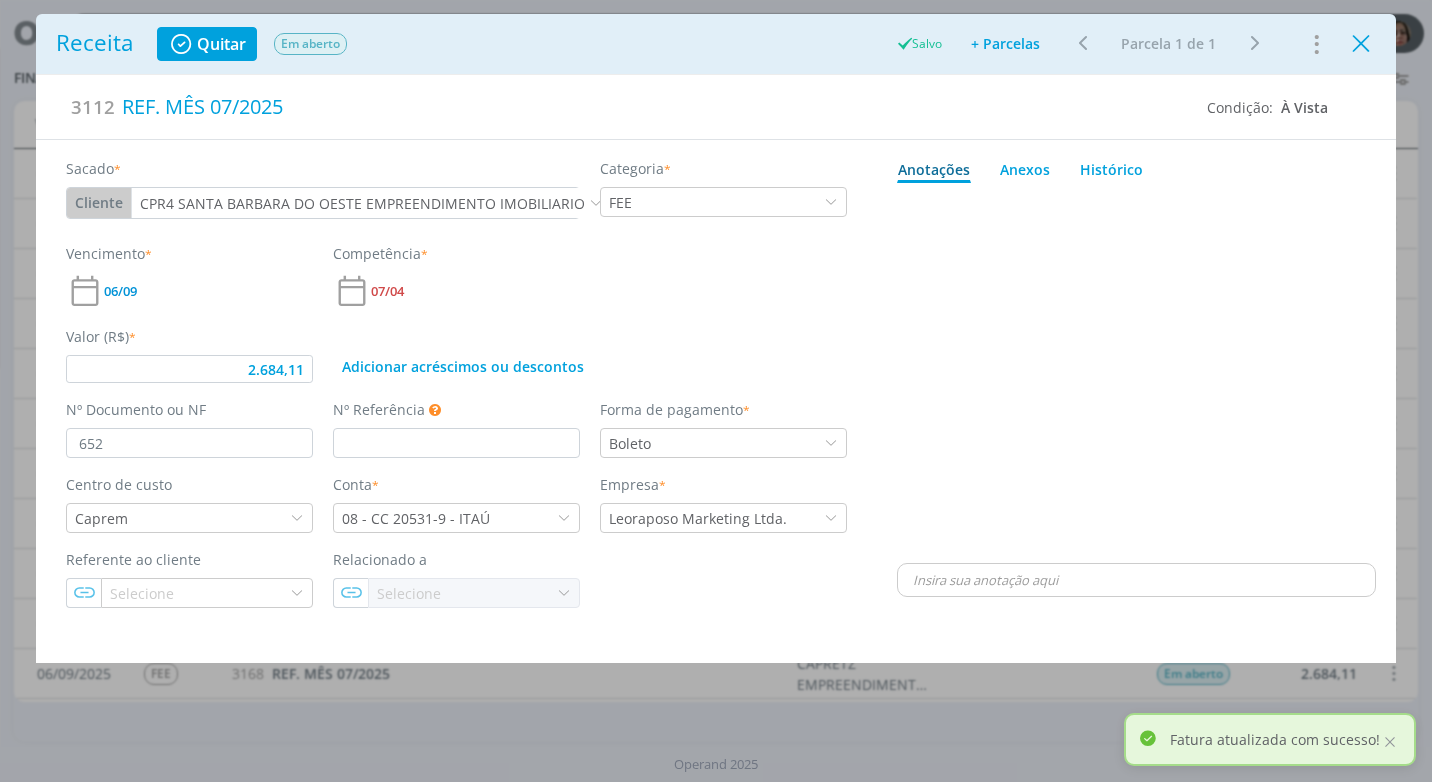 drag, startPoint x: 1365, startPoint y: 45, endPoint x: 1314, endPoint y: 355, distance: 314.16714 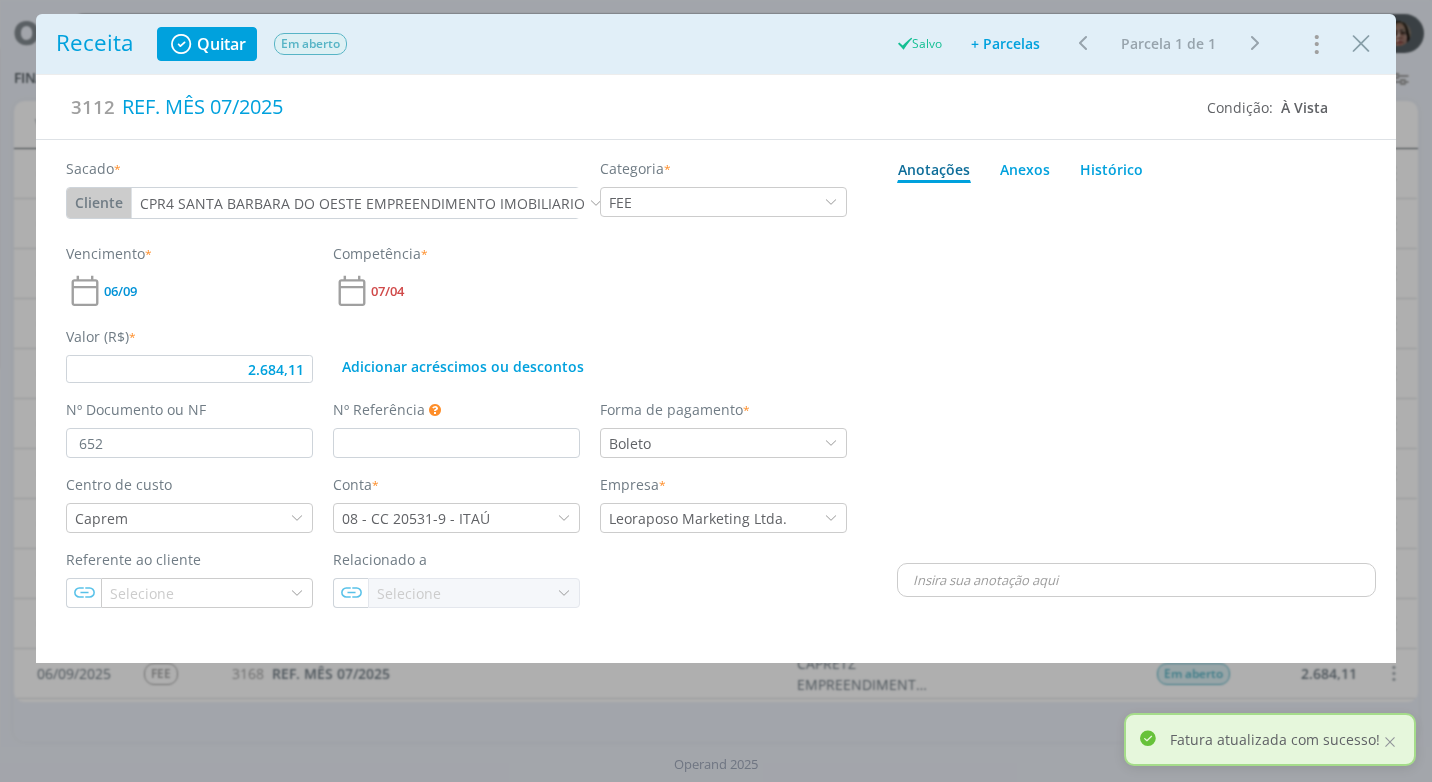 click at bounding box center (1361, 44) 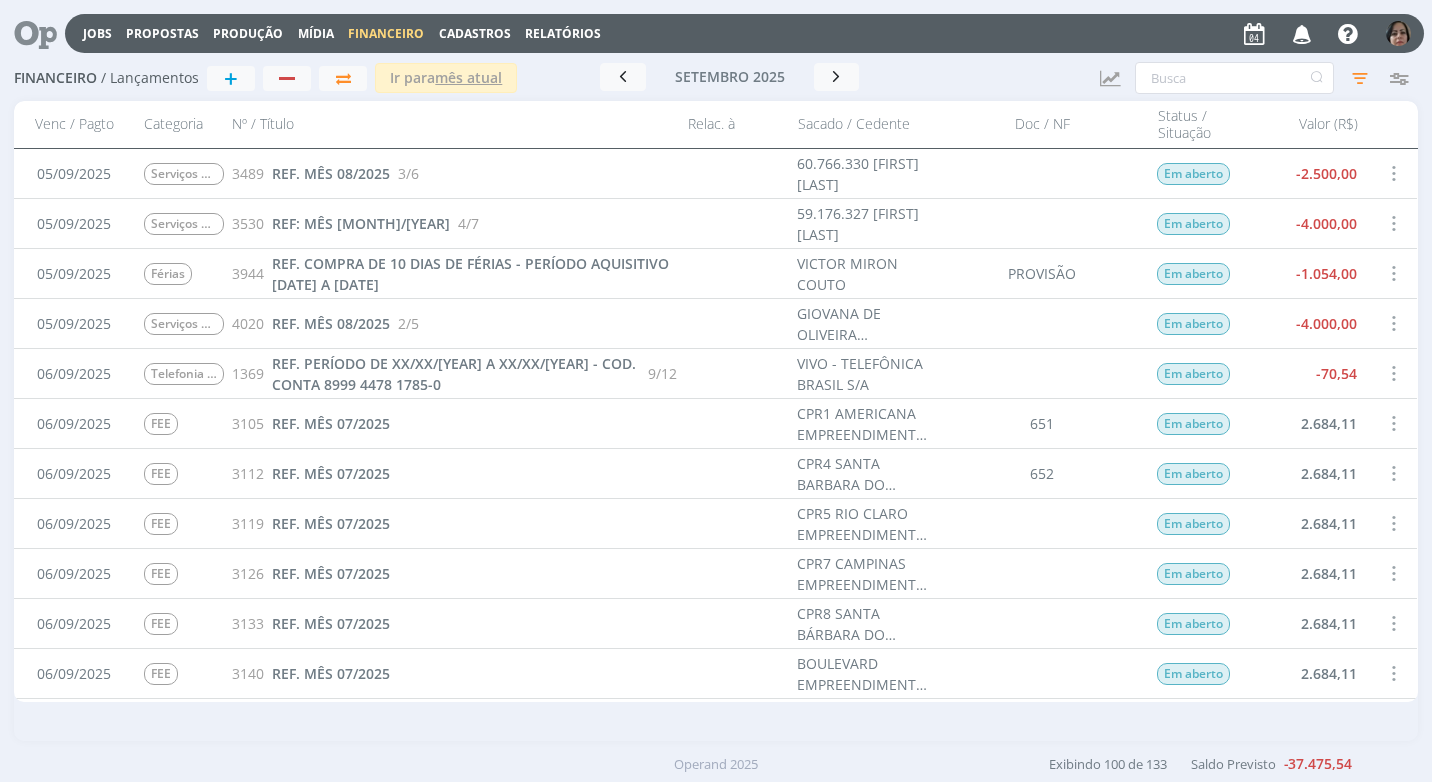scroll, scrollTop: 1400, scrollLeft: 0, axis: vertical 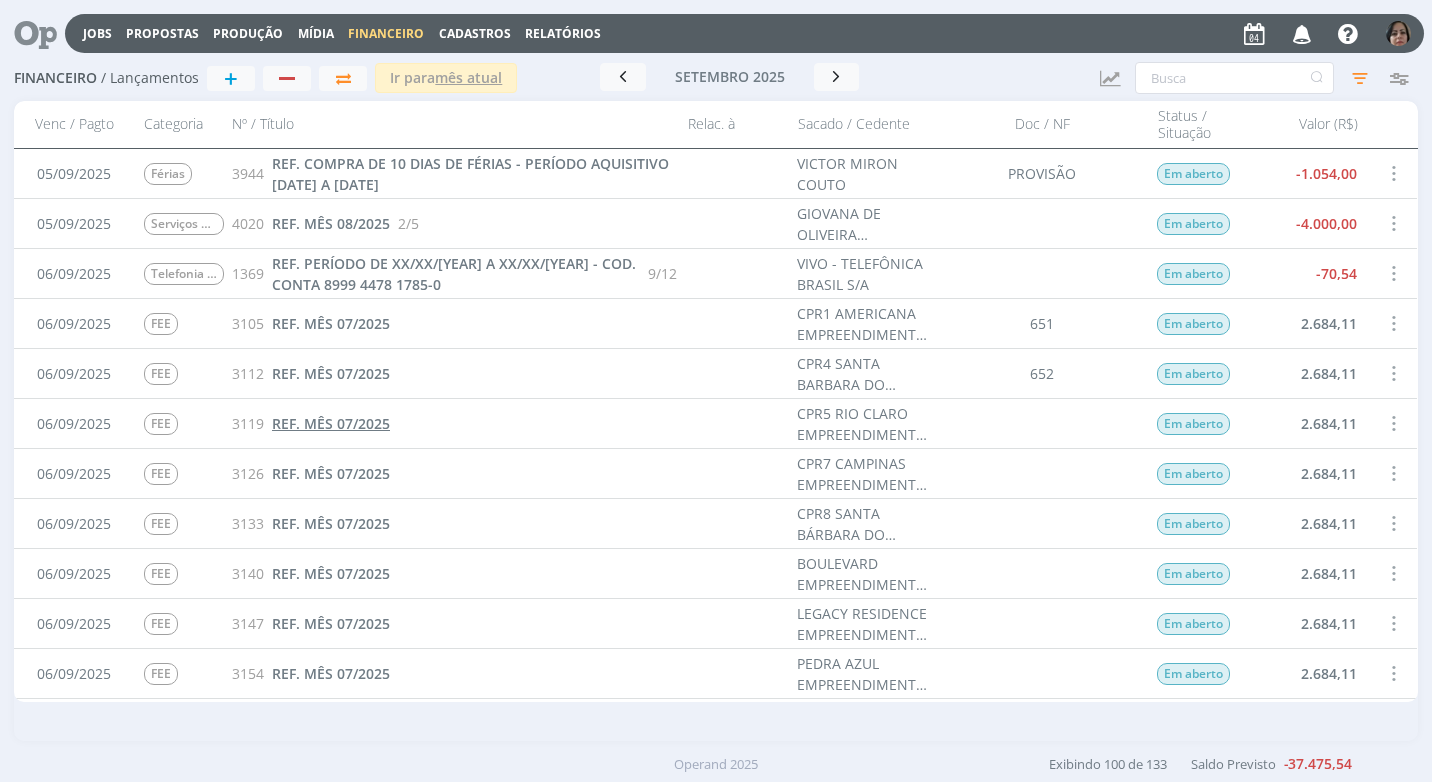 click on "REF. MÊS 07/2025" at bounding box center [331, 423] 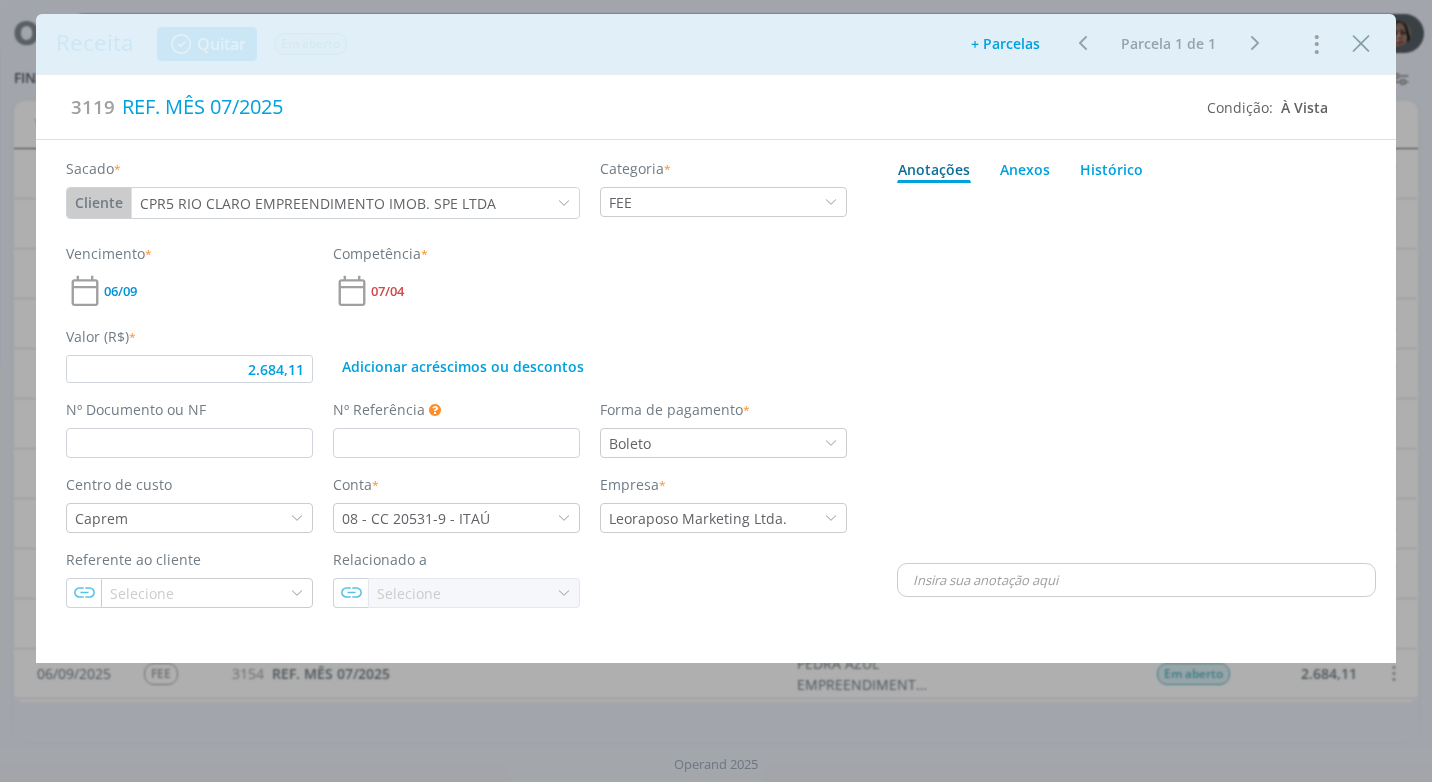 type on "2.684,11" 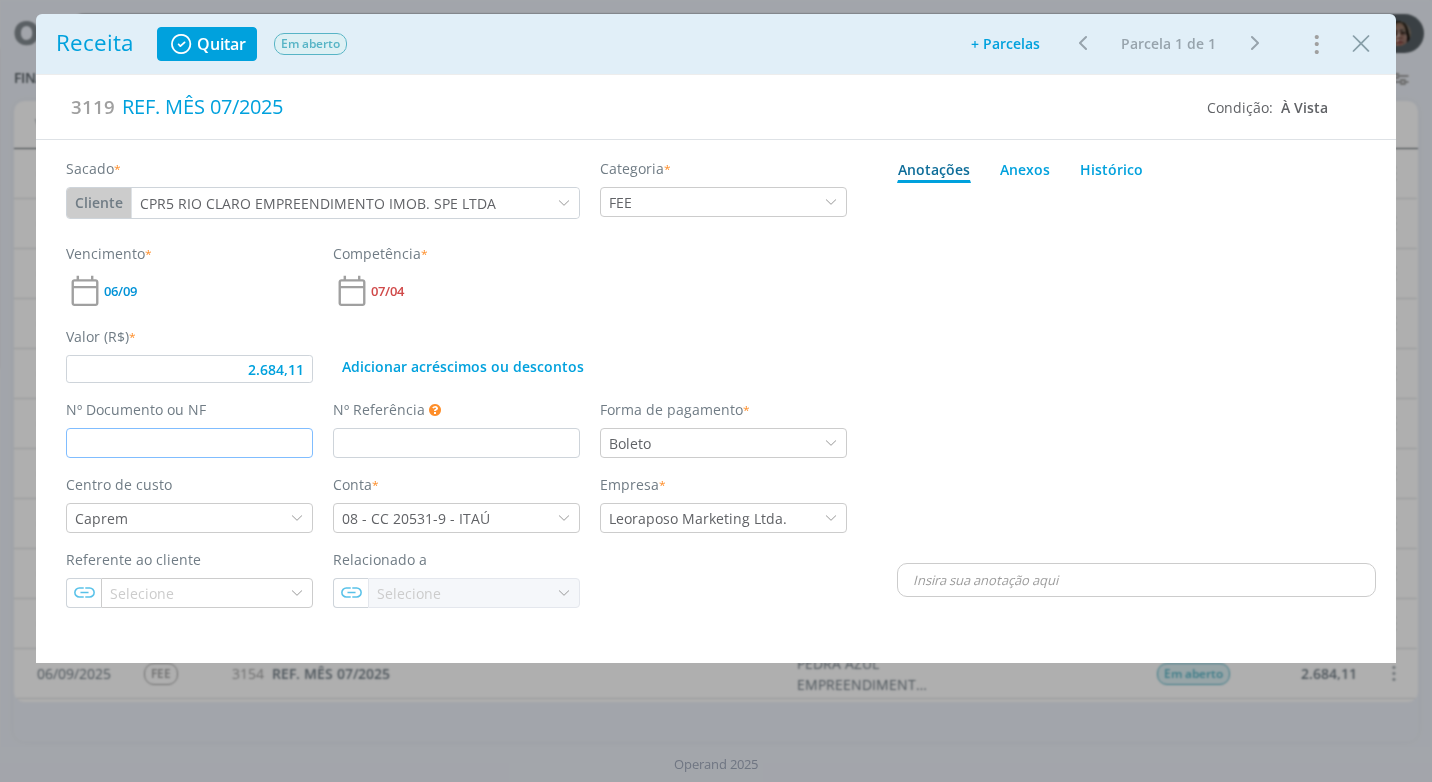 drag, startPoint x: 200, startPoint y: 442, endPoint x: 294, endPoint y: 461, distance: 95.90099 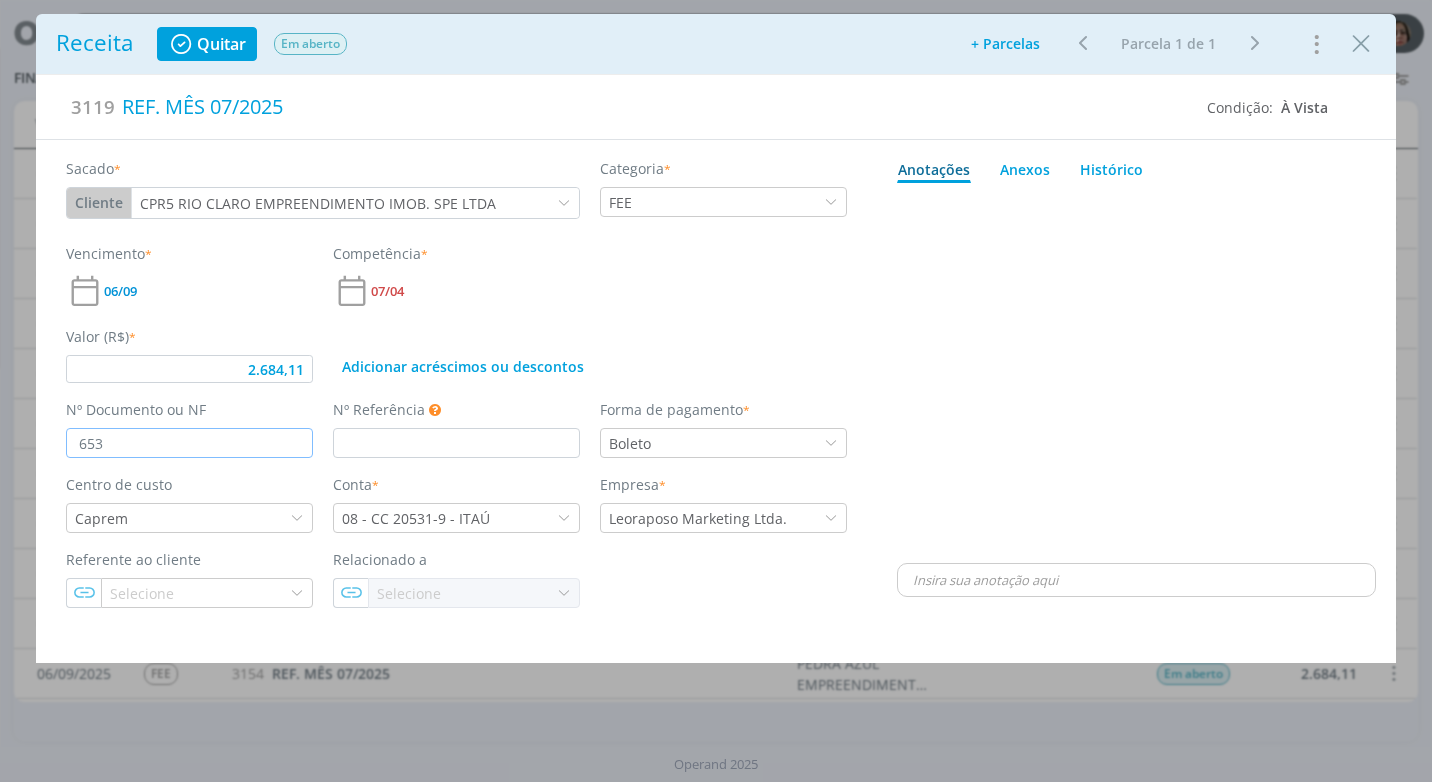 type on "653" 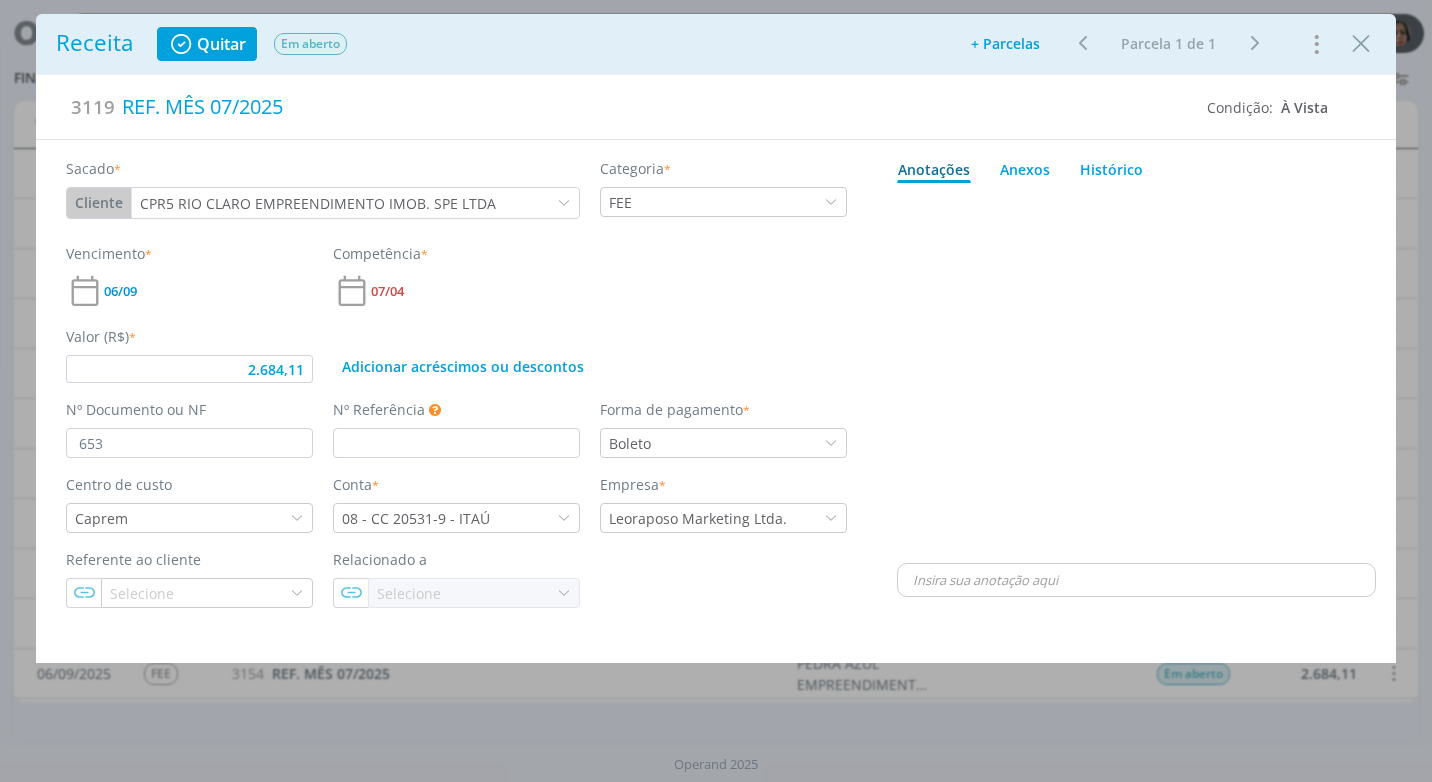 click at bounding box center [1136, 375] 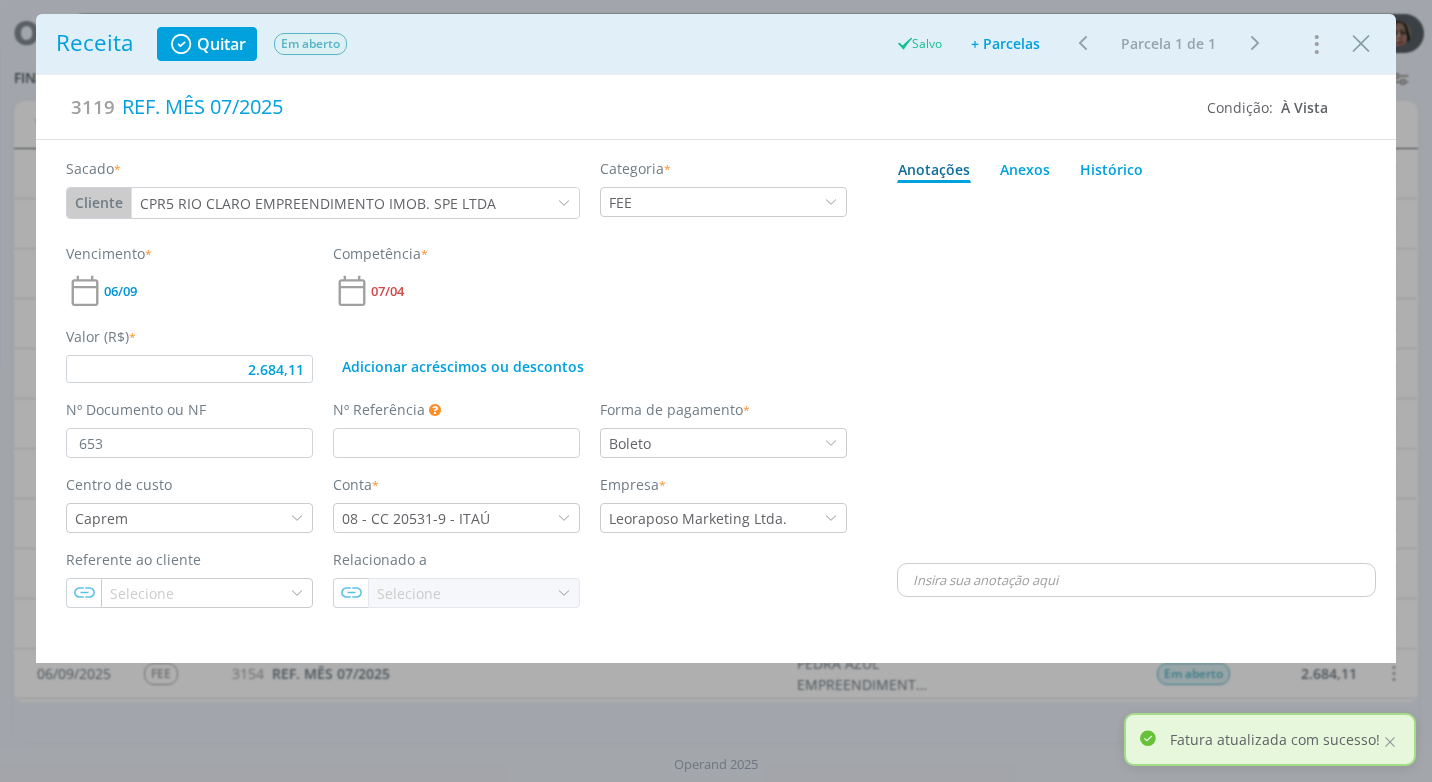 drag, startPoint x: 1364, startPoint y: 41, endPoint x: 1327, endPoint y: 119, distance: 86.33076 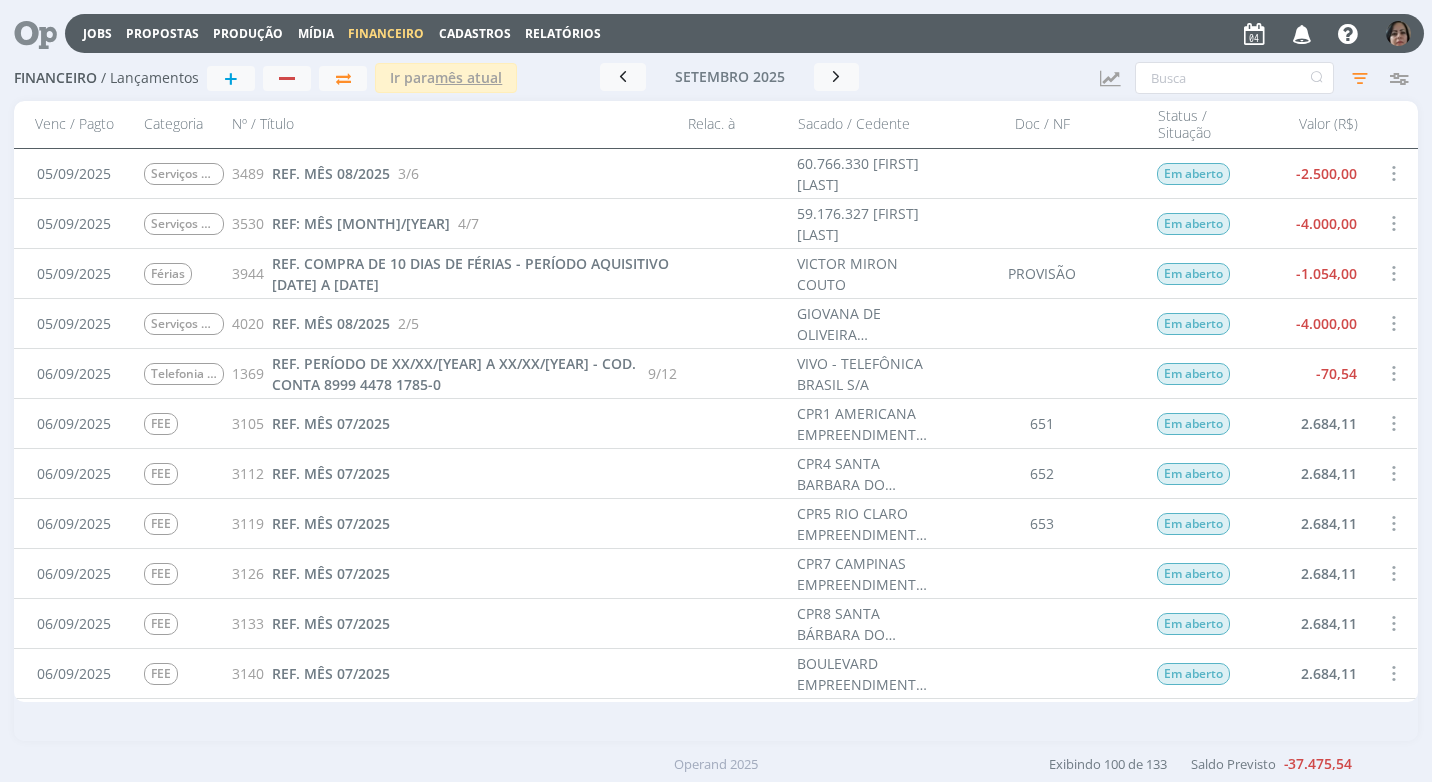scroll, scrollTop: 1500, scrollLeft: 0, axis: vertical 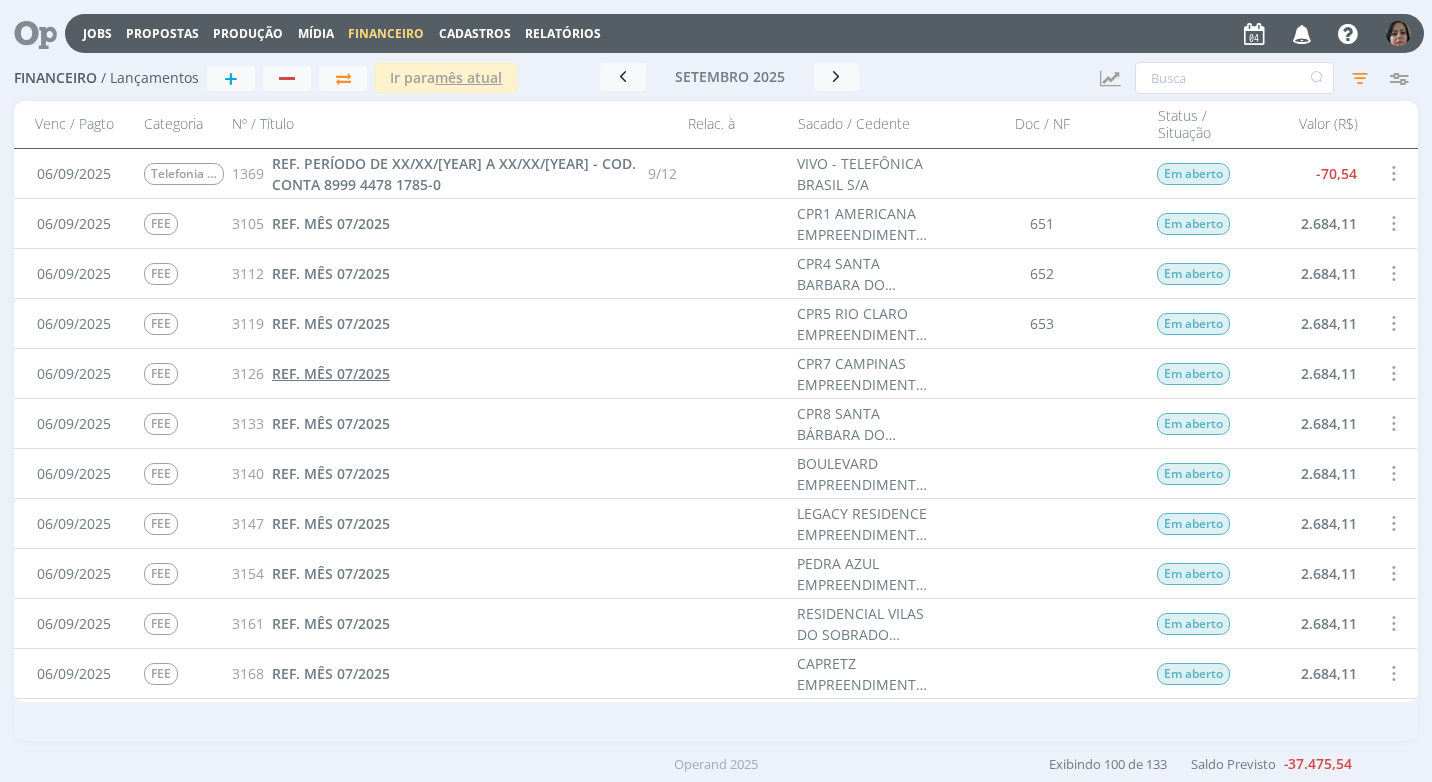 click on "REF. MÊS 07/2025" at bounding box center (331, 373) 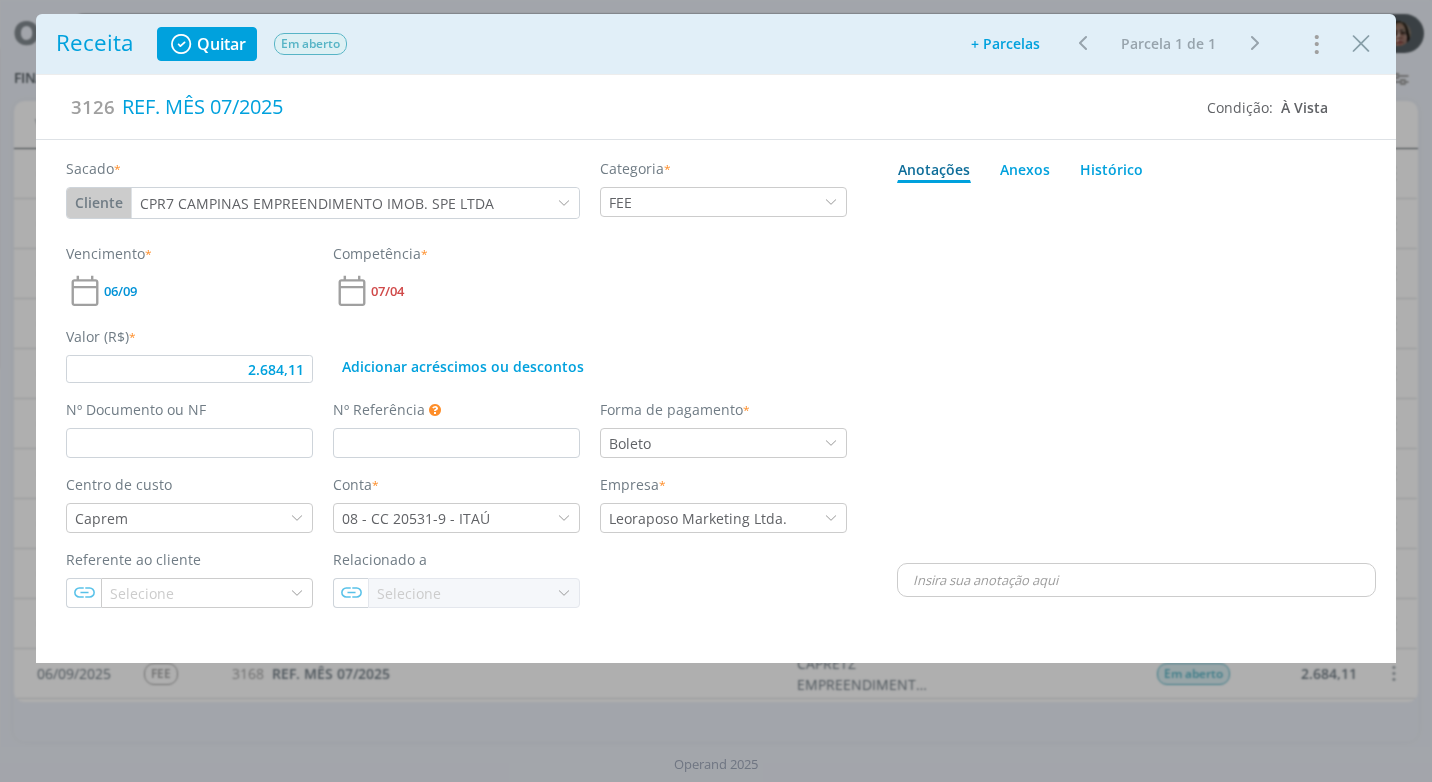 type on "2.684,11" 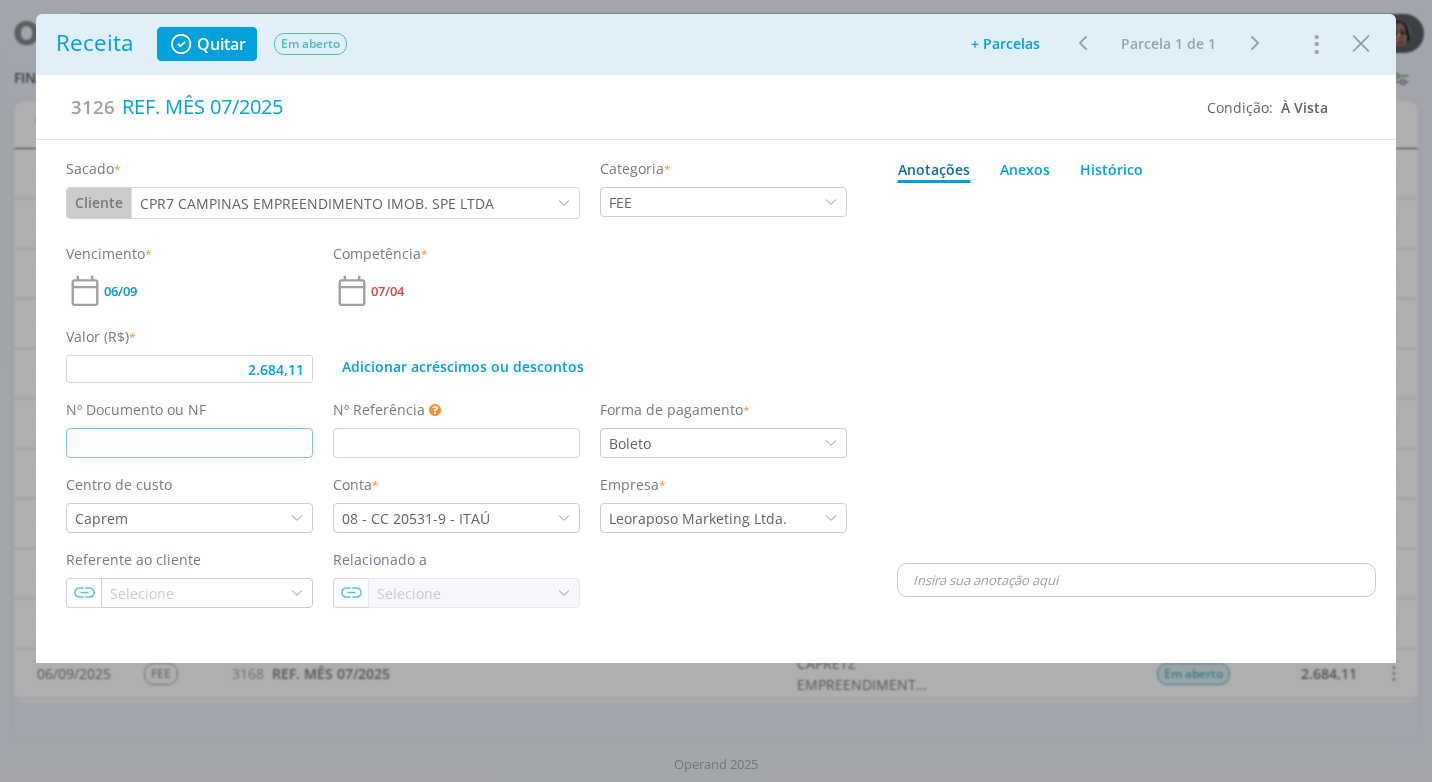 click at bounding box center (189, 443) 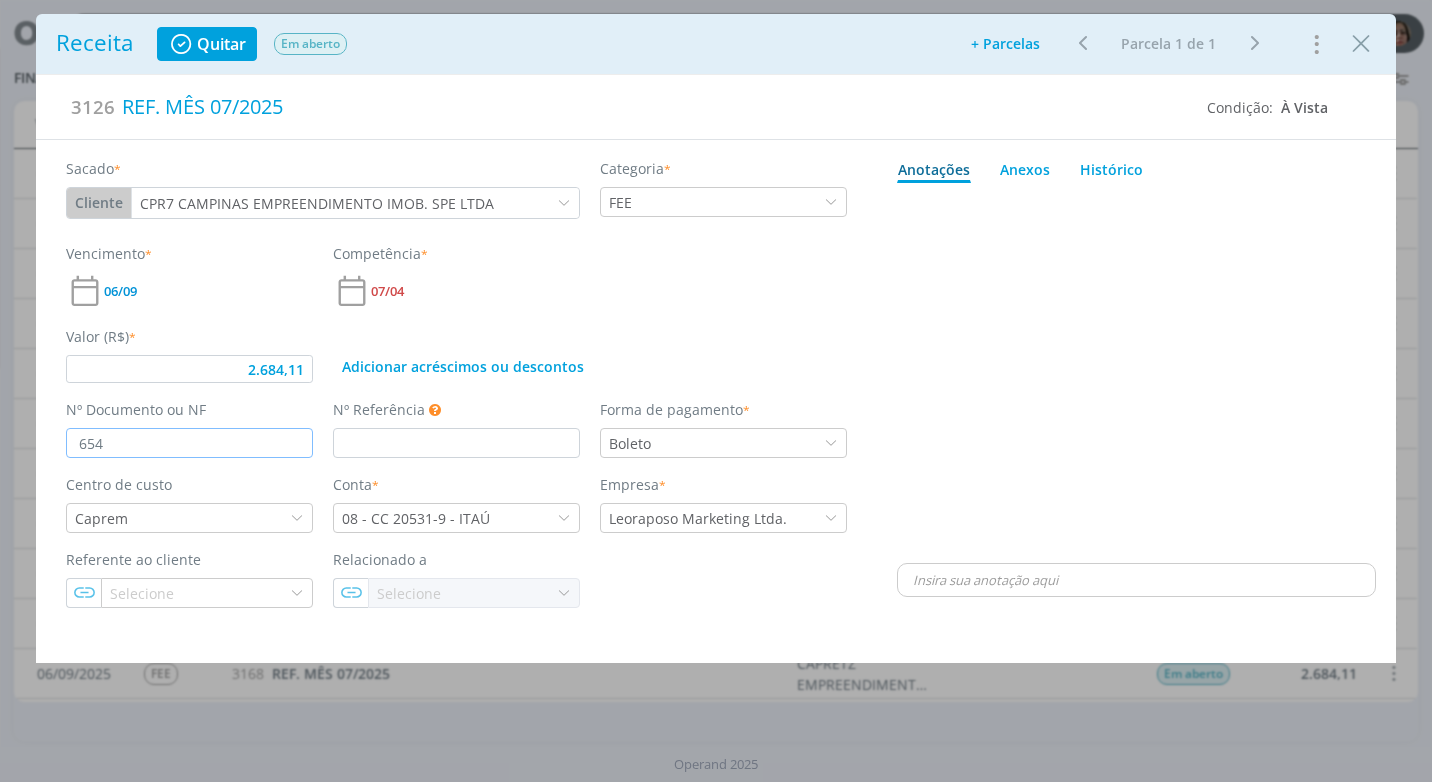 type on "654" 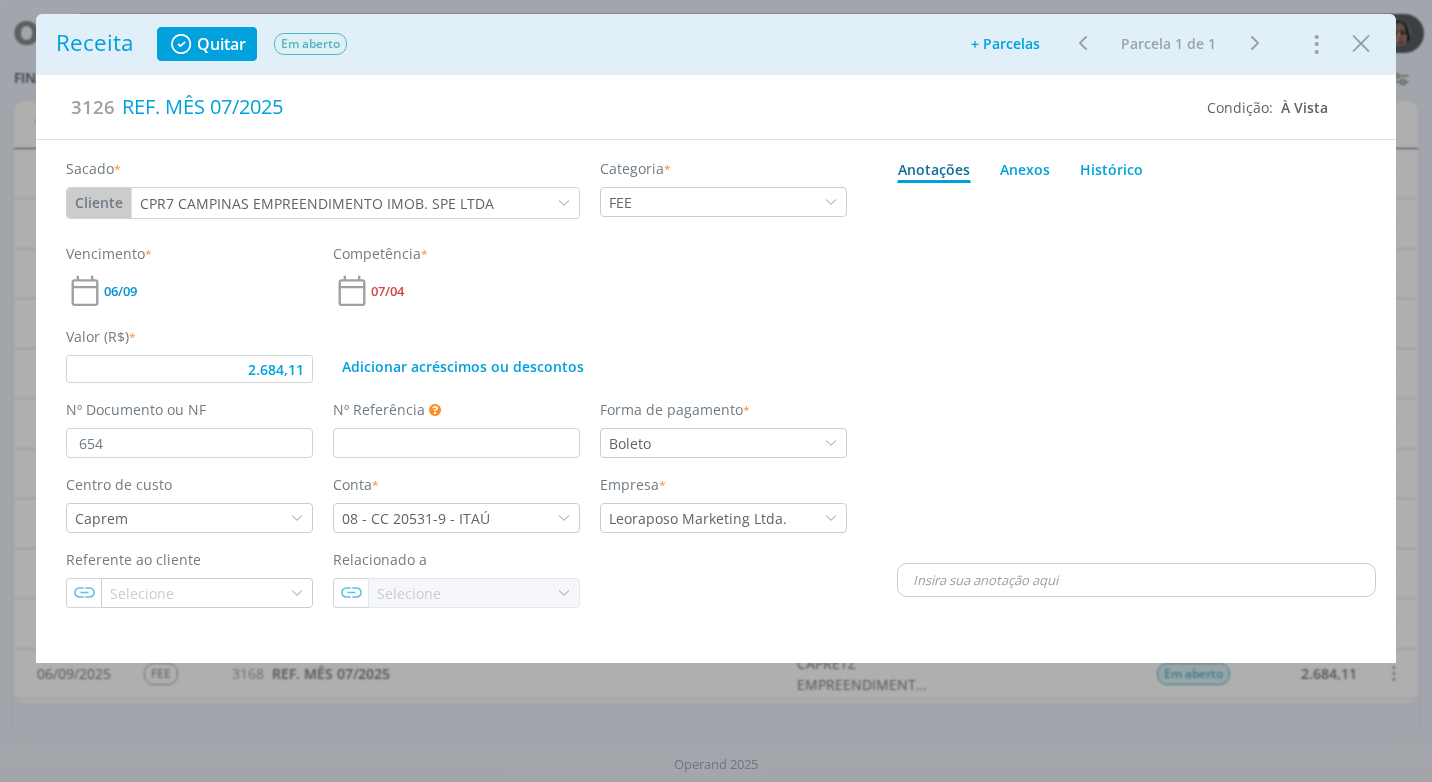 click on "Sacado  * Cliente Cliente Fornecedor Veículo Prestador Colaborador
CPR7 CAMPINAS EMPREENDIMENTO IMOB. SPE LTDA
Categoria  *
FEE
Vencimento  * 06/09 Competência  * 07/04 Valor (R$)  * 2.684,11
Adicionar acréscimos ou descontos
Nº Documento ou NF 654 Nº Referência
Este campo pode ser utilizado para informar Número de Referência, Número de Pedido ou Número do Empenho.”
Ok
Forma de pagamento  *
Boleto
Centro de custo
Caprem
Conta  *
08 - CC 20531-9 - ITAÚ
Empresa  *
[LAST] Marketing Ltda.
Referente ao cliente
Selecione
Relacionado a
Selecione" at bounding box center (457, 373) 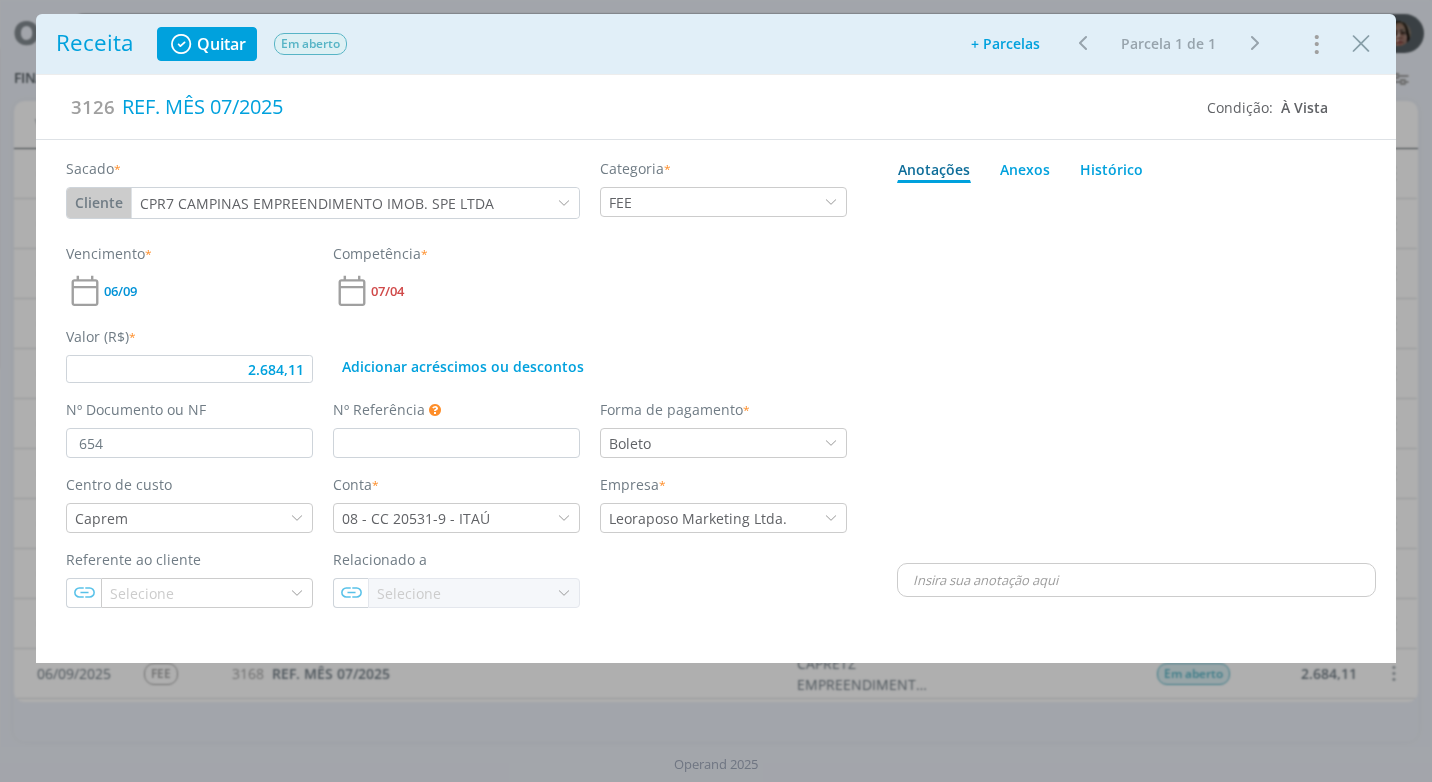 type on "2.684,11" 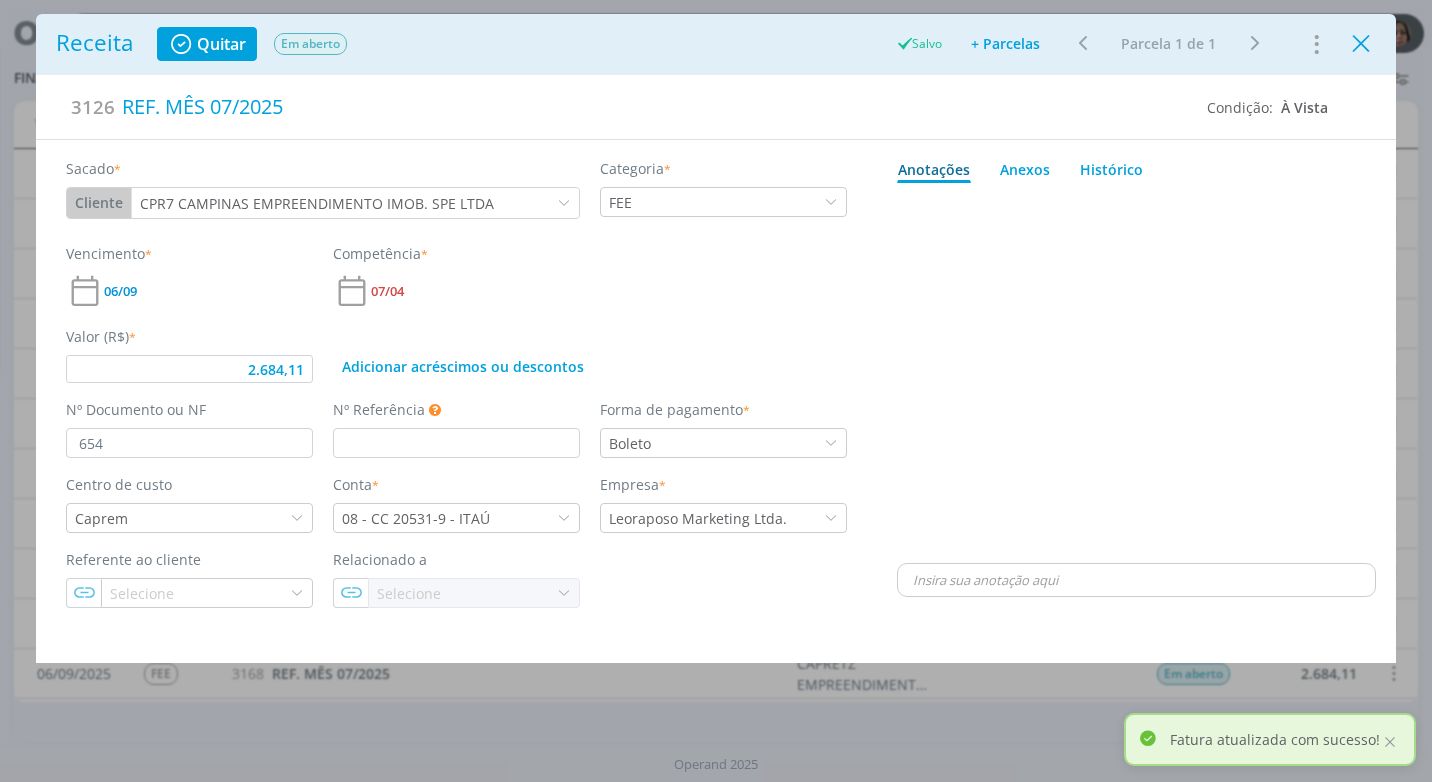 click at bounding box center [1361, 44] 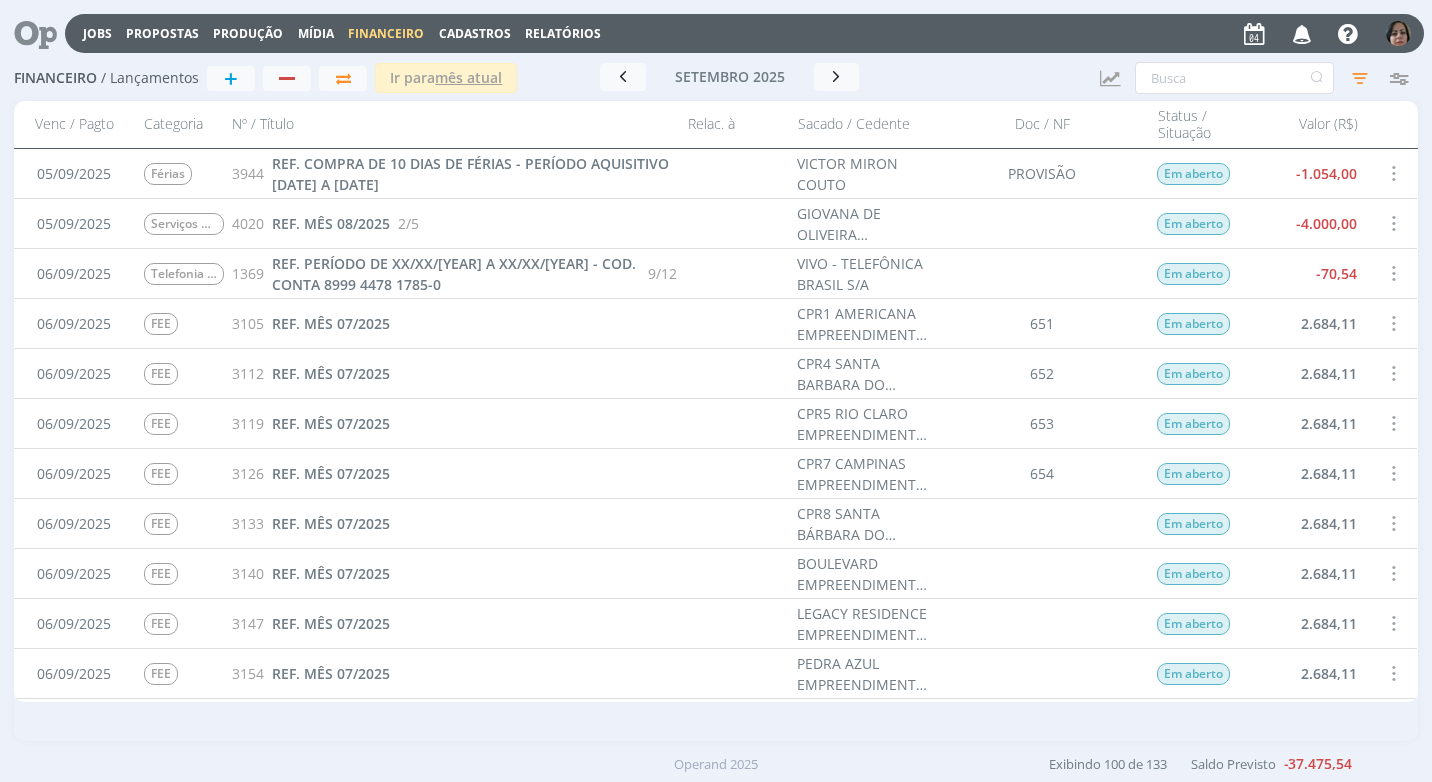 scroll, scrollTop: 1600, scrollLeft: 0, axis: vertical 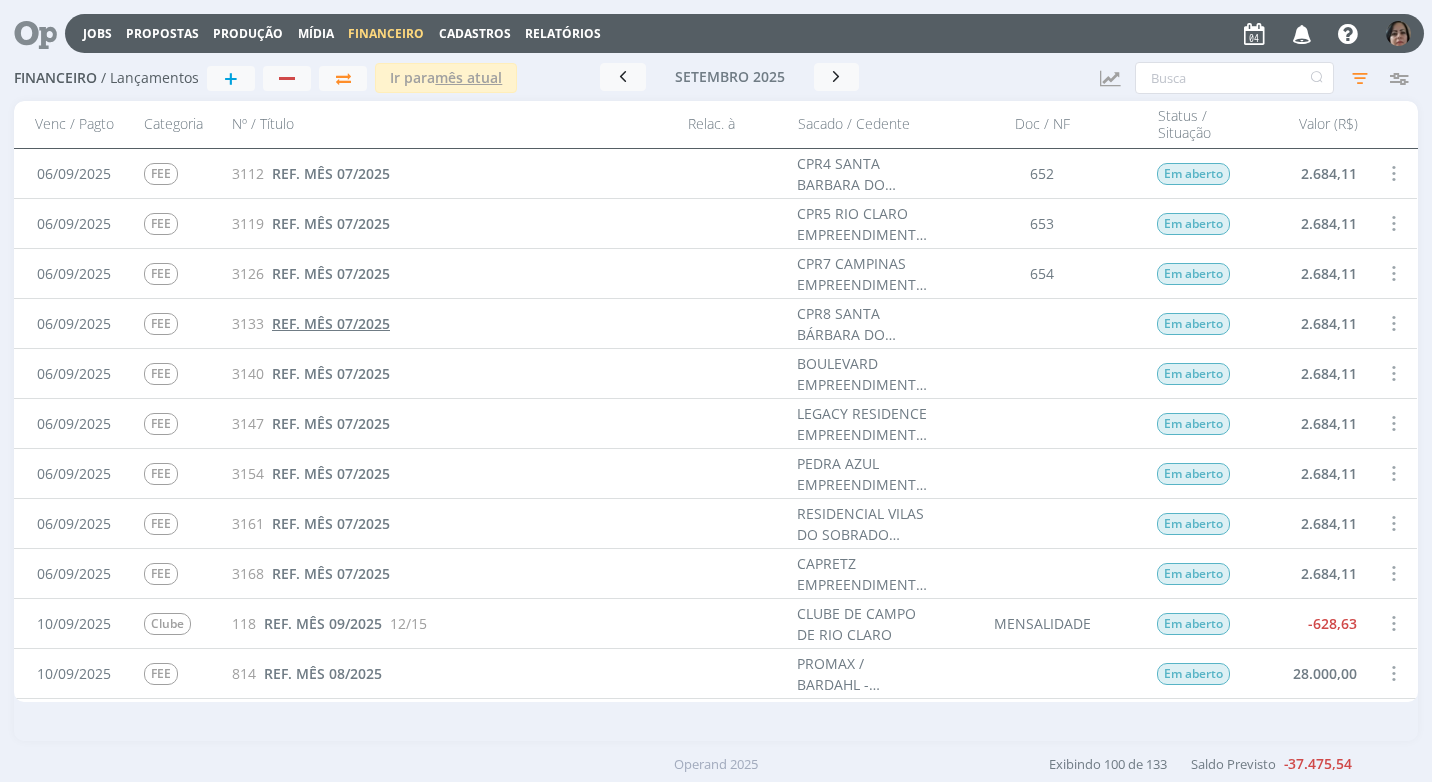 click on "REF. MÊS 07/2025" at bounding box center [331, 323] 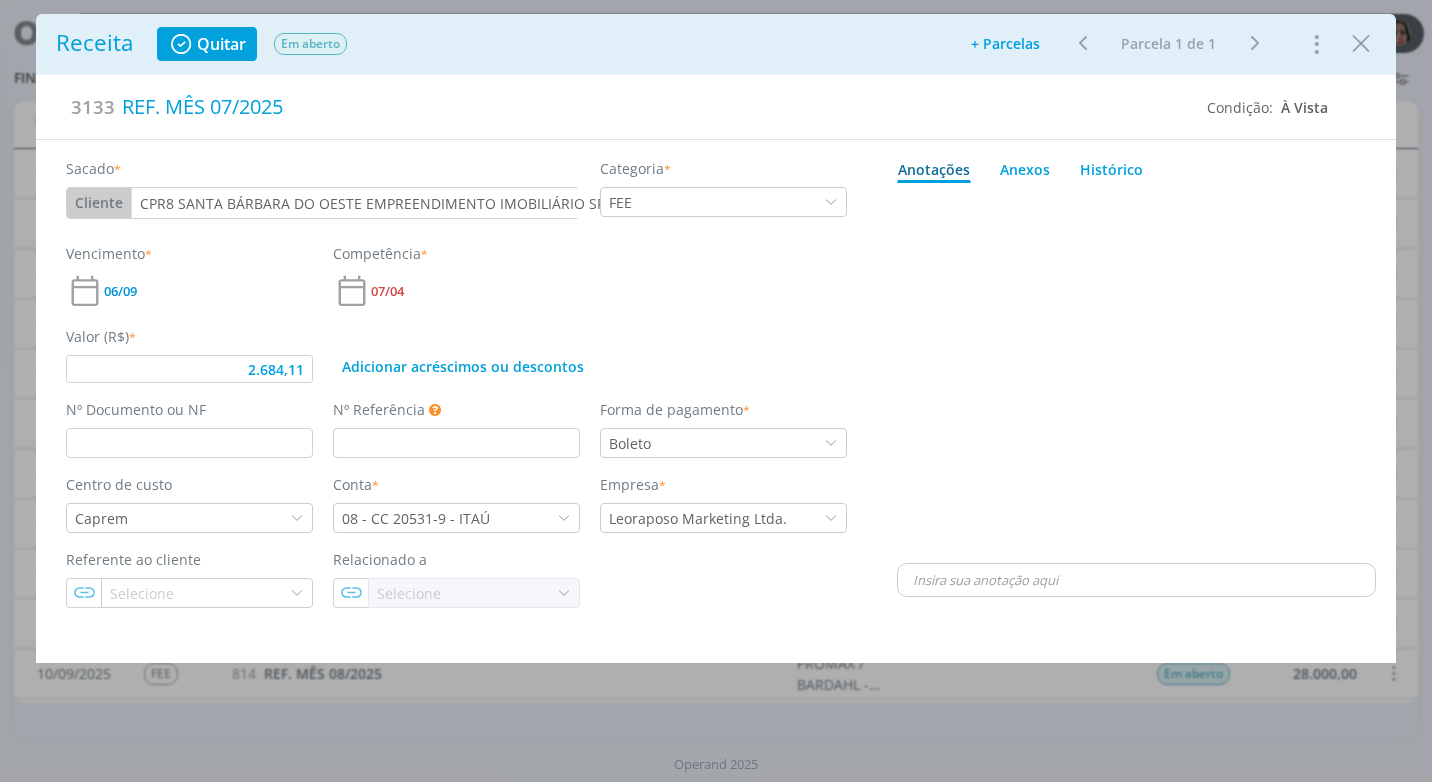 type on "2.684,11" 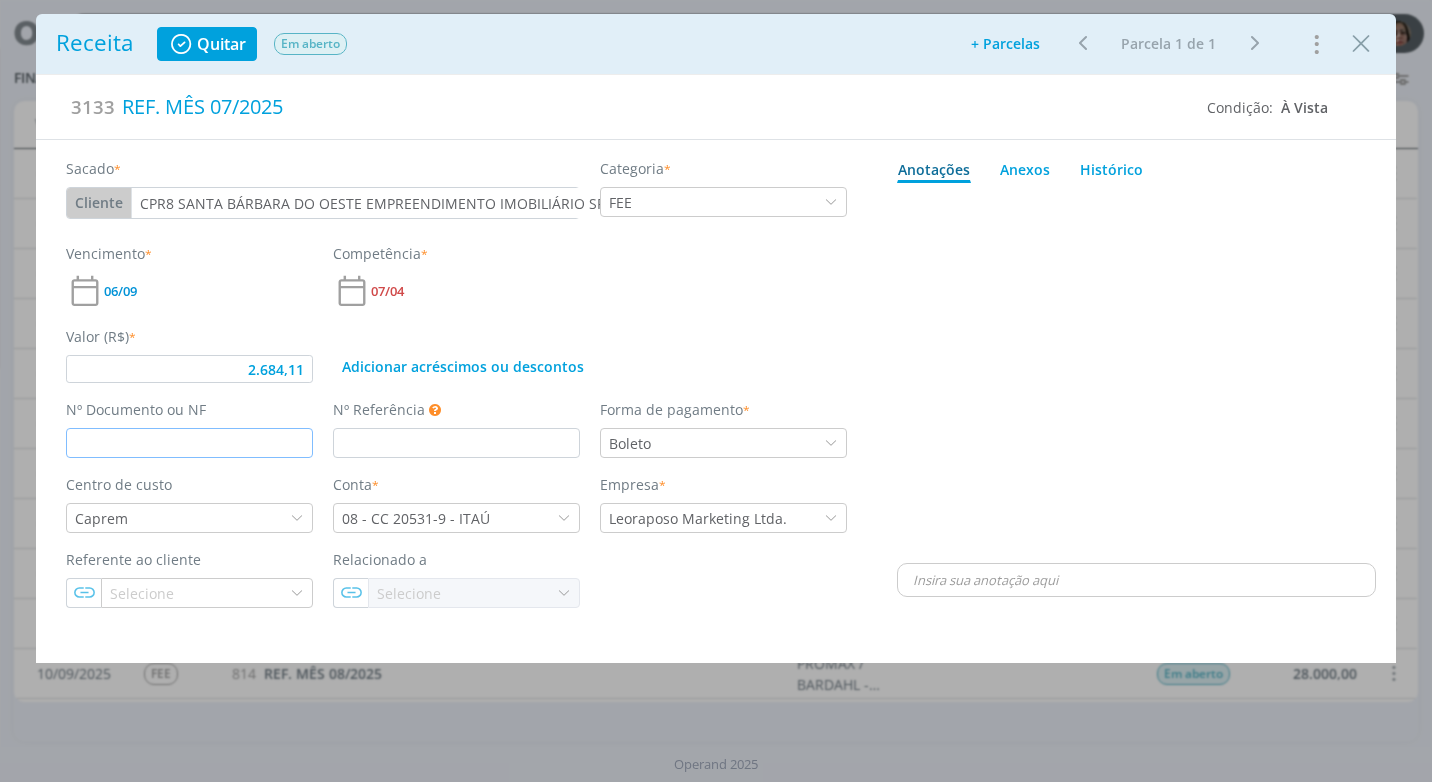 drag, startPoint x: 190, startPoint y: 446, endPoint x: 196, endPoint y: 436, distance: 11.661903 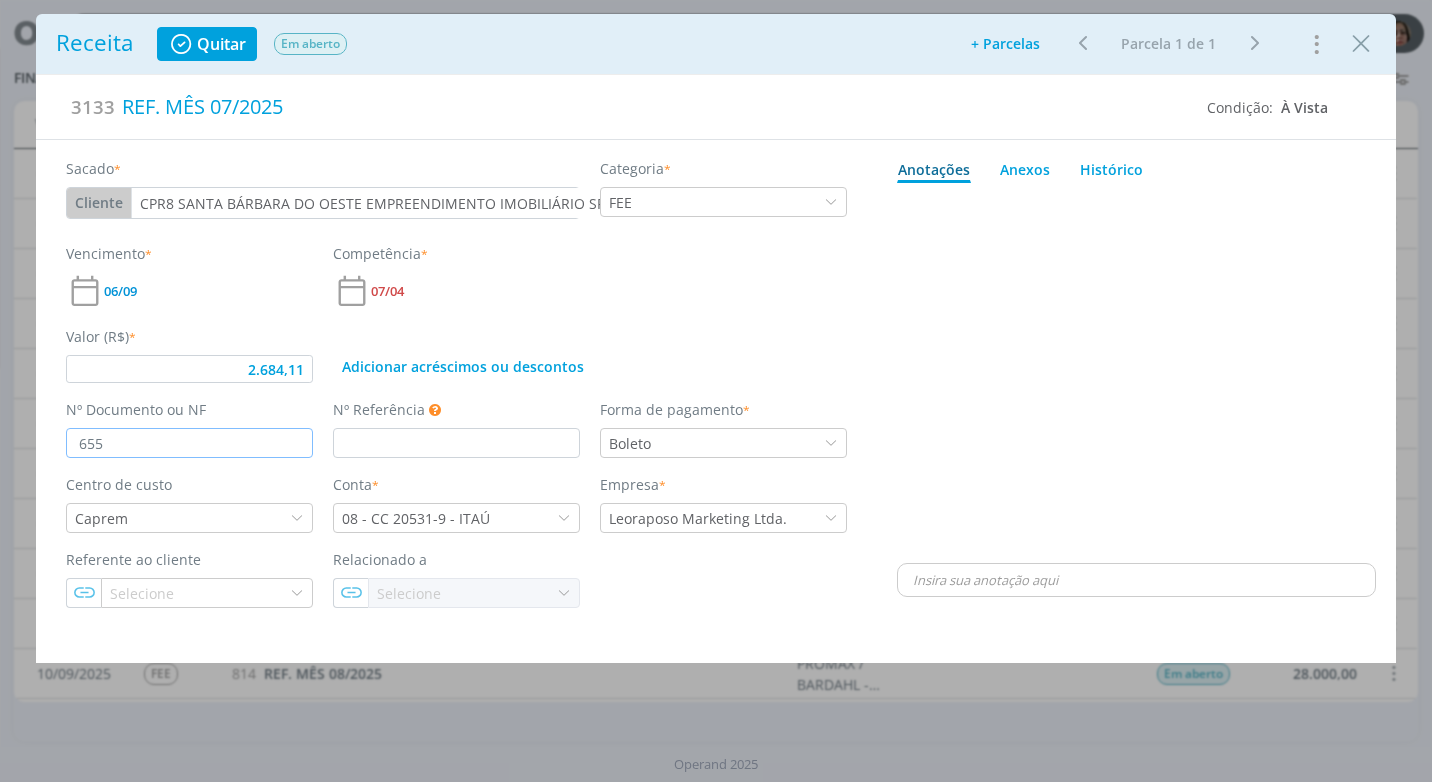 type on "655" 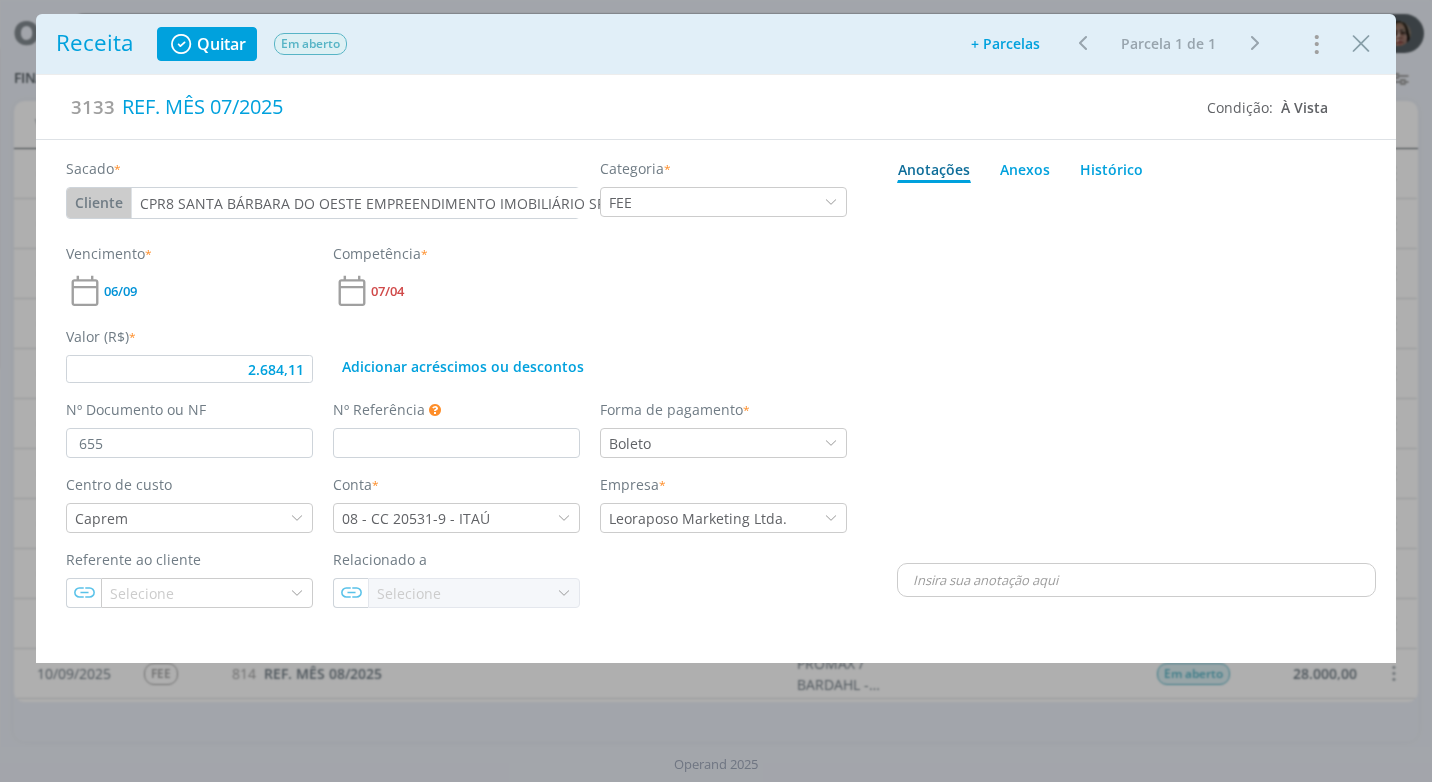 type on "2.684,11" 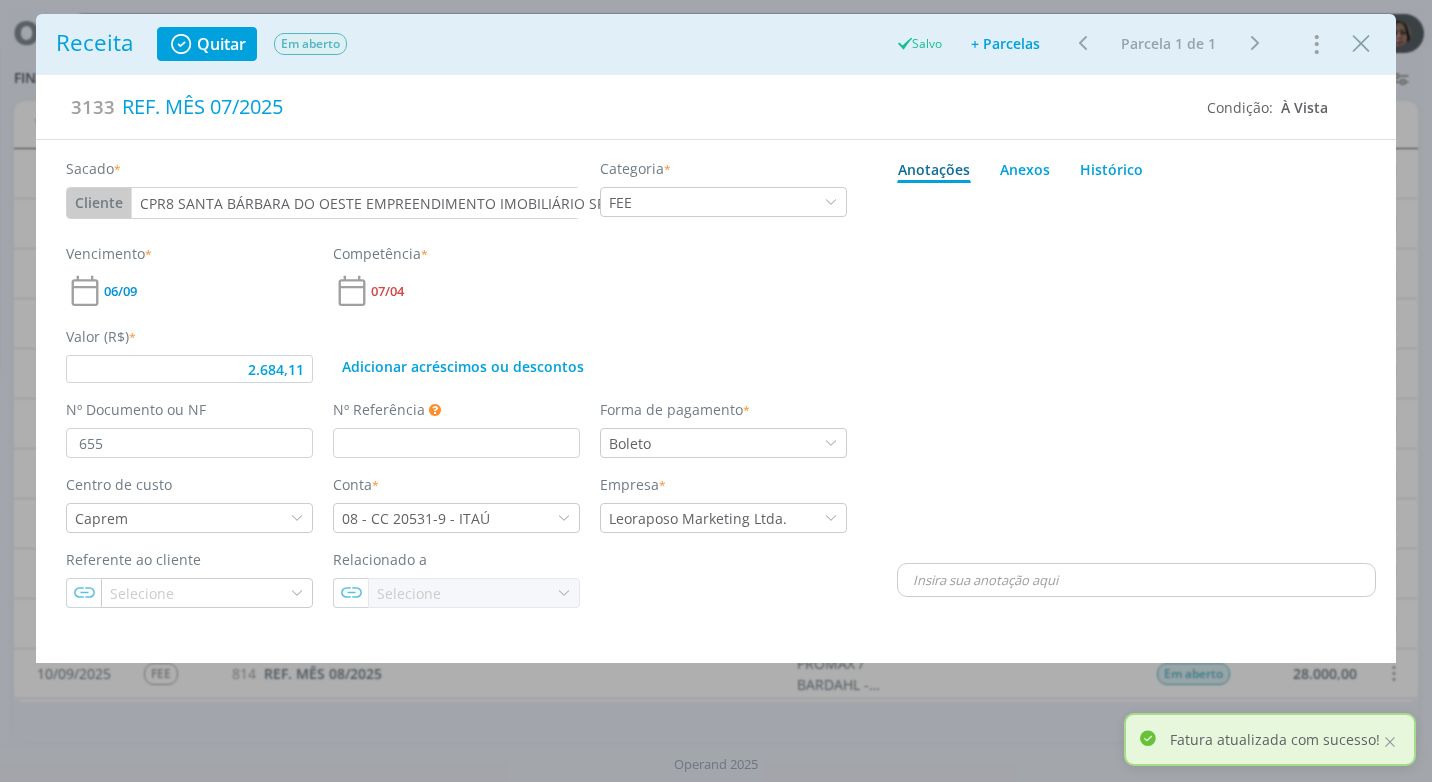 drag, startPoint x: 1361, startPoint y: 58, endPoint x: 1362, endPoint y: 156, distance: 98.005104 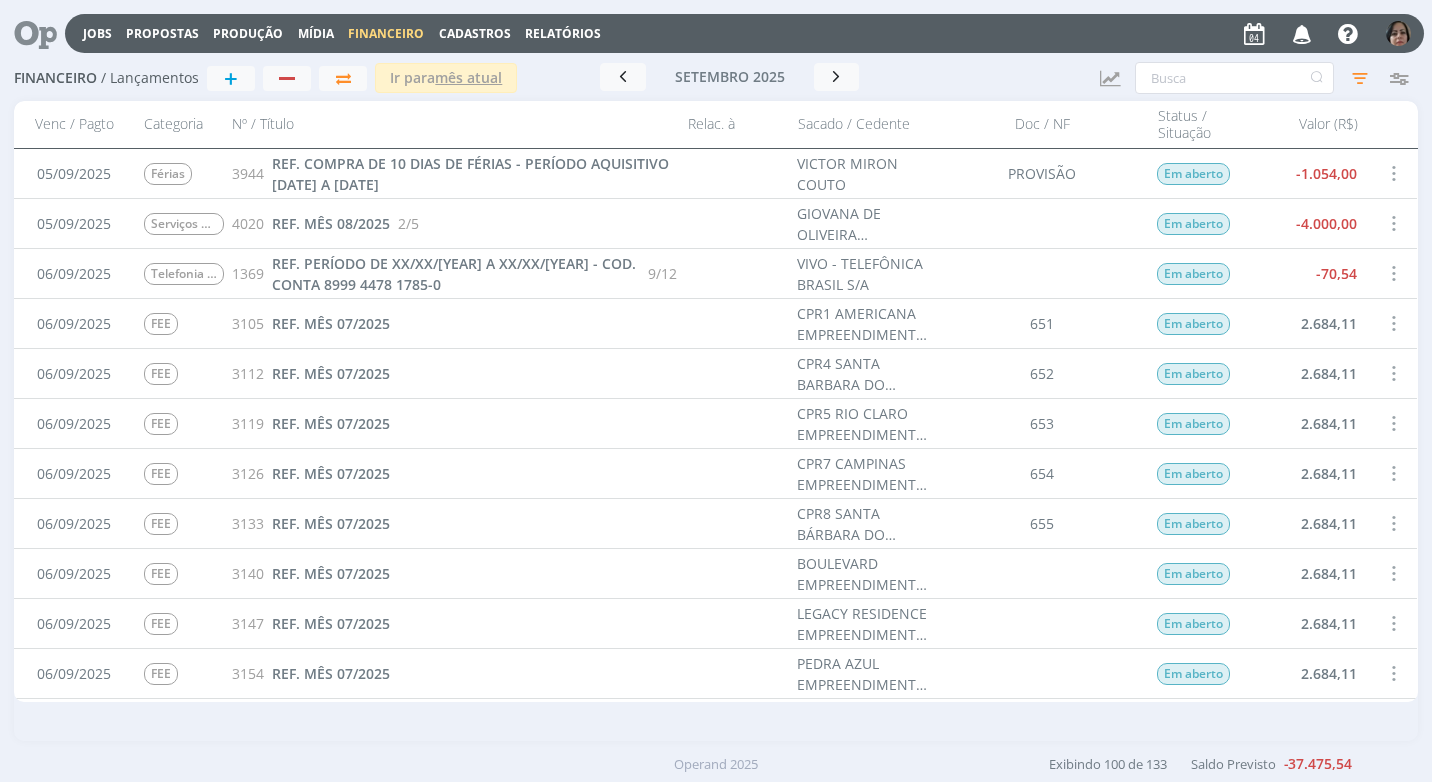 scroll, scrollTop: 1700, scrollLeft: 0, axis: vertical 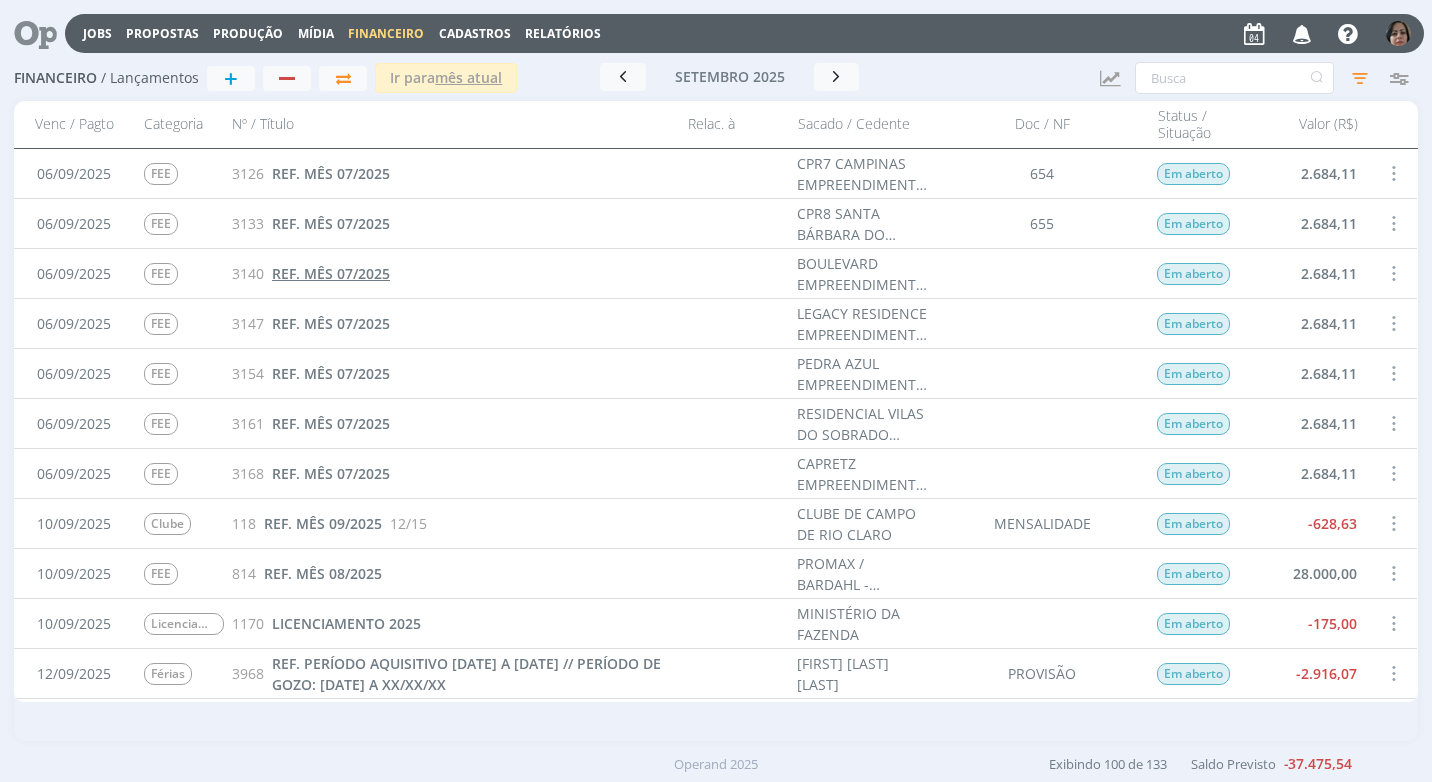 click on "REF. MÊS 07/2025" at bounding box center (331, 273) 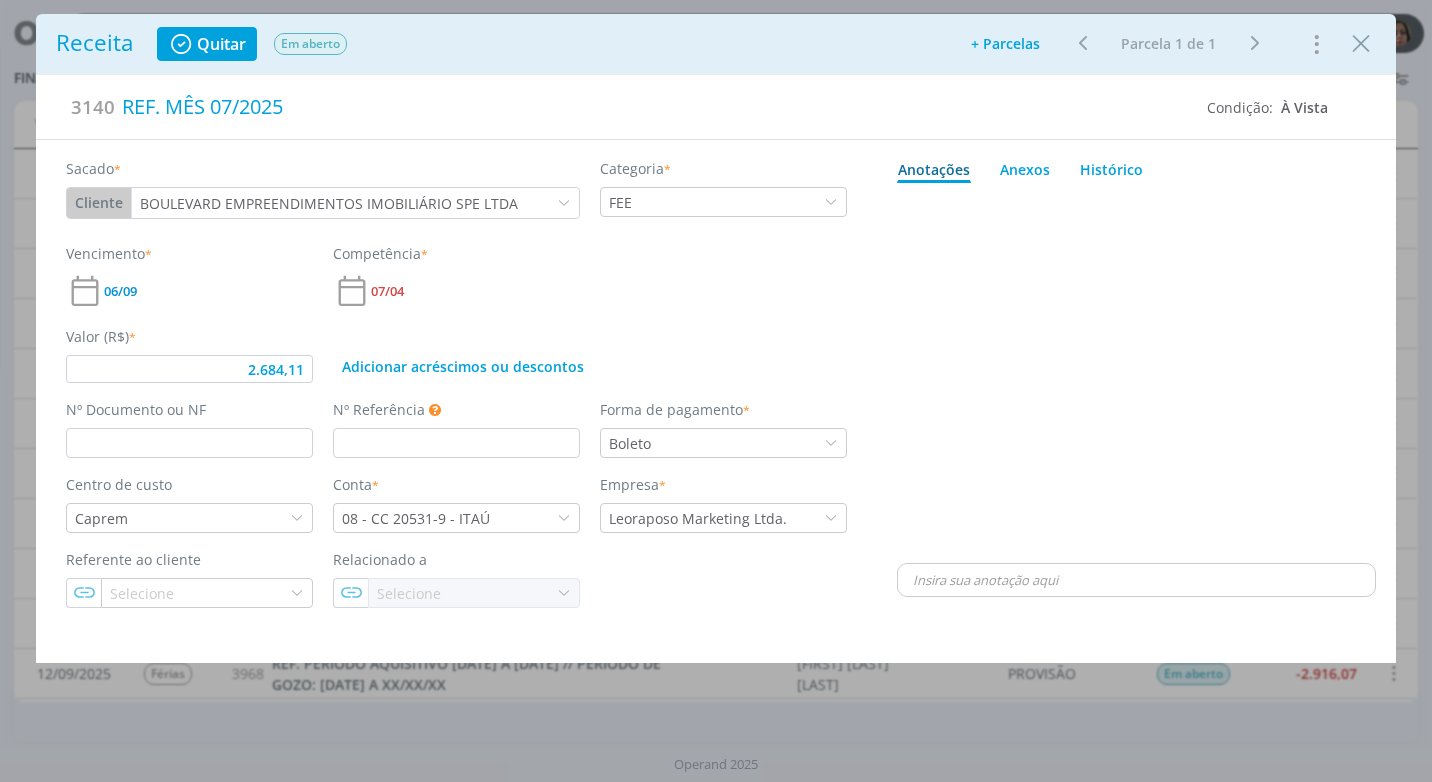 type on "2.684,11" 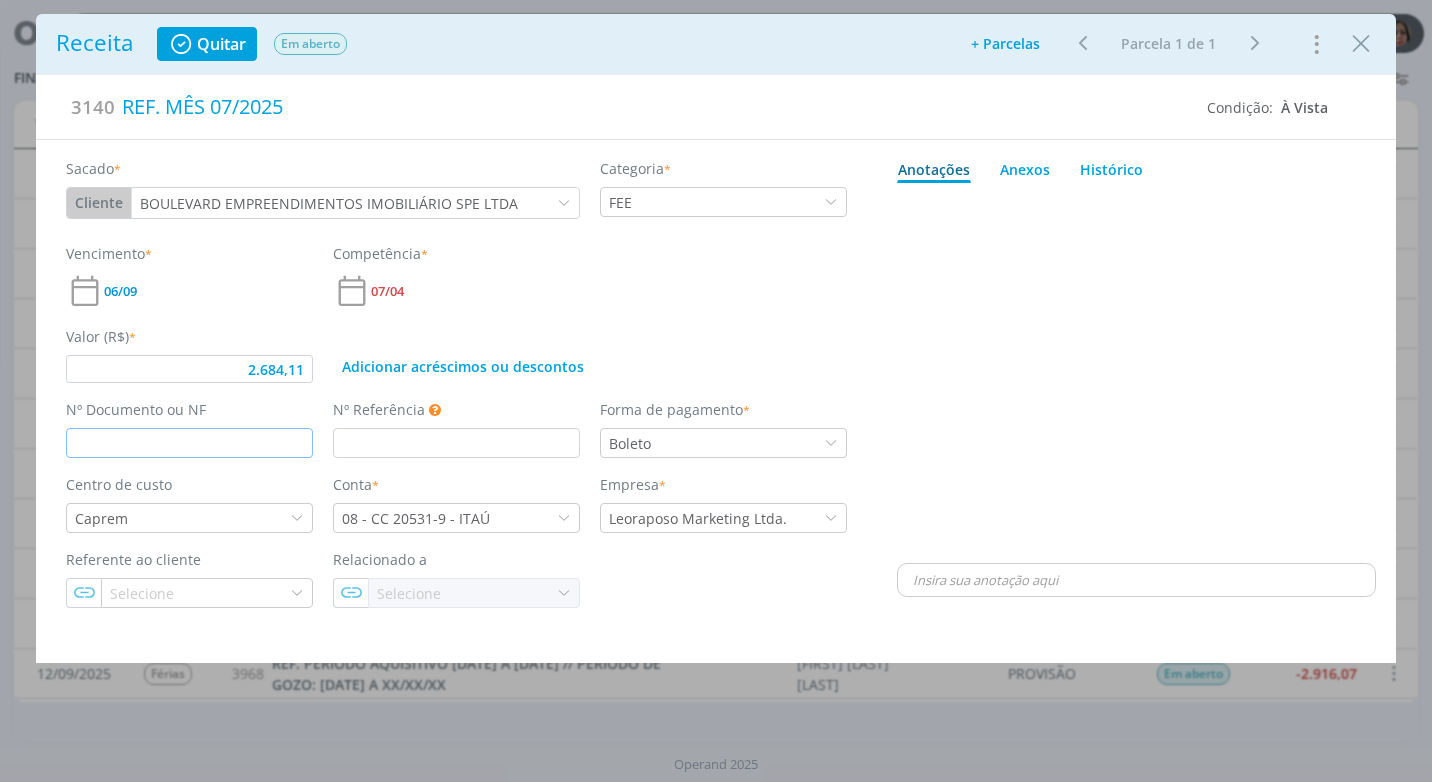 click at bounding box center [189, 443] 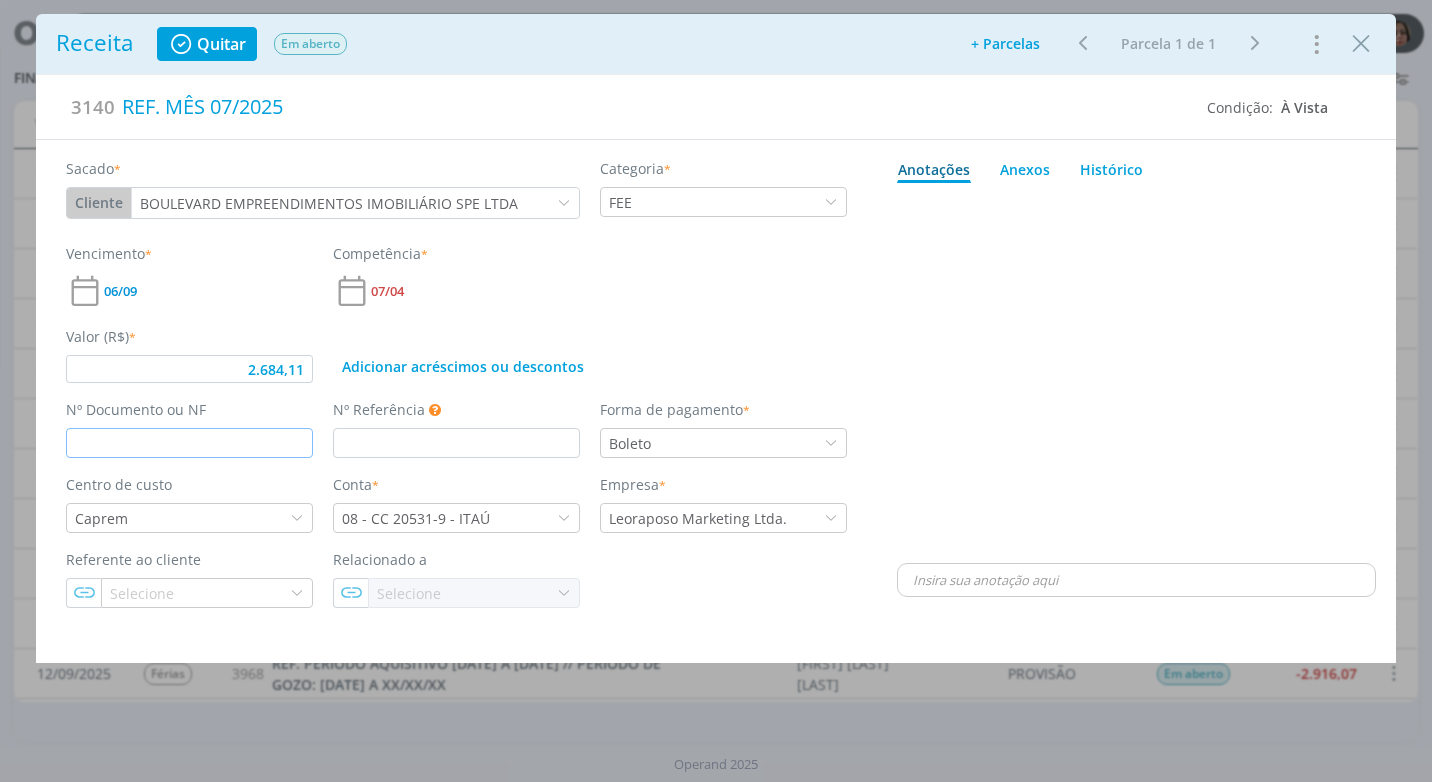 paste on "656" 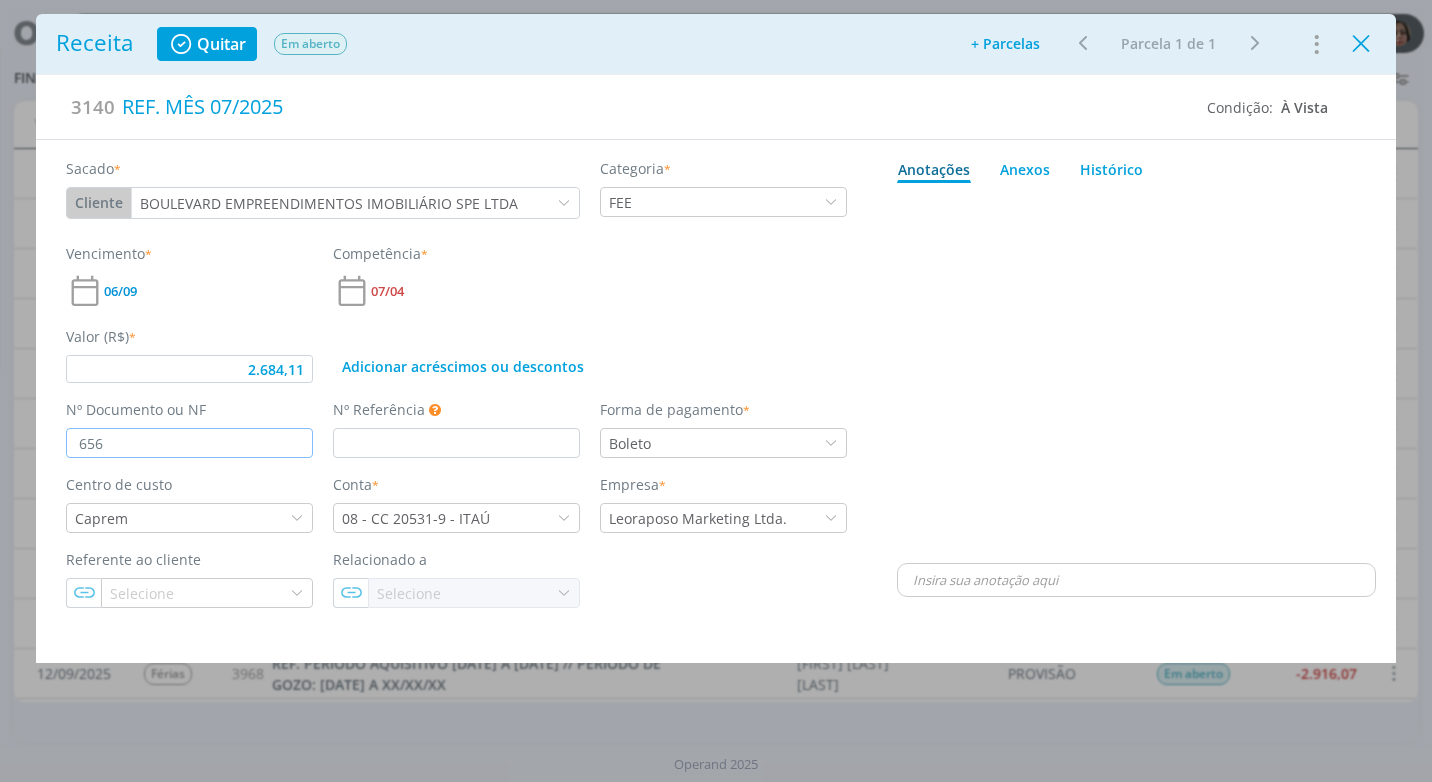 type on "2.684,11" 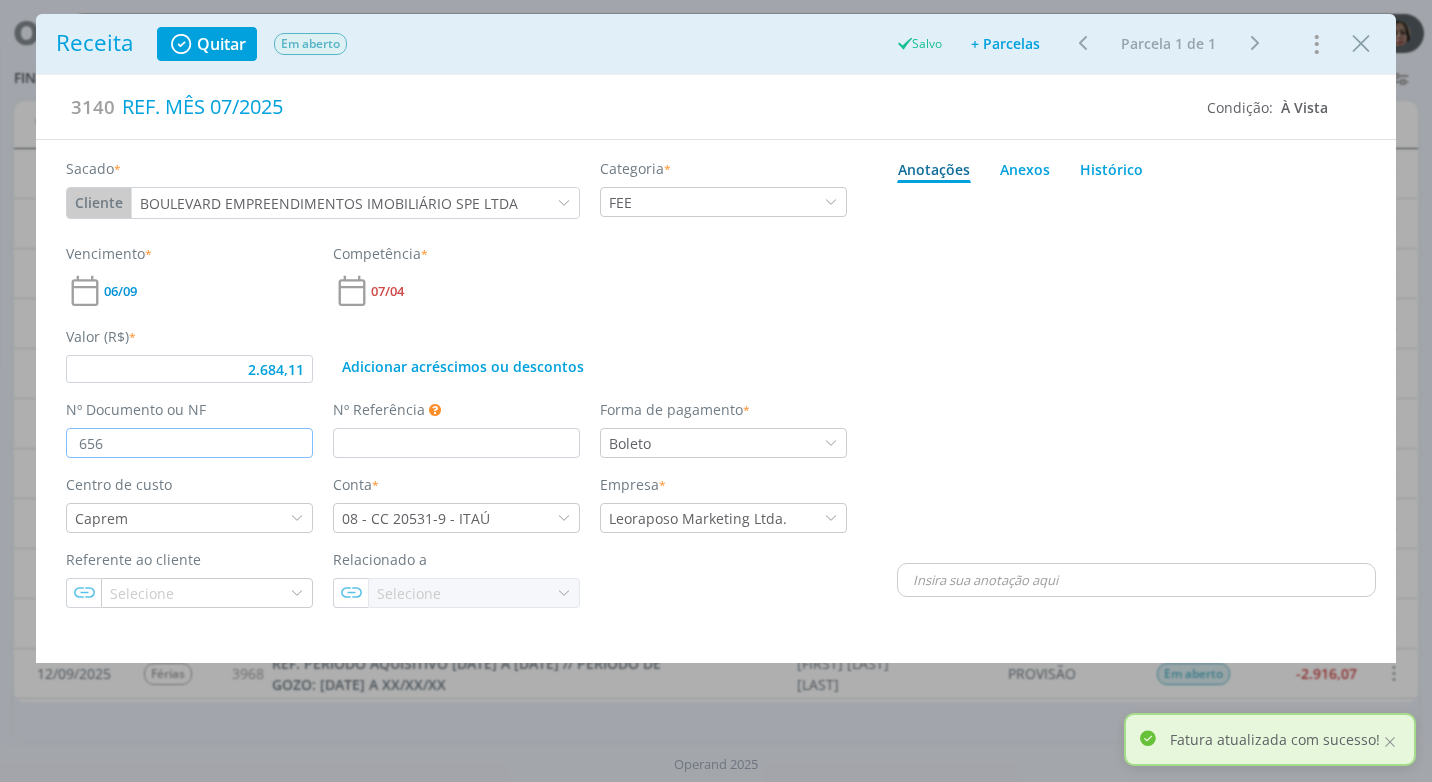 type on "656" 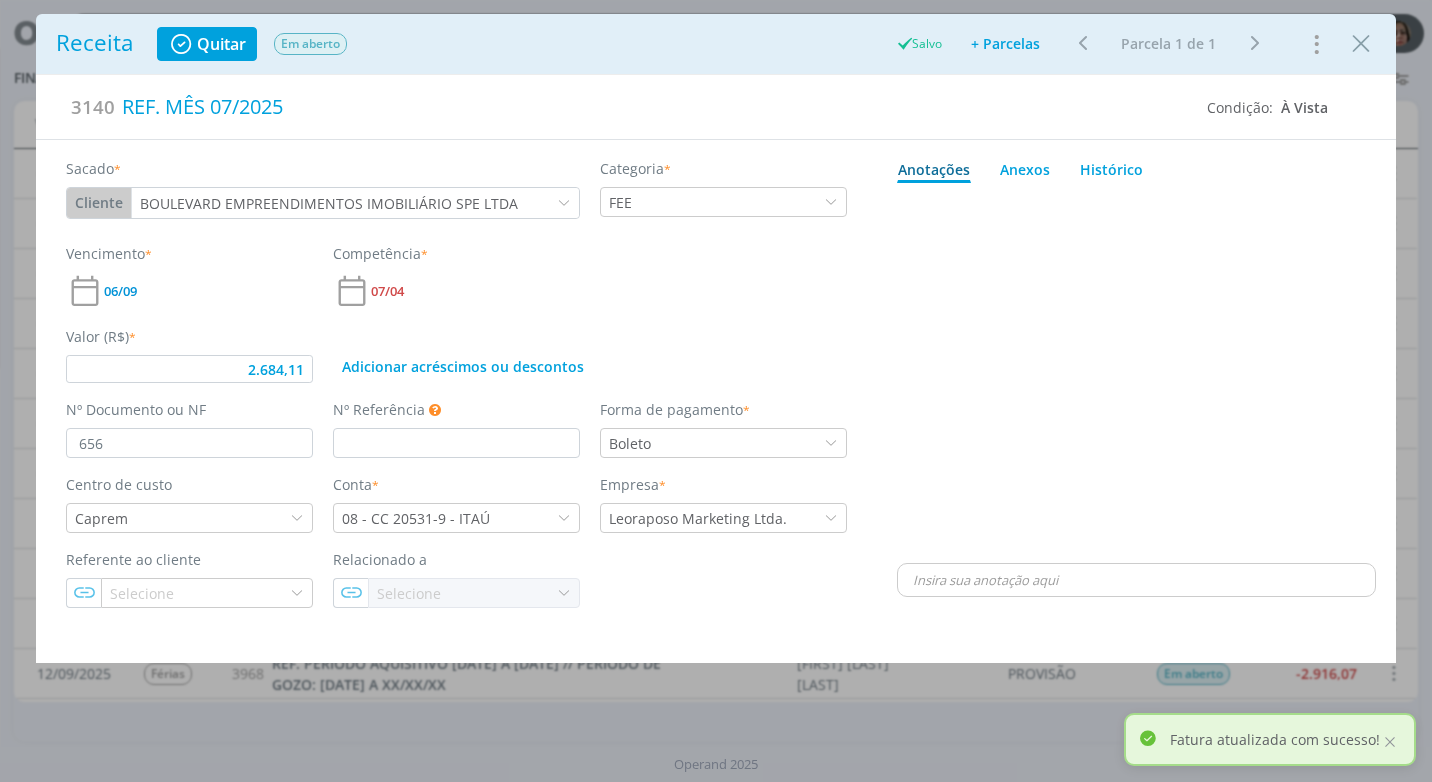 click at bounding box center (1136, 375) 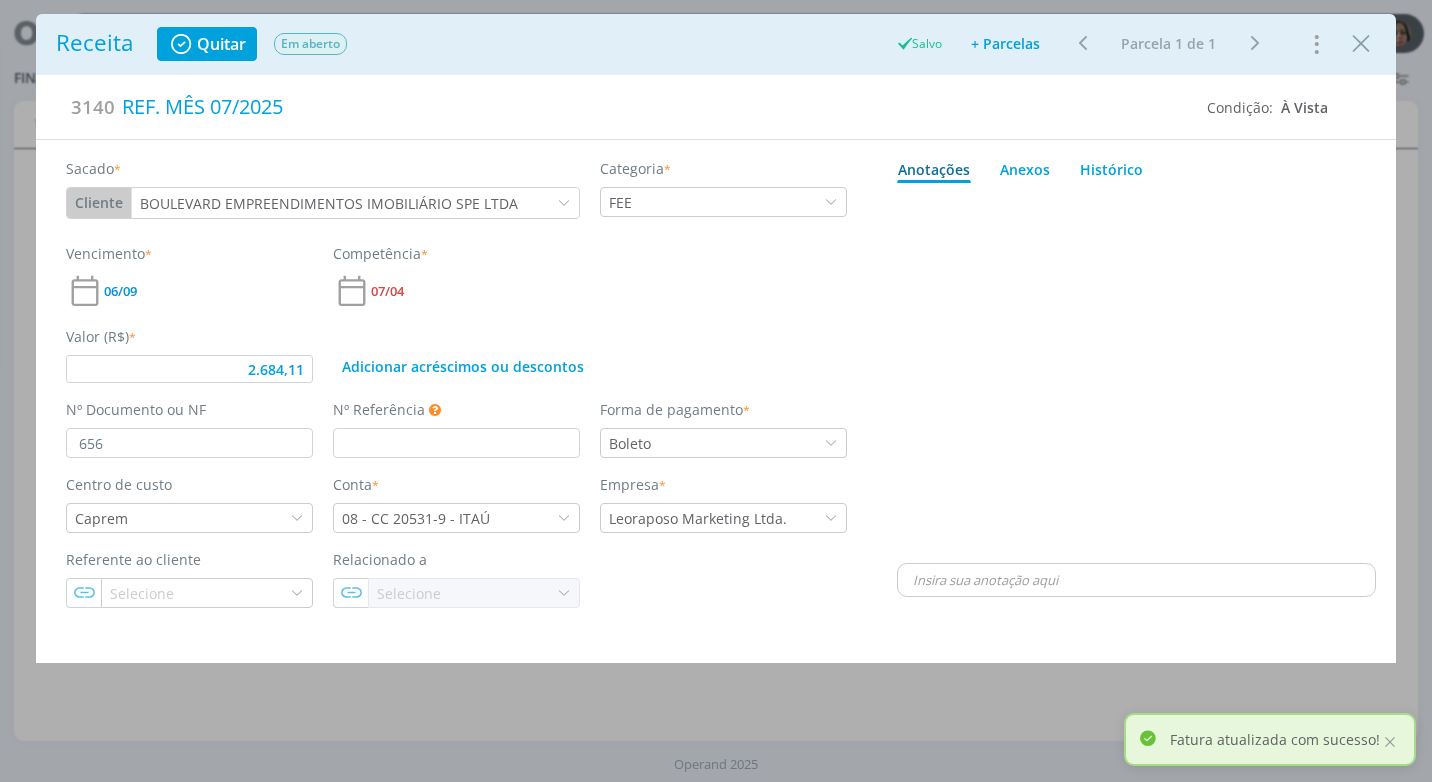 type on "2.684,11" 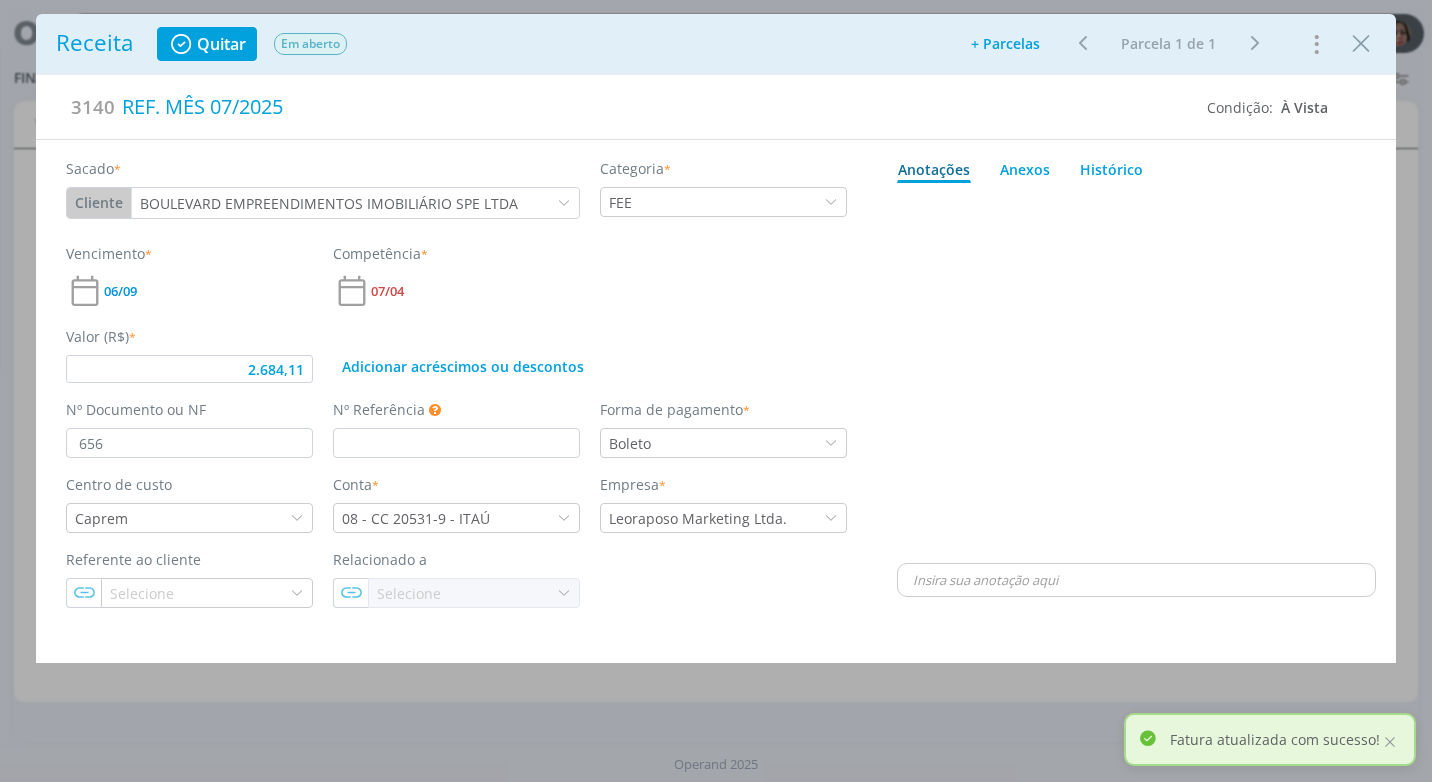 scroll, scrollTop: 0, scrollLeft: 0, axis: both 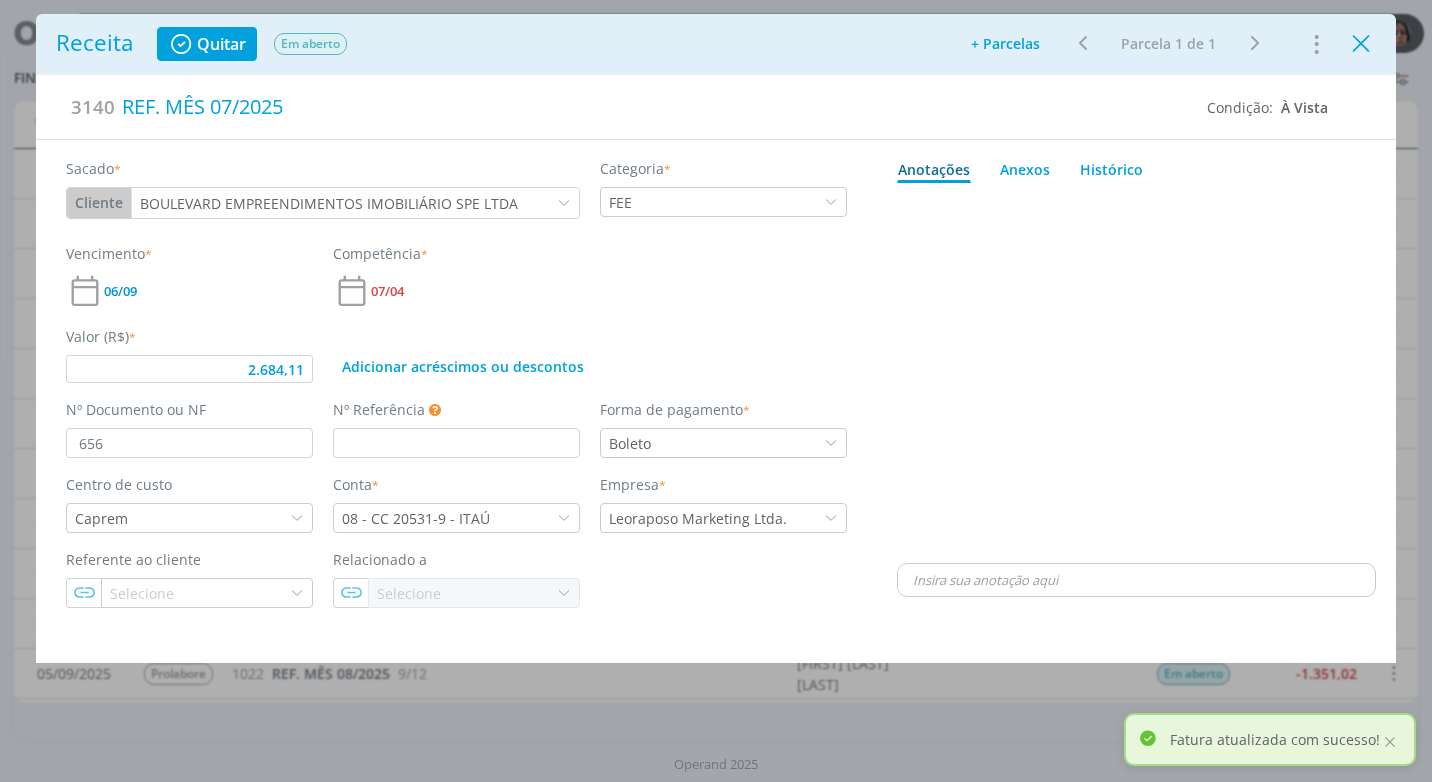click at bounding box center [1361, 44] 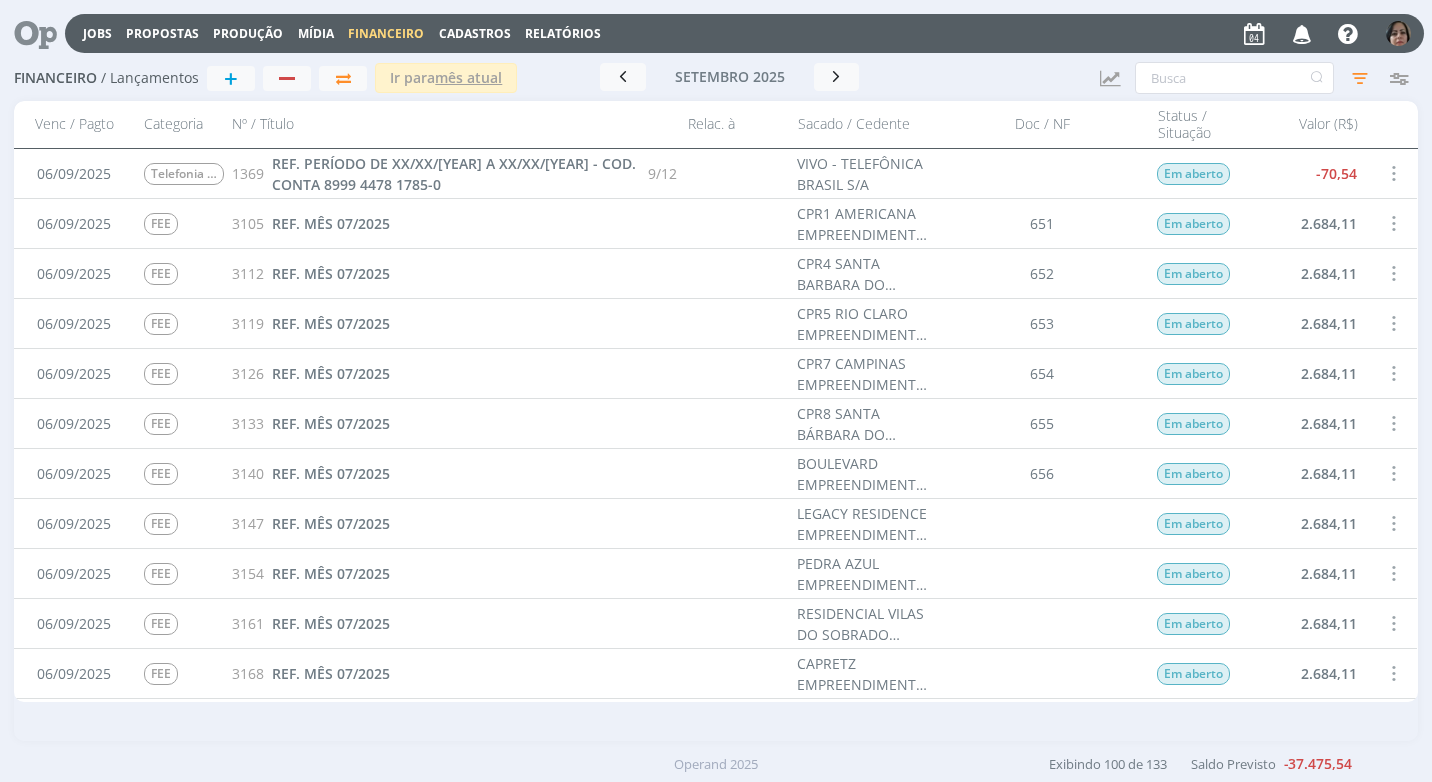 scroll, scrollTop: 1600, scrollLeft: 0, axis: vertical 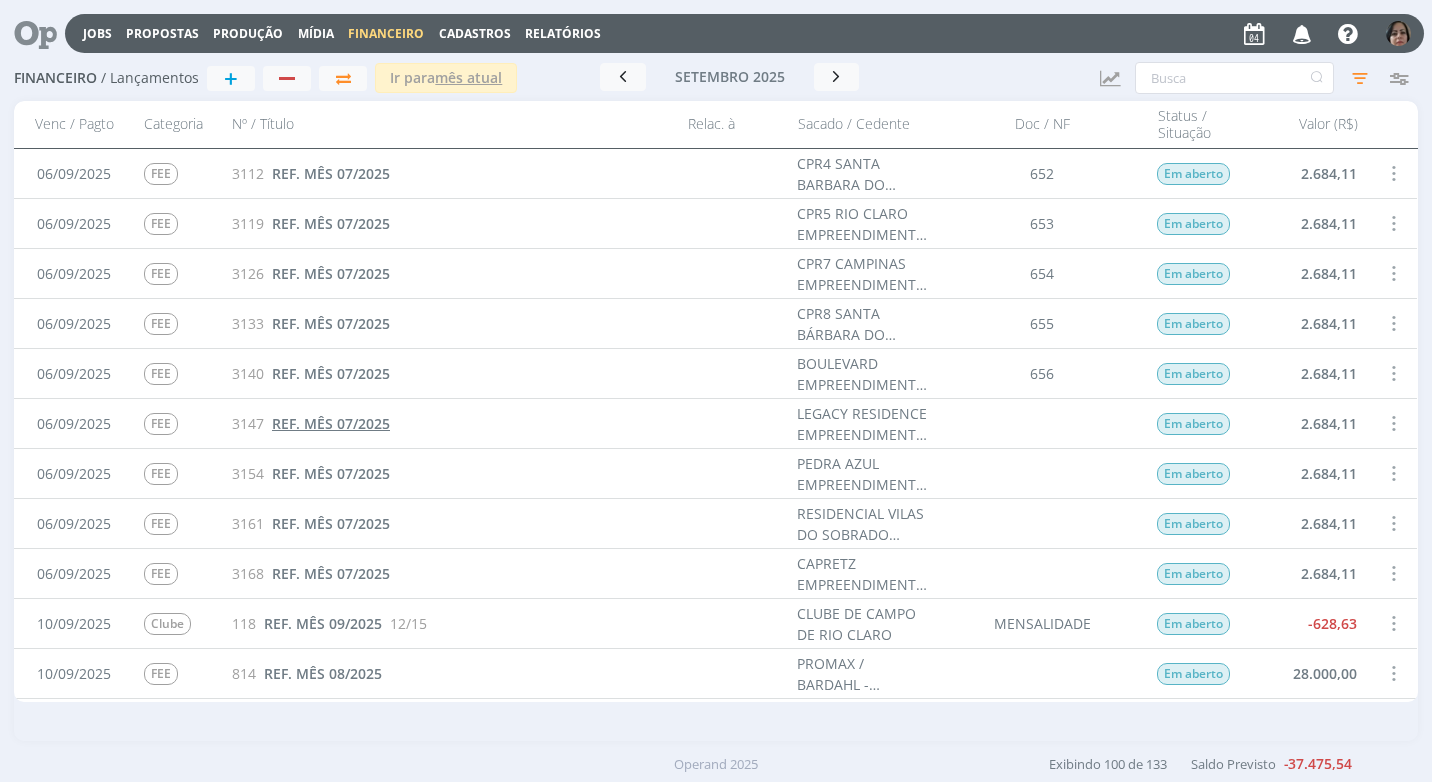 click on "REF. MÊS 07/2025" at bounding box center (331, 423) 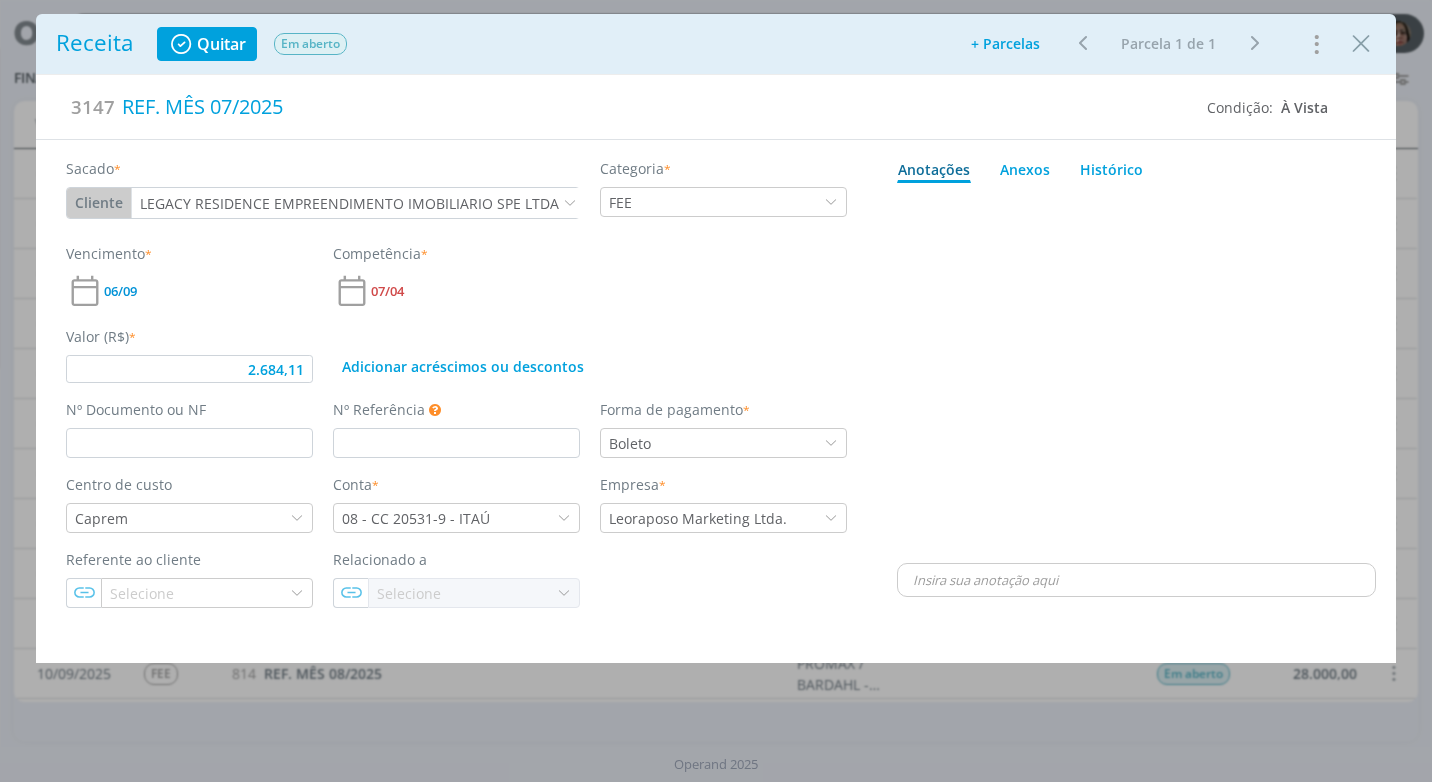 type on "2.684,11" 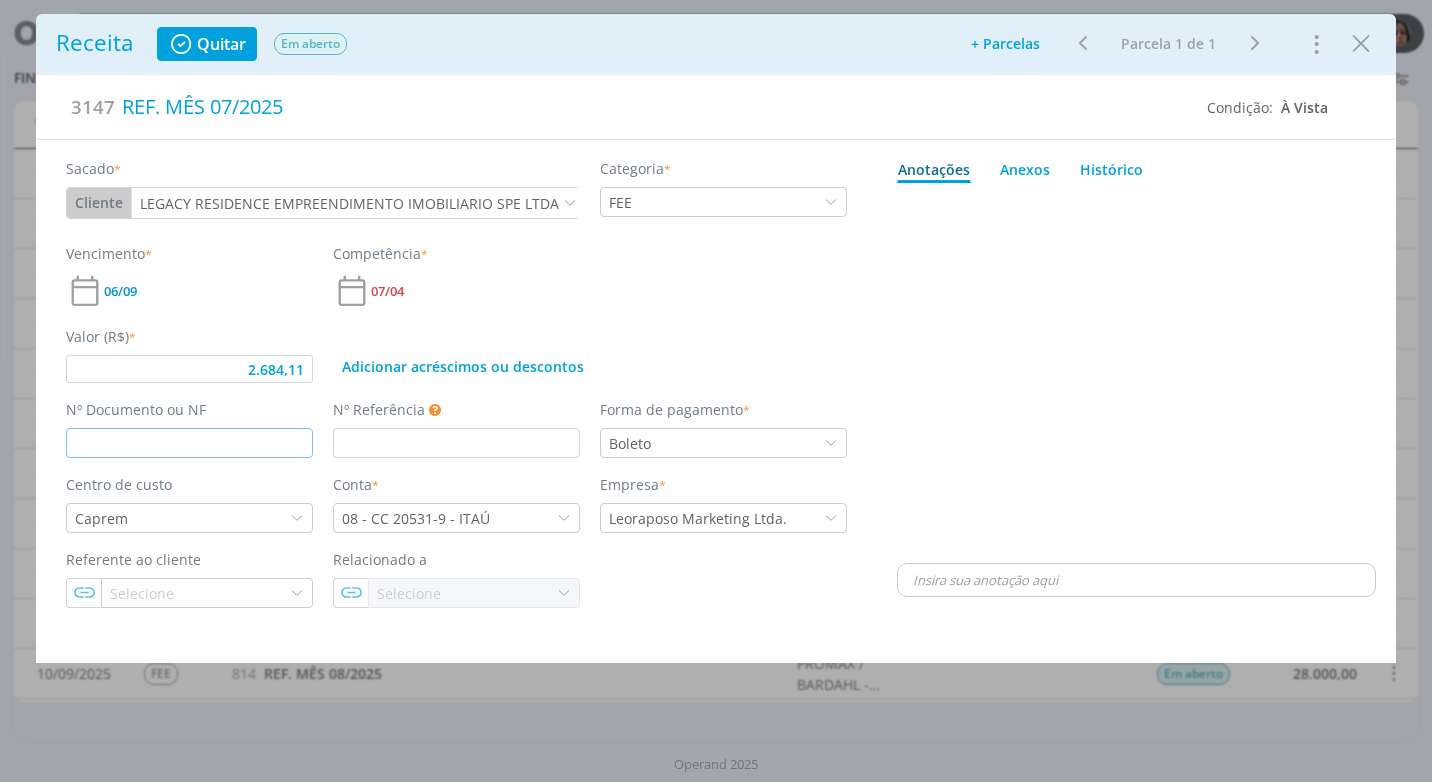 click at bounding box center [189, 443] 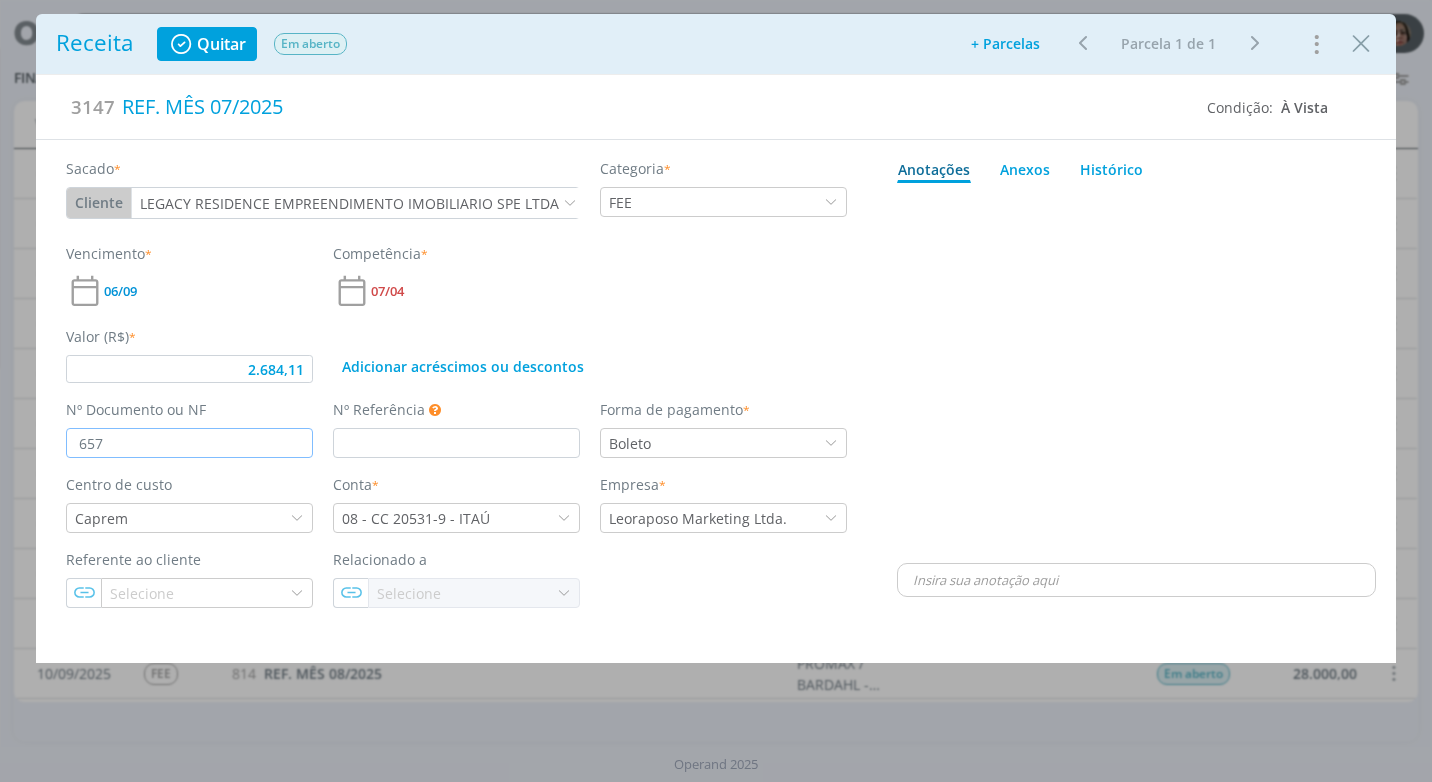 type on "2.684,11" 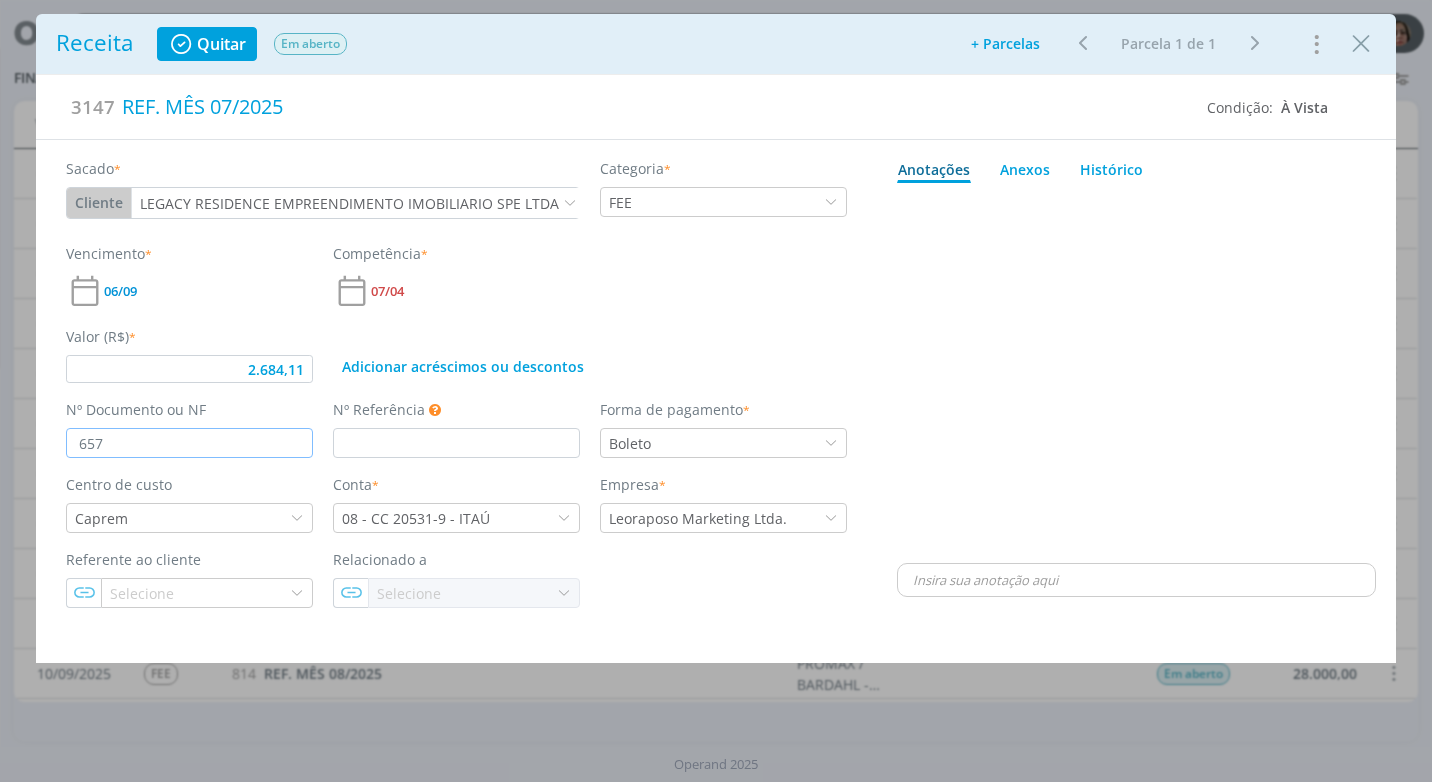 type on "657" 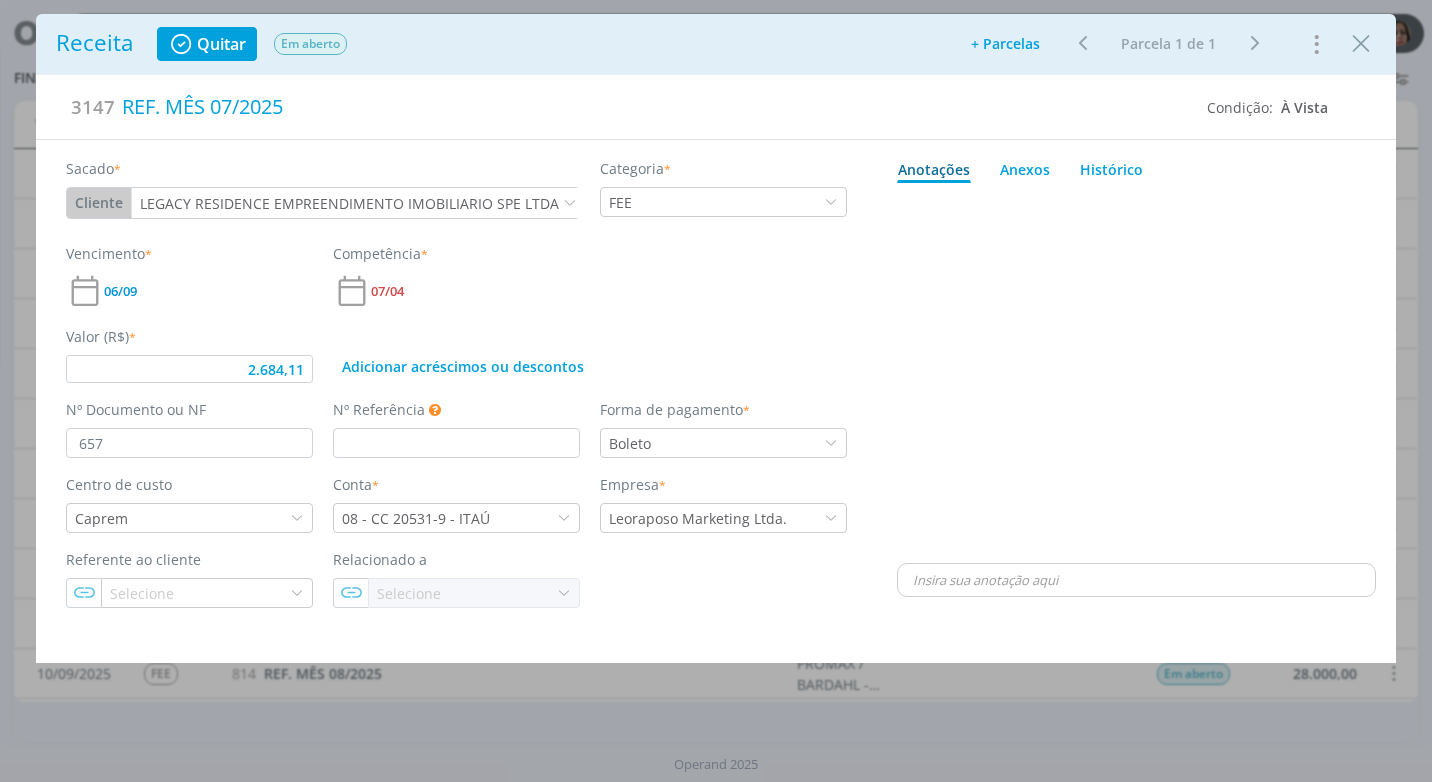 click on "Vencimento  * 06/09 Competência  * 07/04" at bounding box center [457, 276] 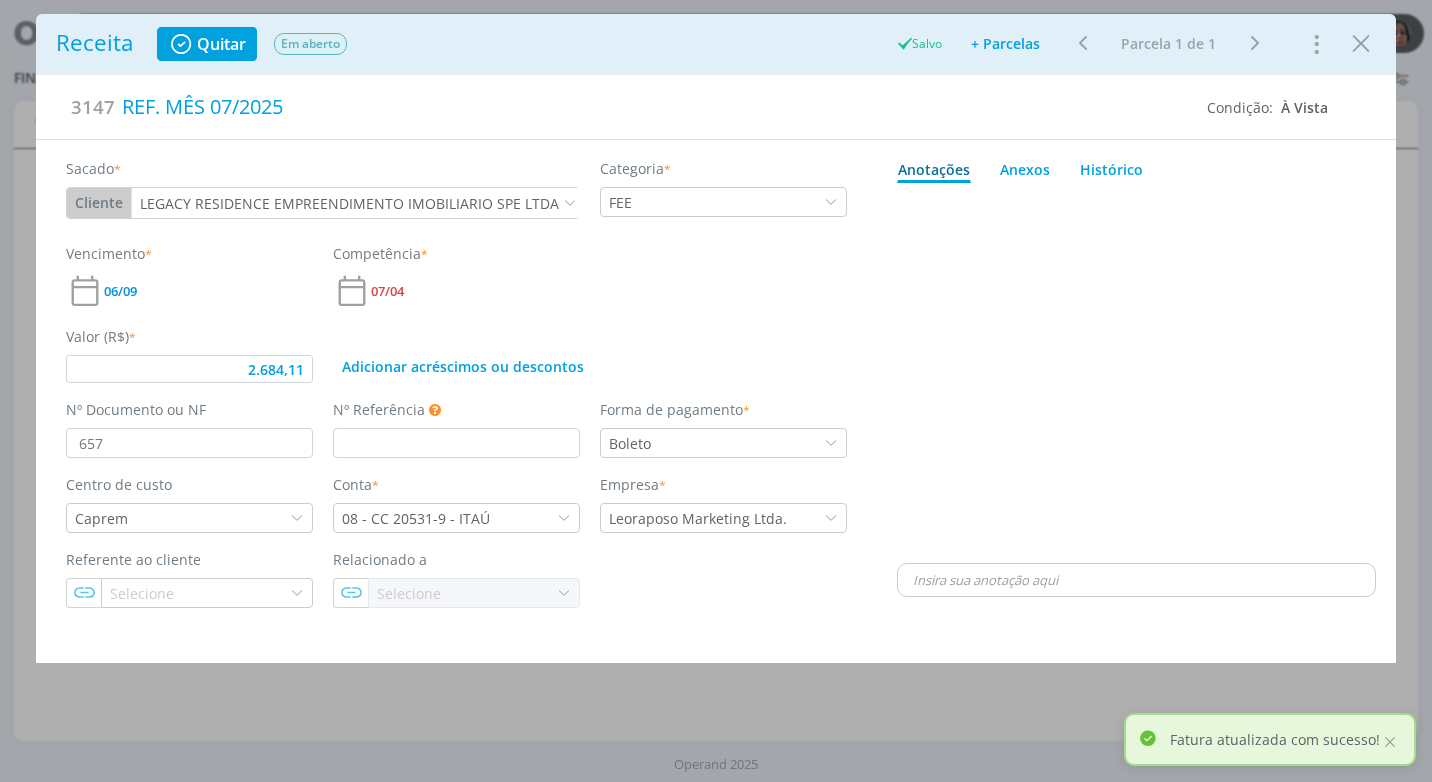 type on "2.684,11" 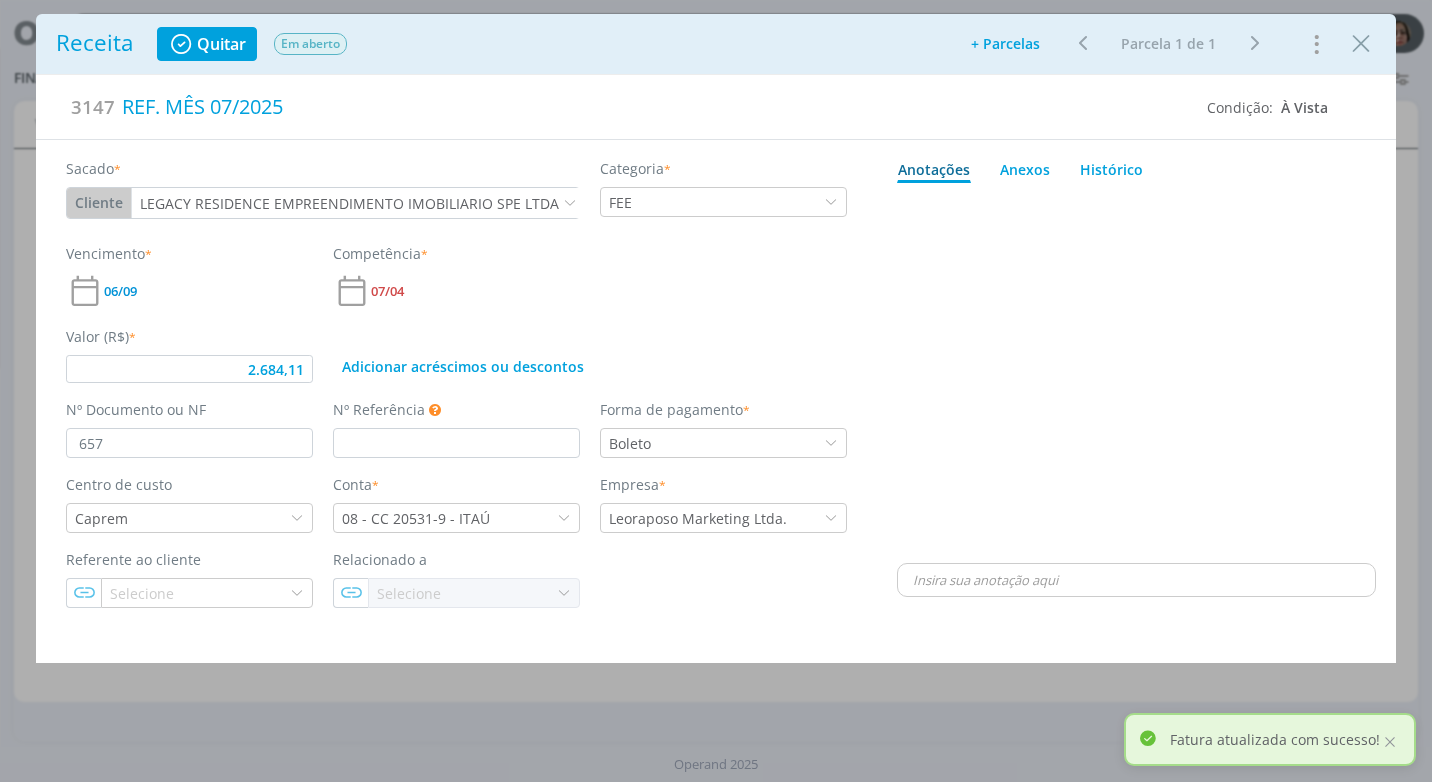 scroll, scrollTop: 0, scrollLeft: 0, axis: both 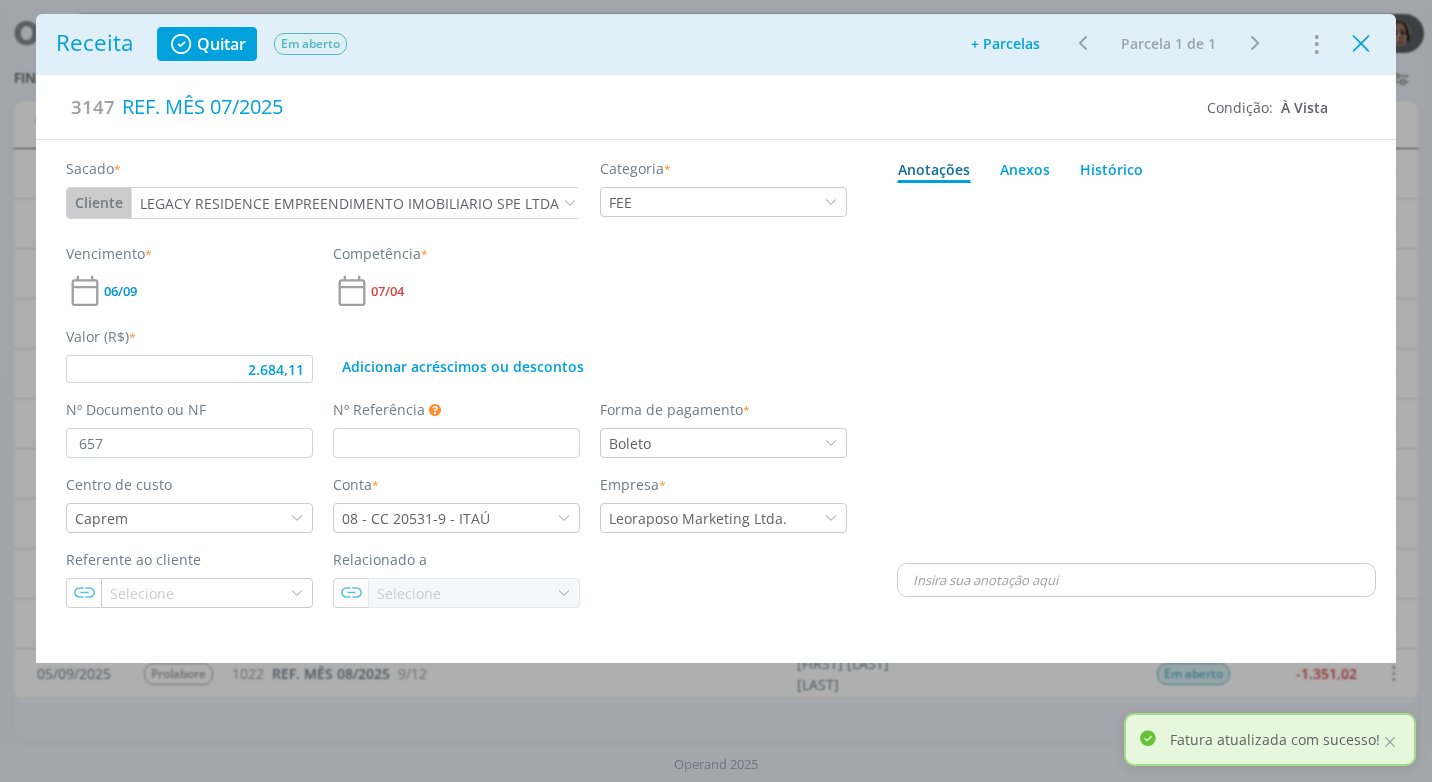 click at bounding box center [1361, 44] 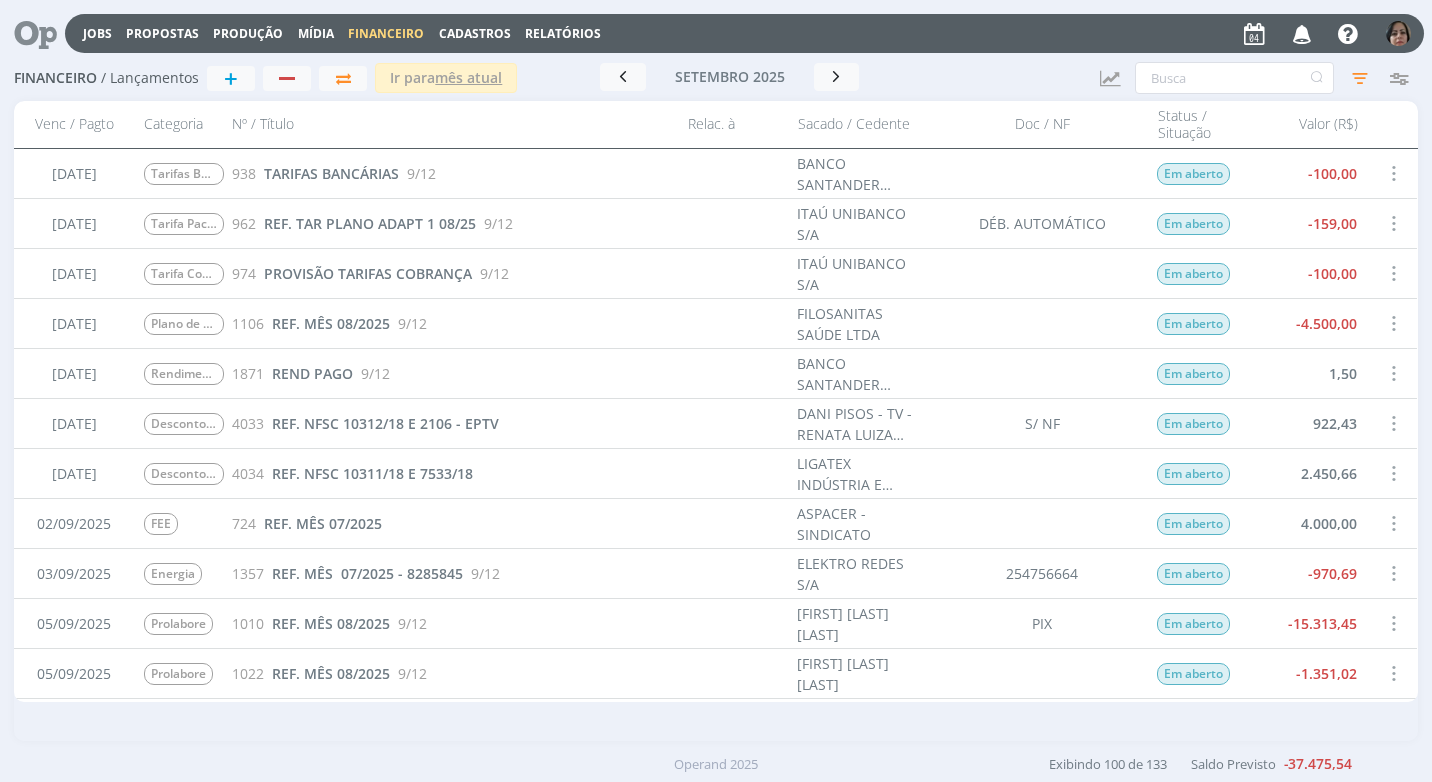 click at bounding box center [733, 473] 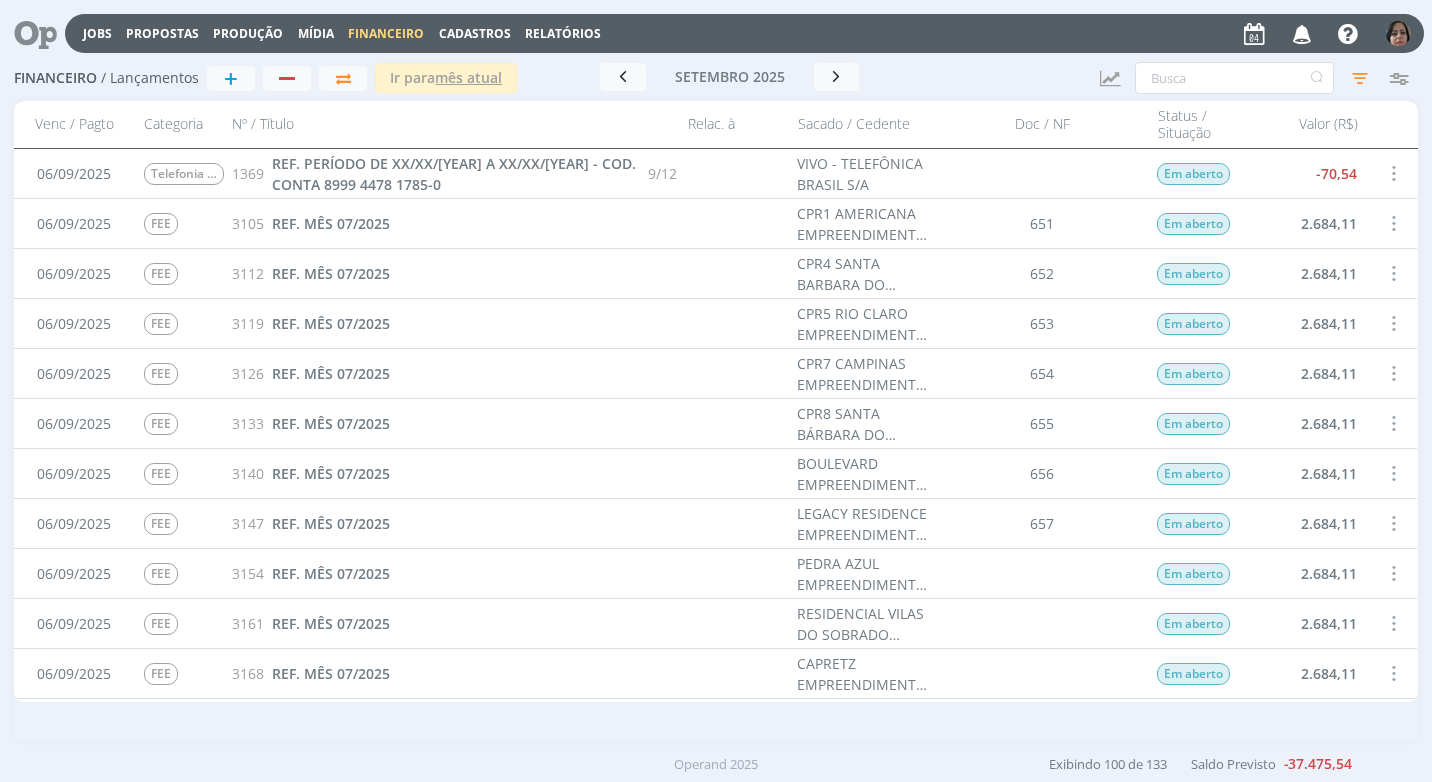 scroll, scrollTop: 1600, scrollLeft: 0, axis: vertical 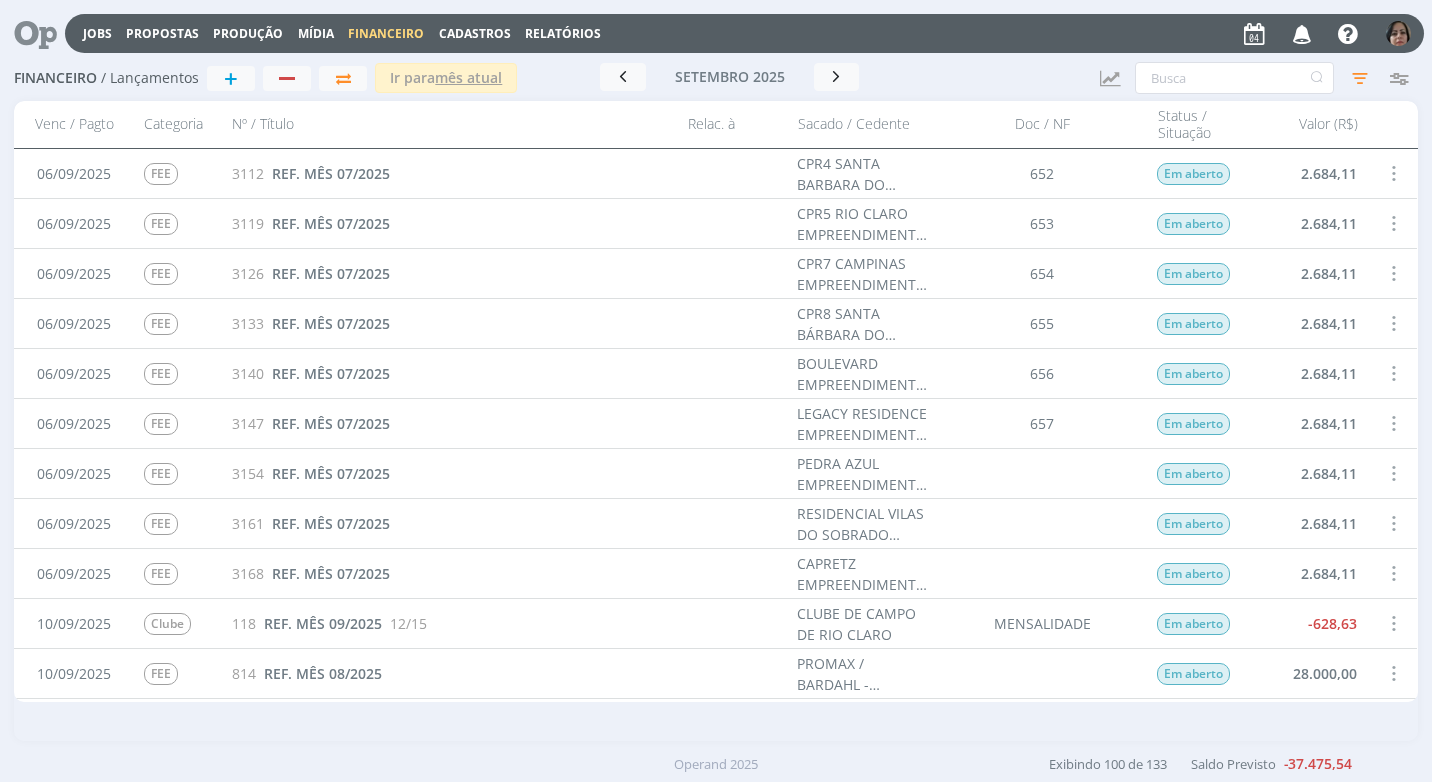 click on "3154
REF. MÊS [MONTH]/[YEAR]" at bounding box center [450, 473] 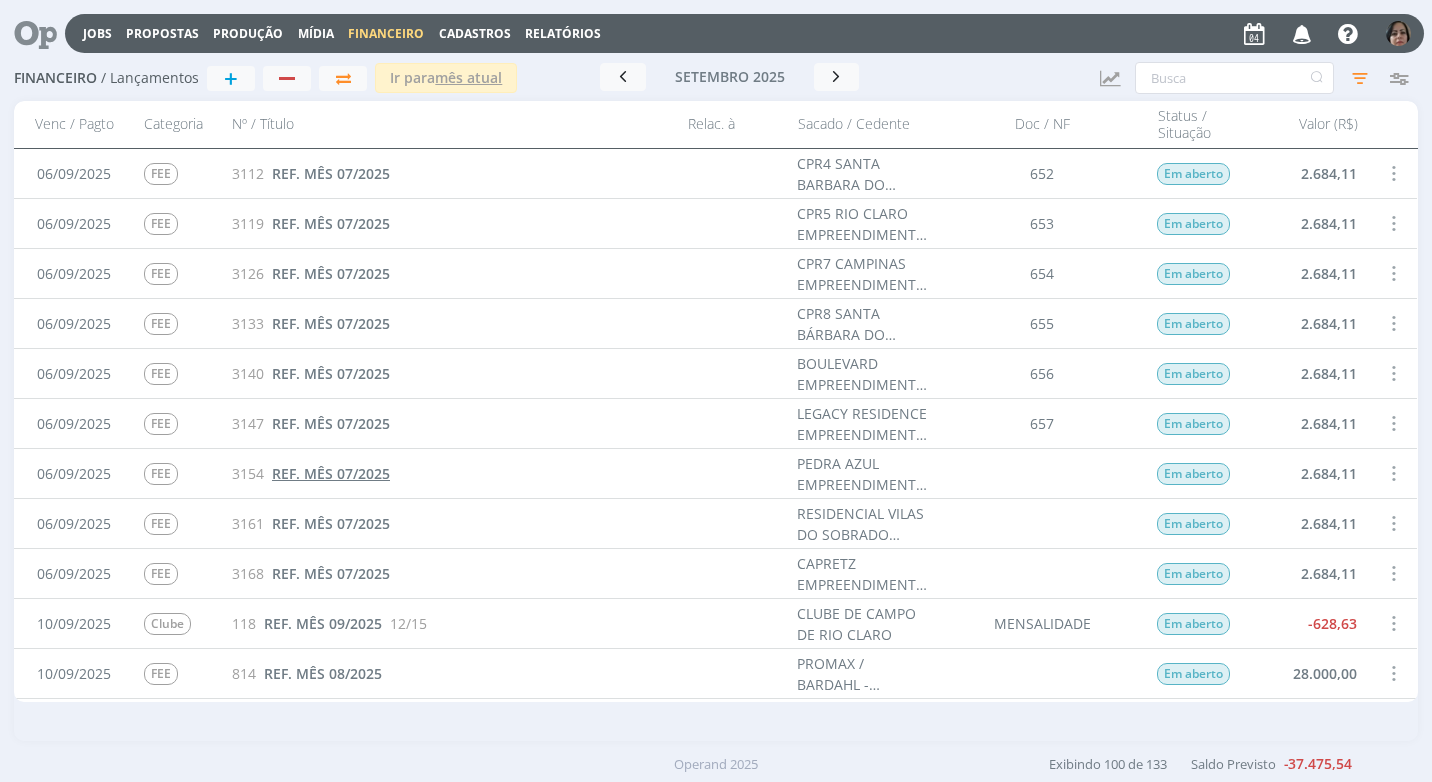 click on "REF. MÊS 07/2025" at bounding box center (331, 473) 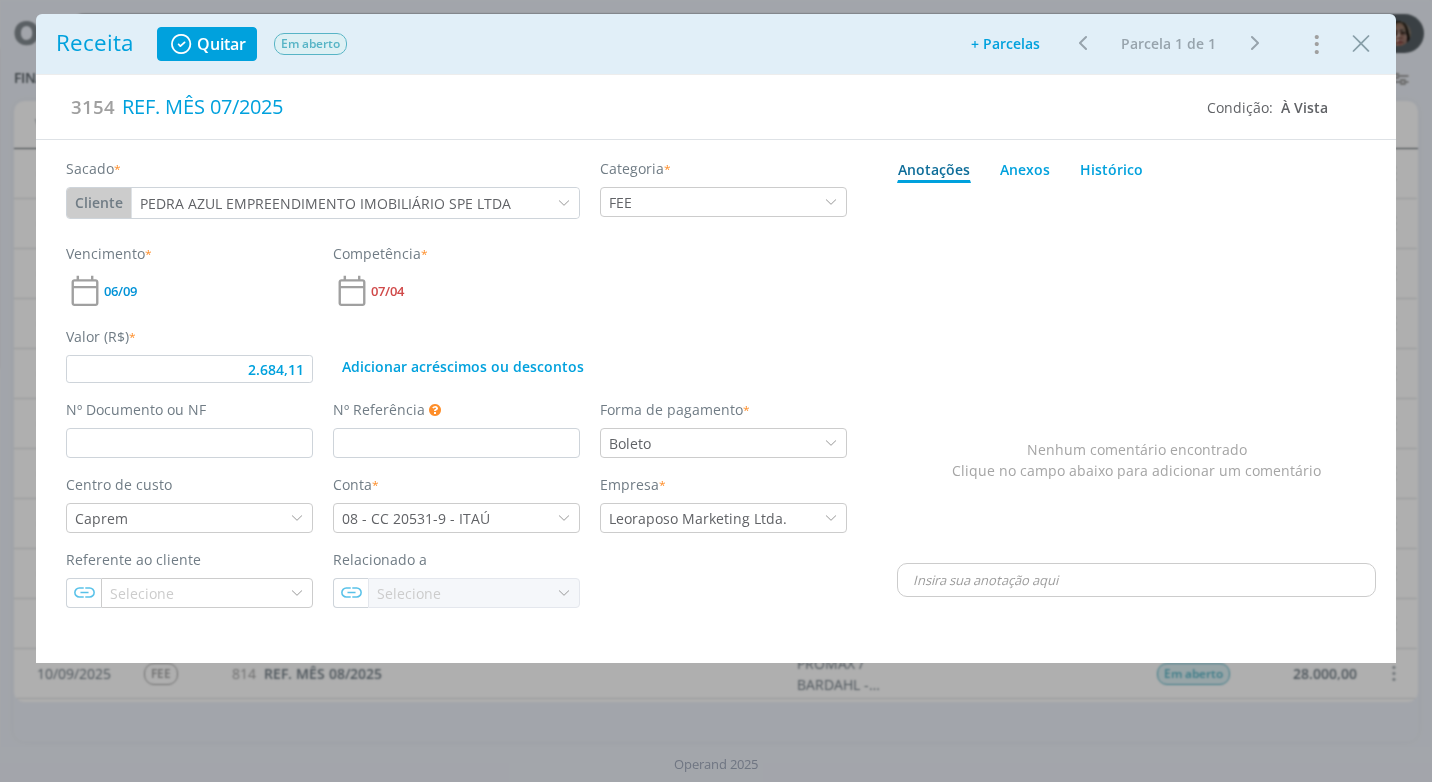 type on "2.684,11" 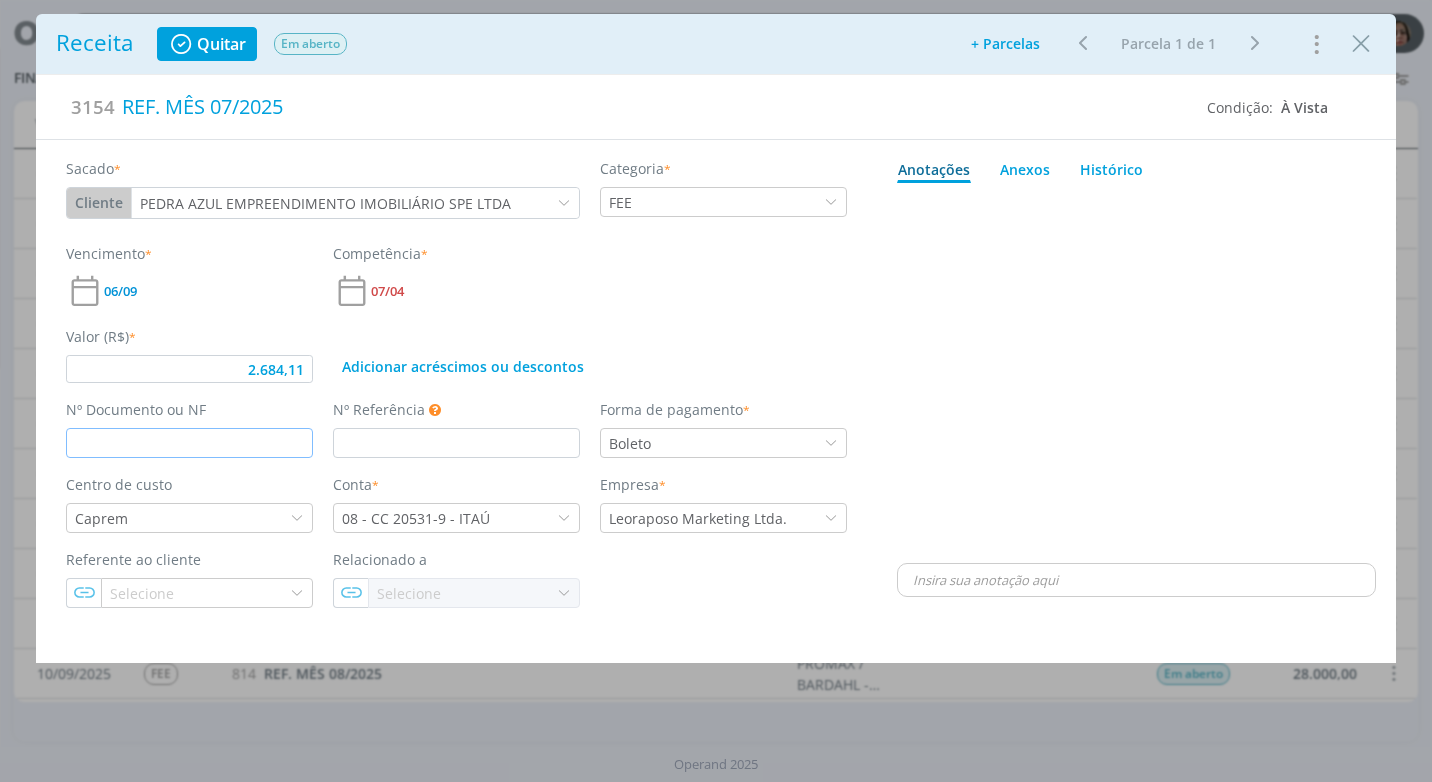click at bounding box center (189, 443) 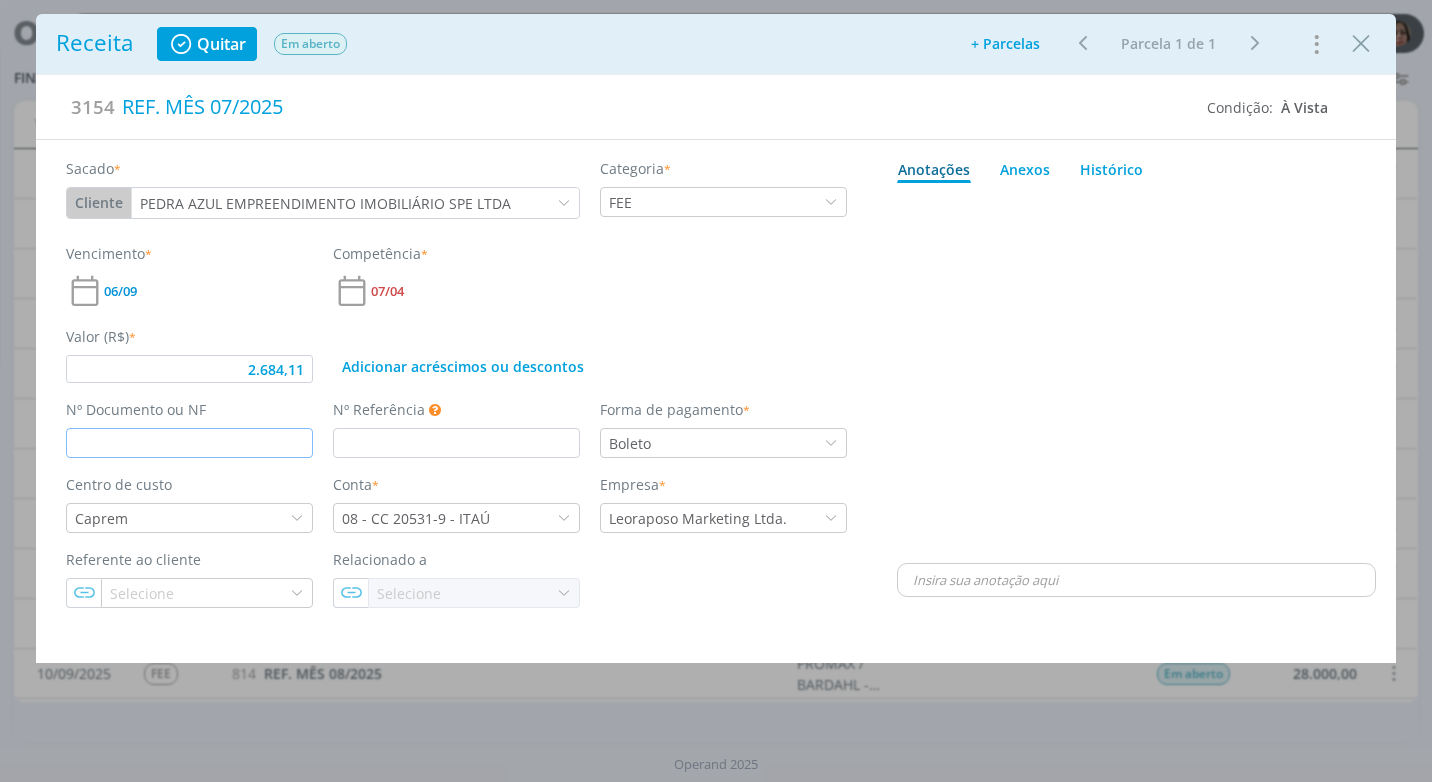 paste on "658" 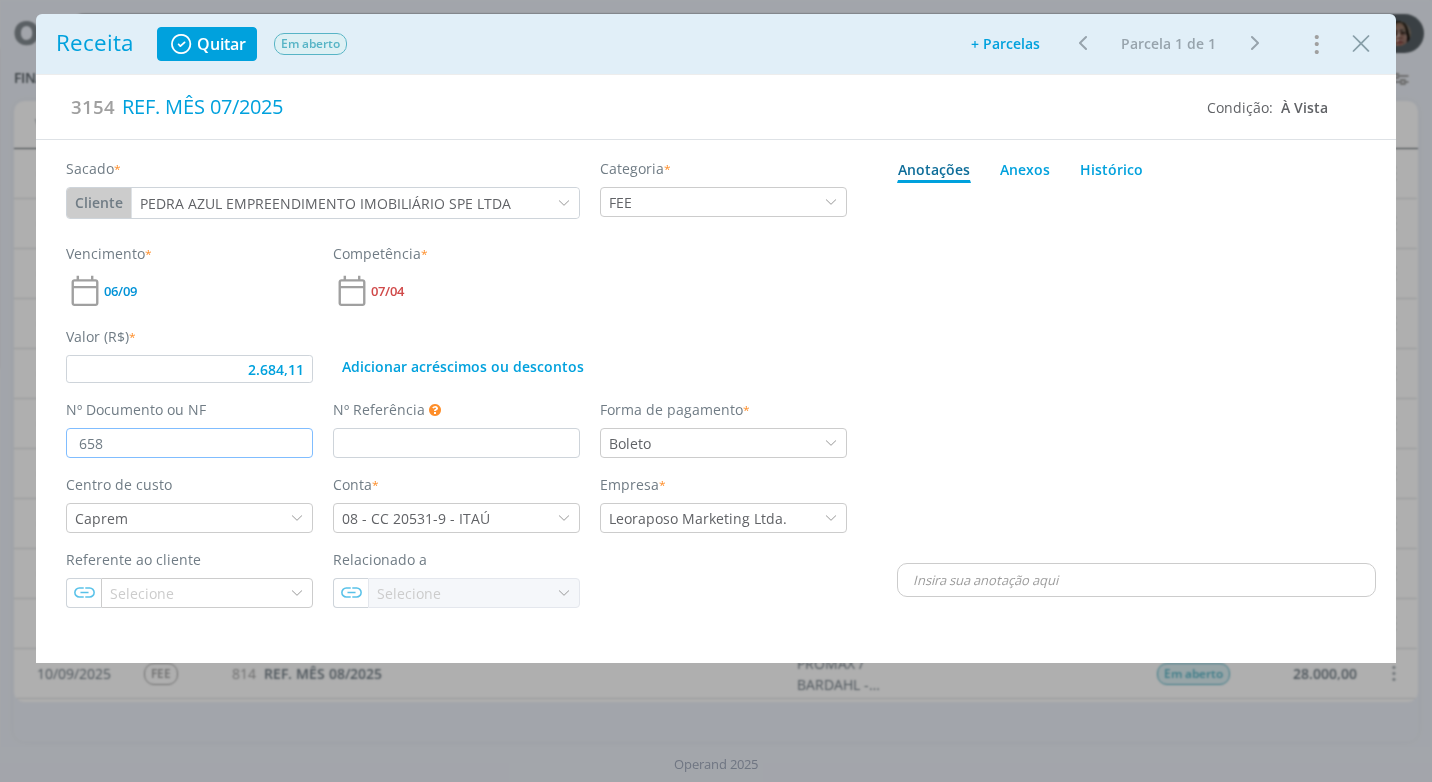 type on "2.684,11" 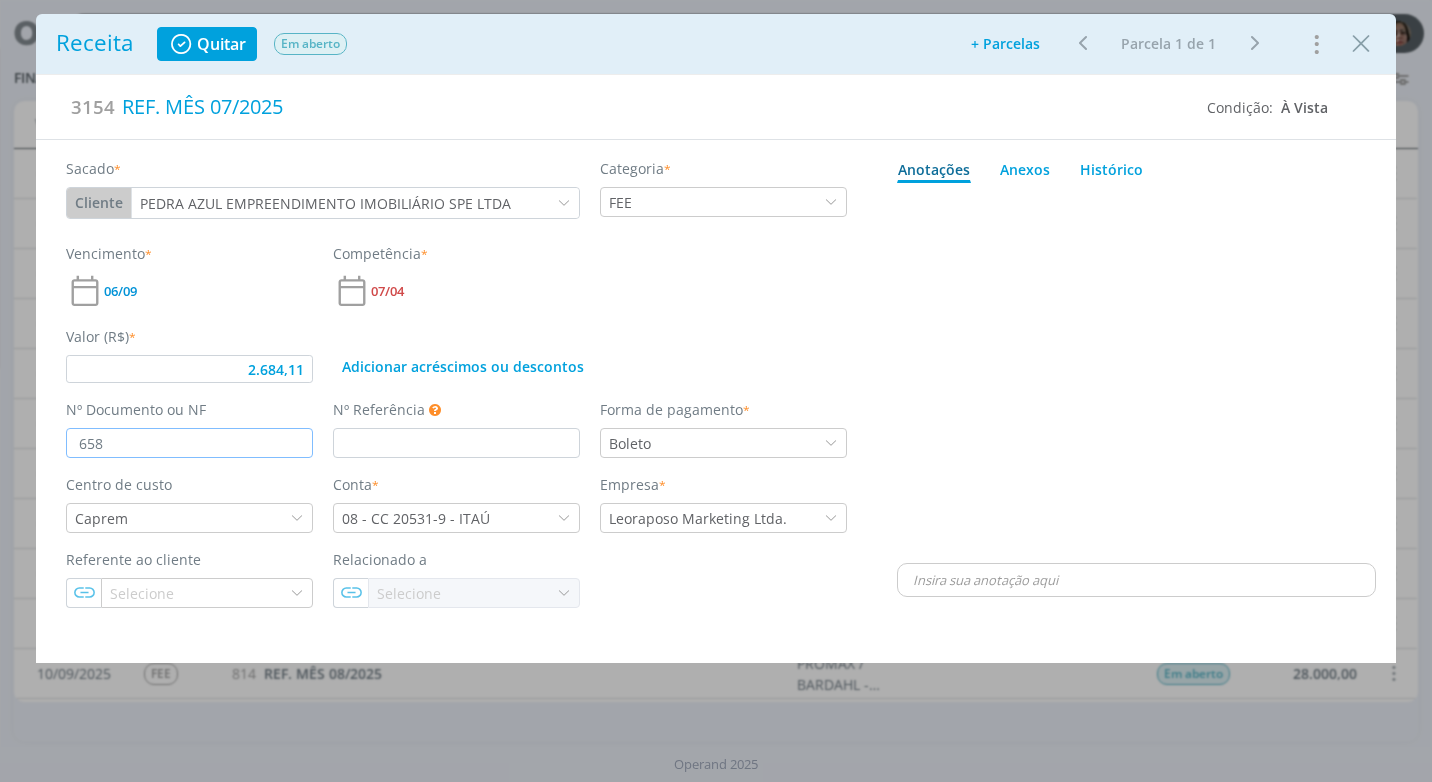 type on "658" 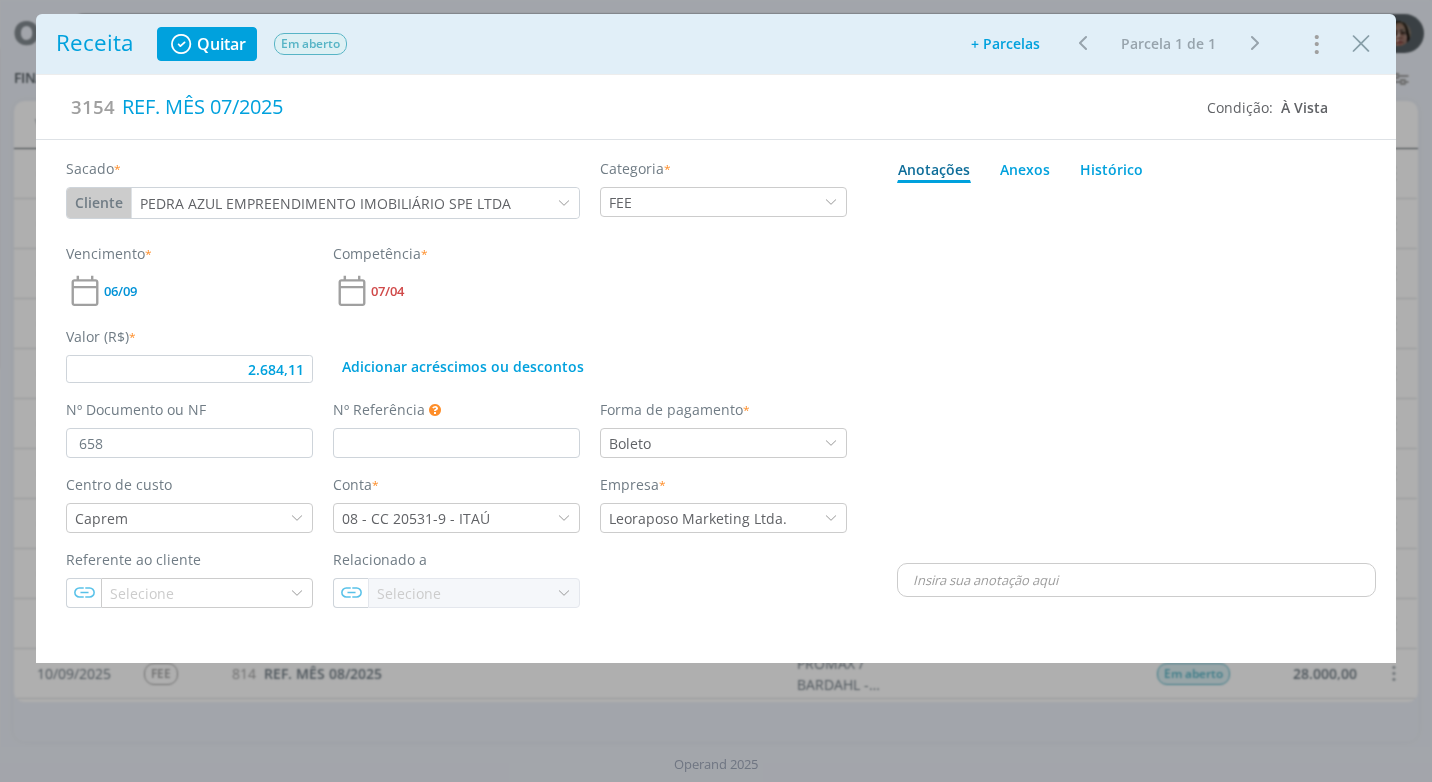 click at bounding box center [1136, 375] 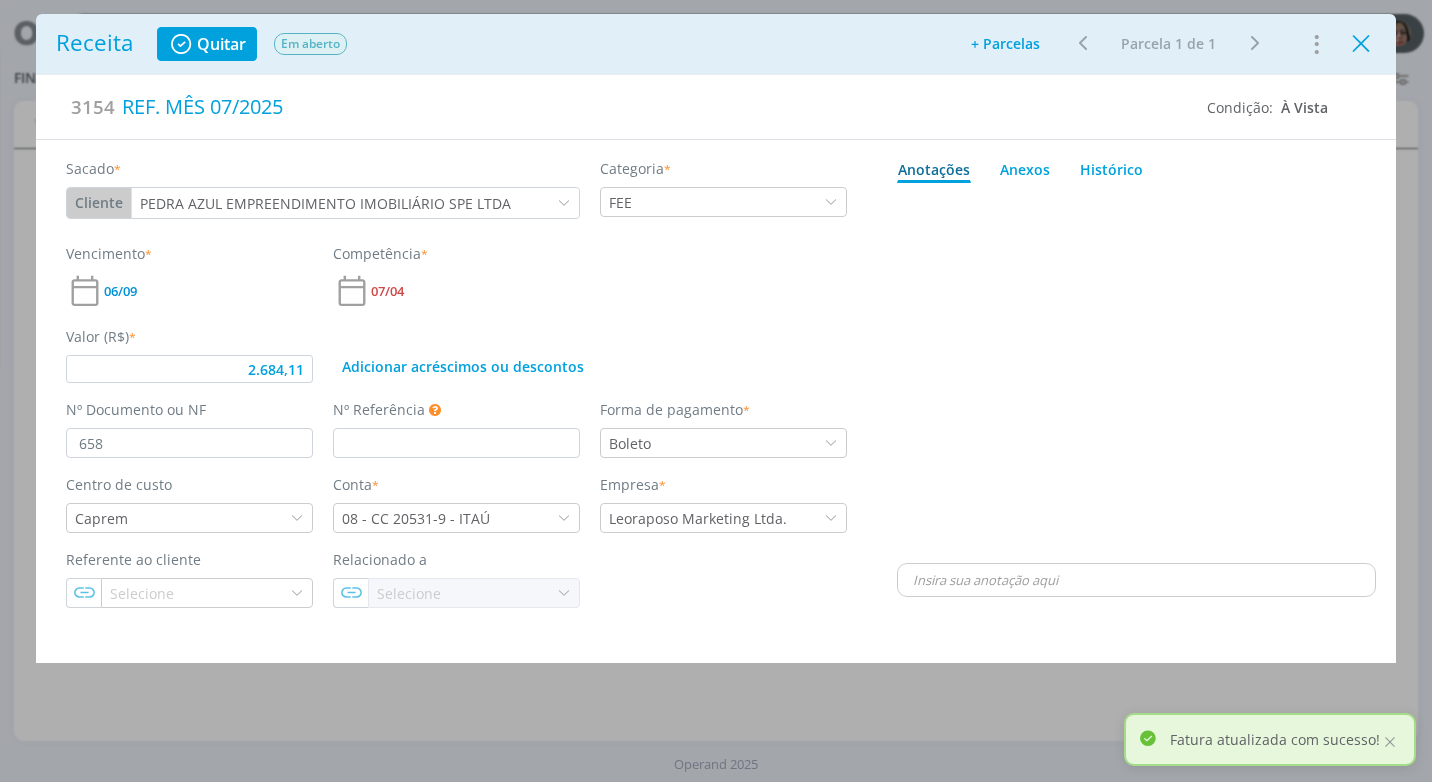 click at bounding box center (1361, 44) 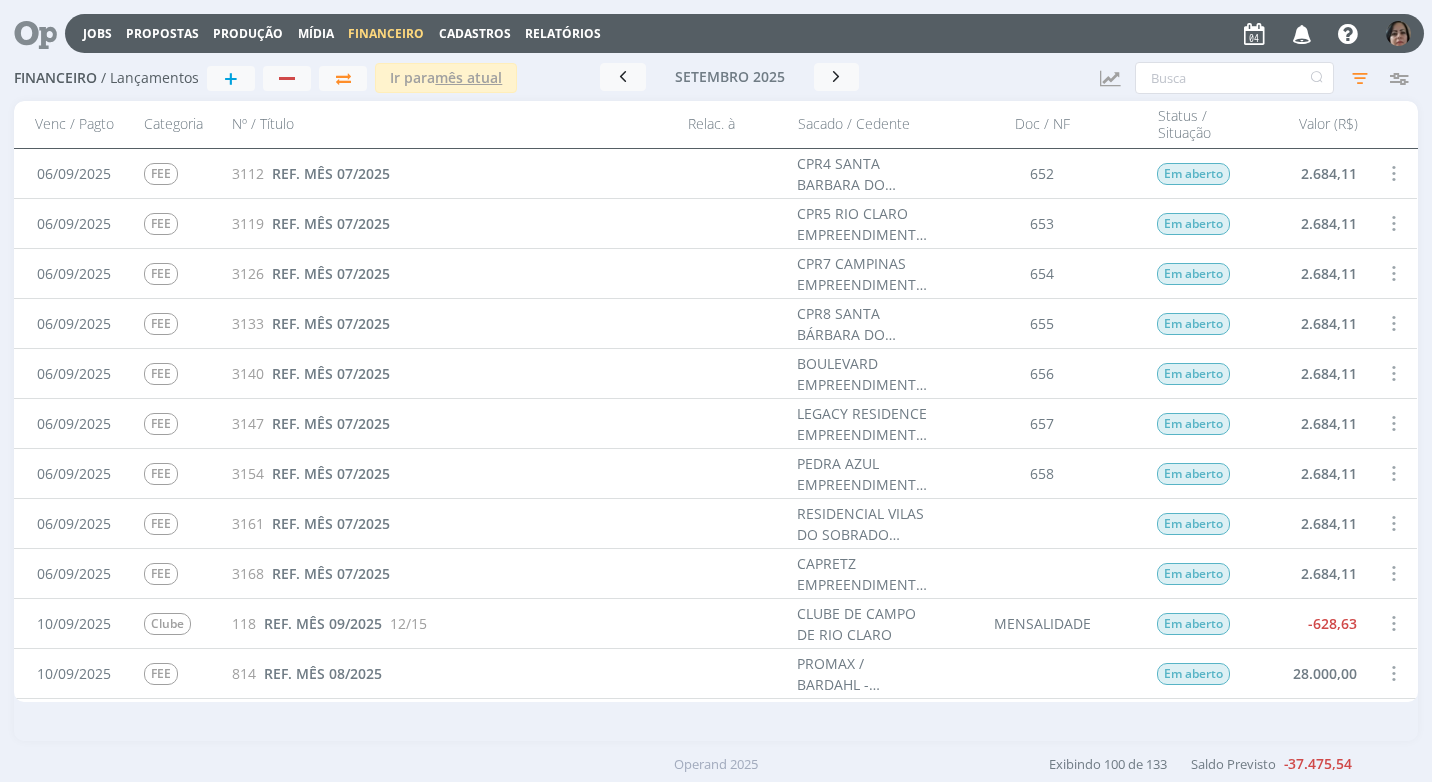 scroll, scrollTop: 1800, scrollLeft: 0, axis: vertical 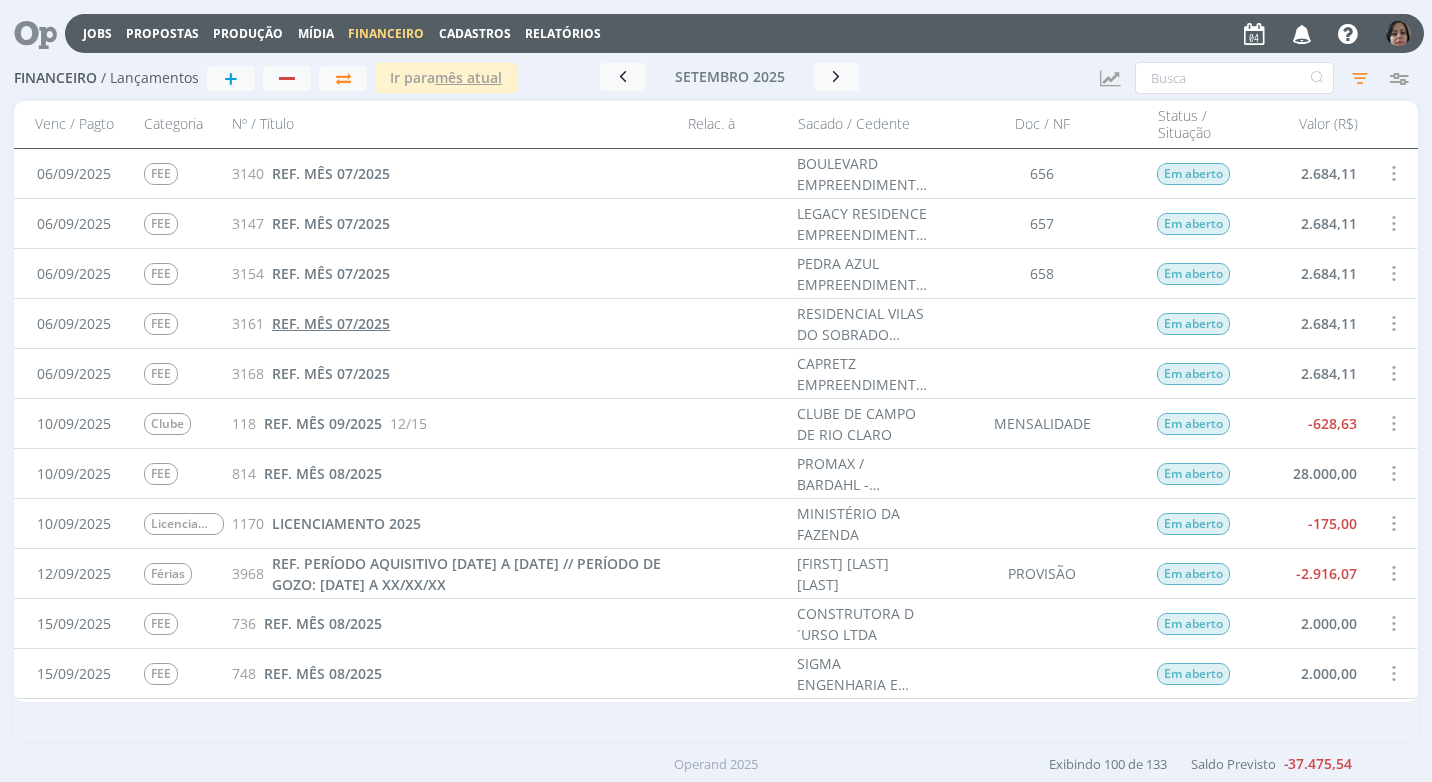 click on "REF. MÊS 07/2025" at bounding box center [331, 323] 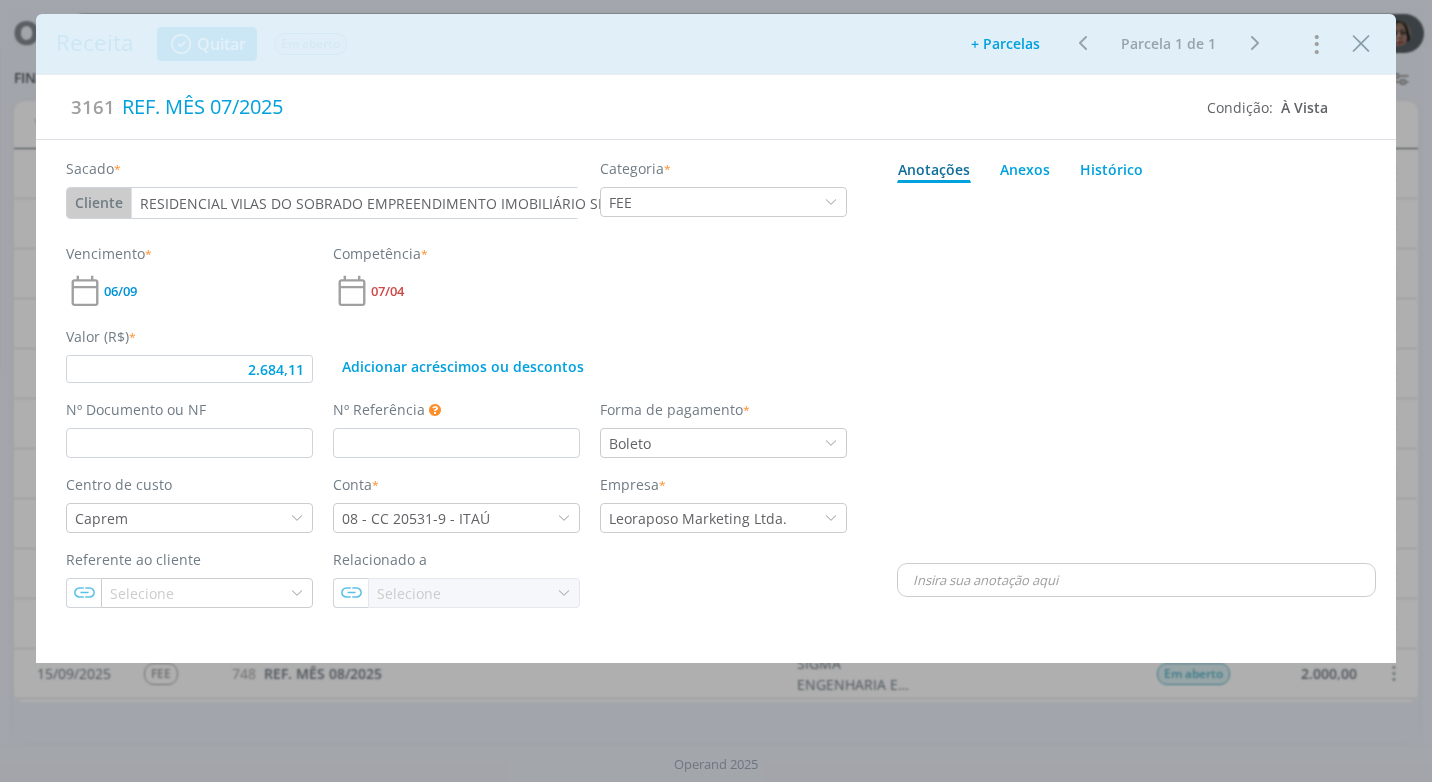 type on "2.684,11" 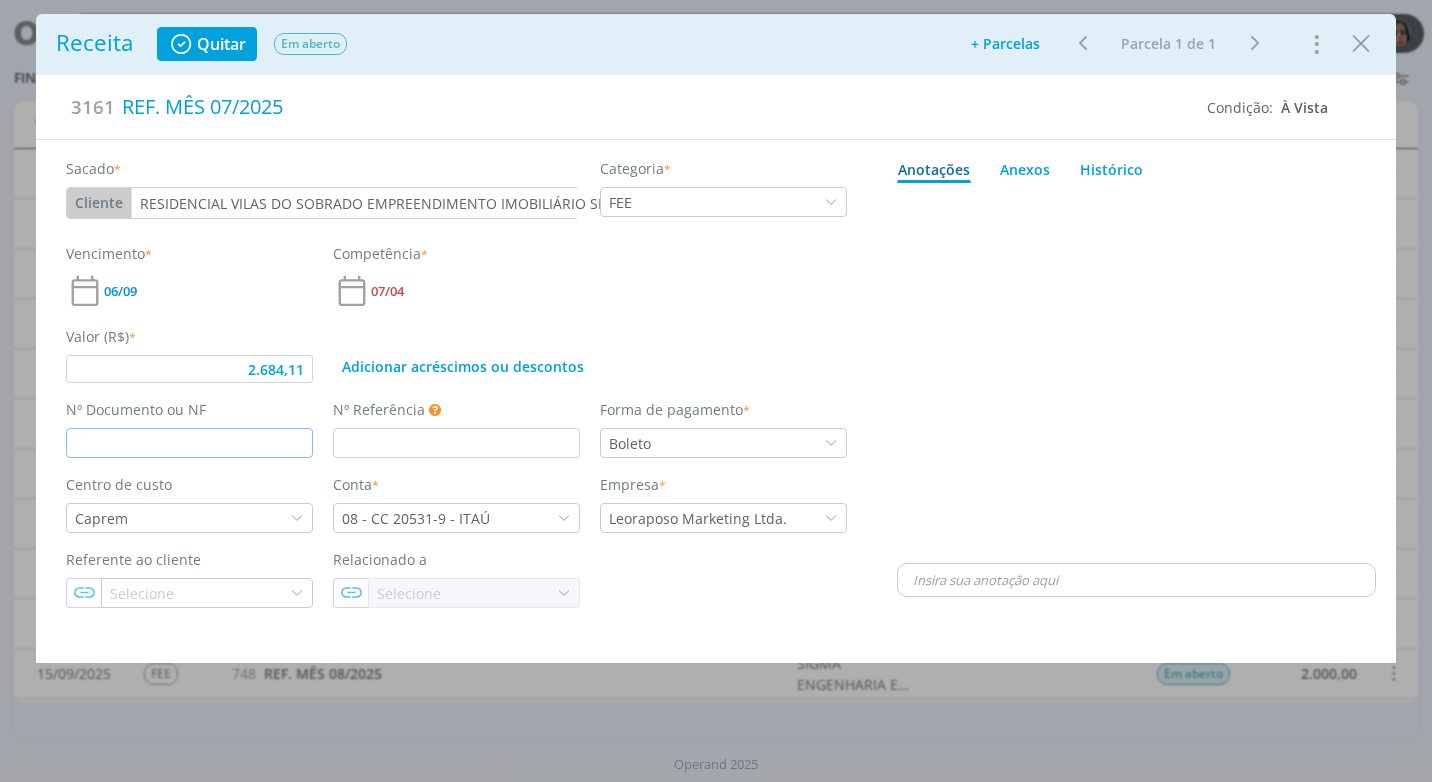 click at bounding box center [189, 443] 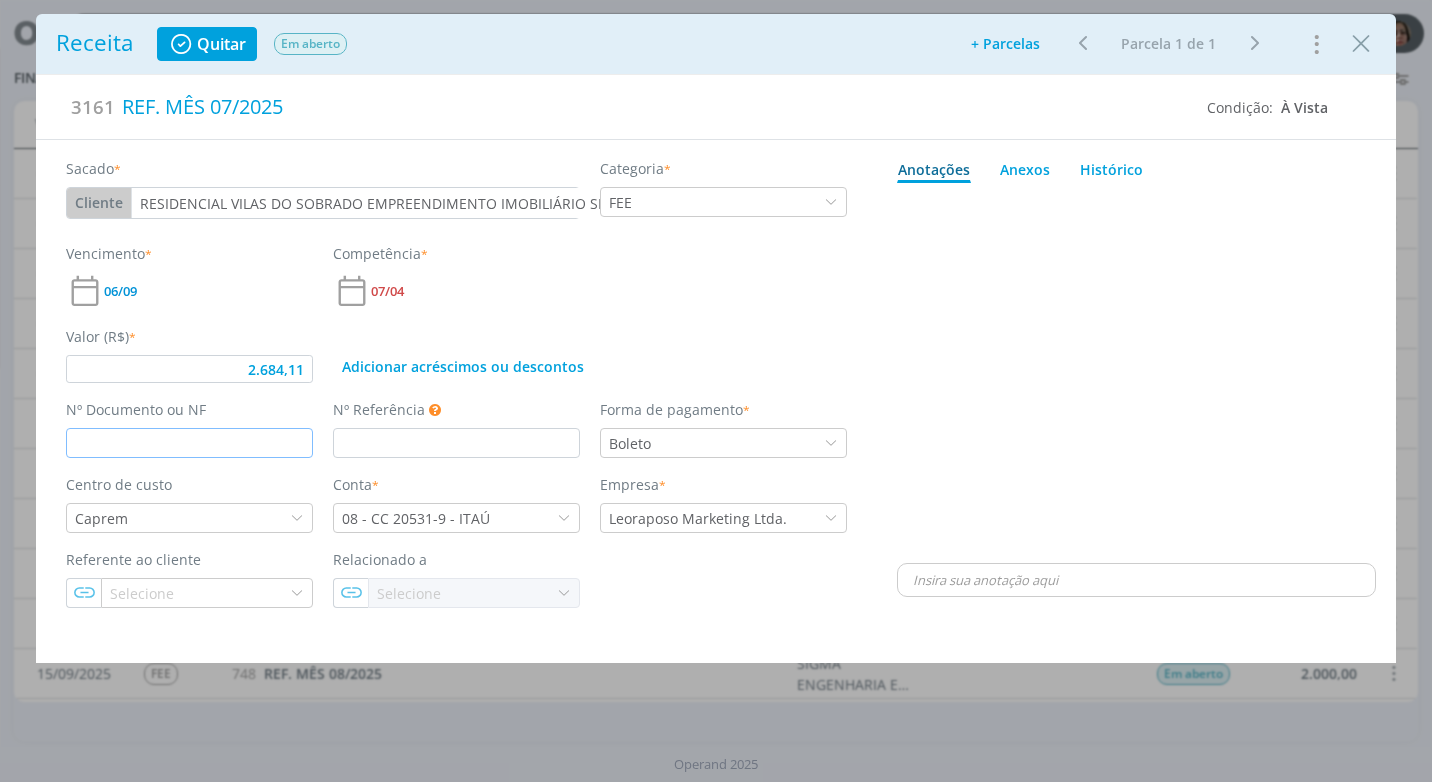 paste on "659" 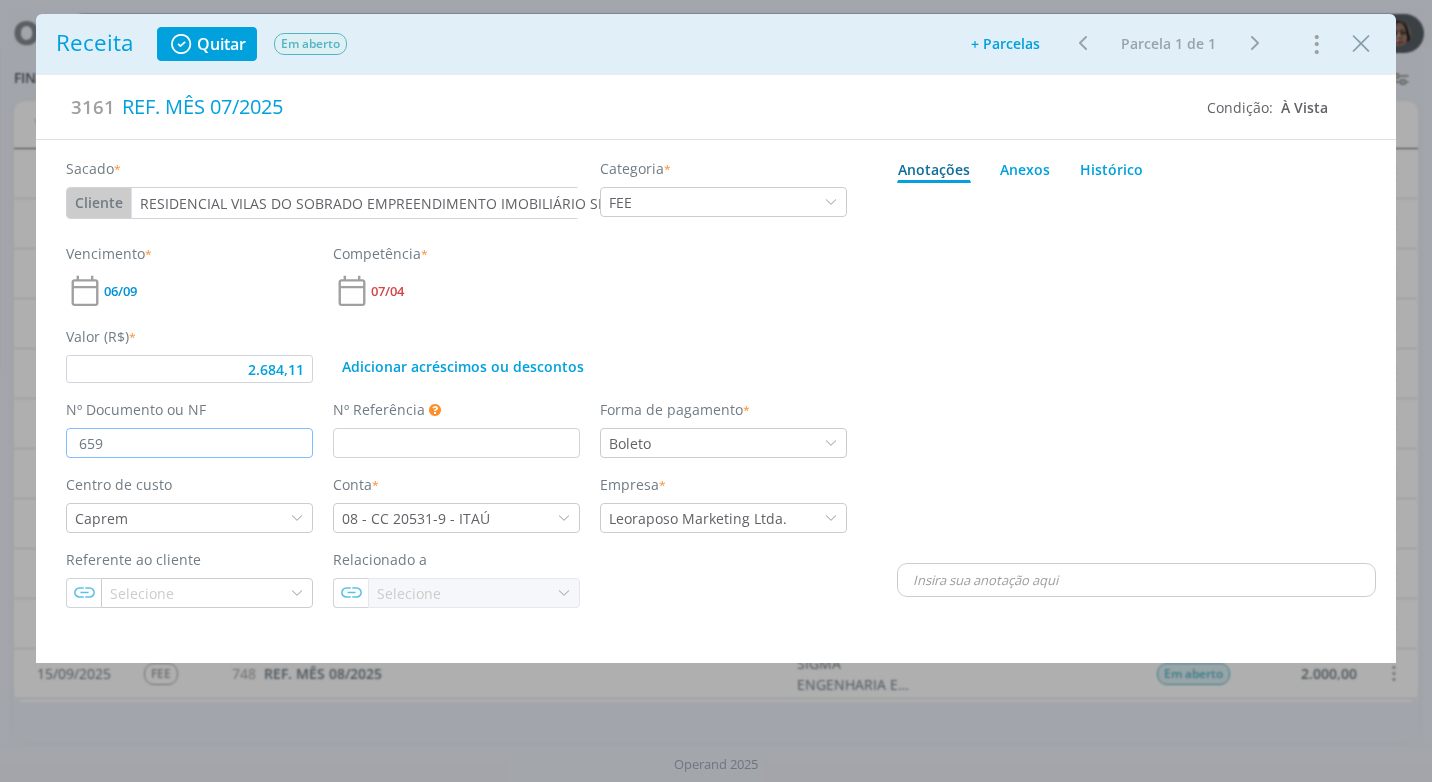 type on "2.684,11" 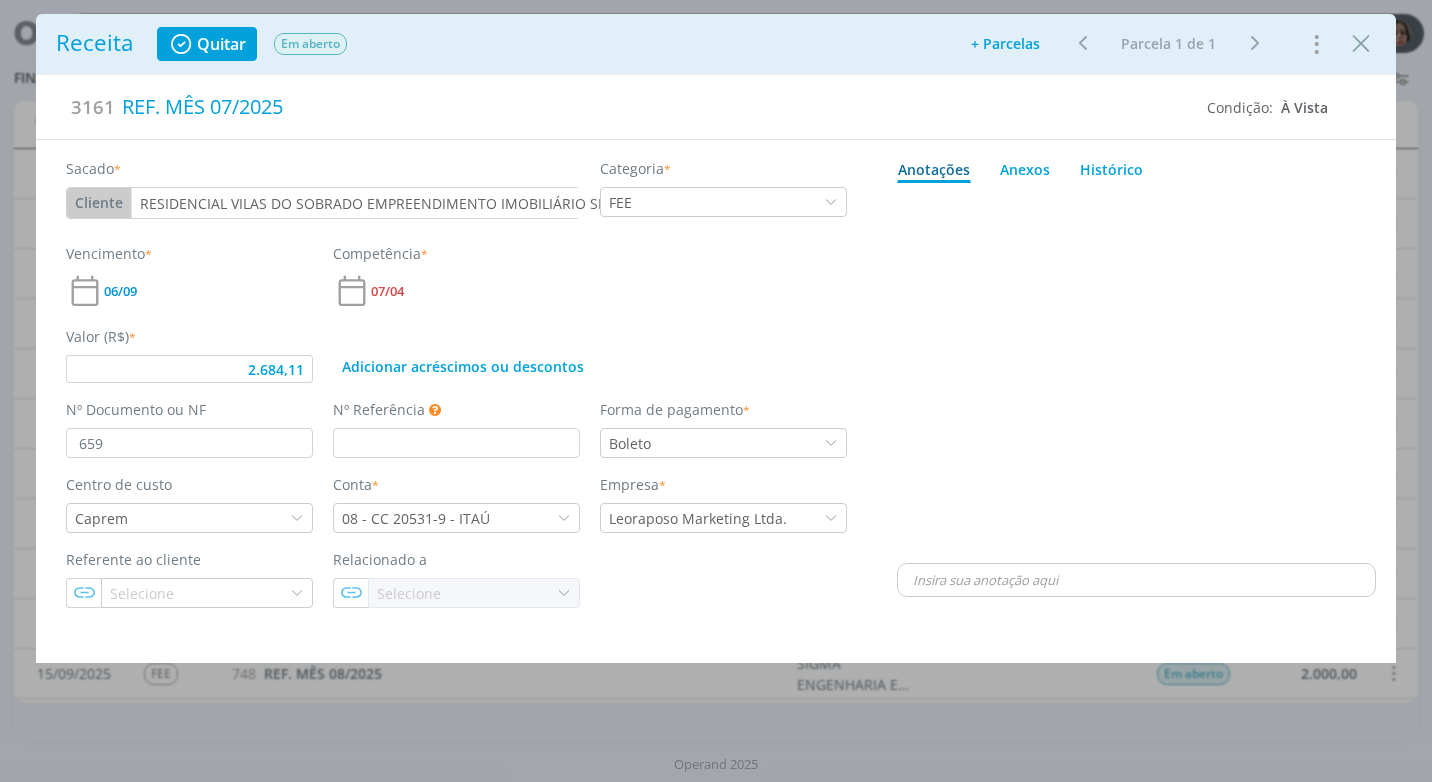 click at bounding box center [1136, 375] 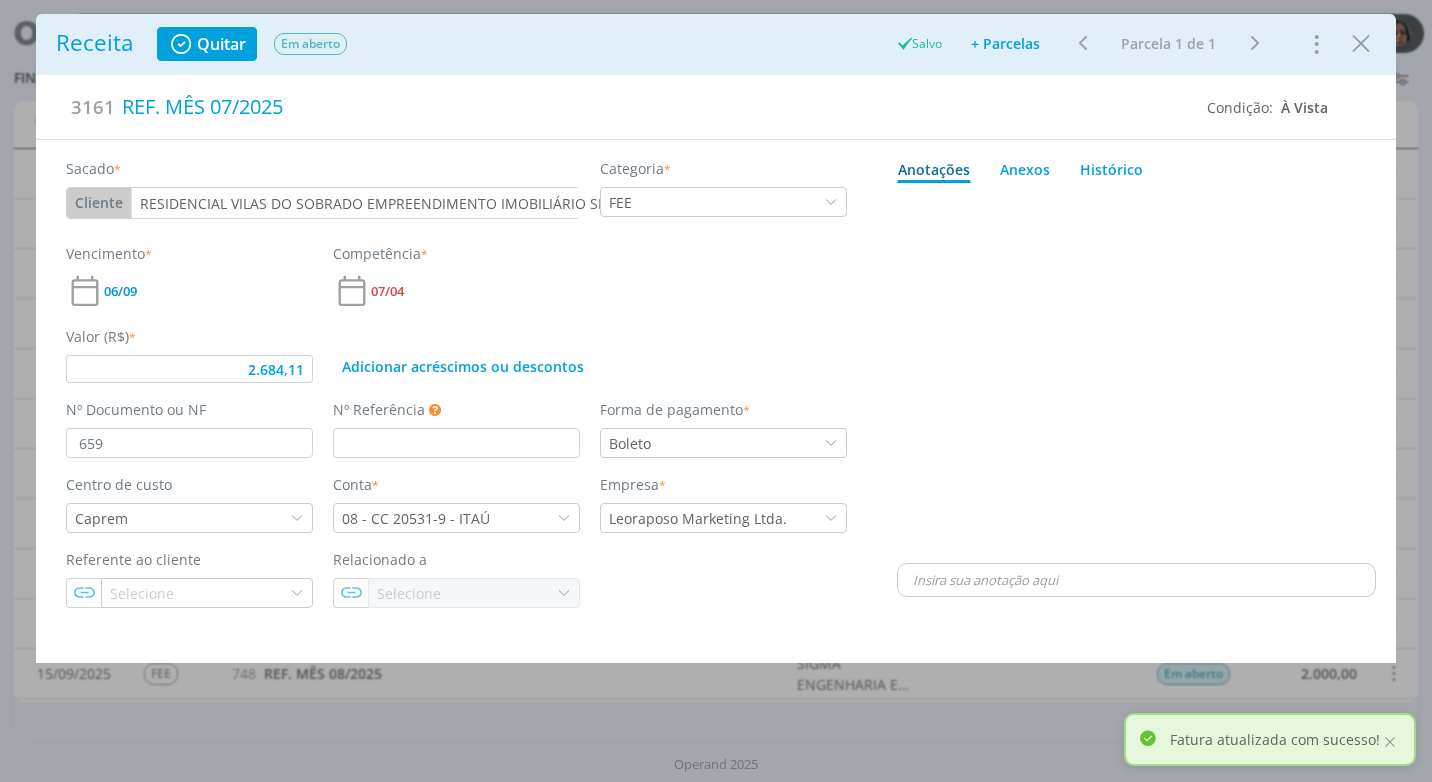 click on "Receita Quitar Em aberto  Salvo
Adicionar parcelas: As parcelas serão geradas com base nas informações da última parcela!
Ok
1
Ok
+ Parcelas
Ir para:
1
Ir
Parcela 1 de 1
Cancelar
Gerar Recibo" at bounding box center (716, 44) 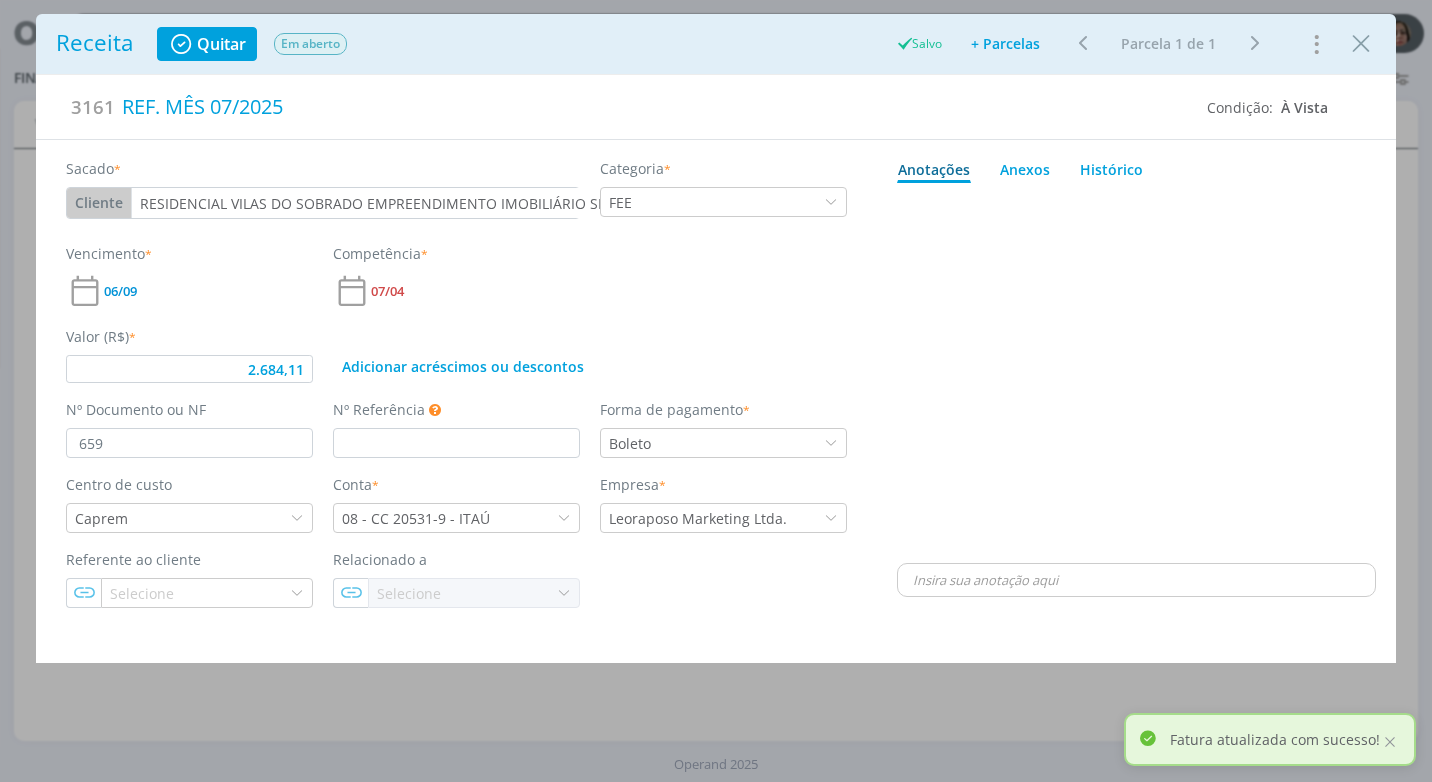 type on "2.684,11" 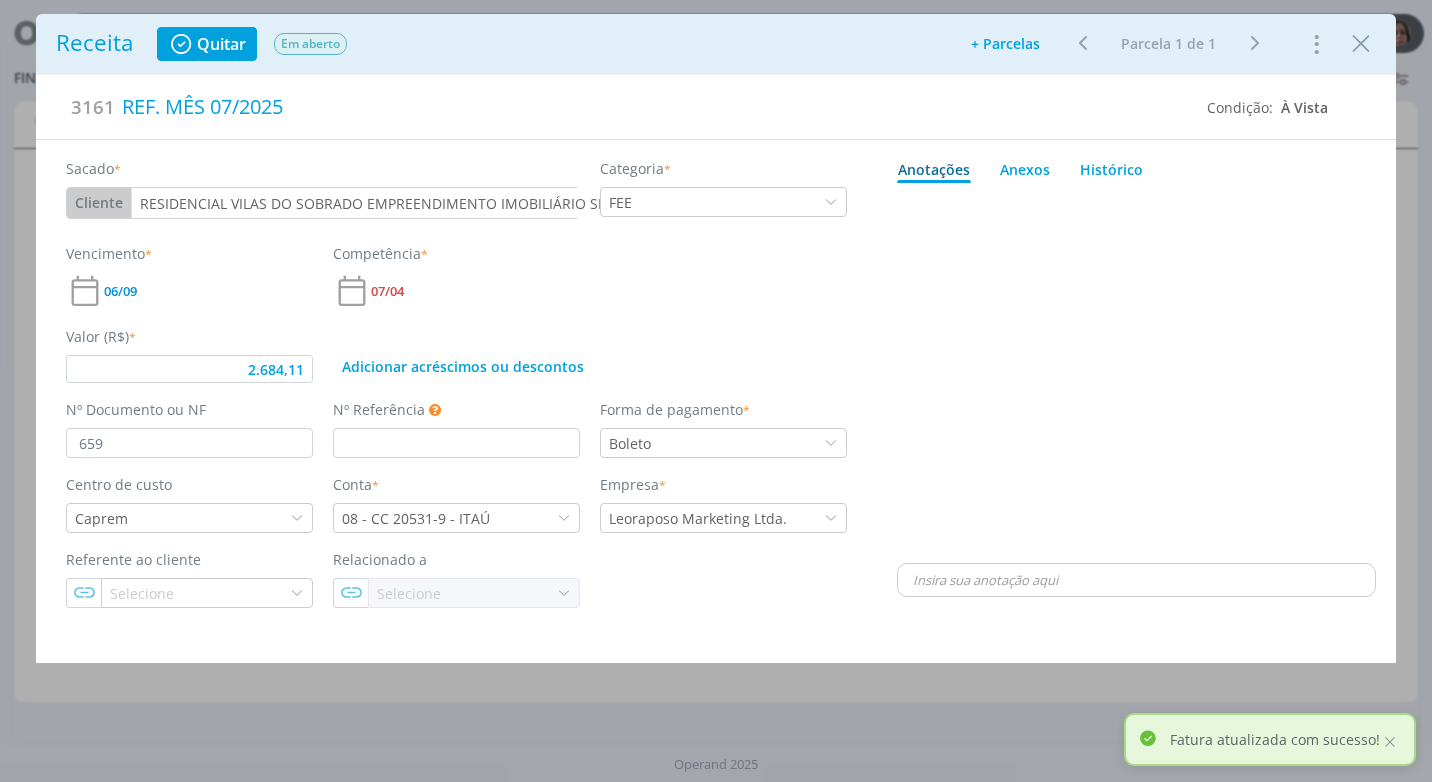 scroll, scrollTop: 0, scrollLeft: 0, axis: both 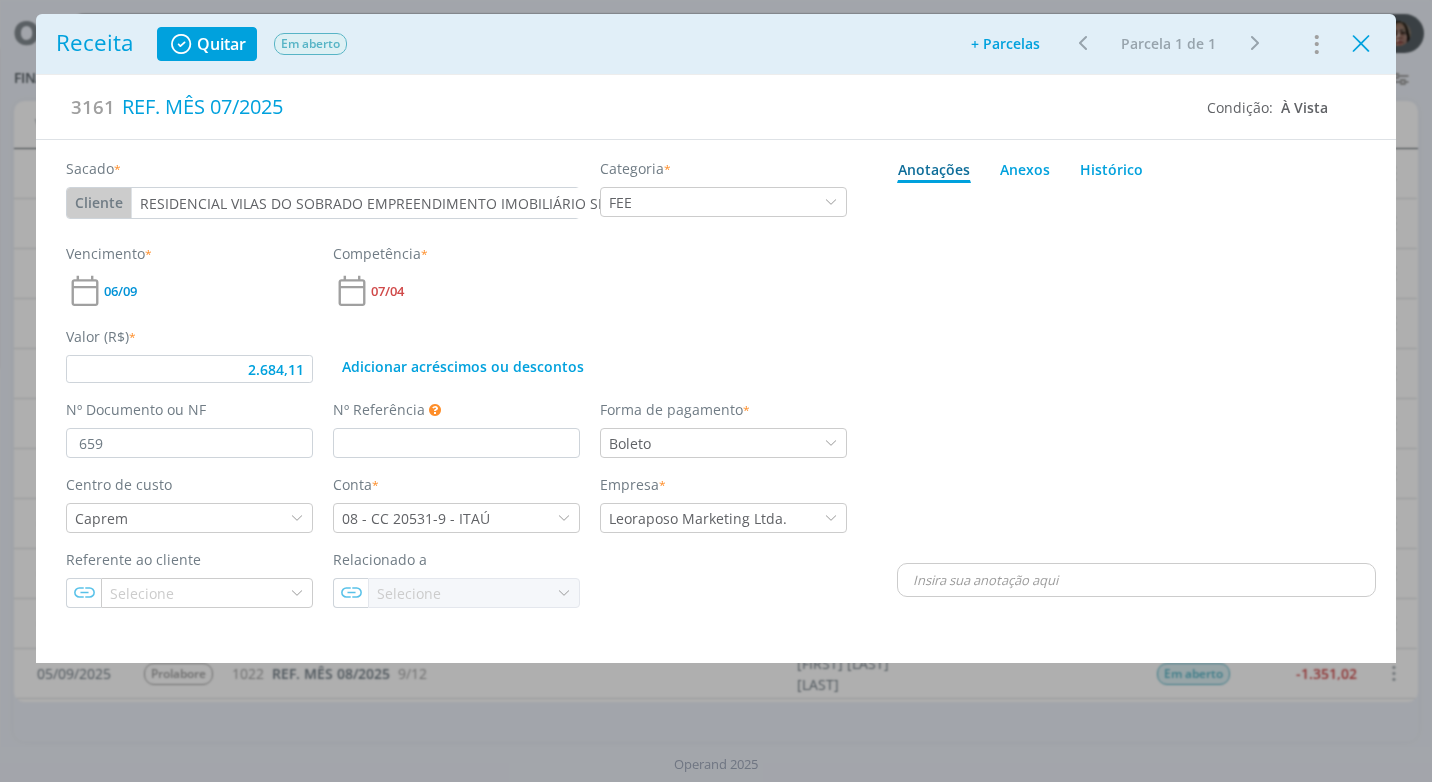 click at bounding box center [1361, 44] 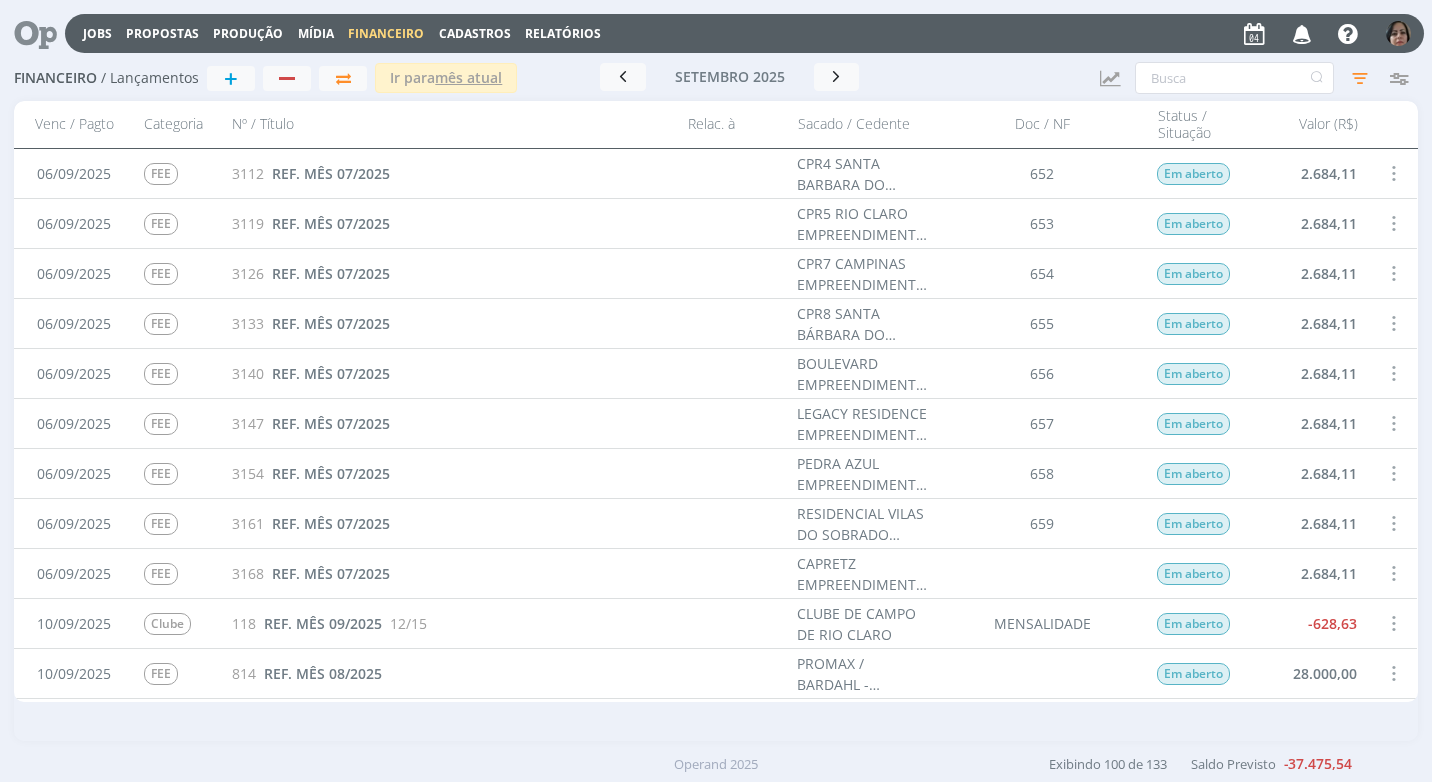 scroll, scrollTop: 1800, scrollLeft: 0, axis: vertical 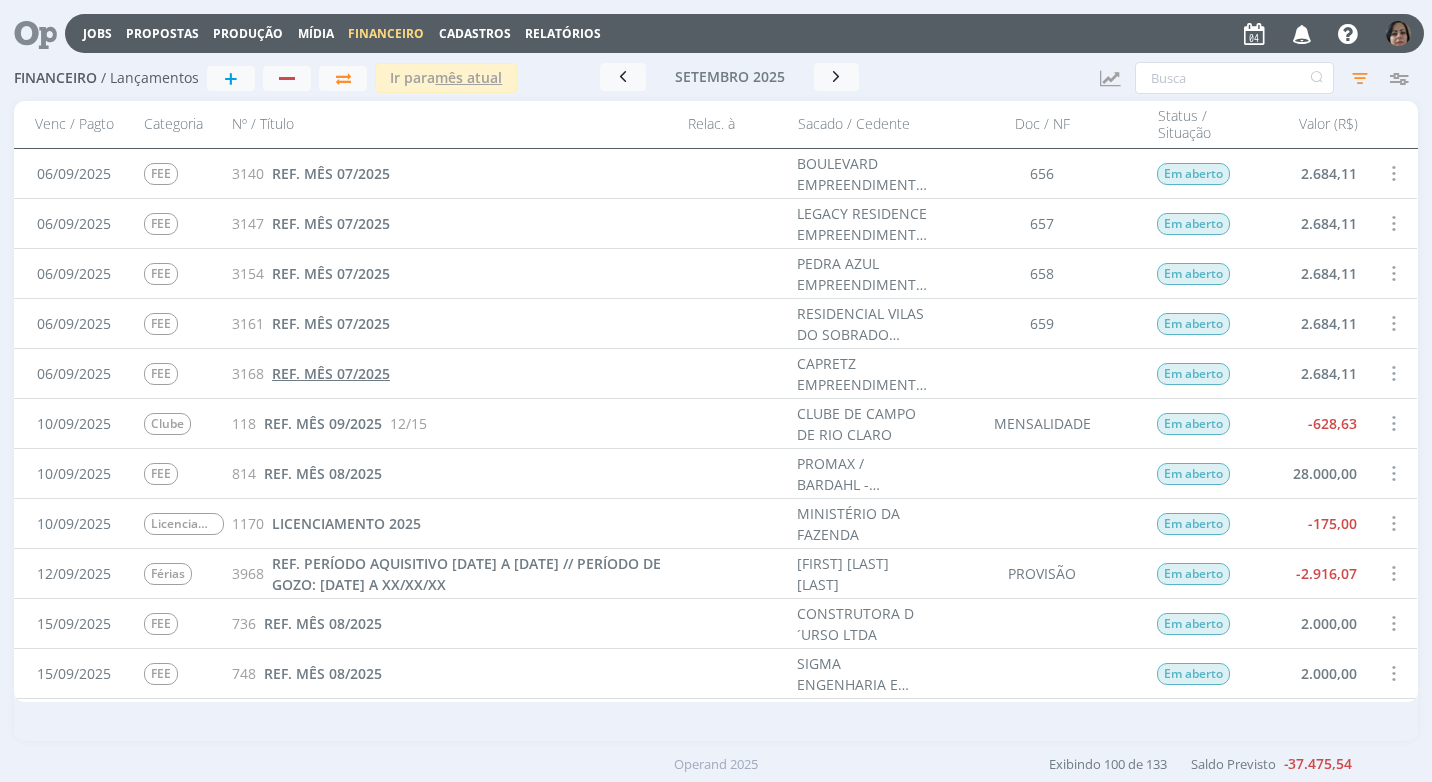 click on "REF. MÊS 07/2025" at bounding box center (331, 373) 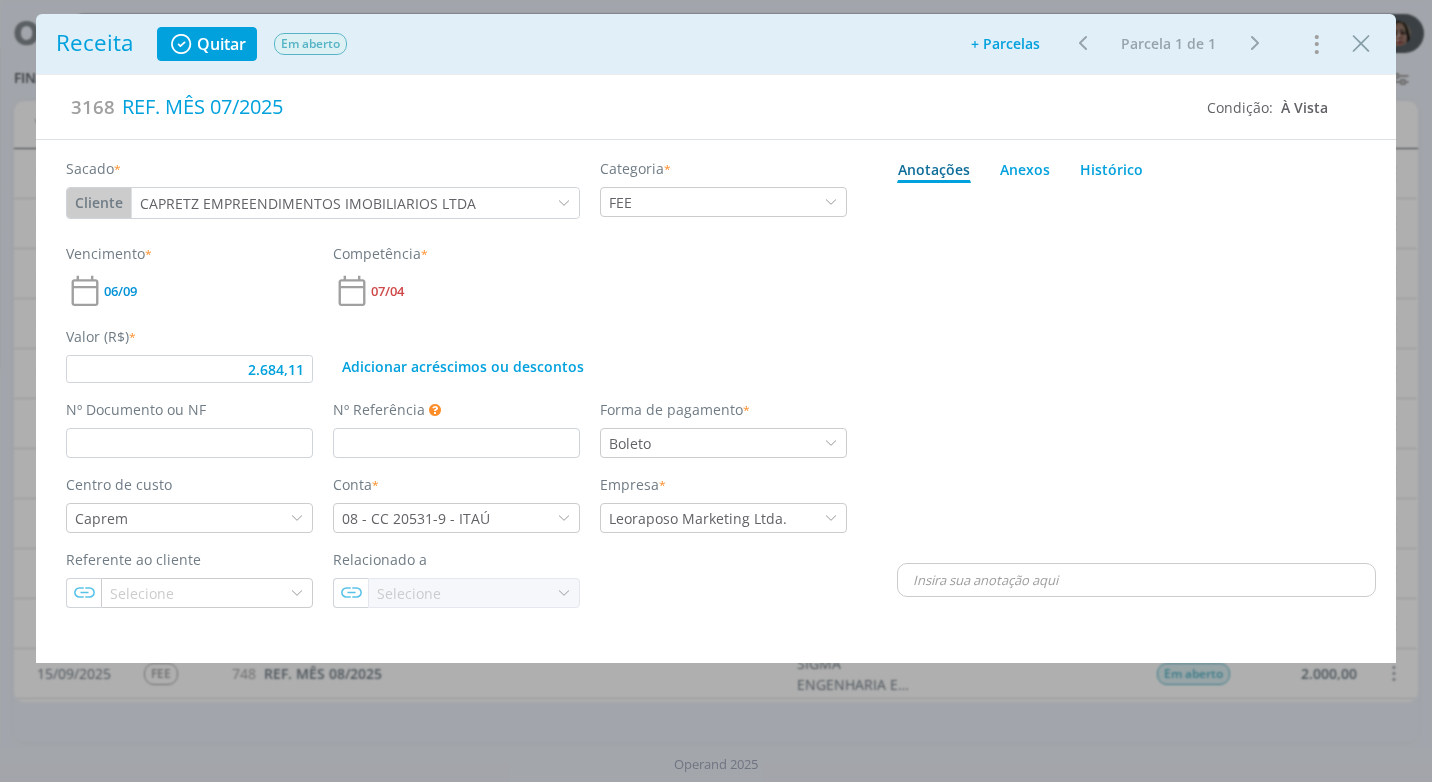 type on "2.684,11" 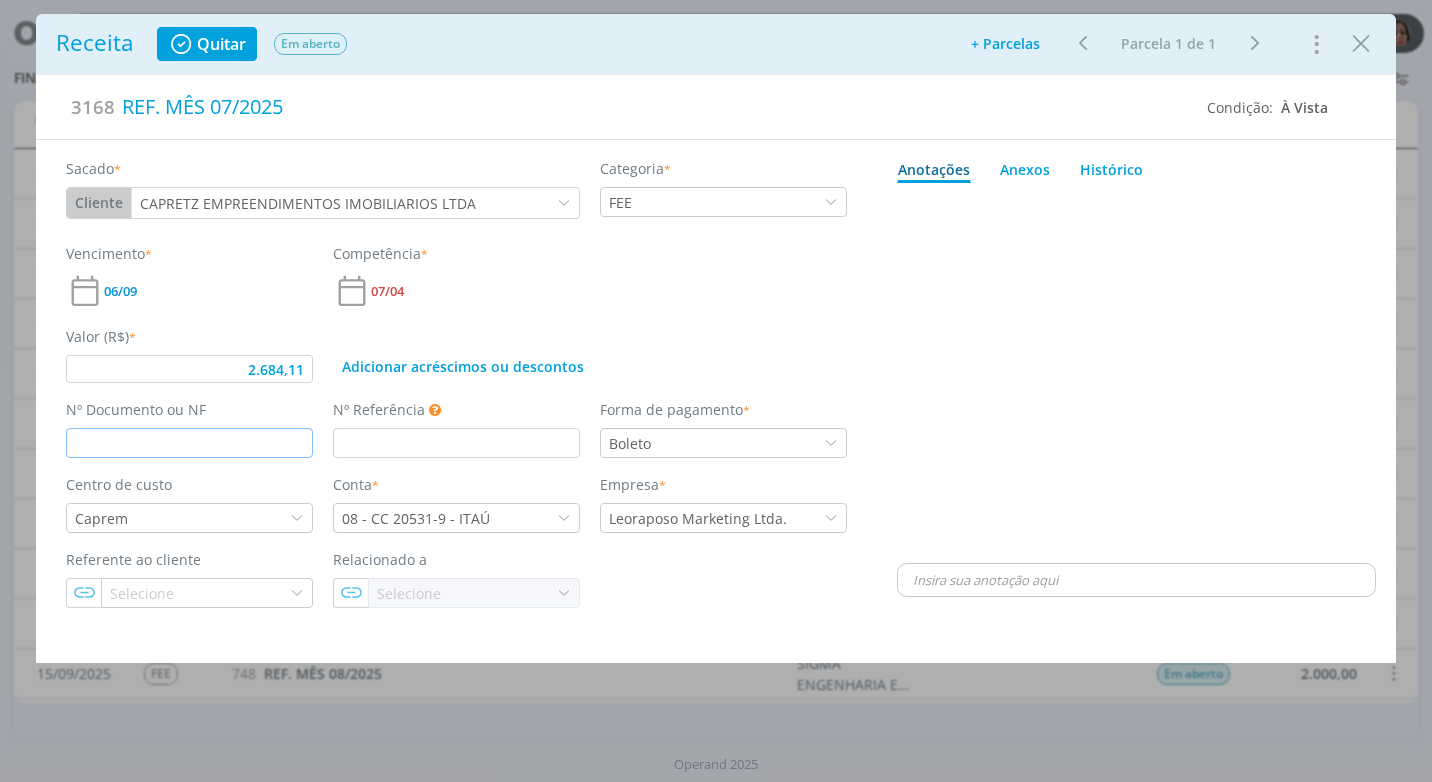 drag, startPoint x: 106, startPoint y: 440, endPoint x: 248, endPoint y: 567, distance: 190.50722 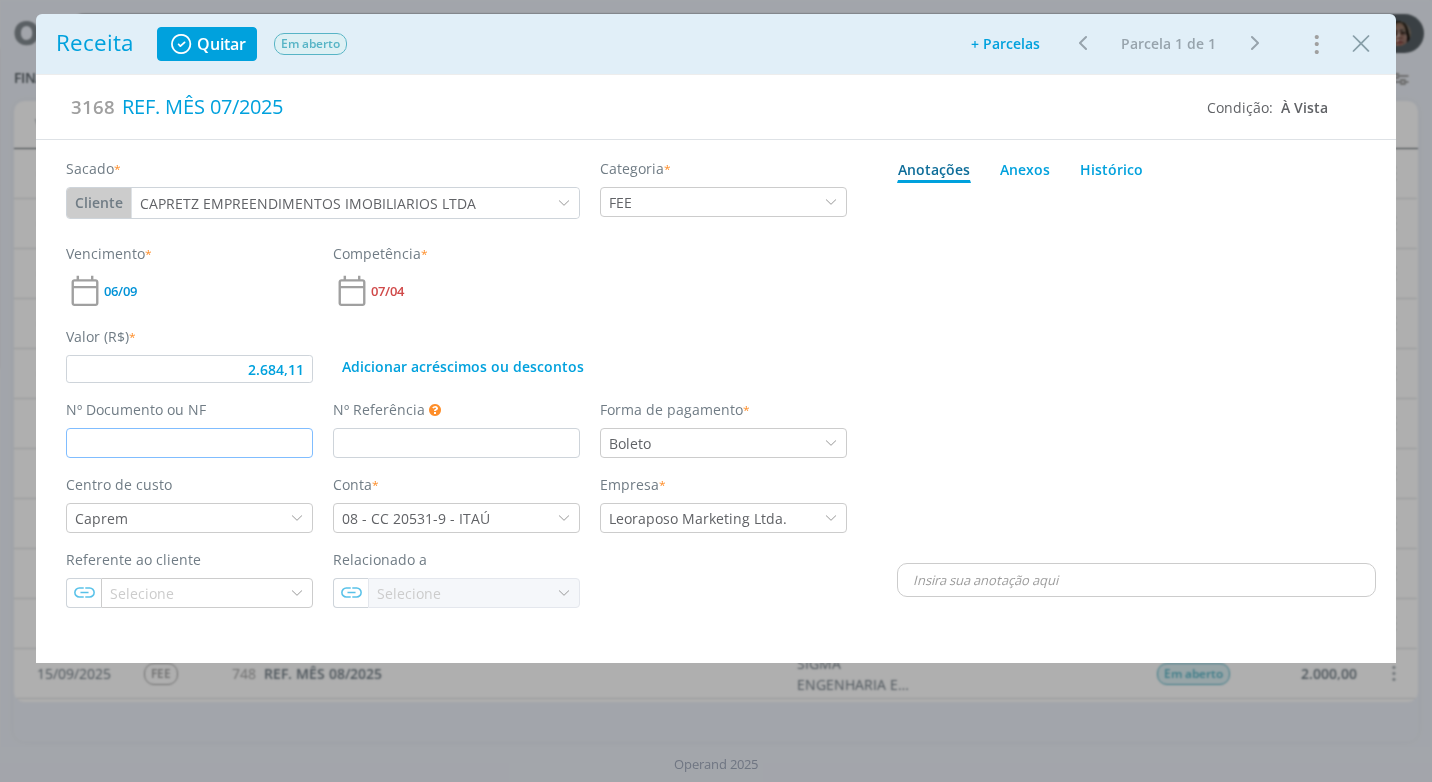 paste on "660" 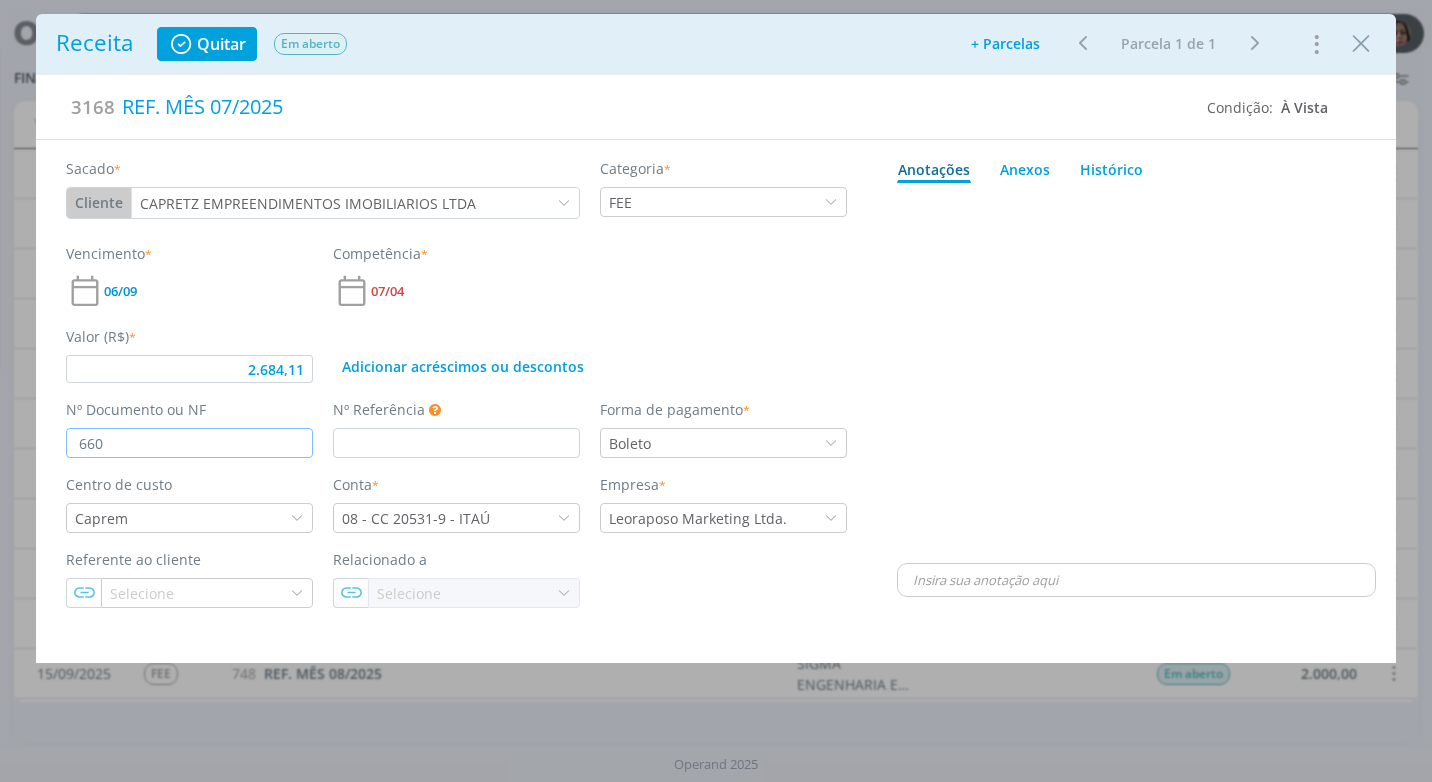 type on "2.684,11" 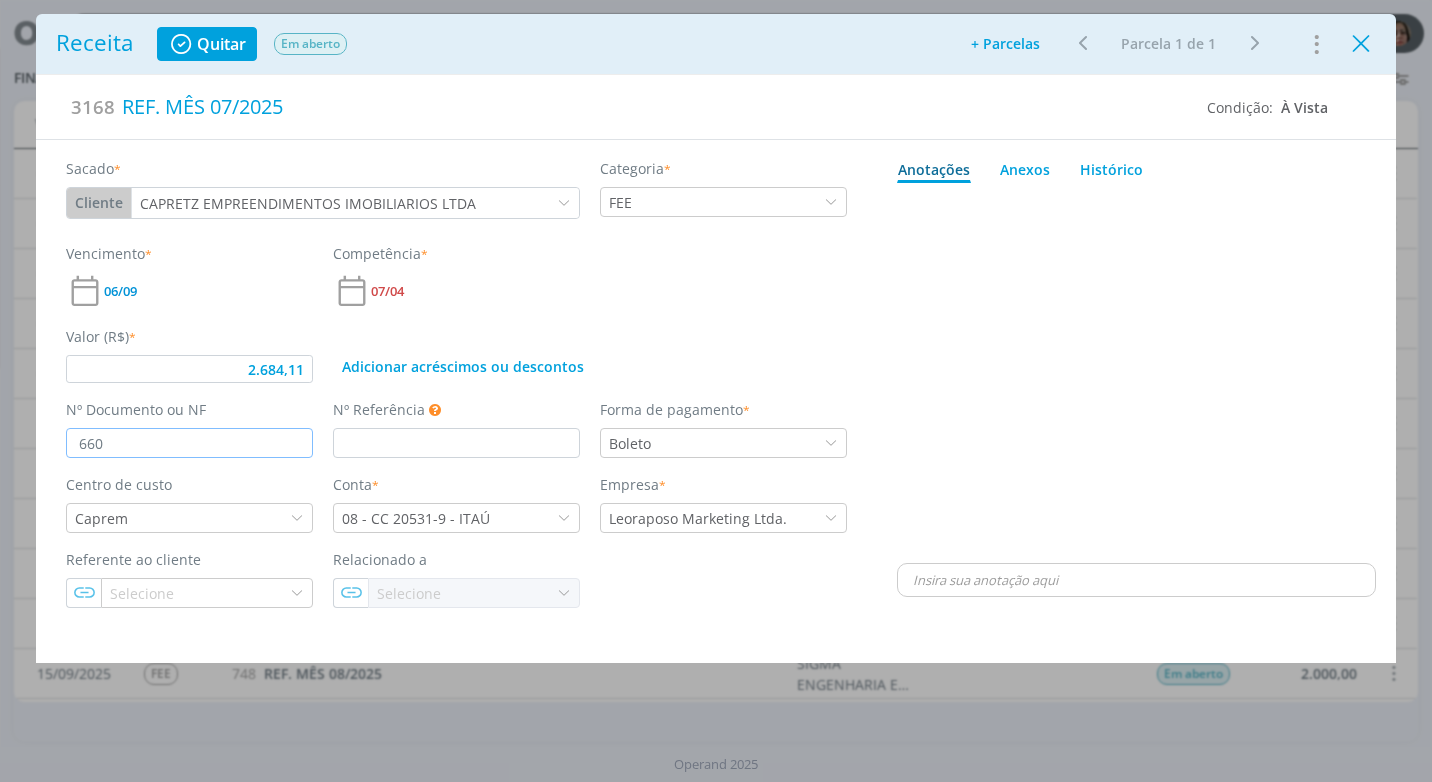 type on "660" 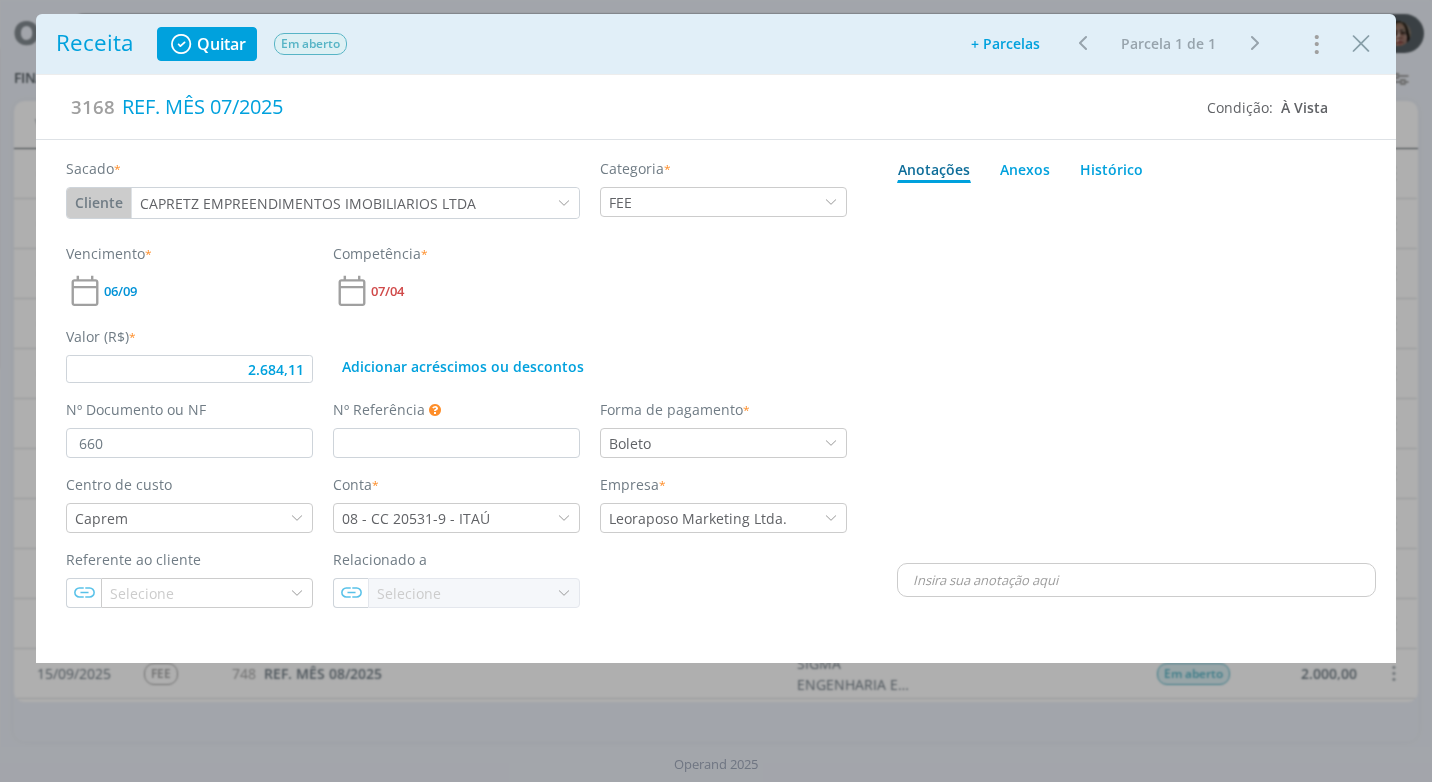 drag, startPoint x: 1355, startPoint y: 49, endPoint x: 1266, endPoint y: 346, distance: 310.04837 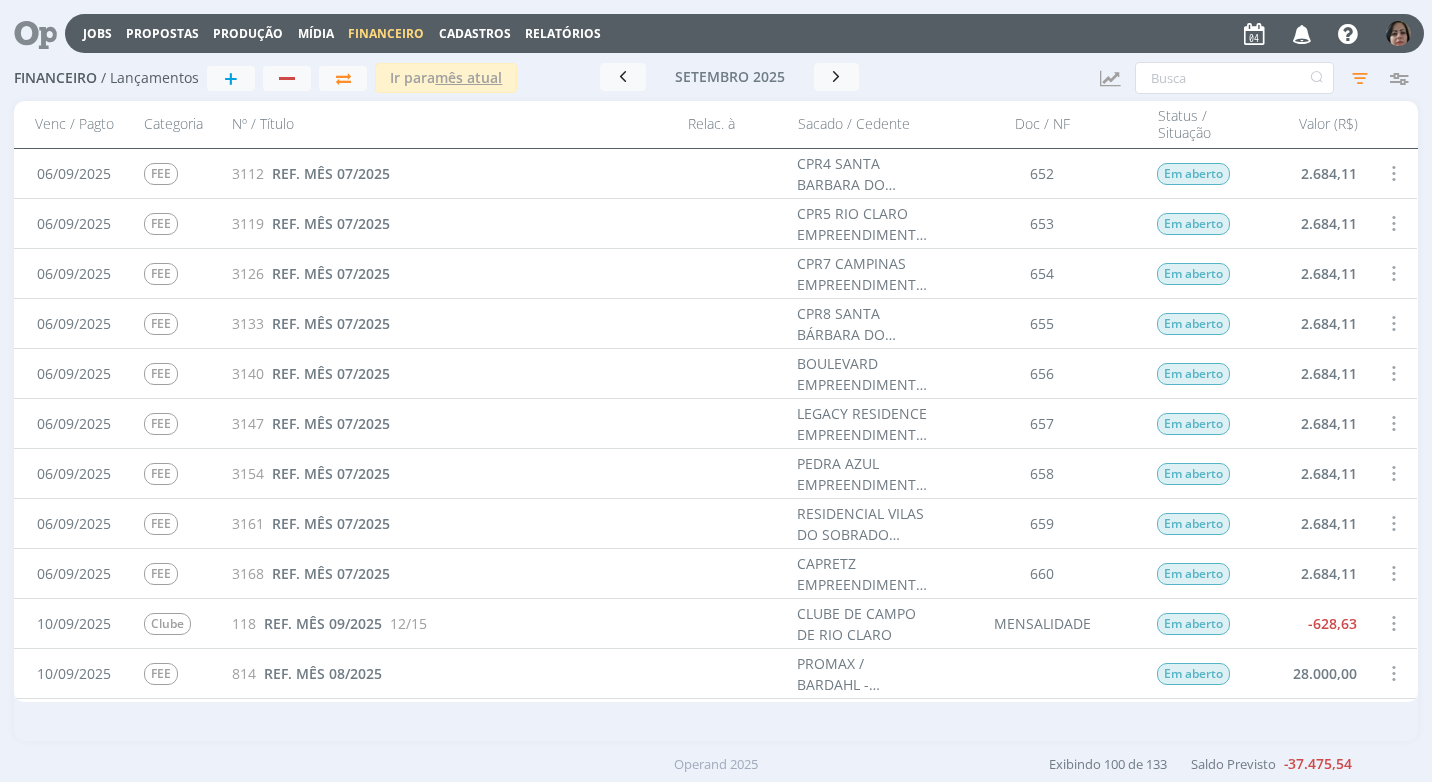 scroll, scrollTop: 1300, scrollLeft: 0, axis: vertical 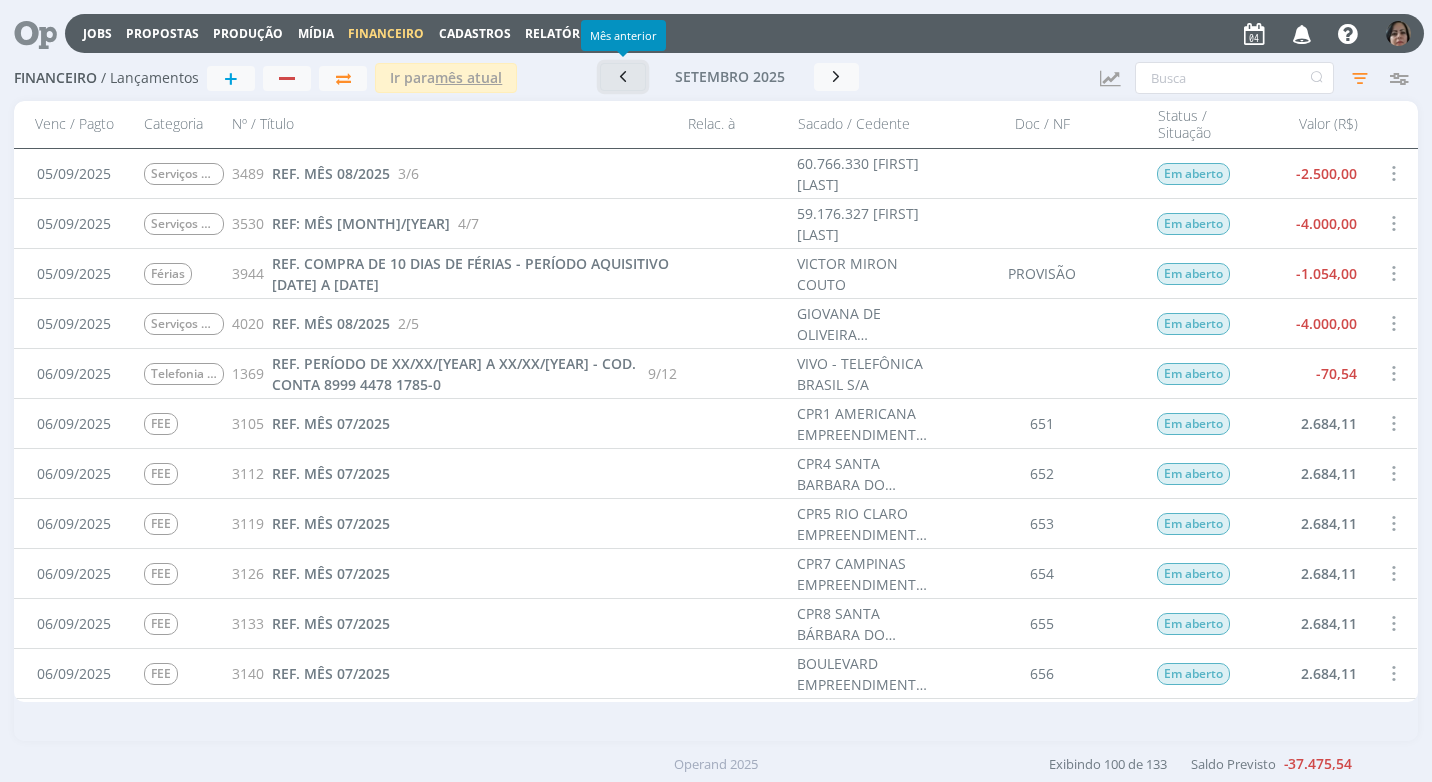 click at bounding box center (623, 76) 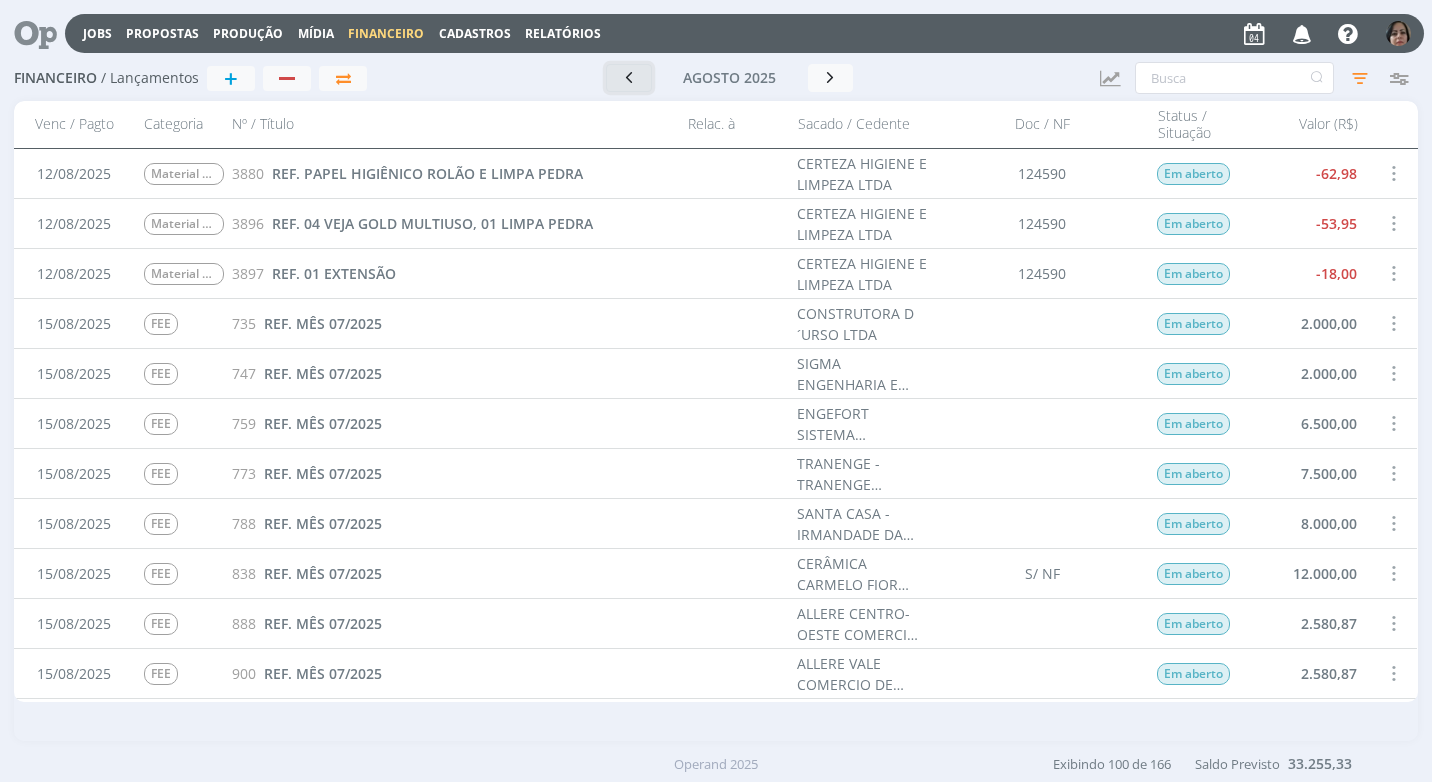scroll, scrollTop: 2600, scrollLeft: 0, axis: vertical 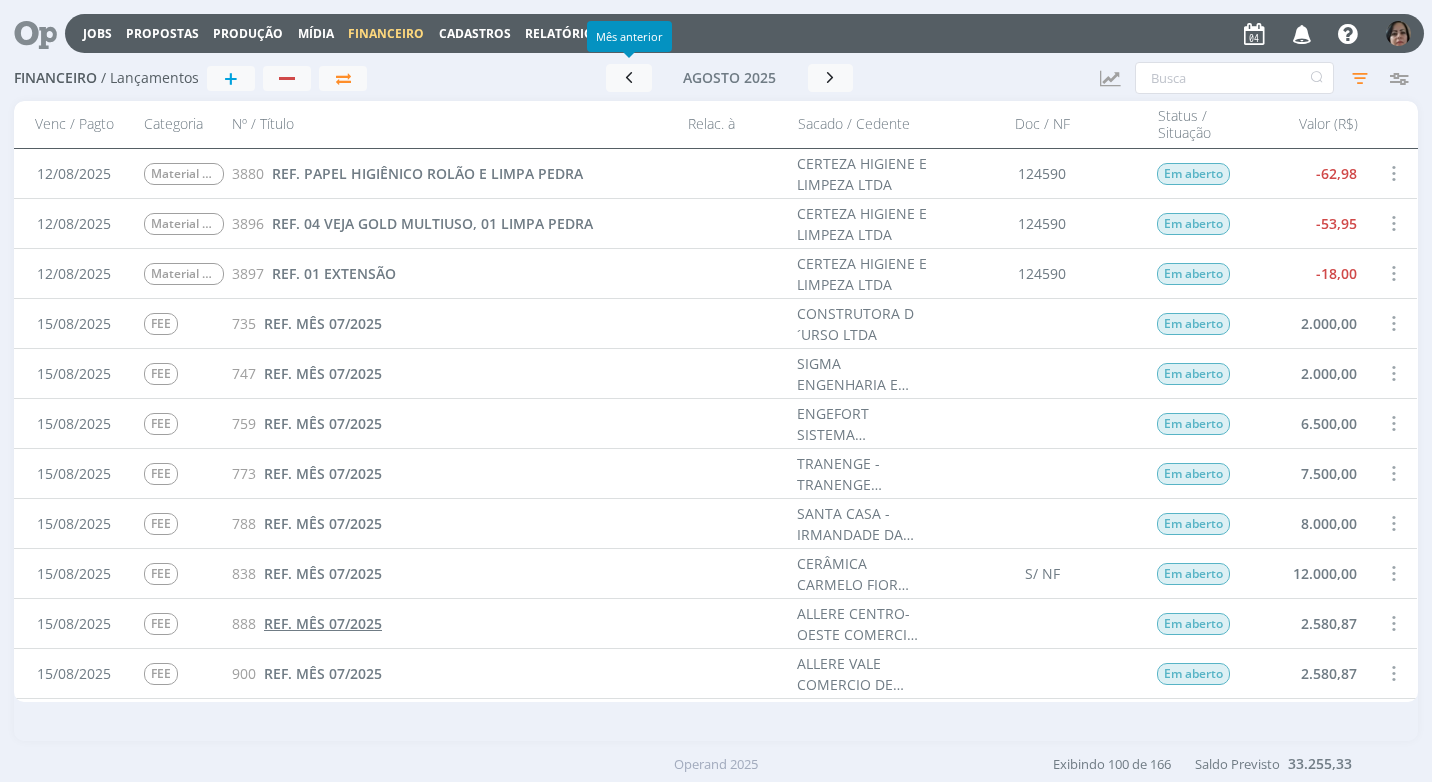 click on "REF. MÊS 07/2025" at bounding box center (323, 623) 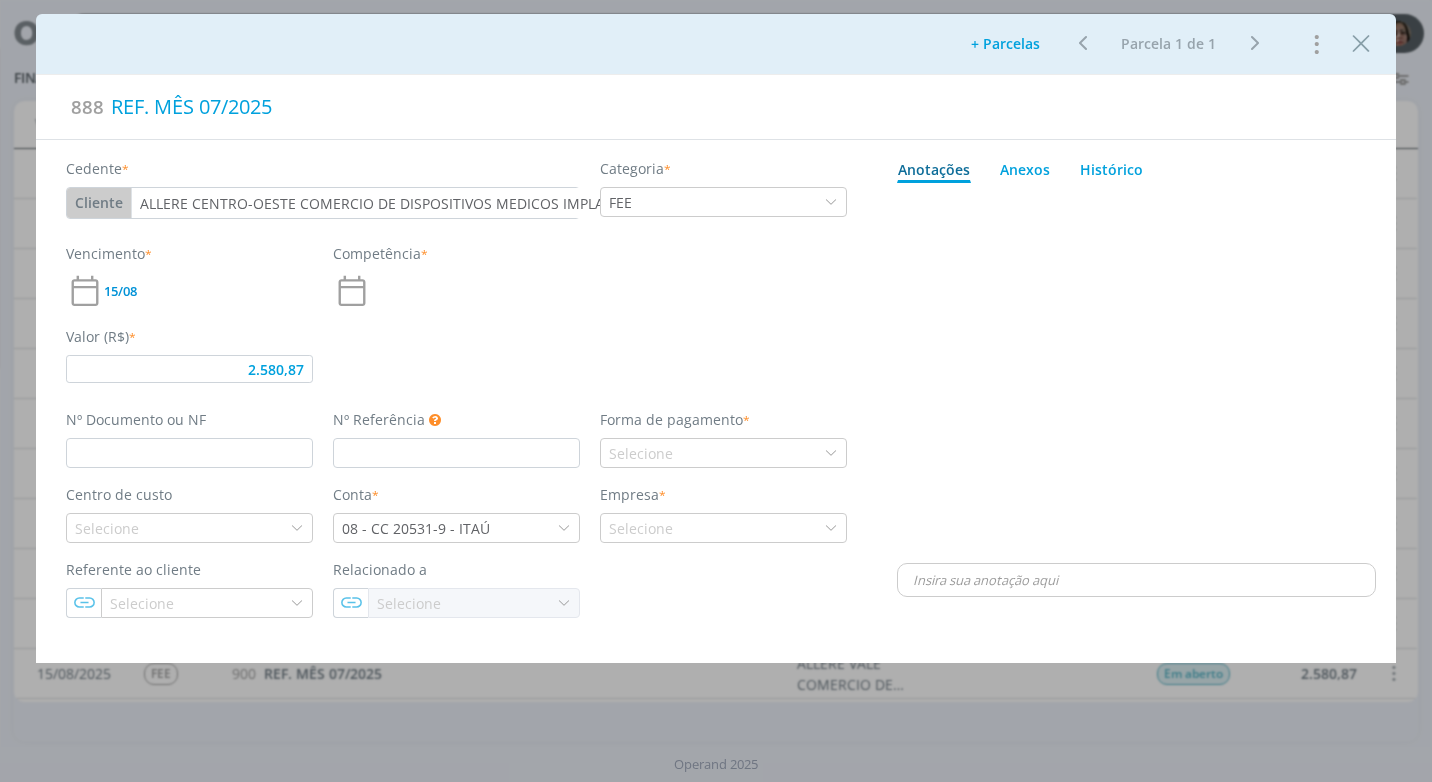 type on "2.580,87" 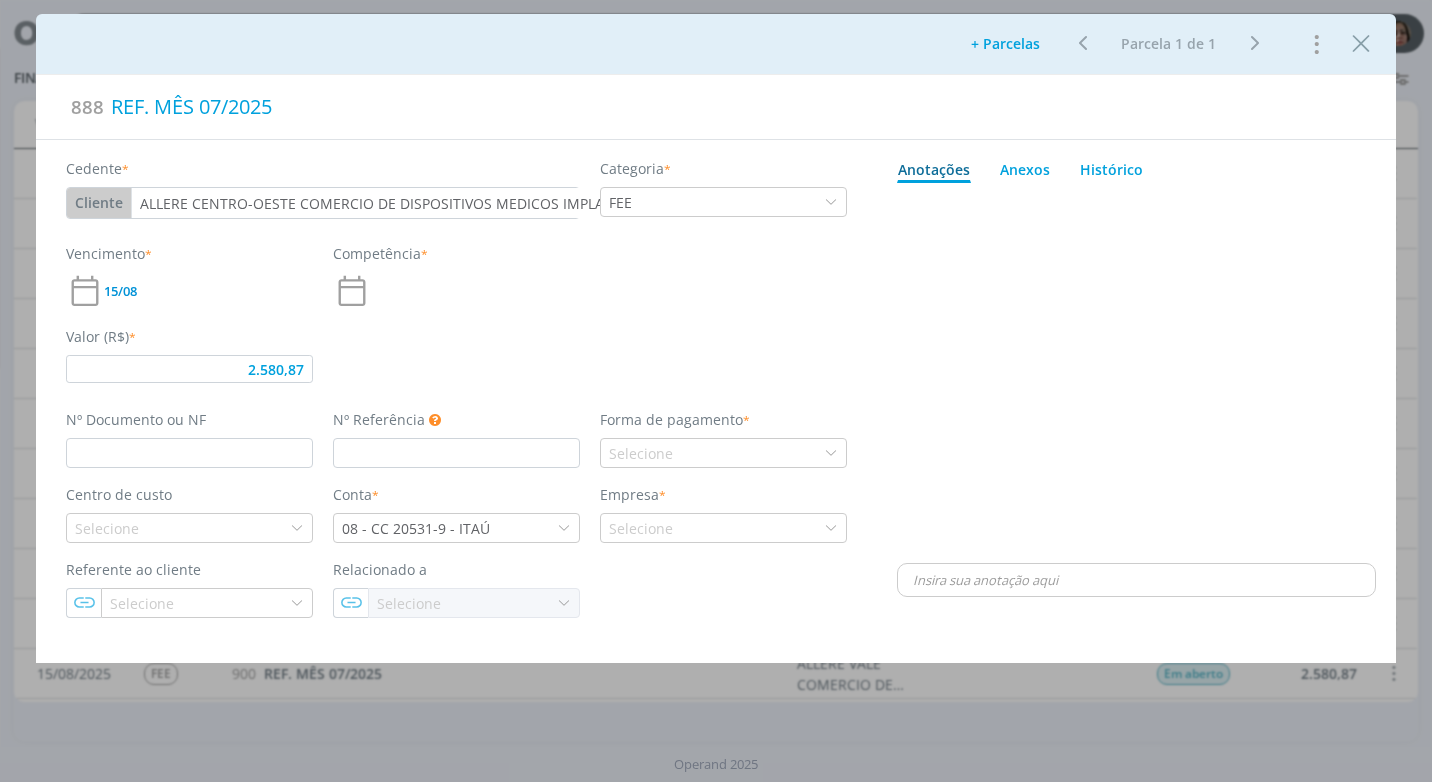 type on "07/25" 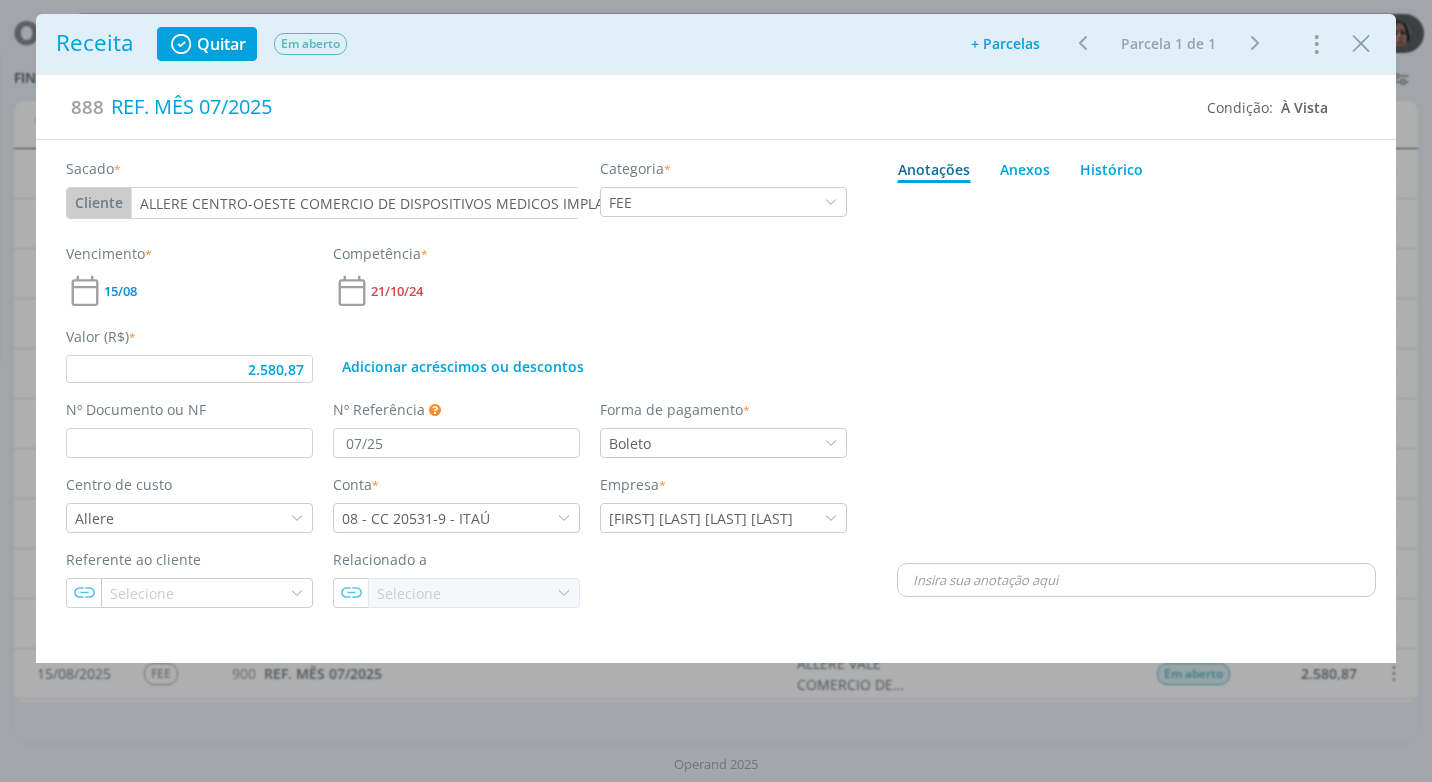 type on "2.580,87" 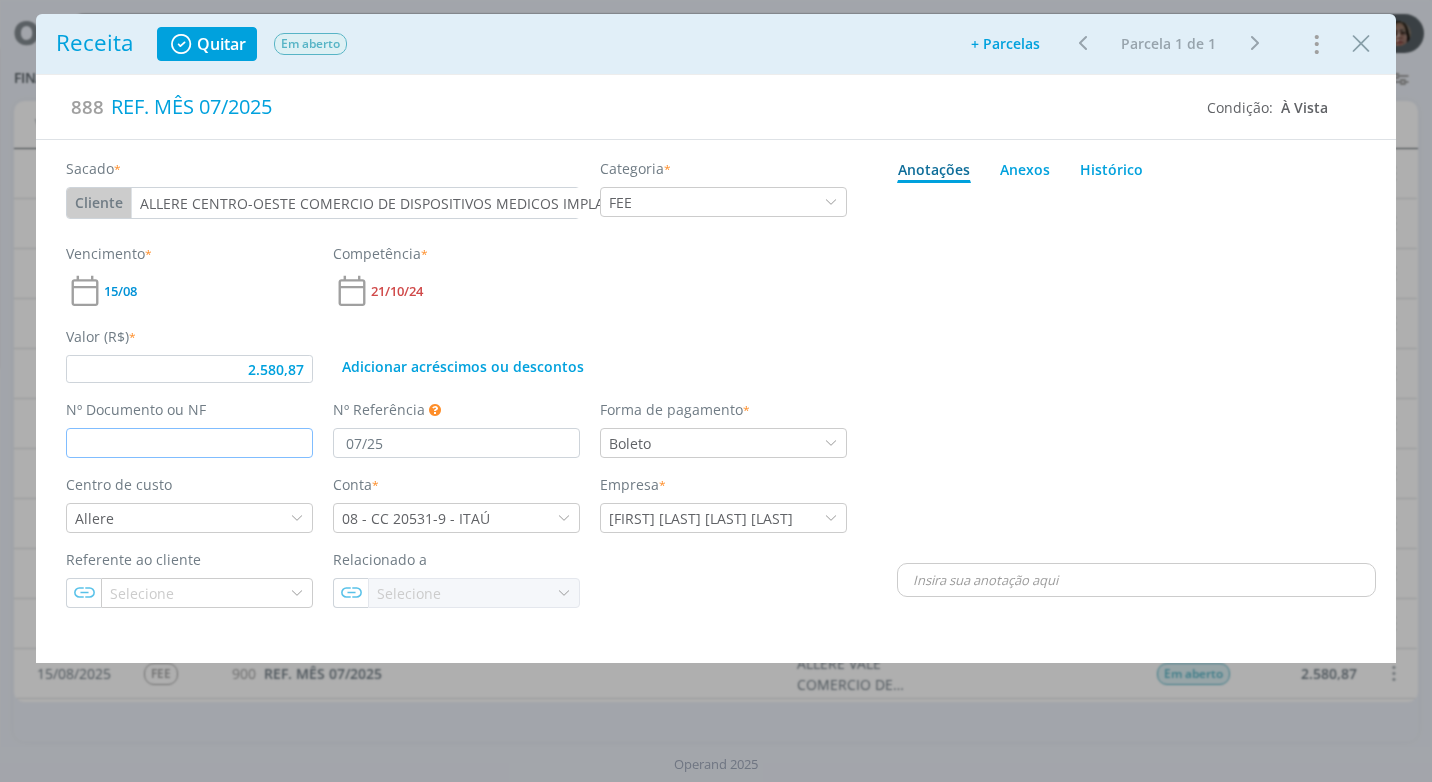 click at bounding box center [189, 443] 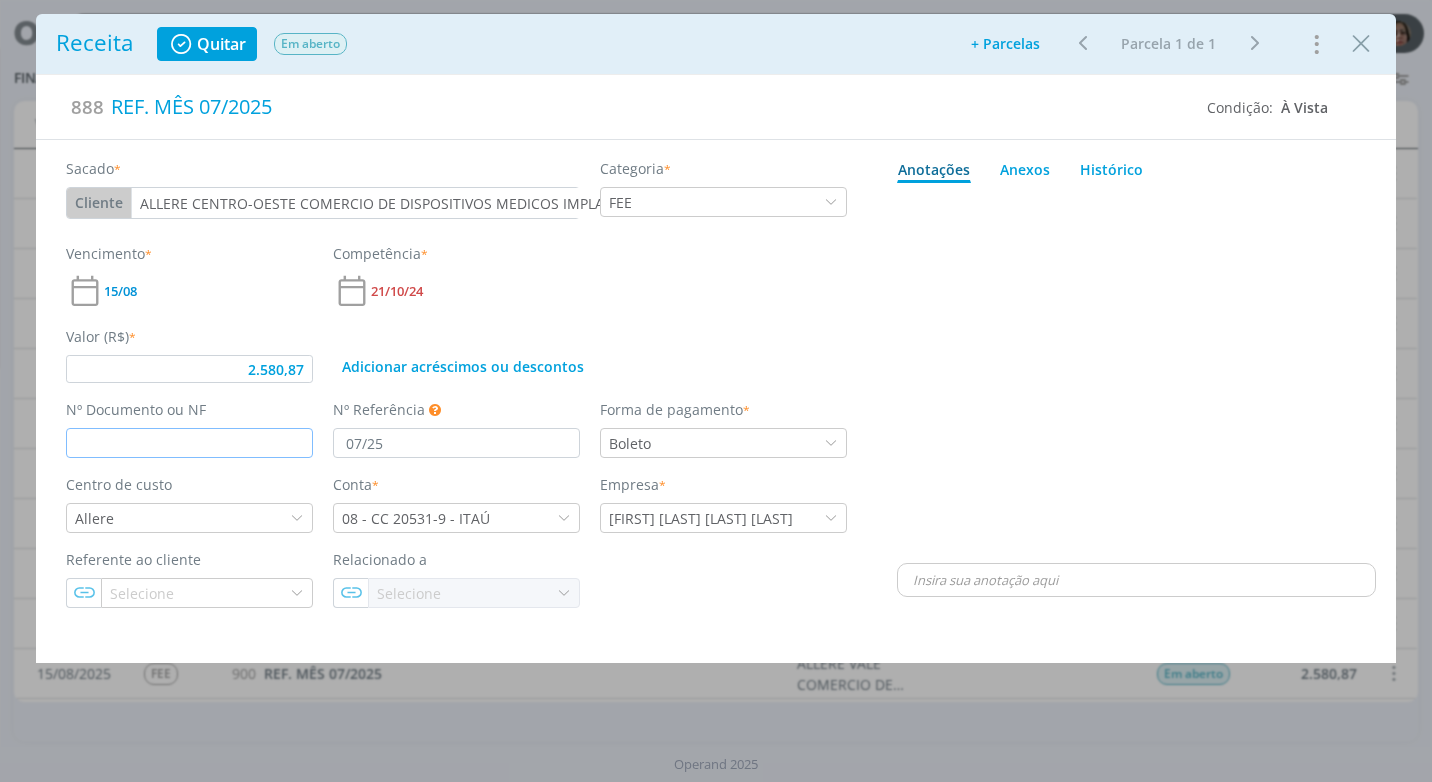paste on "661" 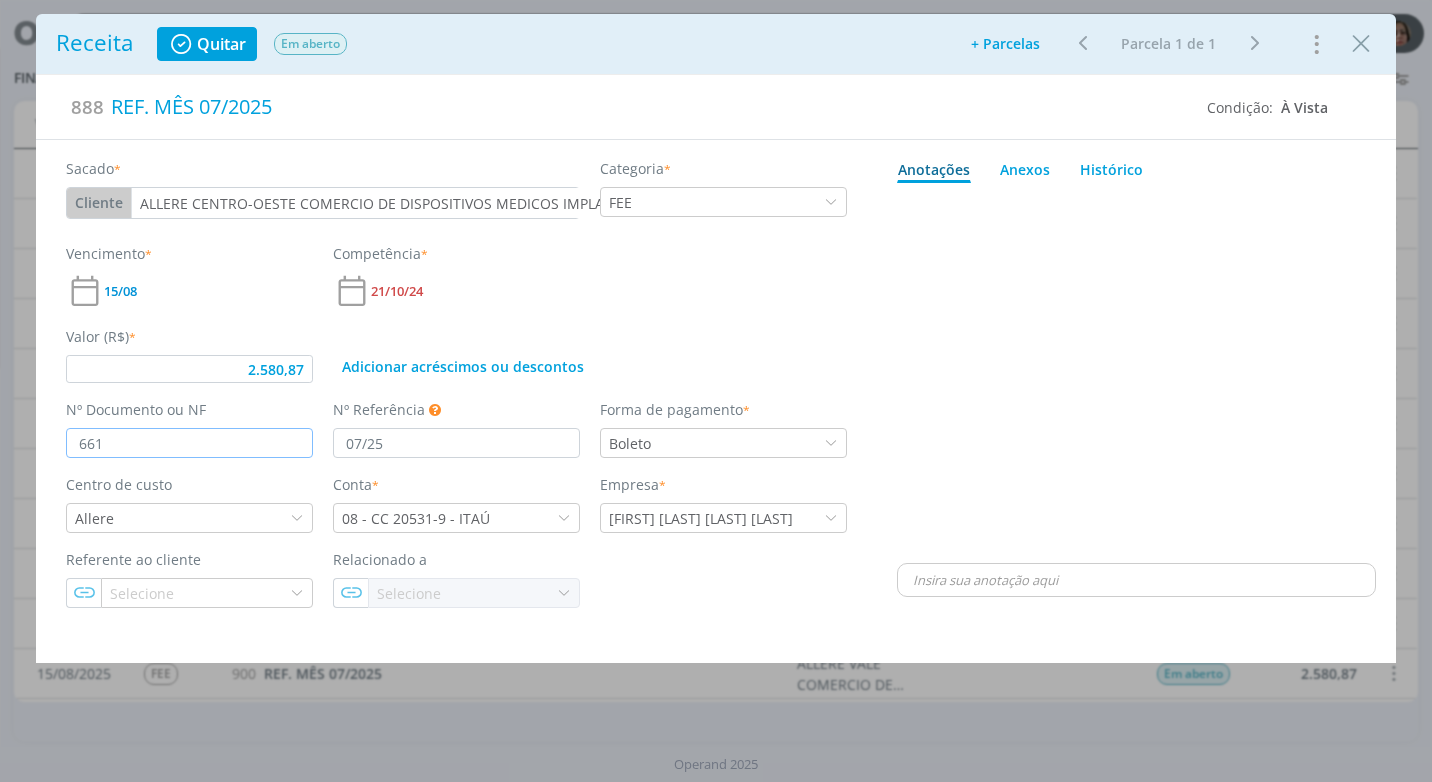 type on "2.580,87" 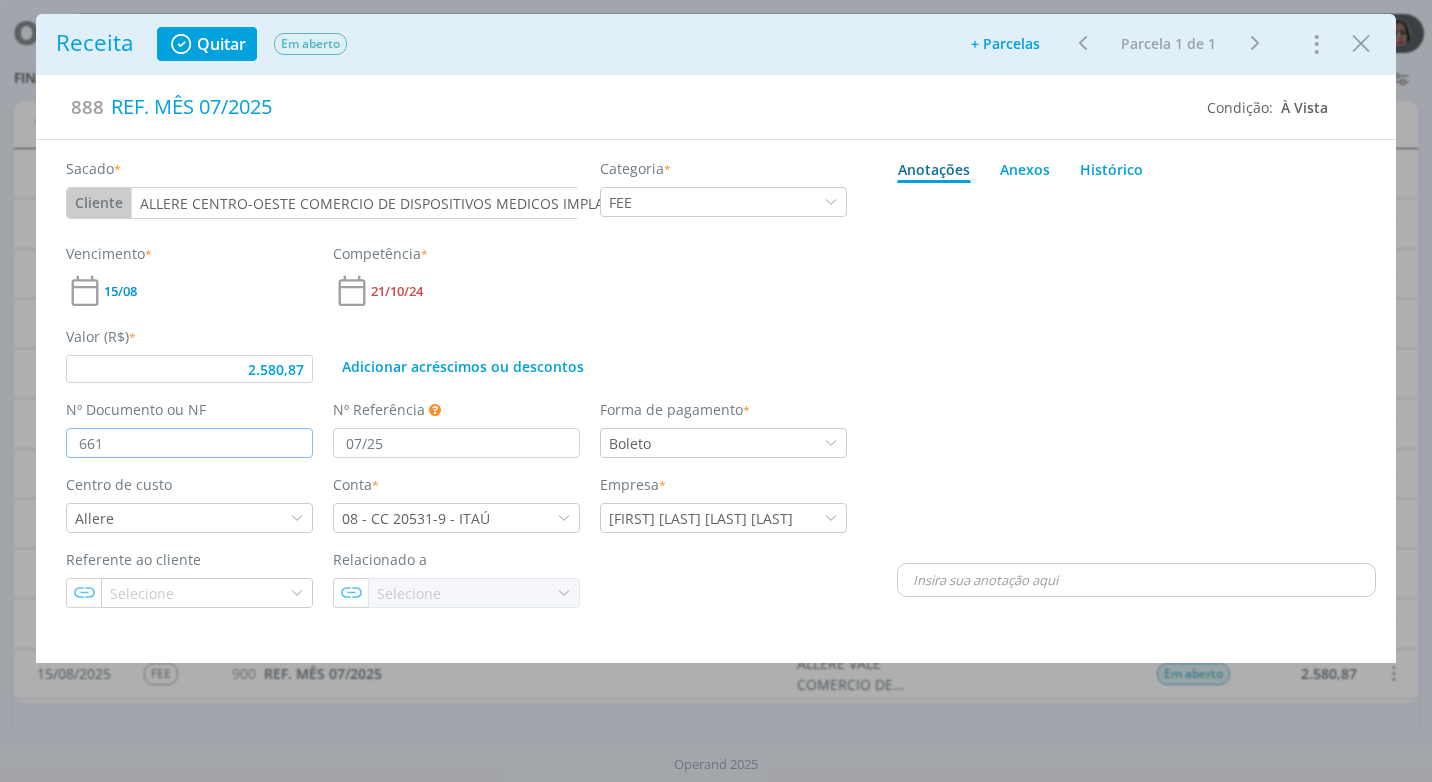 type on "661" 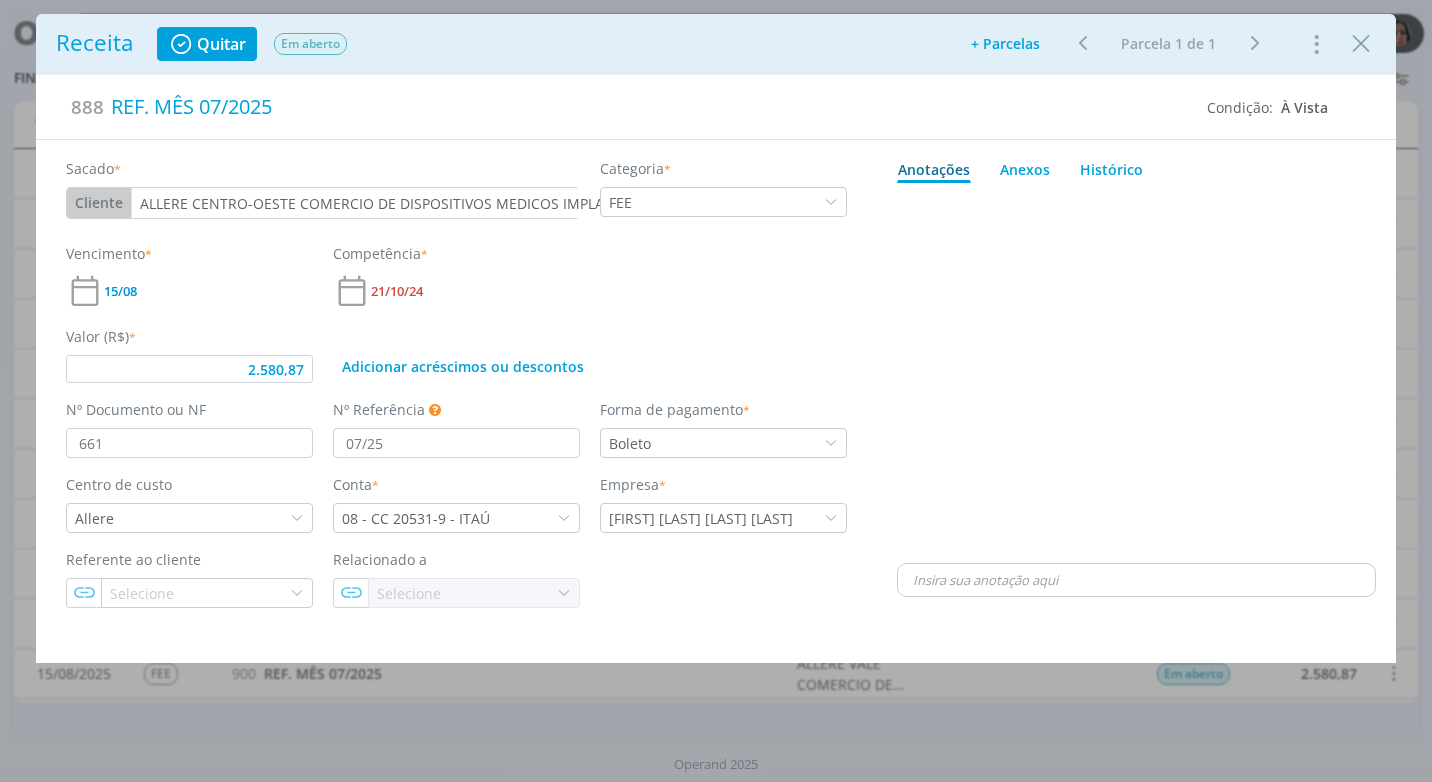click at bounding box center (1136, 375) 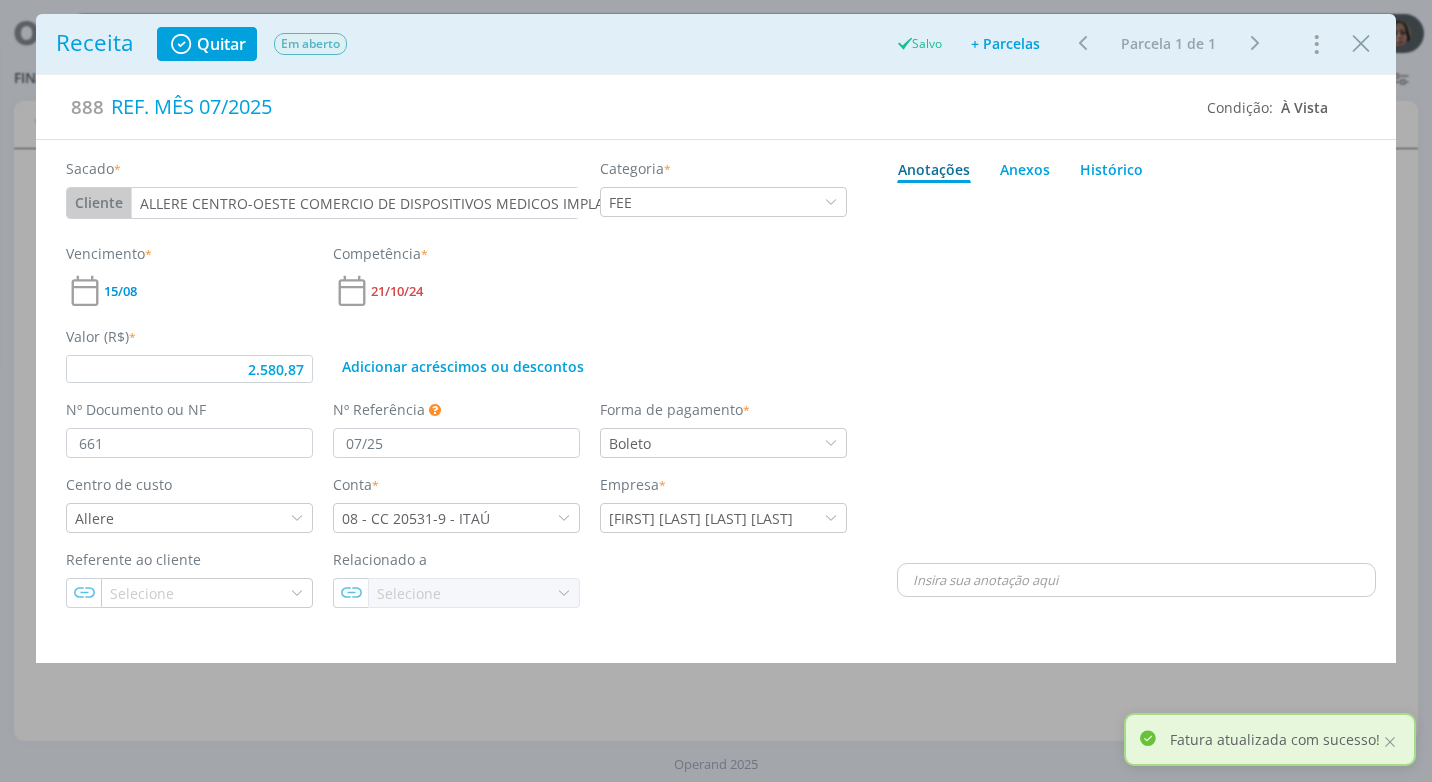 type on "2.580,87" 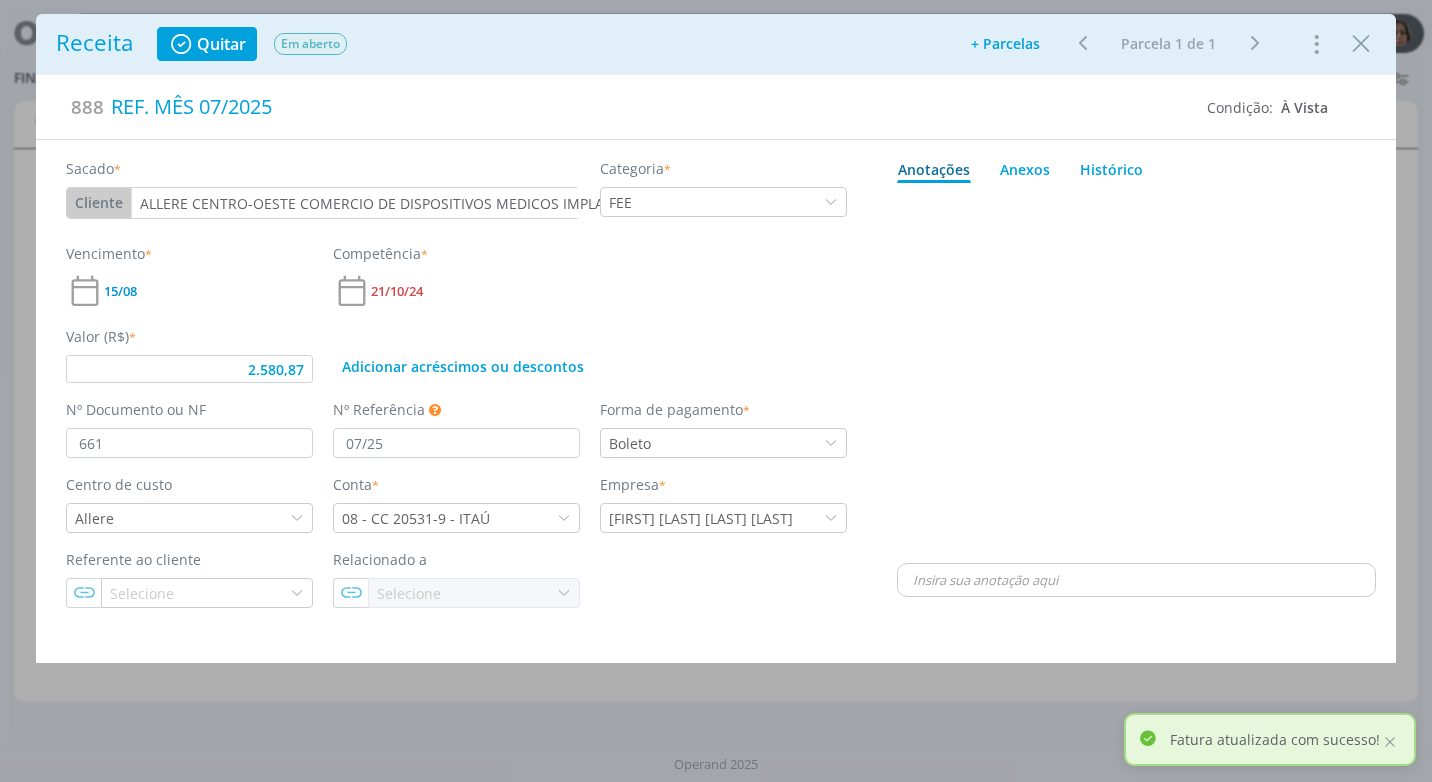 scroll, scrollTop: 0, scrollLeft: 0, axis: both 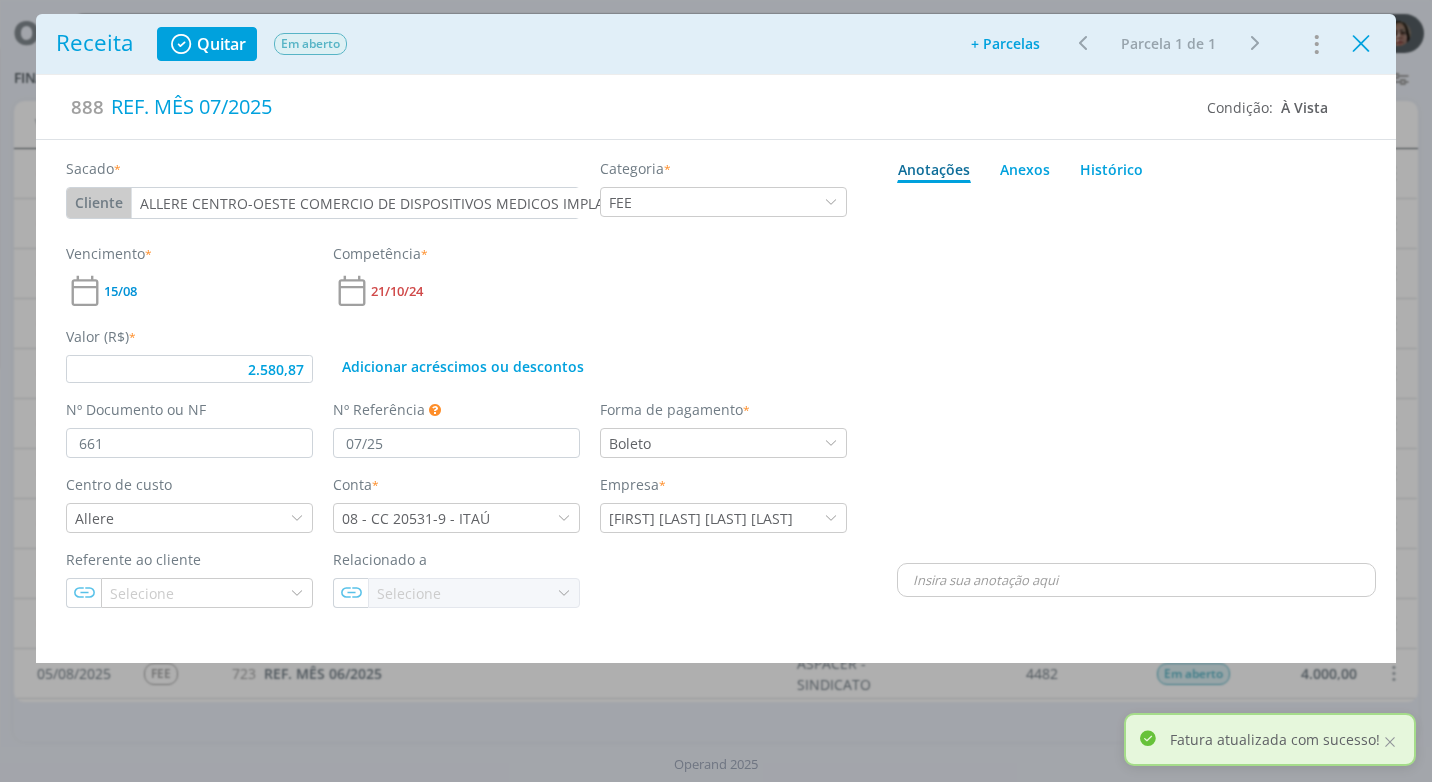 click at bounding box center [1361, 44] 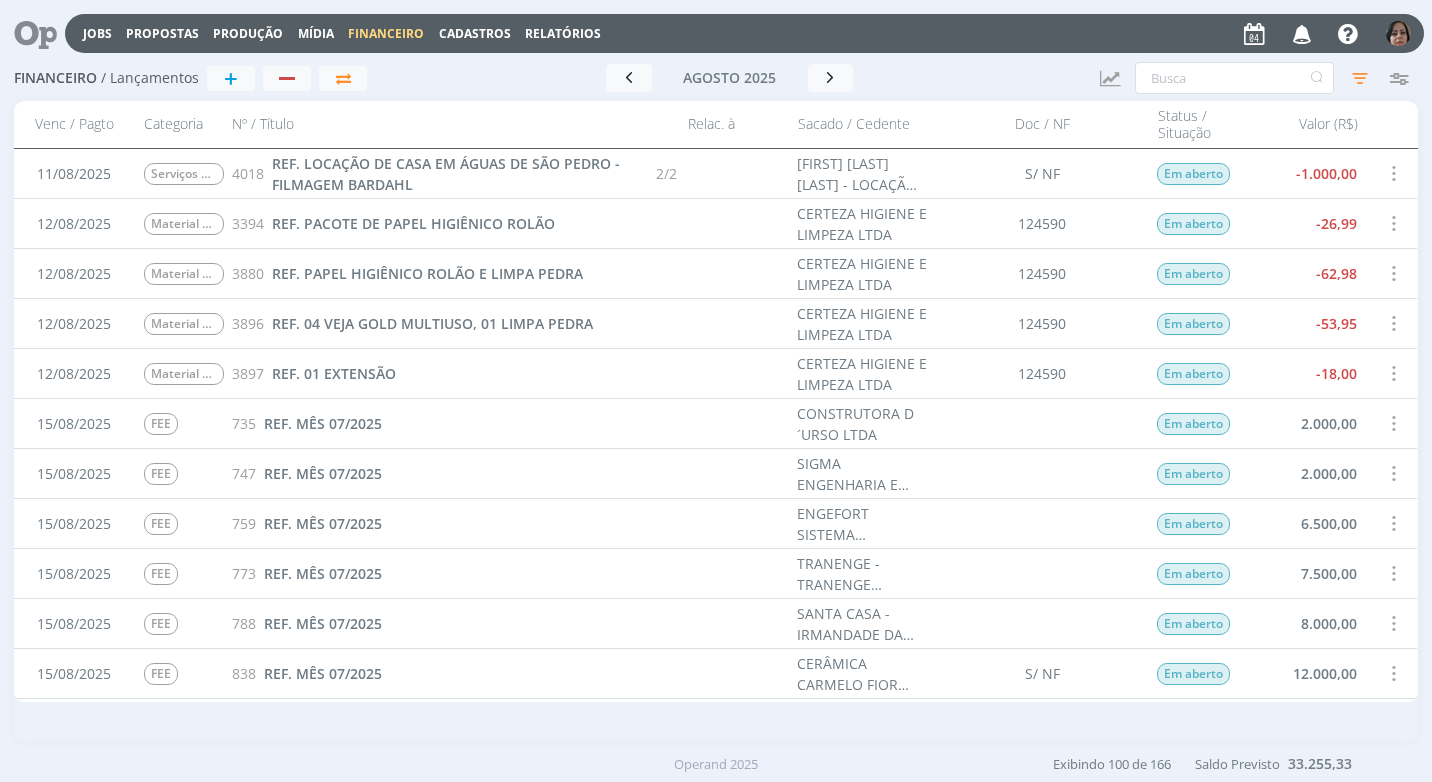 scroll, scrollTop: 2800, scrollLeft: 0, axis: vertical 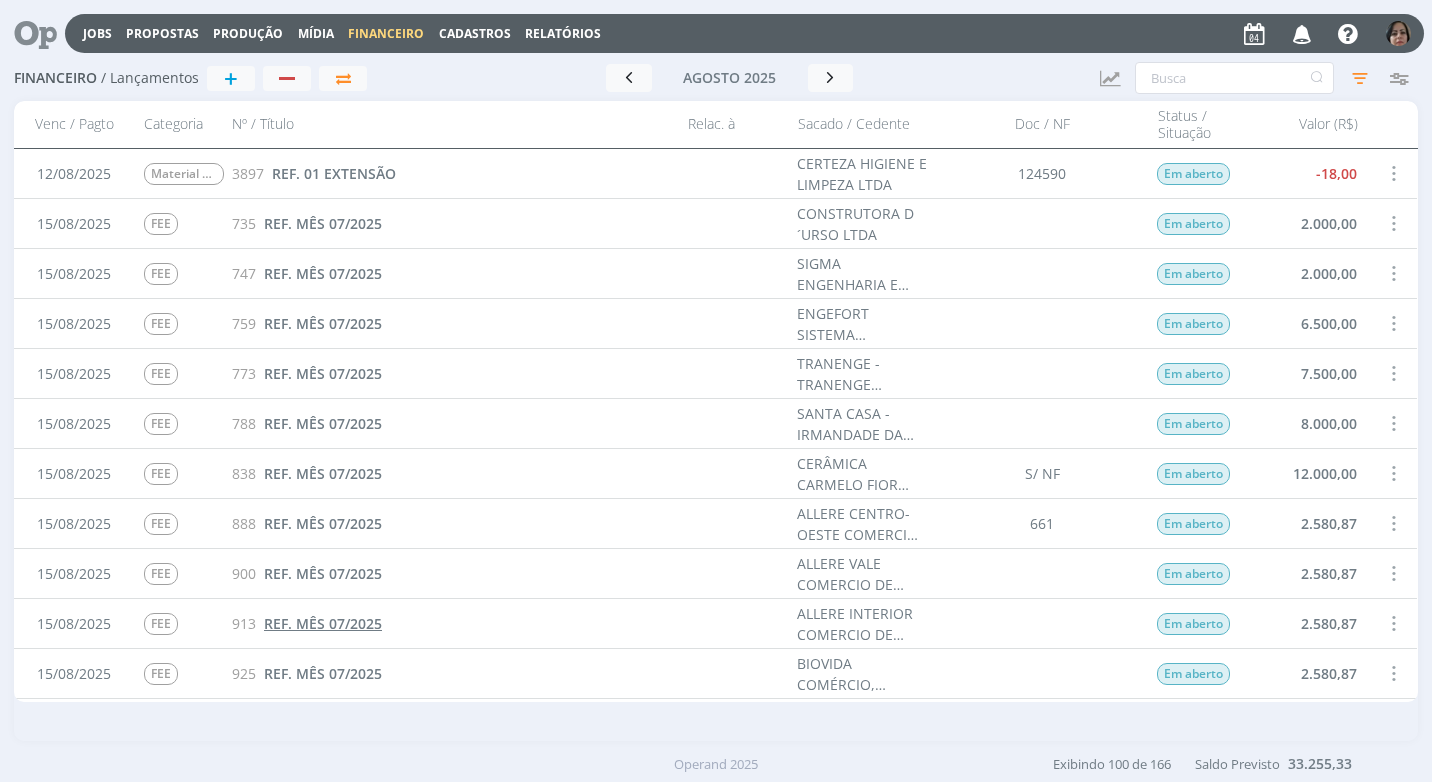 click on "REF. MÊS 07/2025" at bounding box center (323, 623) 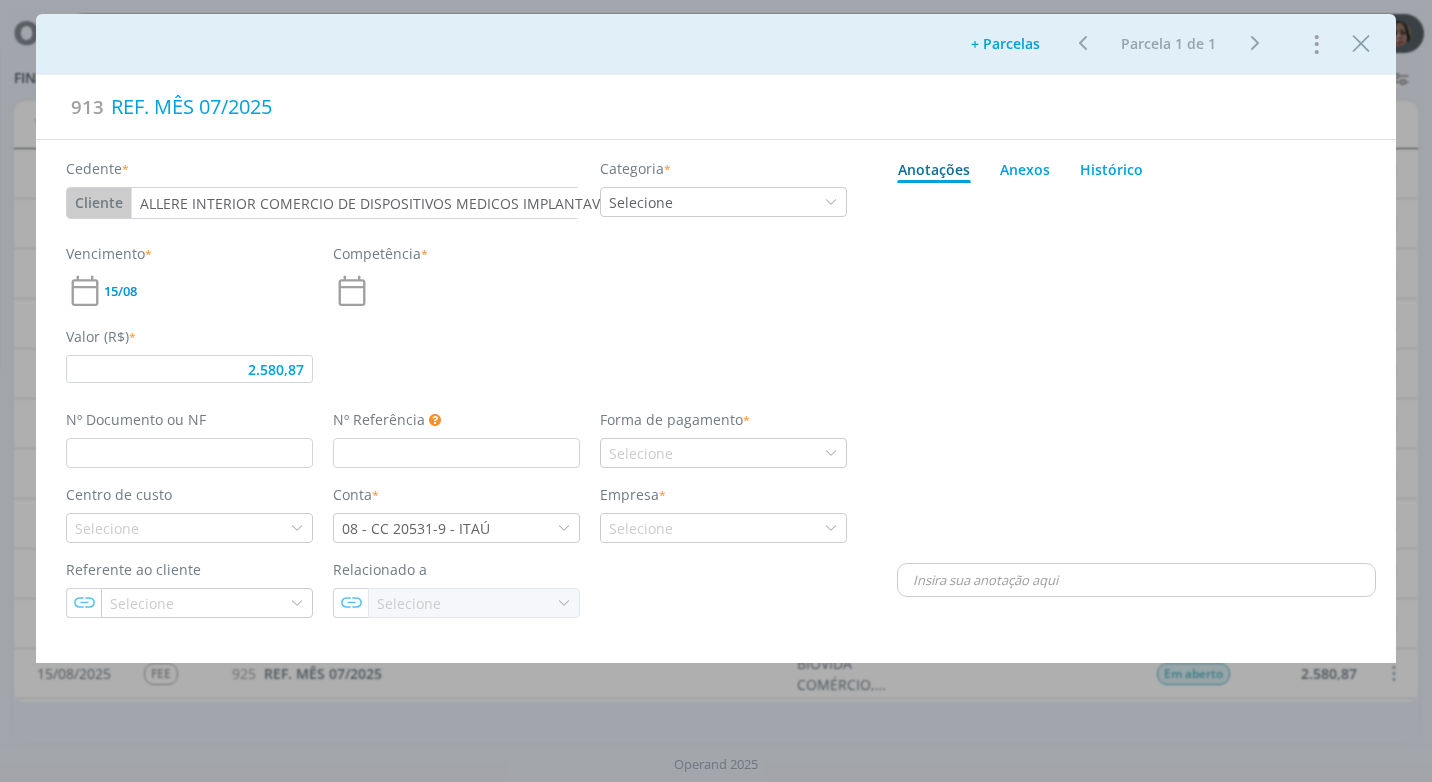 type on "2.580,87" 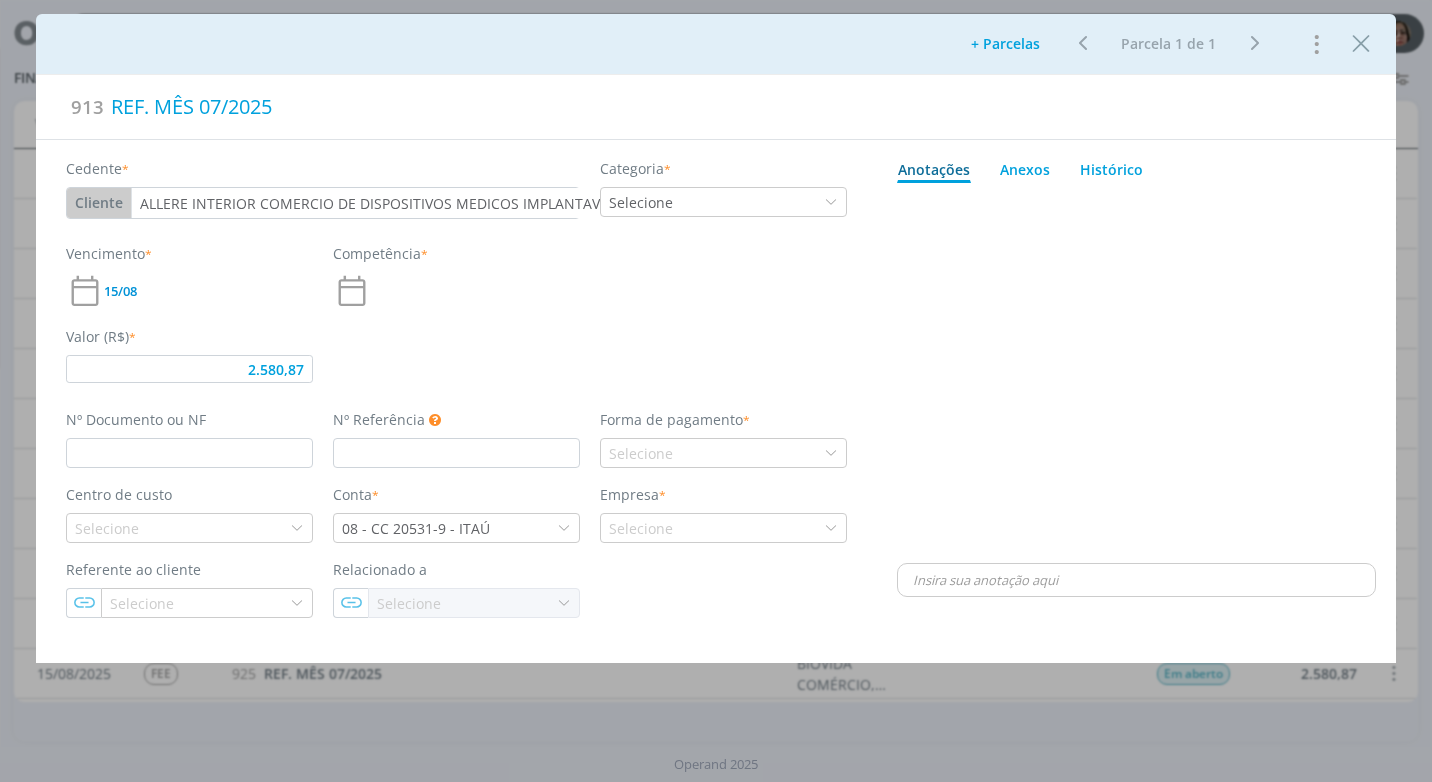 type on "07/25" 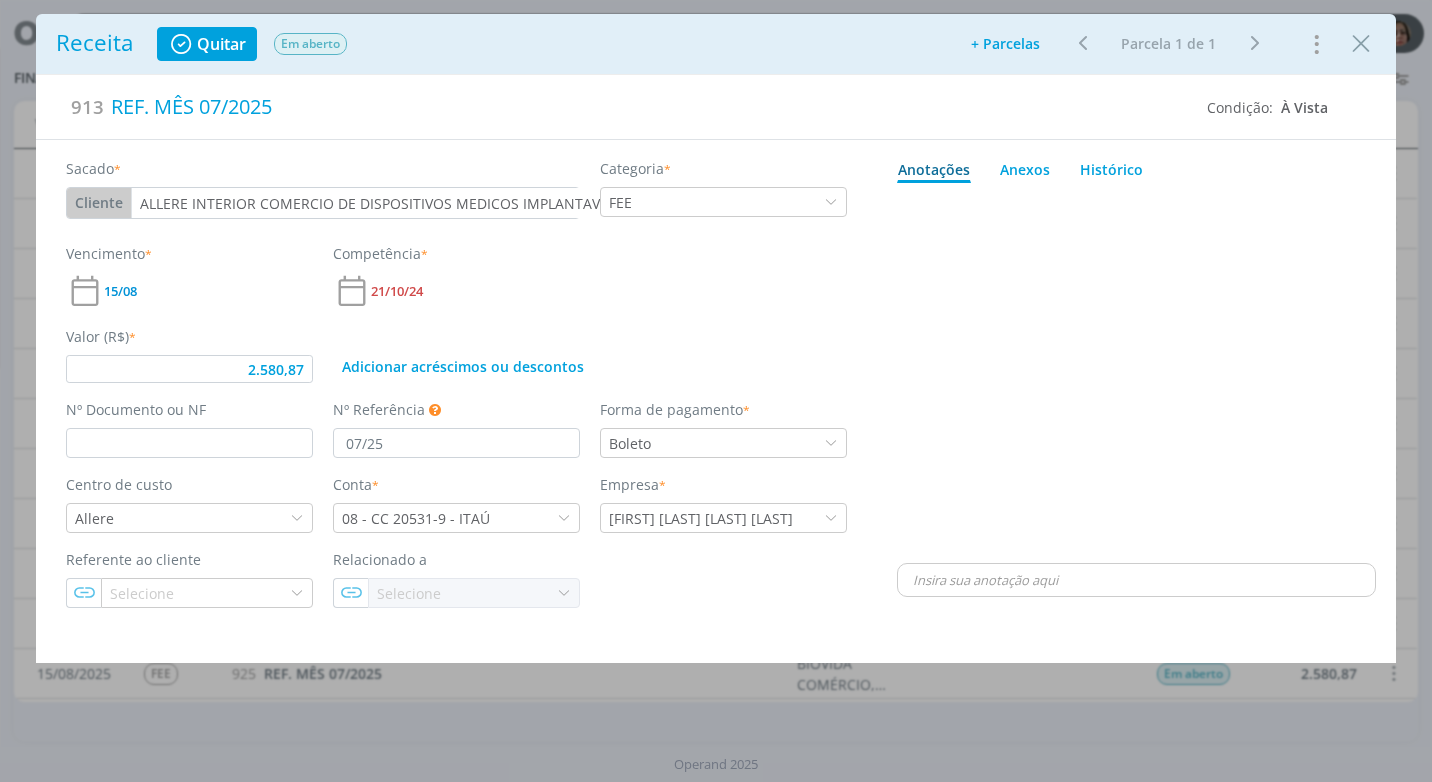type on "2.580,87" 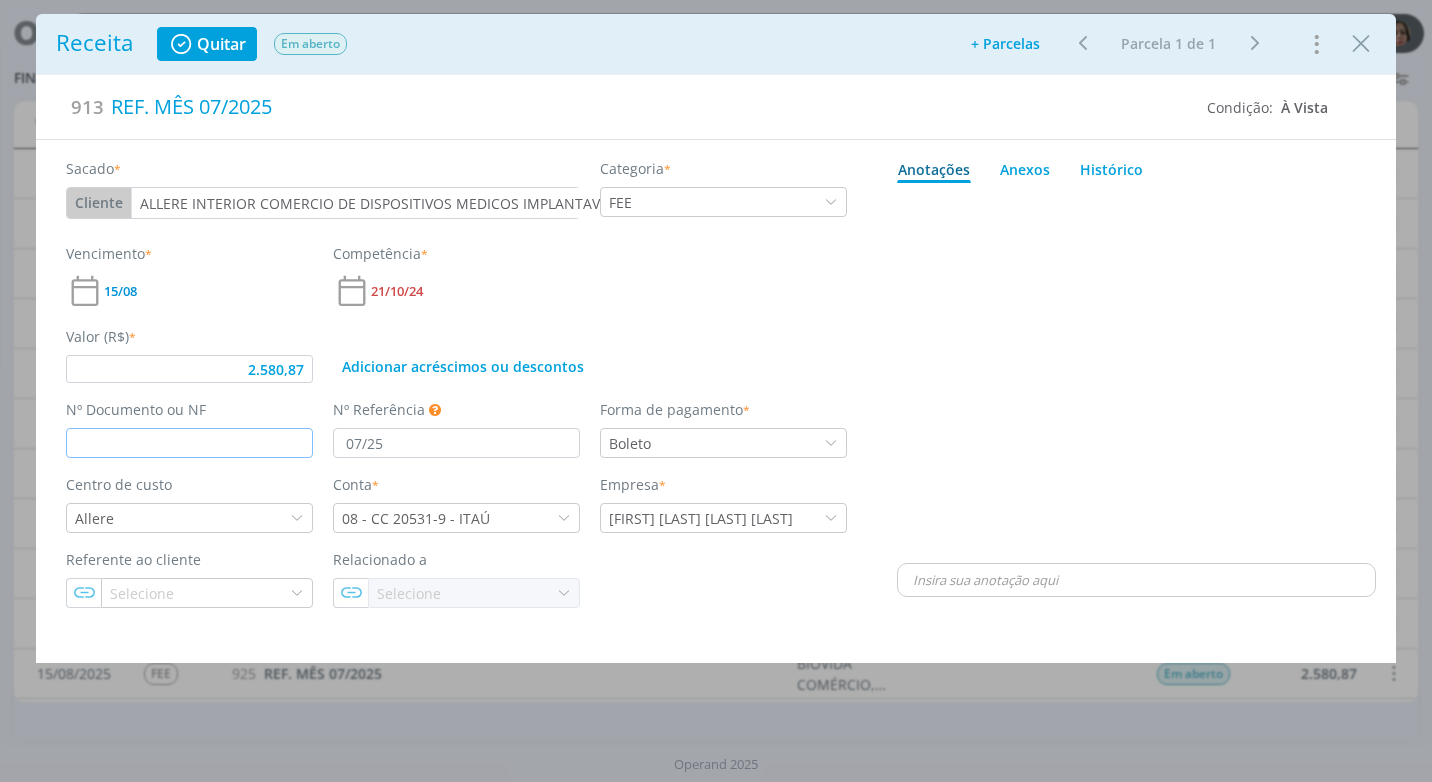 click at bounding box center [189, 443] 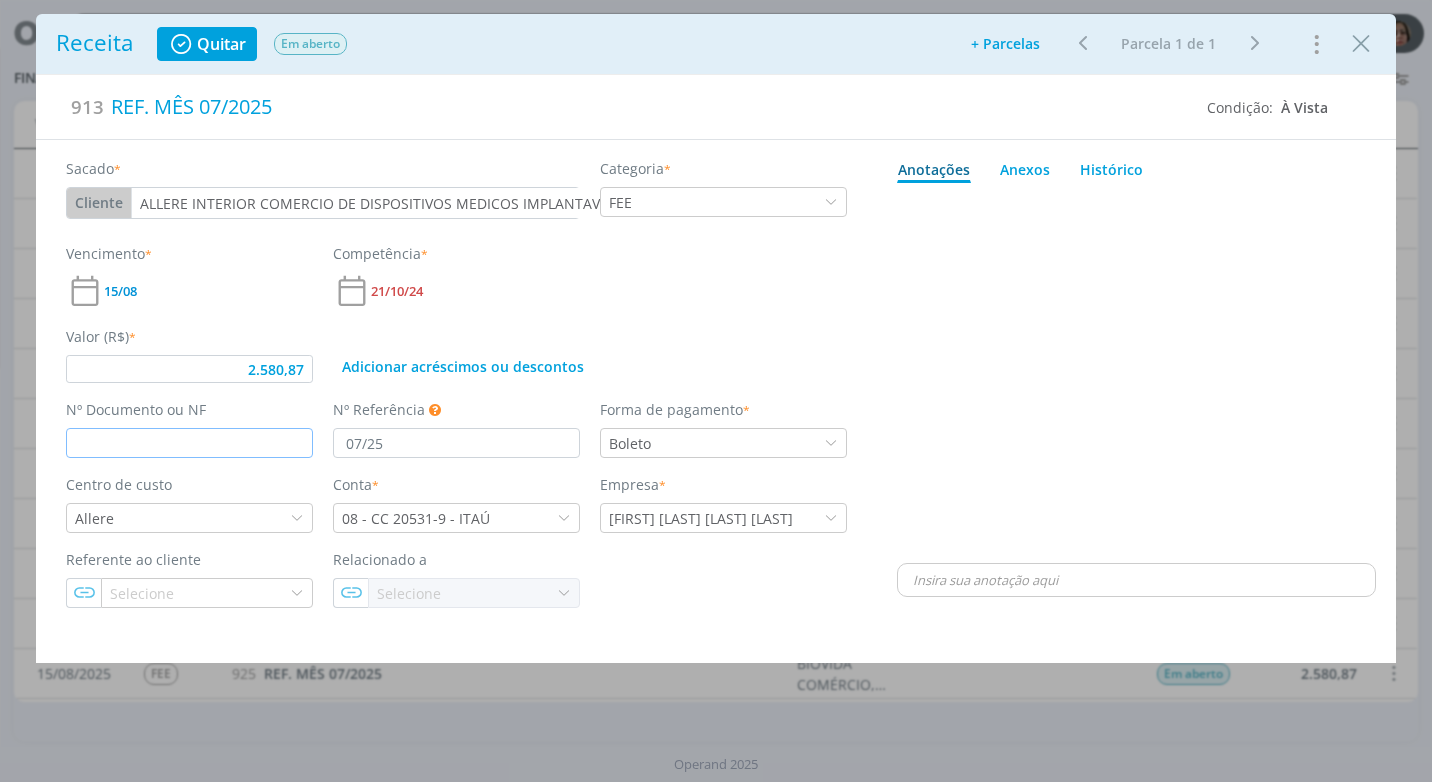 paste on "662" 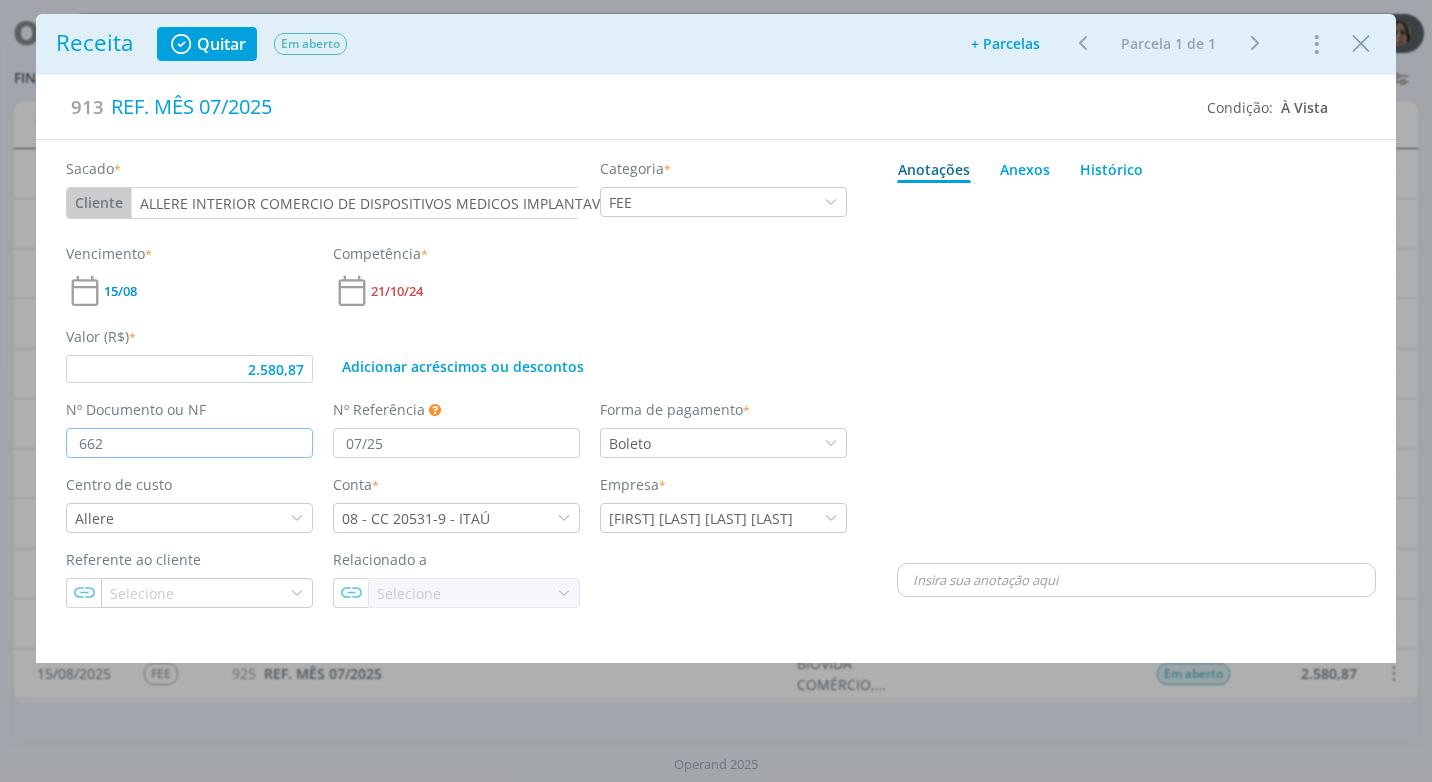 type on "2.580,87" 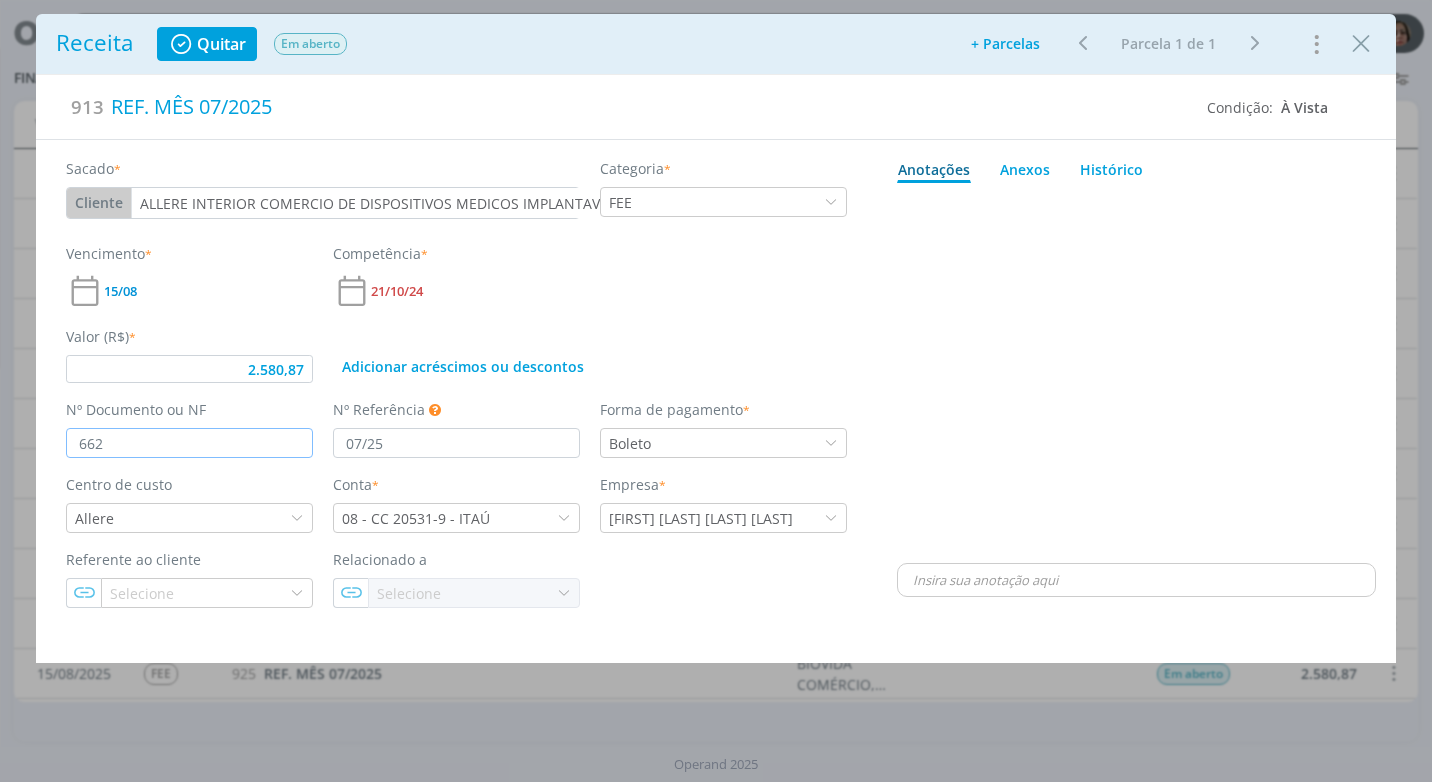 type on "662" 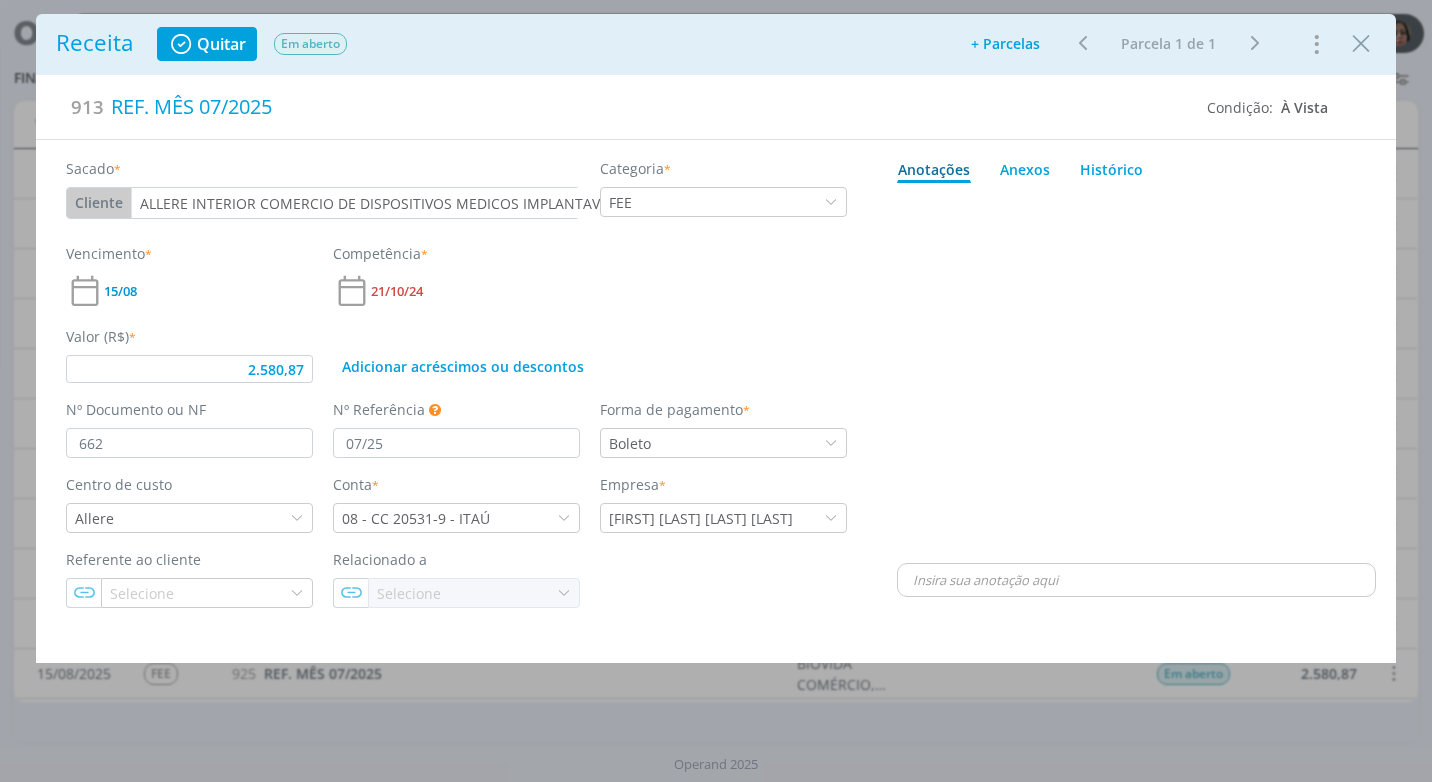 click at bounding box center [1136, 375] 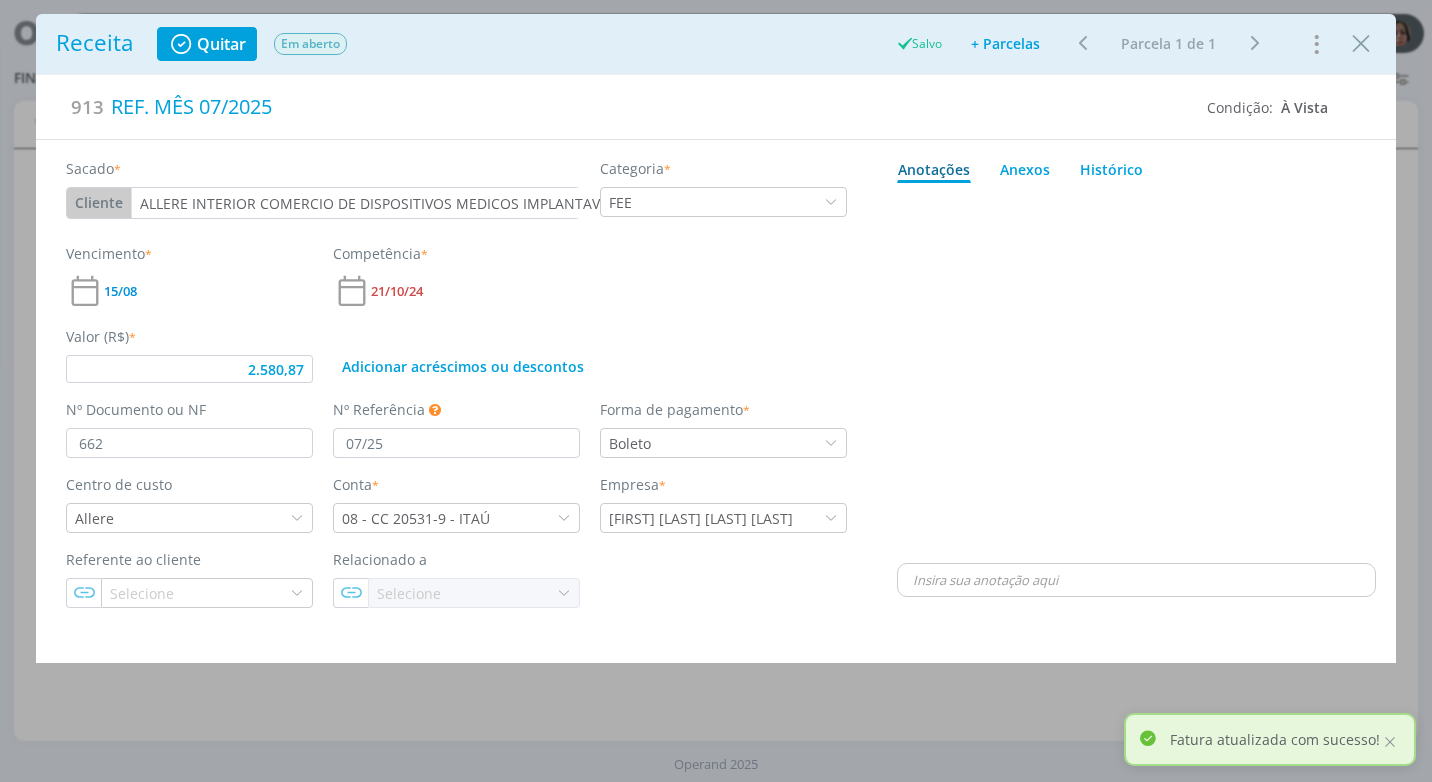 type on "2.580,87" 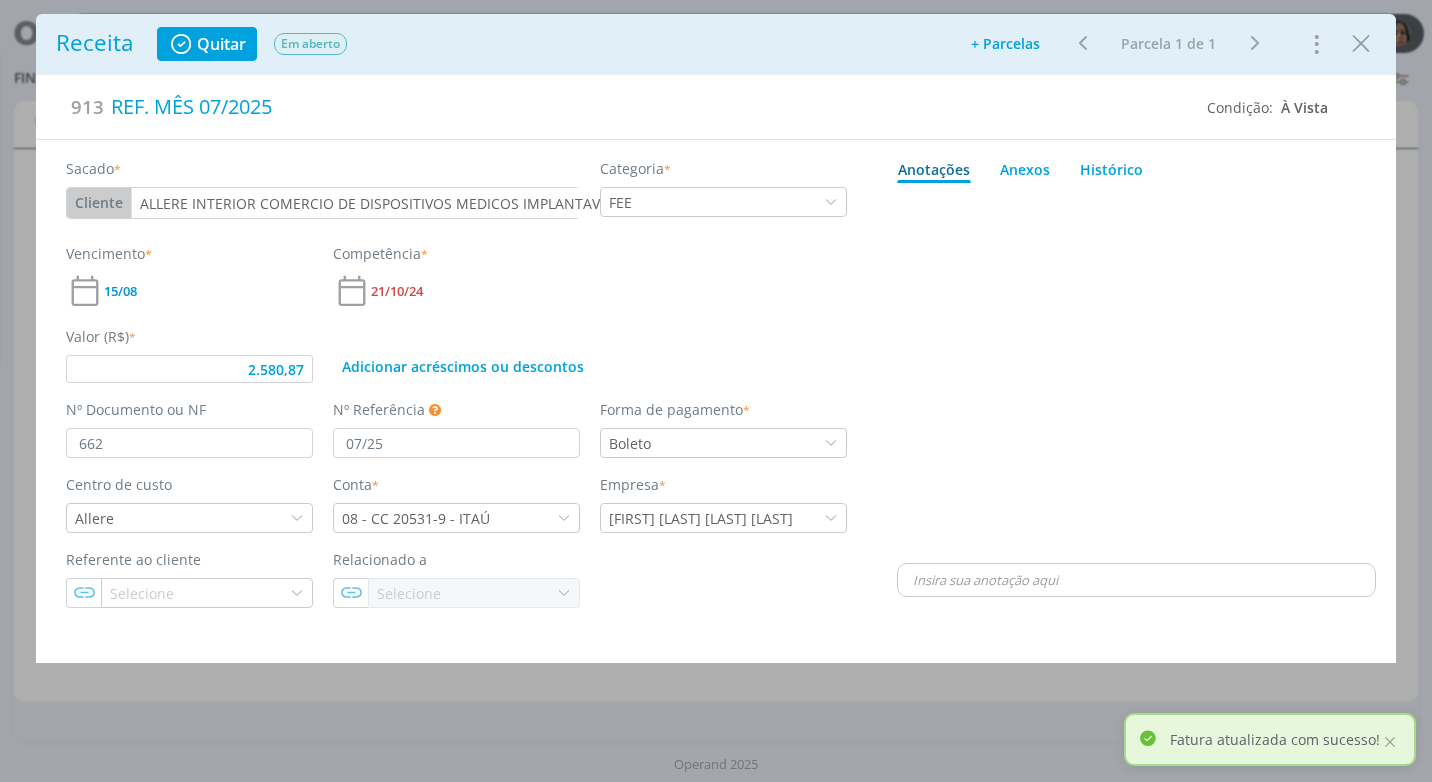 scroll, scrollTop: 0, scrollLeft: 0, axis: both 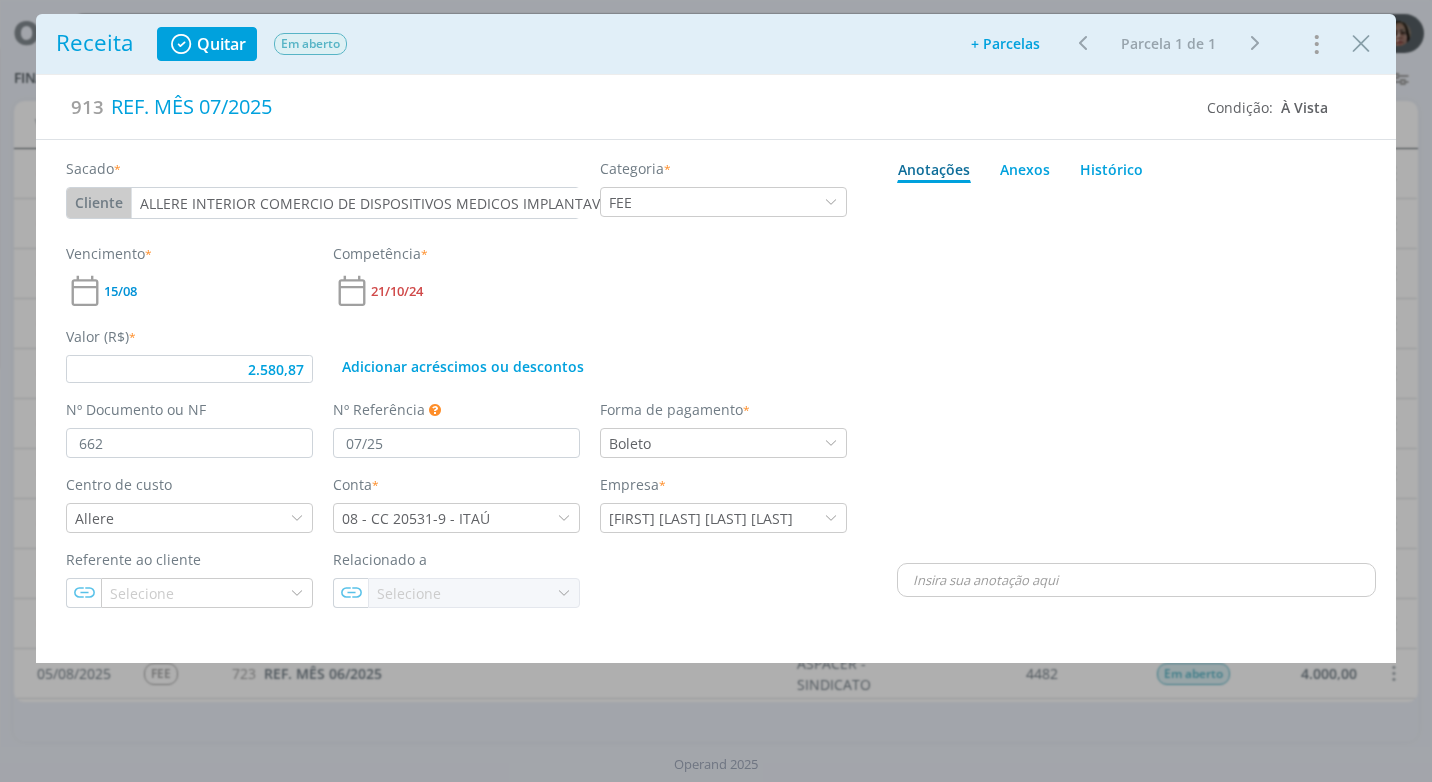 drag, startPoint x: 1183, startPoint y: 394, endPoint x: 1178, endPoint y: 408, distance: 14.866069 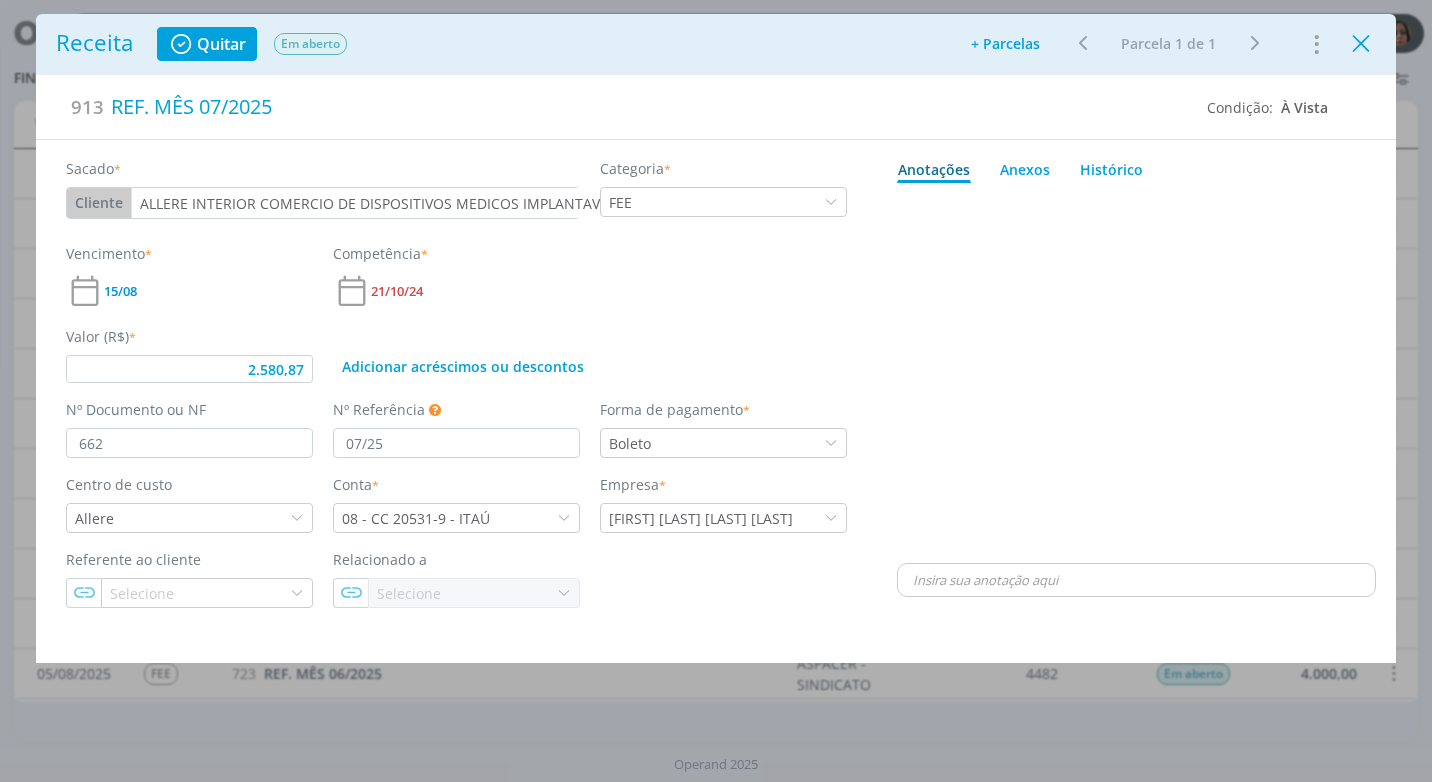 click at bounding box center (1361, 44) 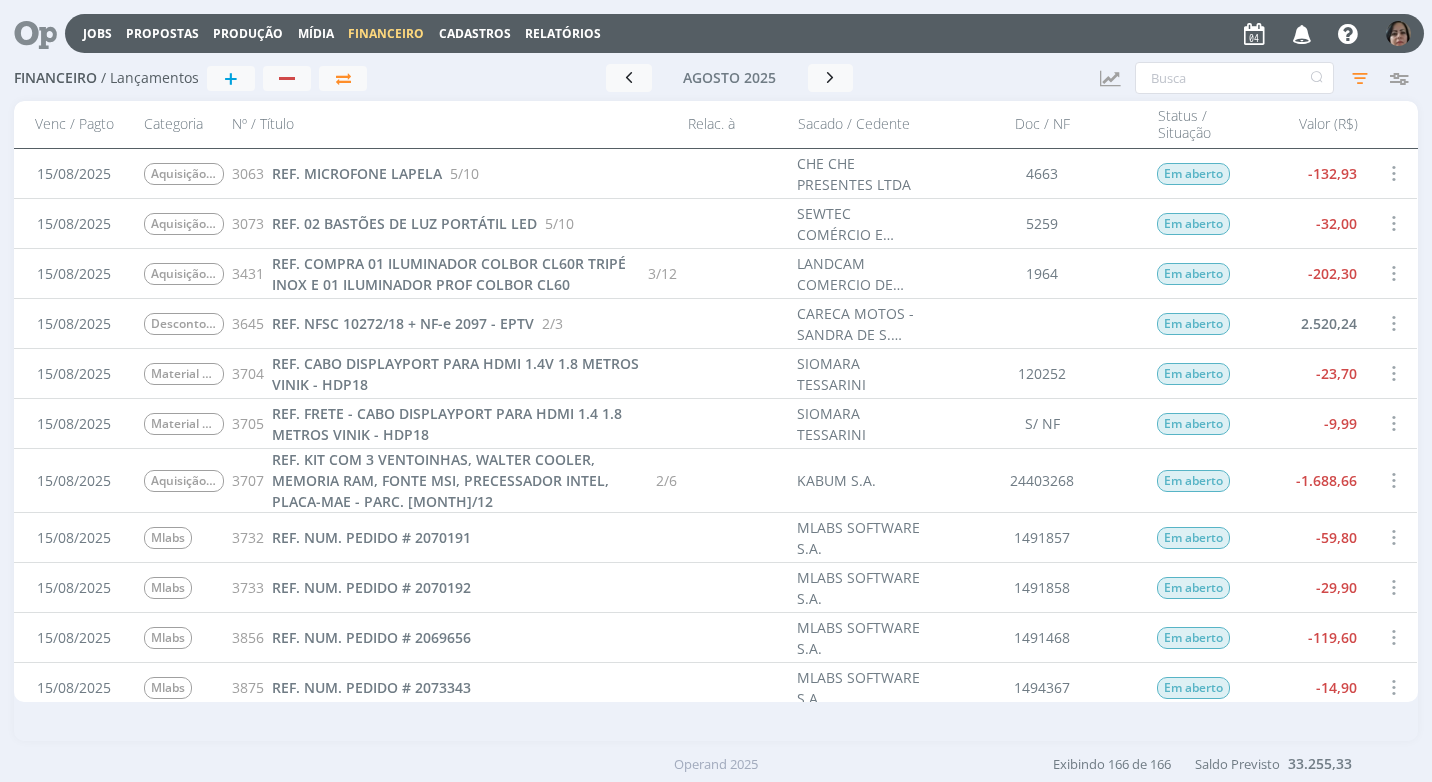 scroll, scrollTop: 4200, scrollLeft: 0, axis: vertical 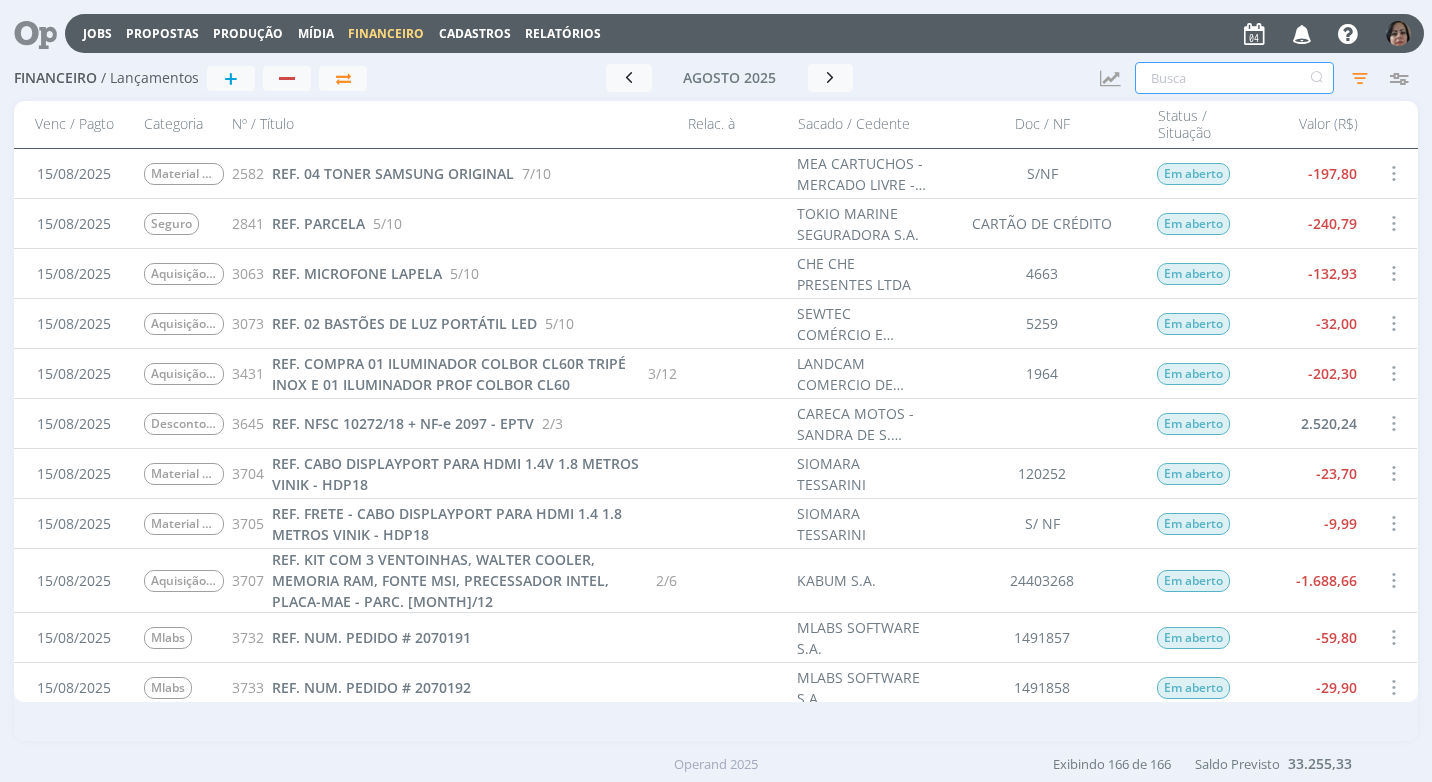 click at bounding box center (1234, 78) 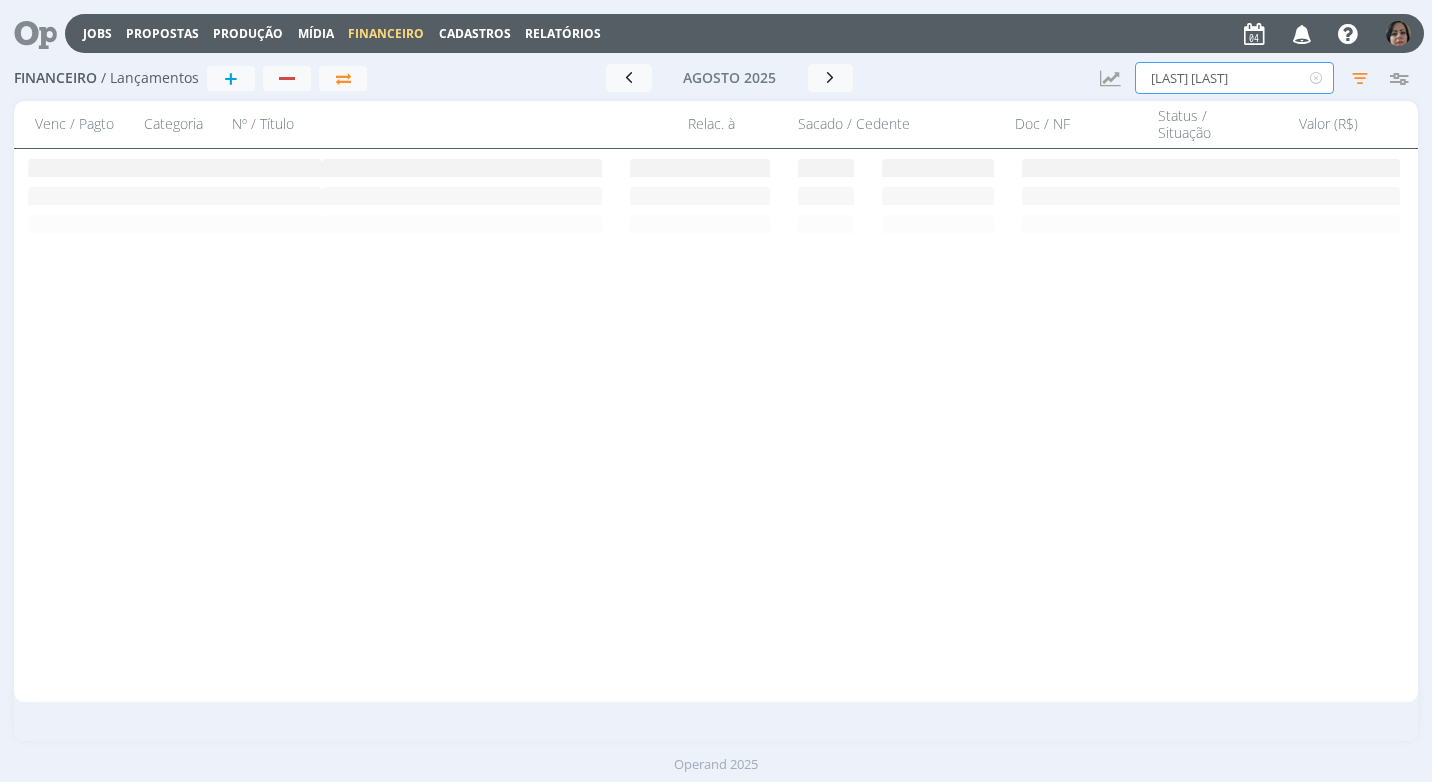 scroll, scrollTop: 0, scrollLeft: 0, axis: both 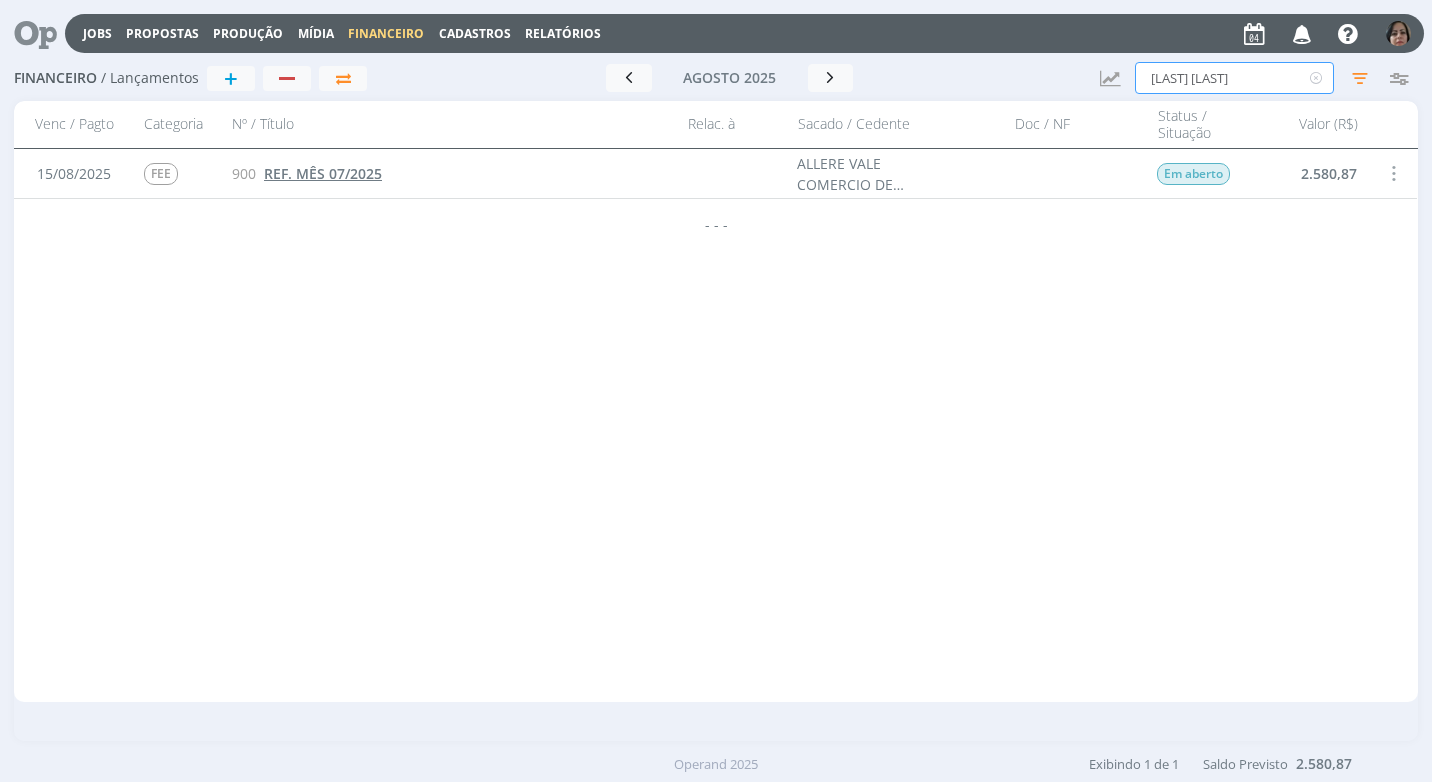 type on "[LAST] [LAST]" 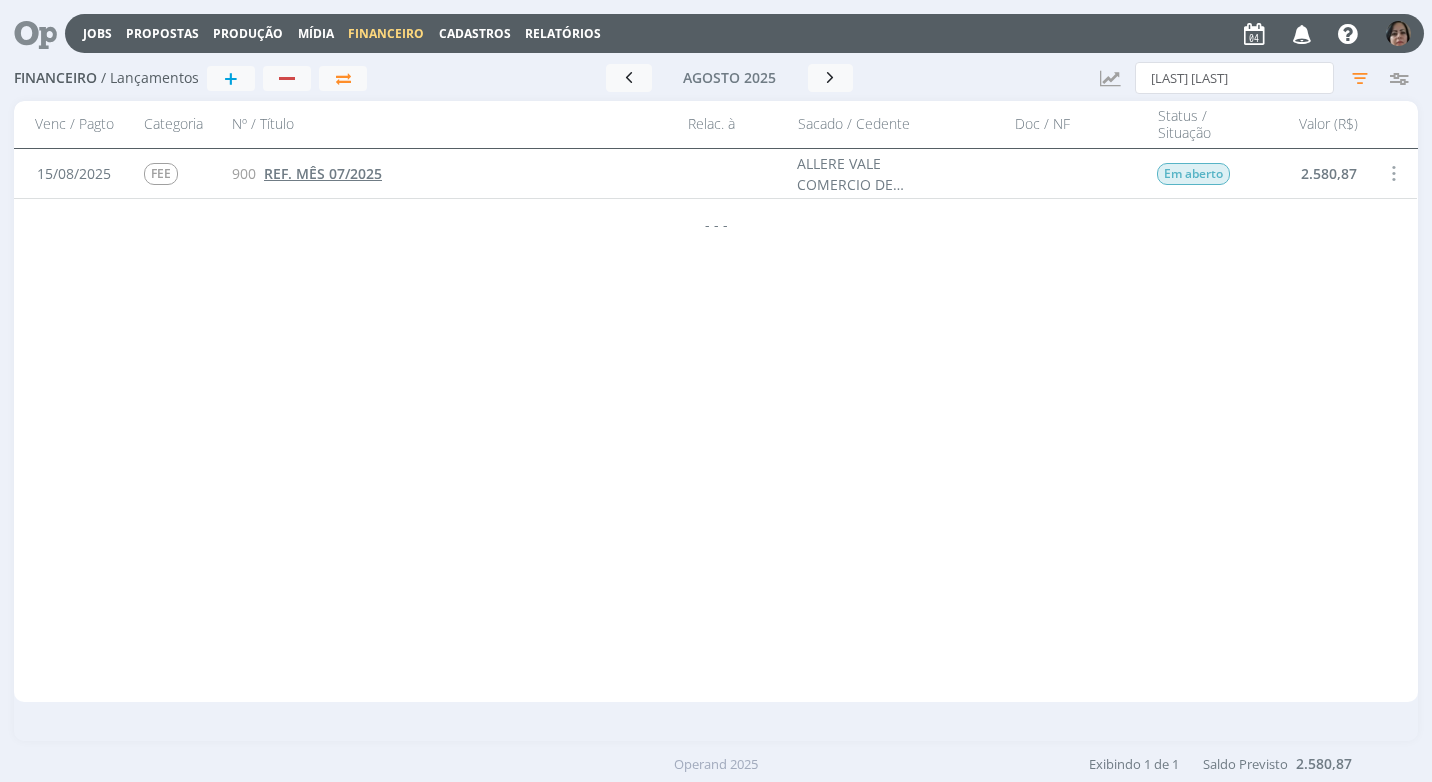 click on "REF. MÊS 07/2025" at bounding box center [323, 173] 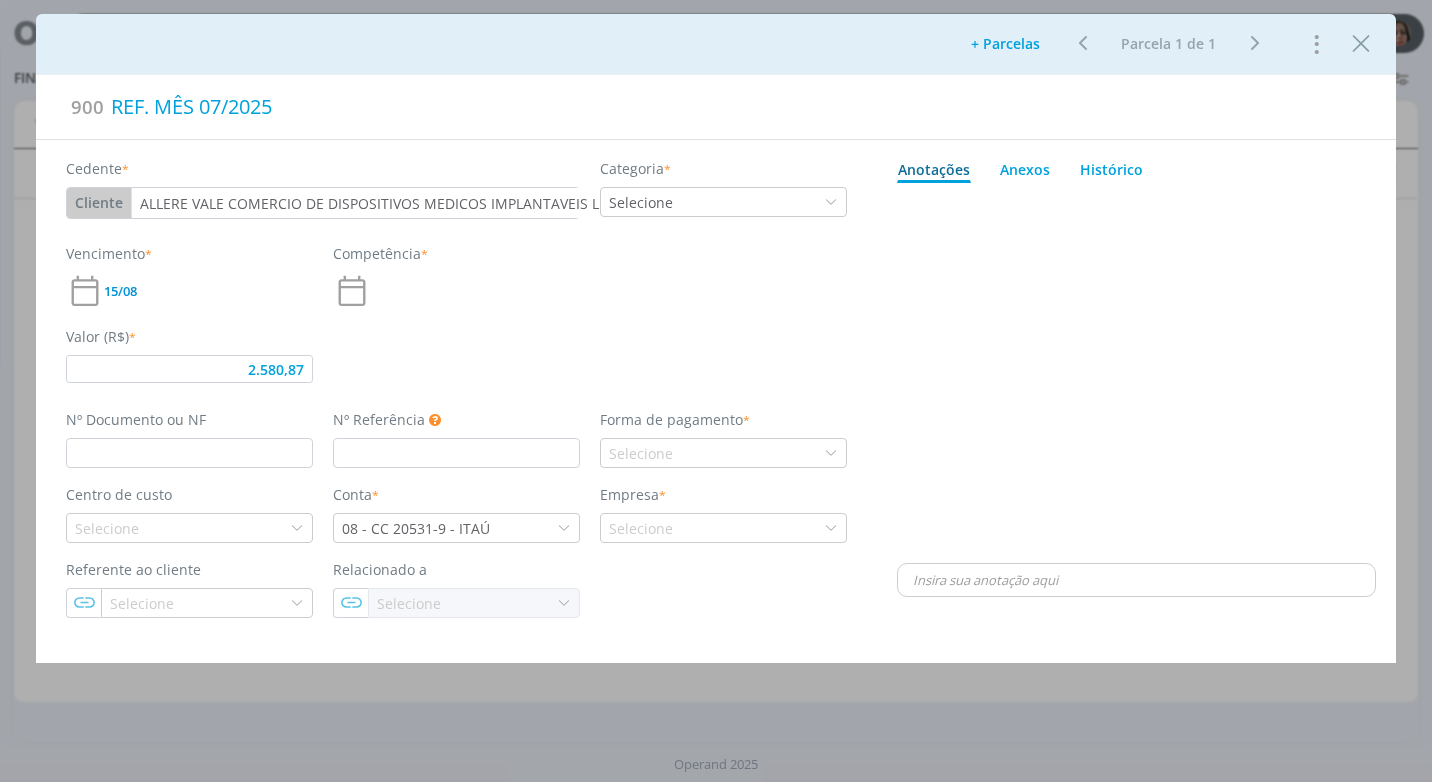 type on "2.580,87" 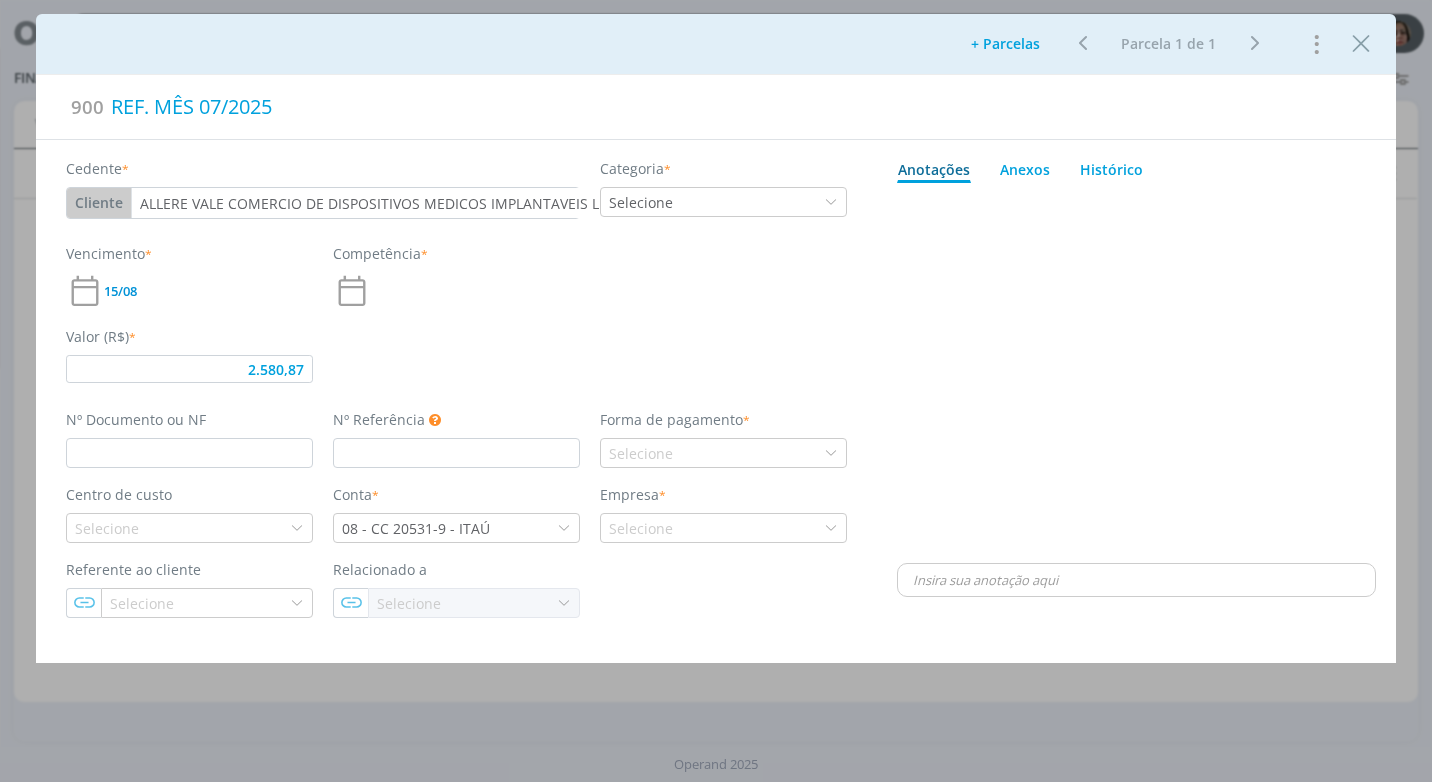 type on "07/25" 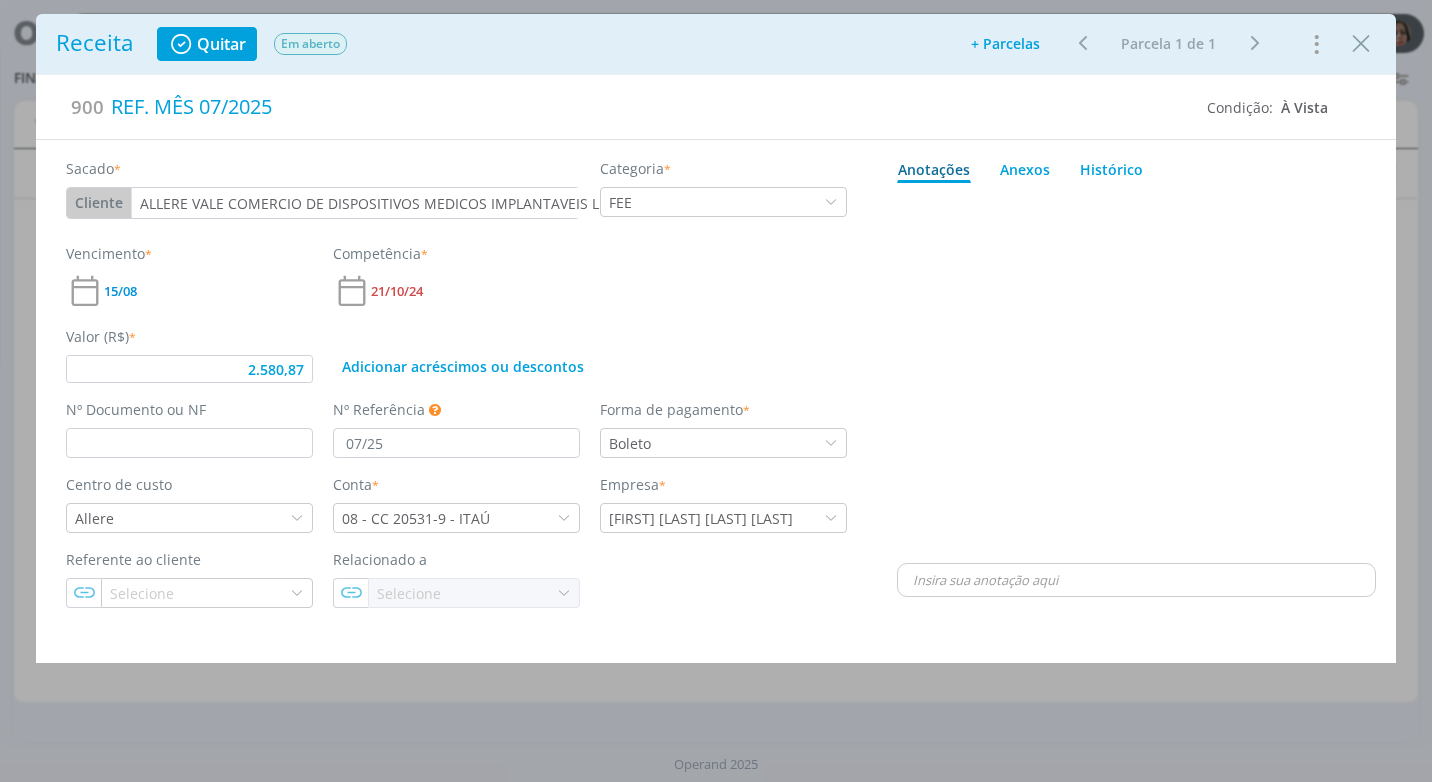 type on "2.580,87" 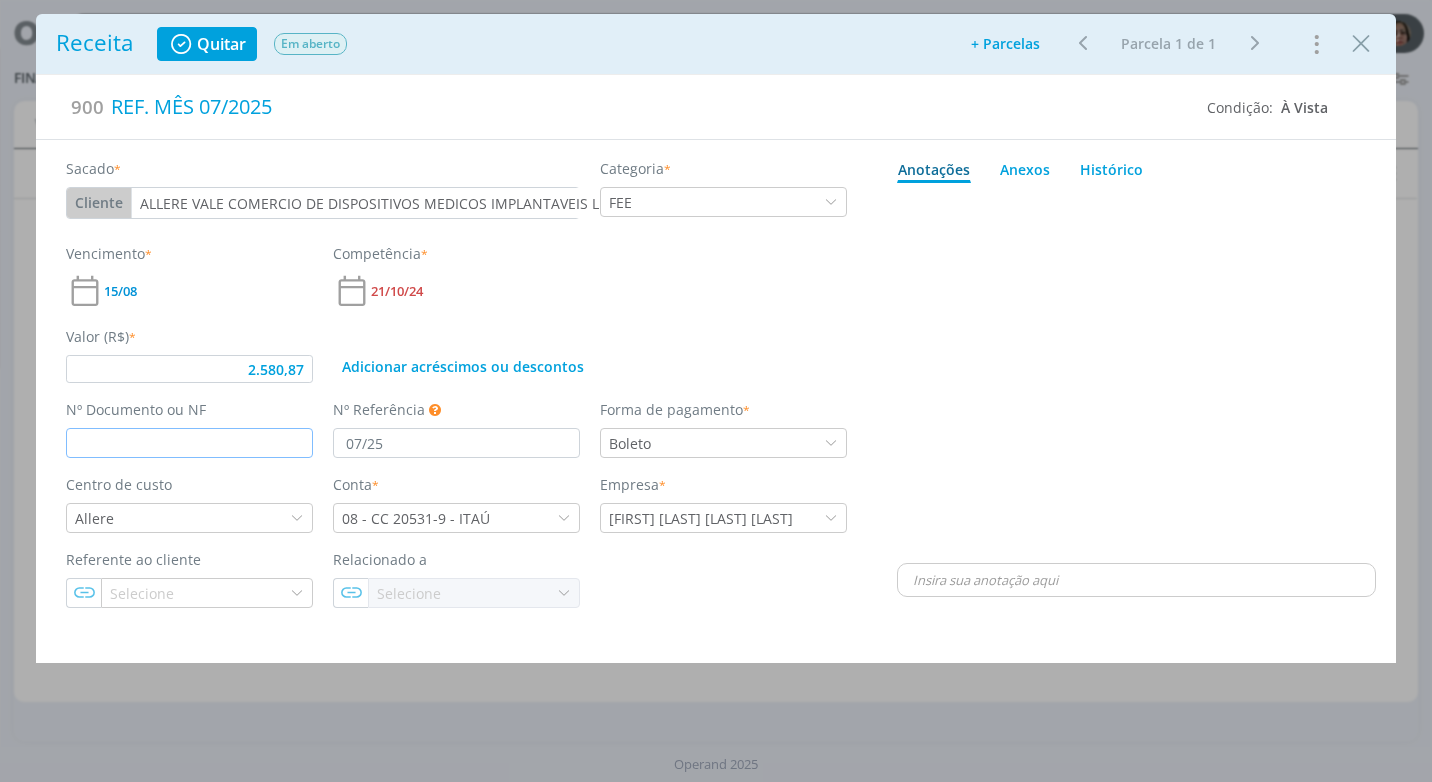drag, startPoint x: 204, startPoint y: 433, endPoint x: 223, endPoint y: 431, distance: 19.104973 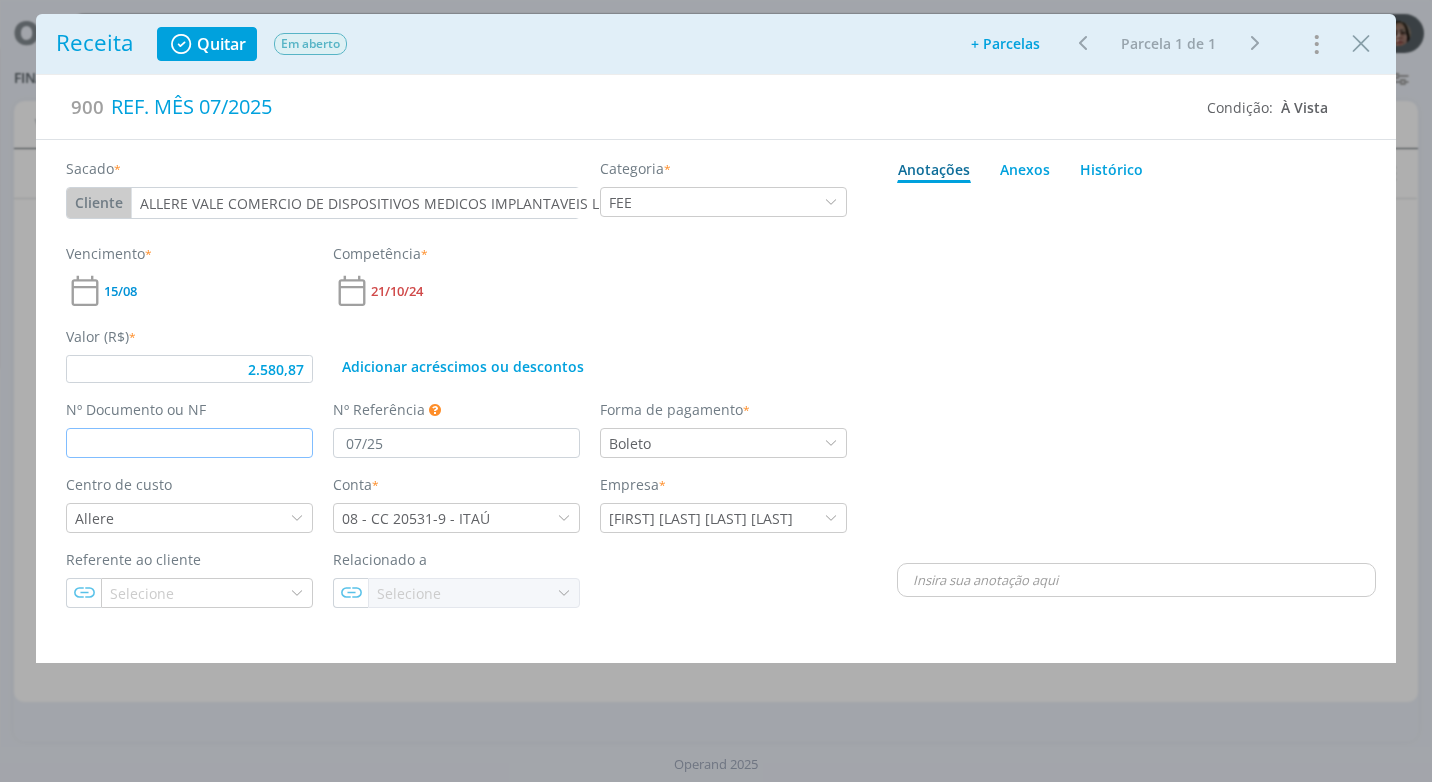 paste on "663" 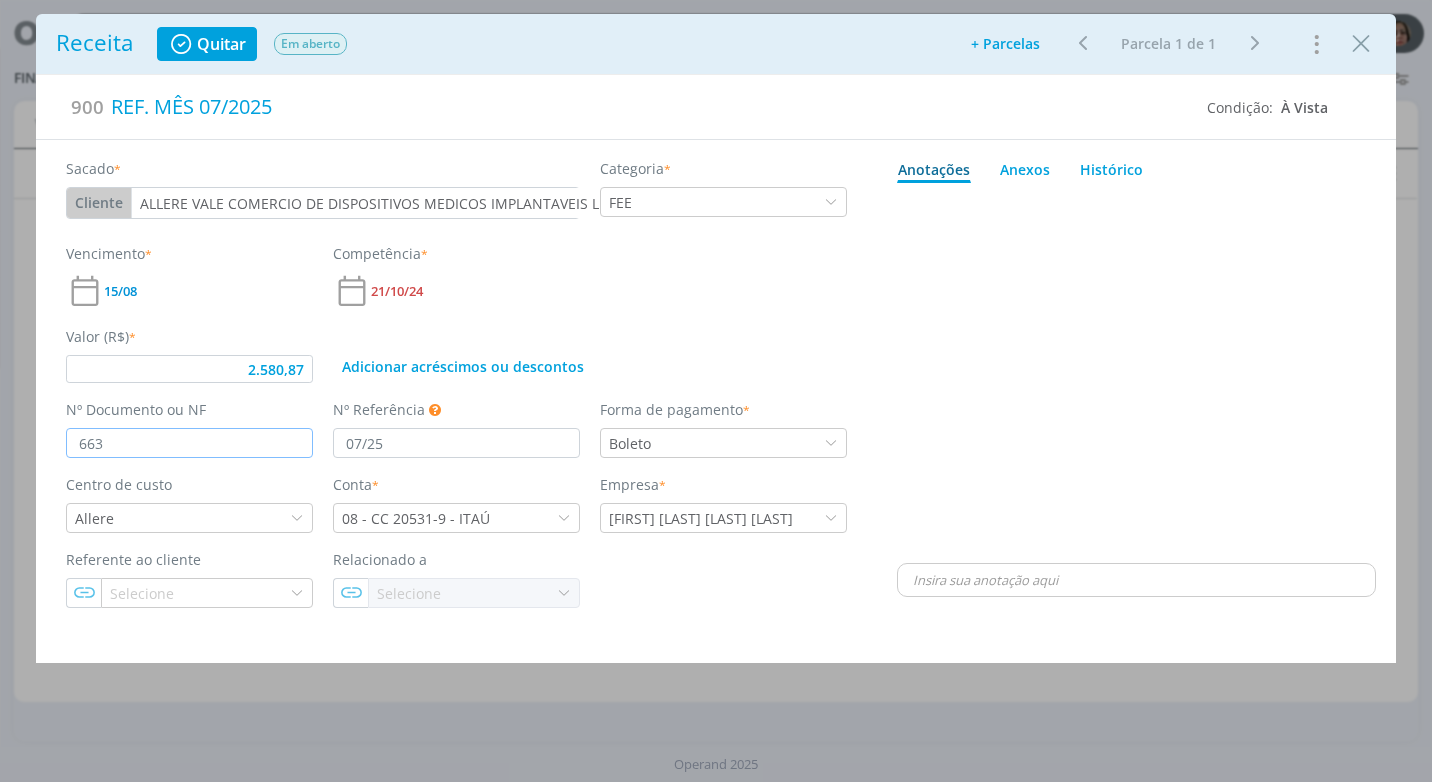 type on "2.580,87" 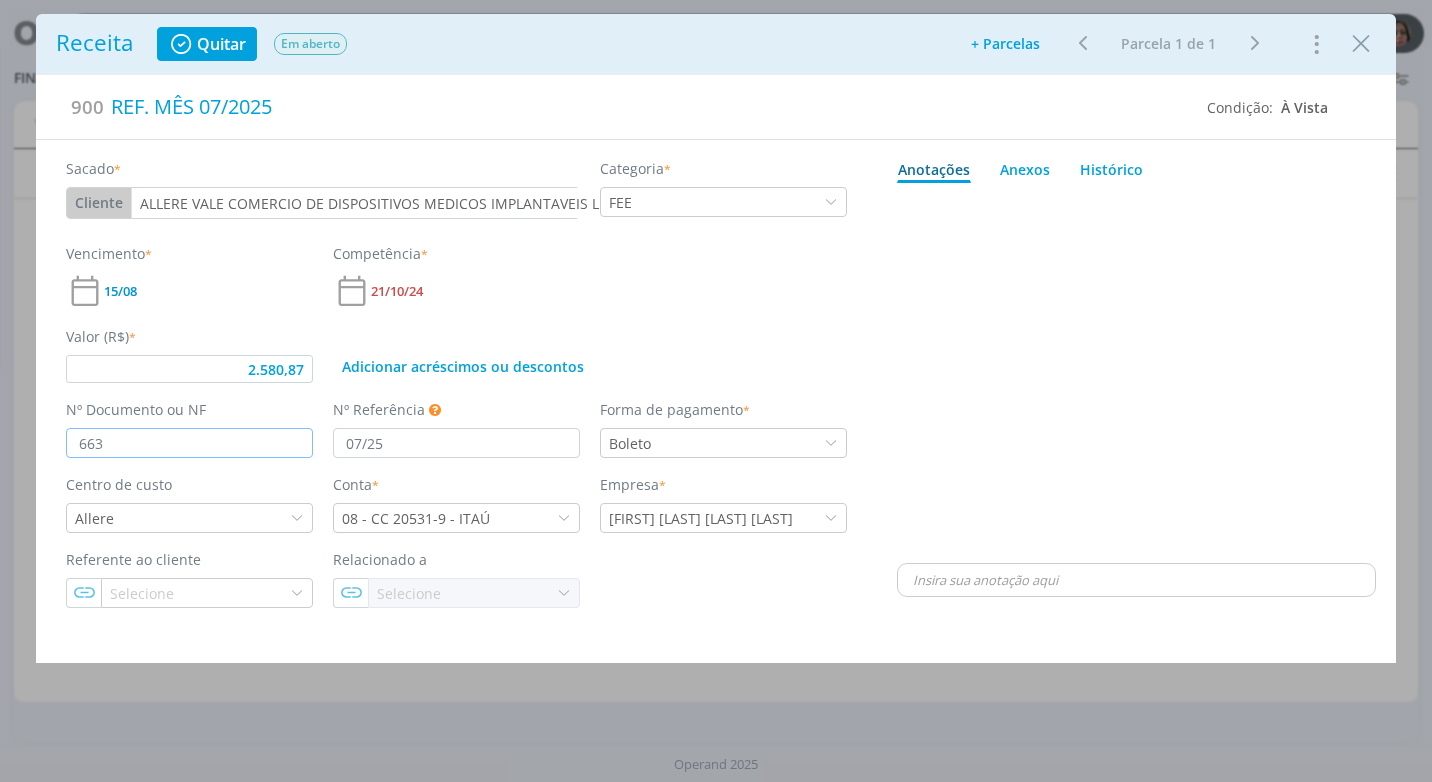 type on "663" 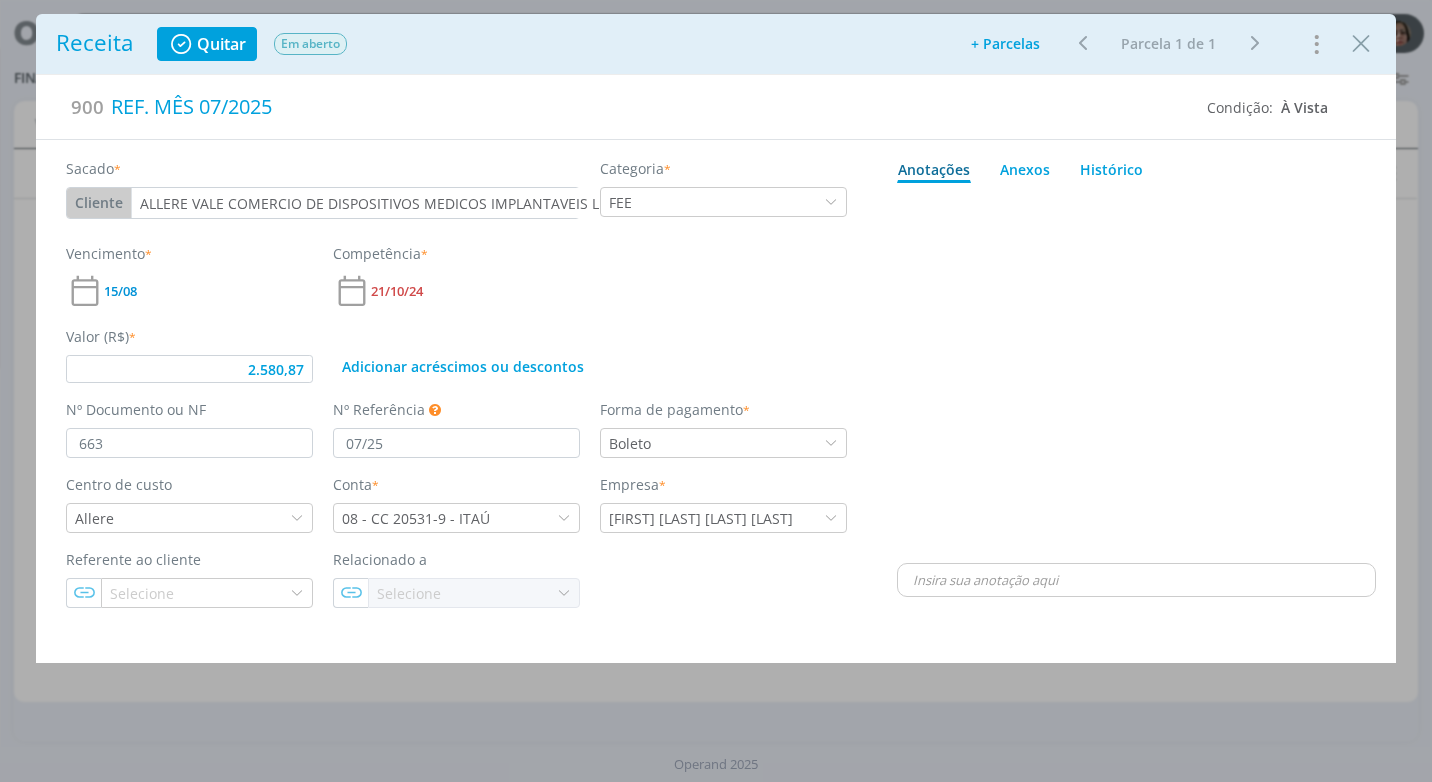 click at bounding box center [1136, 375] 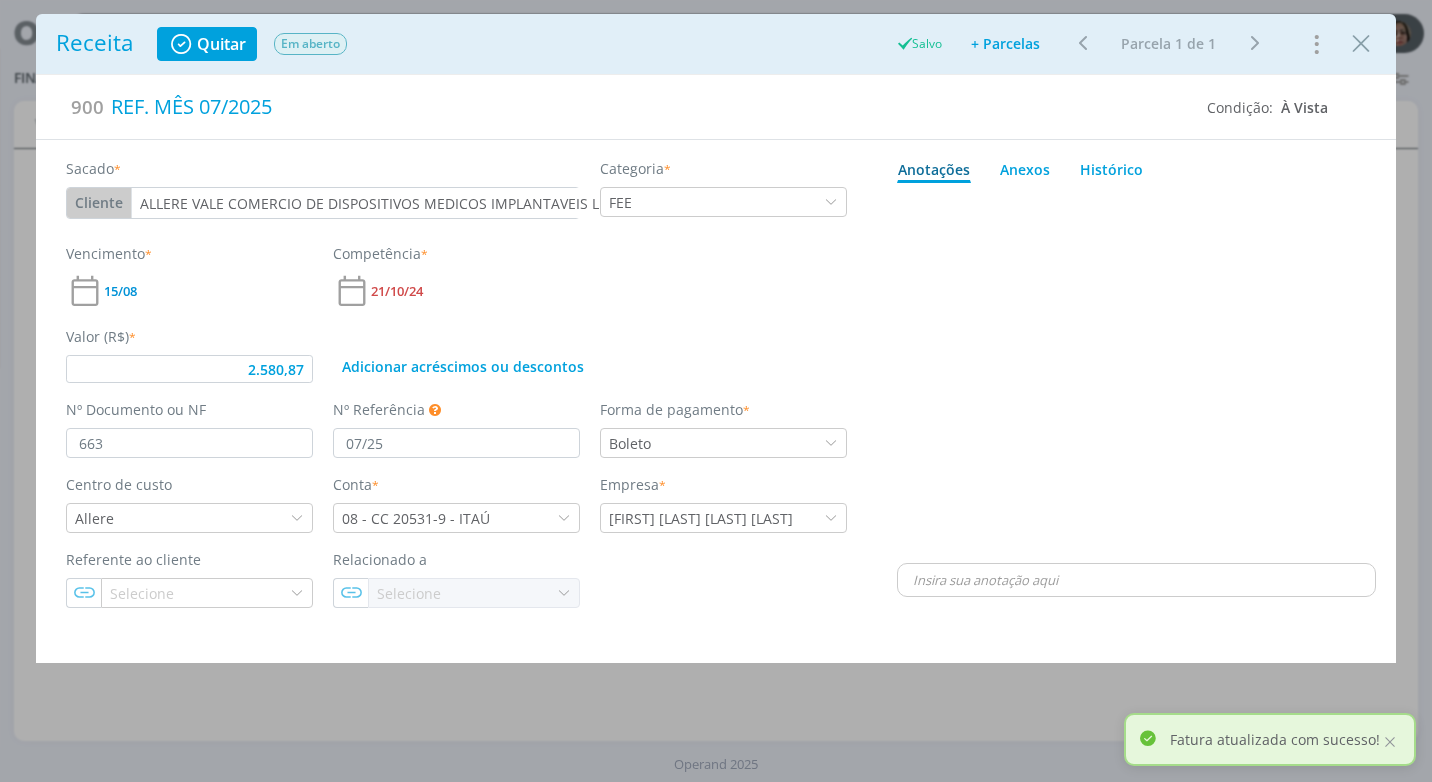type on "2.580,87" 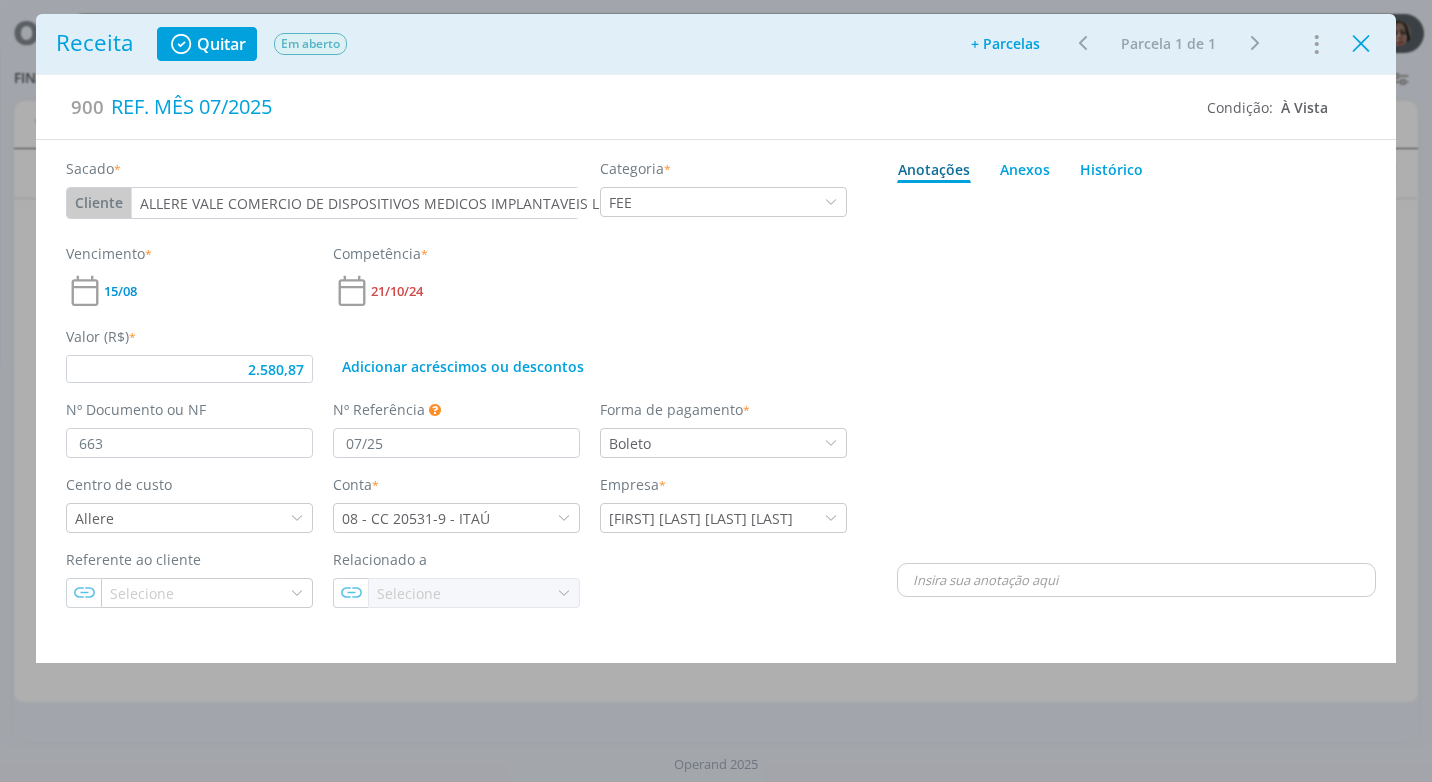 click at bounding box center (1361, 44) 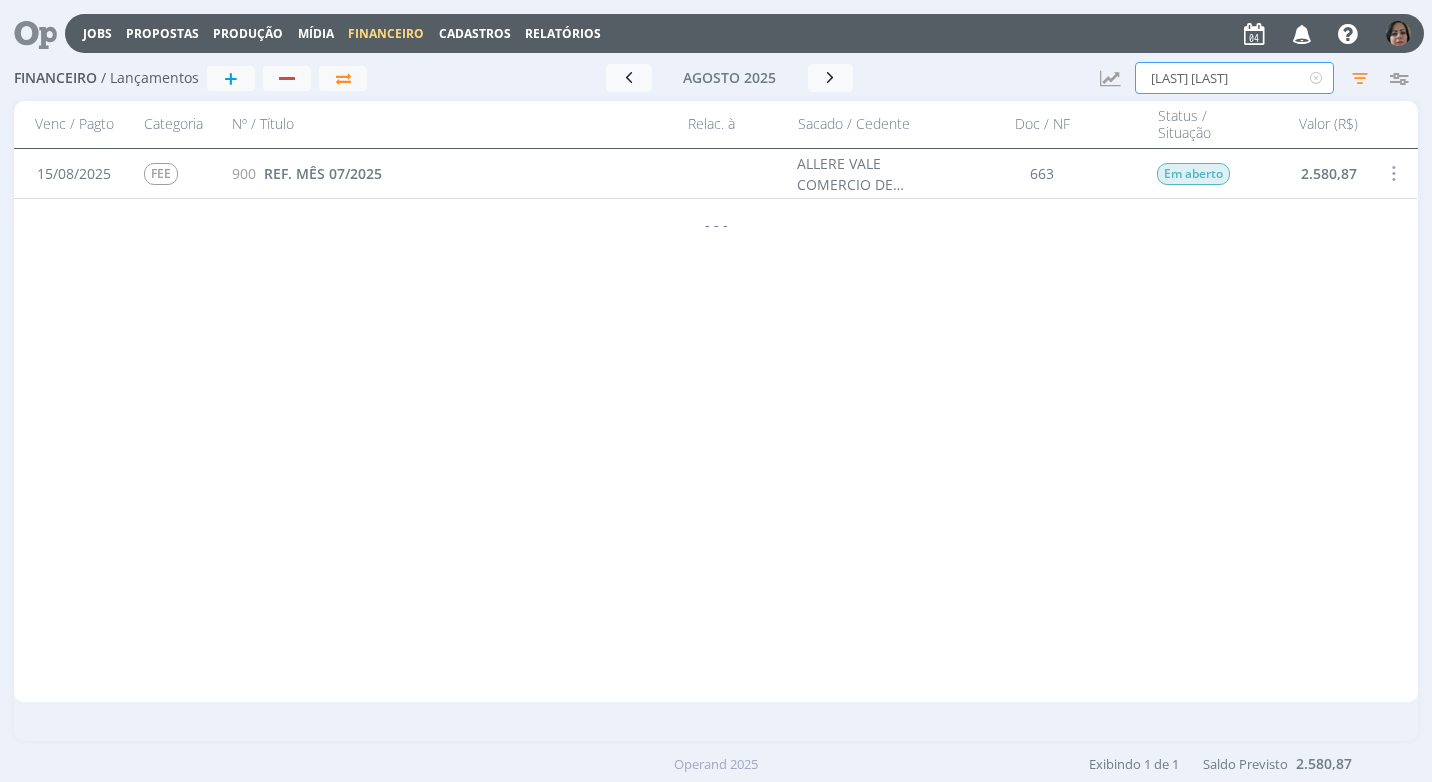 drag, startPoint x: 1223, startPoint y: 71, endPoint x: 1245, endPoint y: 20, distance: 55.542778 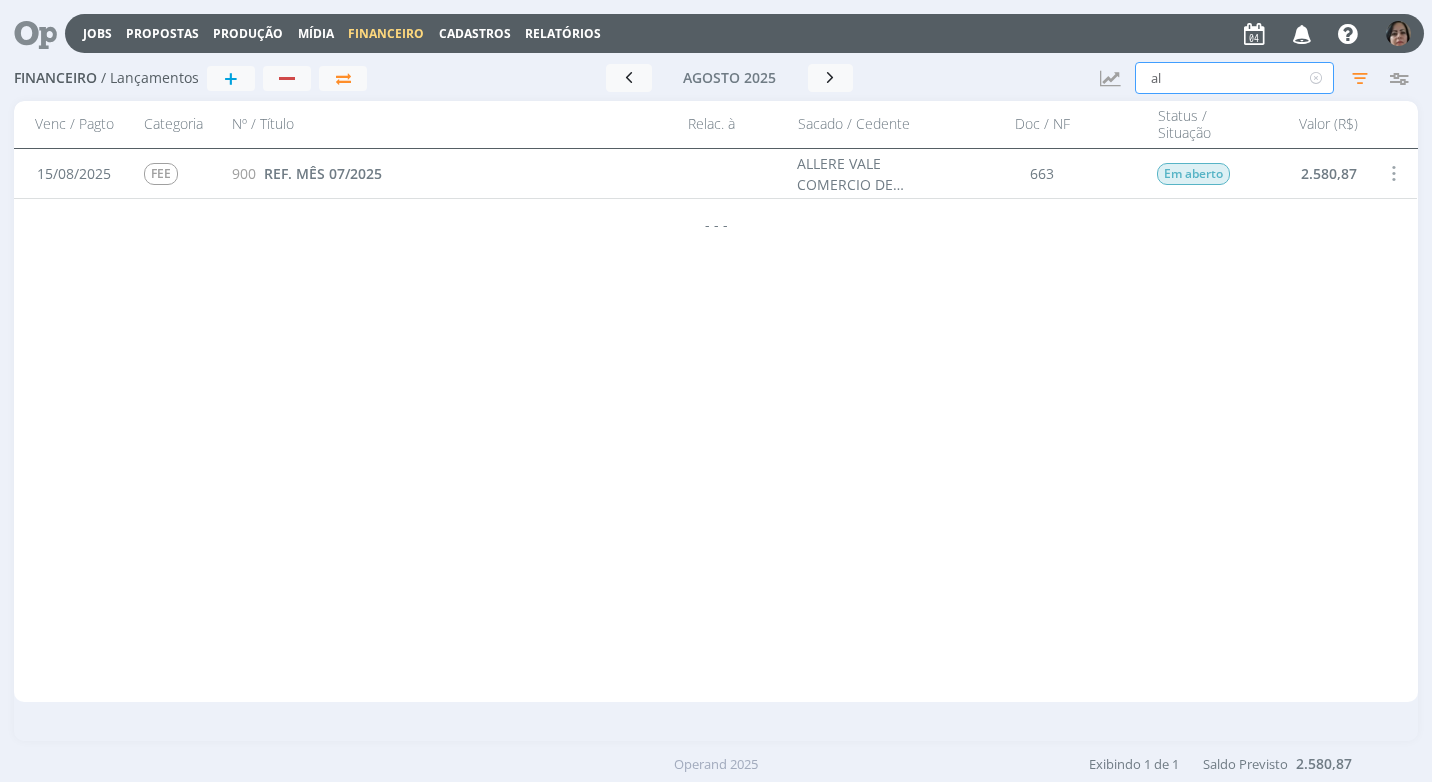 type on "a" 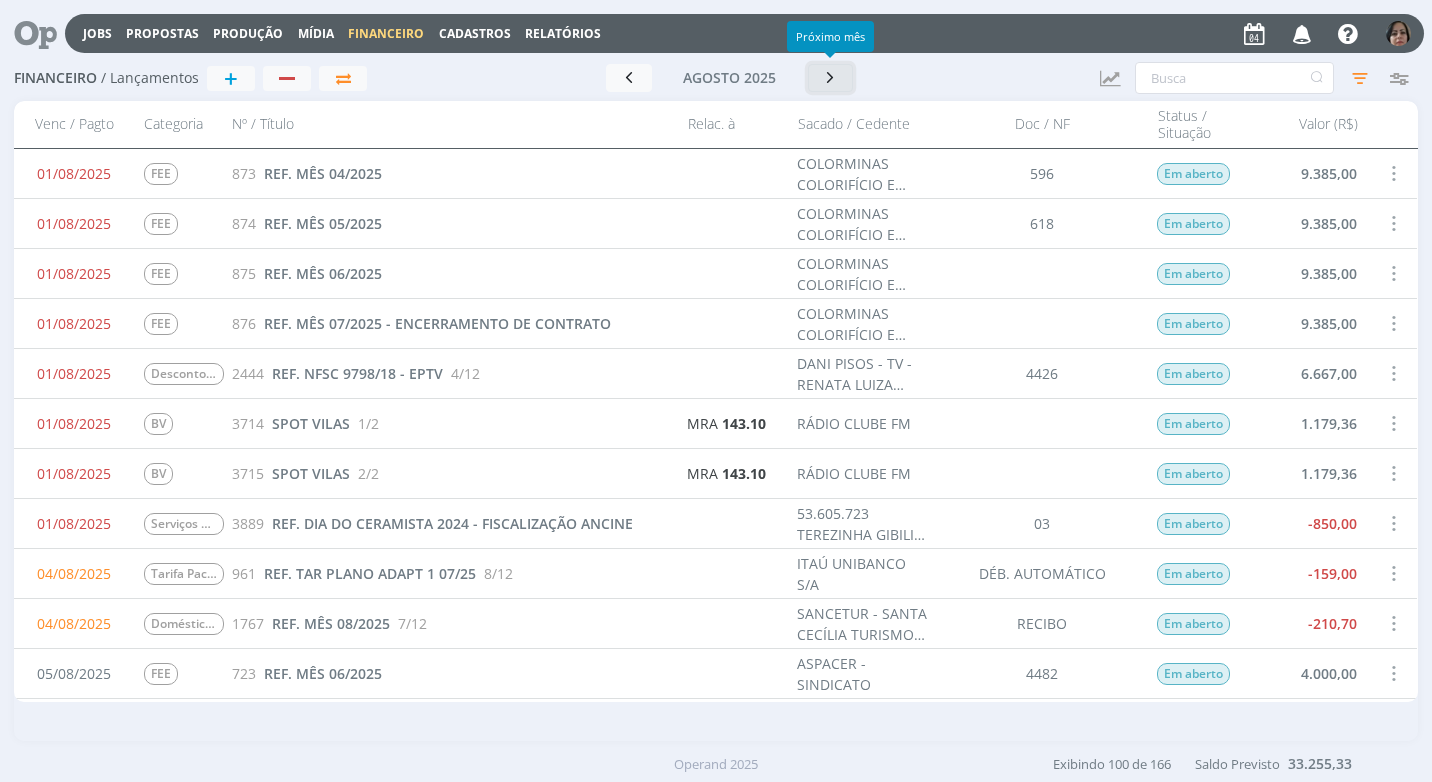 click at bounding box center [831, 77] 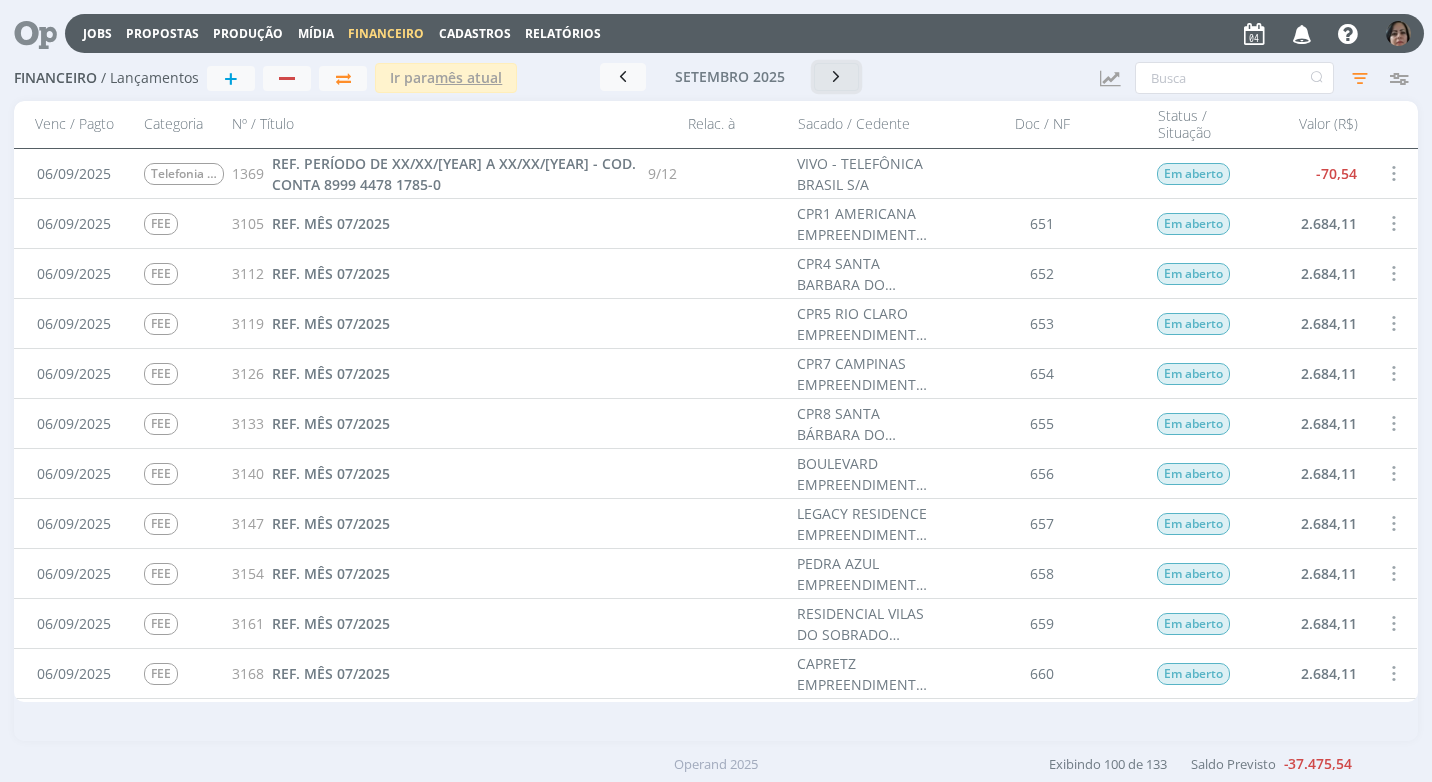 scroll, scrollTop: 1400, scrollLeft: 0, axis: vertical 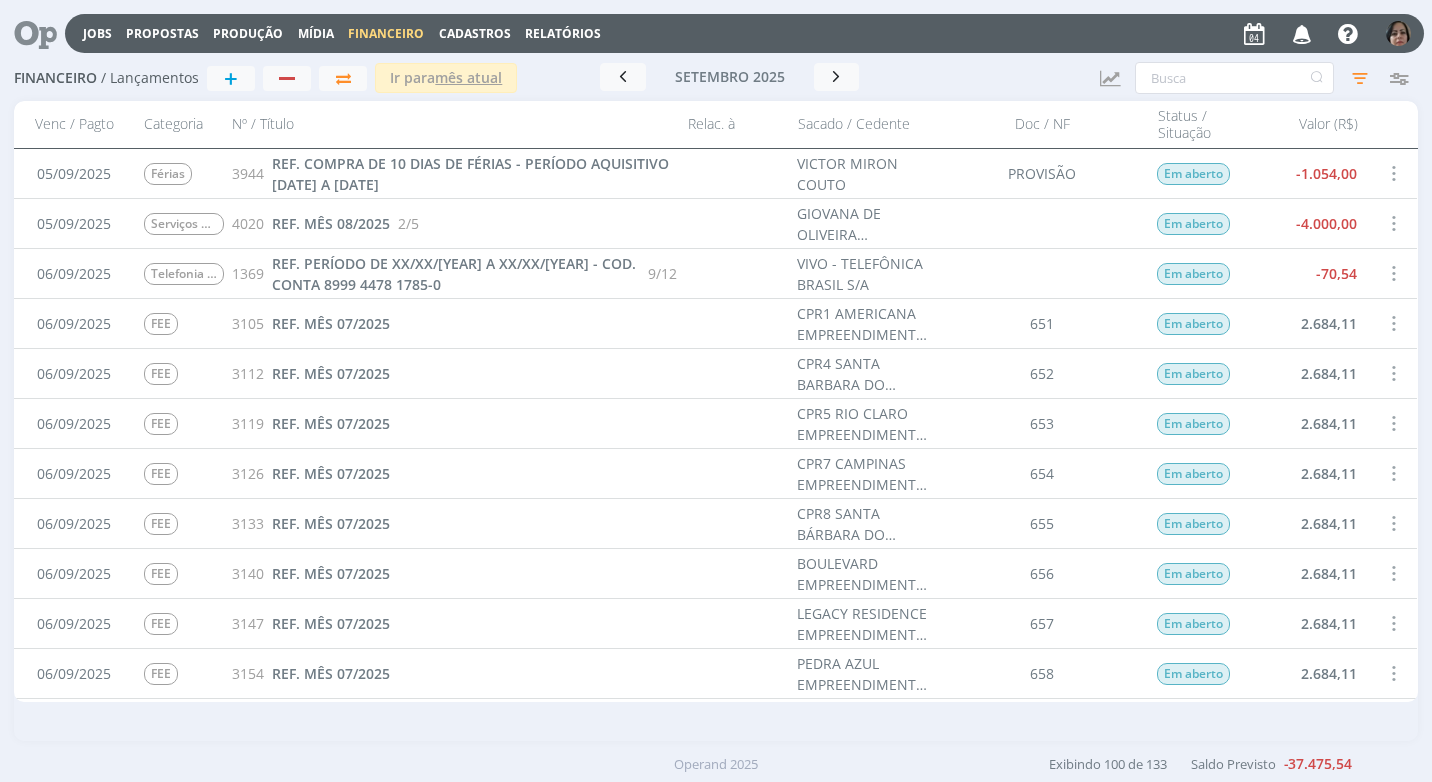 click at bounding box center (1393, 323) 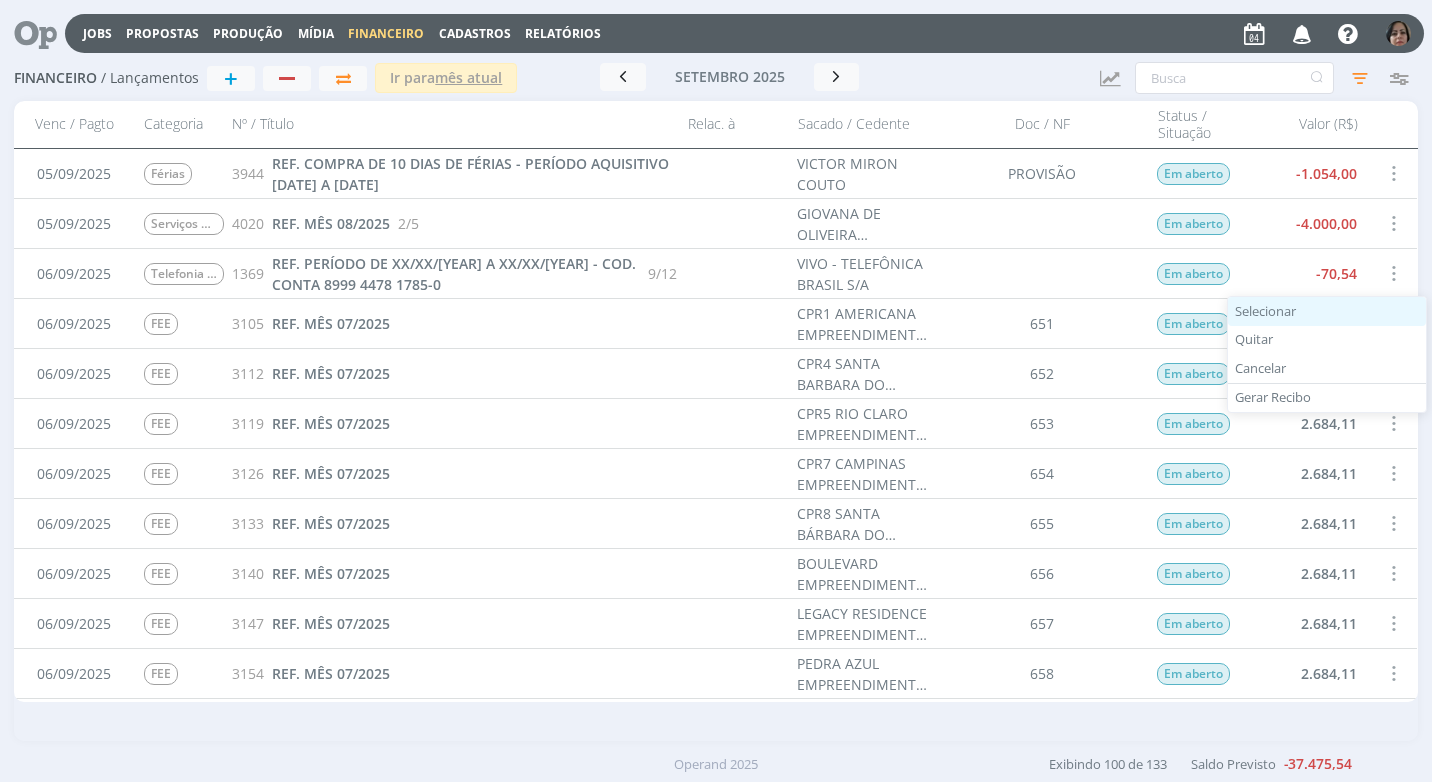 click on "Selecionar" at bounding box center (1327, 311) 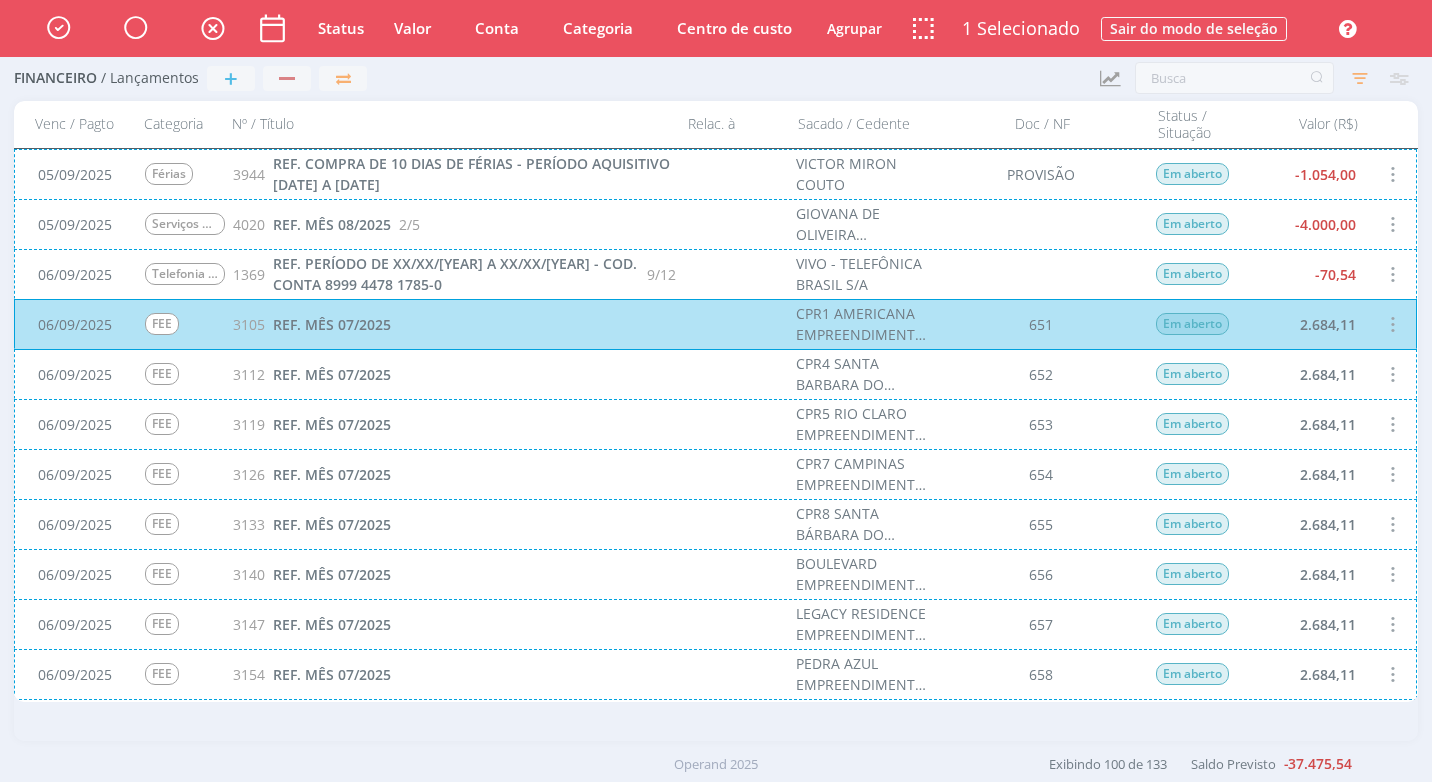 click on "[DATE]
FEE
3112
REF. MÊS [MONTH]/[YEAR]
CPR4 SANTA BARBARA DO OESTE EMPREENDIMENTO IMOBILIARIO
652
Em aberto
2.684,11" at bounding box center [715, 374] 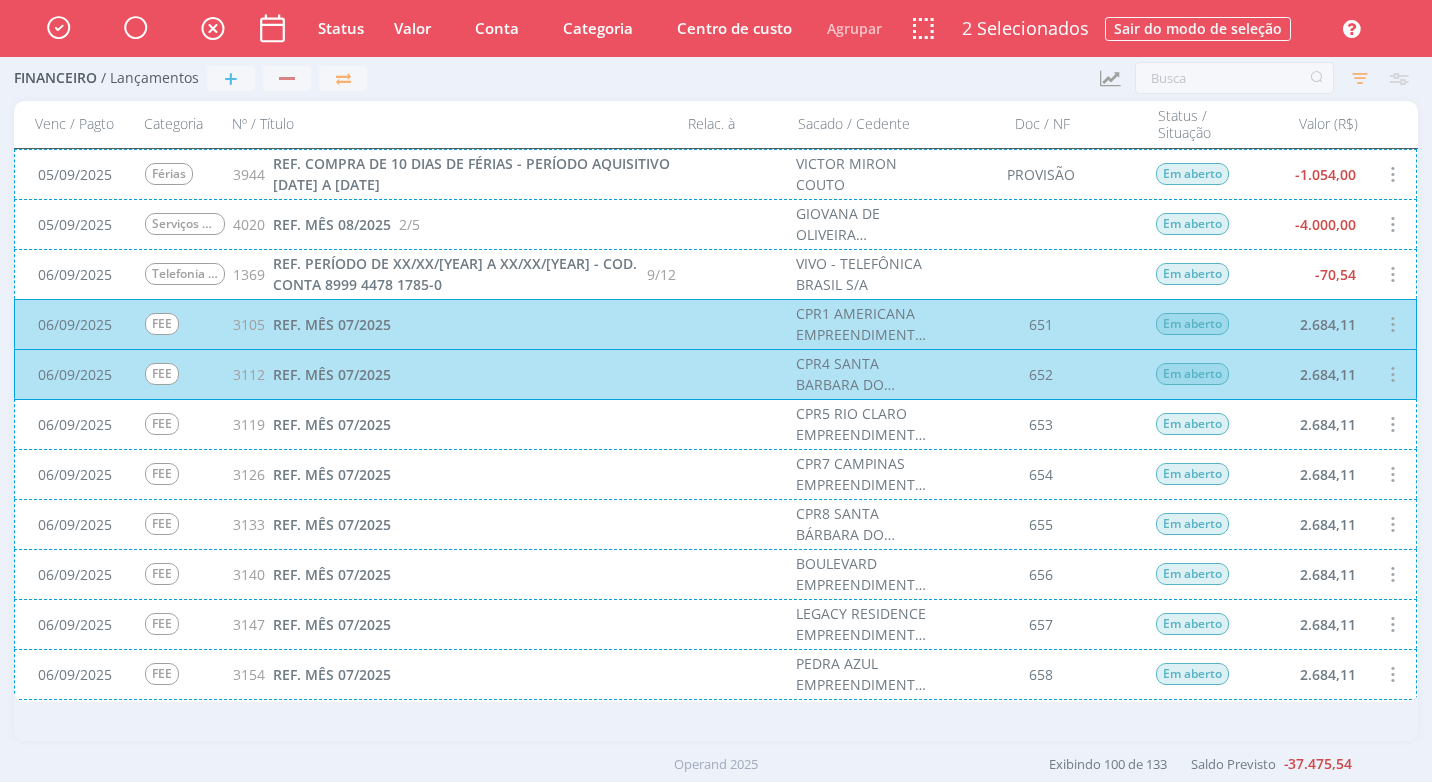 drag, startPoint x: 1382, startPoint y: 428, endPoint x: 1369, endPoint y: 480, distance: 53.600372 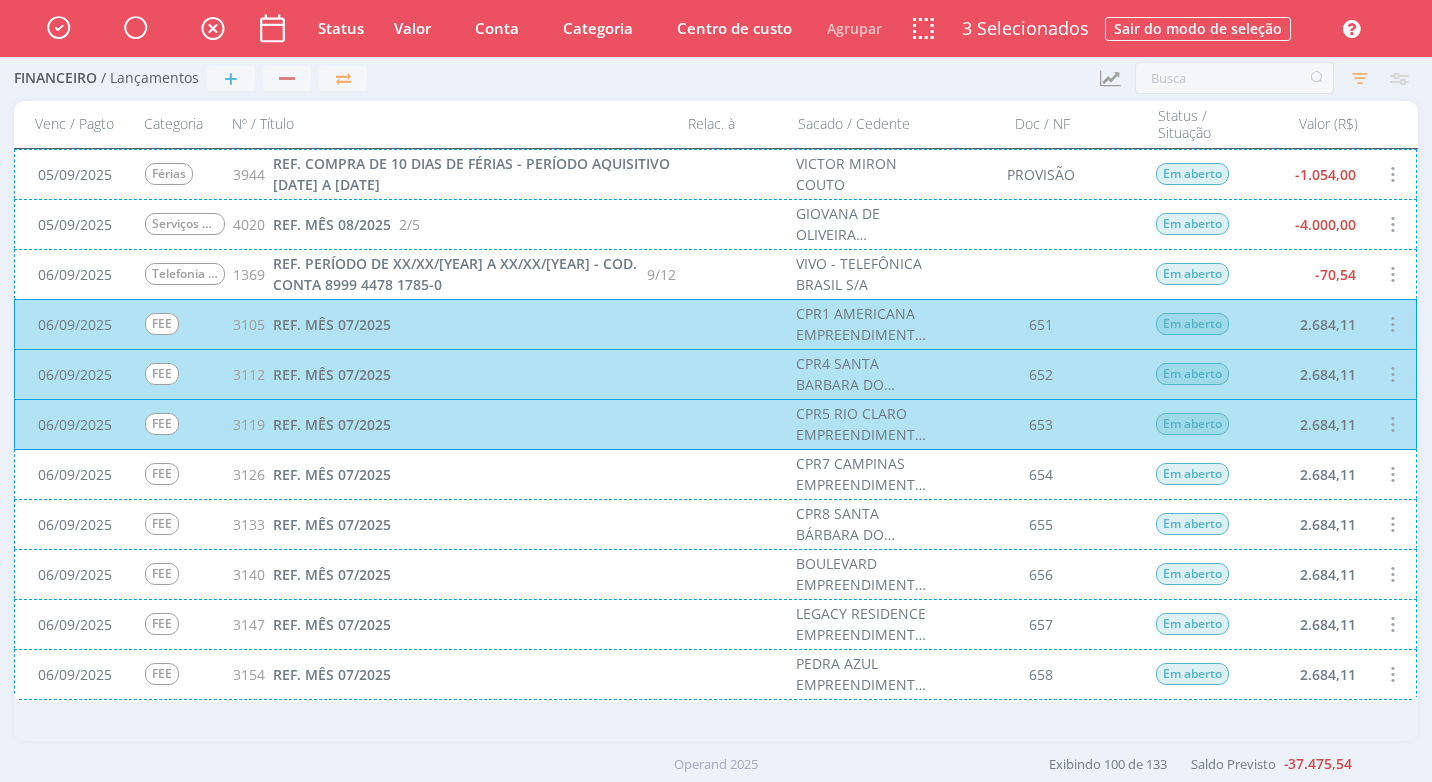 drag, startPoint x: 1382, startPoint y: 484, endPoint x: 1401, endPoint y: 487, distance: 19.235384 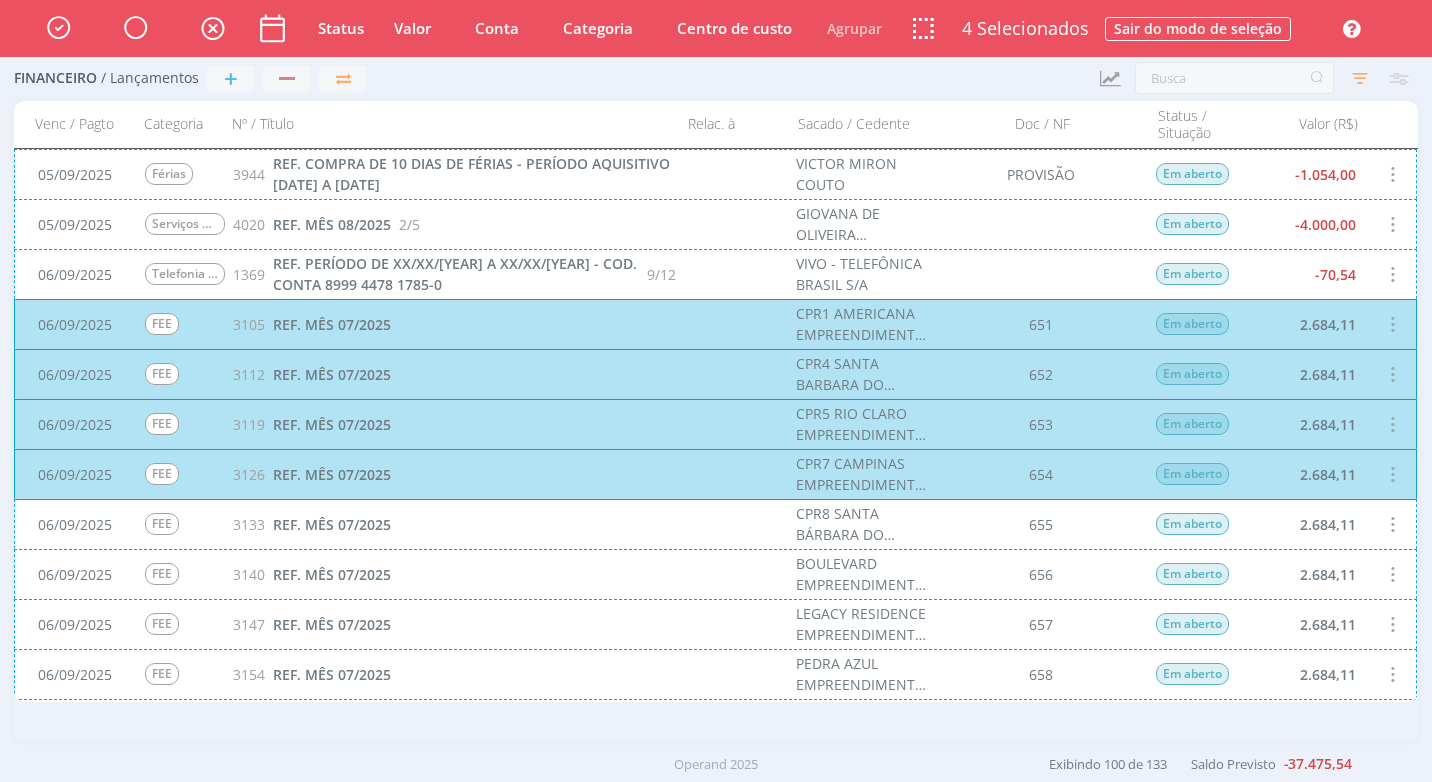 drag, startPoint x: 1340, startPoint y: 530, endPoint x: 1358, endPoint y: 595, distance: 67.44627 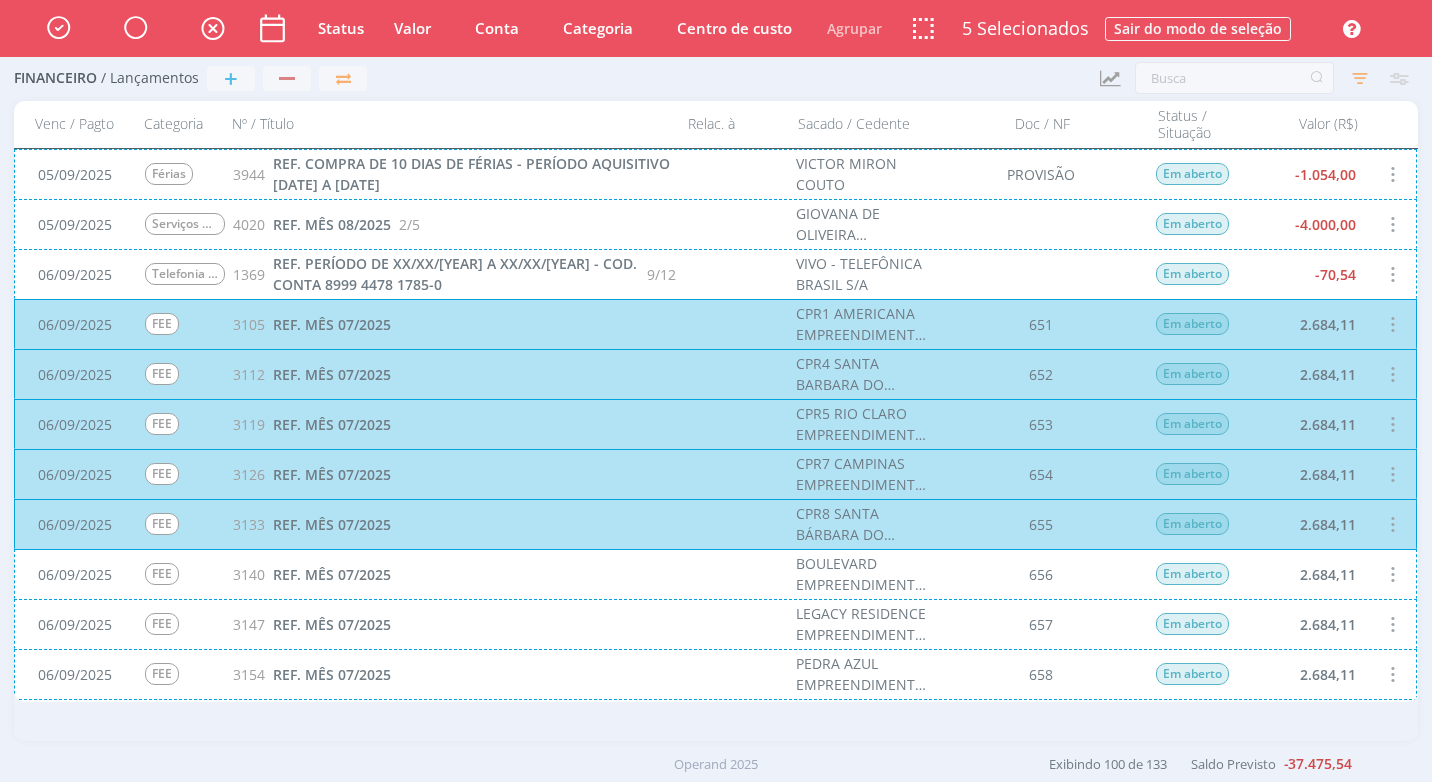 click on "[DATE]
FEE
3140
REF. MÊS [MONTH]/[YEAR]
BOULEVARD EMPREENDIMENTOS IMOBILIÁRIO SPE LTDA
656
Em aberto
2.684,11" at bounding box center [715, 574] 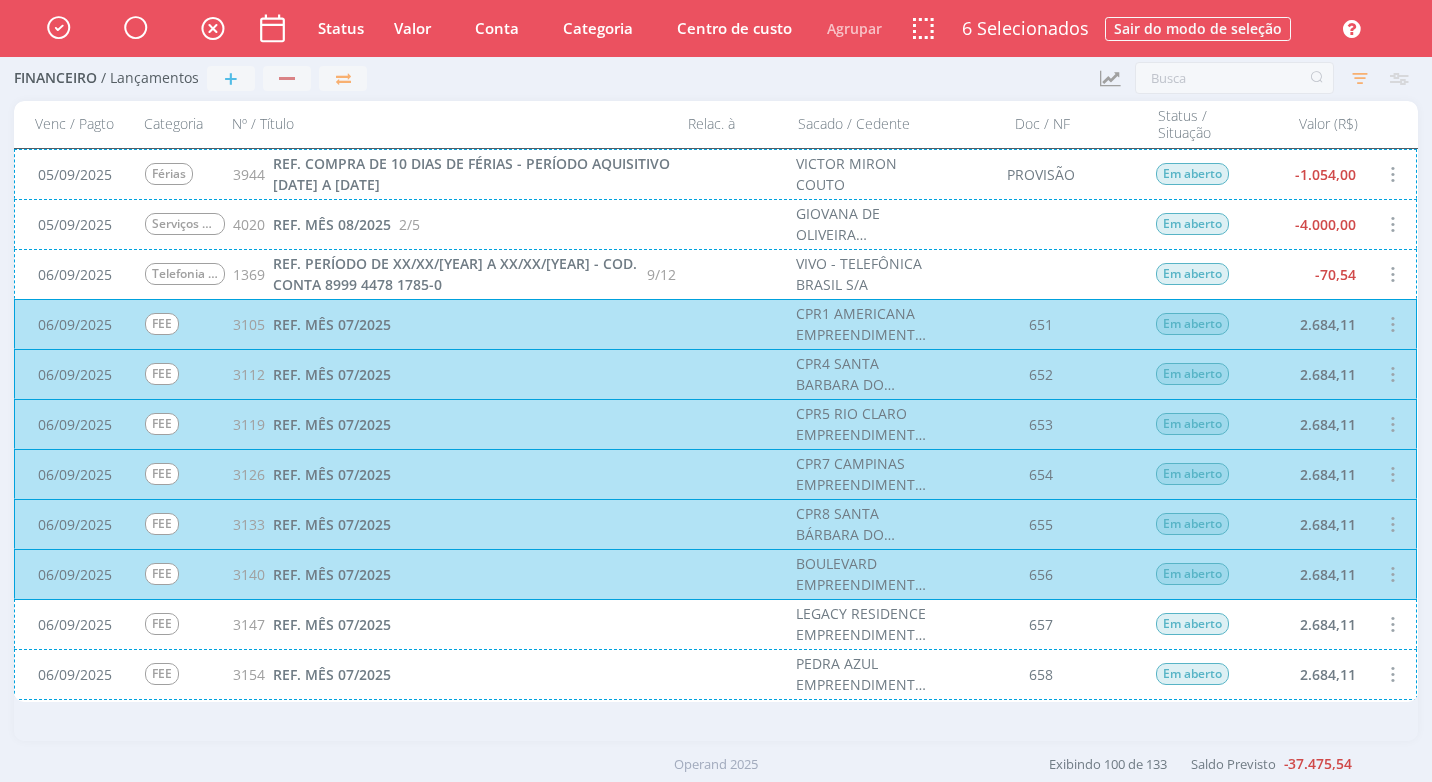 scroll, scrollTop: 1600, scrollLeft: 0, axis: vertical 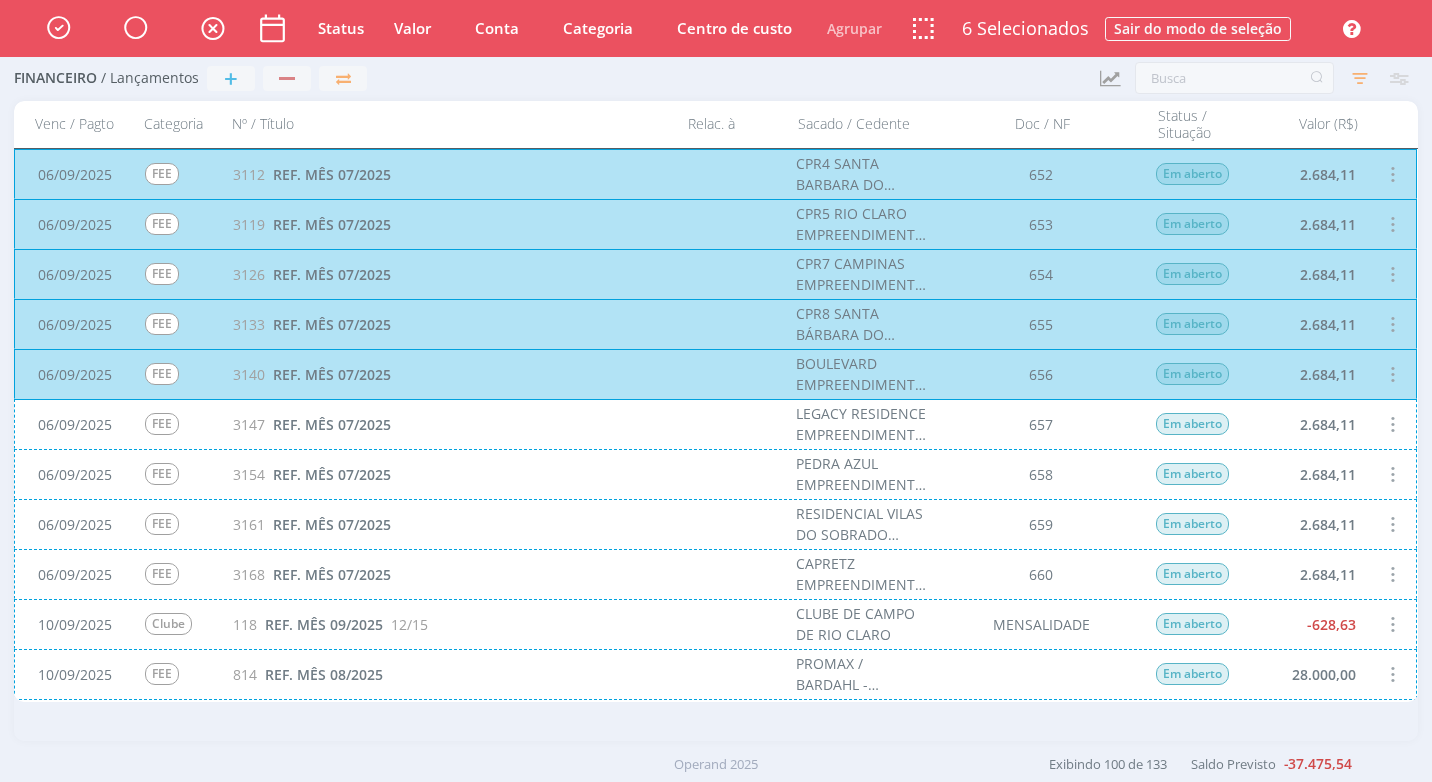drag, startPoint x: 1352, startPoint y: 421, endPoint x: 1345, endPoint y: 503, distance: 82.29824 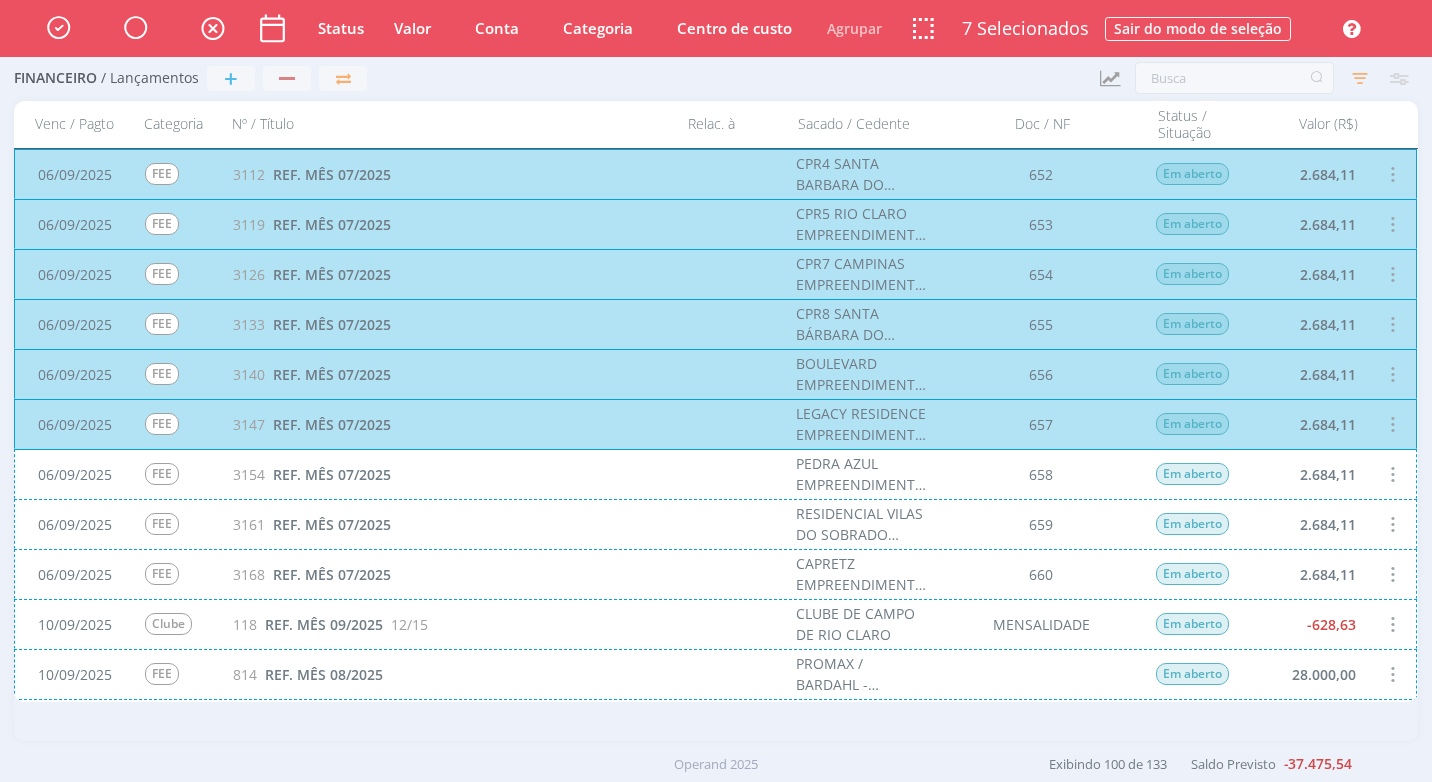 drag, startPoint x: 1308, startPoint y: 484, endPoint x: 1313, endPoint y: 517, distance: 33.37664 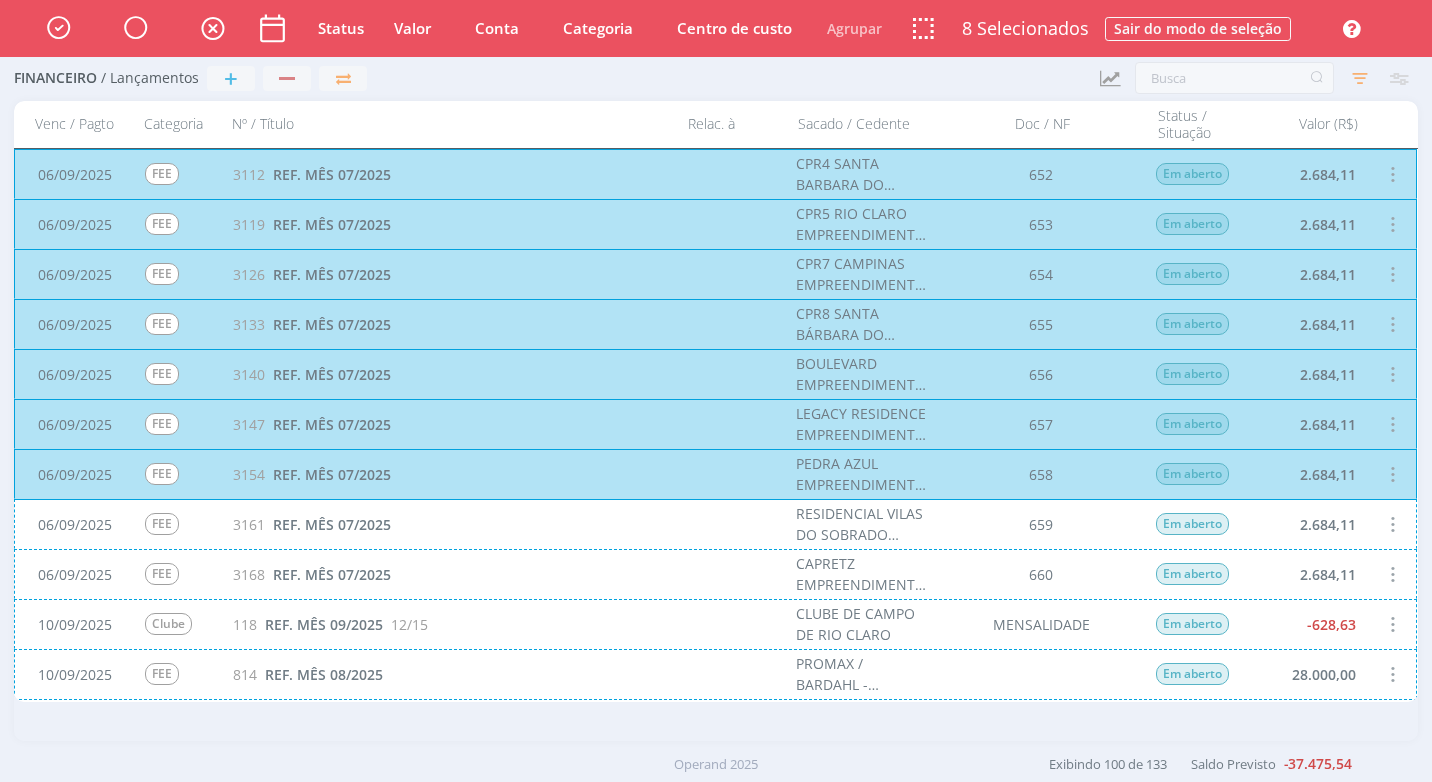 drag, startPoint x: 1332, startPoint y: 522, endPoint x: 1348, endPoint y: 568, distance: 48.703182 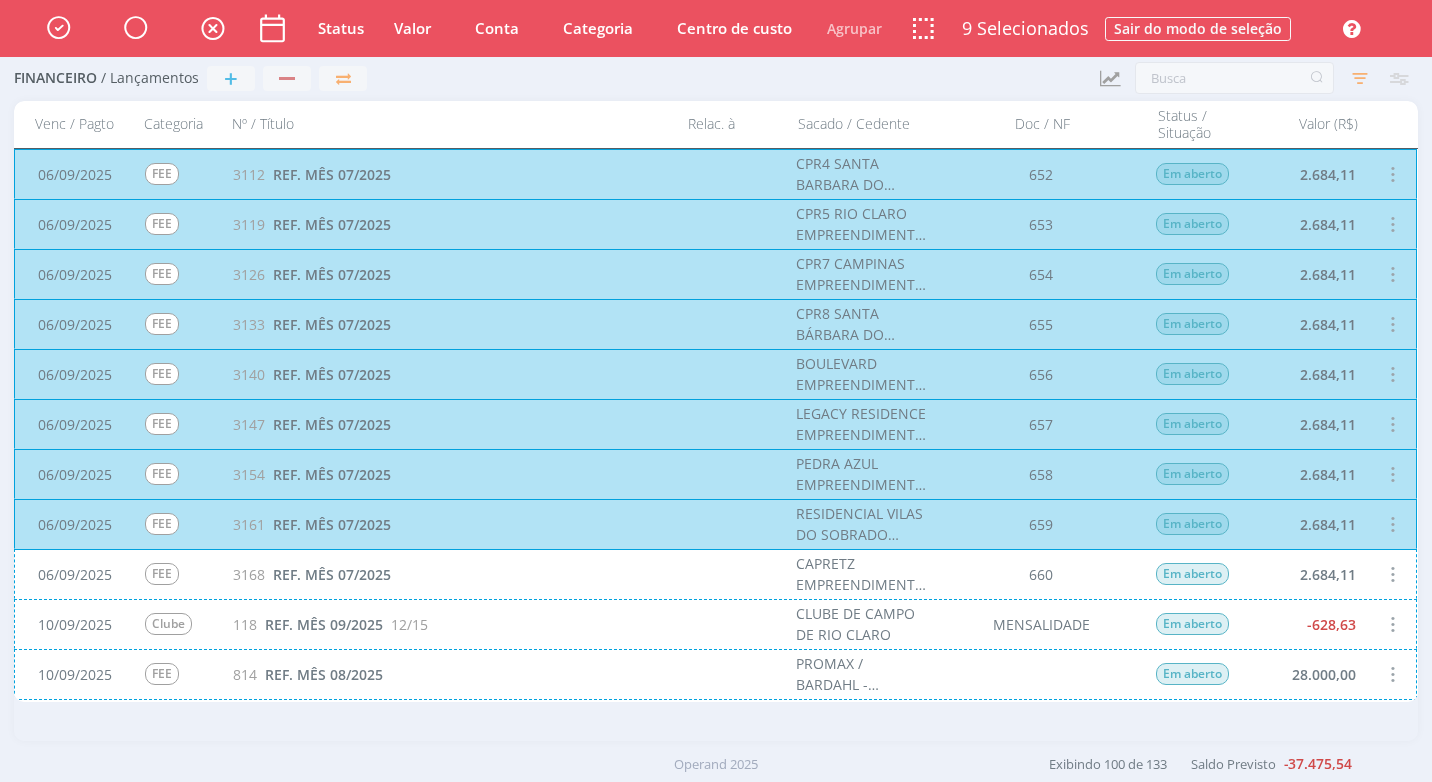 click on "[DATE]
FEE
3168
REF. MÊS [MONTH]/[YEAR]
CAPRETZ EMPREENDIMENTOS IMOBILIARIOS LTDA
660
Em aberto
2.684,11" at bounding box center [715, 574] 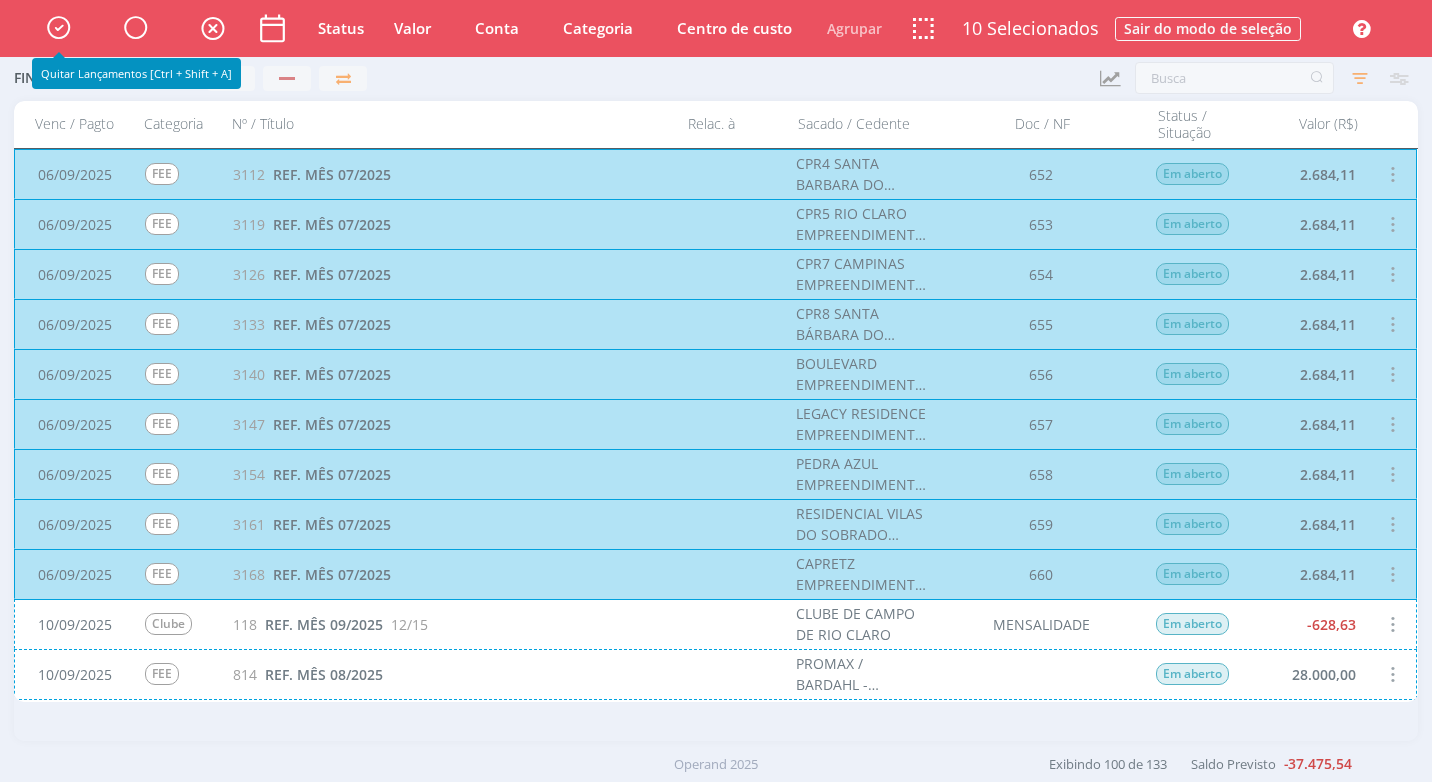 click at bounding box center [58, 27] 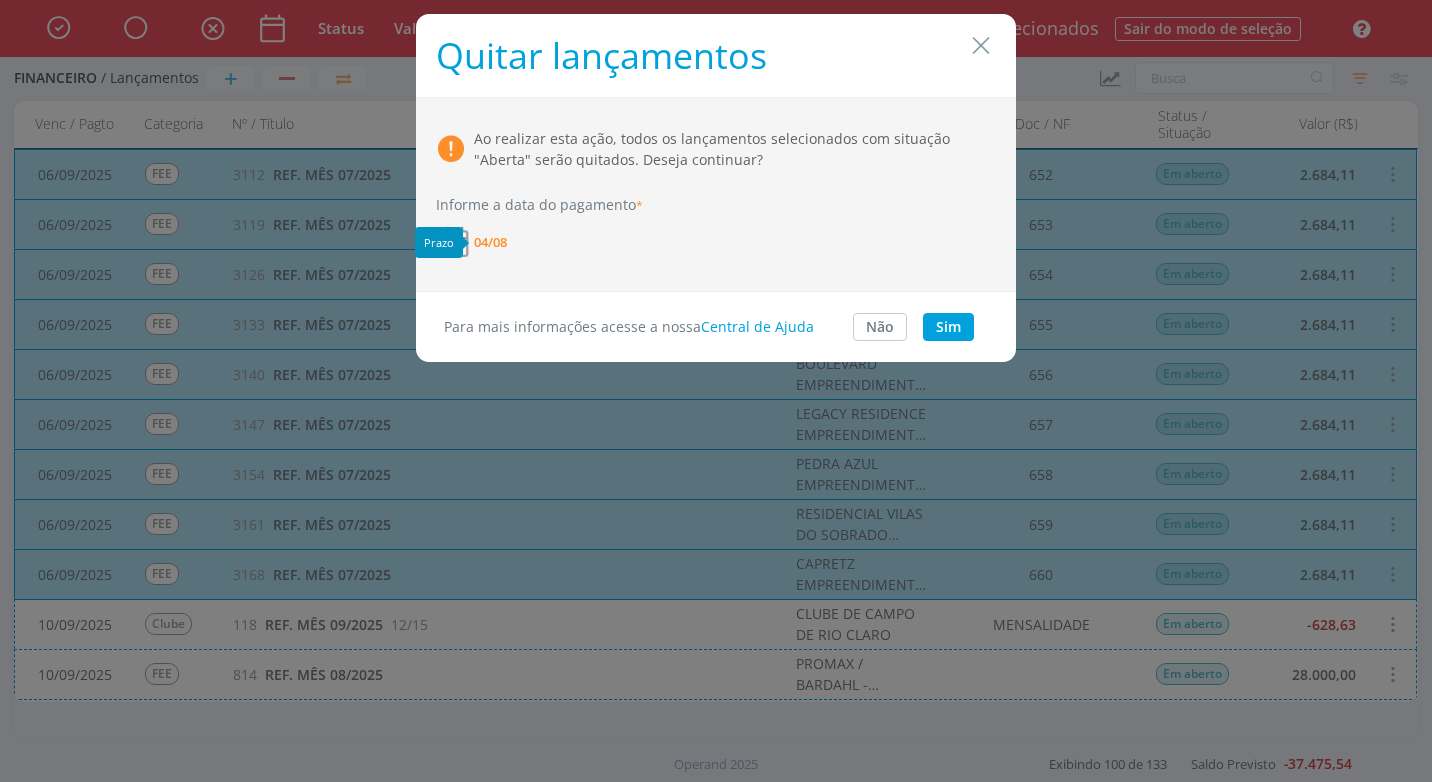 click on "04/08" at bounding box center (490, 242) 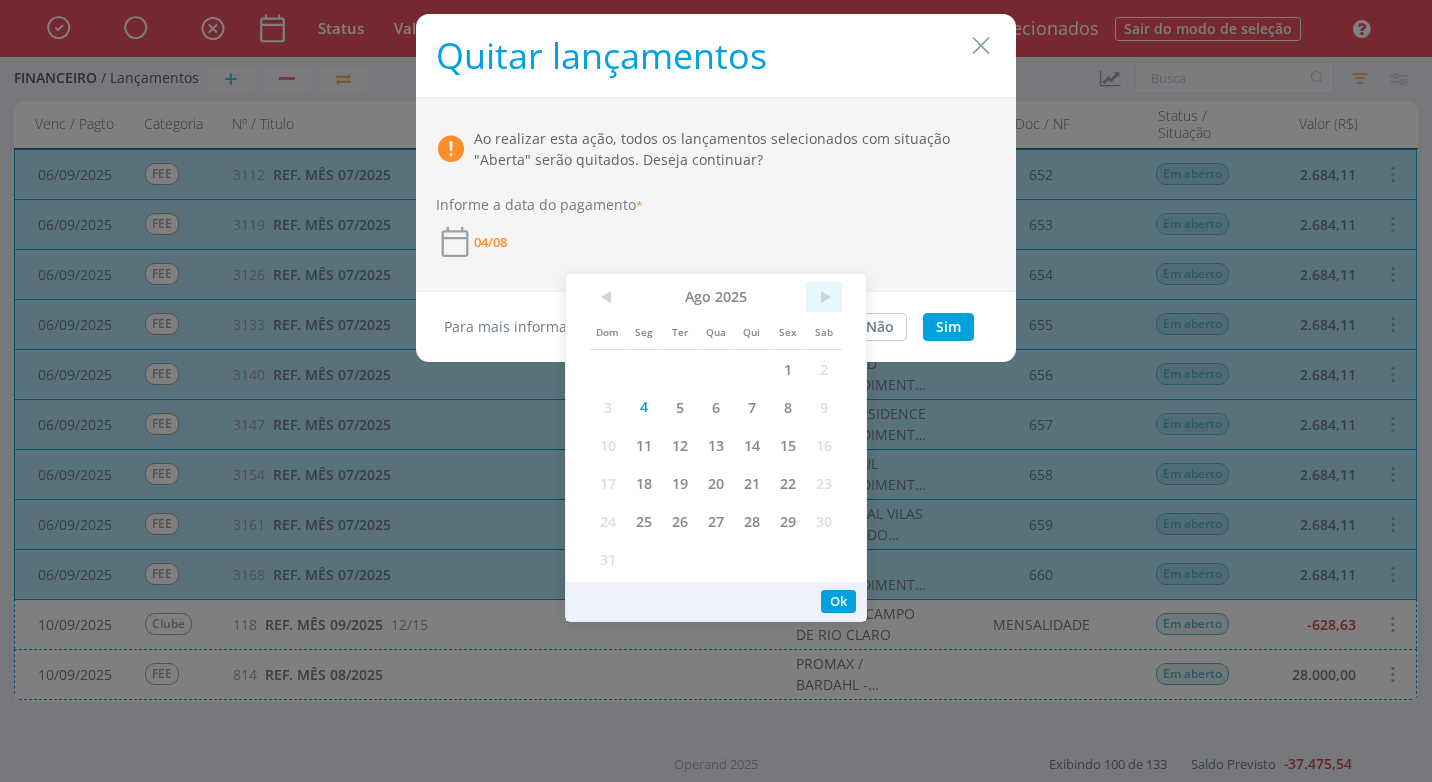 click on ">" at bounding box center [824, 297] 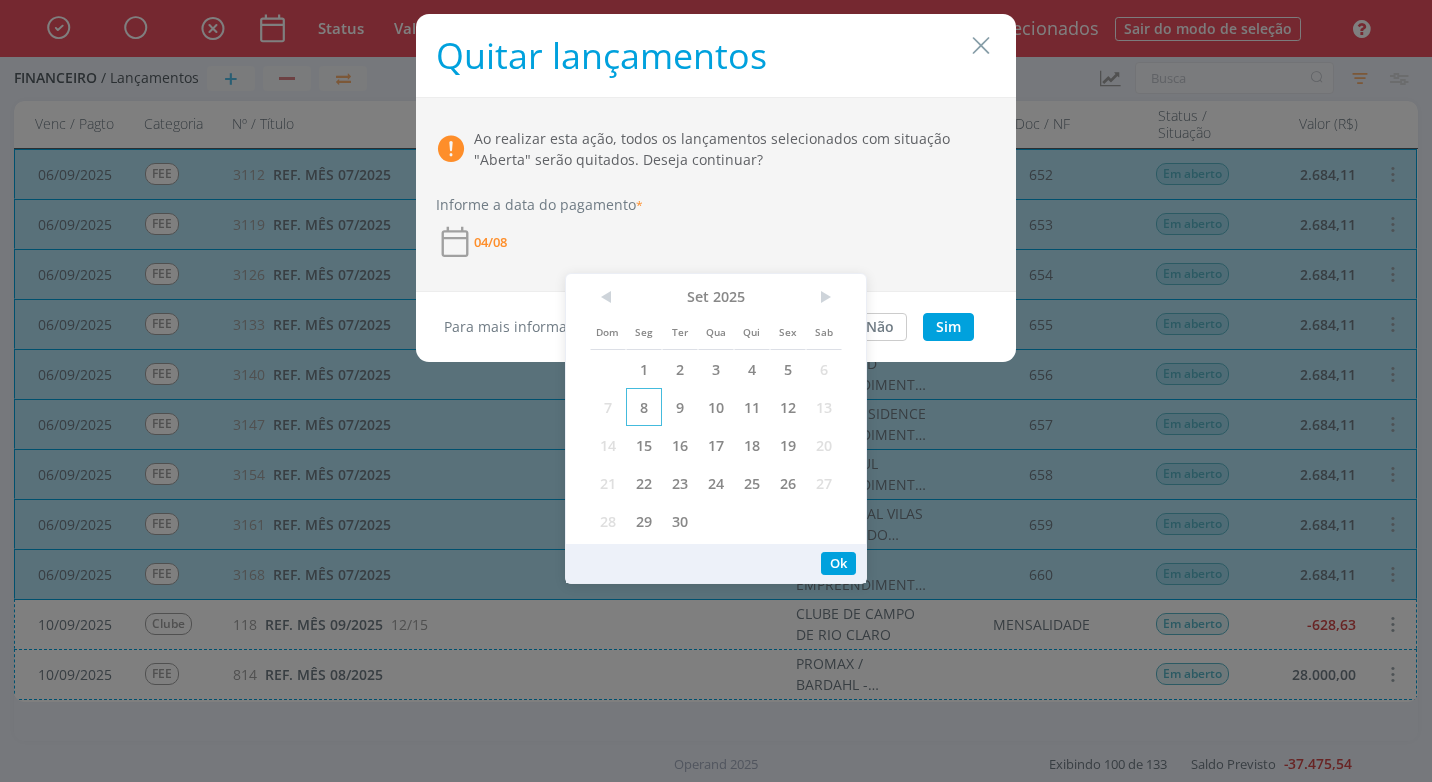 click on "8" at bounding box center [644, 407] 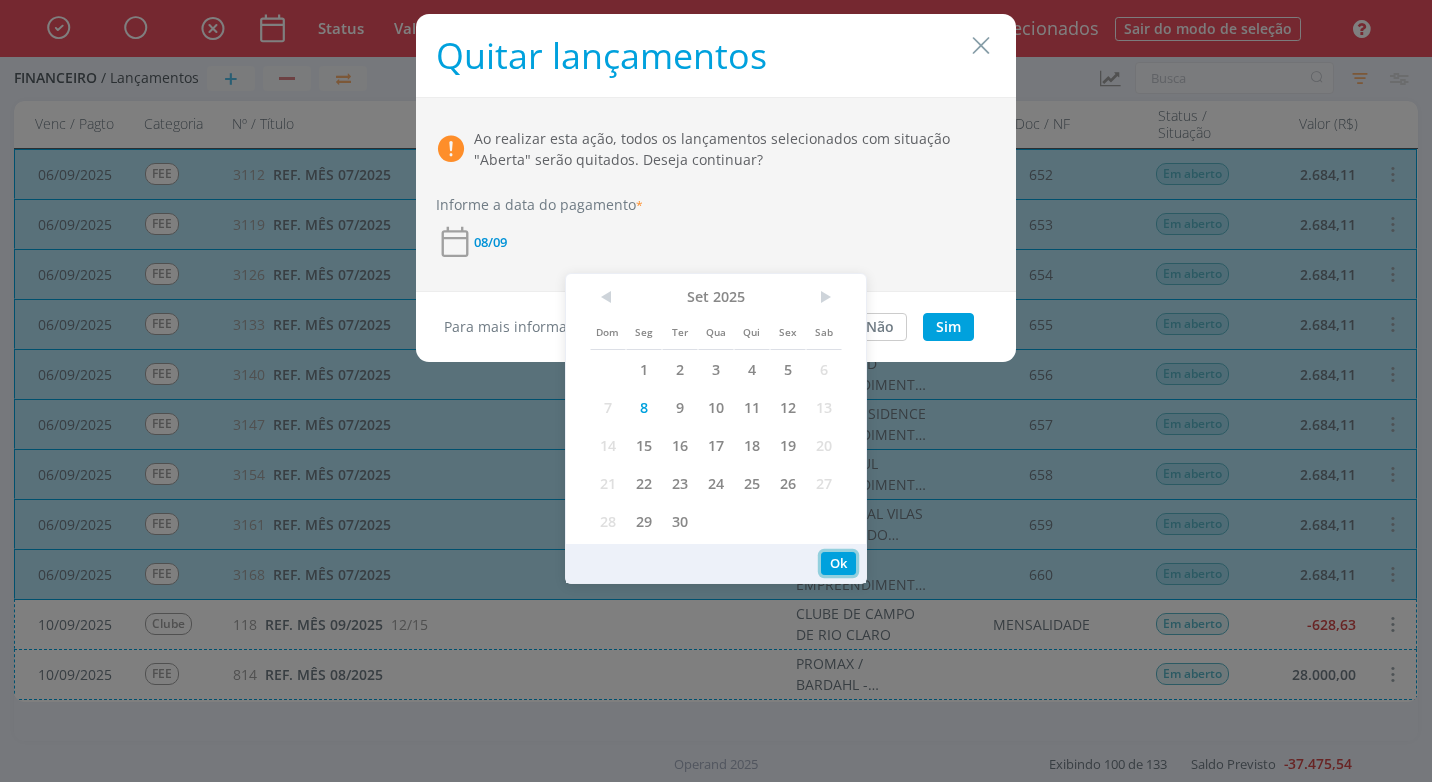 click on "Ok" at bounding box center [838, 563] 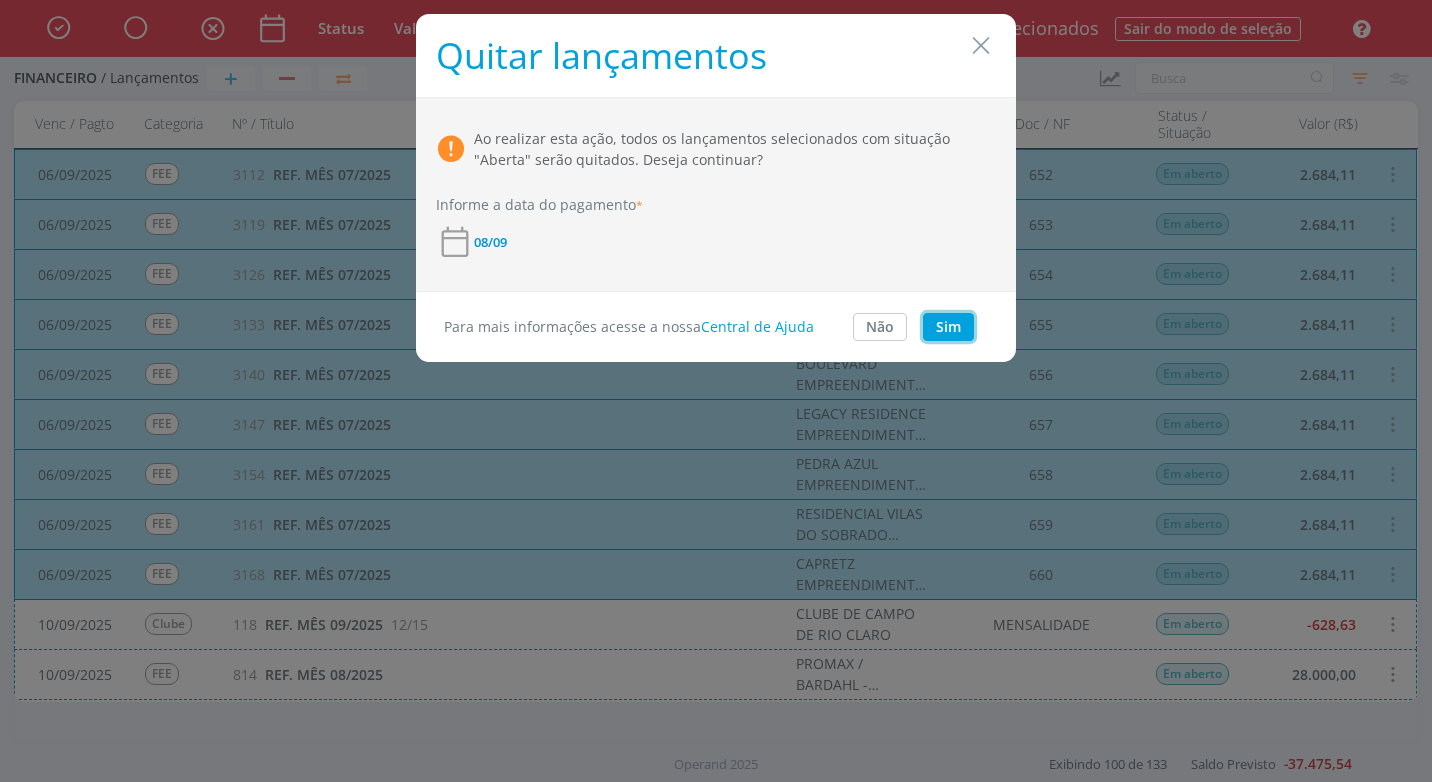 click on "Sim" at bounding box center [948, 327] 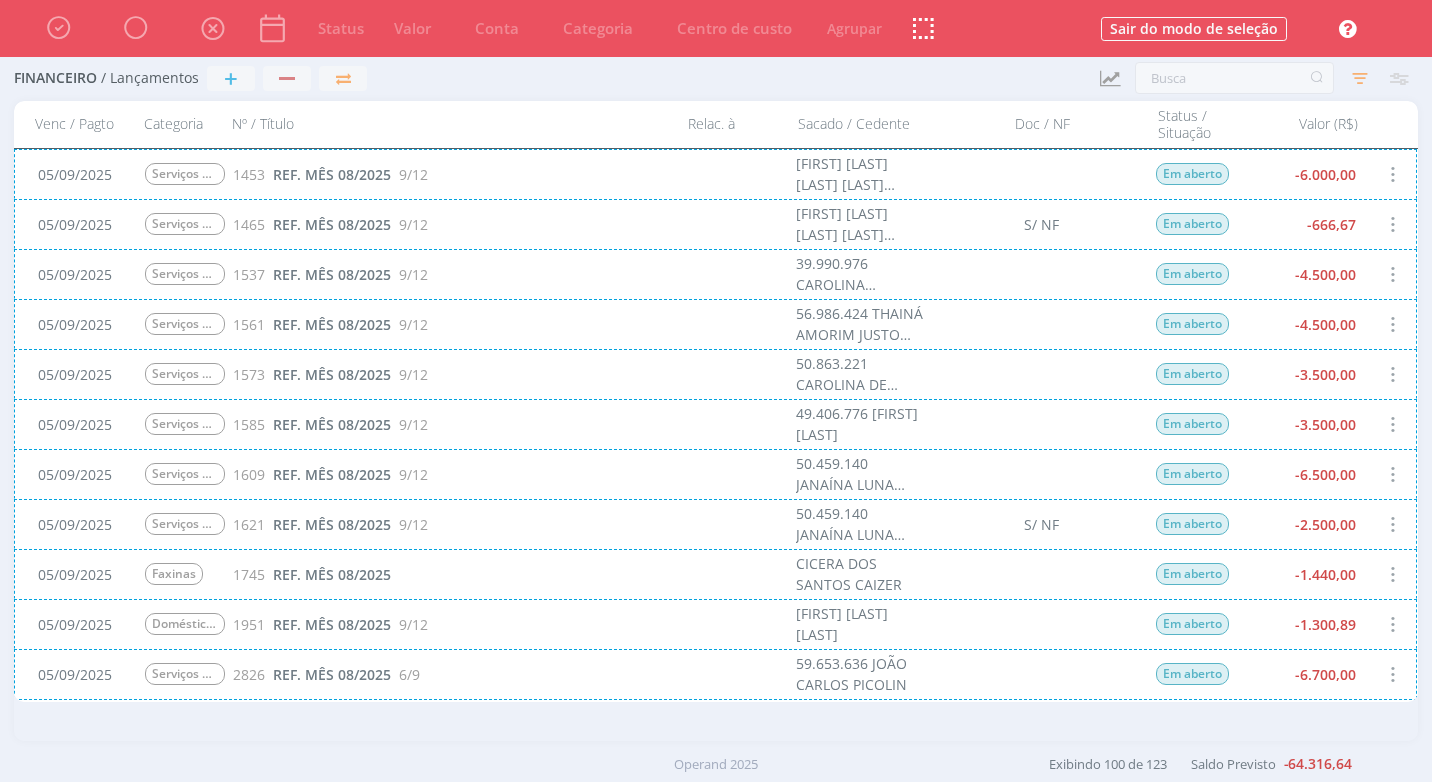 scroll, scrollTop: 500, scrollLeft: 0, axis: vertical 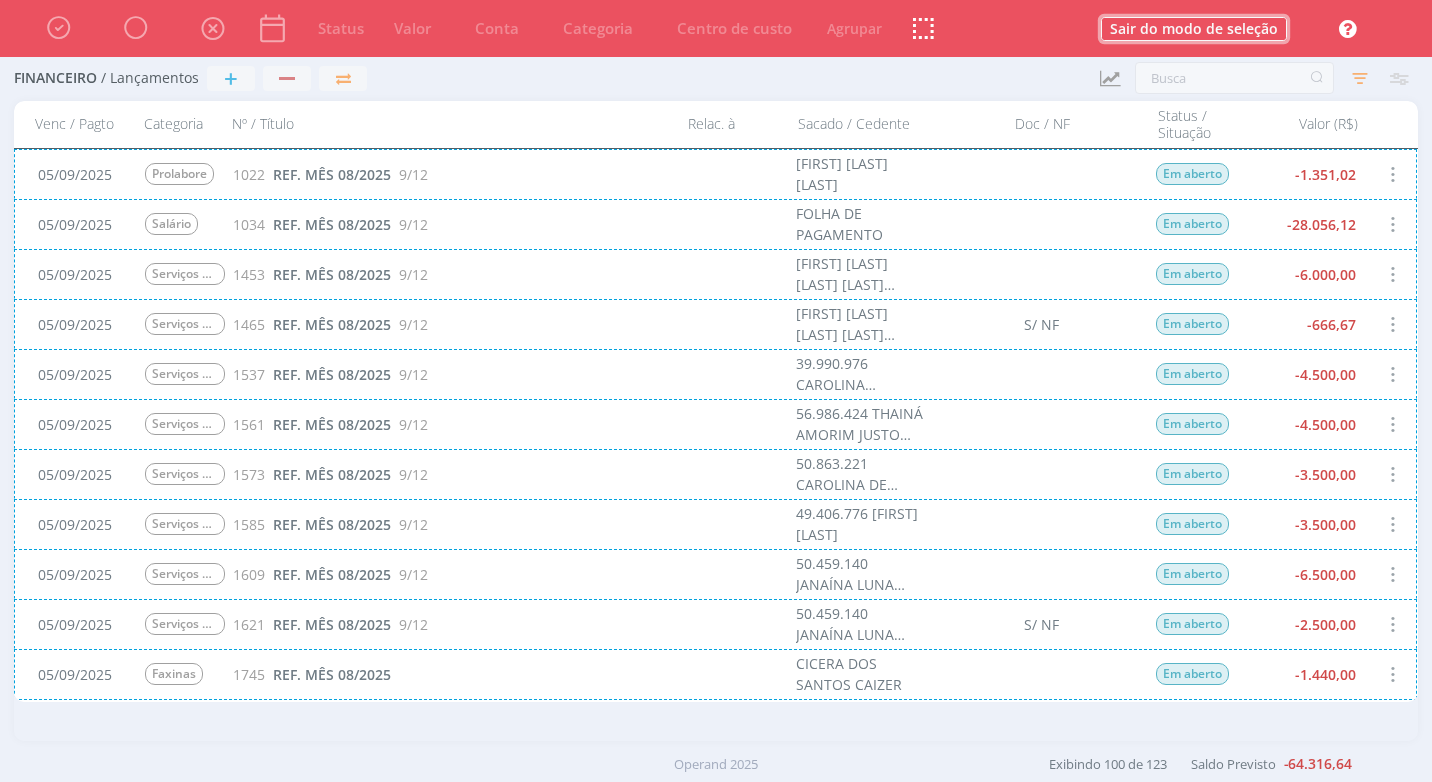 drag, startPoint x: 1241, startPoint y: 32, endPoint x: 1120, endPoint y: 300, distance: 294.04932 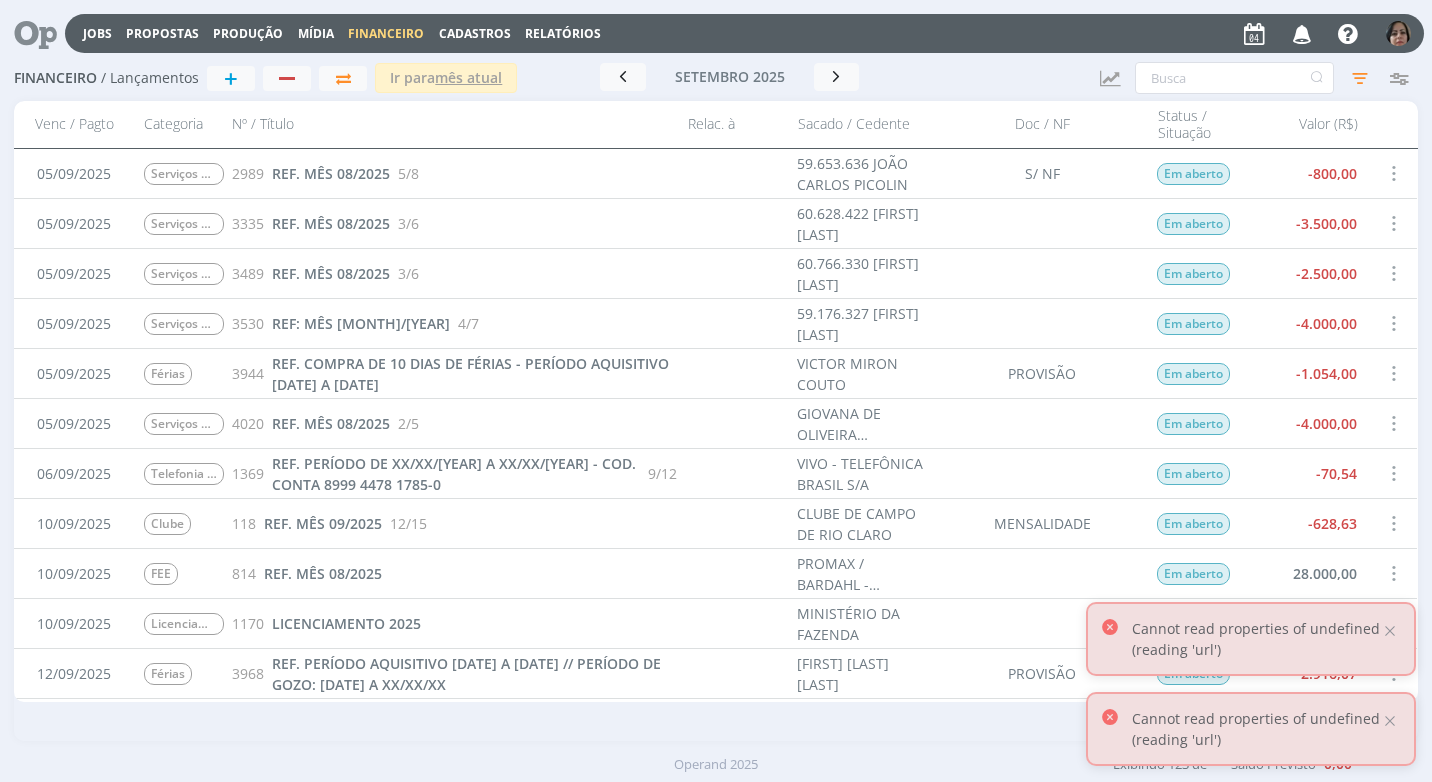 scroll, scrollTop: 1400, scrollLeft: 0, axis: vertical 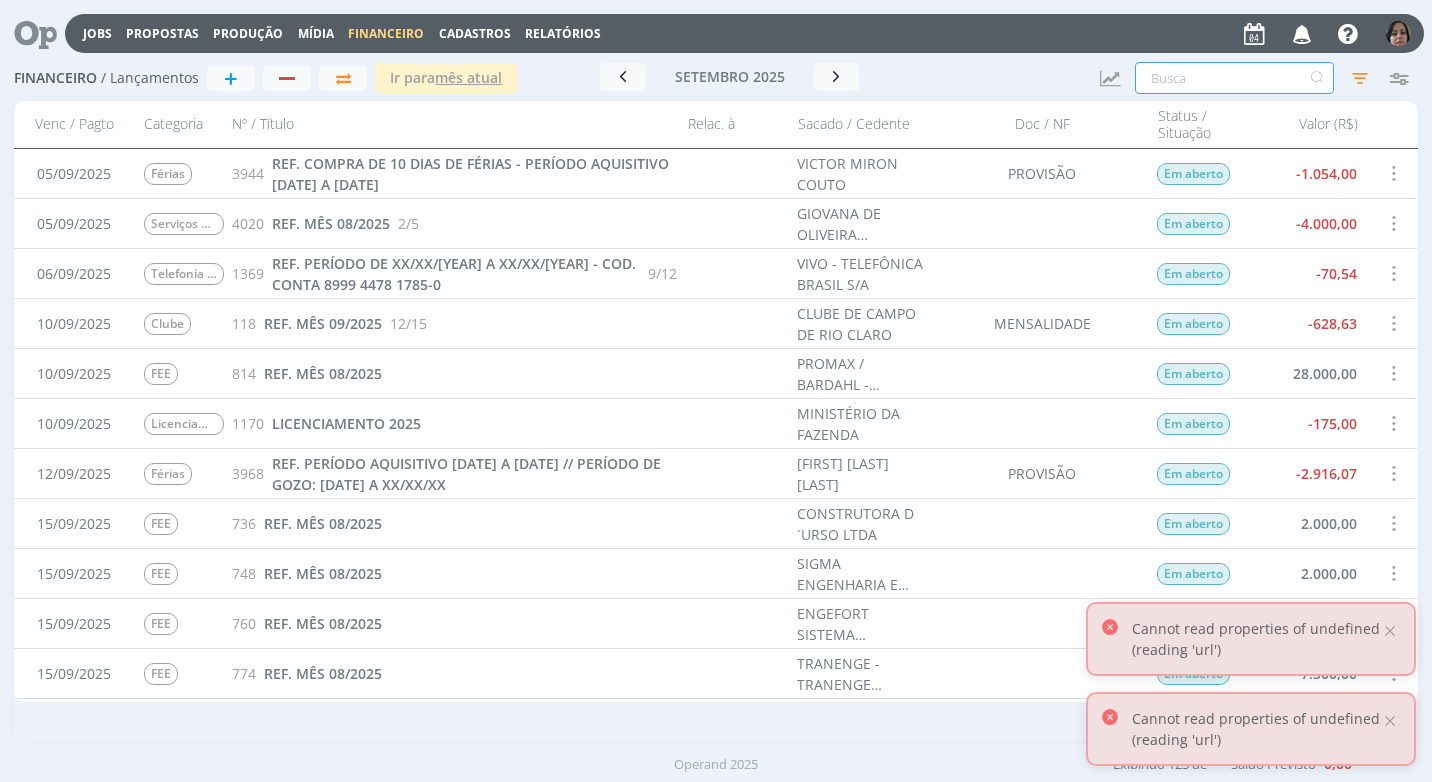 click at bounding box center (1234, 78) 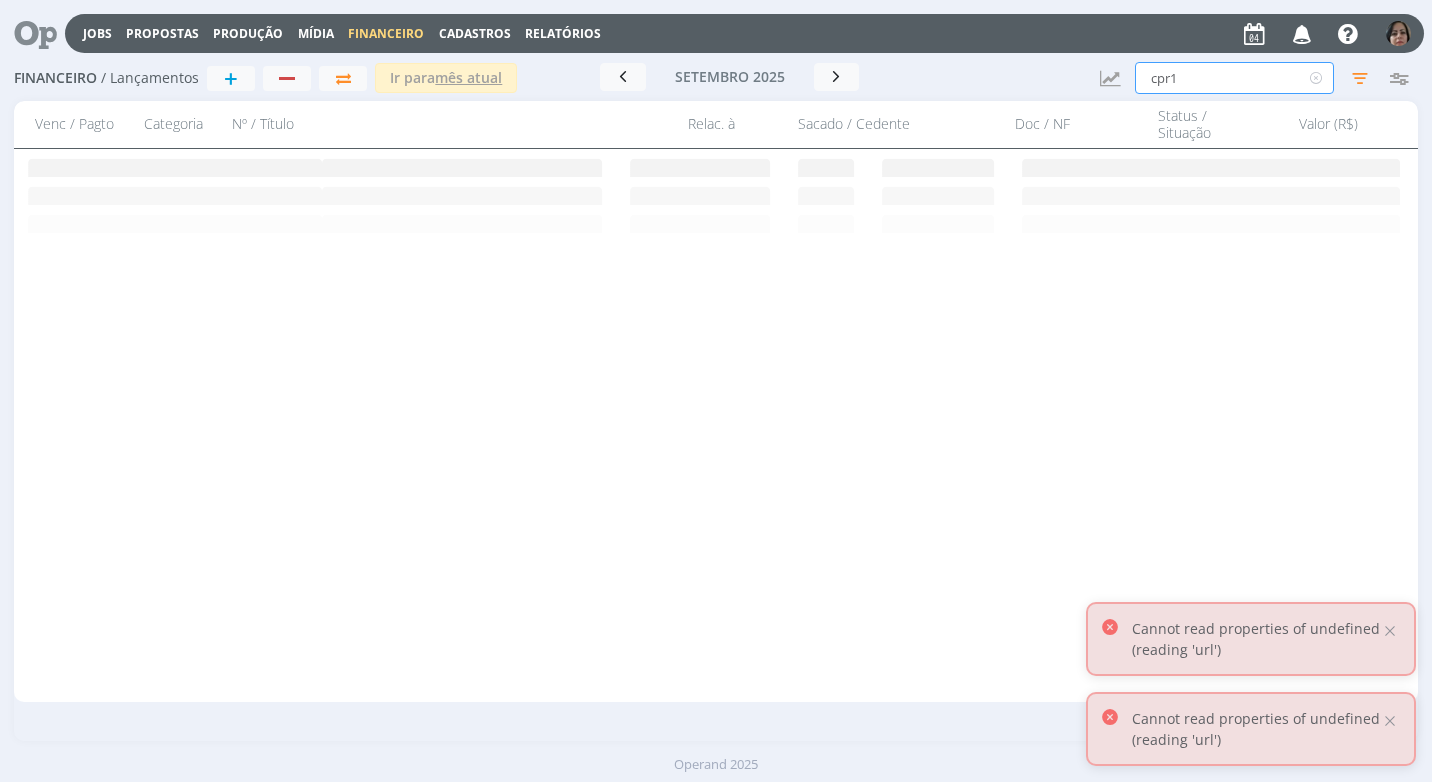 scroll, scrollTop: 0, scrollLeft: 0, axis: both 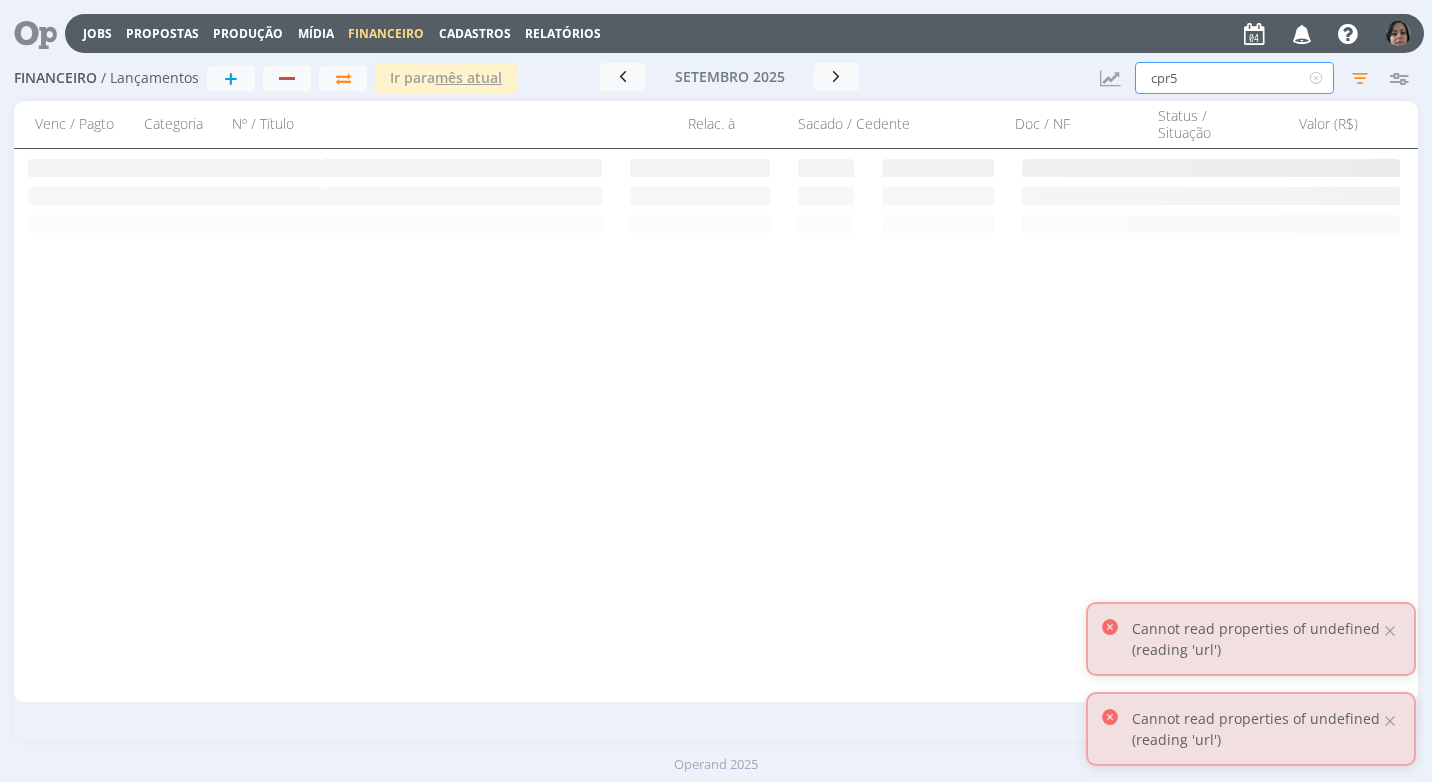 click on "cpr5" at bounding box center (1234, 78) 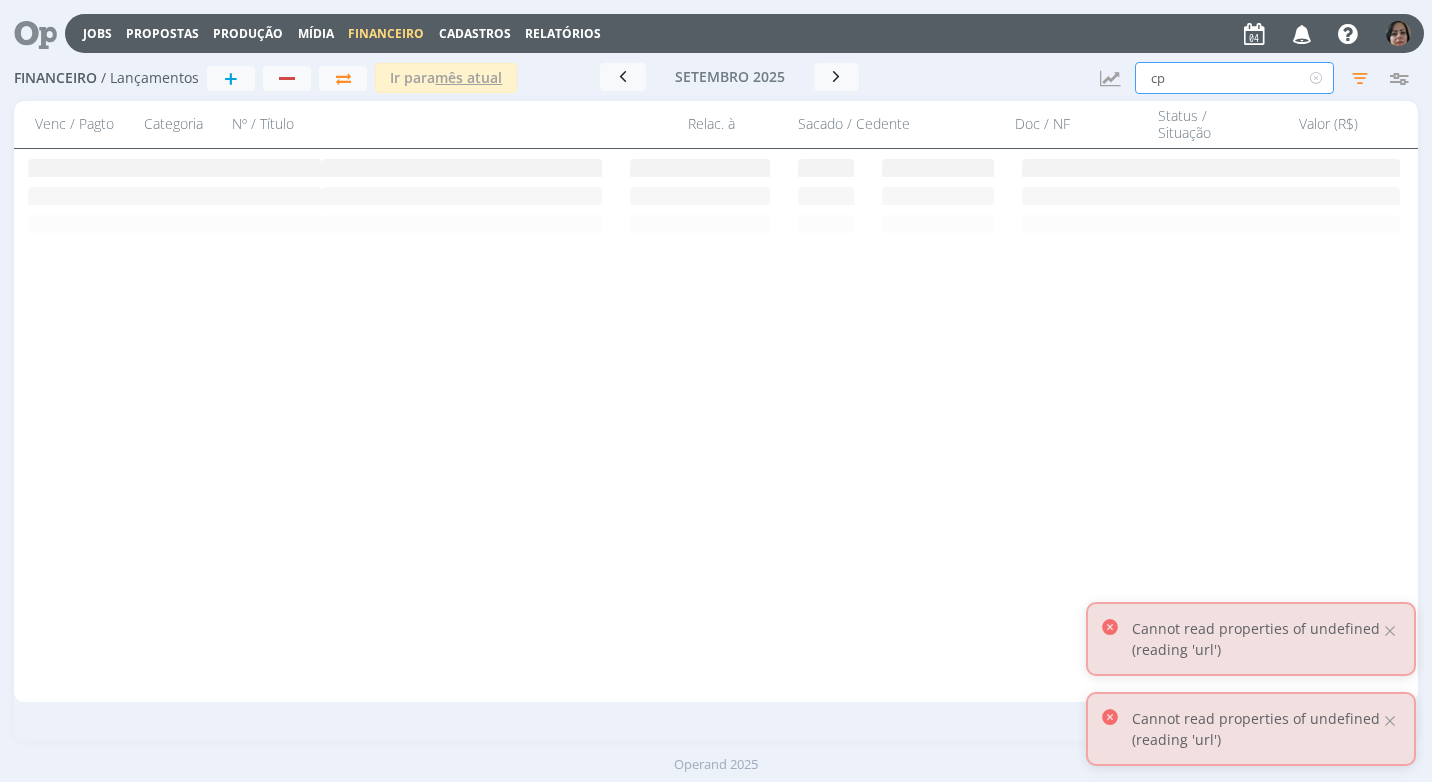 type on "c" 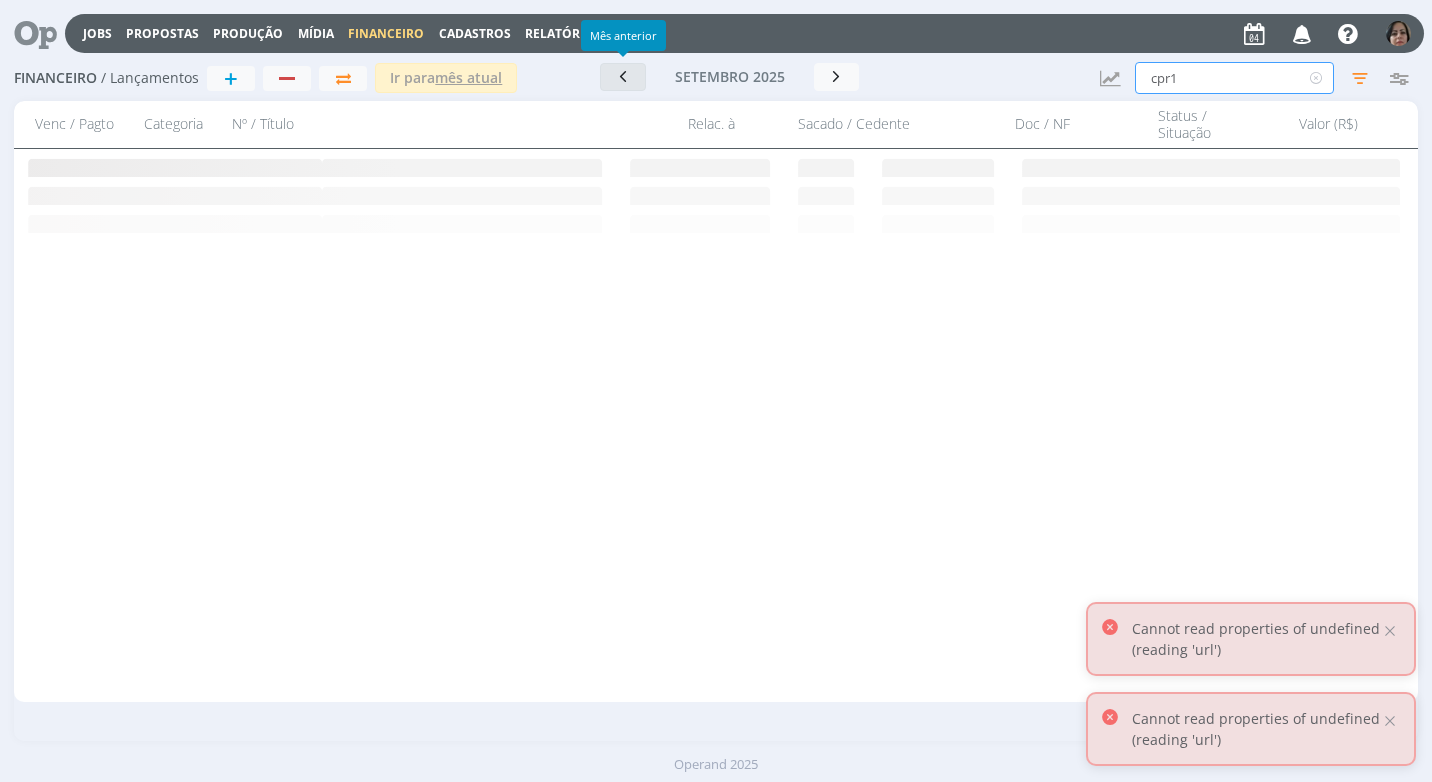 type on "cpr1" 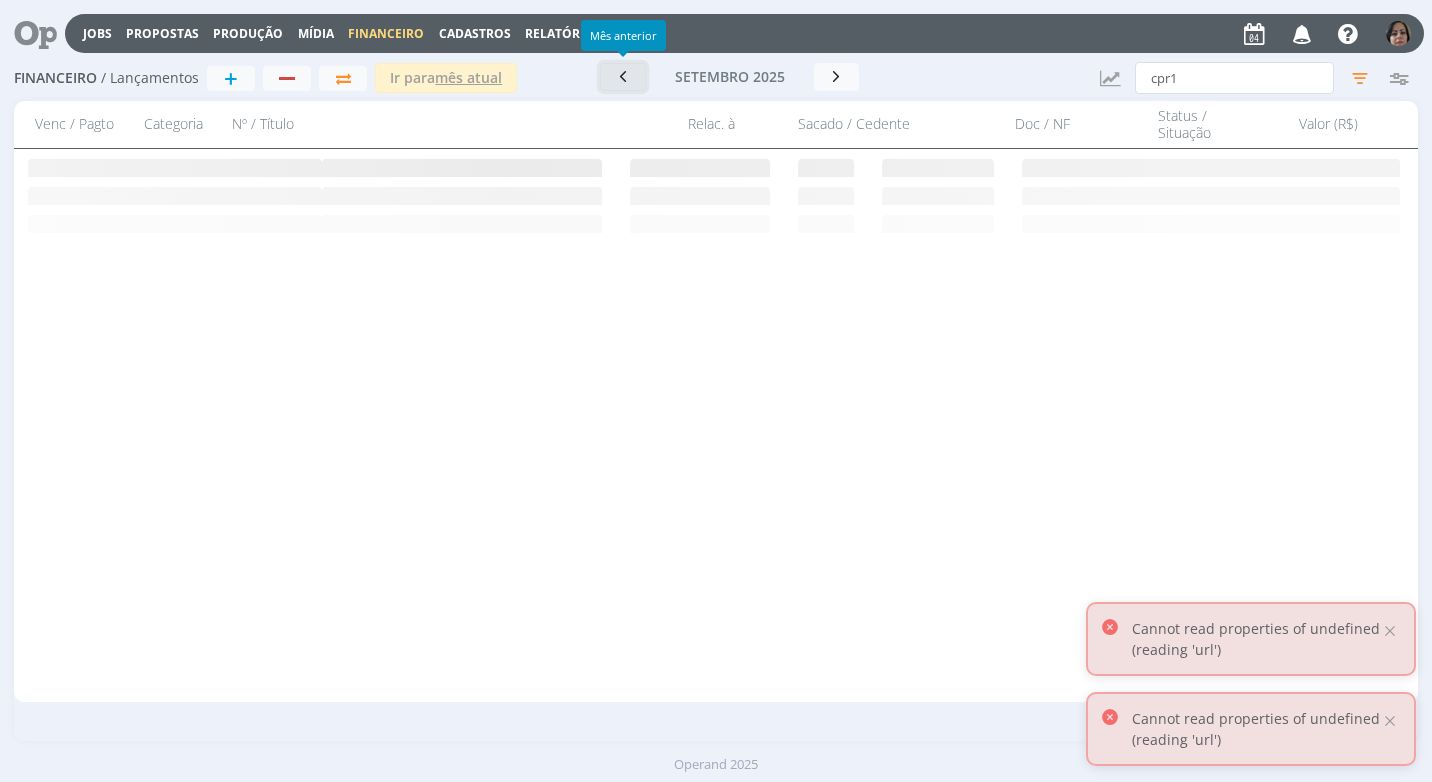 click at bounding box center [623, 76] 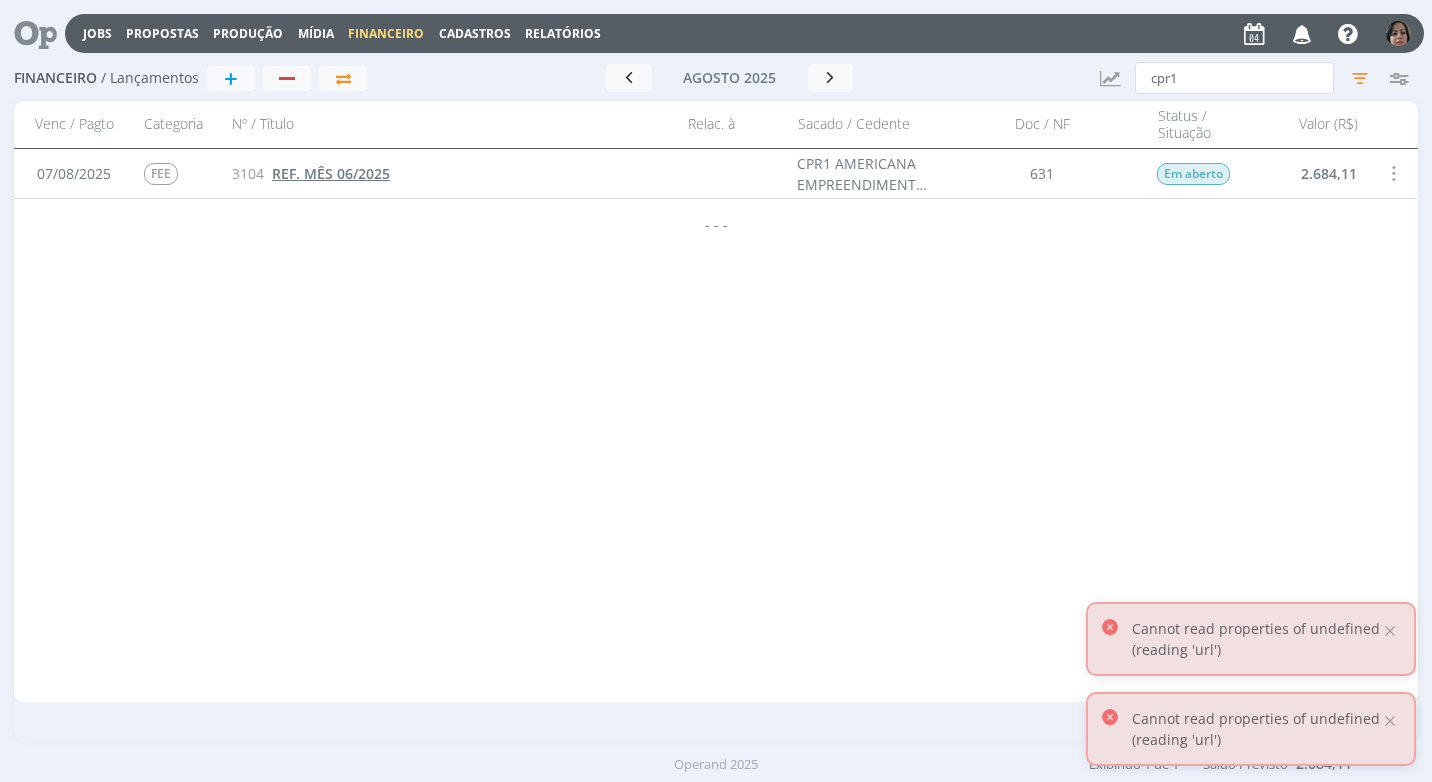 click on "REF. MÊS 06/2025" at bounding box center (331, 173) 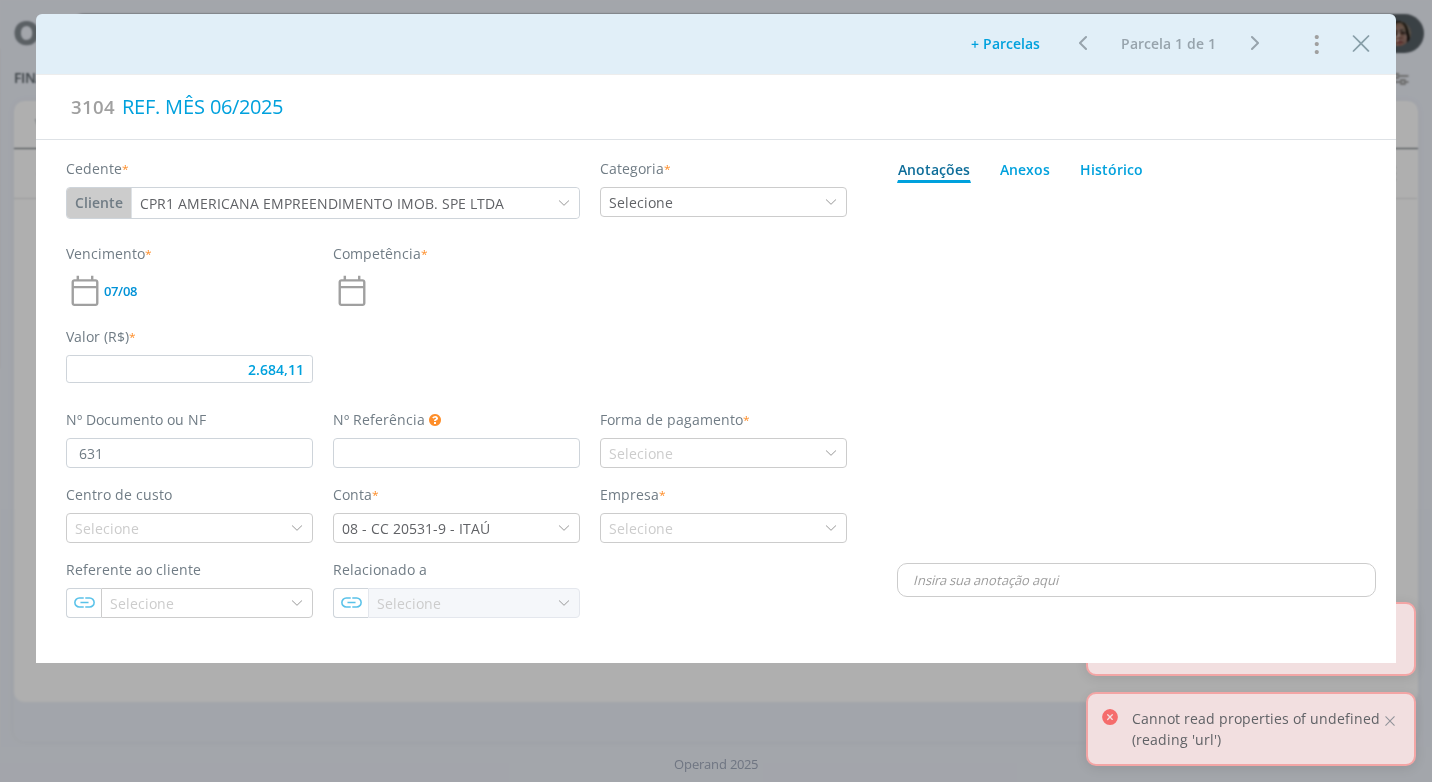 type on "2.684,11" 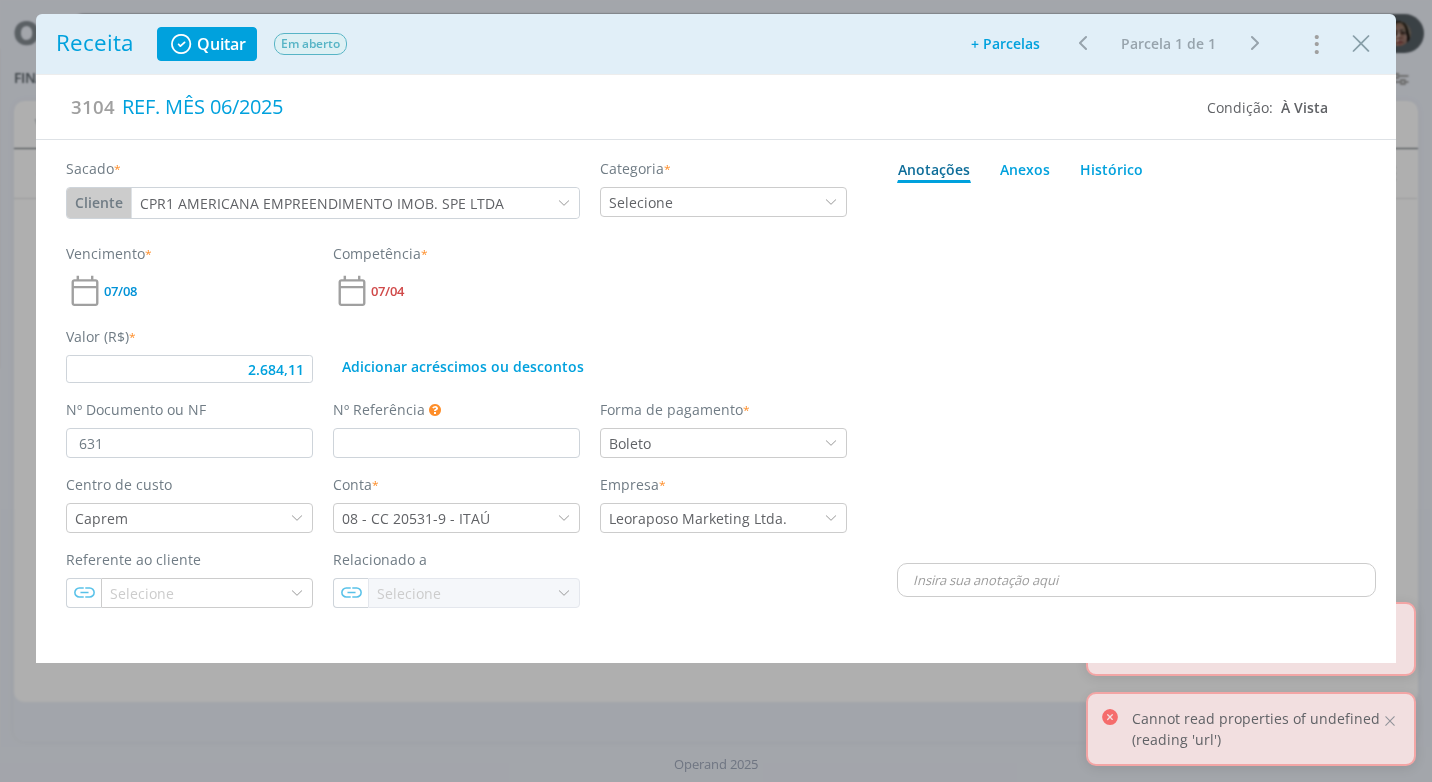 drag, startPoint x: 1366, startPoint y: 52, endPoint x: 1355, endPoint y: 85, distance: 34.785053 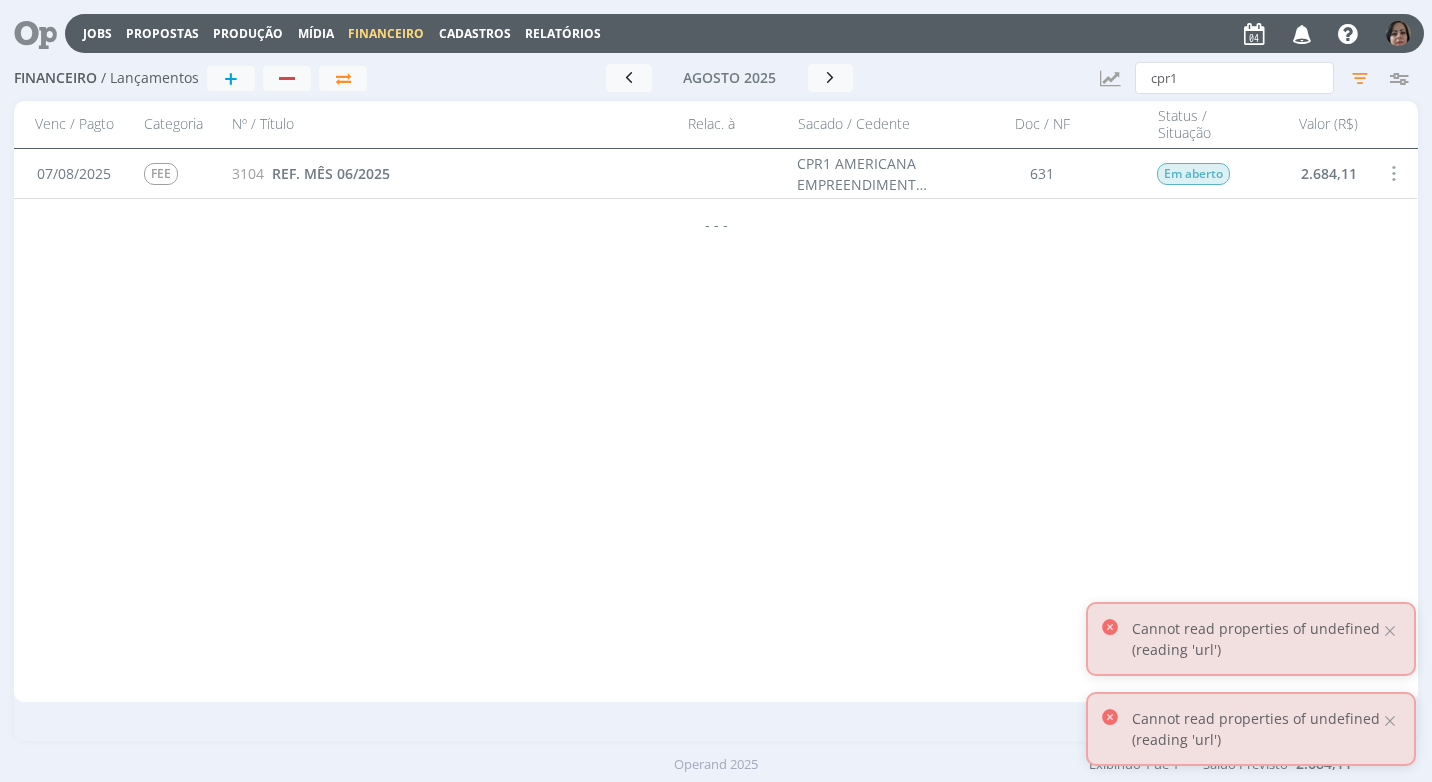 drag, startPoint x: 1169, startPoint y: 486, endPoint x: 902, endPoint y: 462, distance: 268.07648 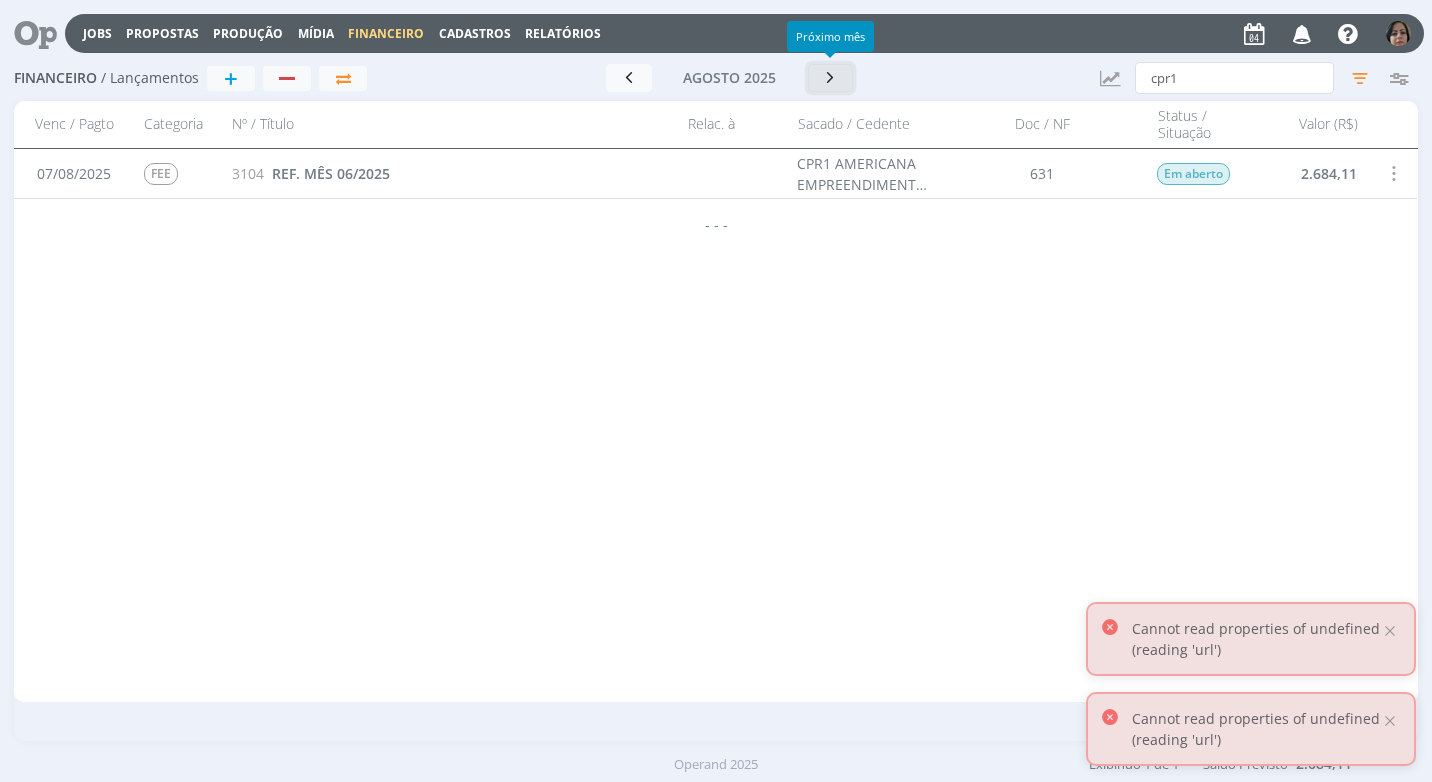 click at bounding box center [831, 77] 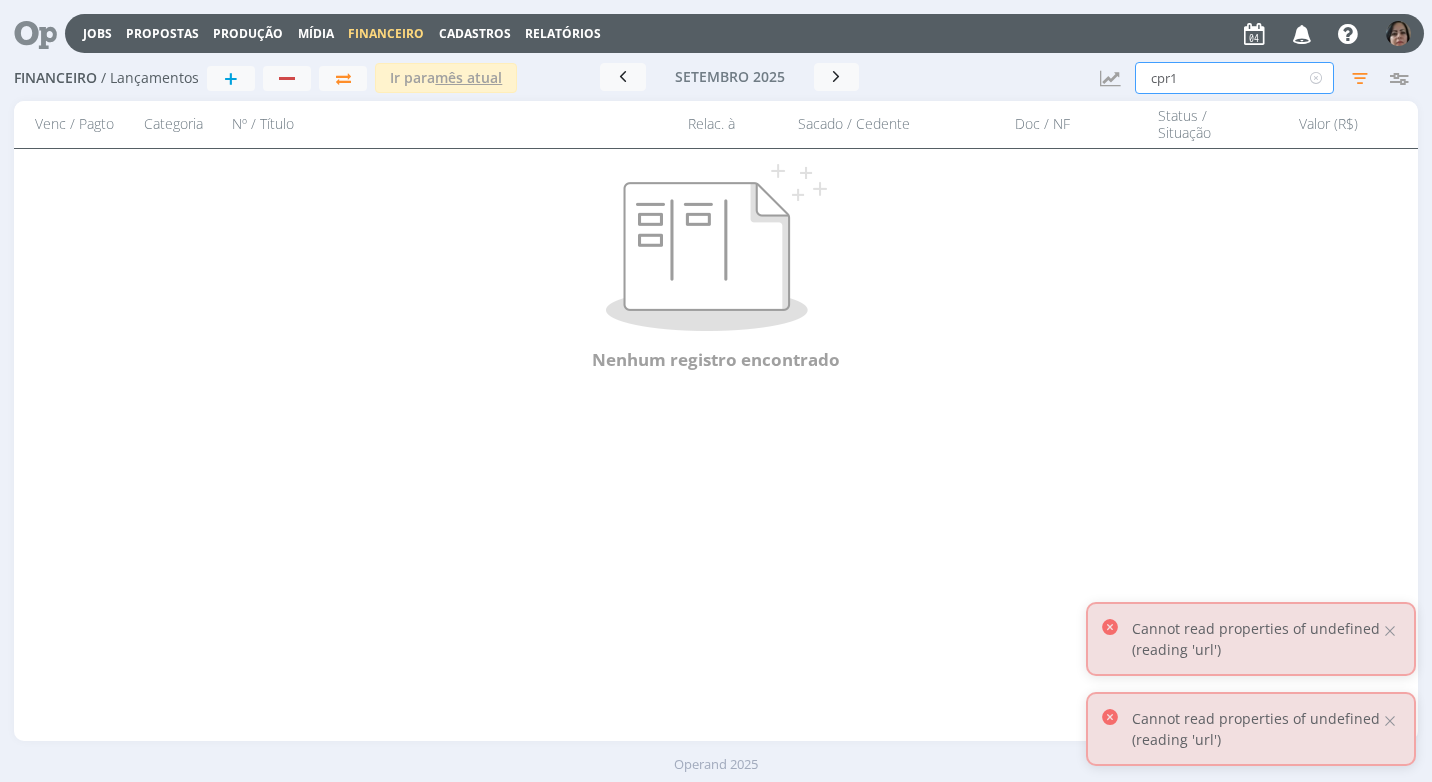 click on "cpr1" at bounding box center (1234, 78) 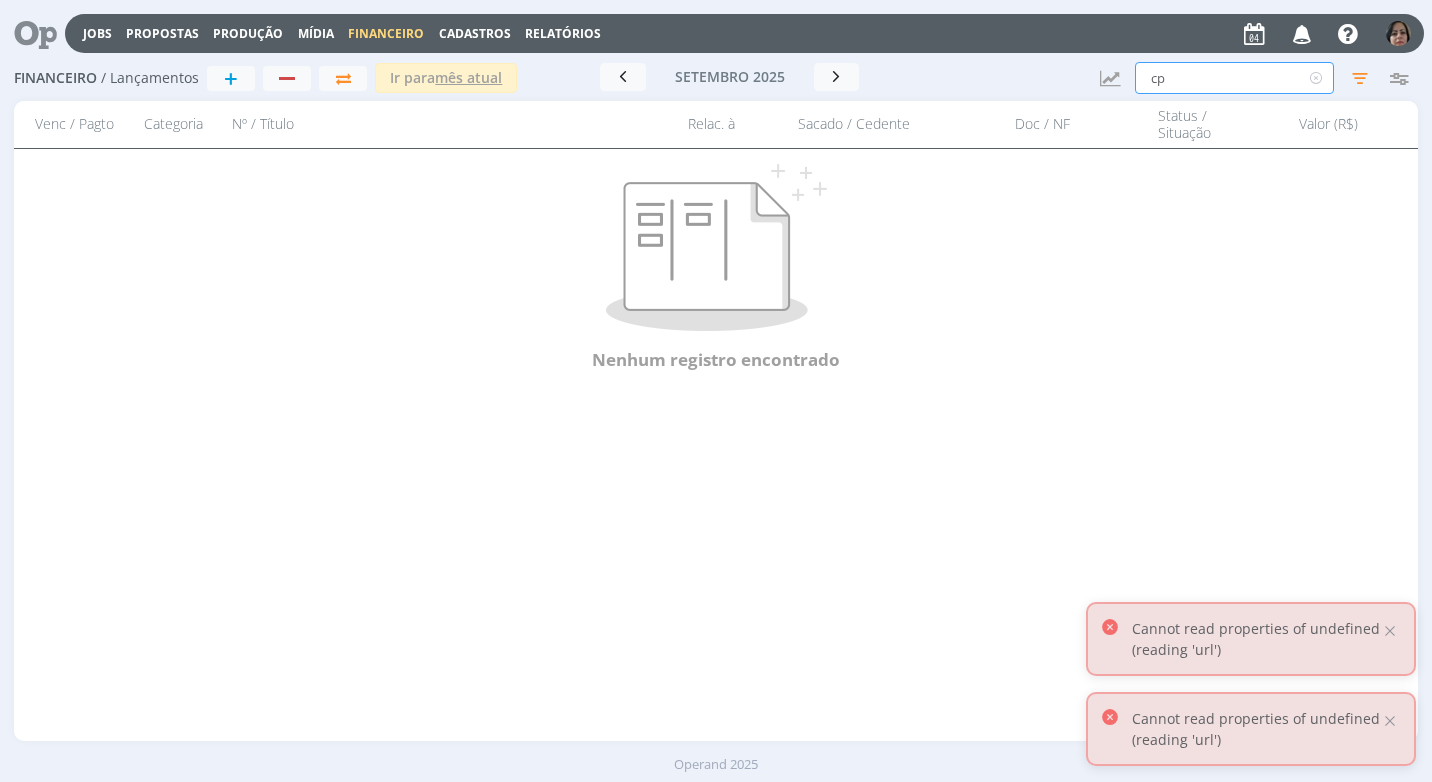 type on "c" 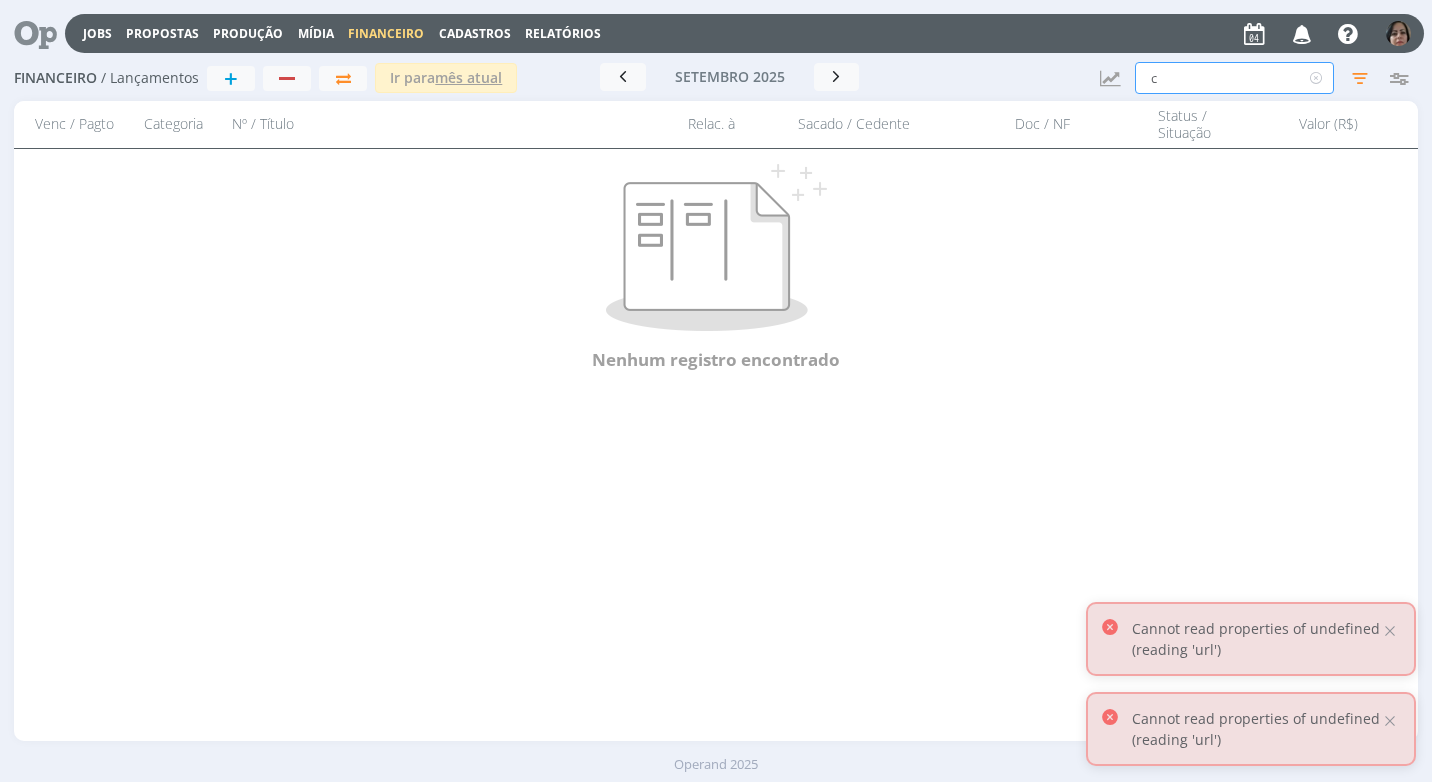 type 